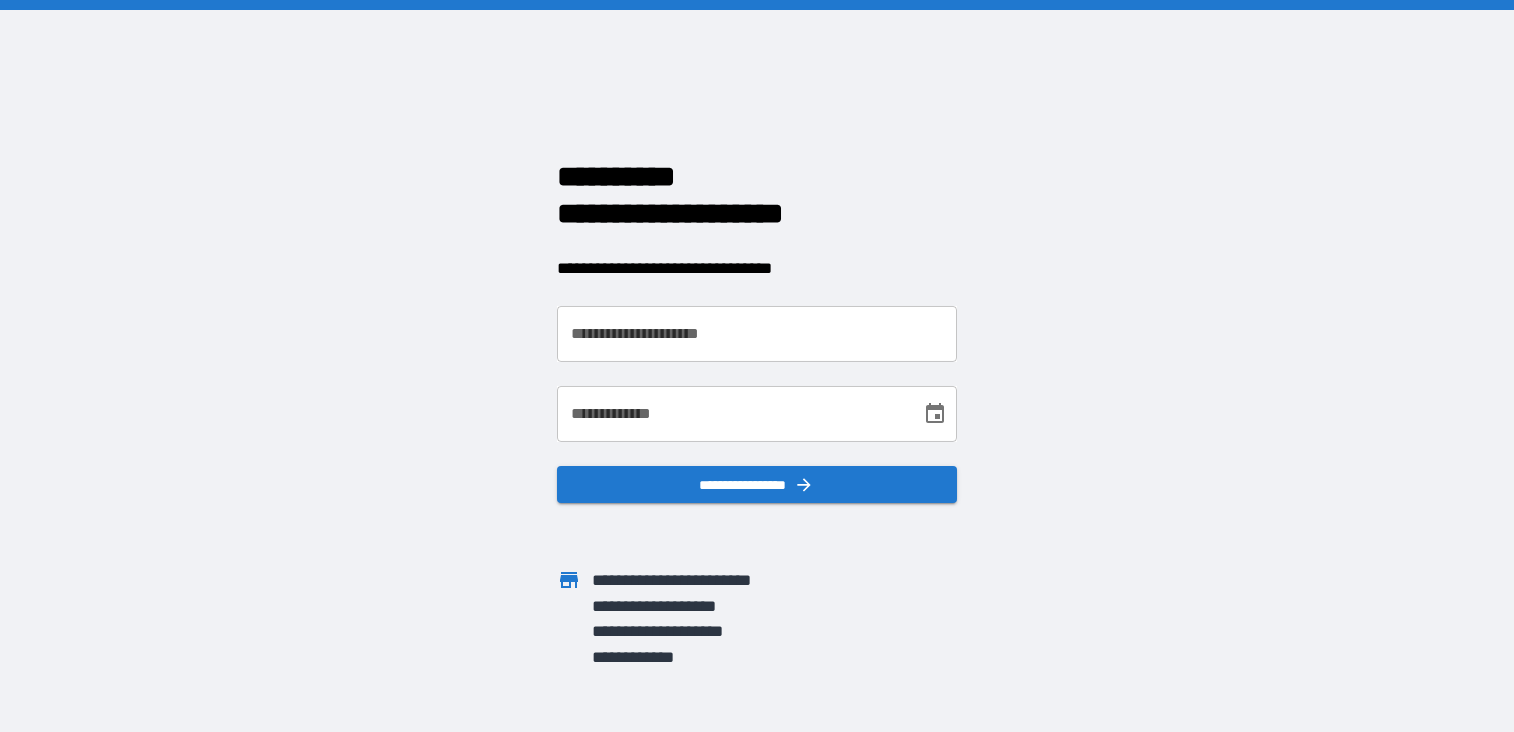 scroll, scrollTop: 0, scrollLeft: 0, axis: both 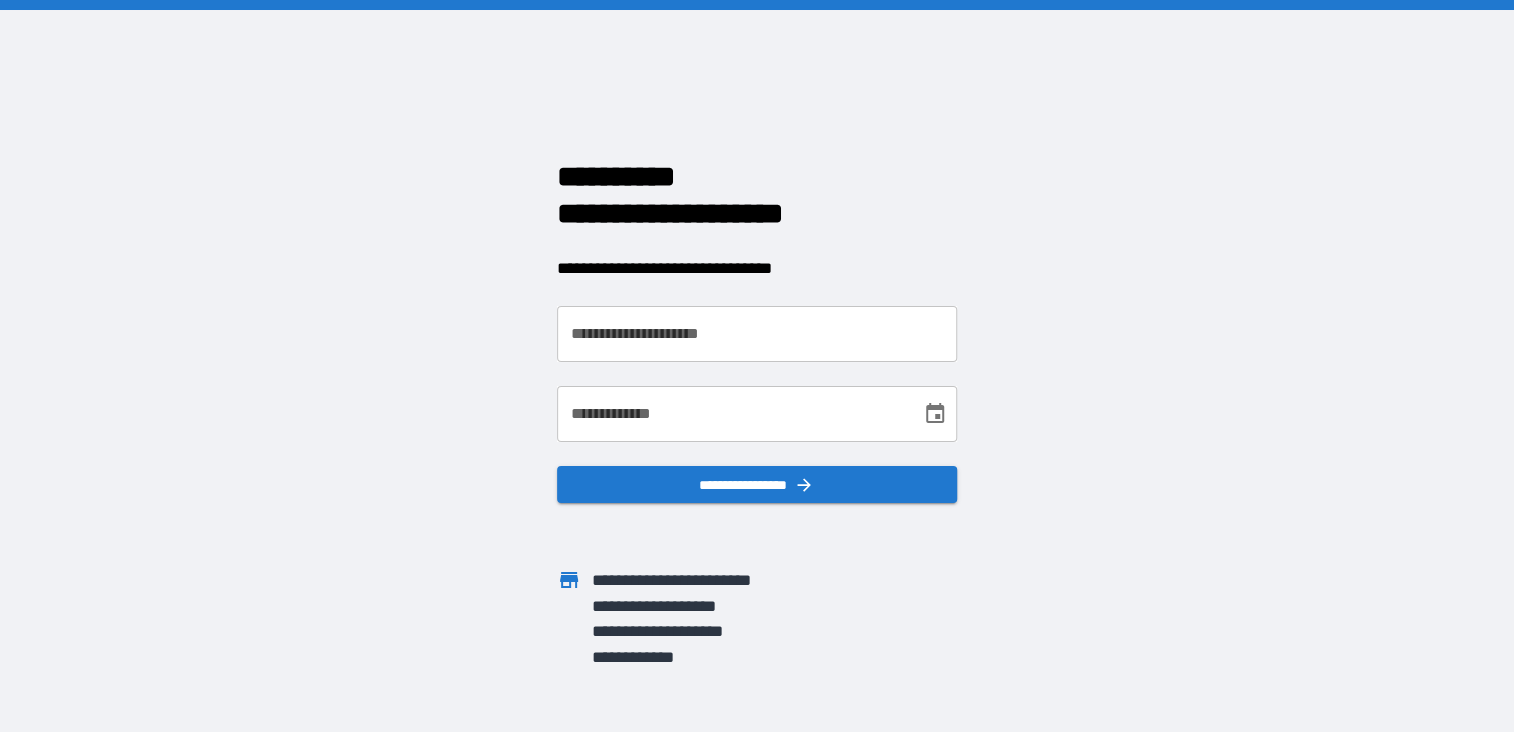 click on "**********" at bounding box center [757, 334] 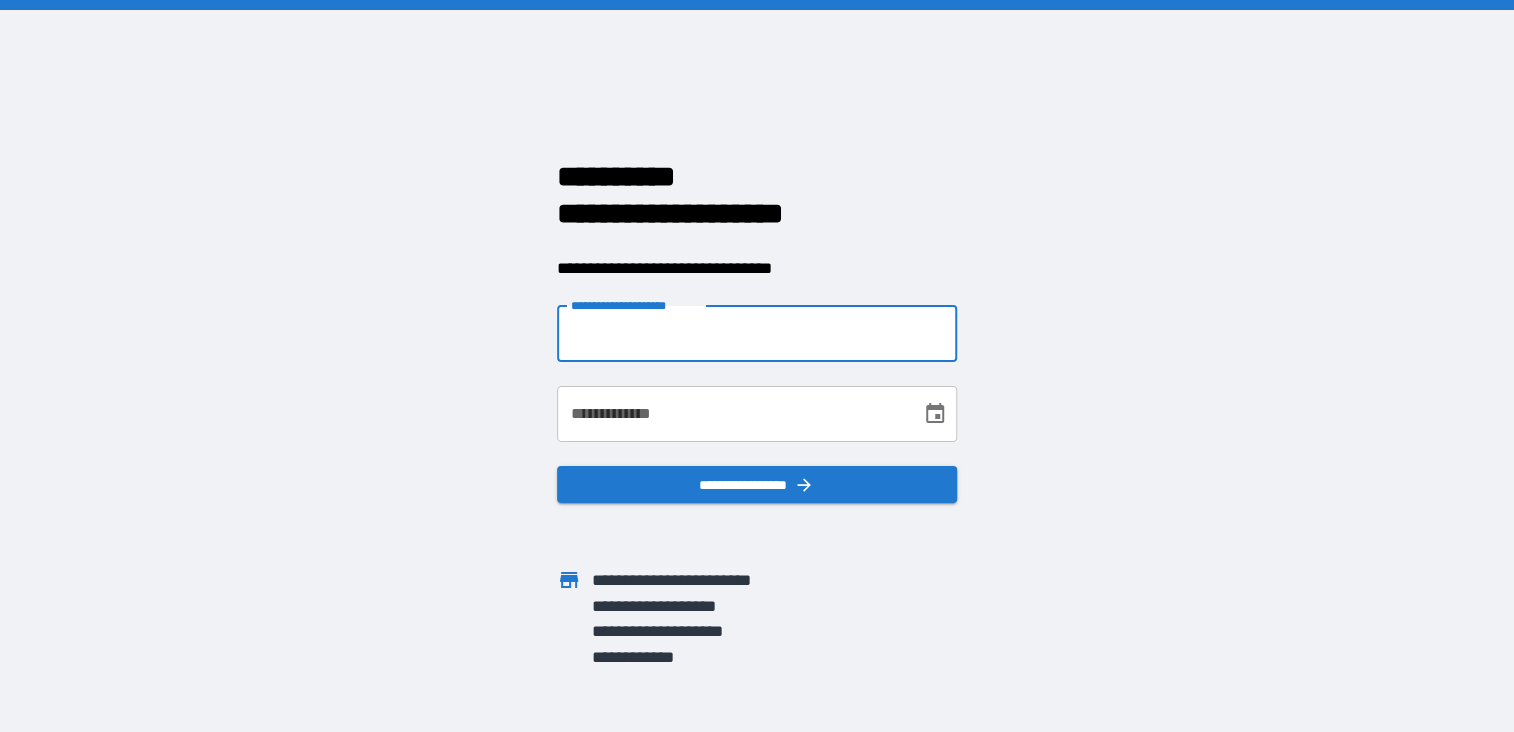 type on "**********" 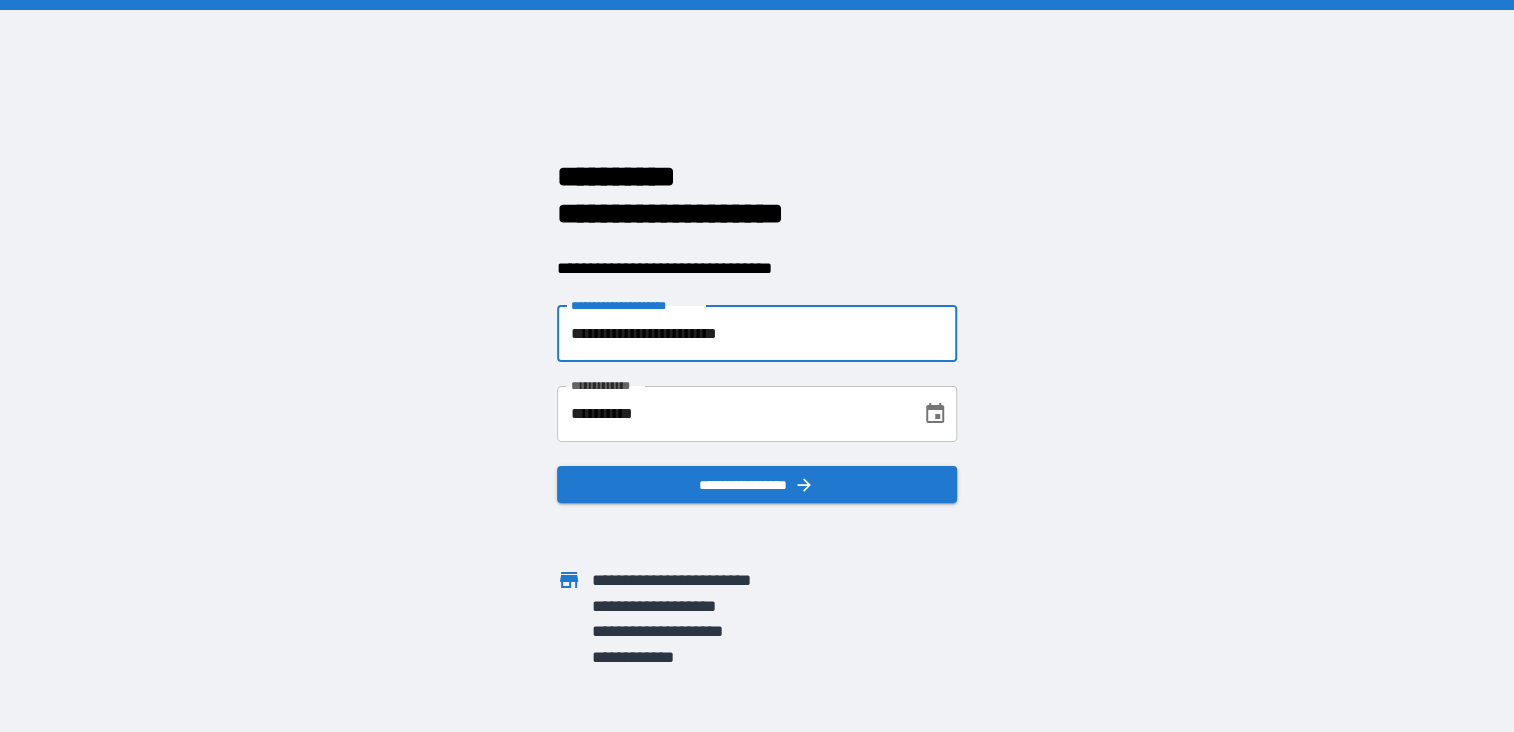 click on "**********" at bounding box center [732, 414] 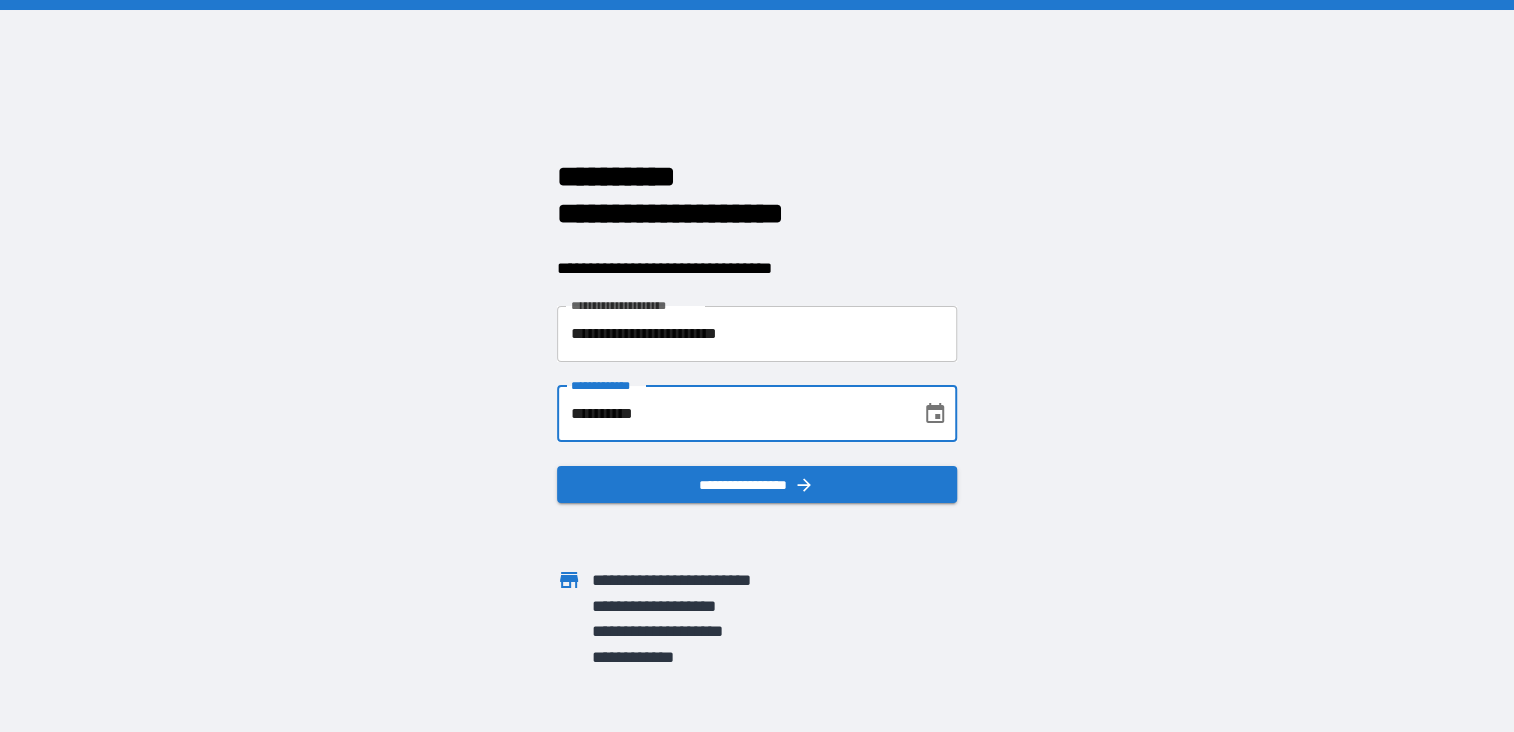 drag, startPoint x: 675, startPoint y: 416, endPoint x: 608, endPoint y: 412, distance: 67.11929 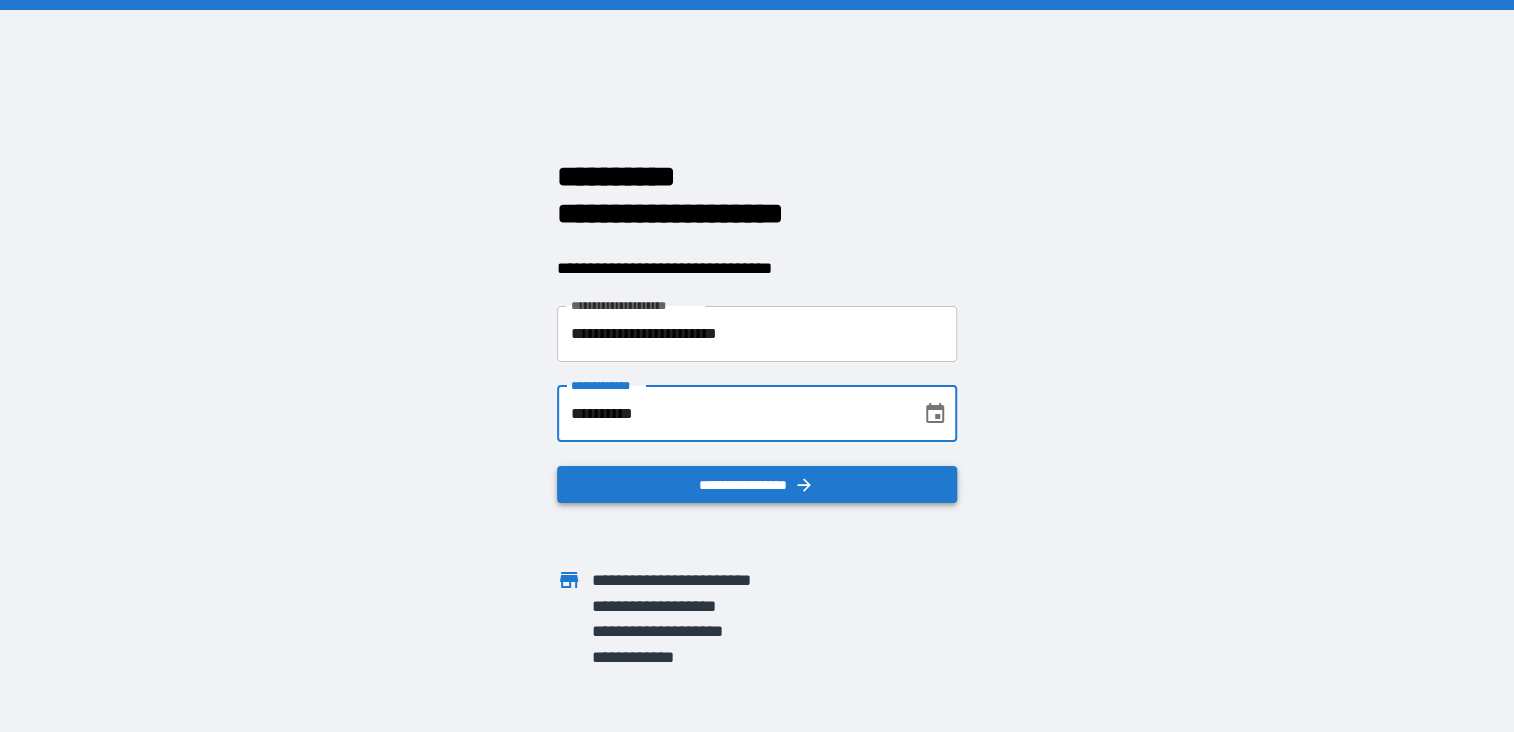 type on "**********" 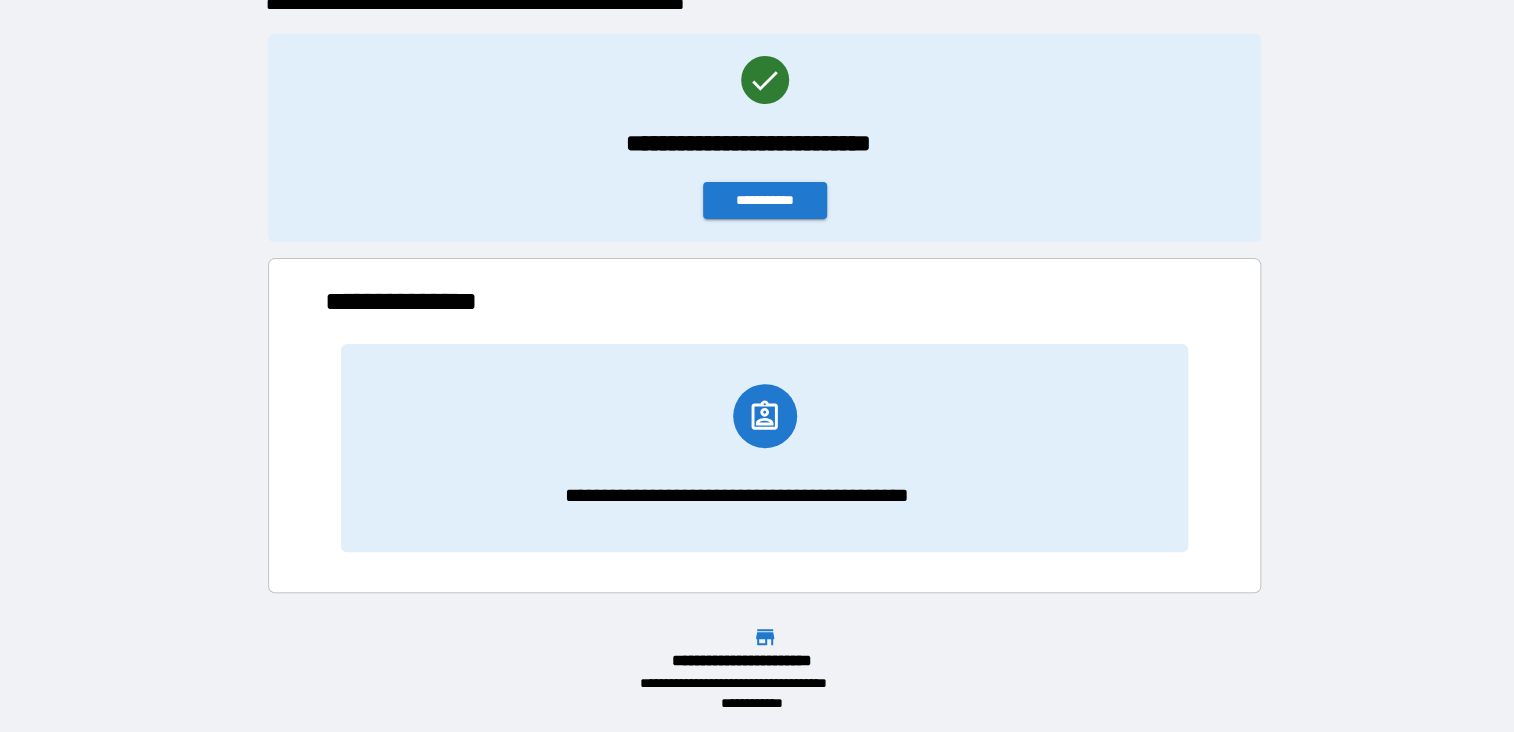 scroll, scrollTop: 0, scrollLeft: 0, axis: both 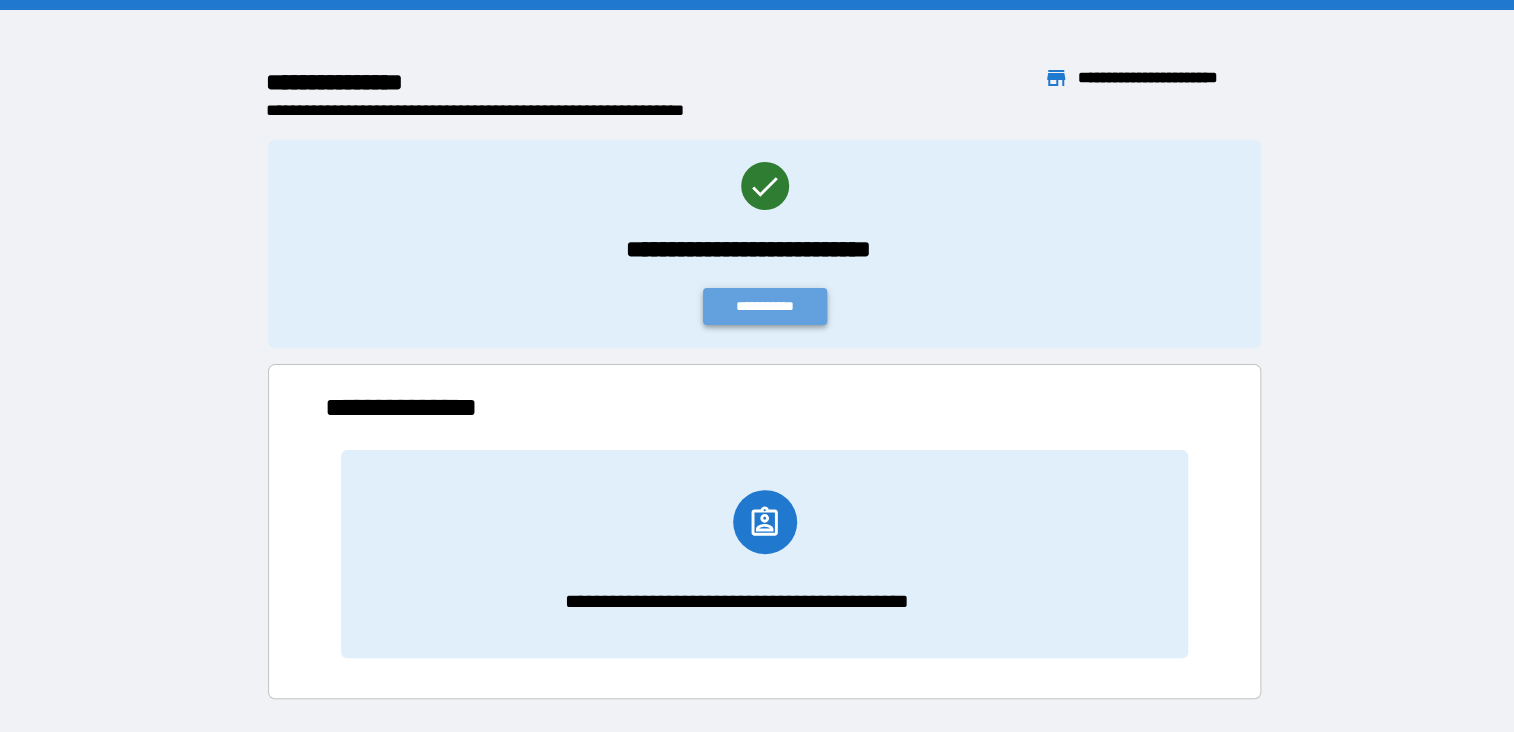 click on "**********" at bounding box center (765, 306) 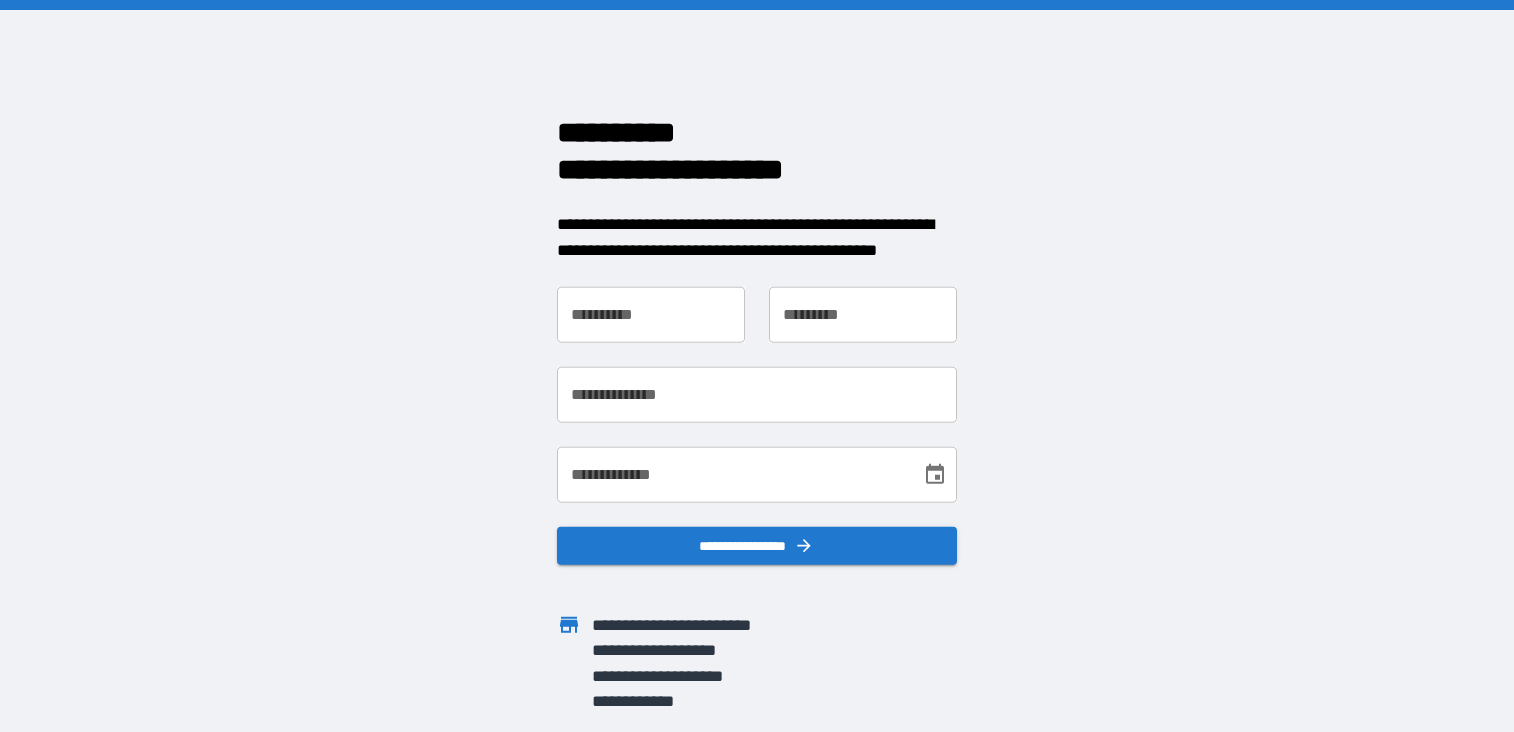 scroll, scrollTop: 0, scrollLeft: 0, axis: both 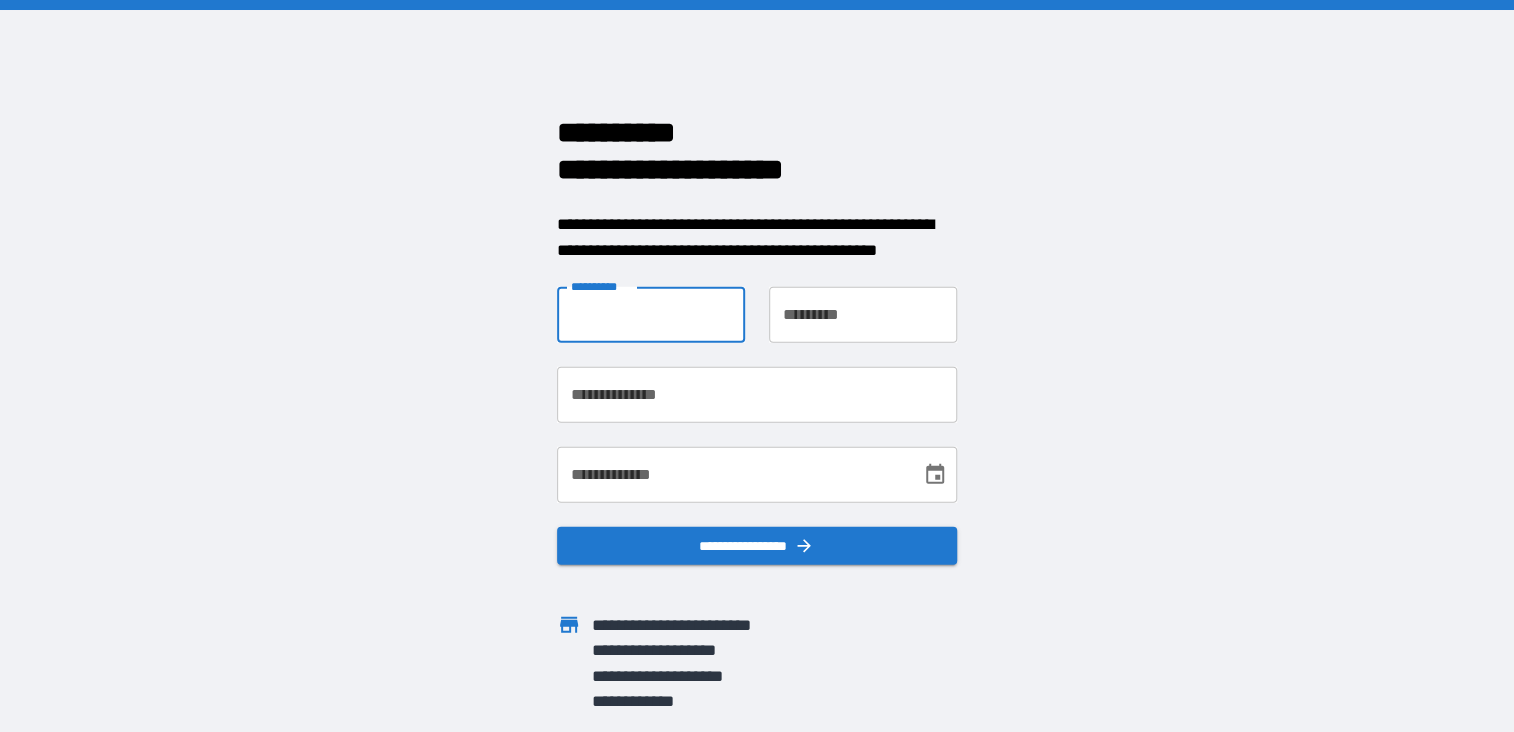 click on "**********" at bounding box center (651, 315) 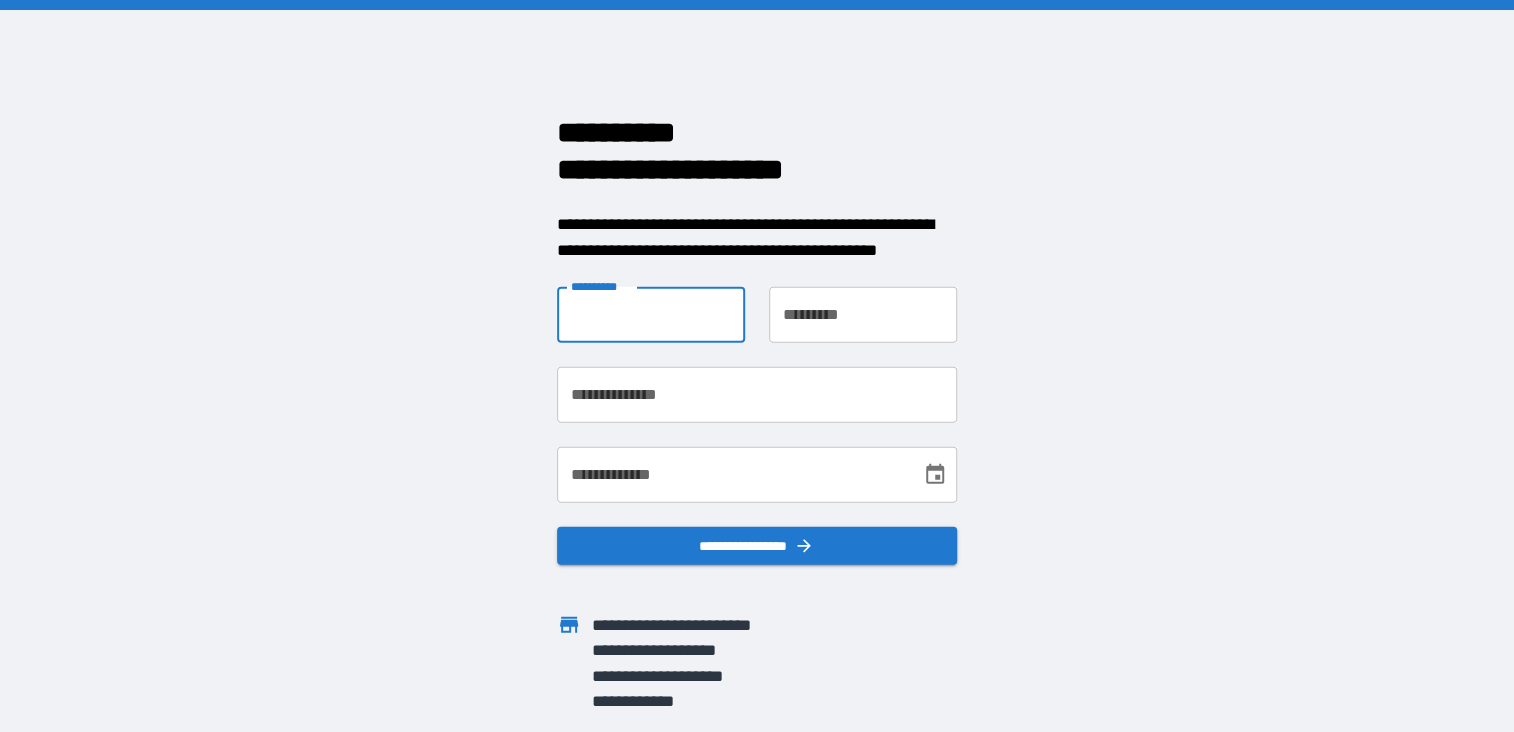 type on "***" 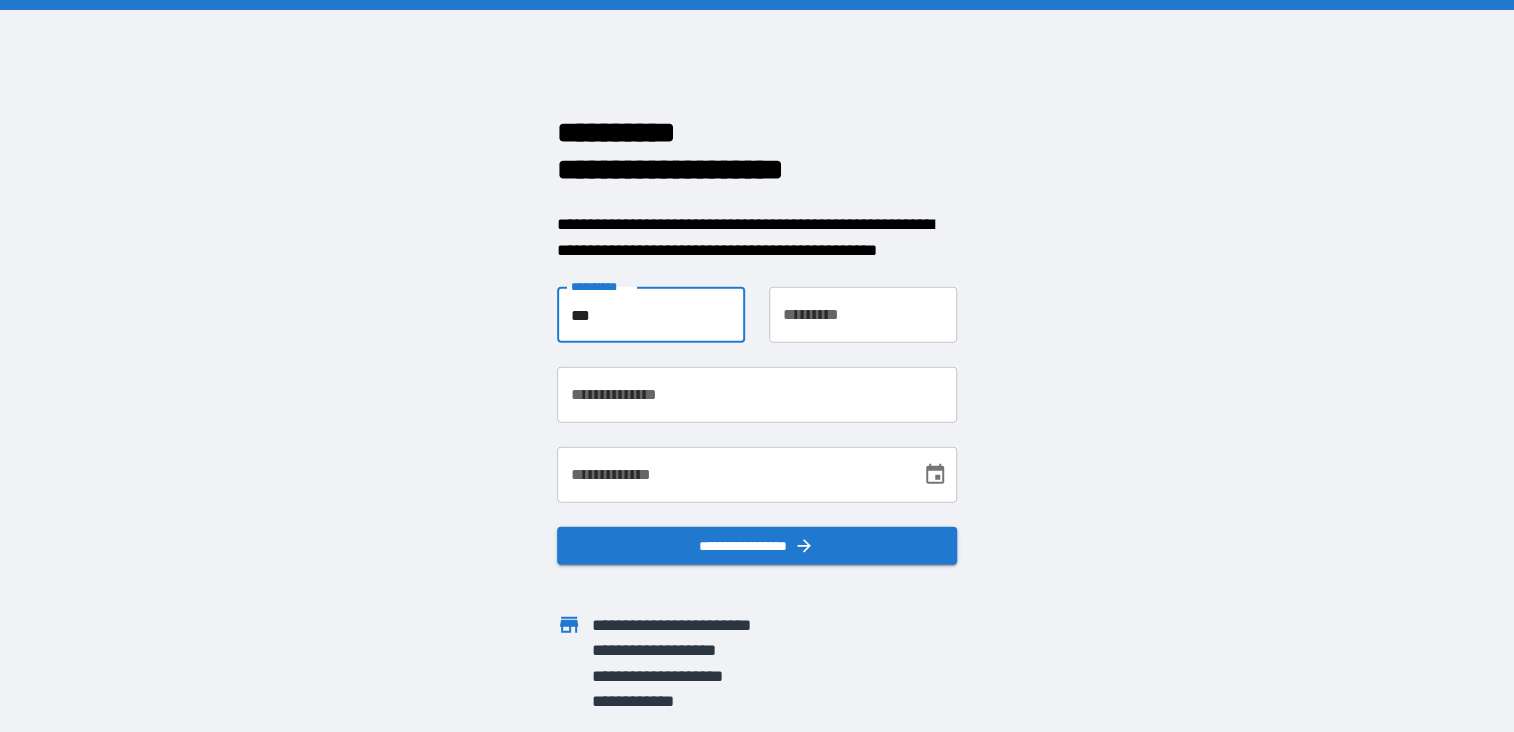 type on "******" 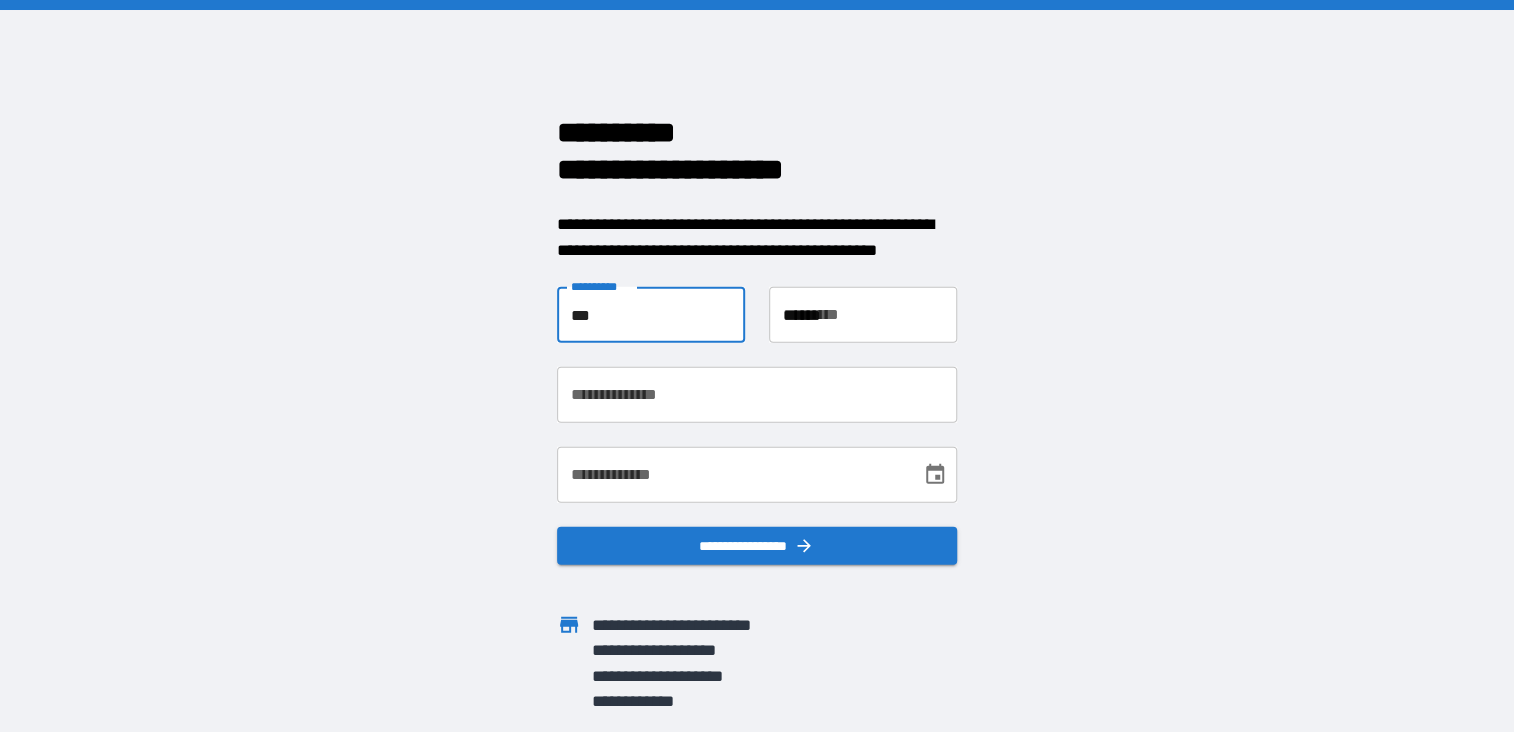 type on "**********" 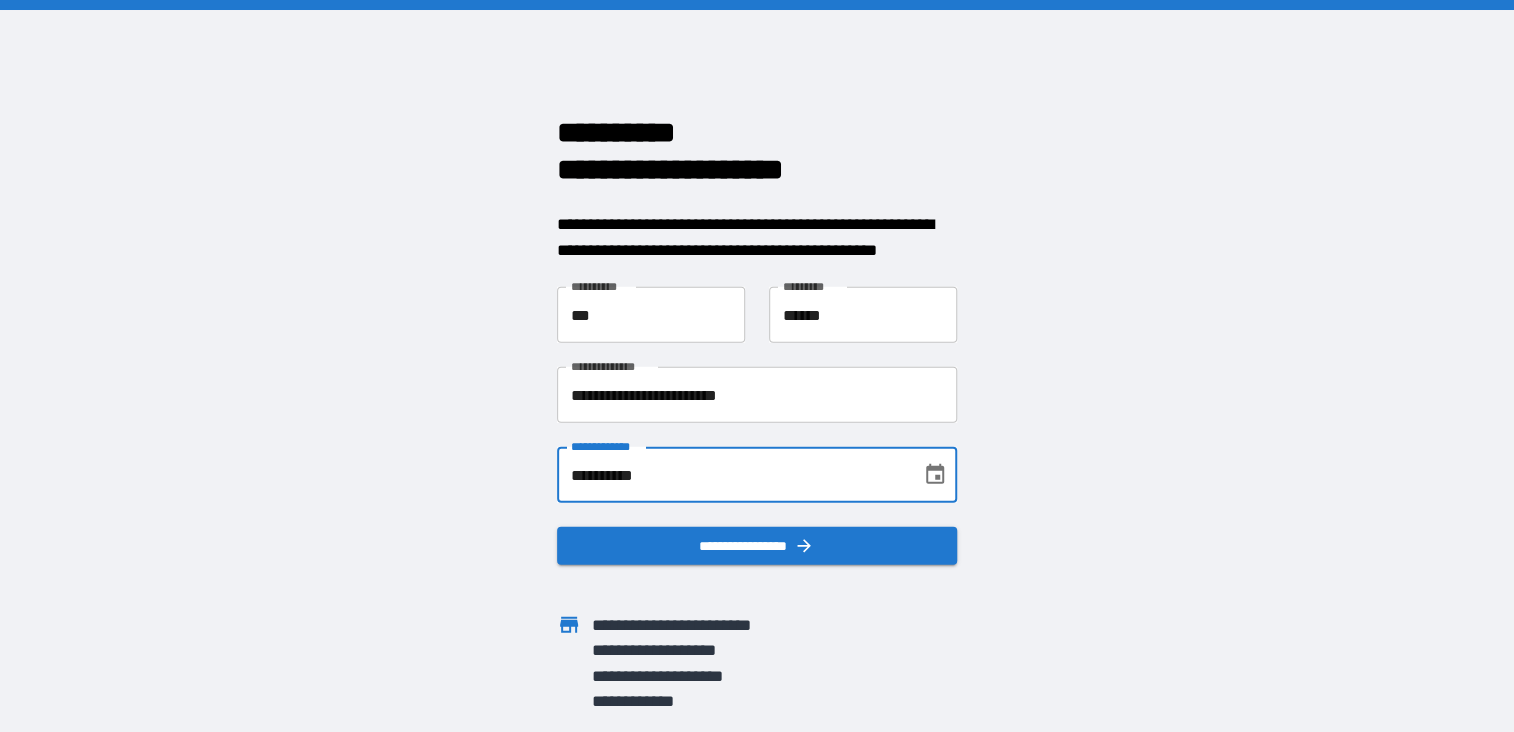 drag, startPoint x: 664, startPoint y: 475, endPoint x: 608, endPoint y: 473, distance: 56.0357 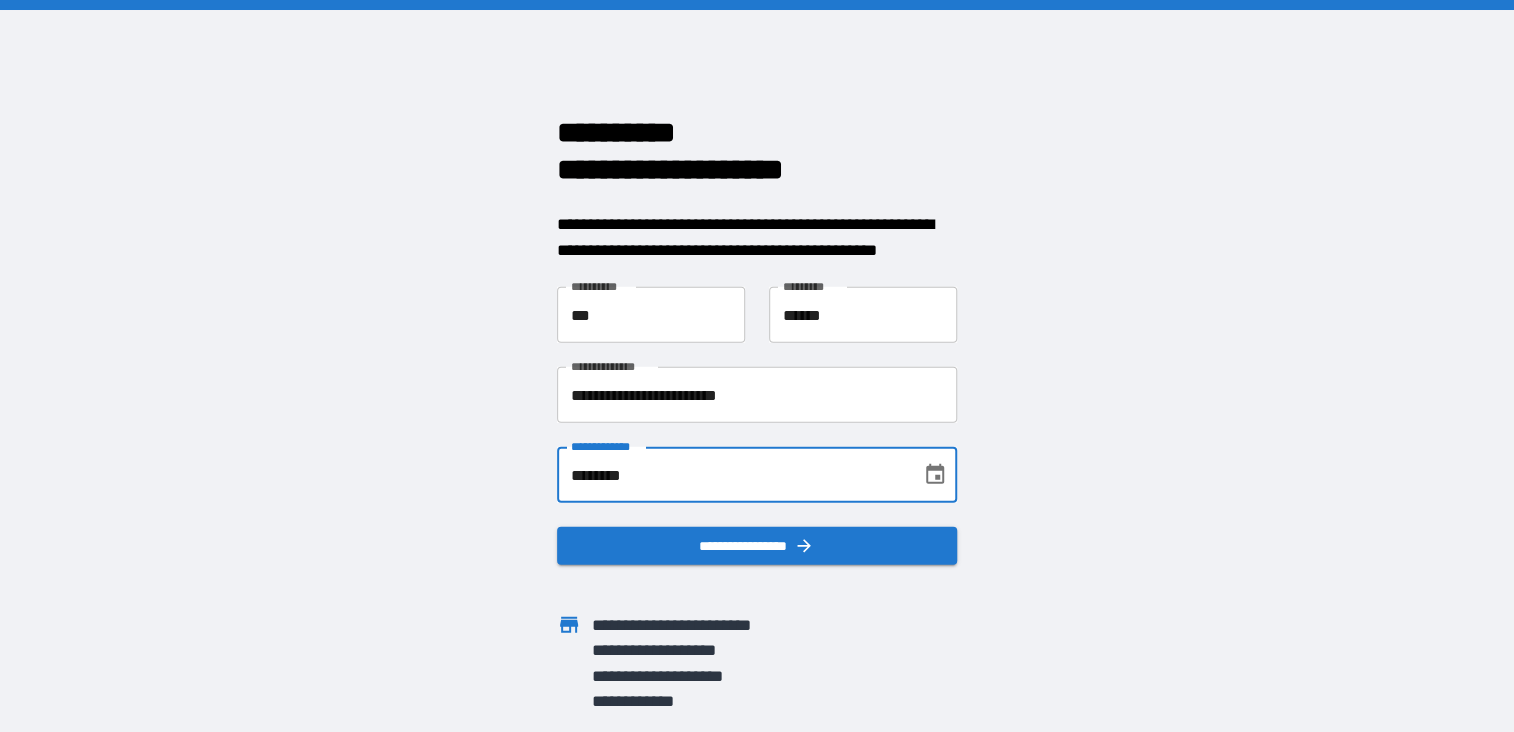 type on "**********" 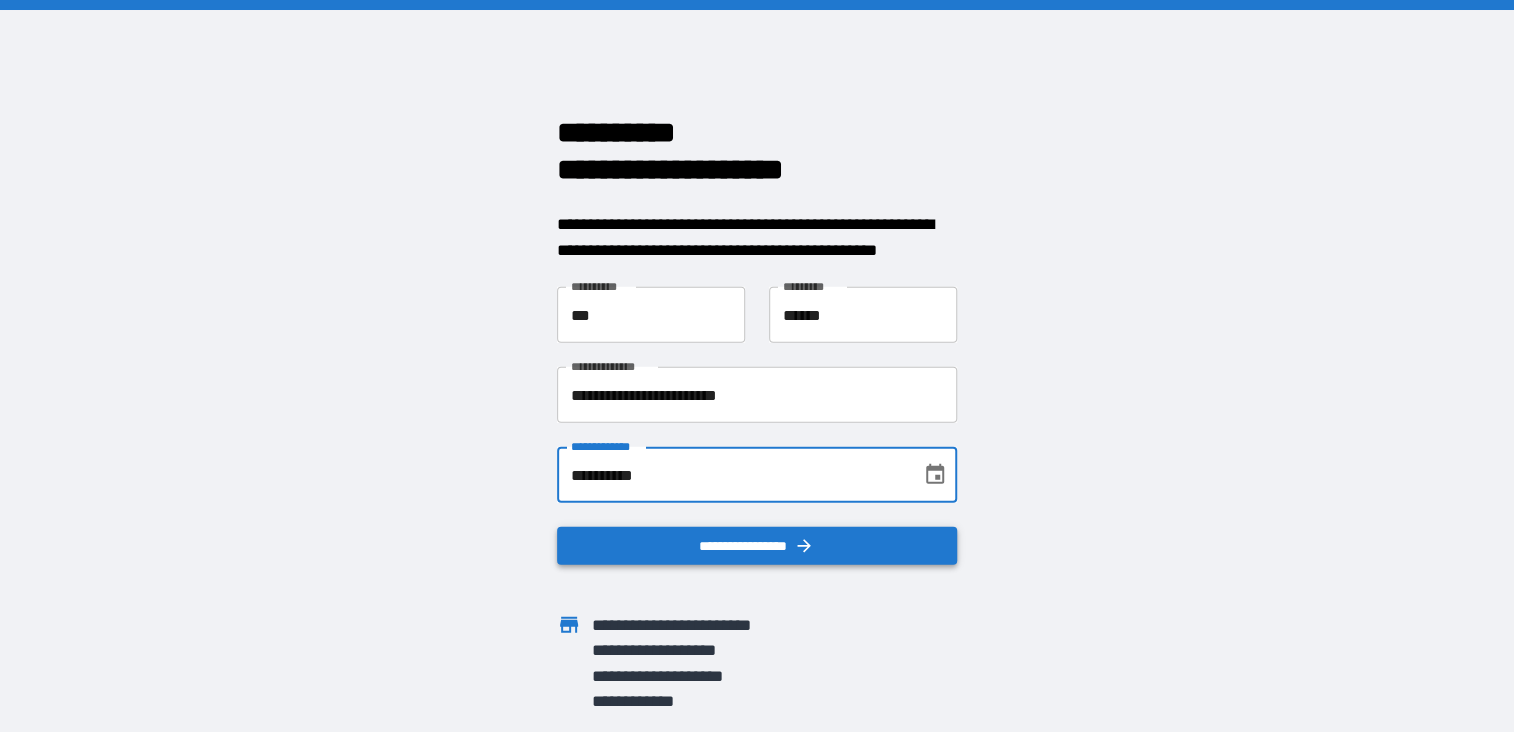 click on "**********" at bounding box center (757, 546) 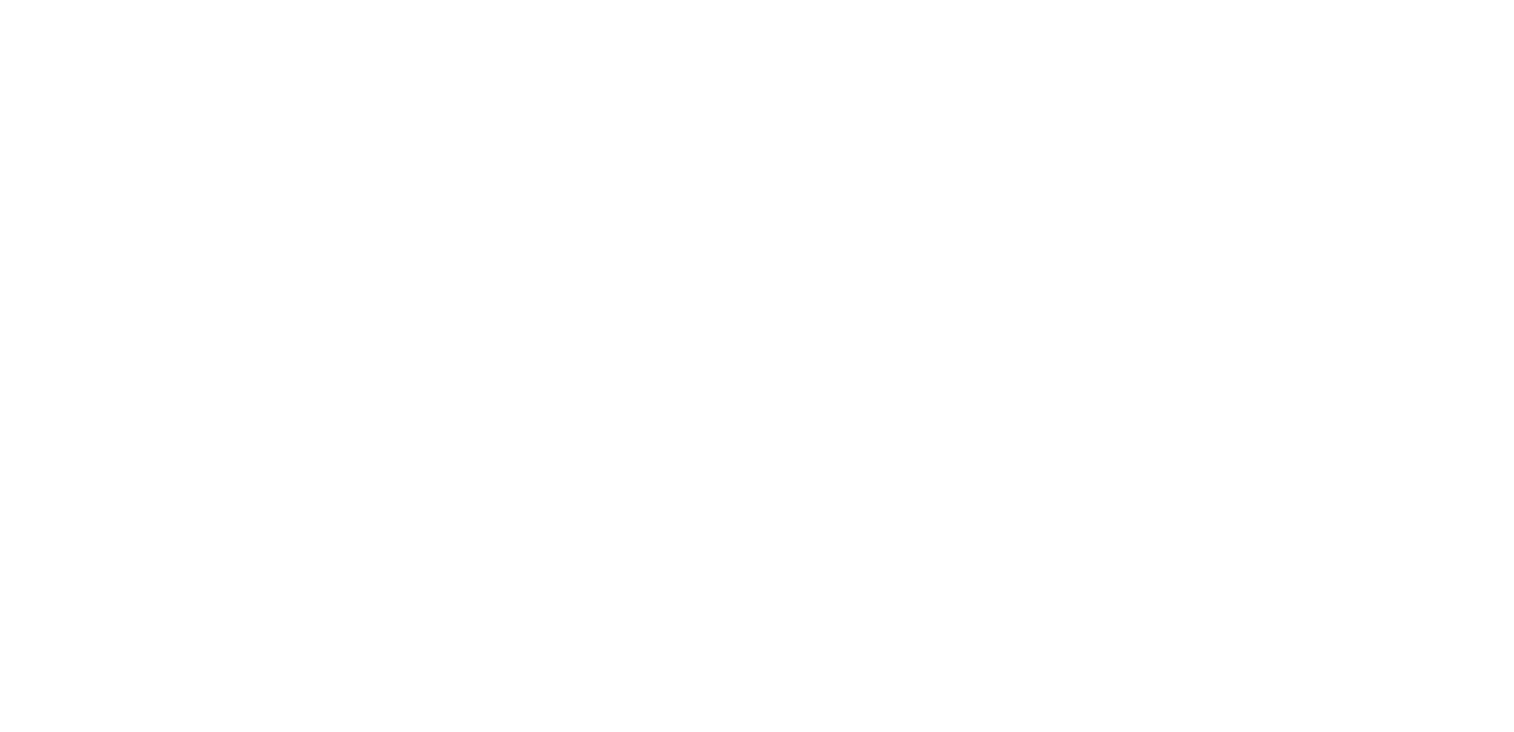 scroll, scrollTop: 0, scrollLeft: 0, axis: both 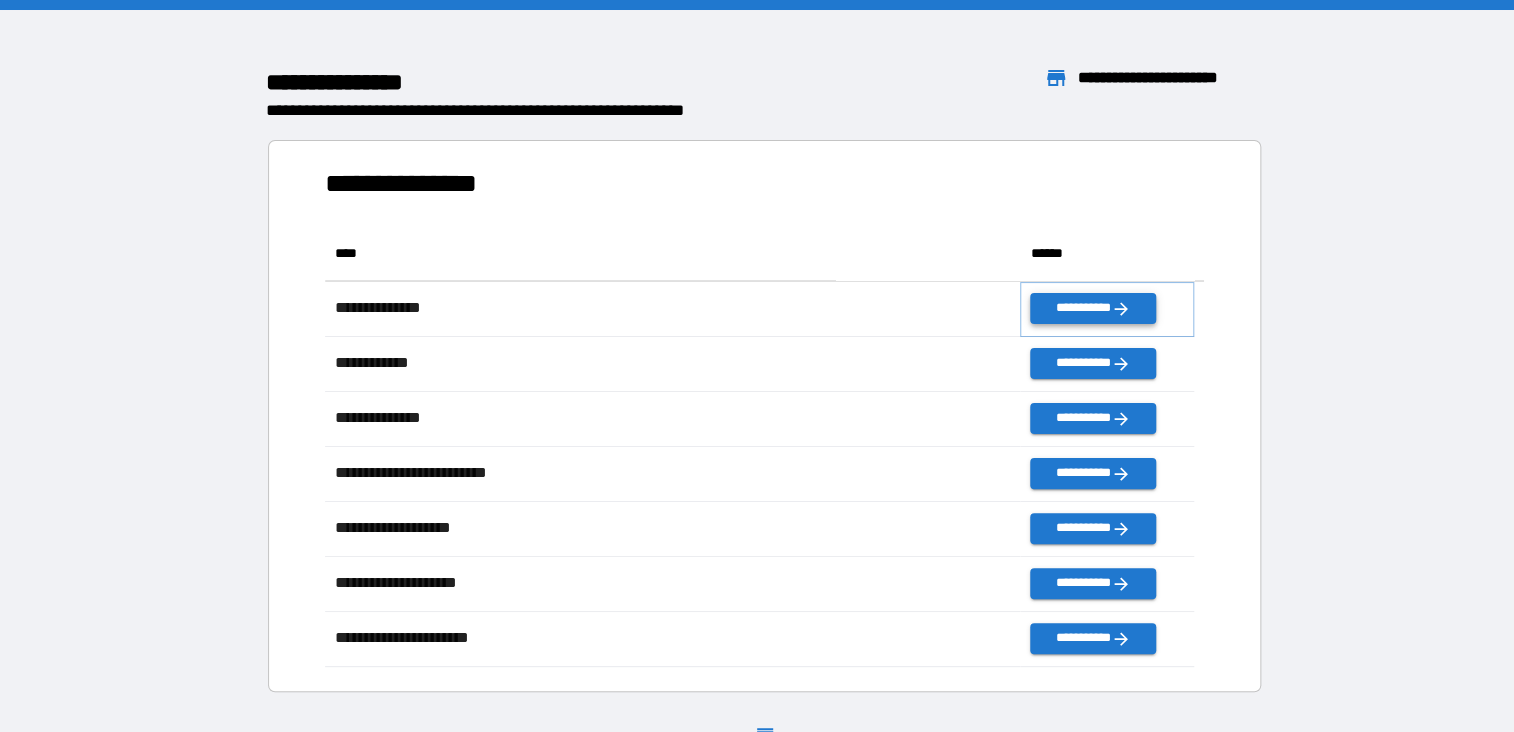 click on "**********" at bounding box center [1092, 308] 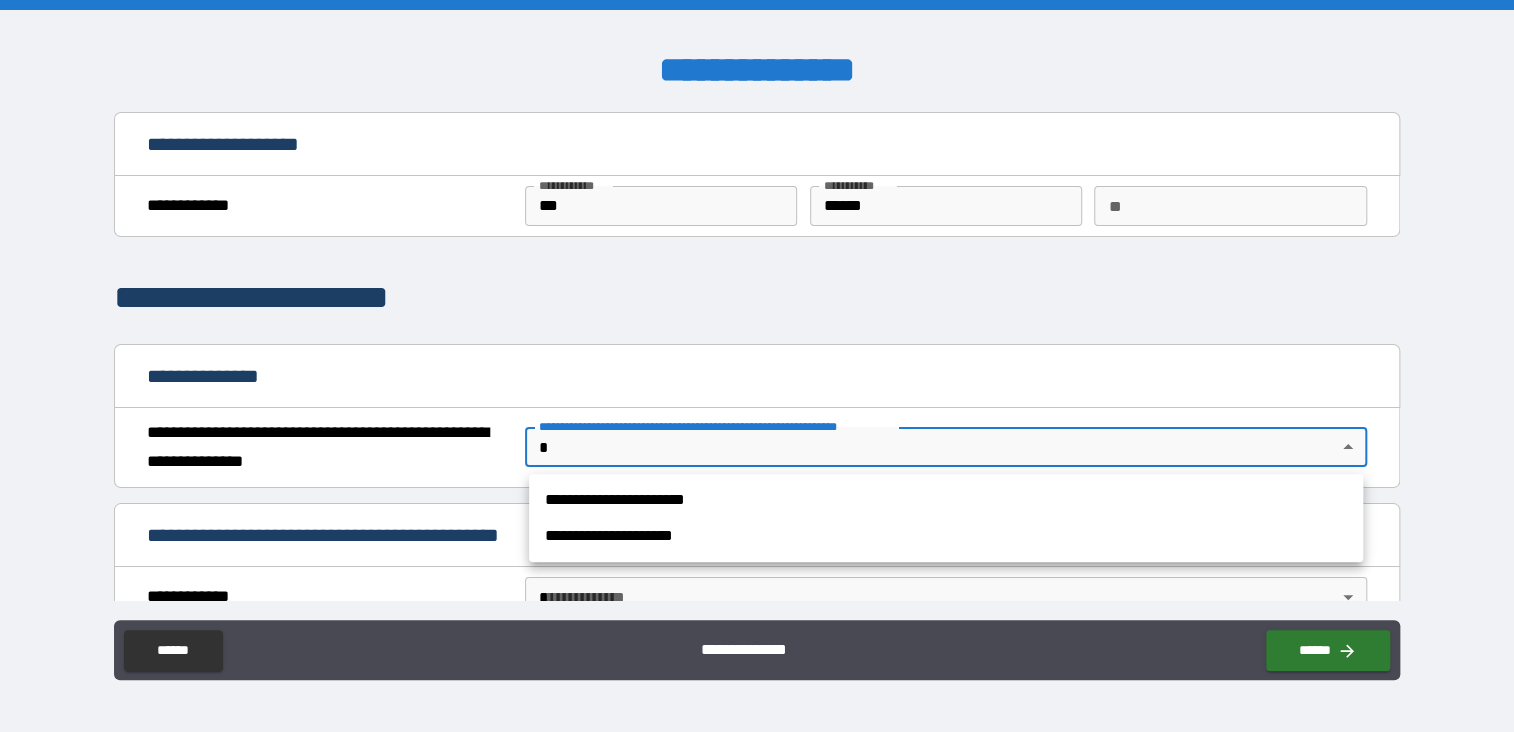click on "**********" at bounding box center (757, 366) 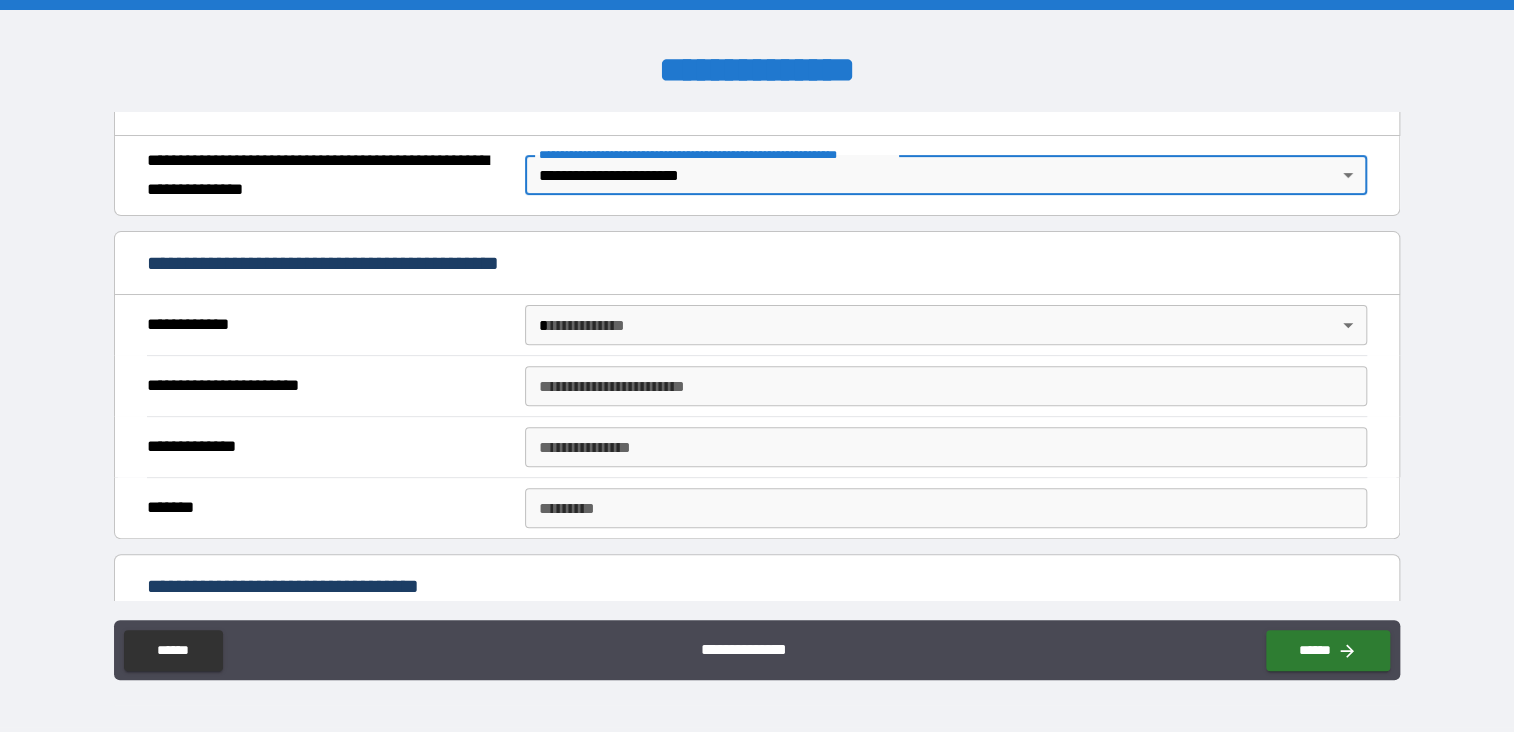 scroll, scrollTop: 300, scrollLeft: 0, axis: vertical 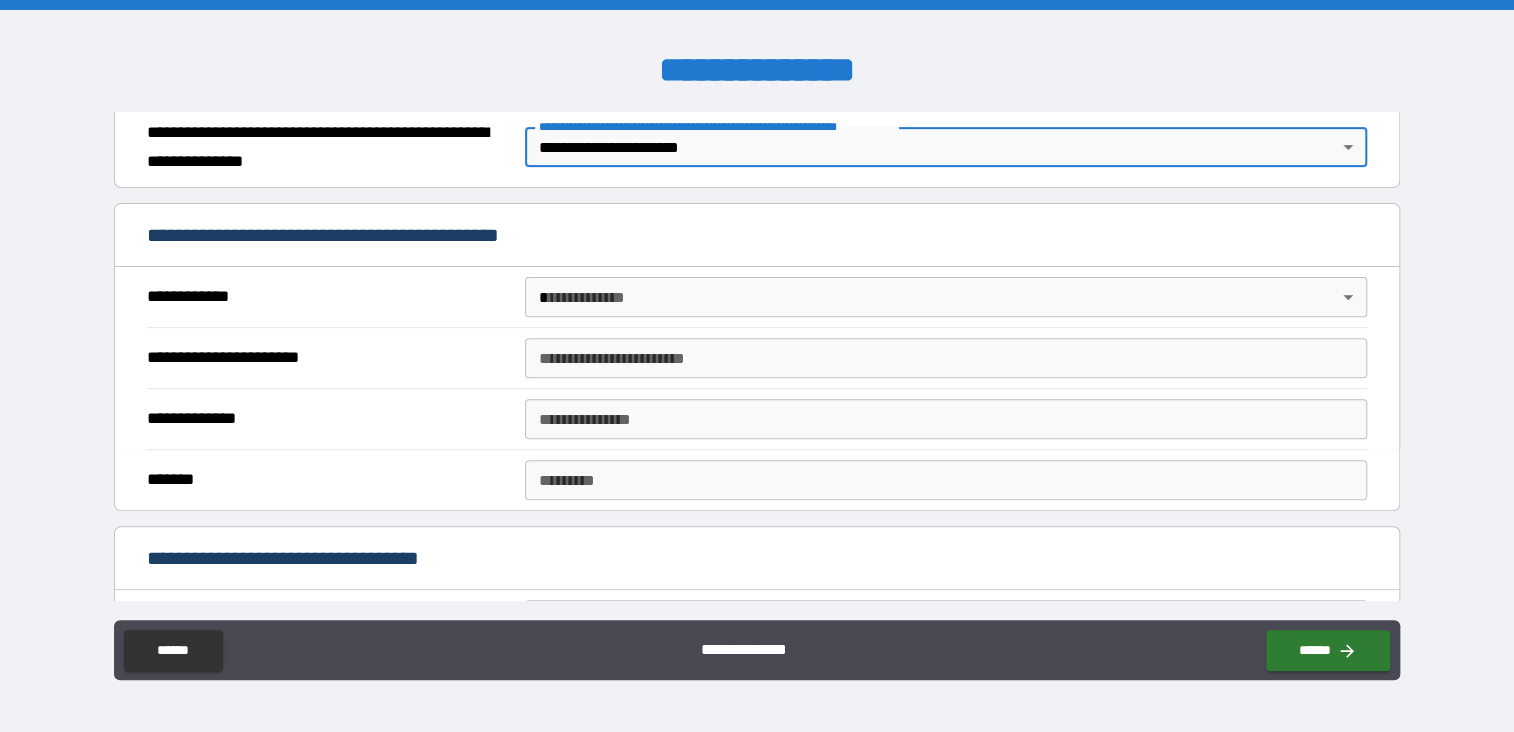 click on "**********" at bounding box center (757, 366) 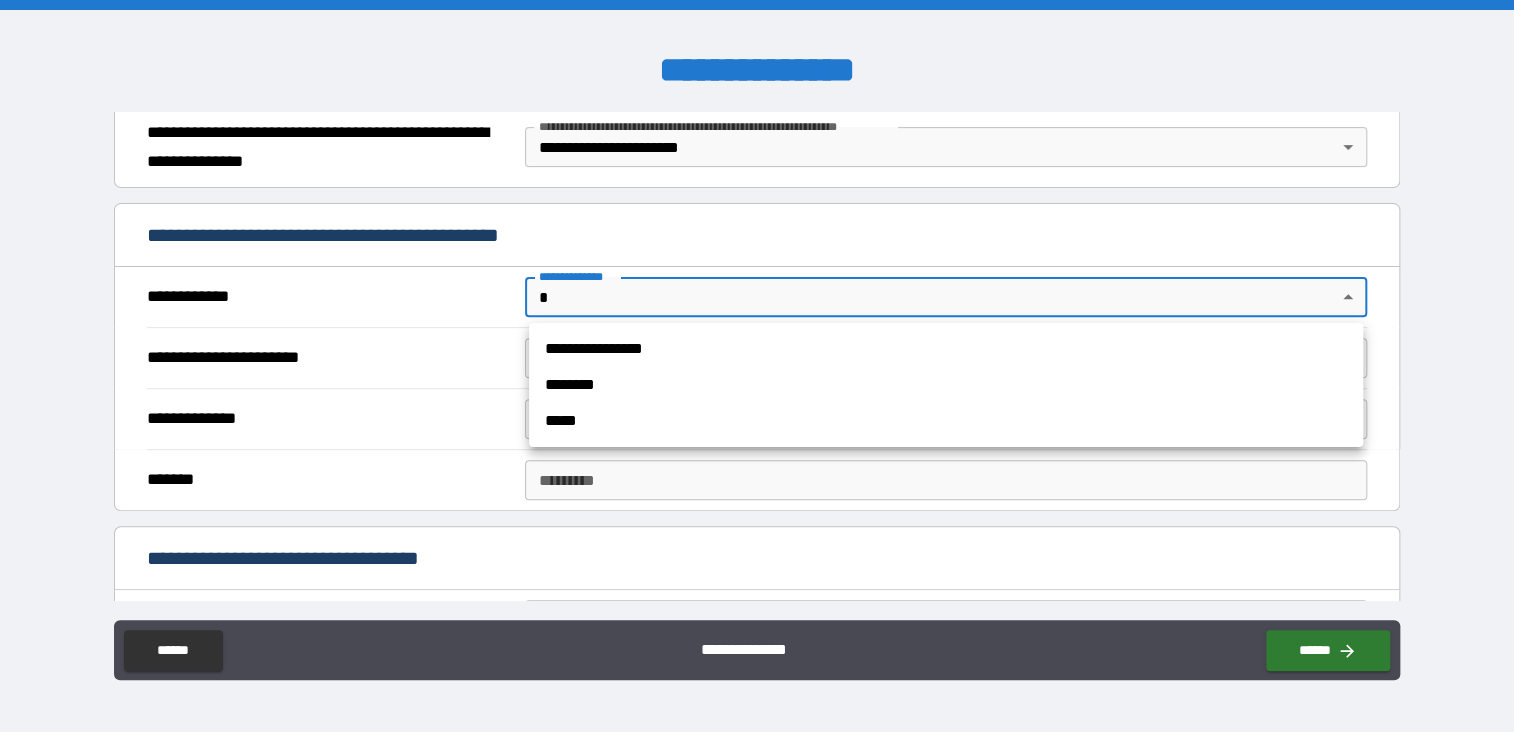 click on "**********" at bounding box center (946, 349) 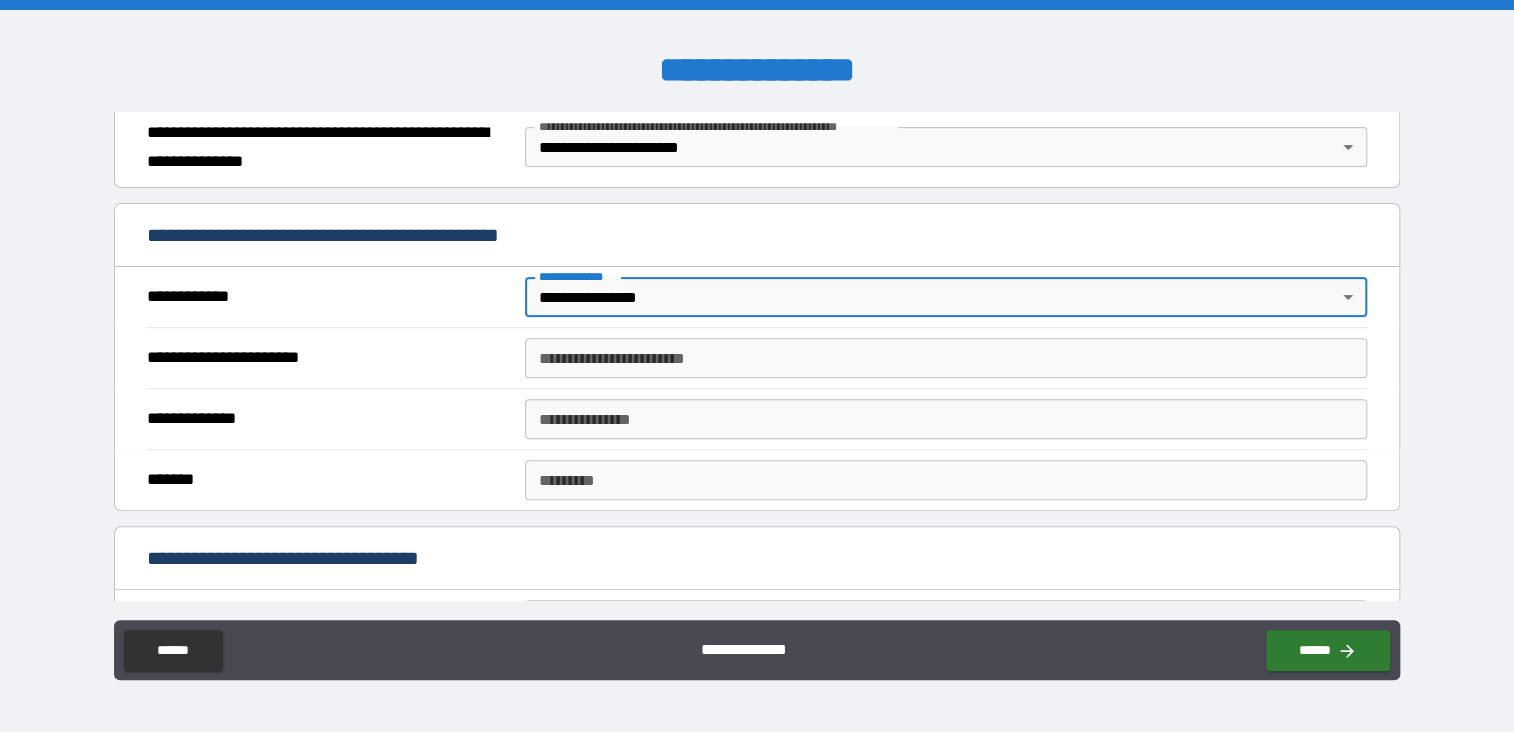 click on "**********" at bounding box center (946, 358) 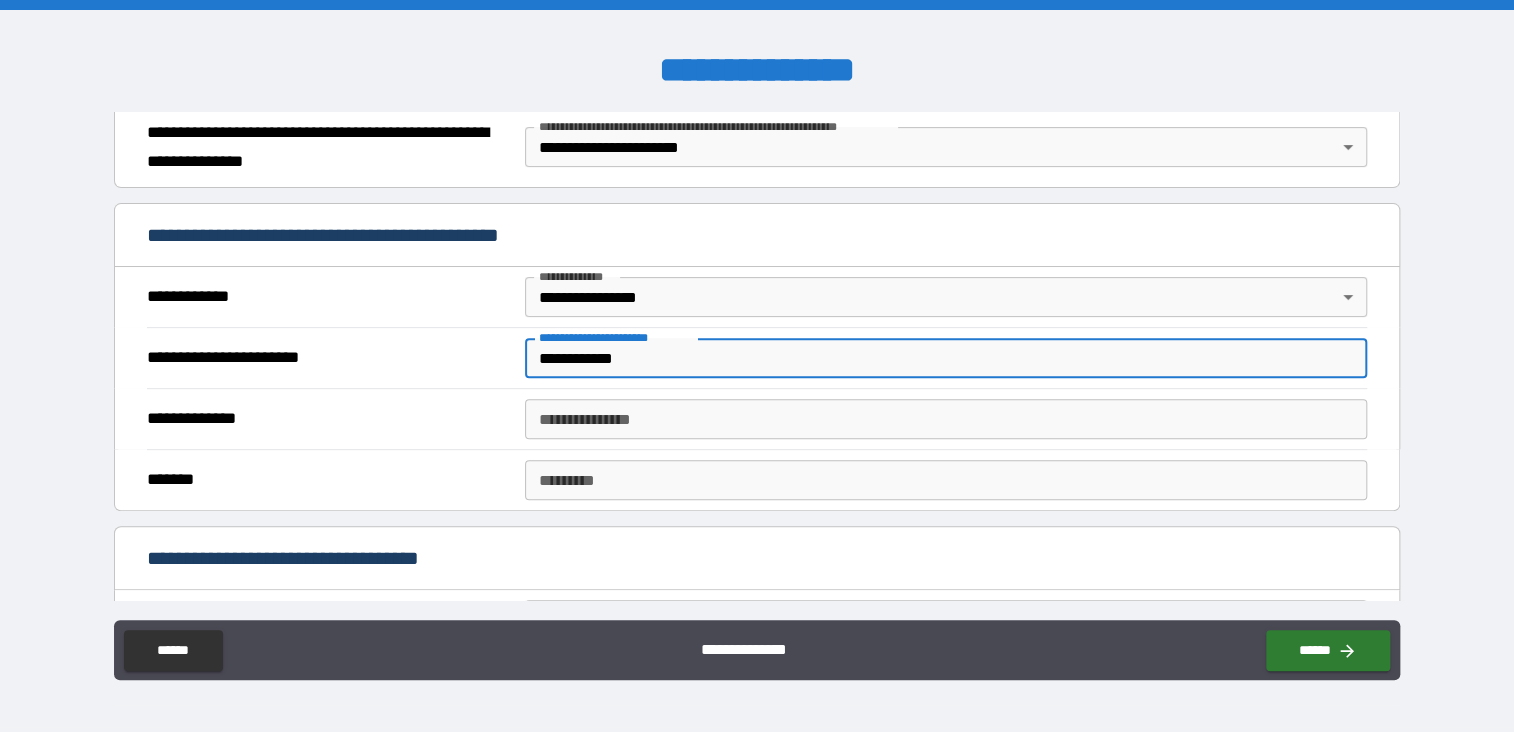 type on "**********" 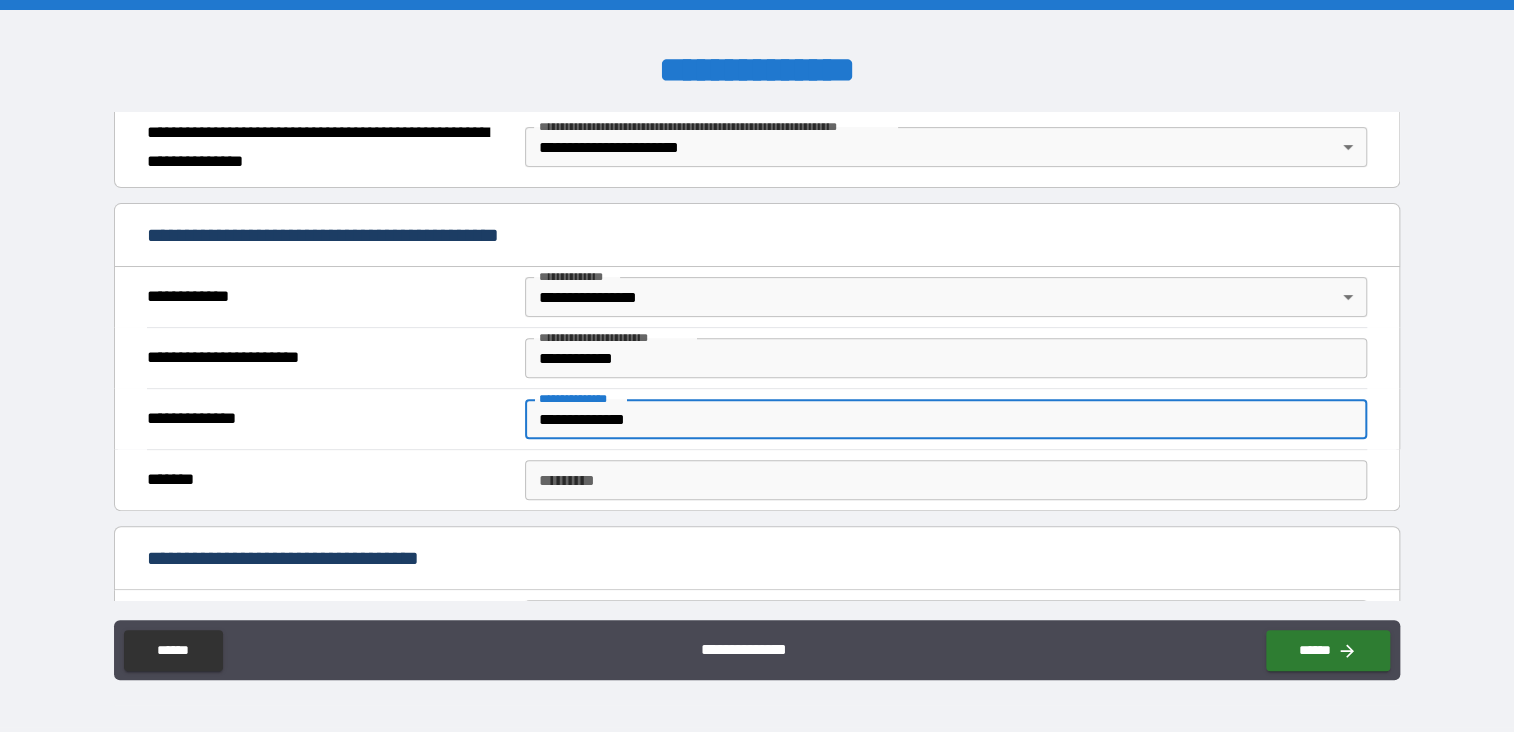 type on "**********" 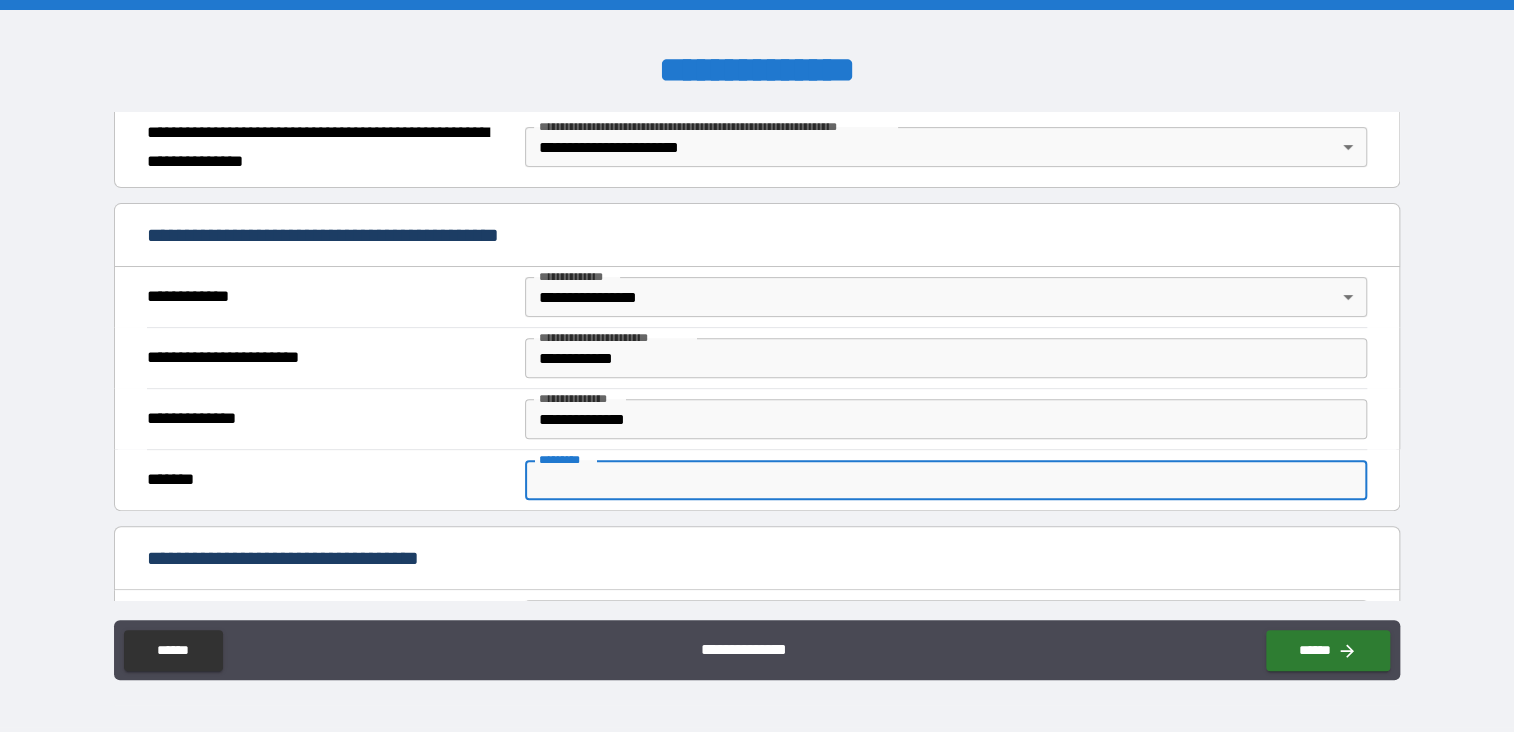 click on "*******   *" at bounding box center [946, 480] 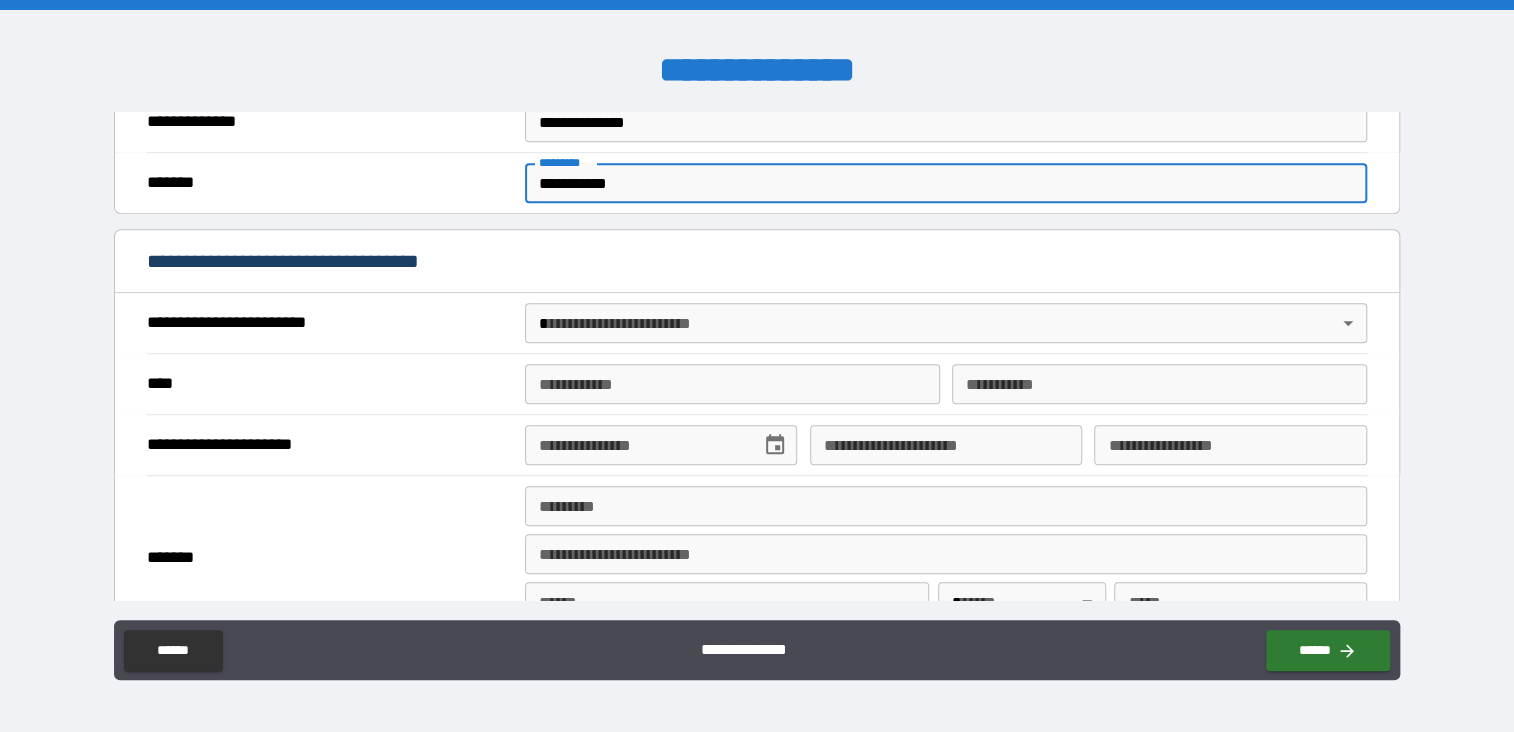 scroll, scrollTop: 600, scrollLeft: 0, axis: vertical 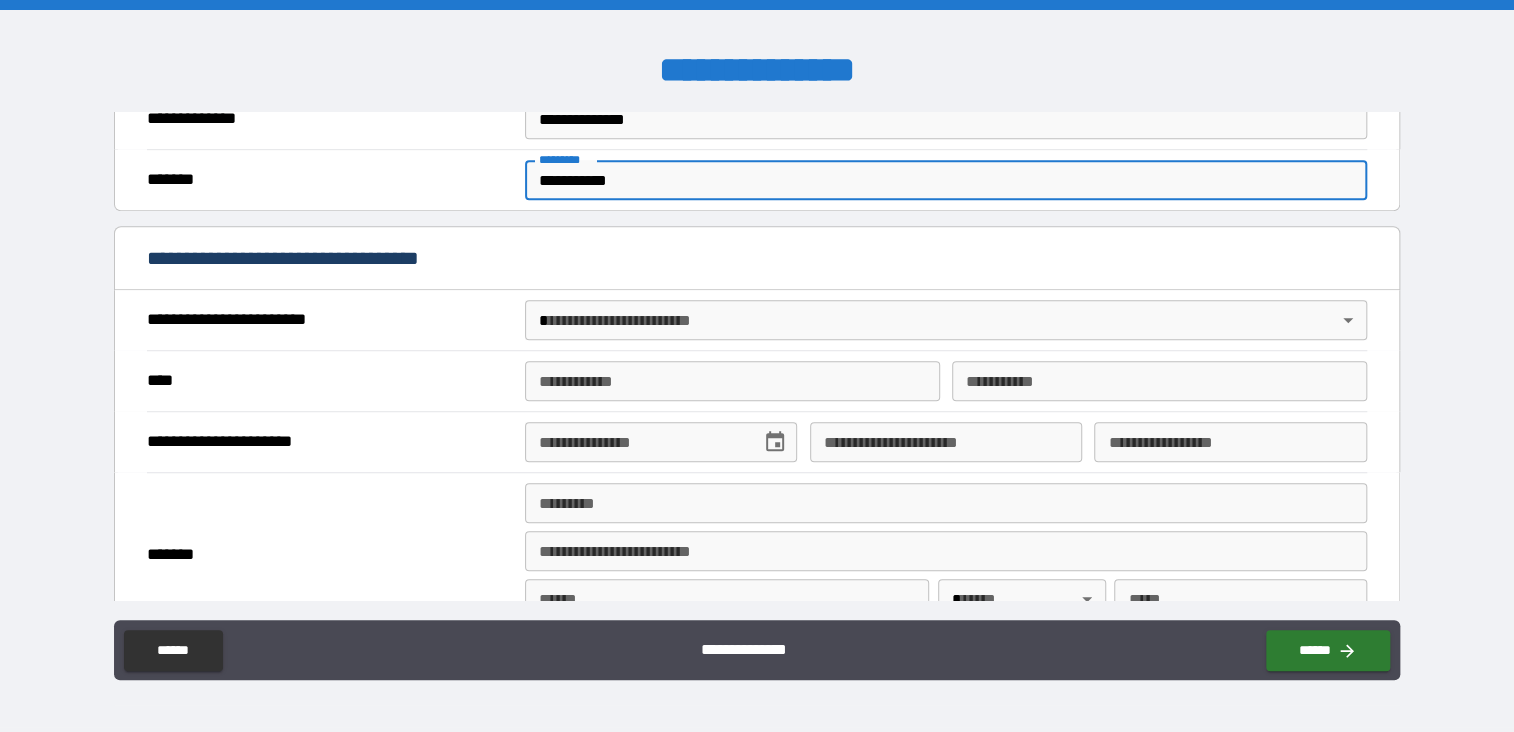 type on "**********" 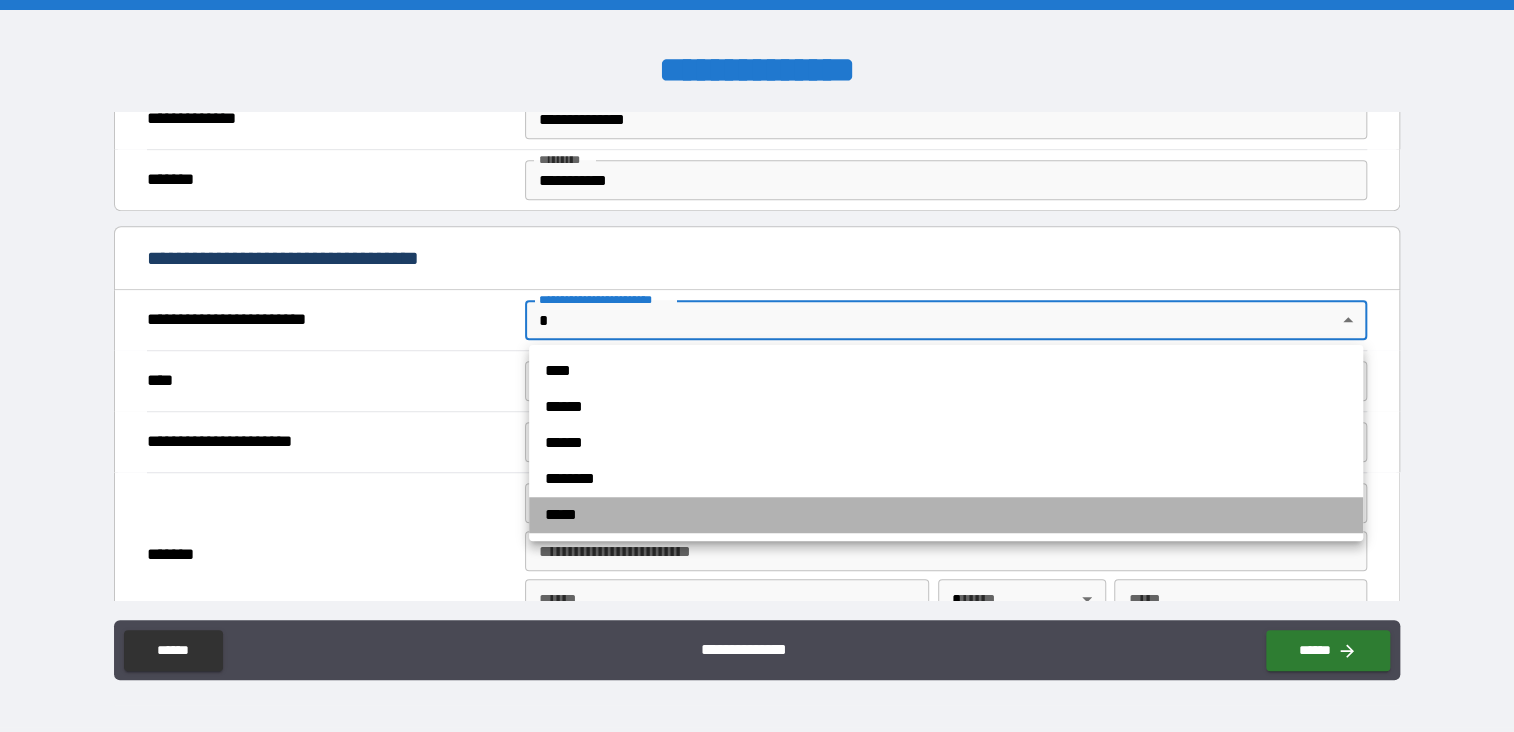 click on "*****" at bounding box center [946, 515] 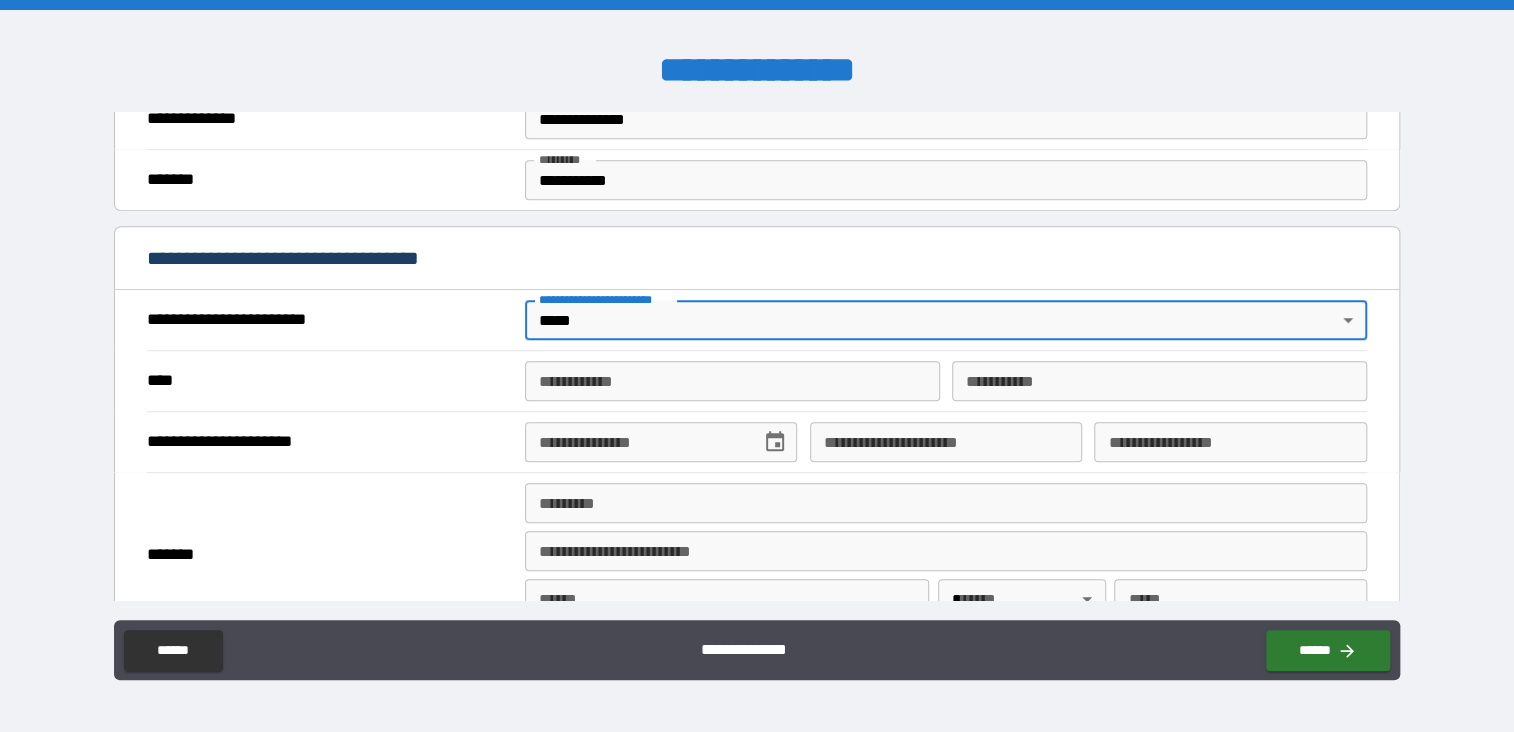 click on "**********" at bounding box center [732, 381] 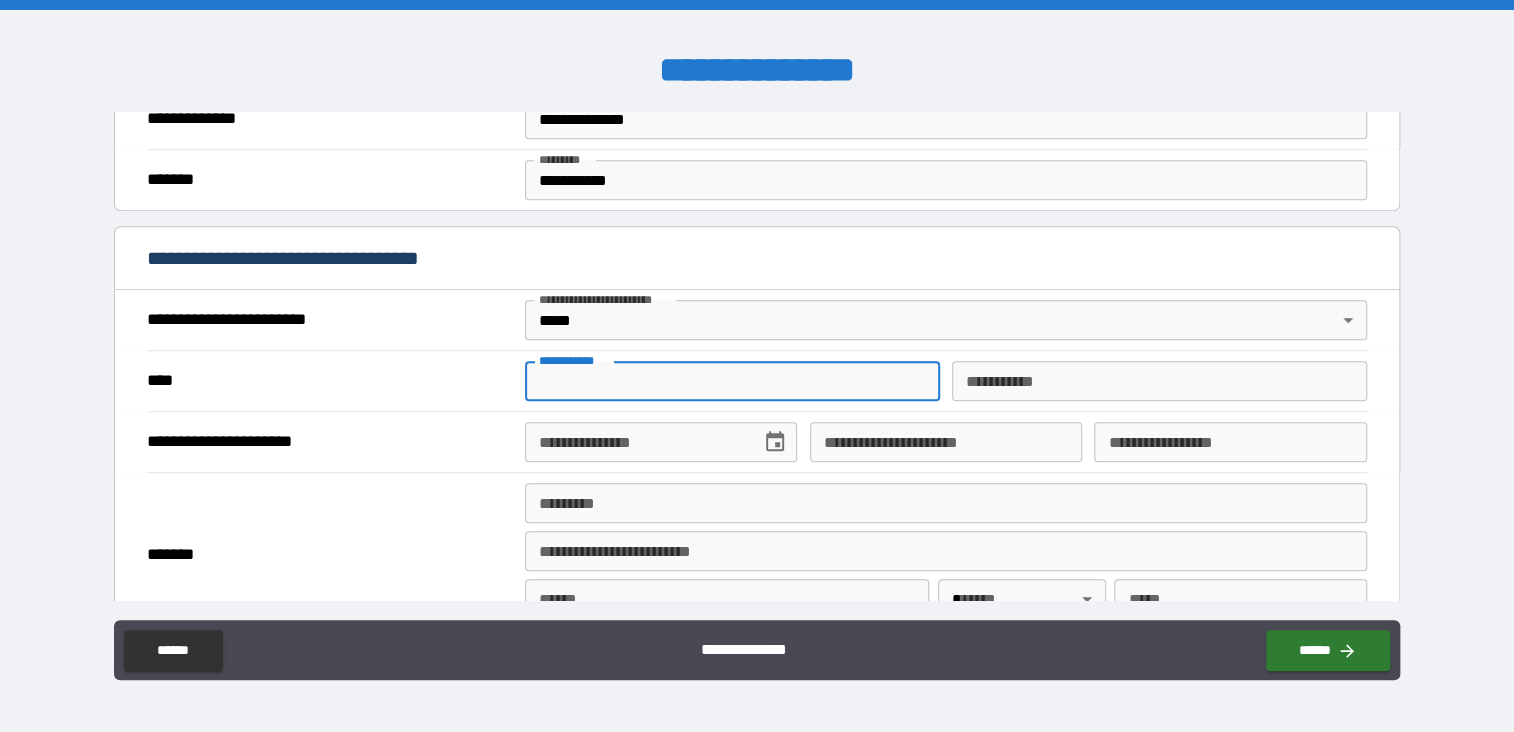 type on "*******" 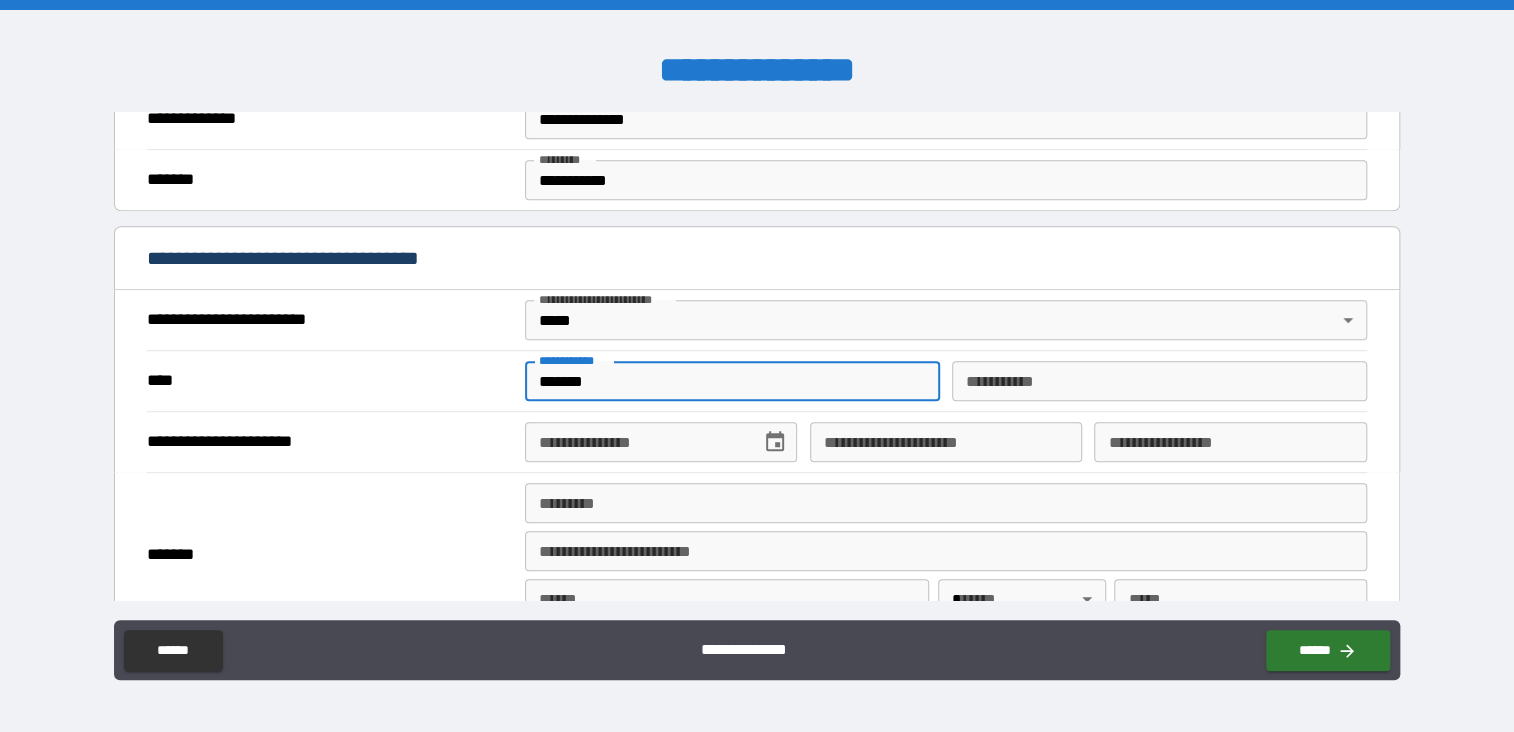 type on "******" 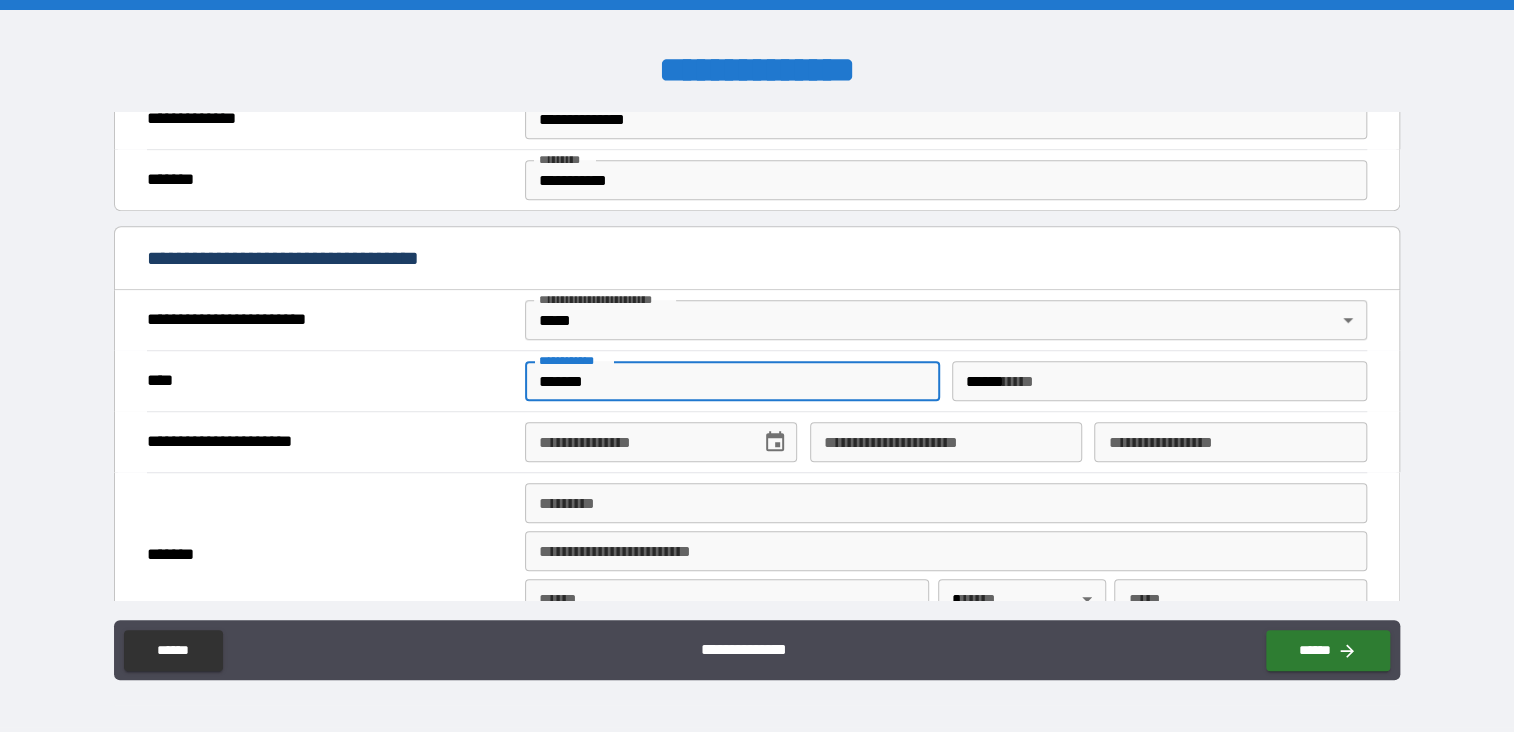 type on "**********" 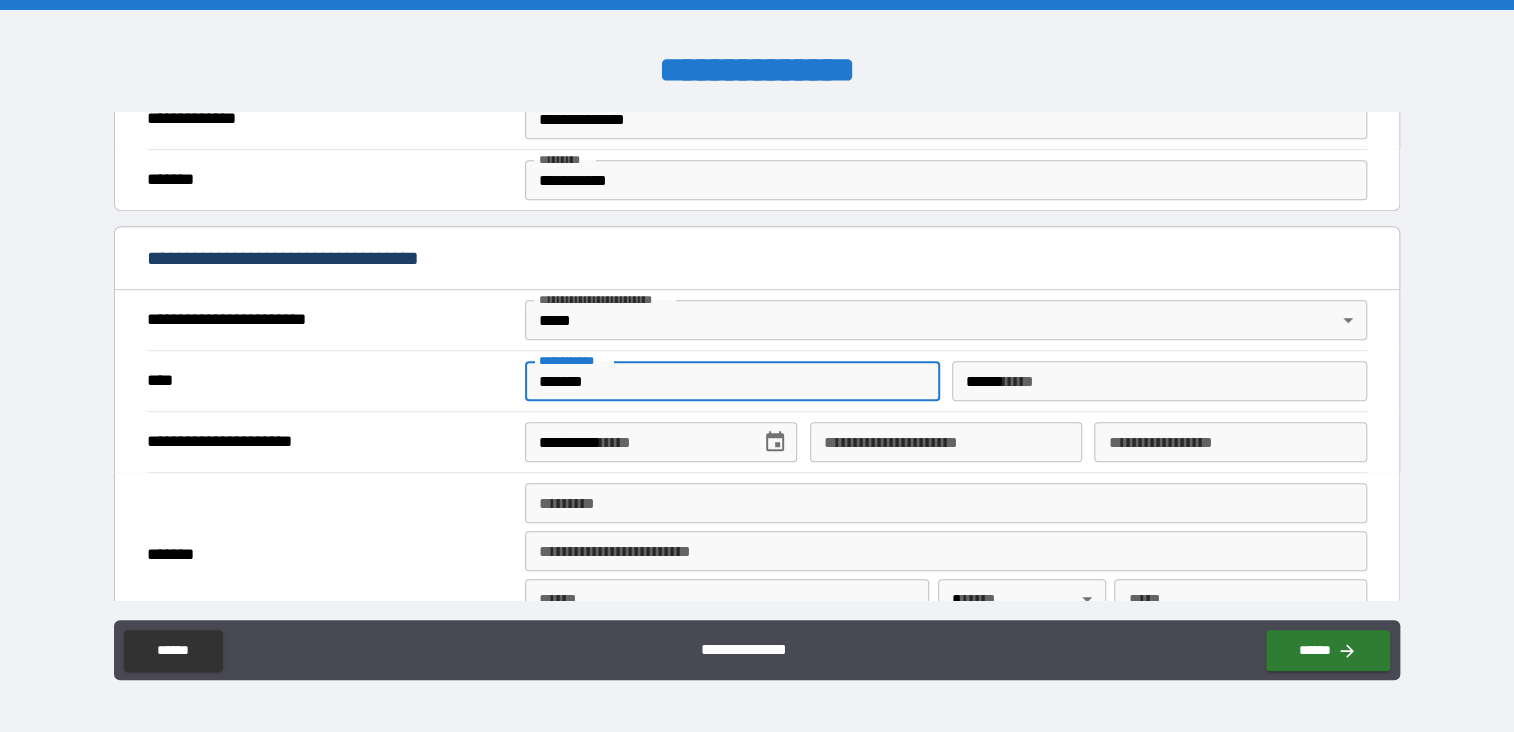 type on "**********" 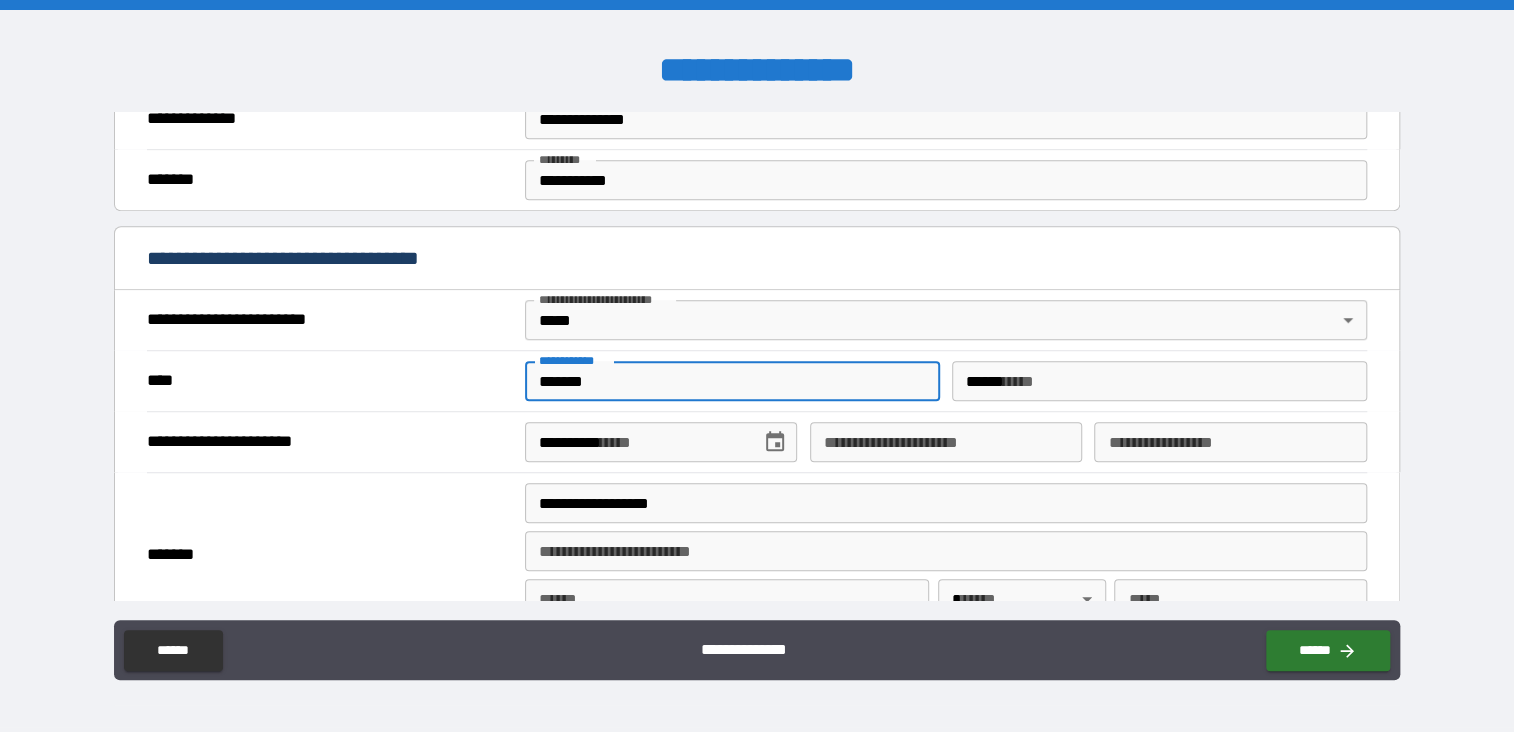 type on "*********" 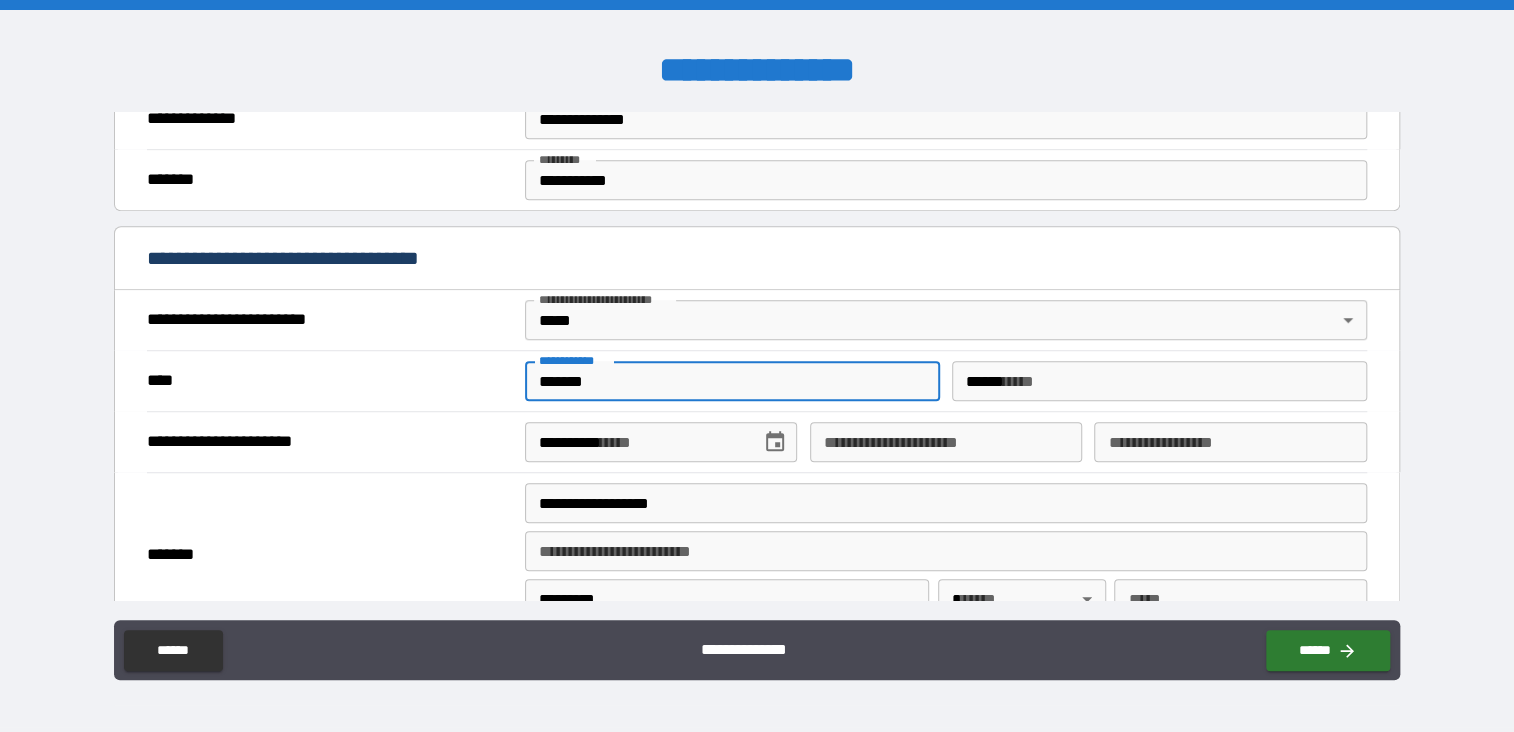 type 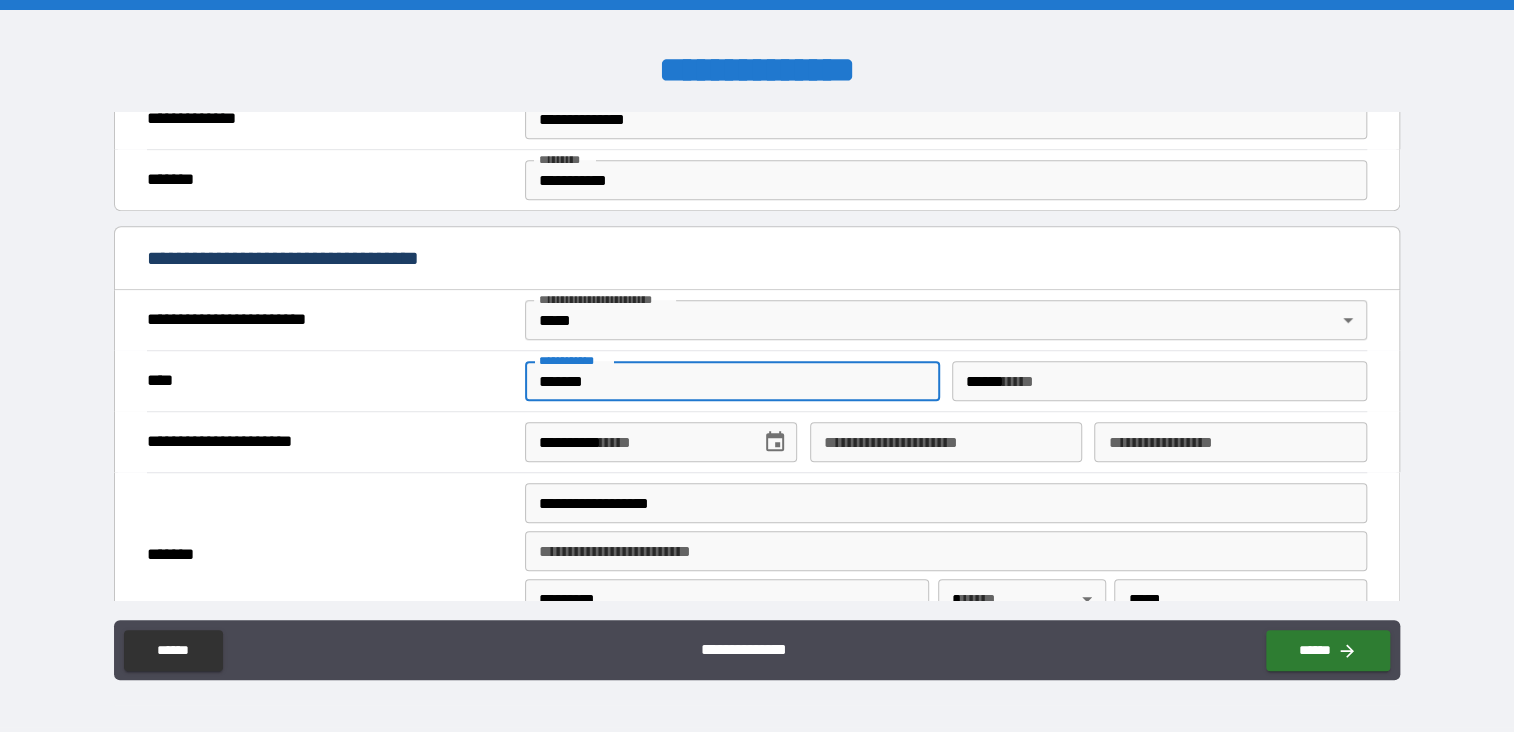 type 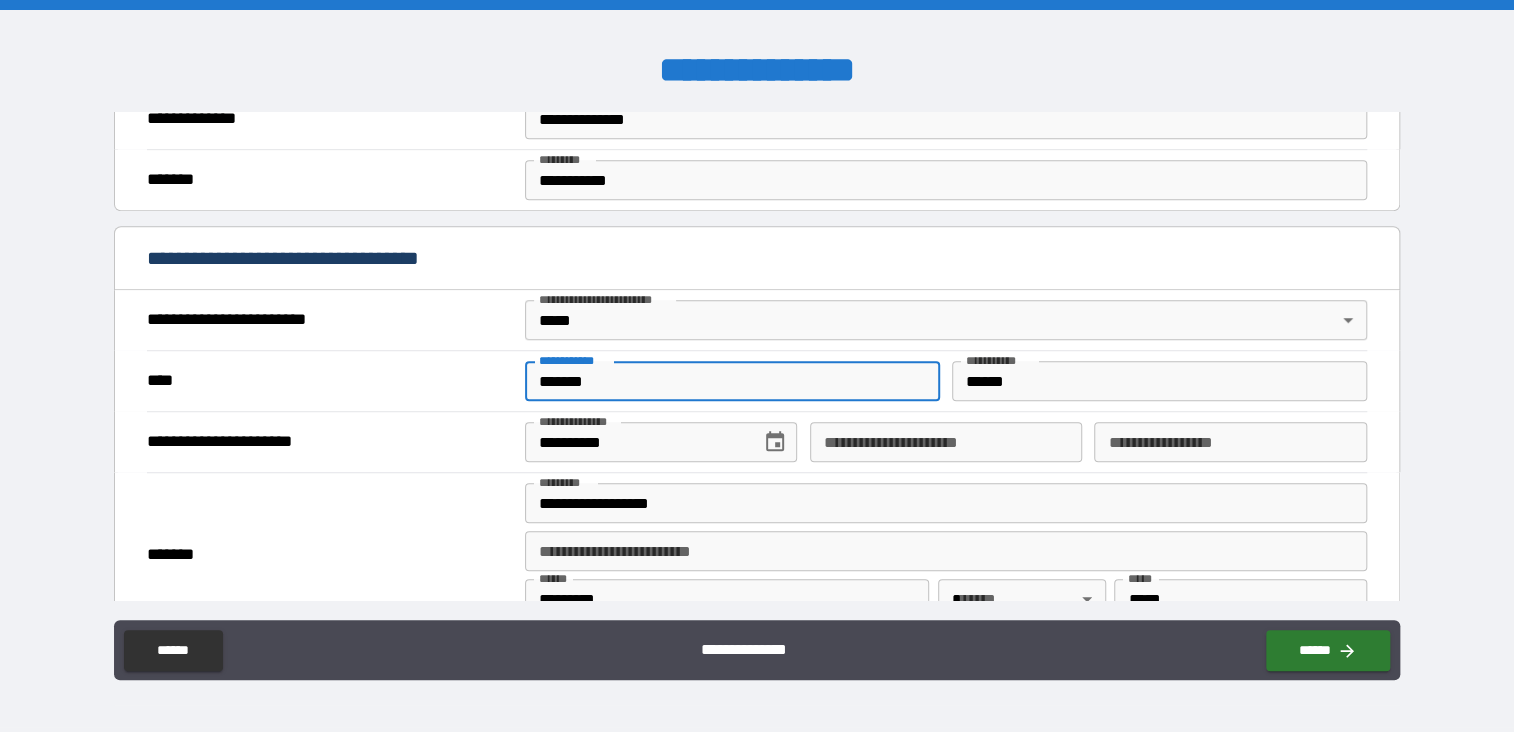drag, startPoint x: 617, startPoint y: 371, endPoint x: 512, endPoint y: 377, distance: 105.17129 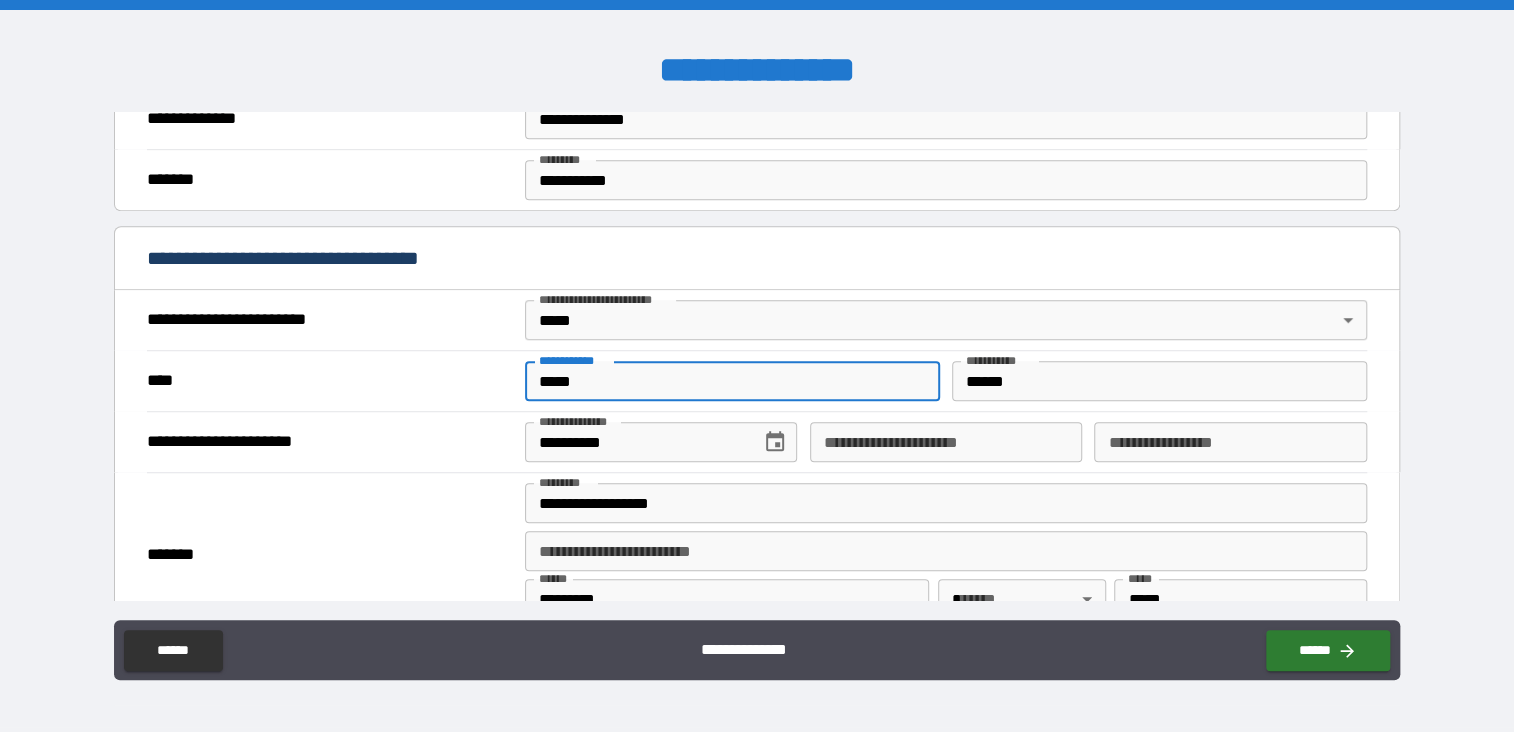 type on "*****" 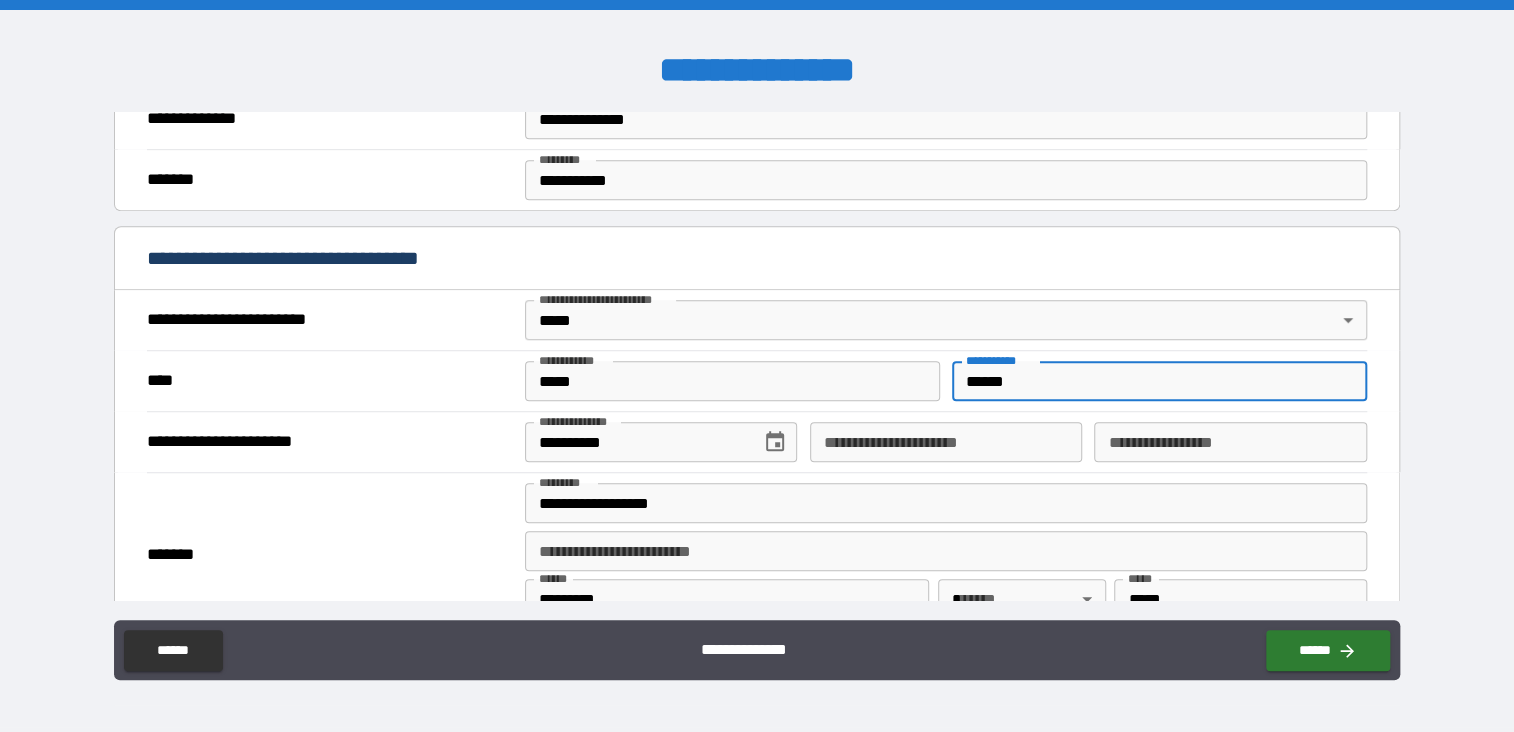 drag, startPoint x: 1020, startPoint y: 382, endPoint x: 947, endPoint y: 391, distance: 73.552704 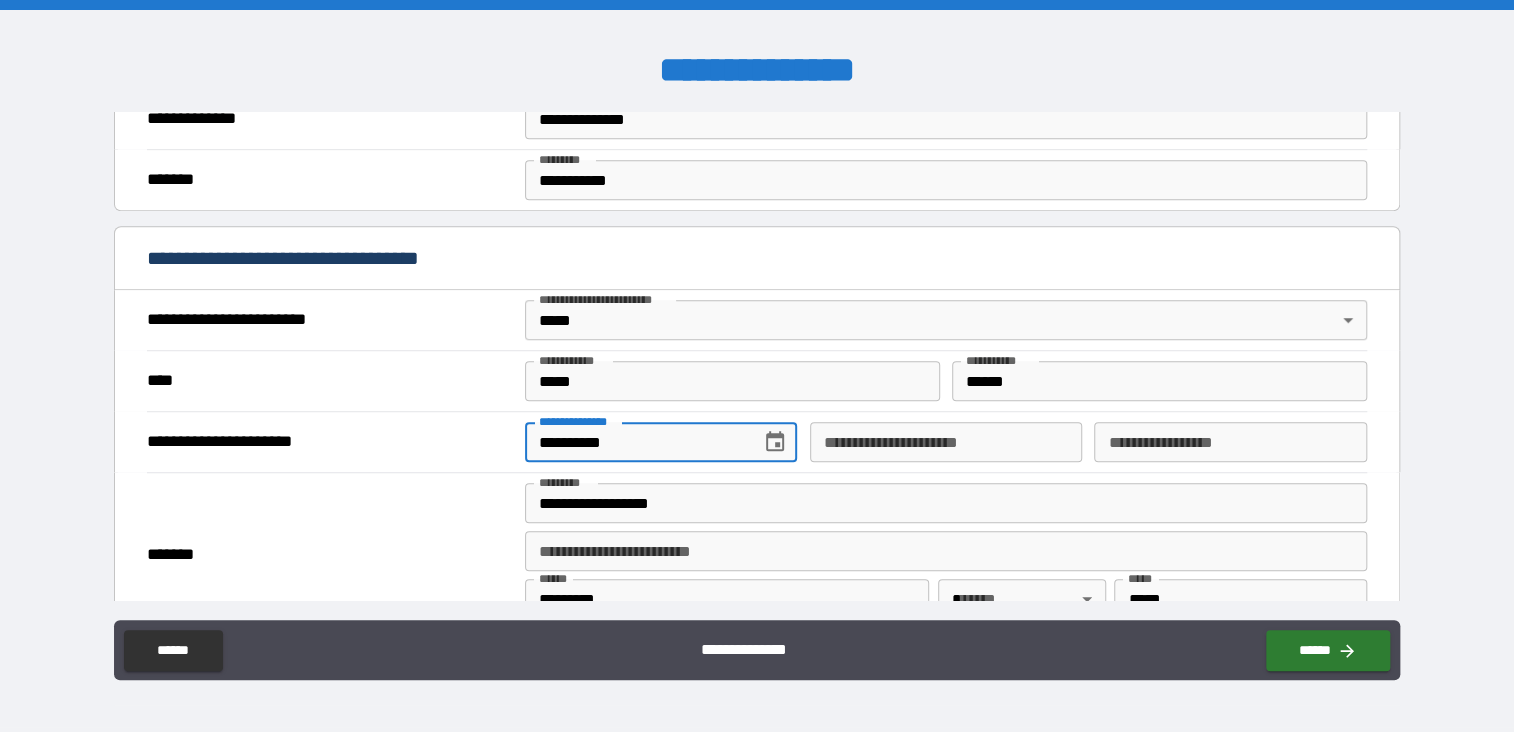 drag, startPoint x: 634, startPoint y: 442, endPoint x: 500, endPoint y: 445, distance: 134.03358 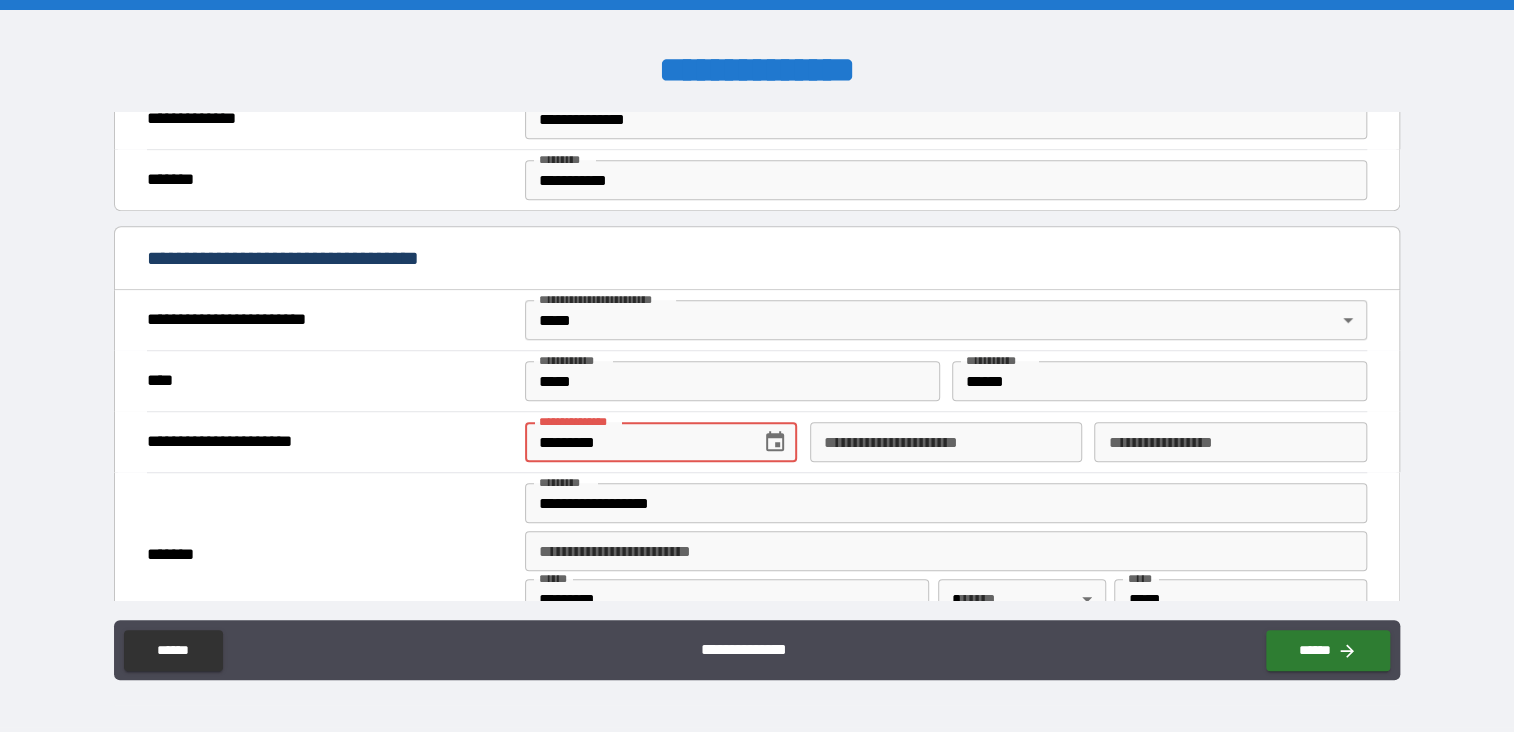 type on "**********" 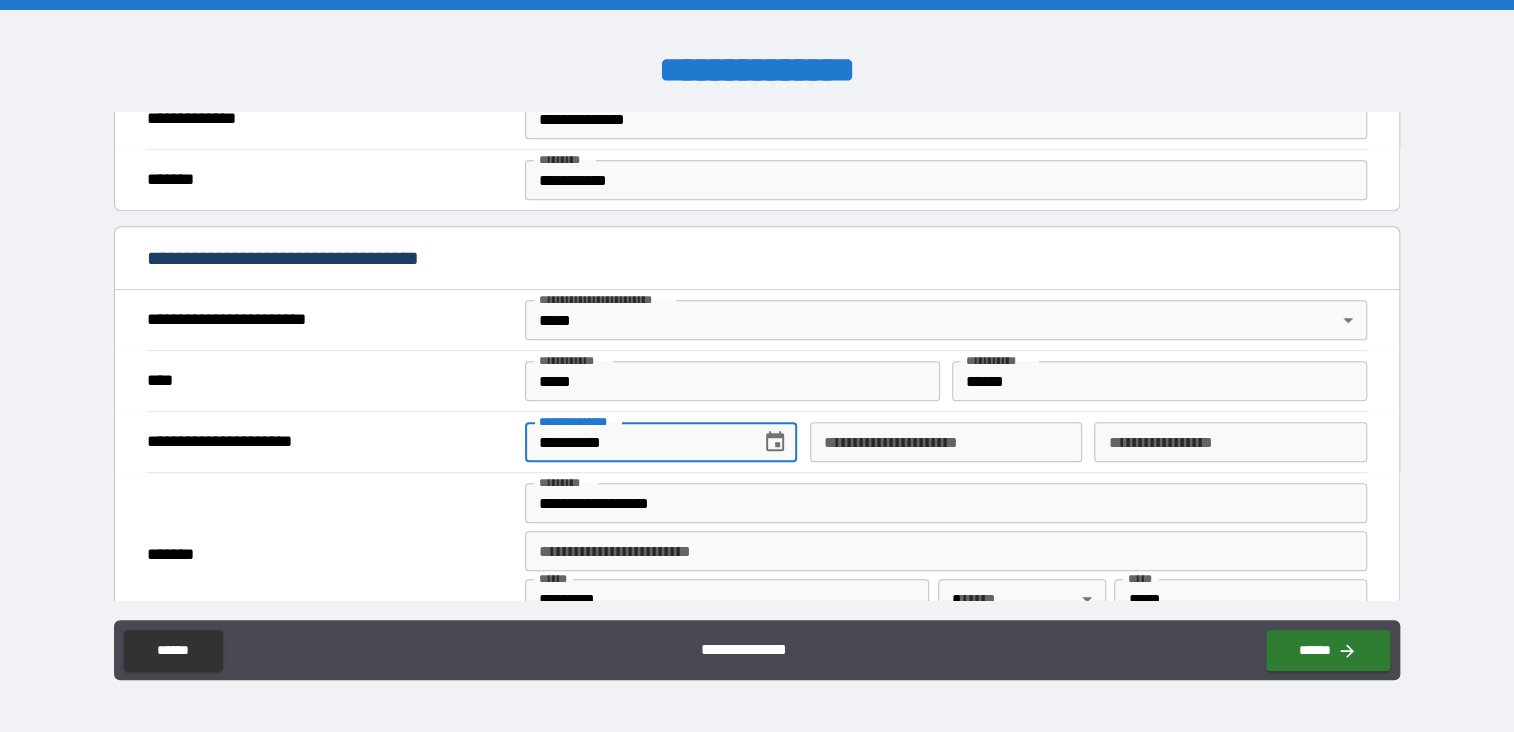 type on "**********" 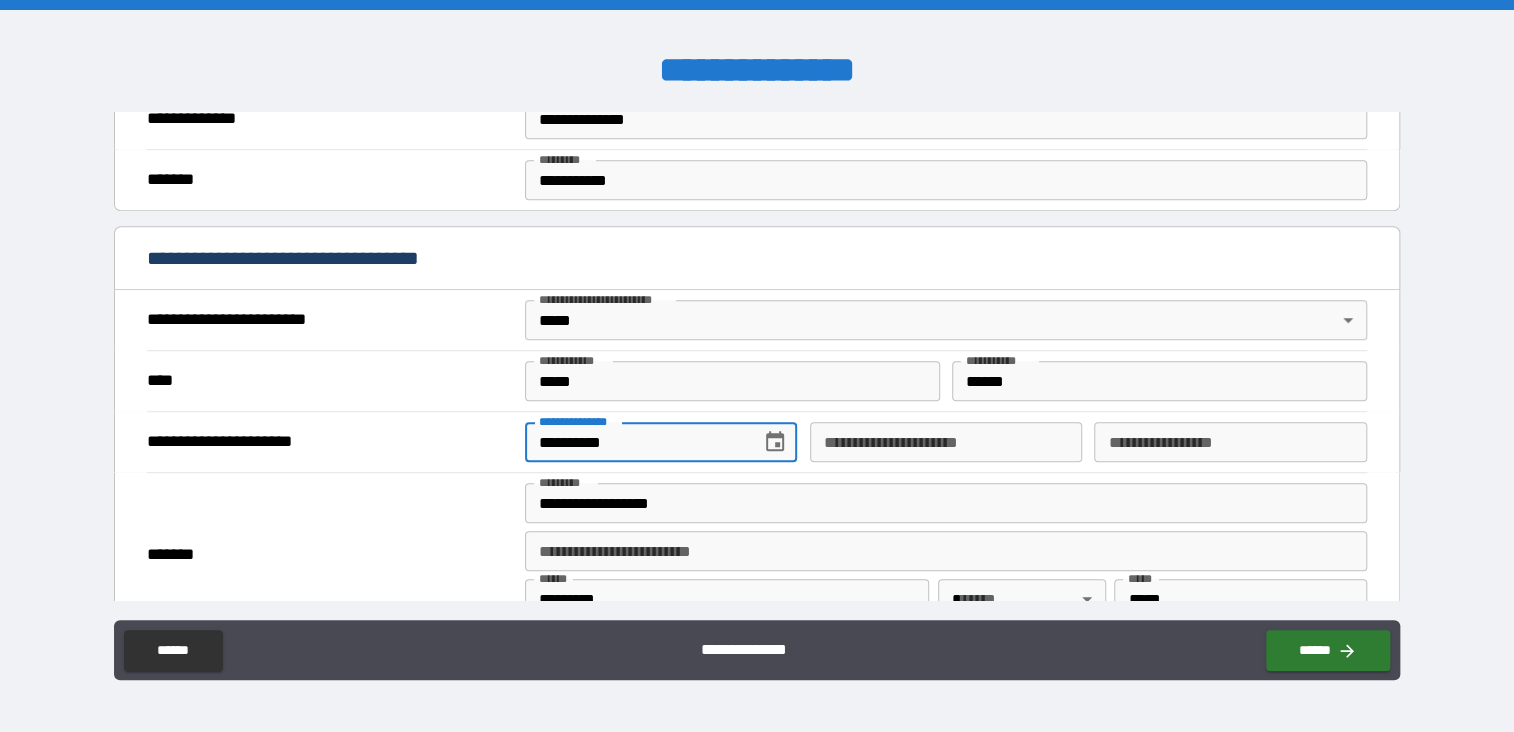 type on "**********" 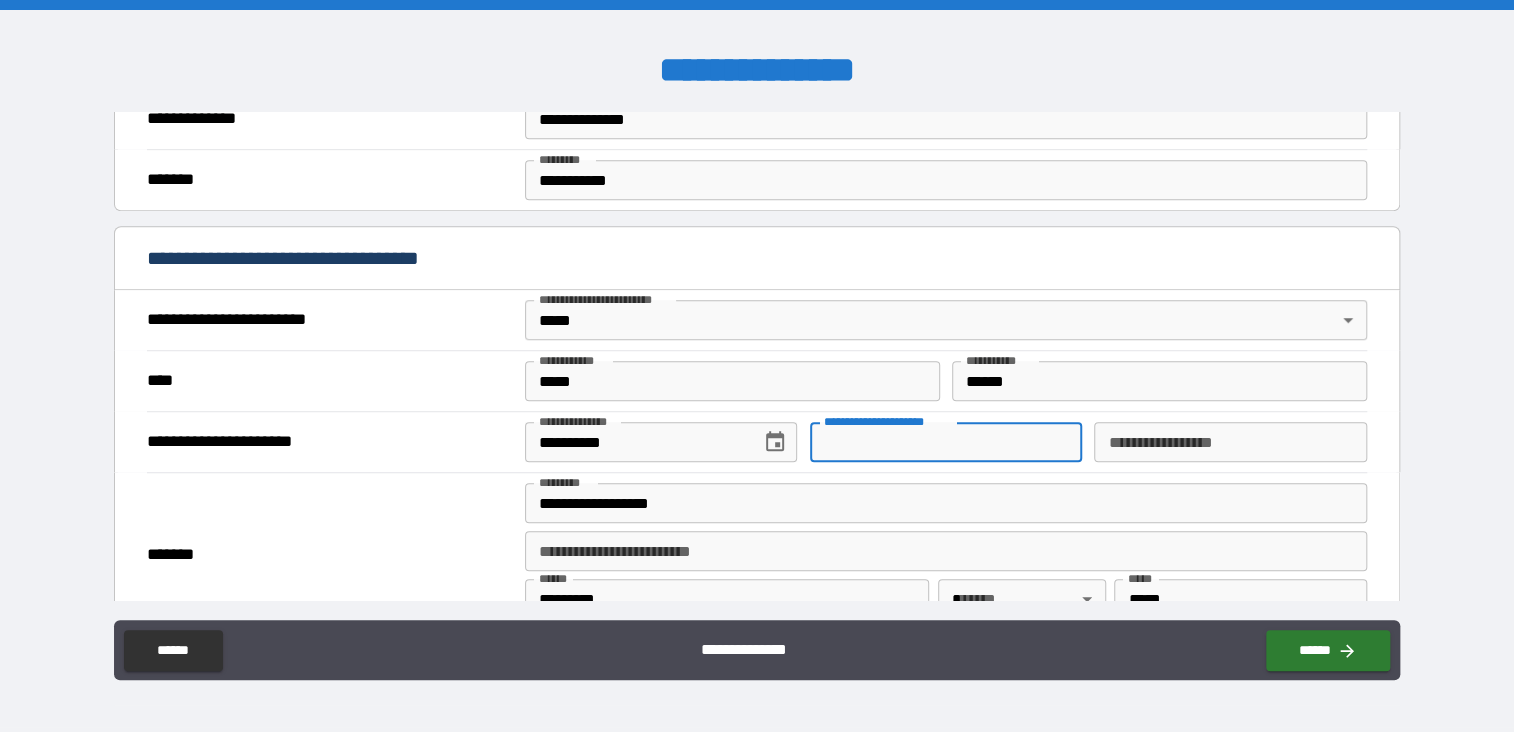 click on "**********" at bounding box center [946, 442] 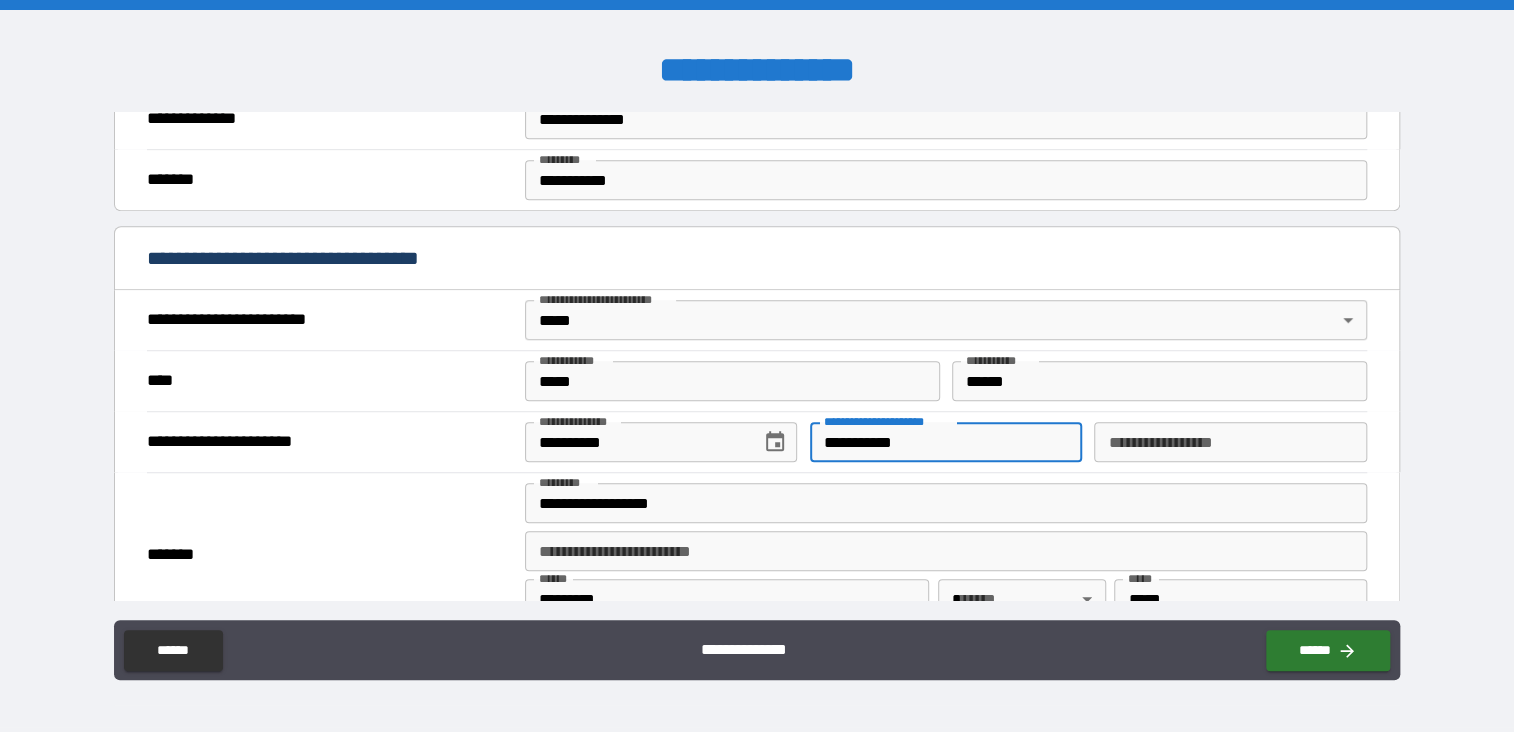 type on "**********" 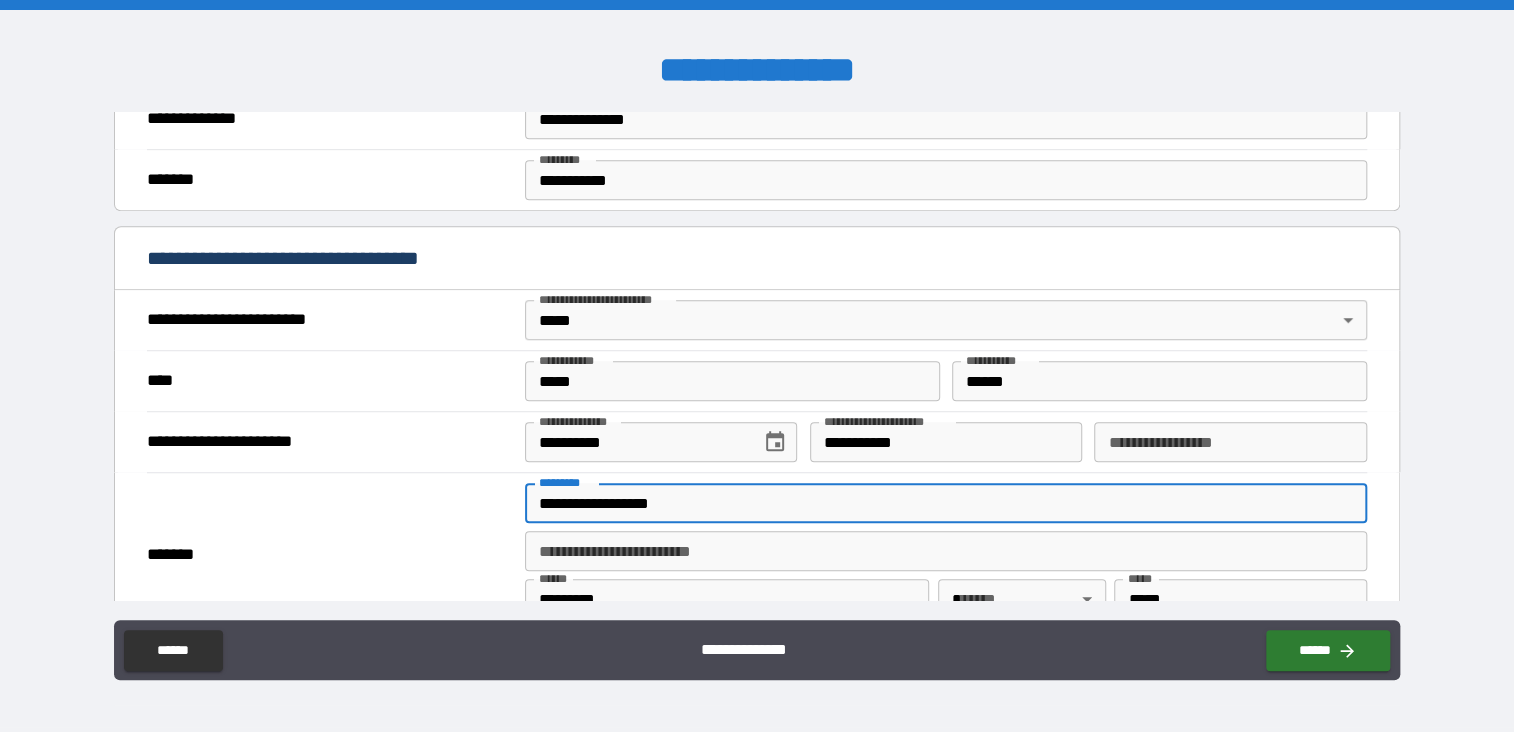 drag, startPoint x: 683, startPoint y: 499, endPoint x: 451, endPoint y: 503, distance: 232.03448 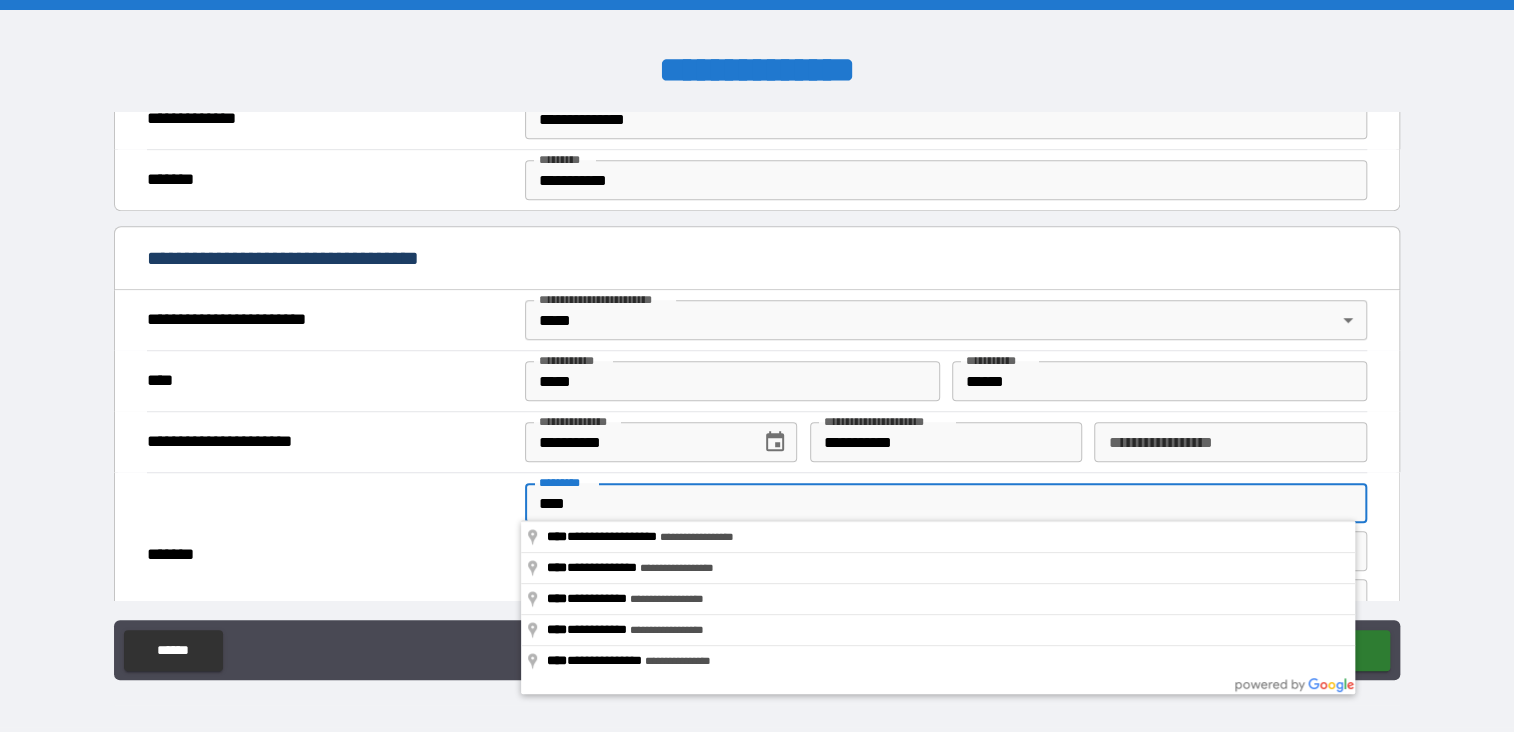 type on "**********" 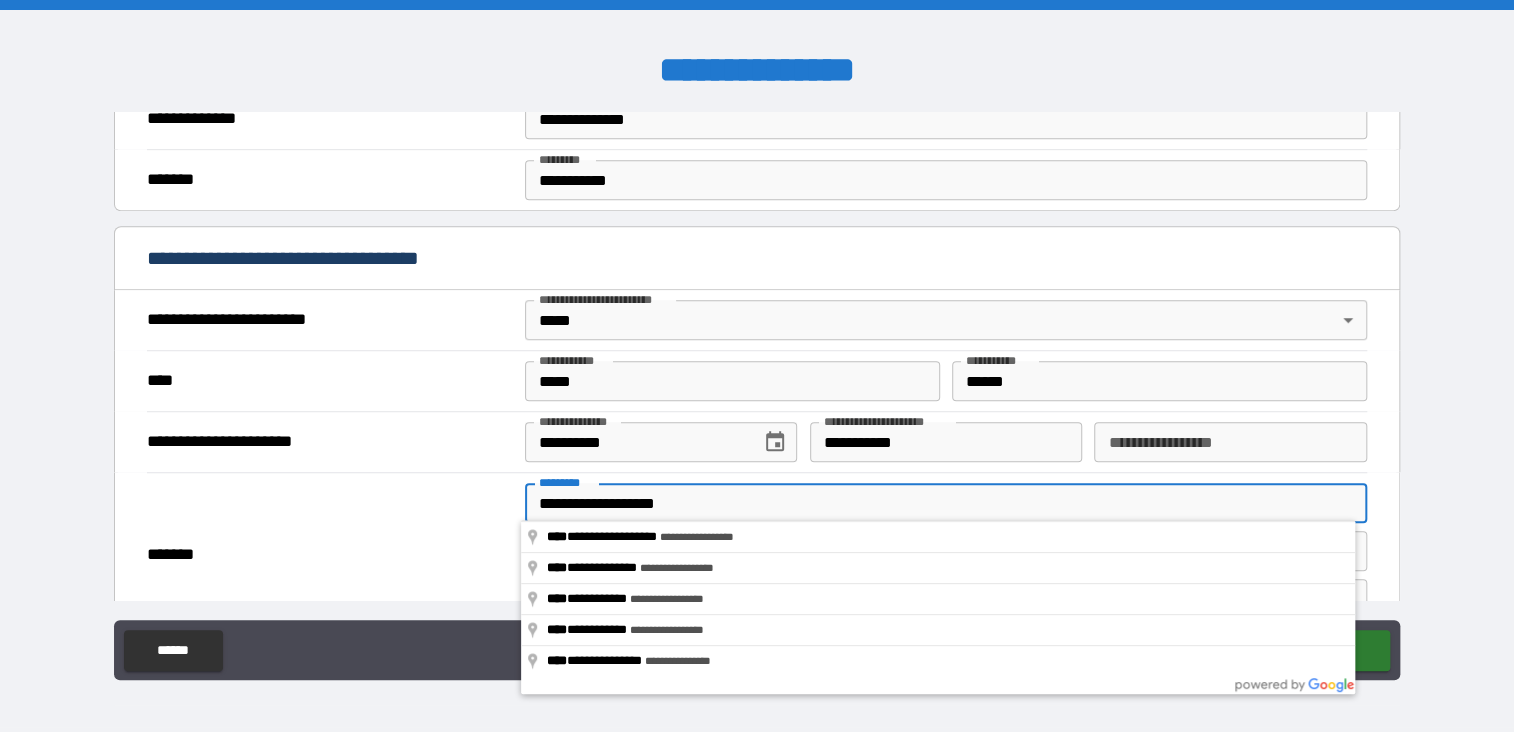 click on "*******" at bounding box center [330, 555] 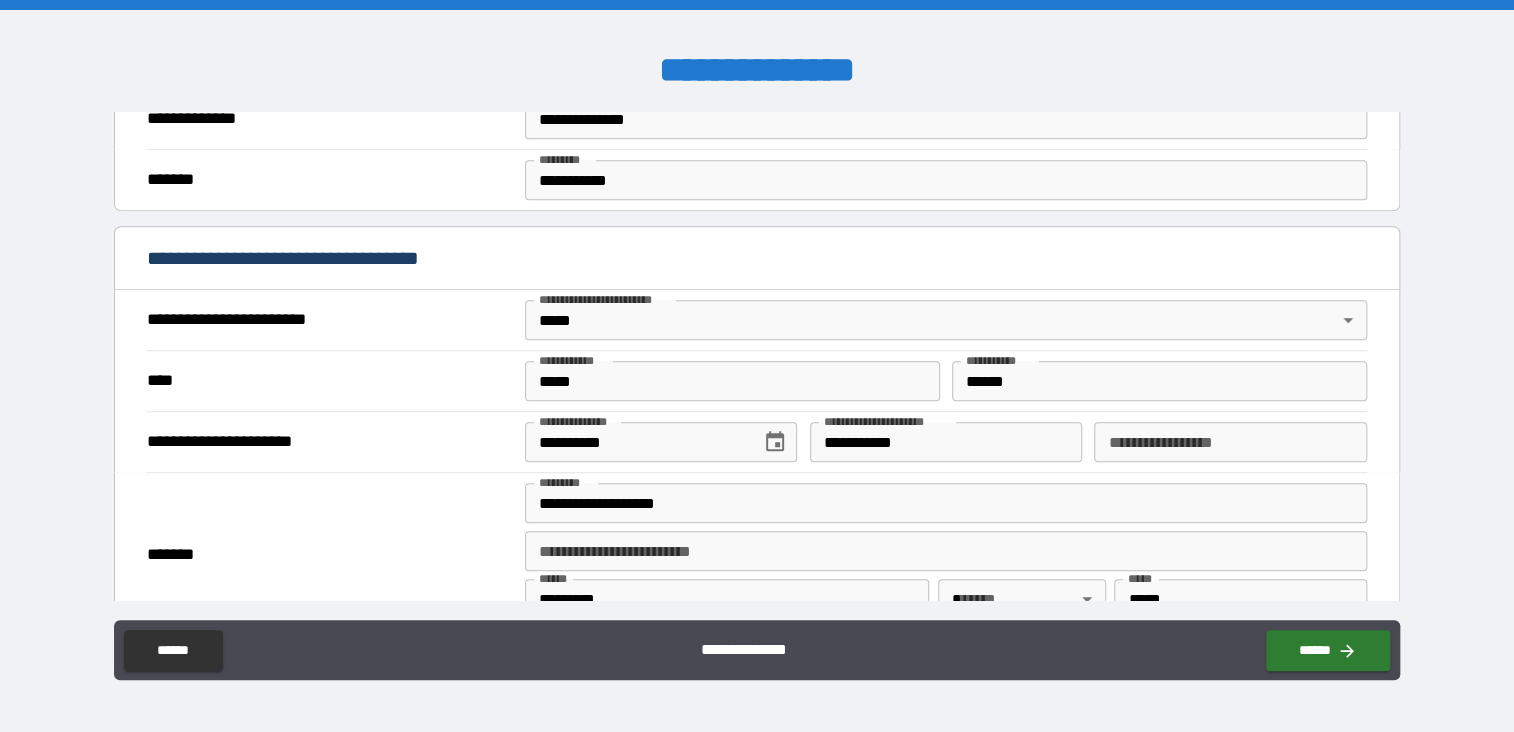 click on "**********" at bounding box center (757, 366) 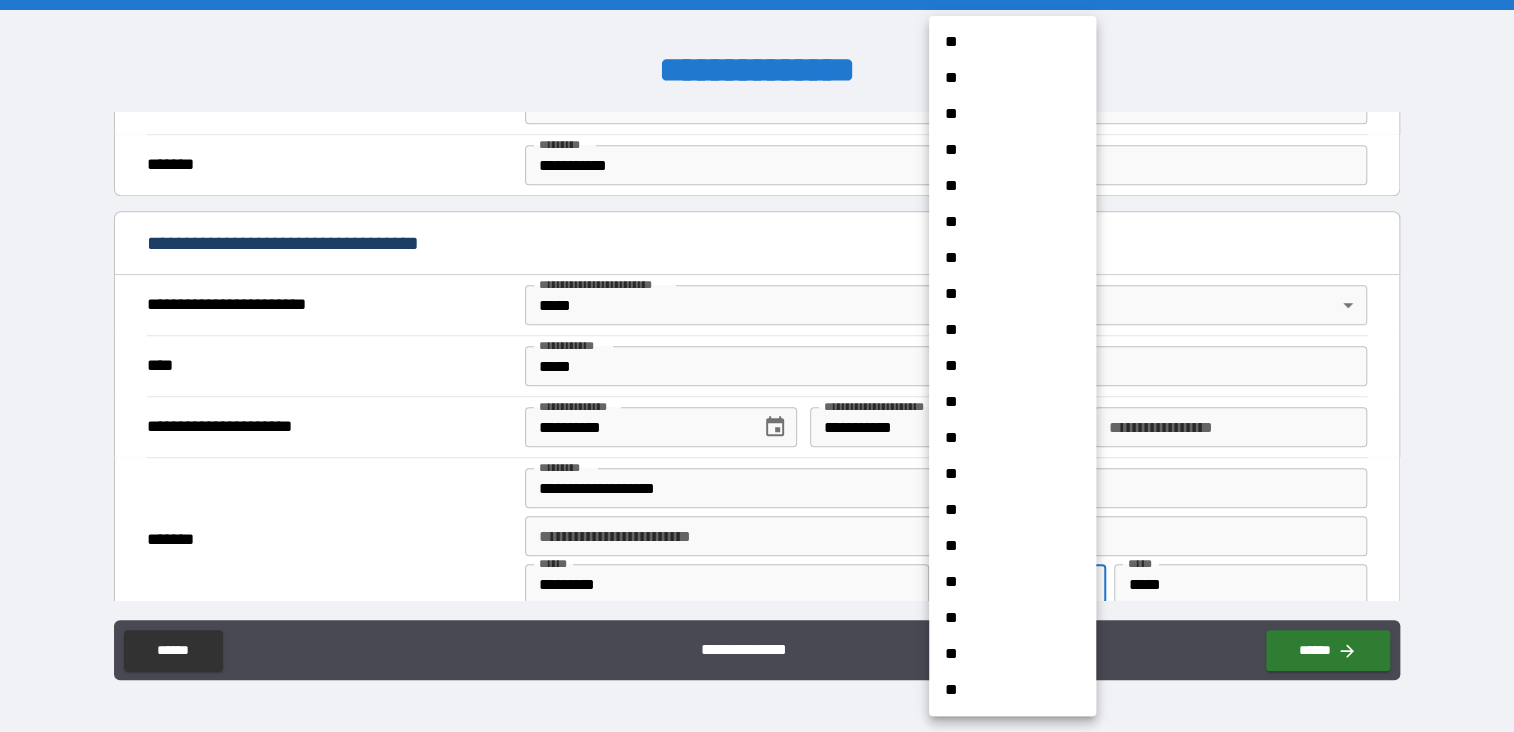 click on "**" at bounding box center [1005, 438] 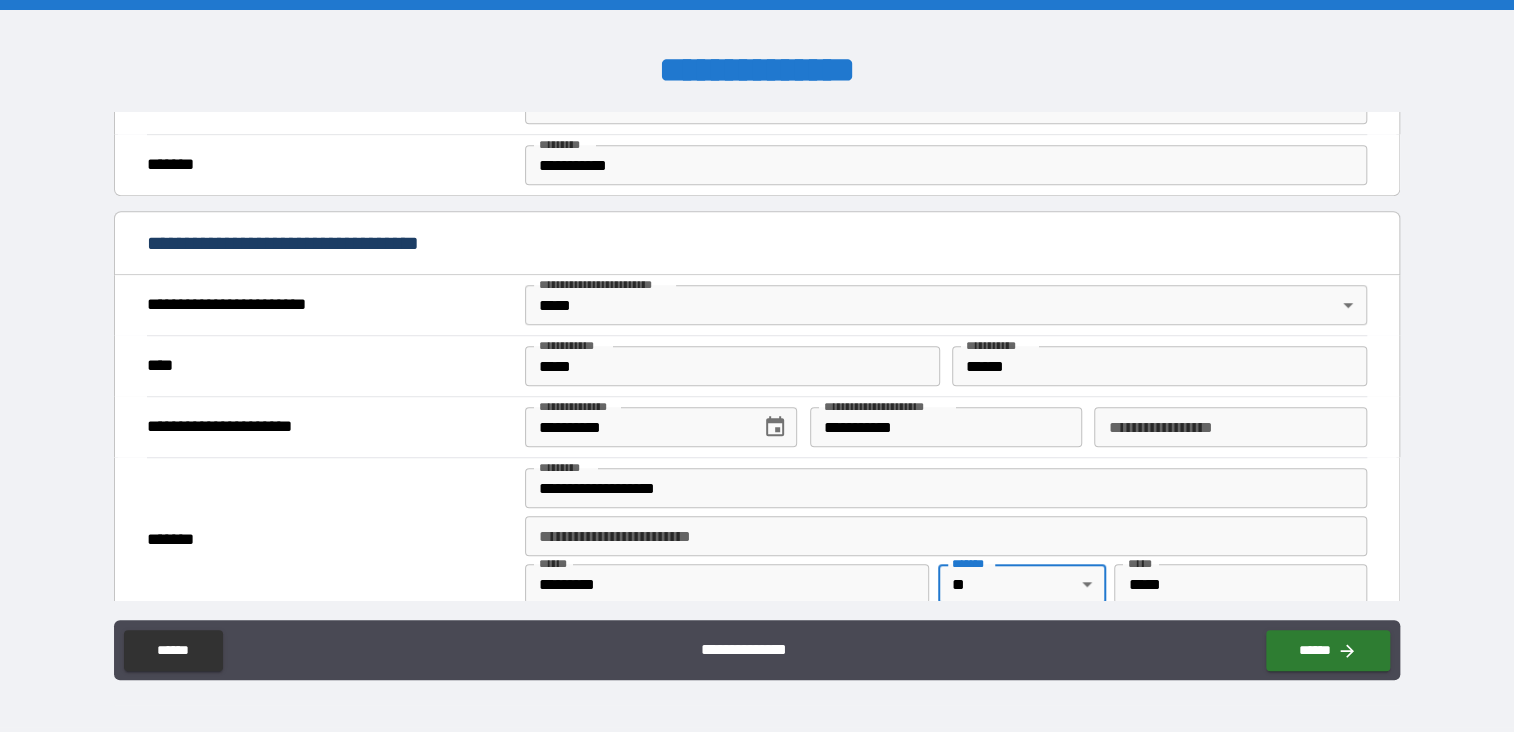 click on "**********" at bounding box center (1230, 427) 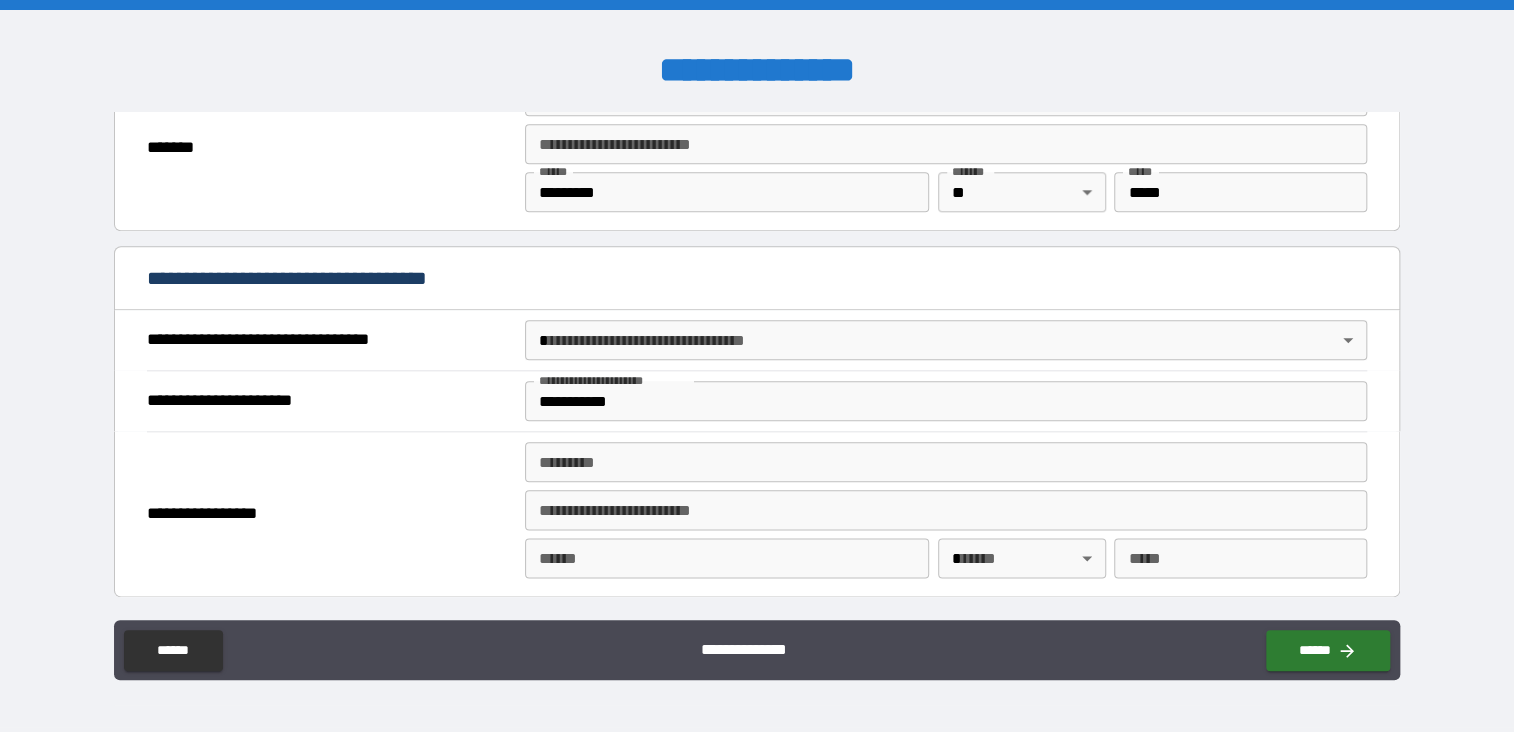 scroll, scrollTop: 1115, scrollLeft: 0, axis: vertical 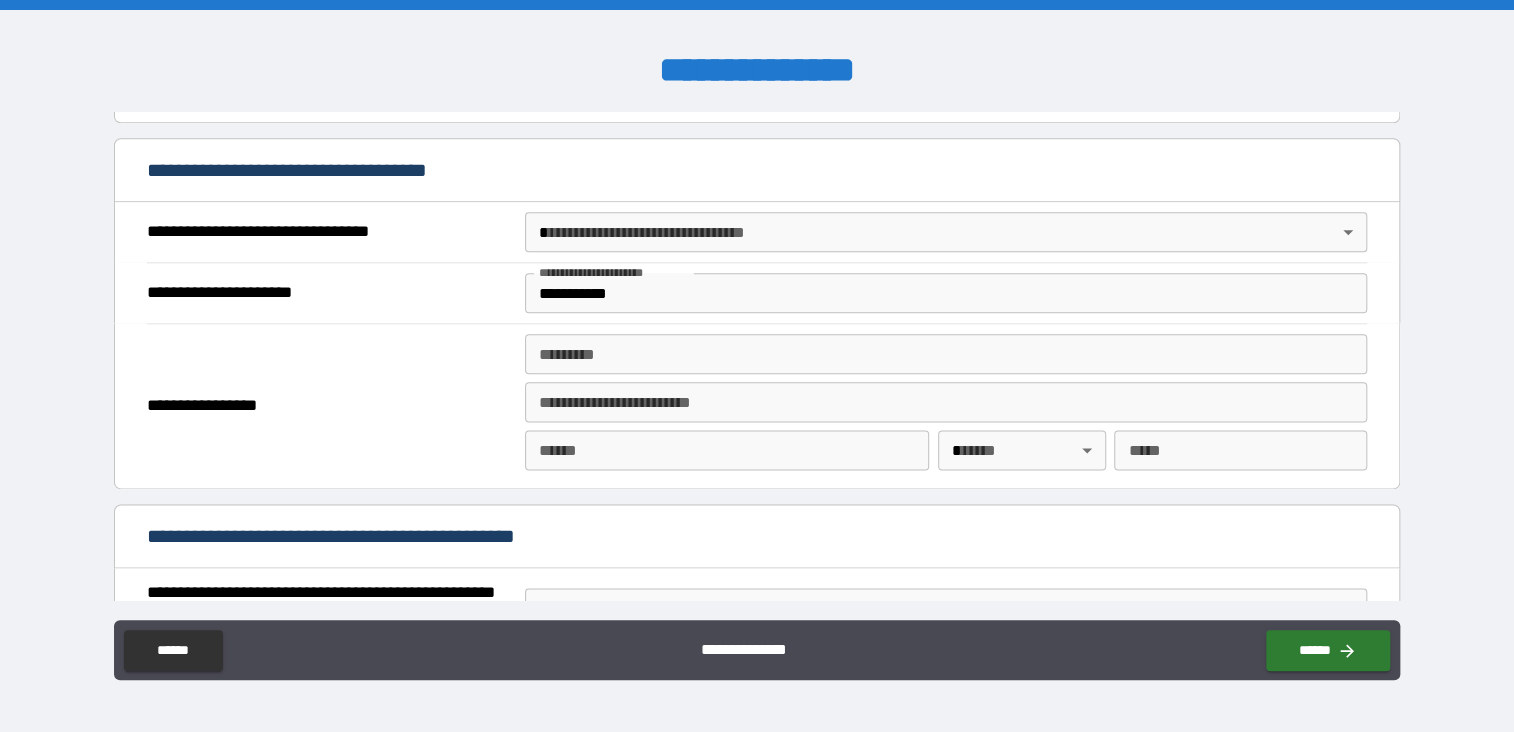 type on "**********" 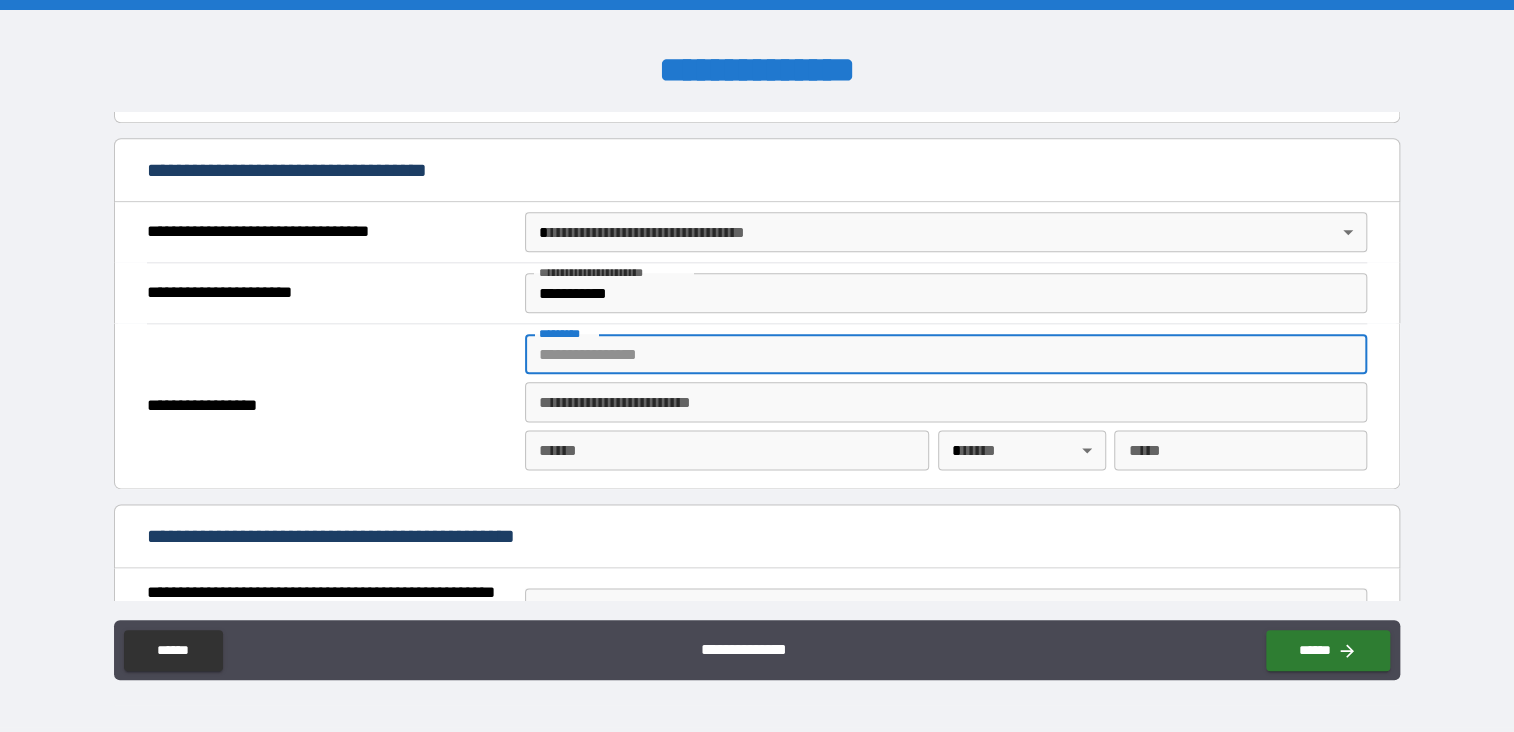 click on "*******   *" at bounding box center [946, 354] 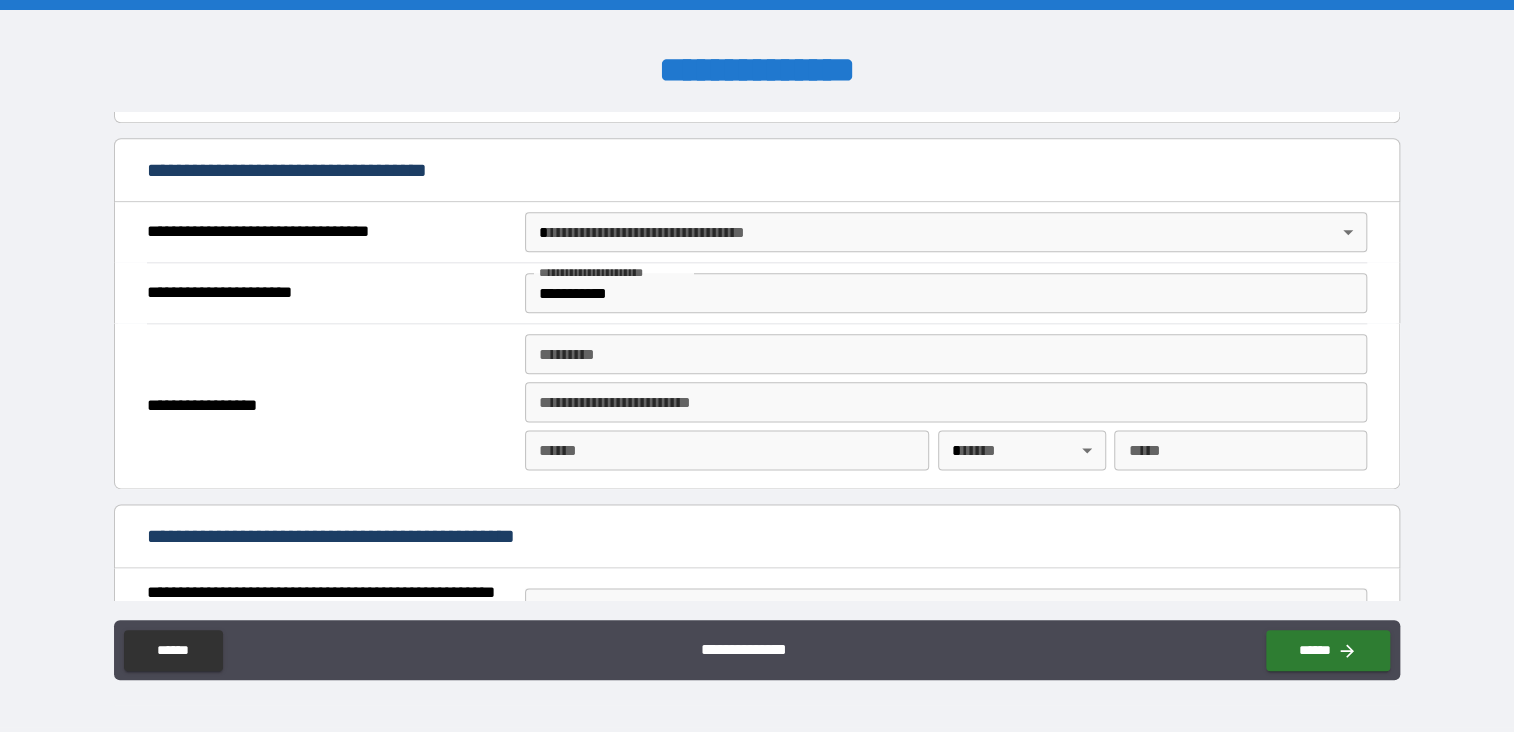 click on "**********" at bounding box center [330, 406] 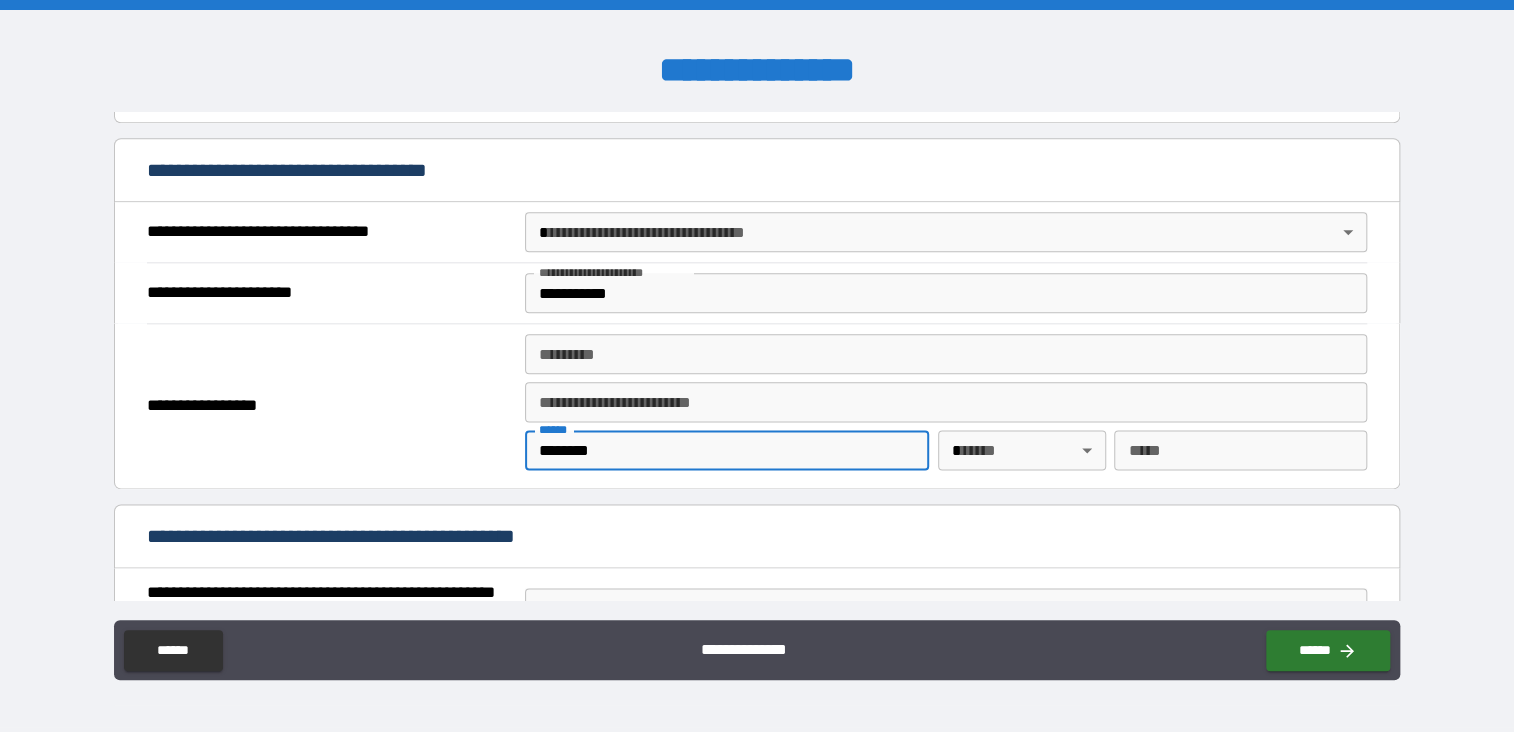 type on "********" 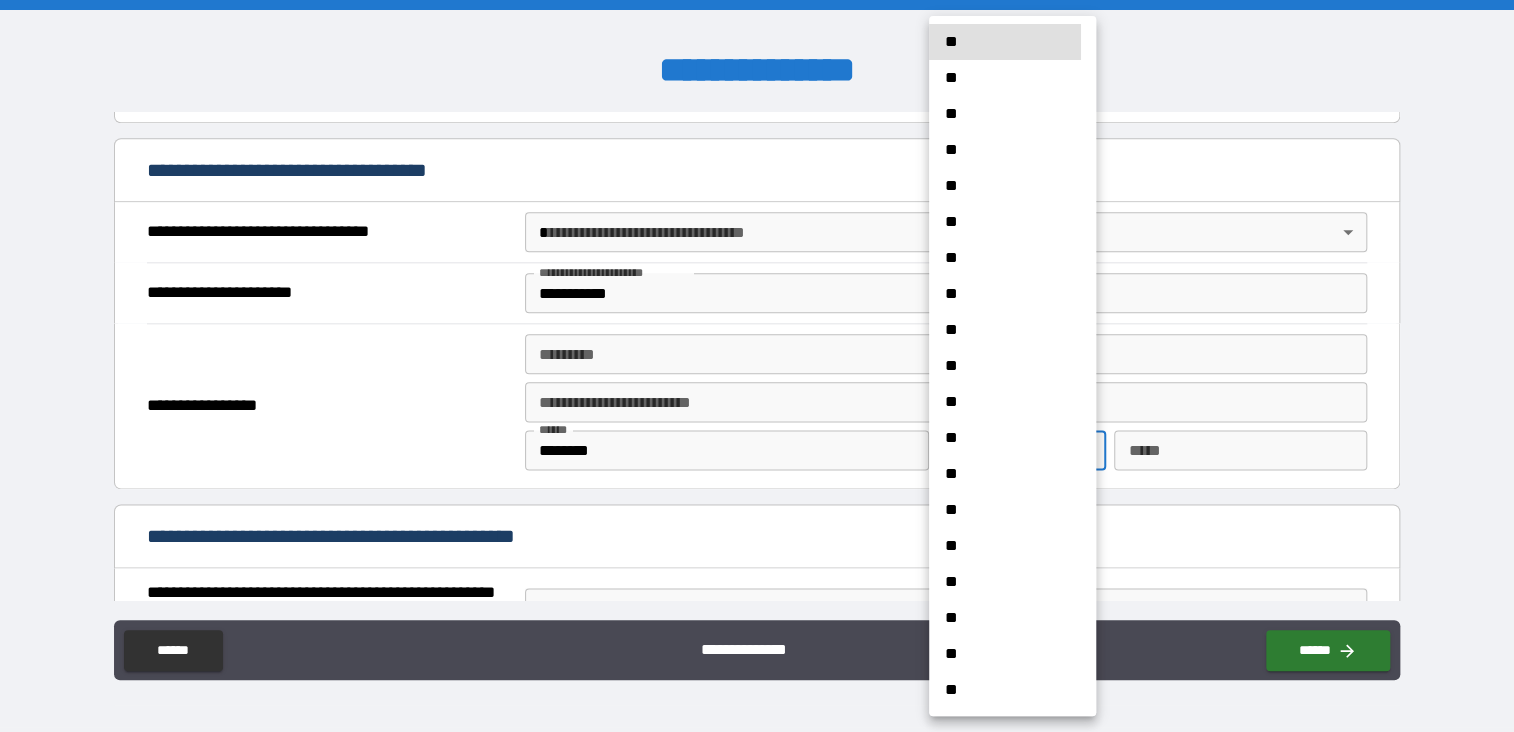 type 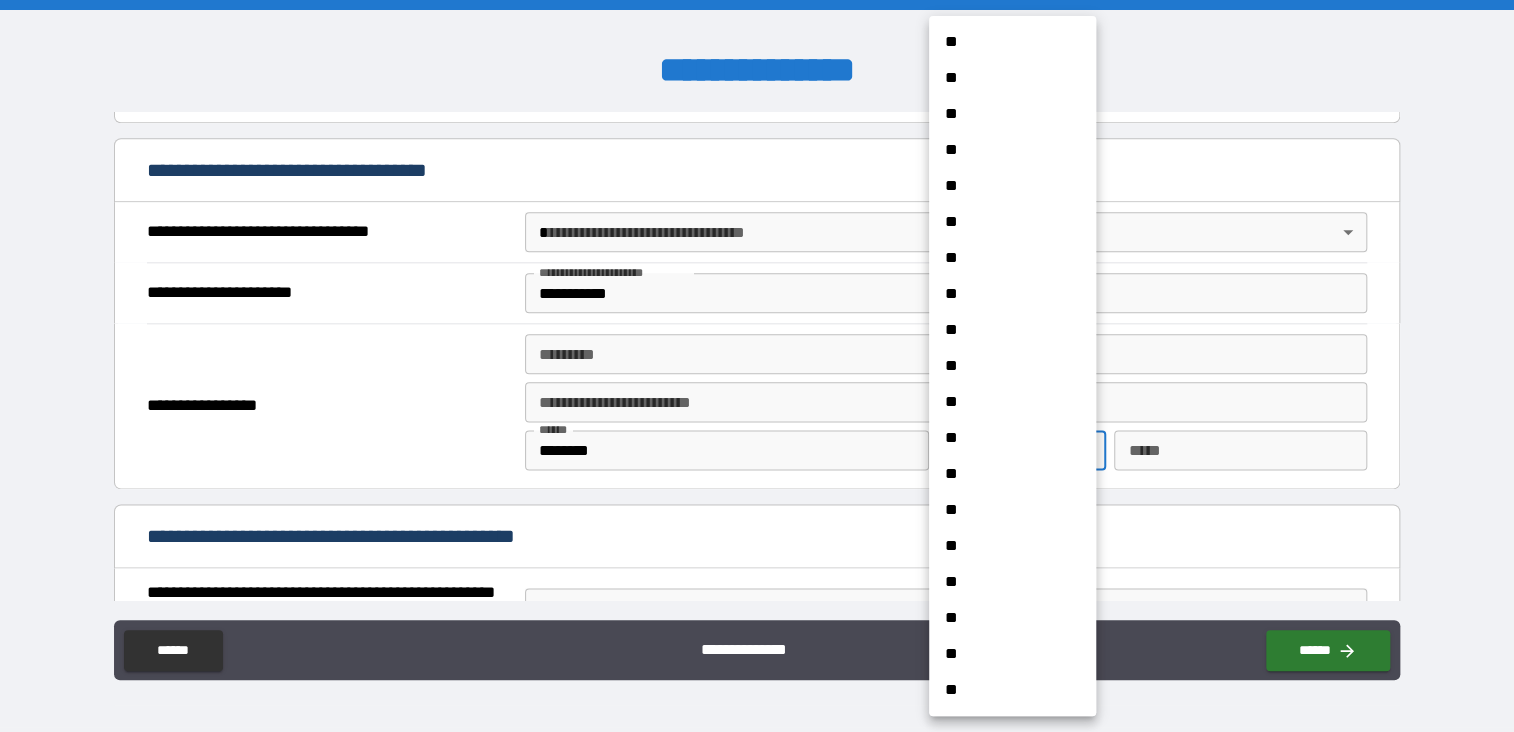 scroll, scrollTop: 1440, scrollLeft: 0, axis: vertical 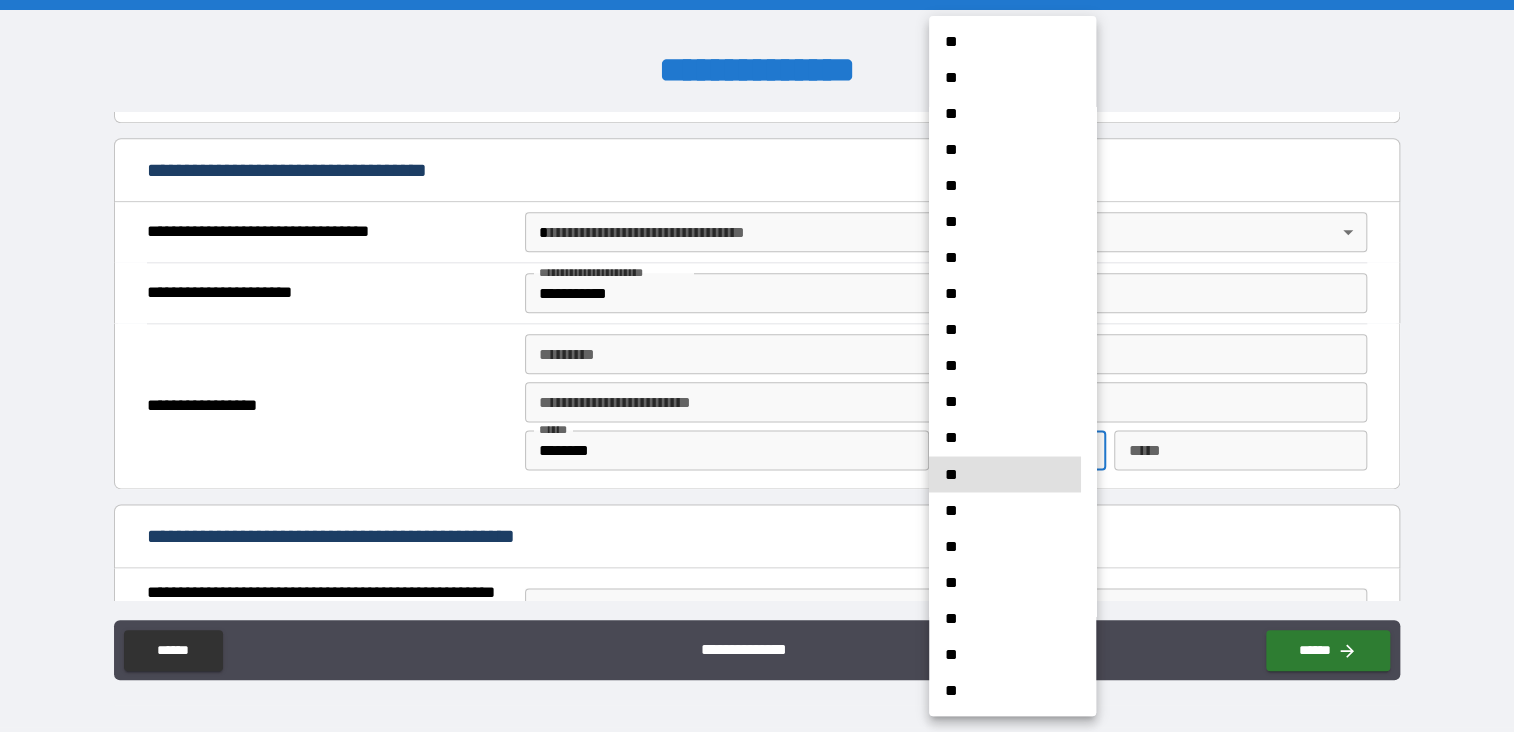 type 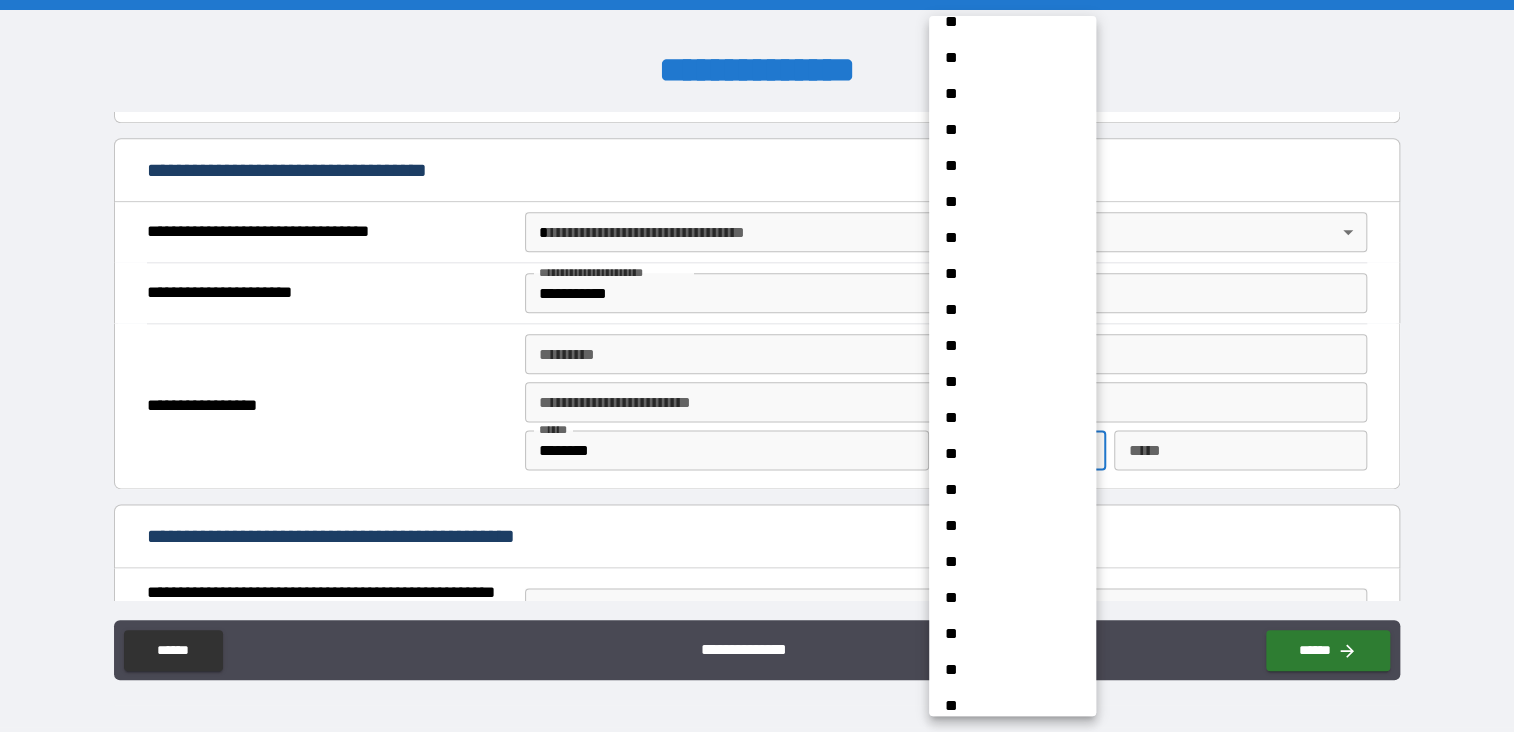 scroll, scrollTop: 1440, scrollLeft: 0, axis: vertical 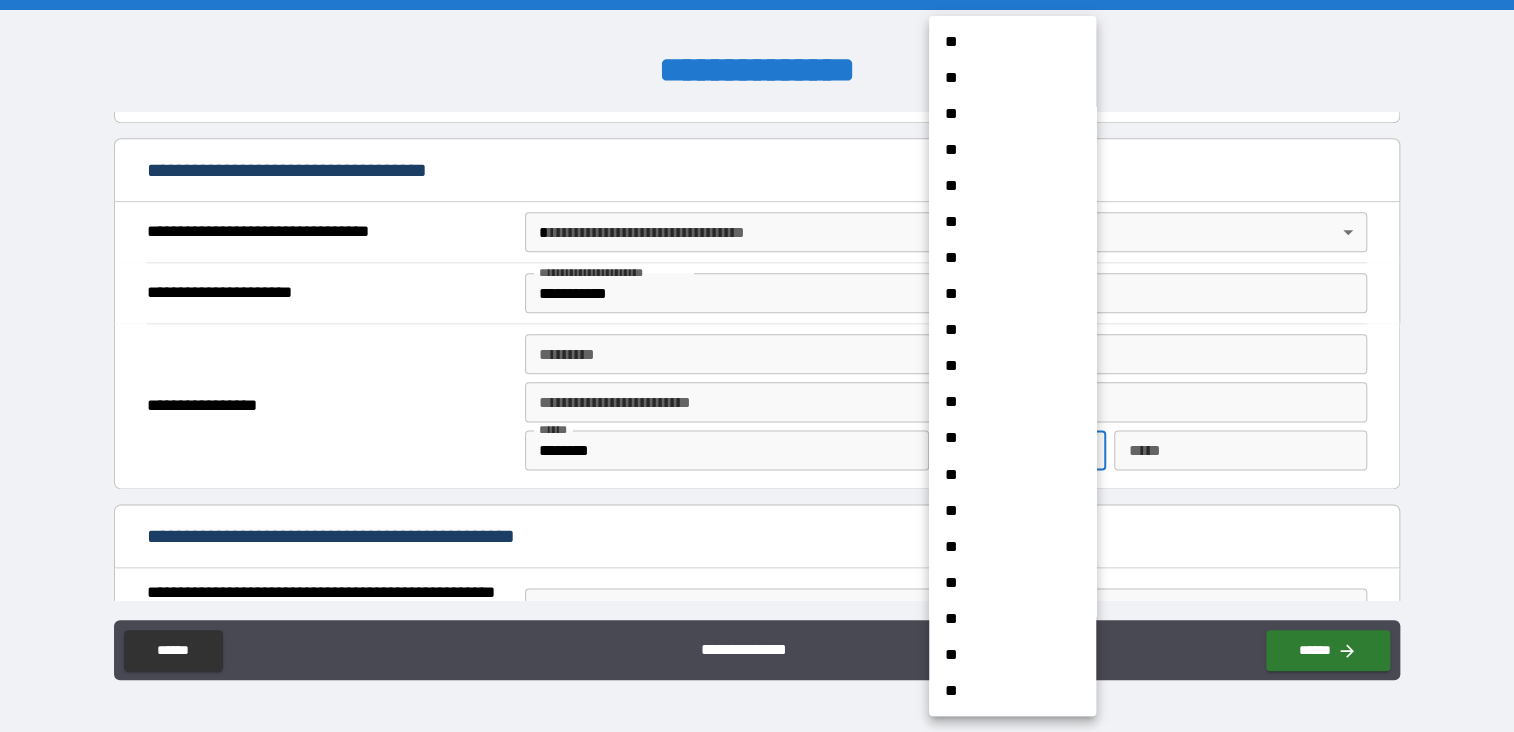 click on "**" at bounding box center (1005, 546) 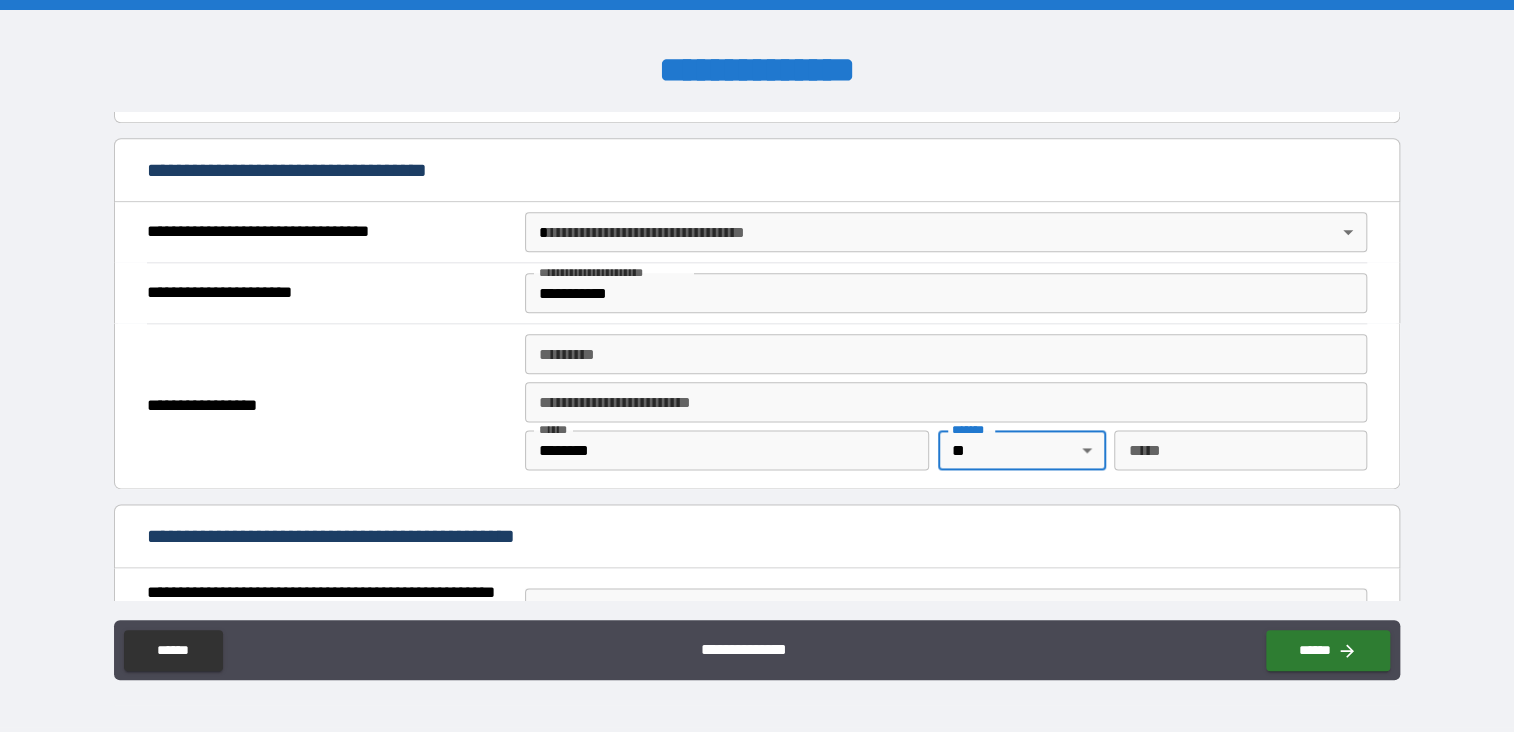 click on "***   *" at bounding box center [1240, 450] 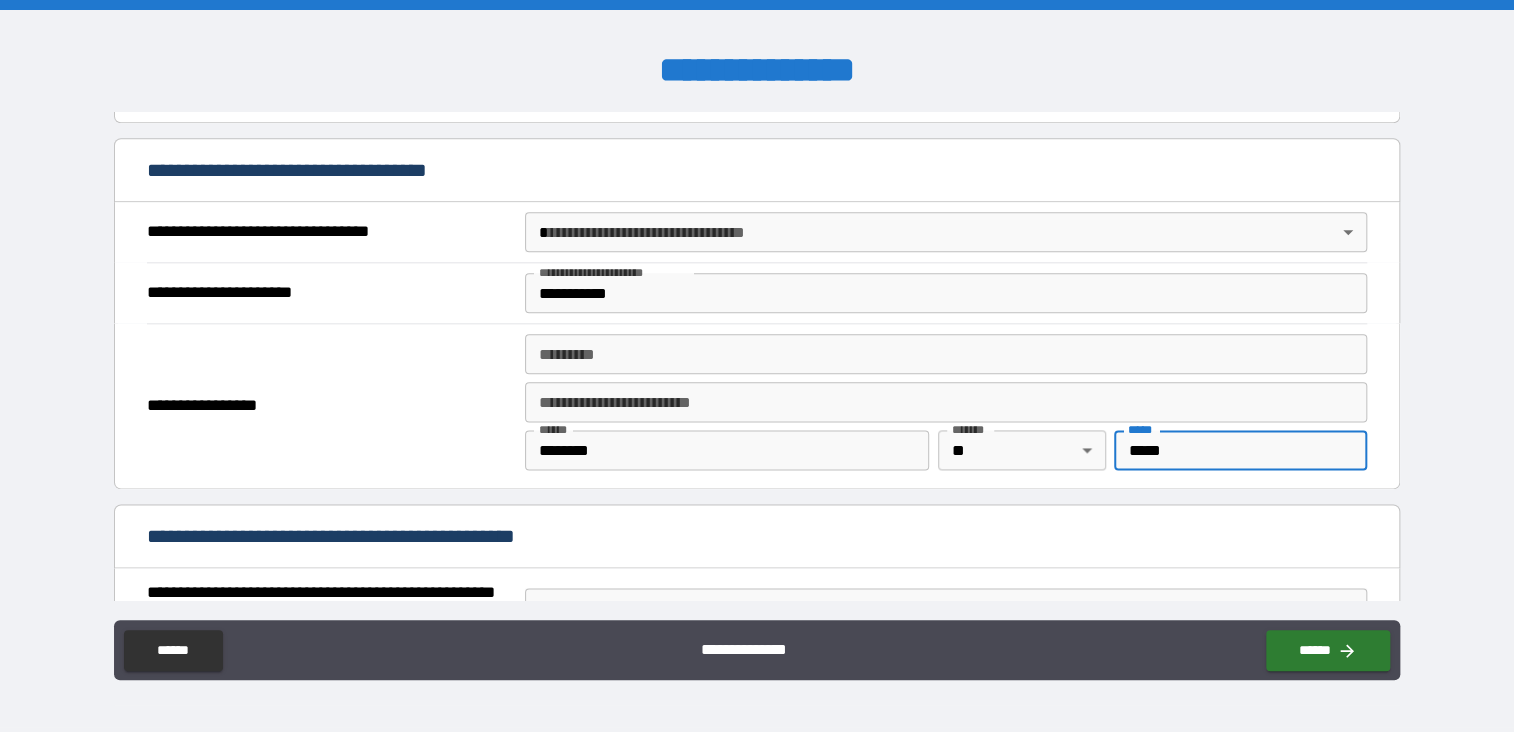 type on "*****" 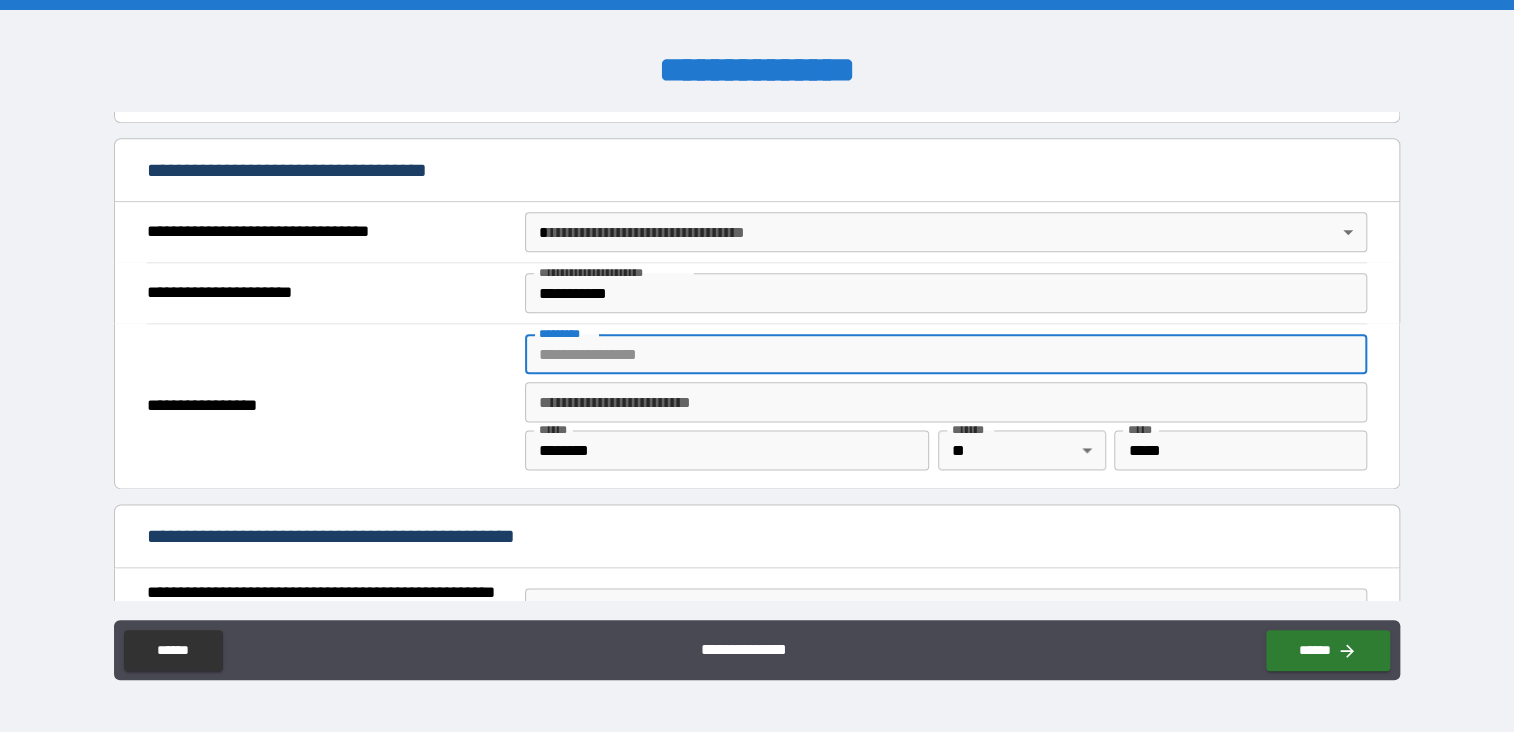 click on "*******   * *******   *" at bounding box center (946, 354) 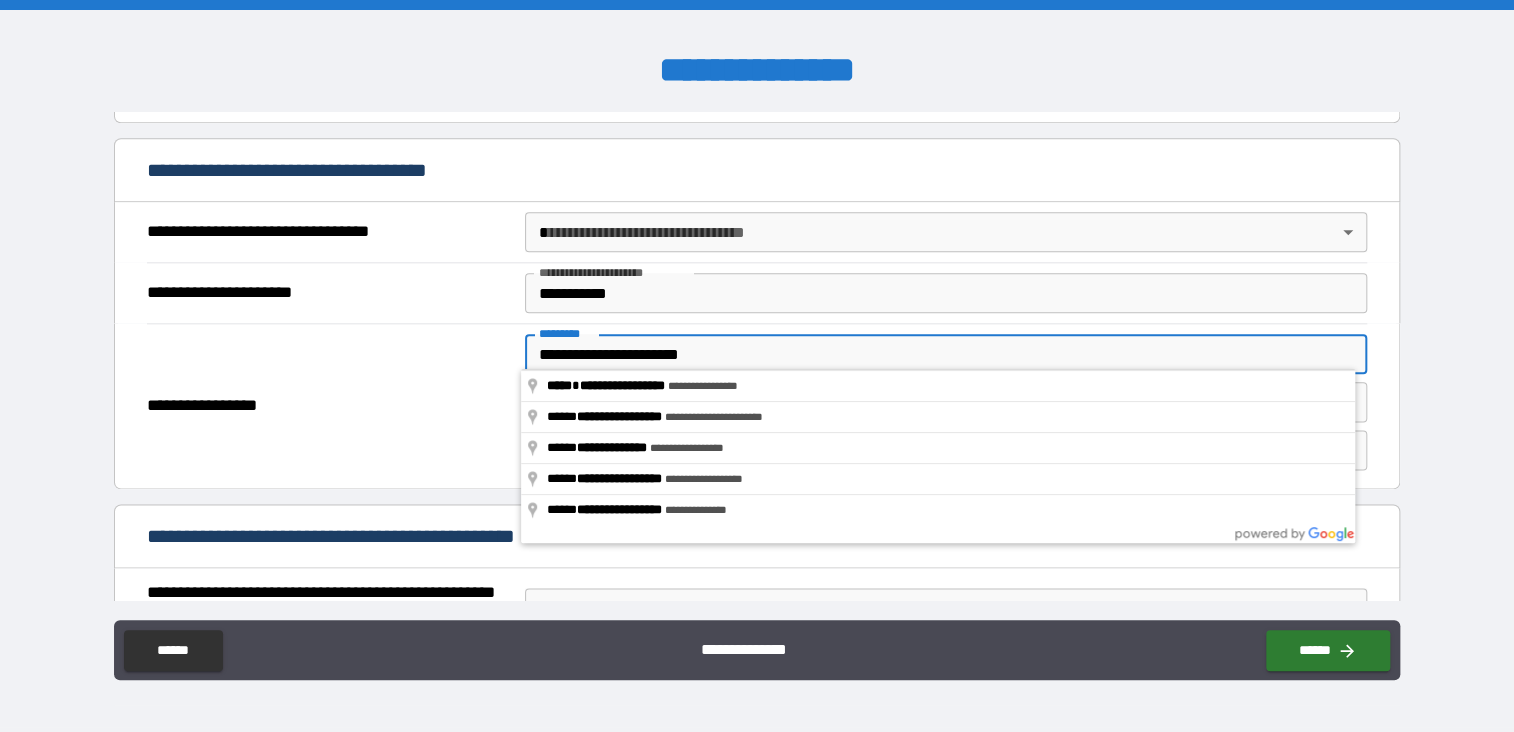 type on "**********" 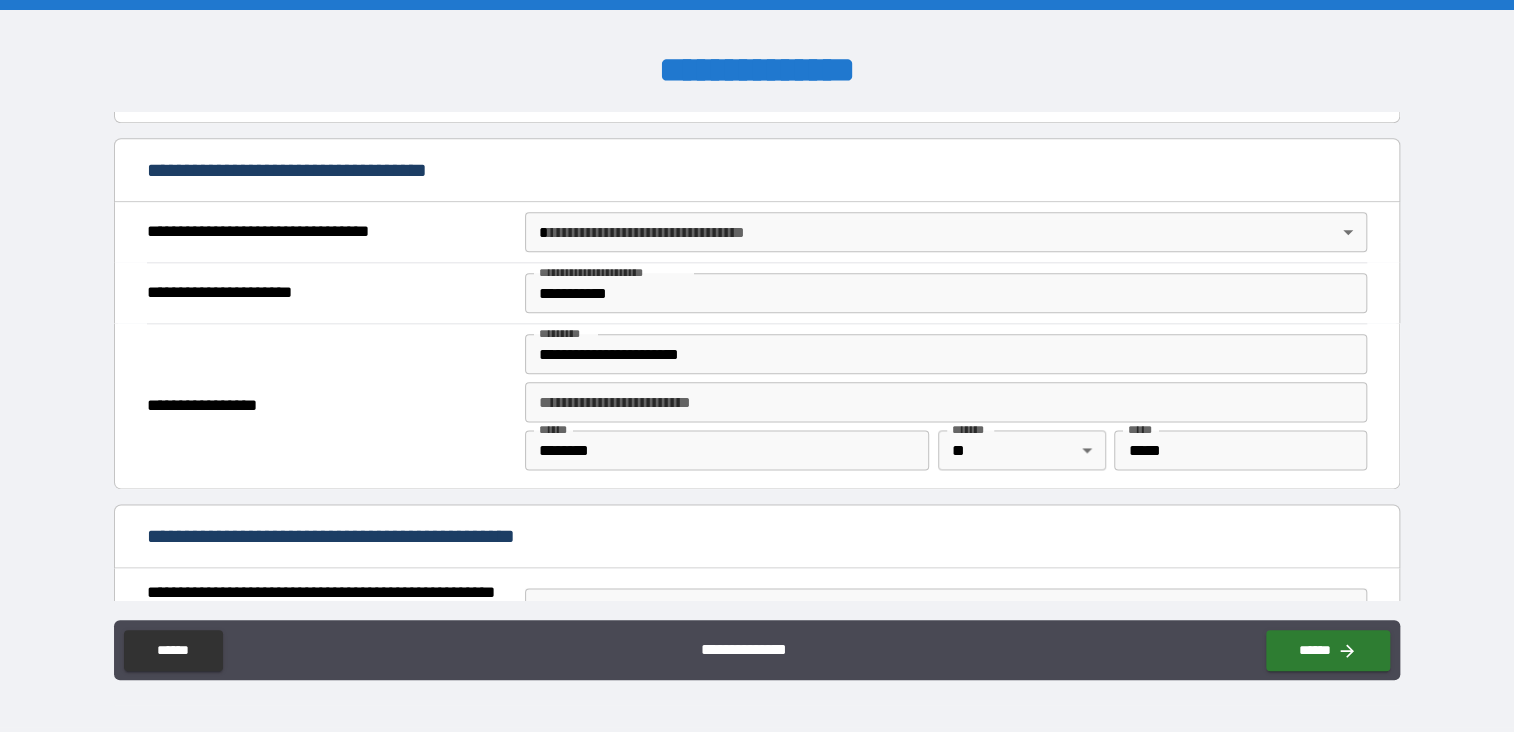 scroll, scrollTop: 1515, scrollLeft: 0, axis: vertical 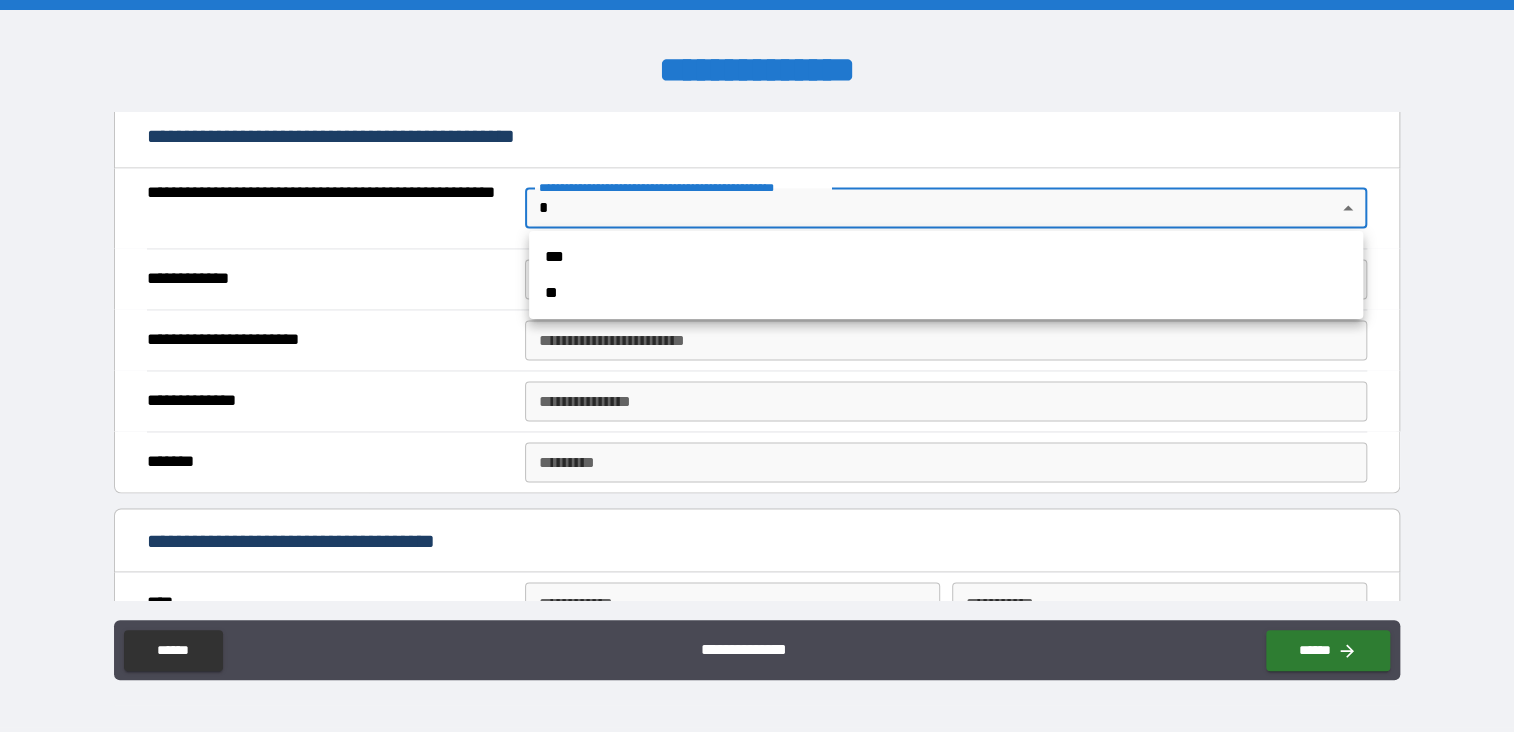 click on "**********" at bounding box center (757, 366) 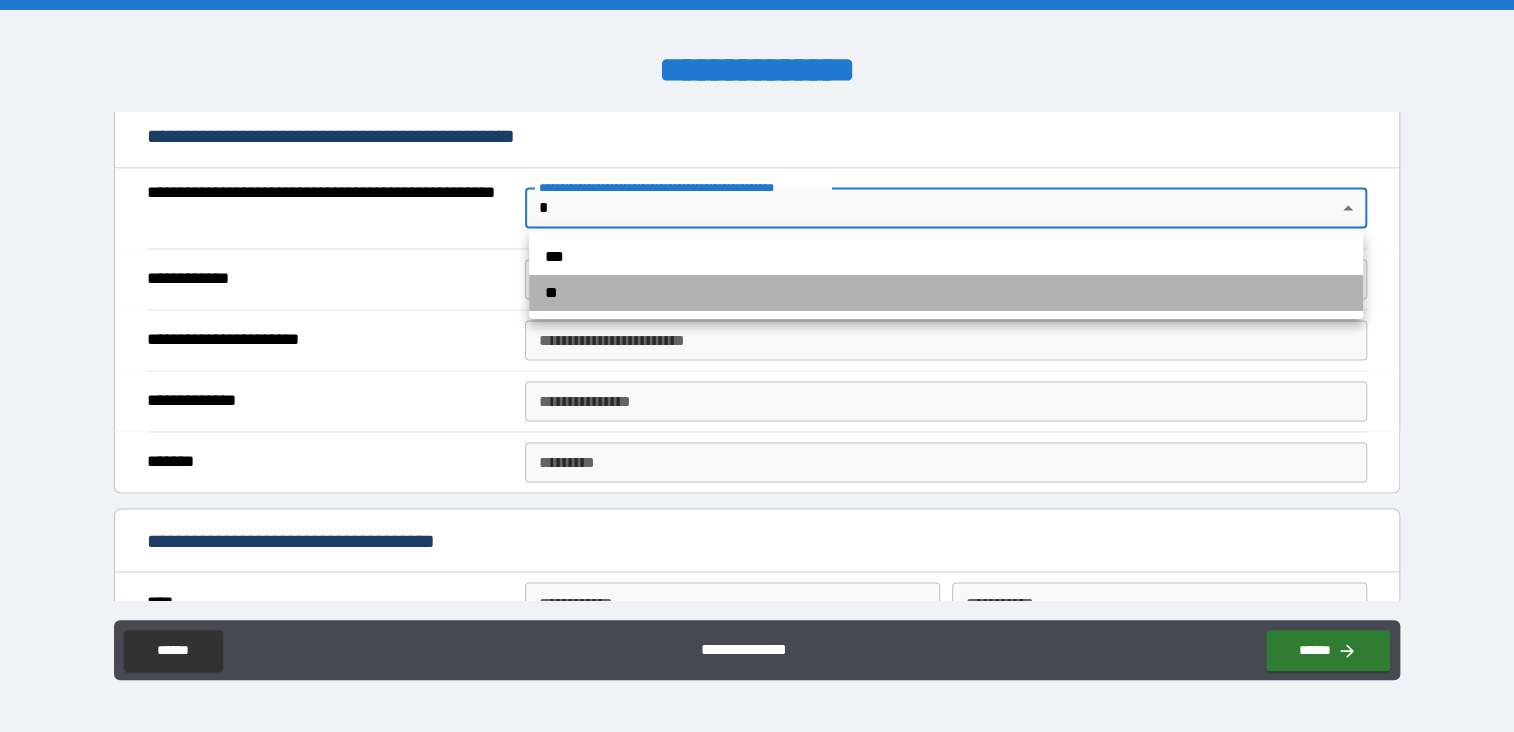 click on "**" at bounding box center (946, 293) 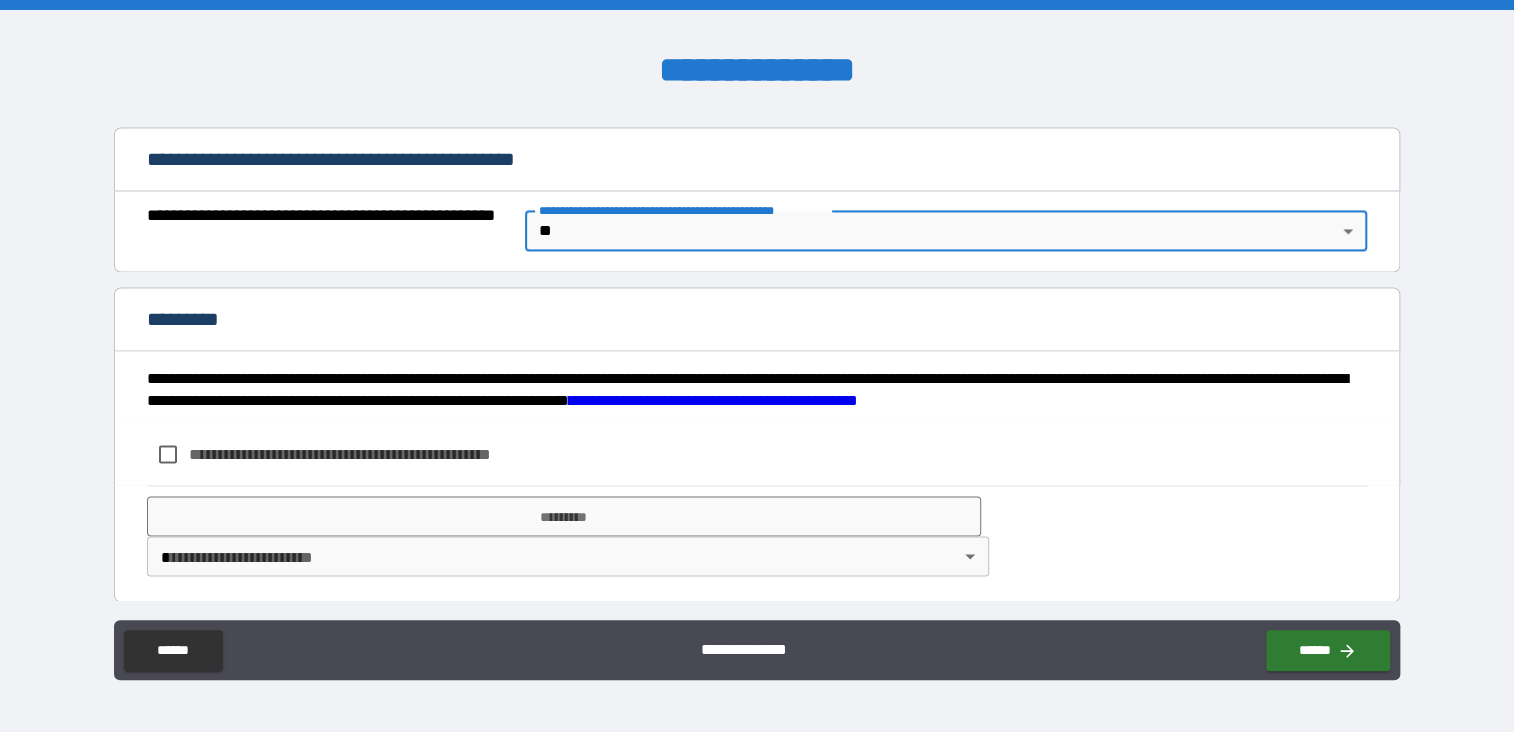scroll, scrollTop: 1492, scrollLeft: 0, axis: vertical 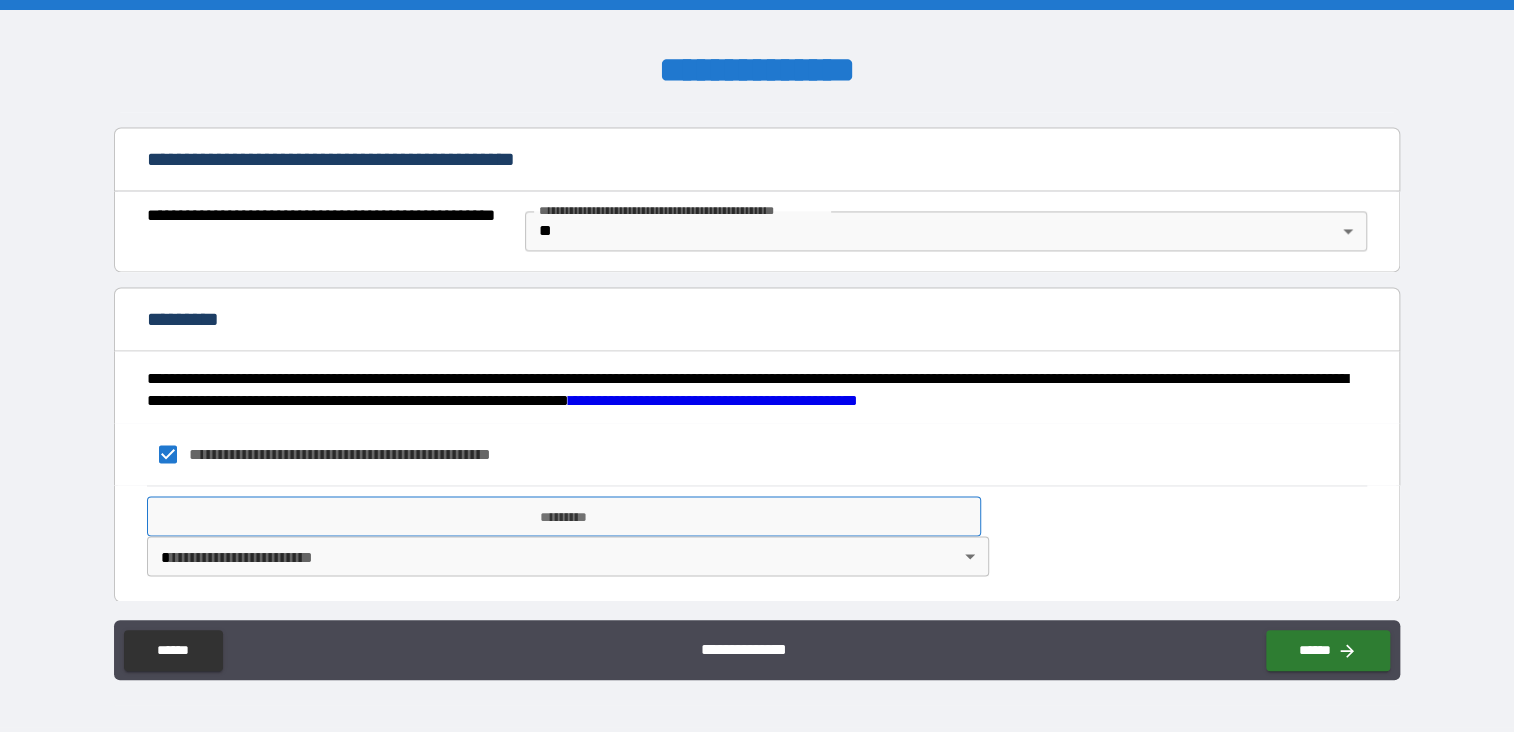 click on "*********" at bounding box center [564, 516] 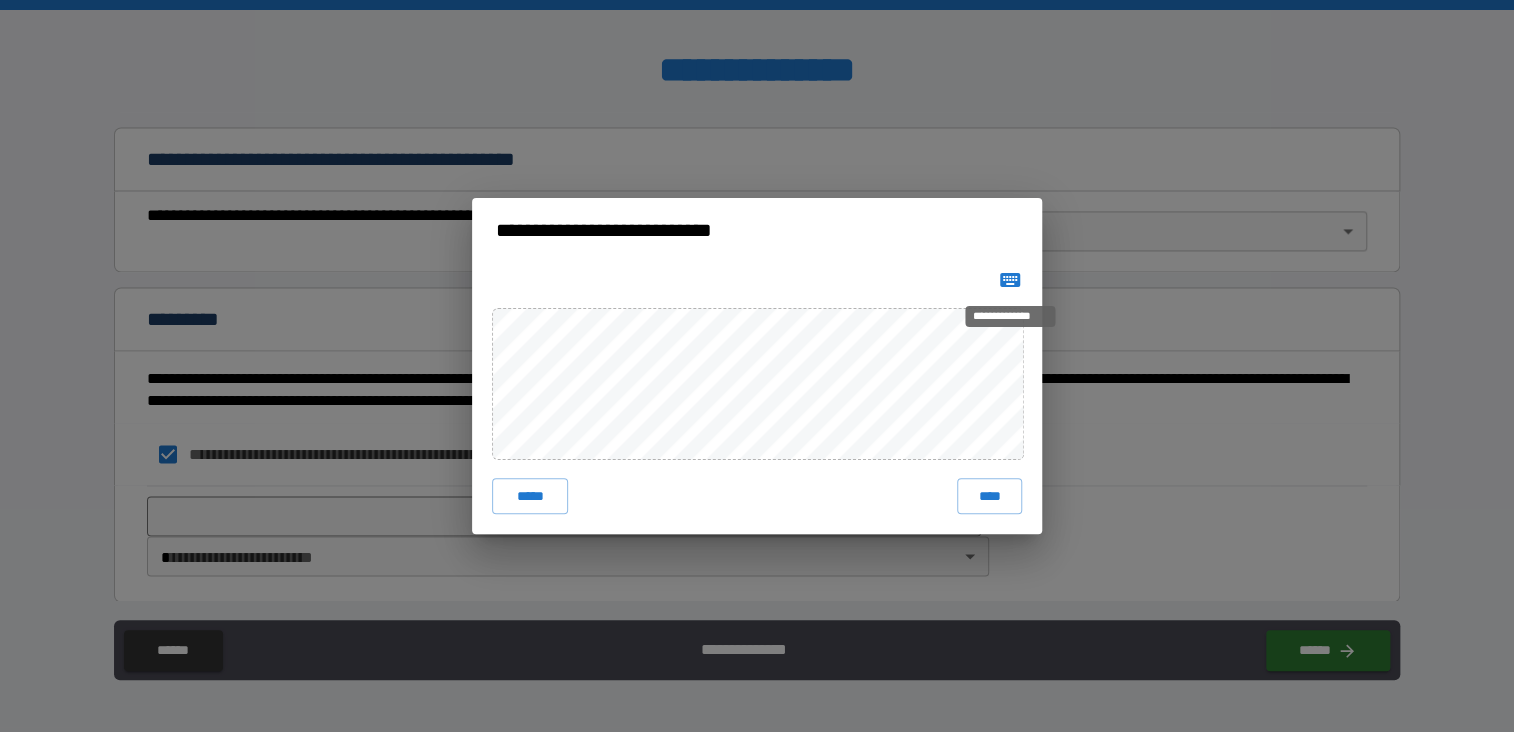 click 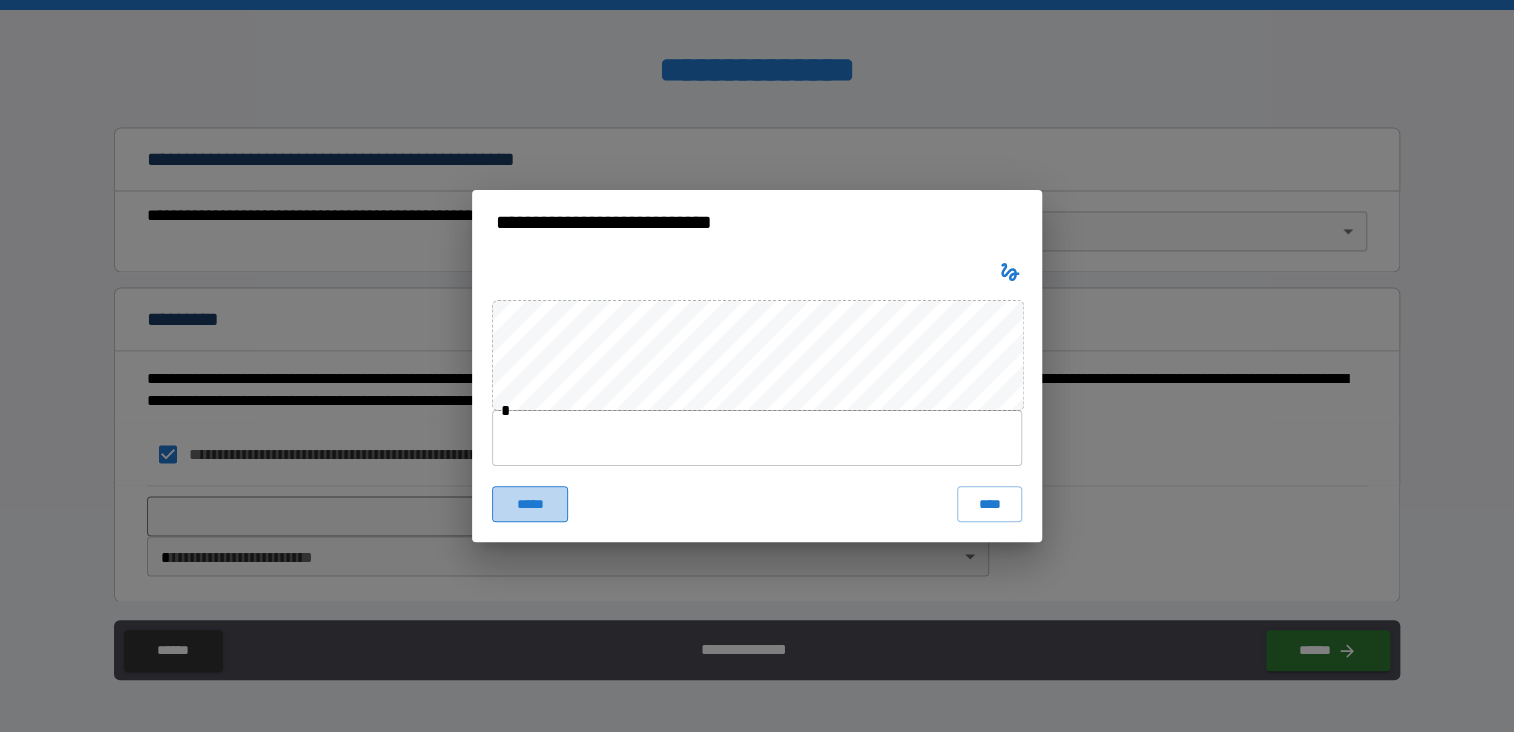 click on "*****" at bounding box center (530, 504) 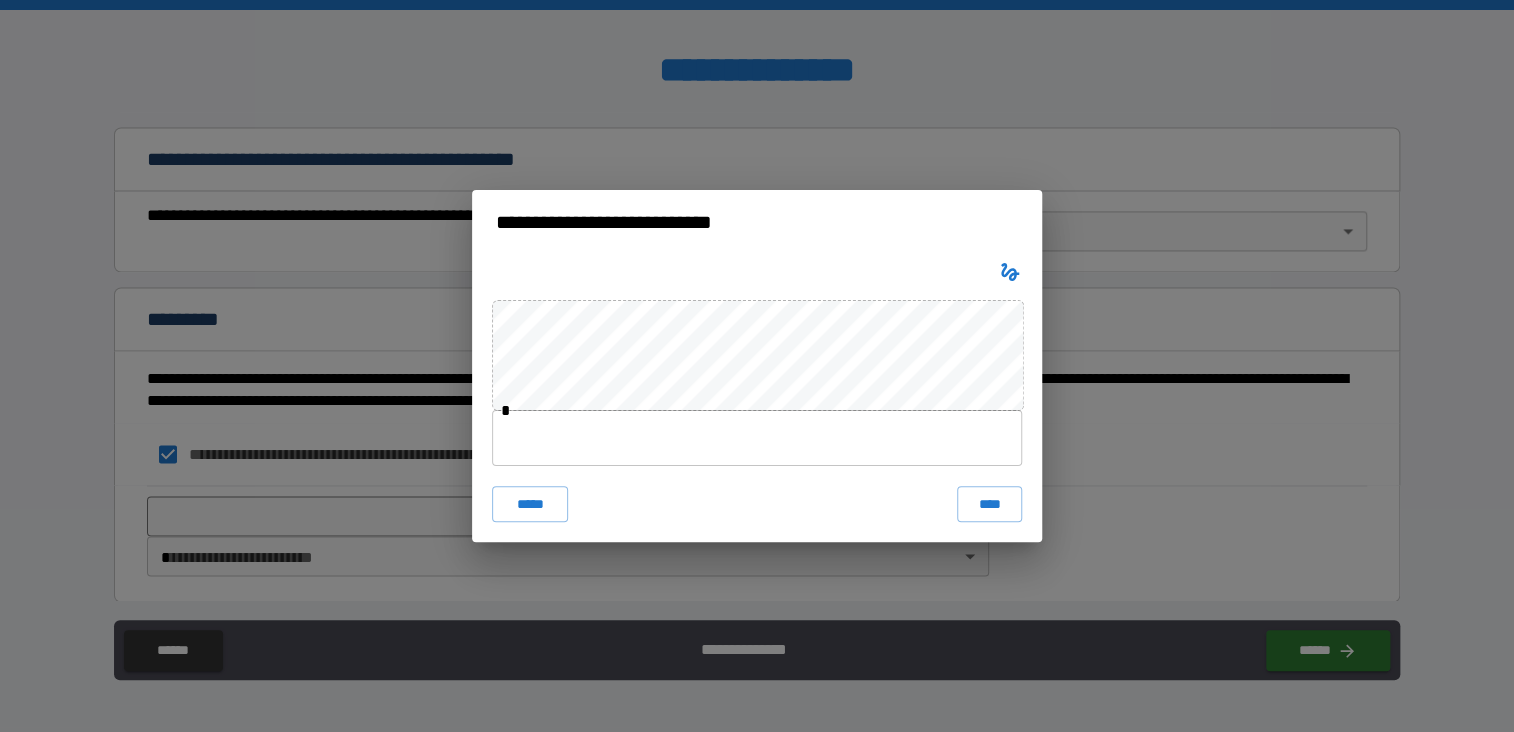 click on "* ***** ****" at bounding box center [757, 398] 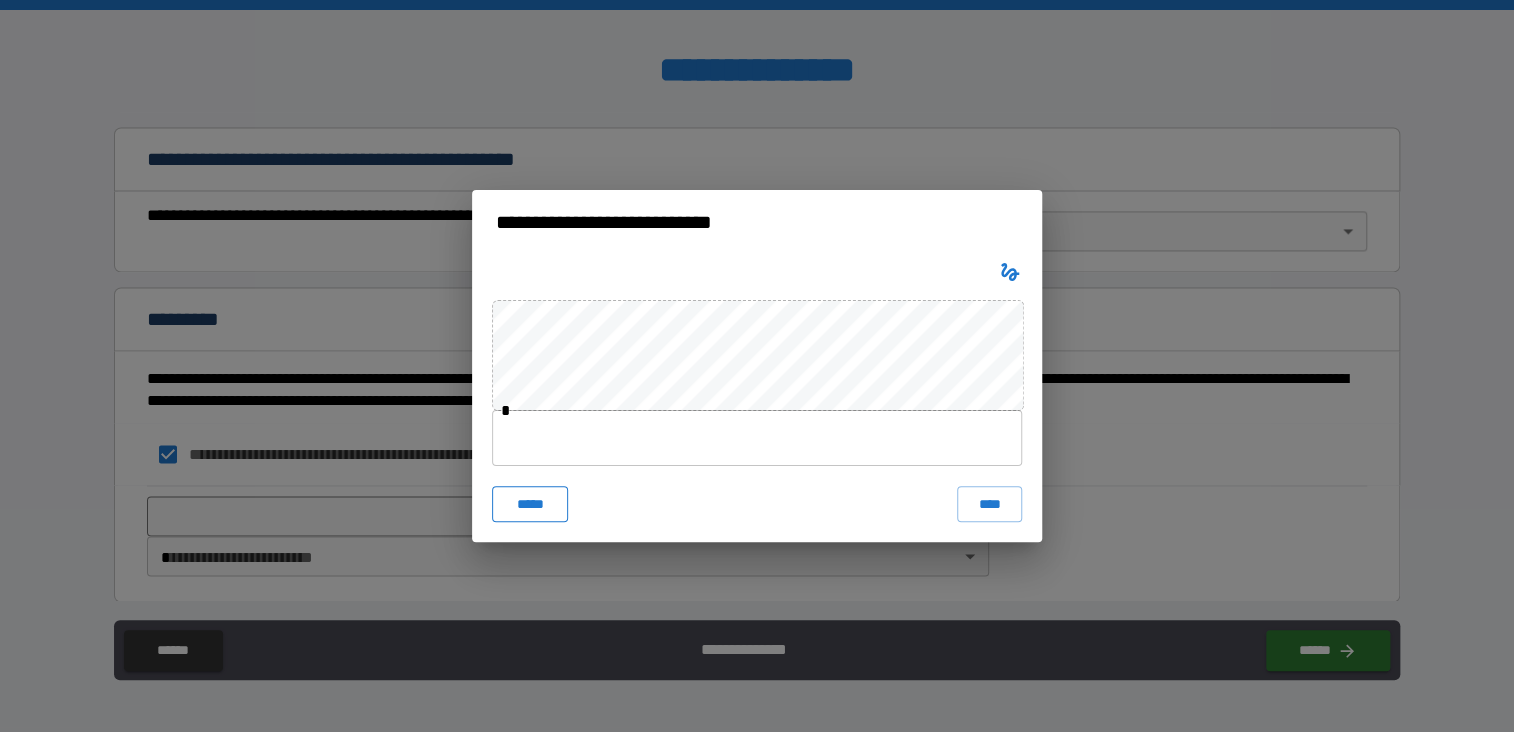 click on "*****" at bounding box center [530, 504] 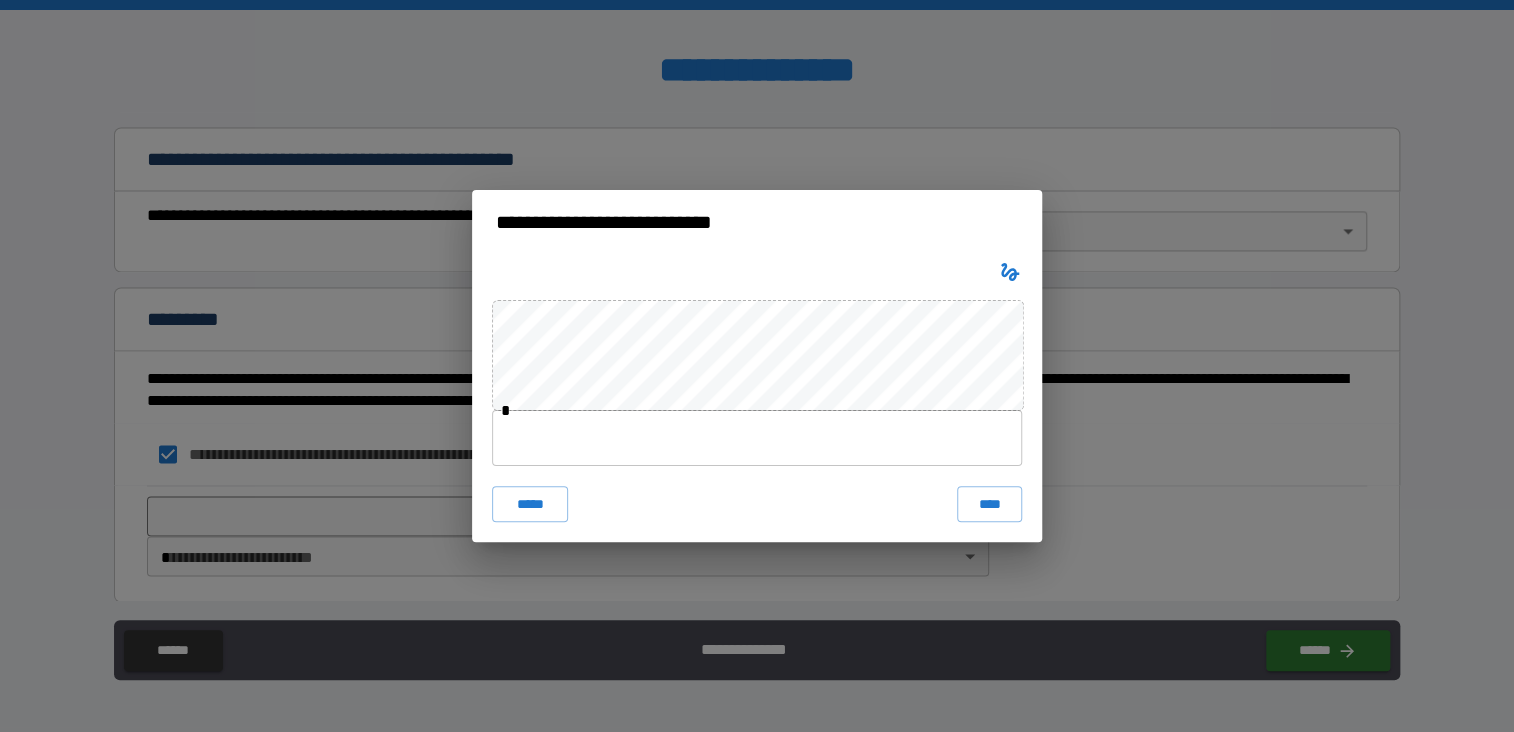 click on "* ***** ****" at bounding box center (757, 398) 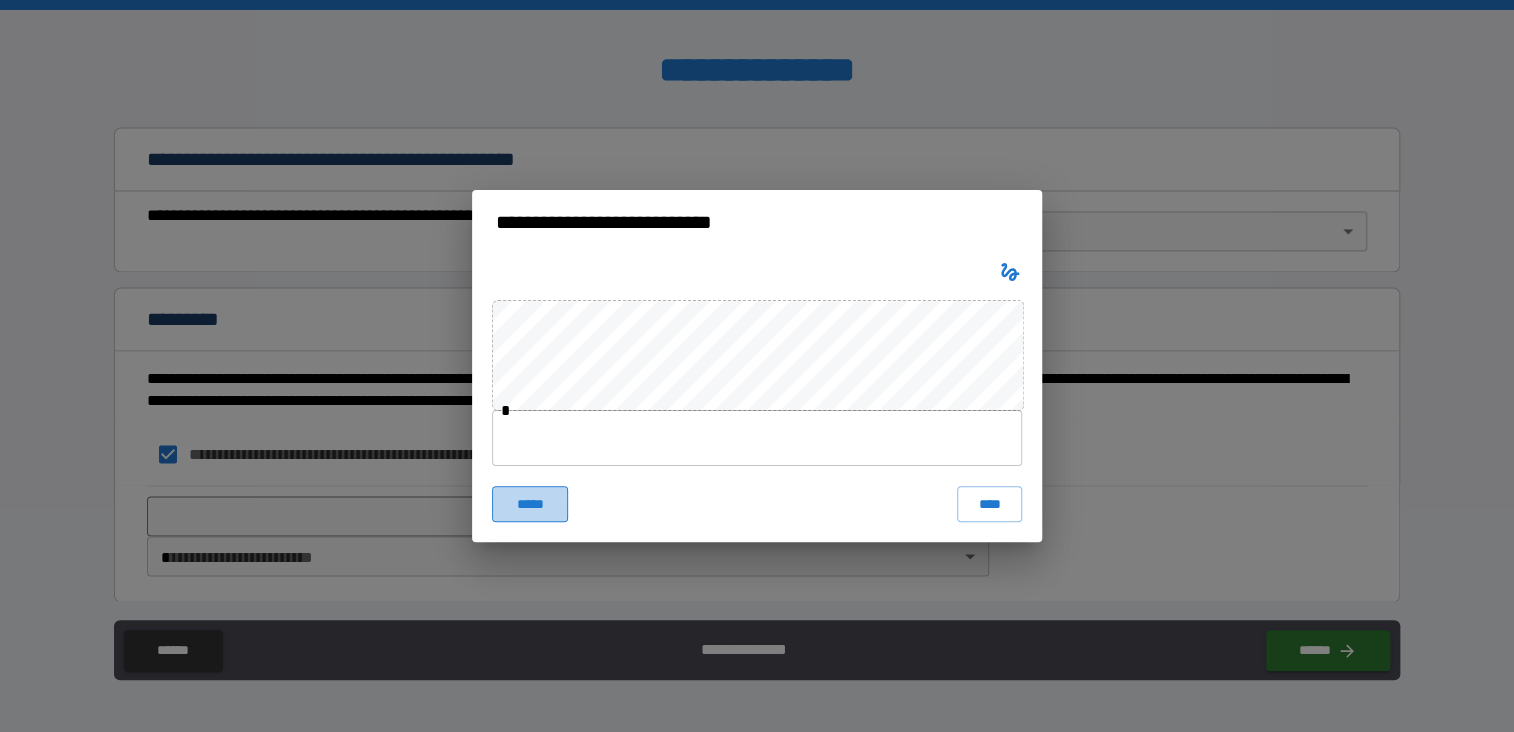 click on "*****" at bounding box center [530, 504] 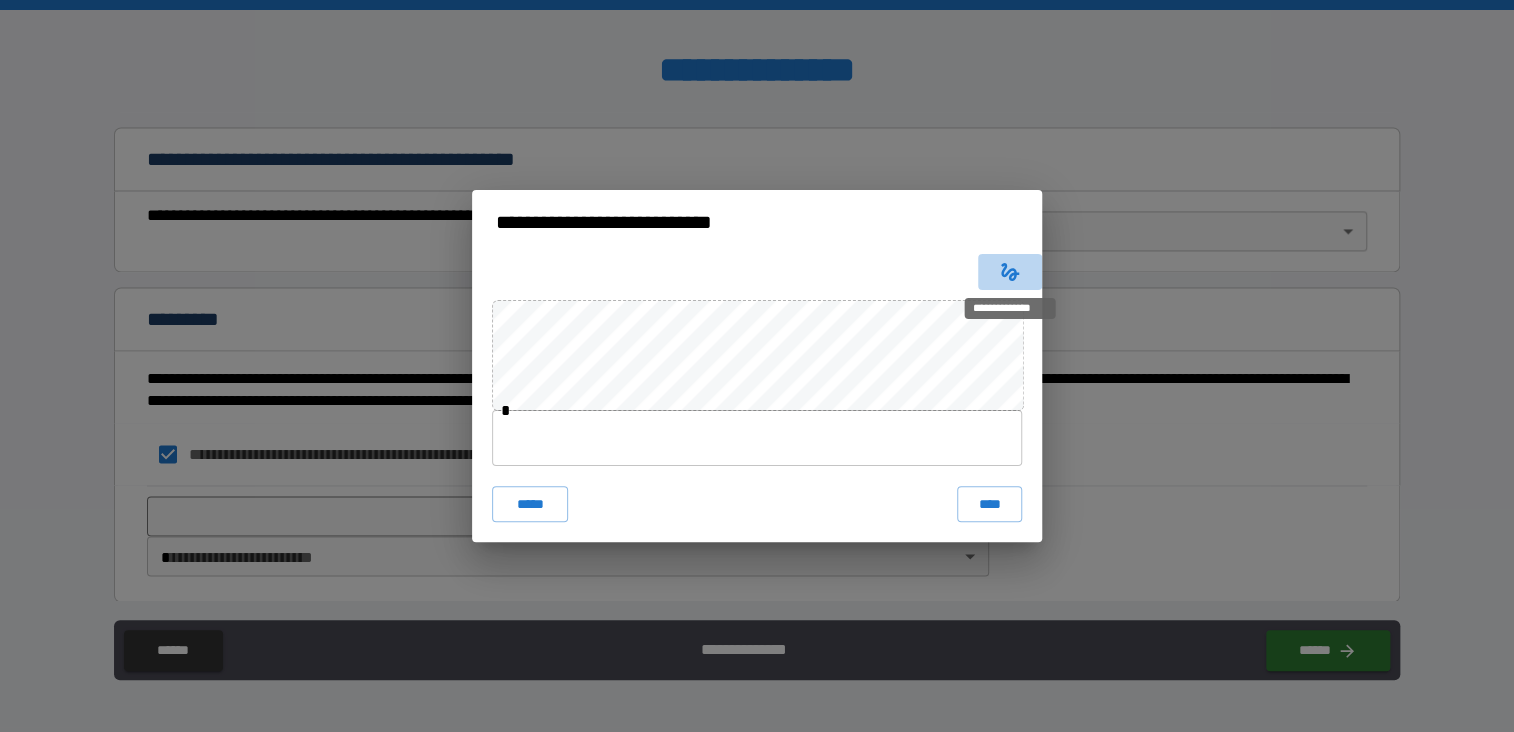 click 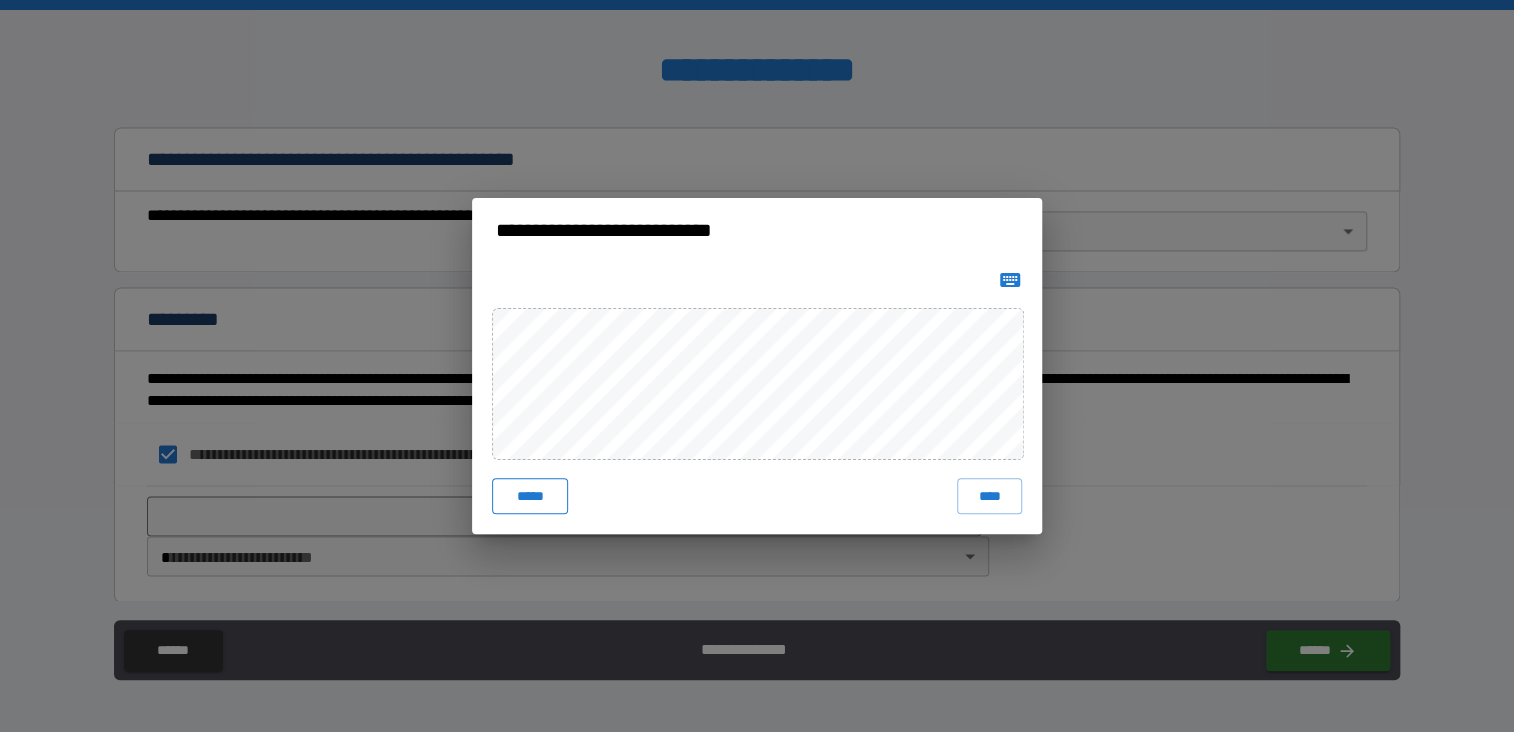 click on "*****" at bounding box center (530, 496) 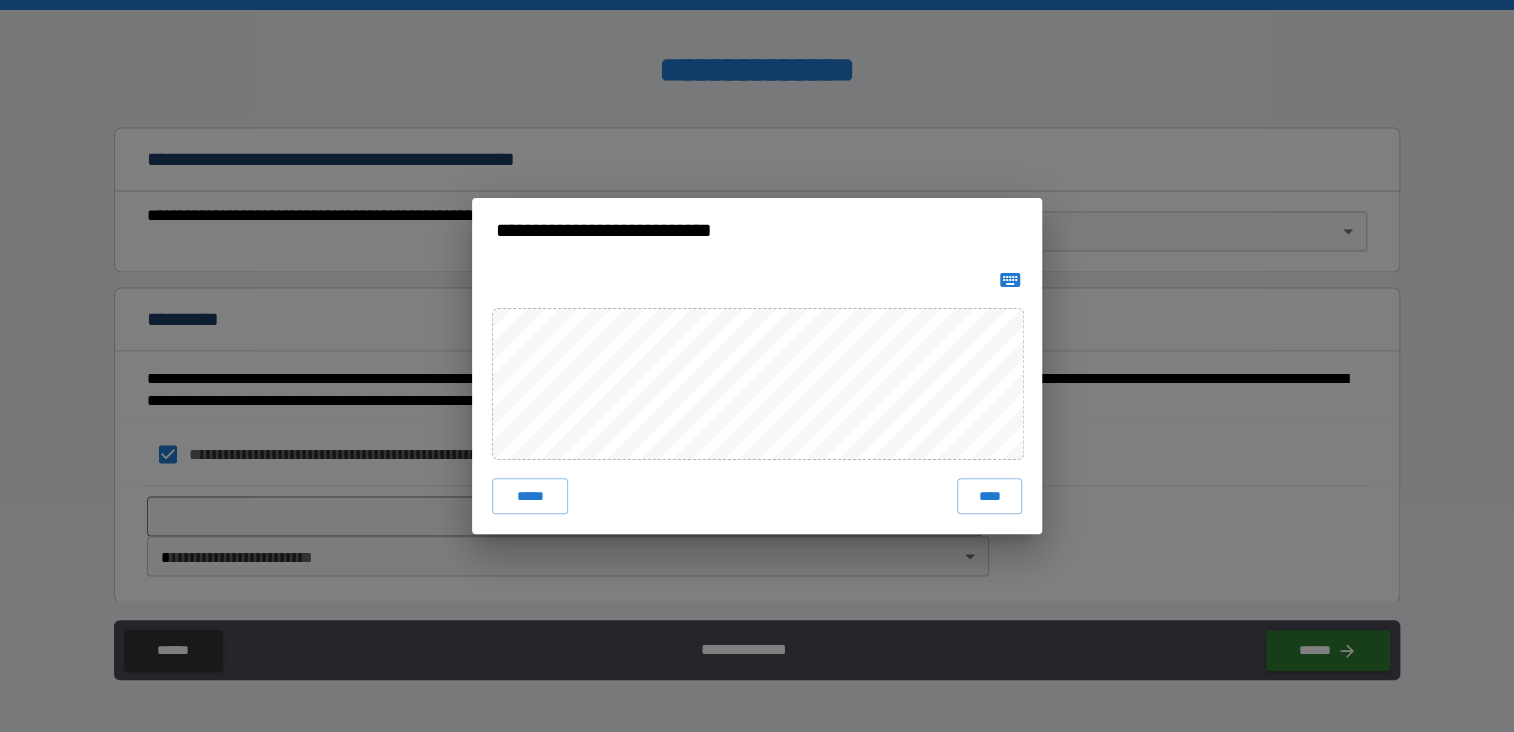 type 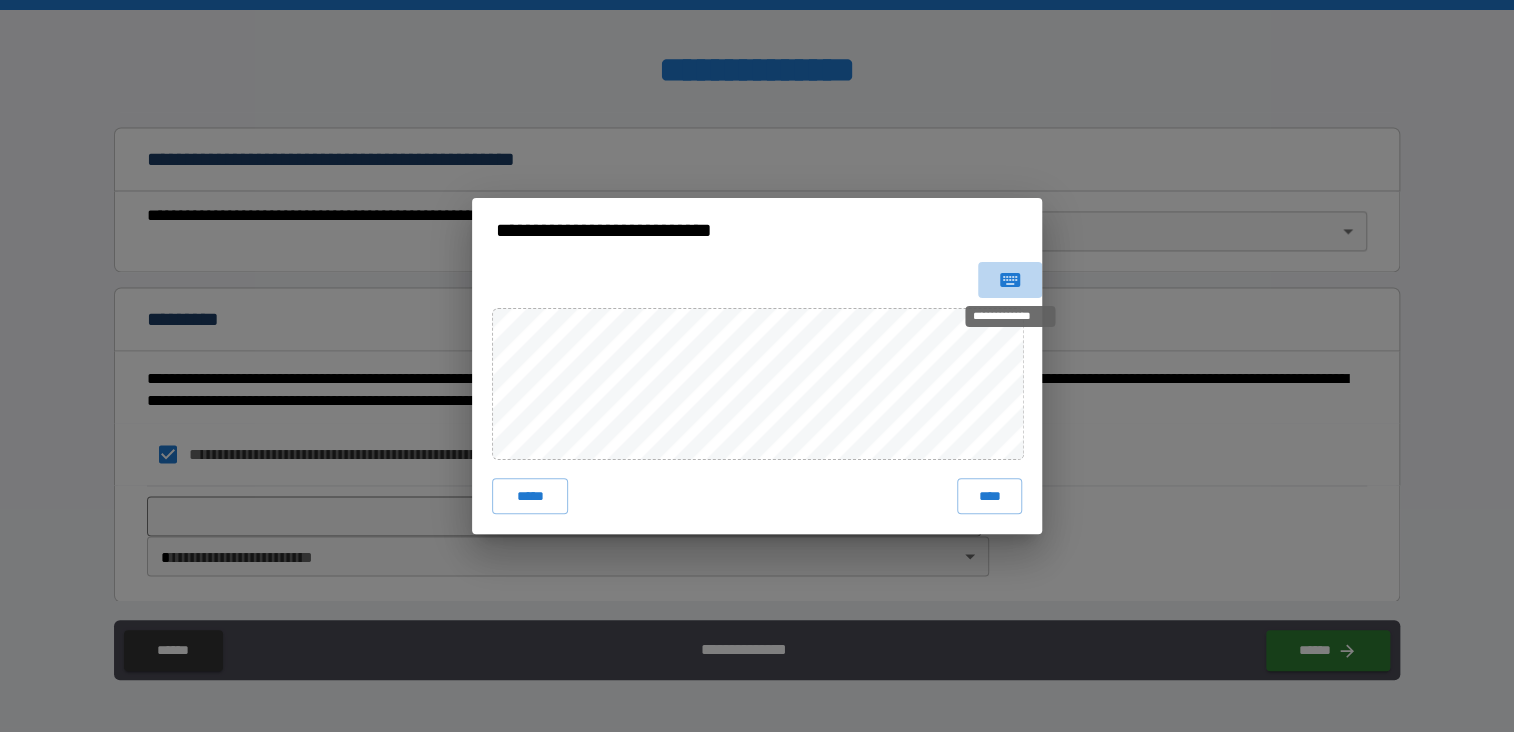click 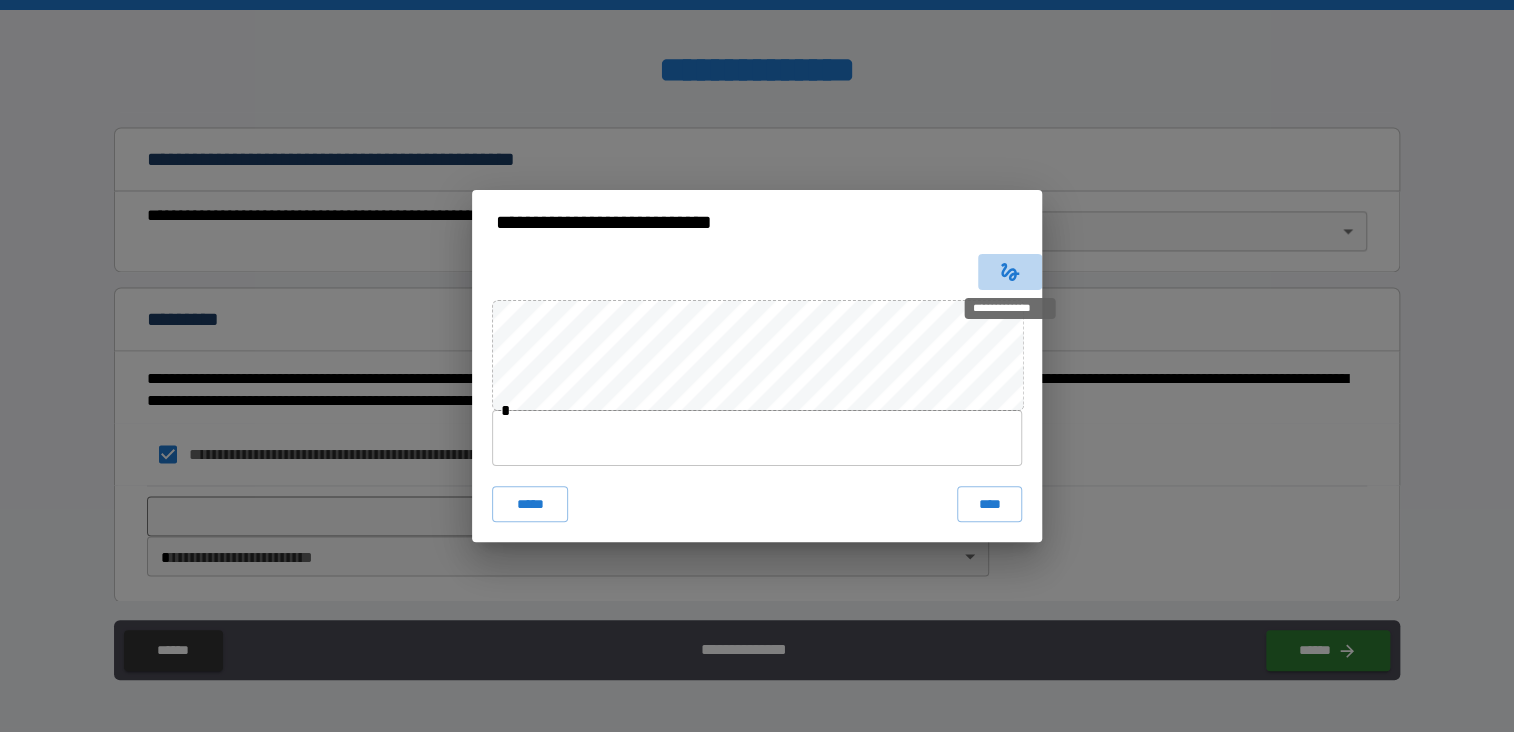 click 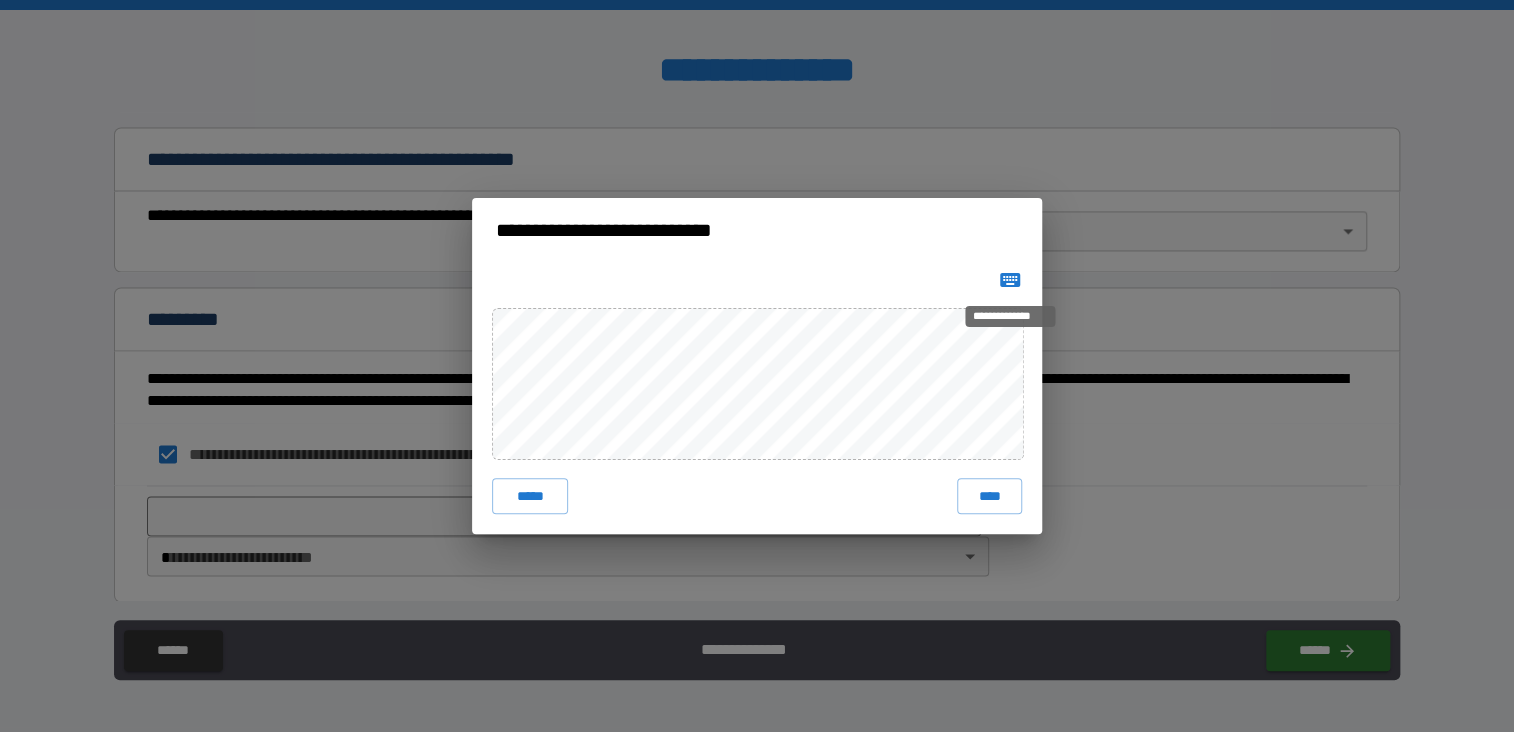 type 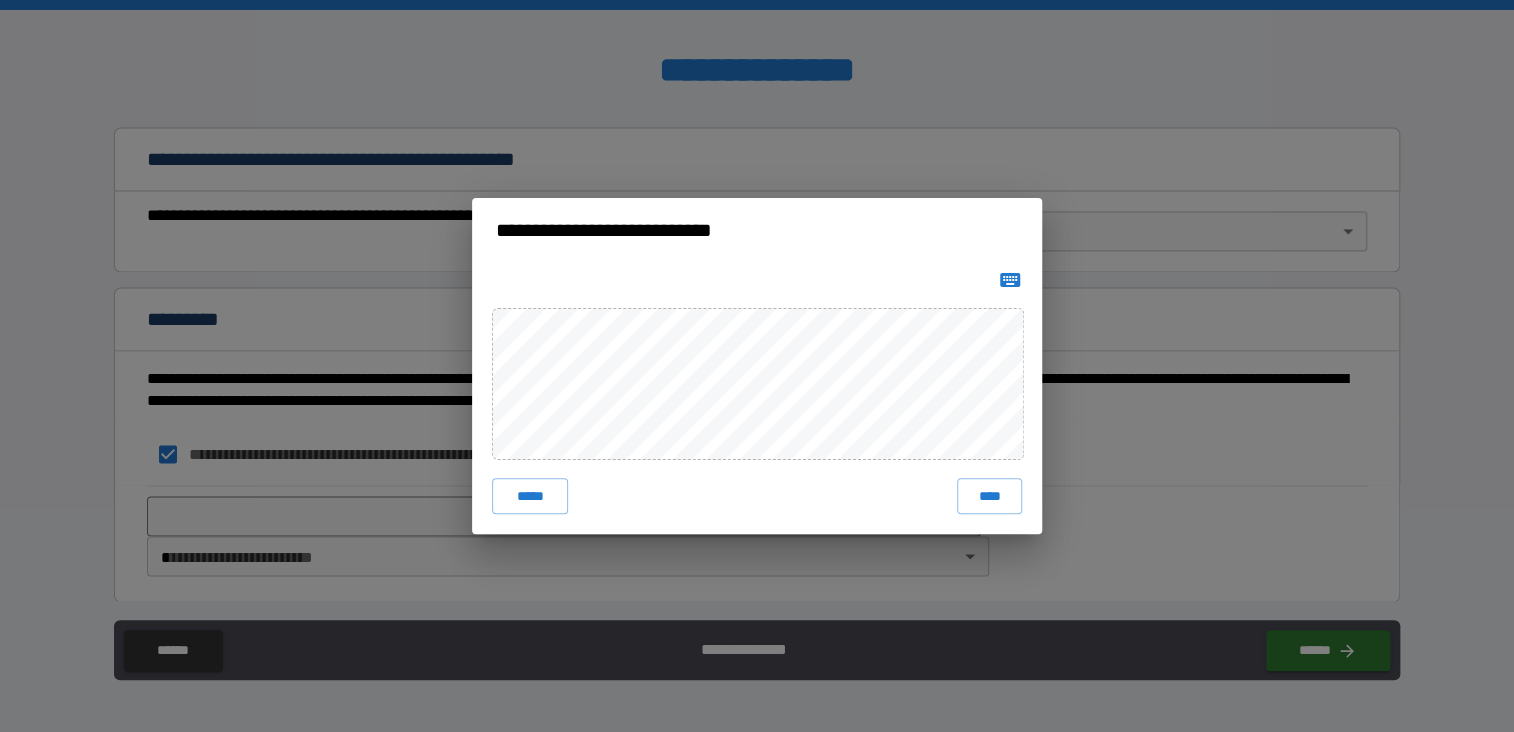 click on "***** ****" at bounding box center [757, 398] 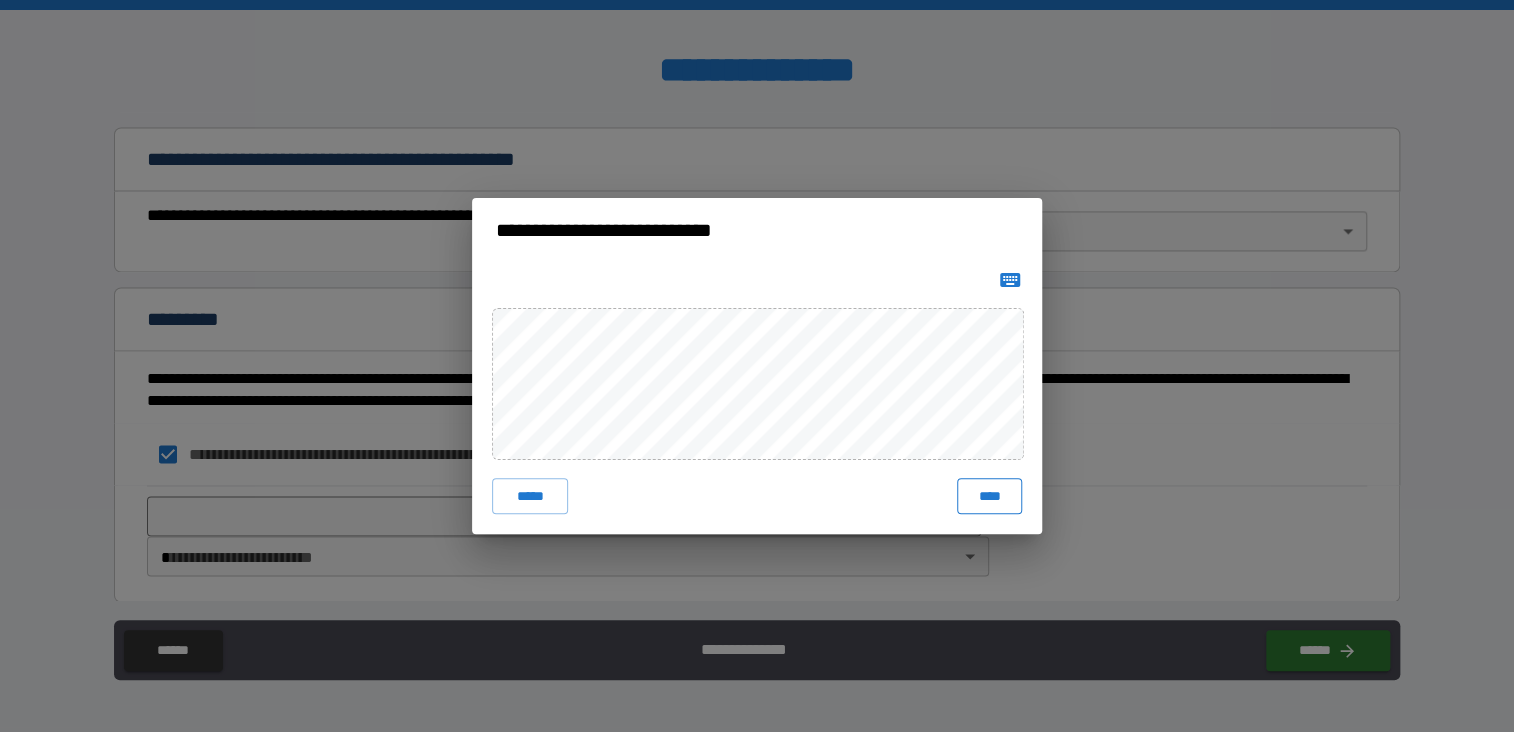click on "****" at bounding box center [989, 496] 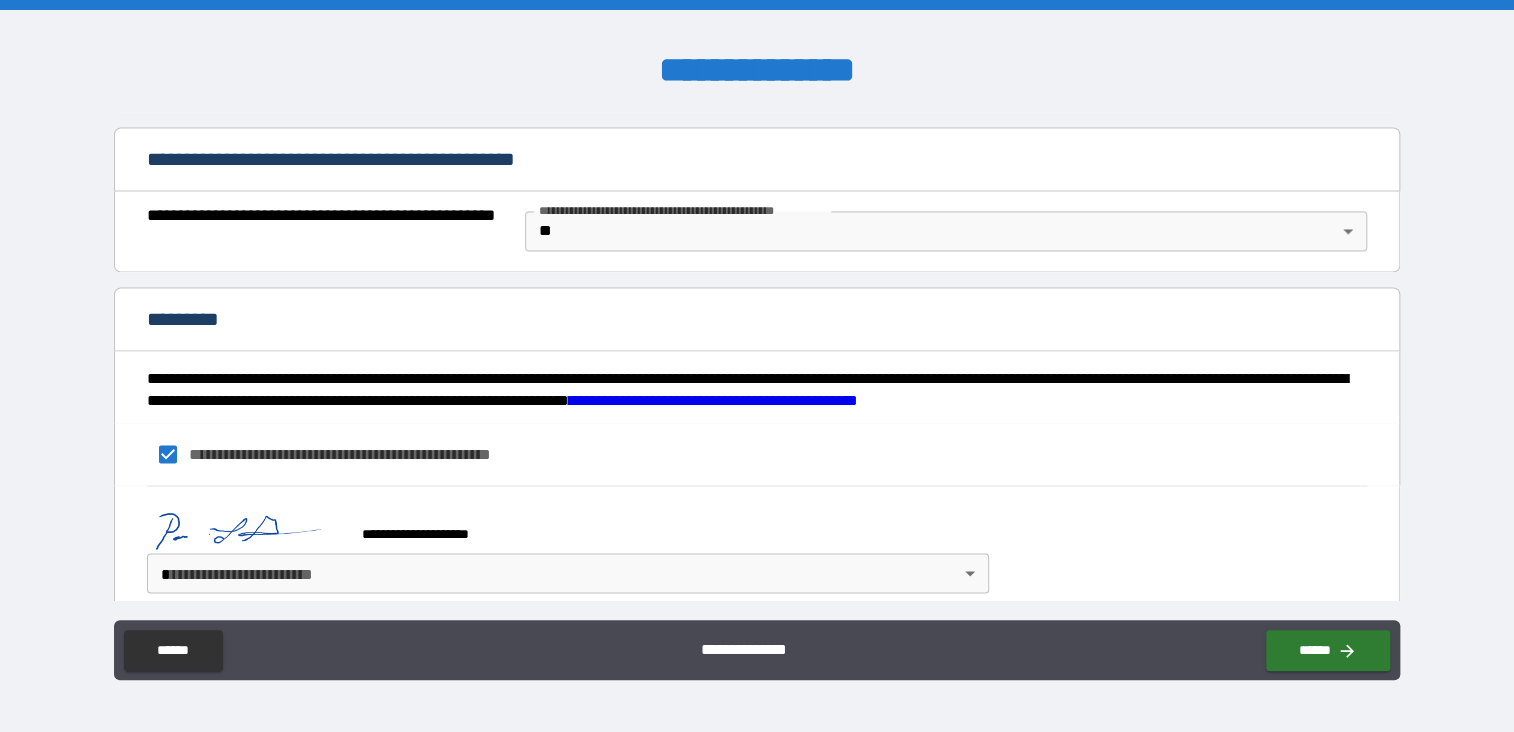 click on "**********" at bounding box center [757, 366] 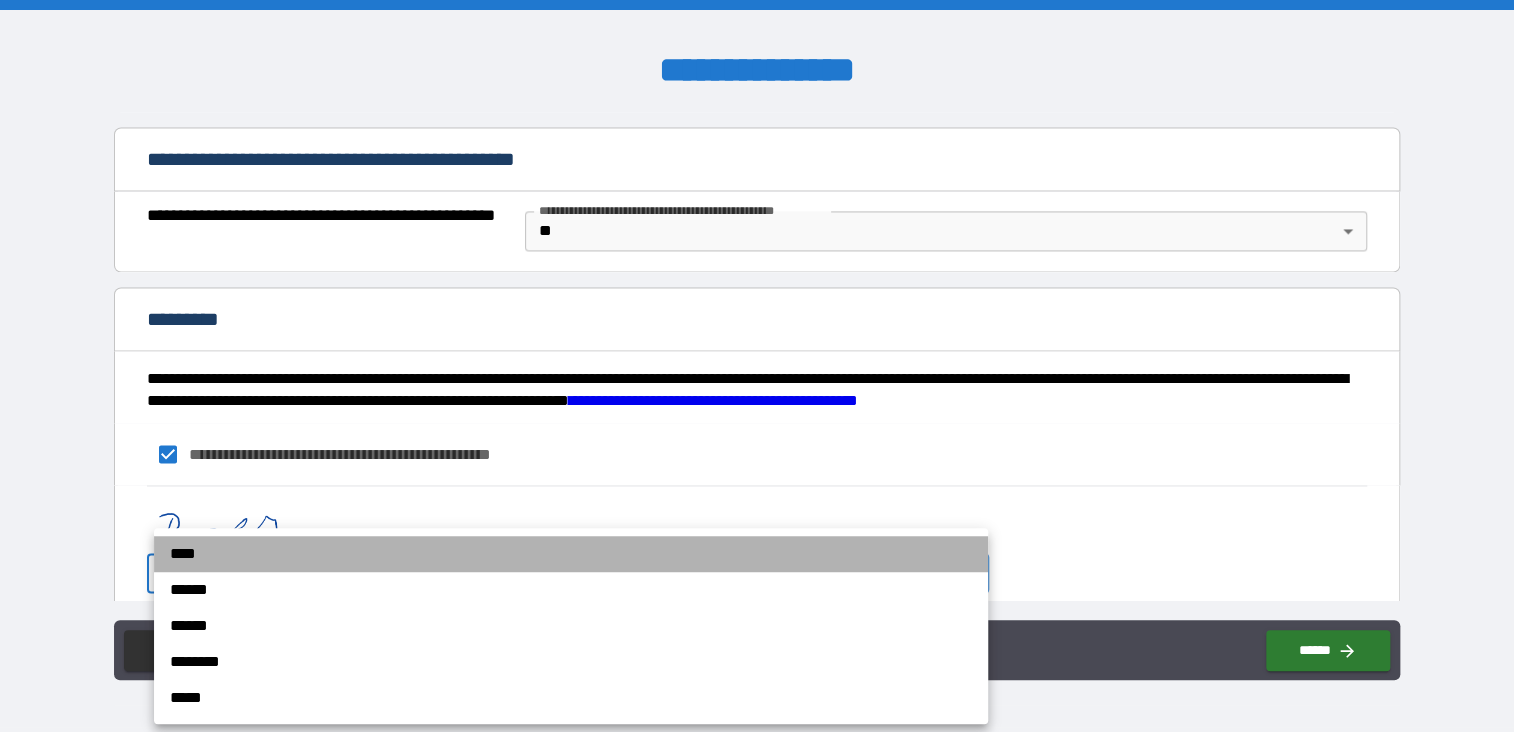 click on "****" at bounding box center (571, 554) 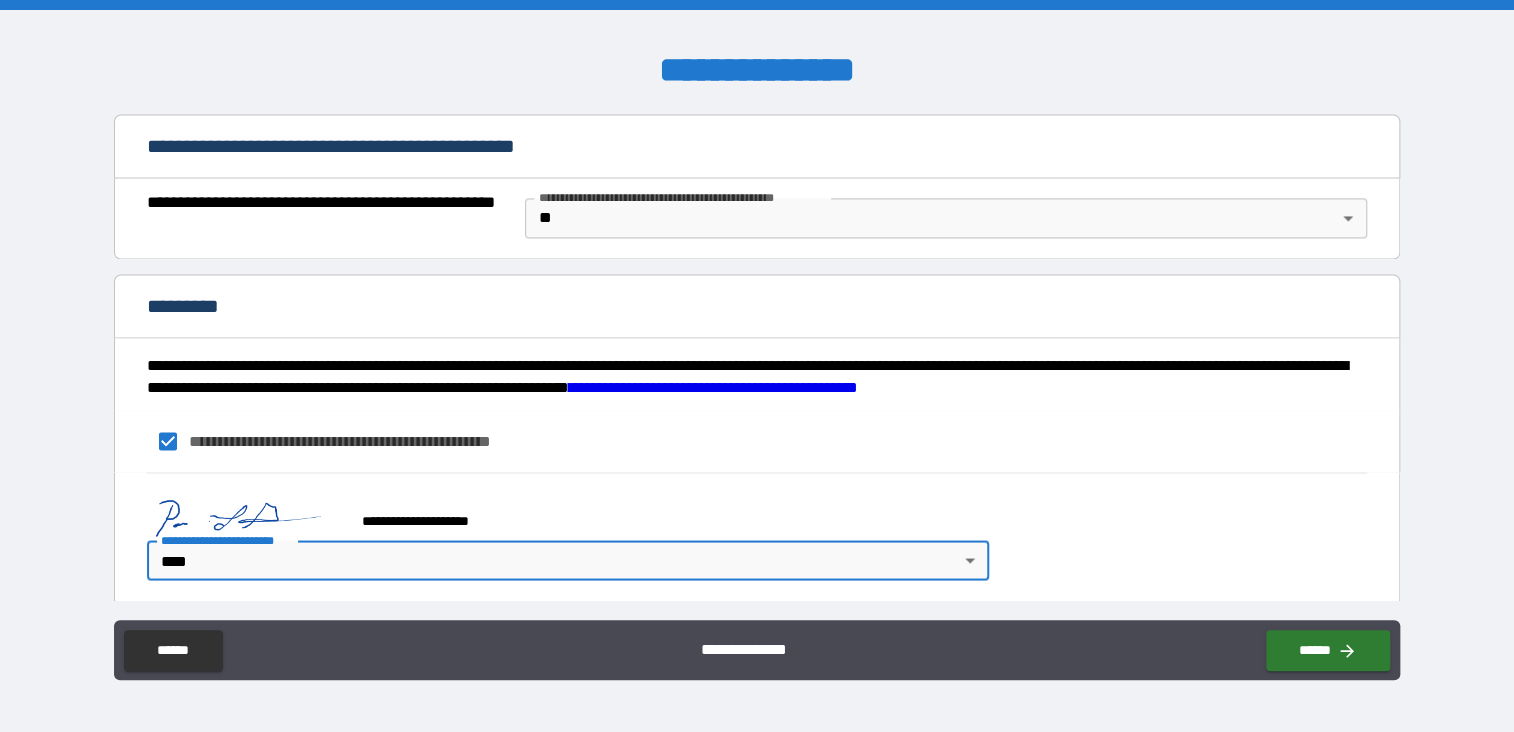 scroll, scrollTop: 1509, scrollLeft: 0, axis: vertical 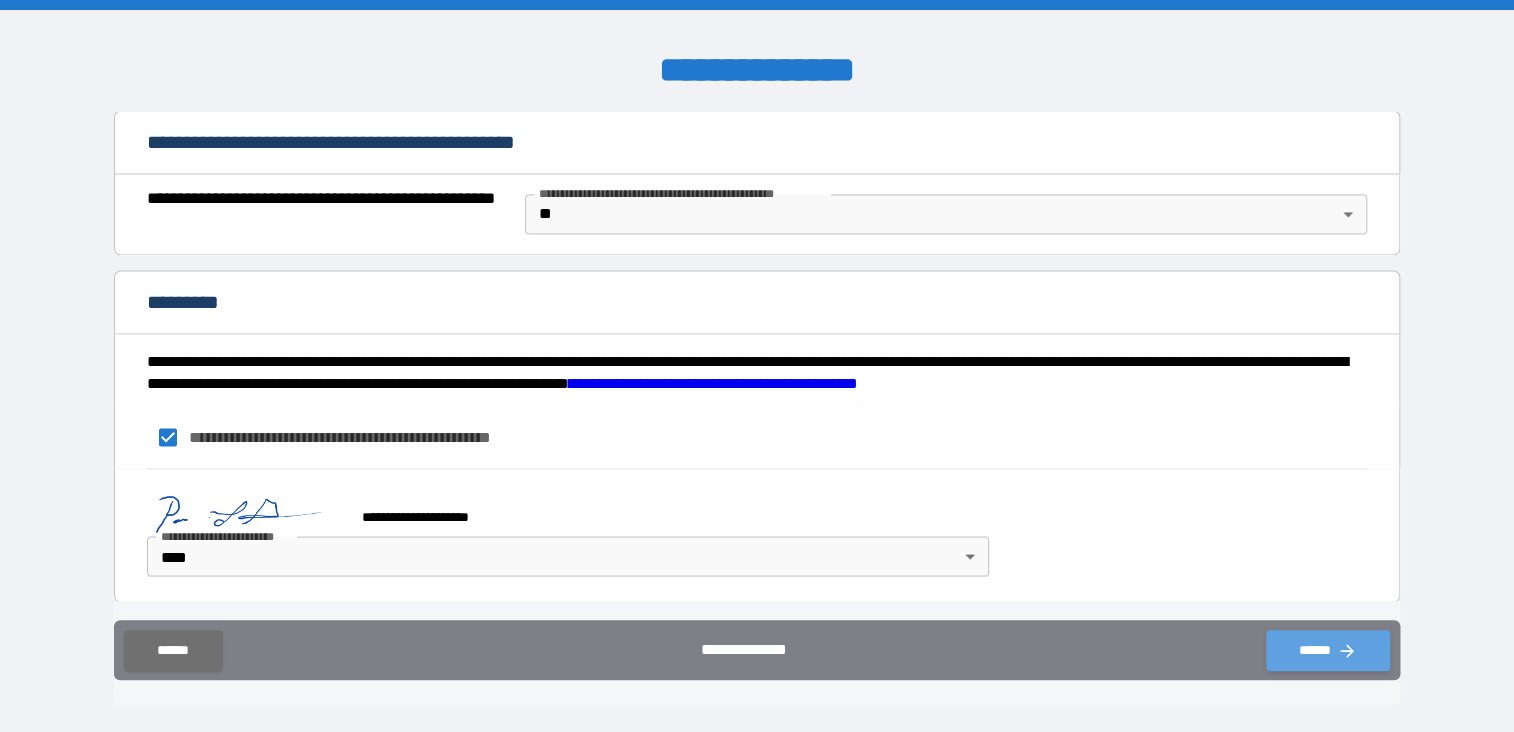click on "******" at bounding box center [1328, 650] 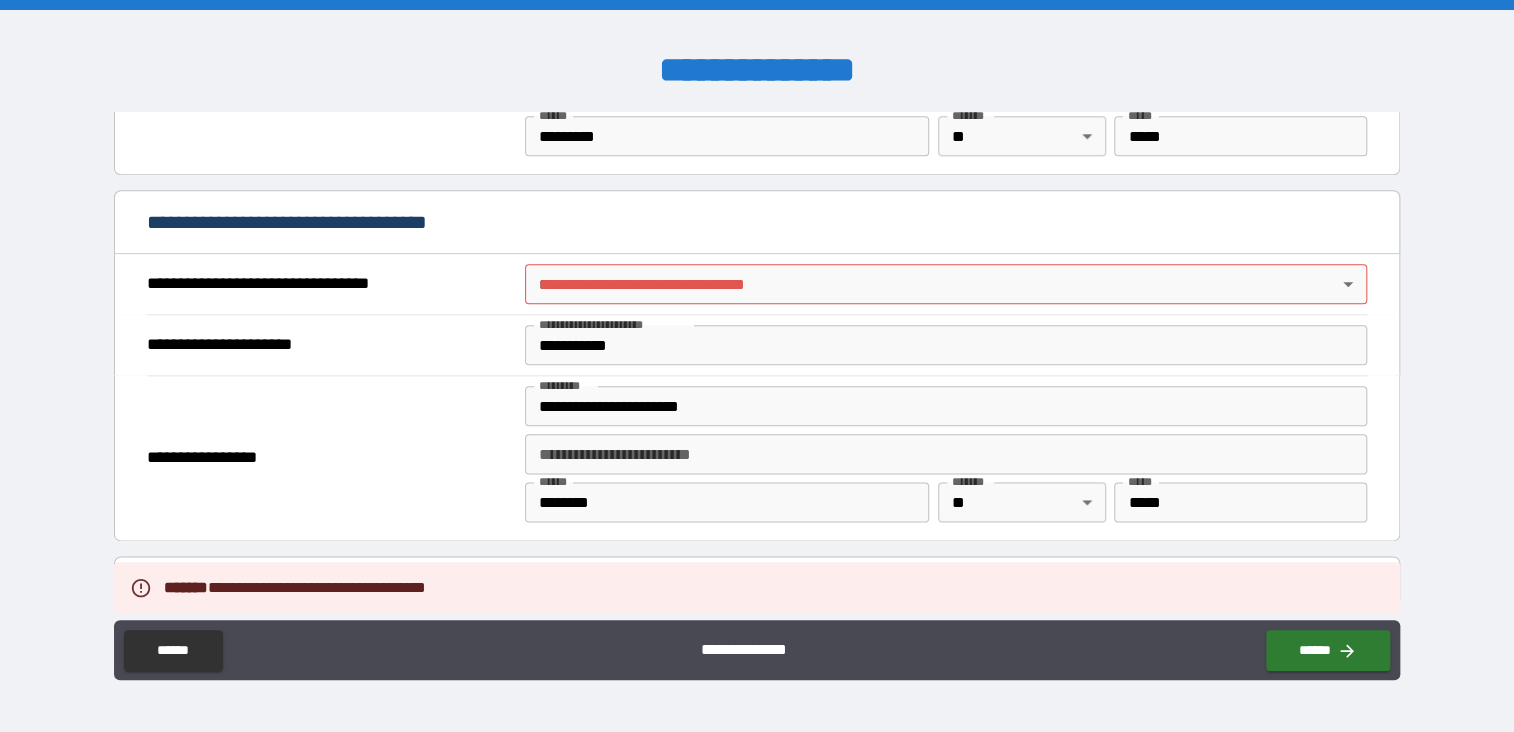 scroll, scrollTop: 1009, scrollLeft: 0, axis: vertical 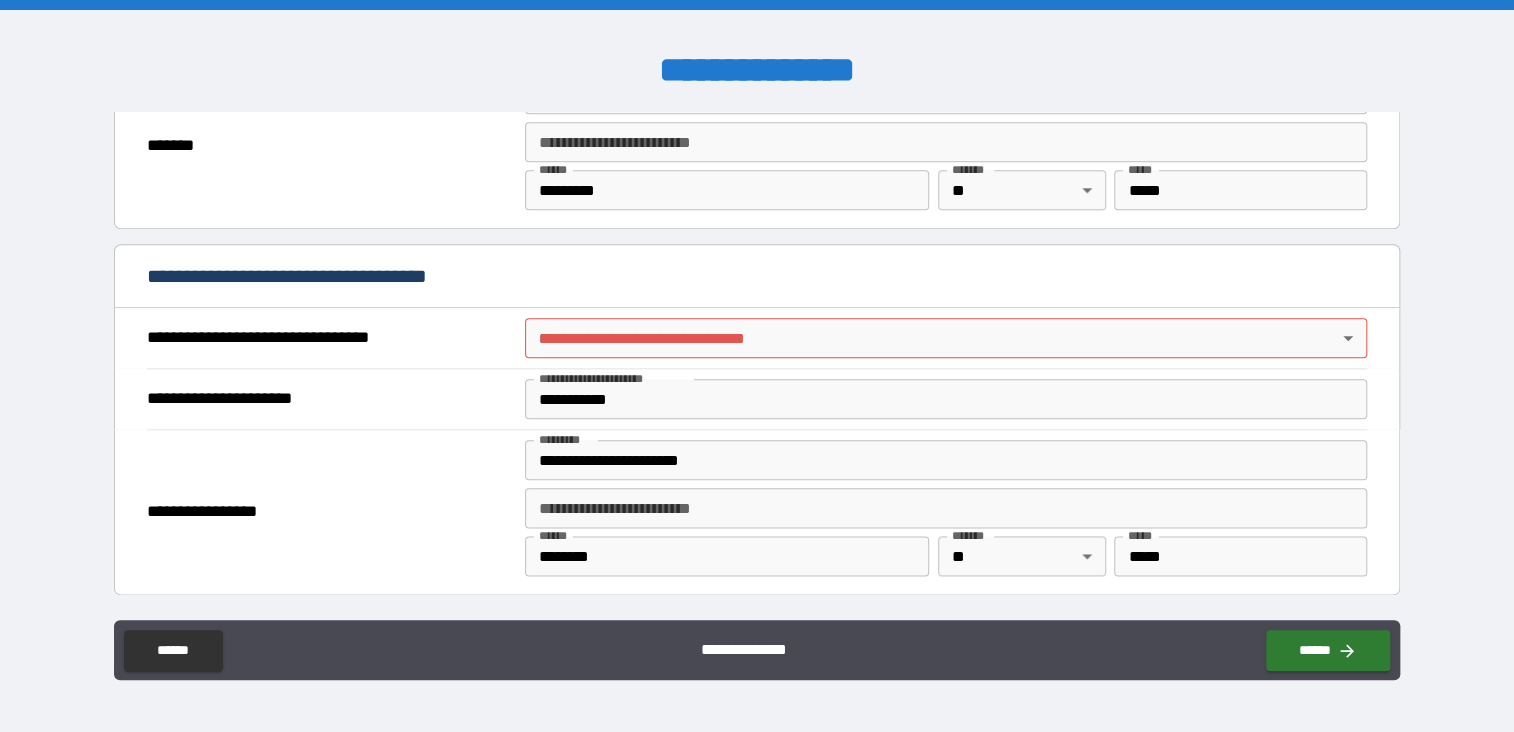 click on "**********" at bounding box center (757, 366) 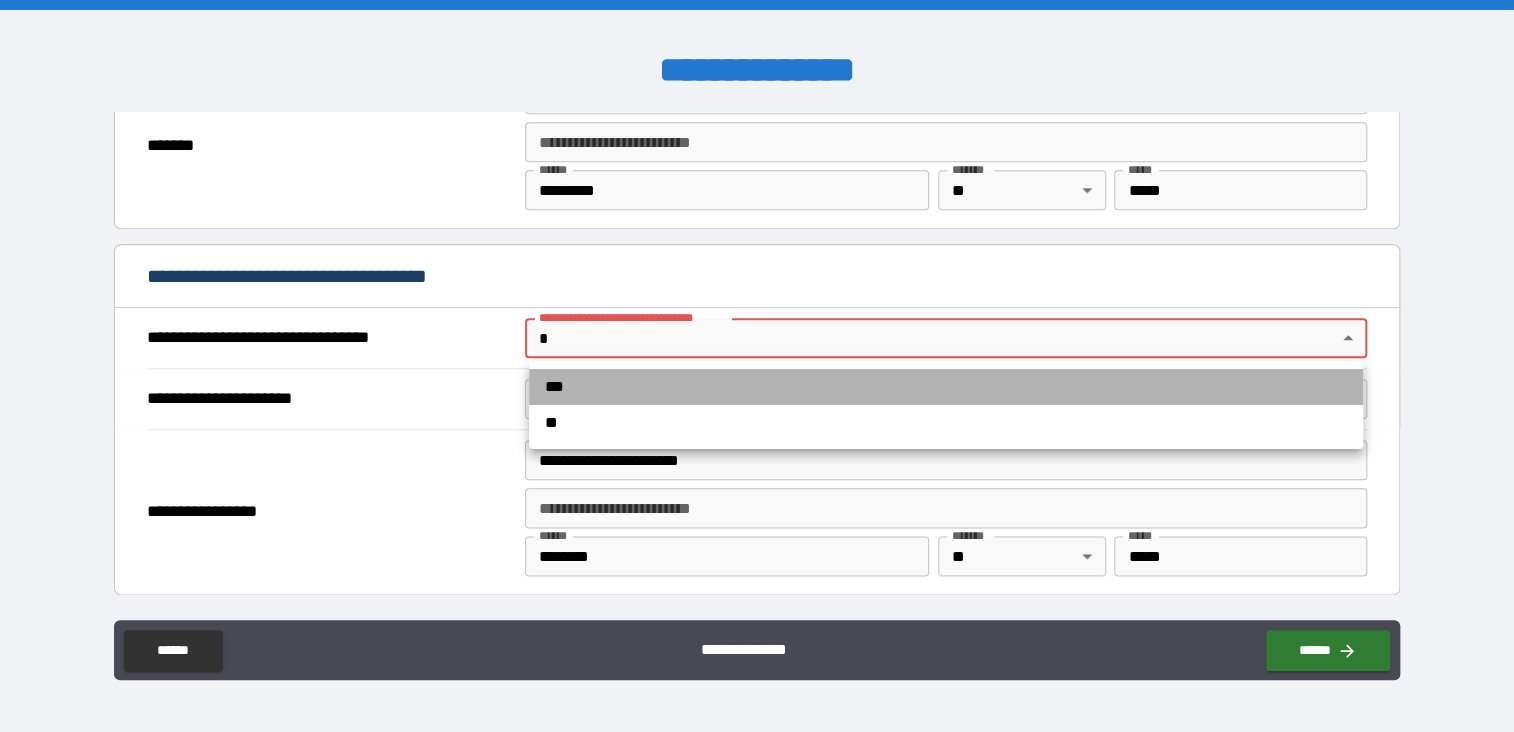 click on "***" at bounding box center (946, 387) 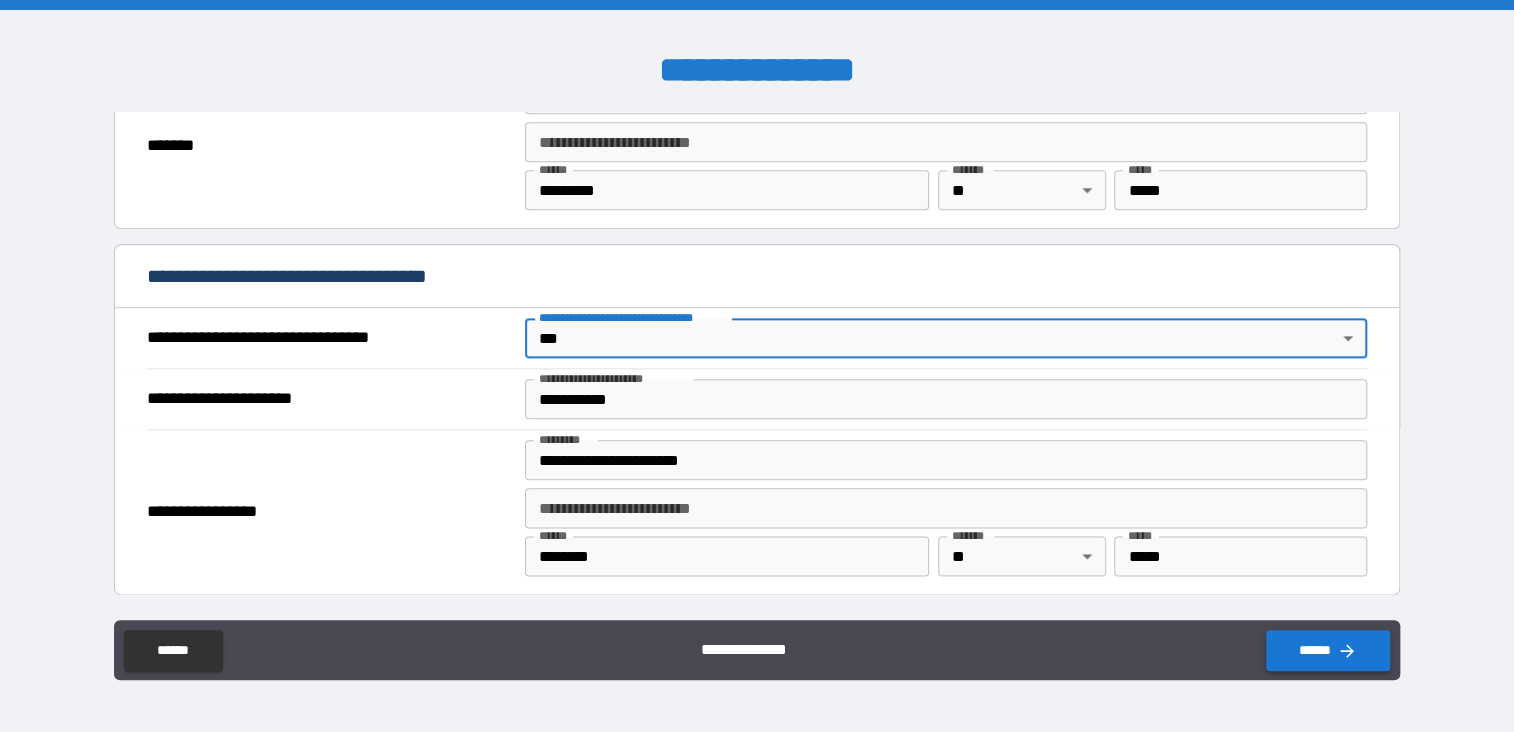 click on "******" at bounding box center (1328, 650) 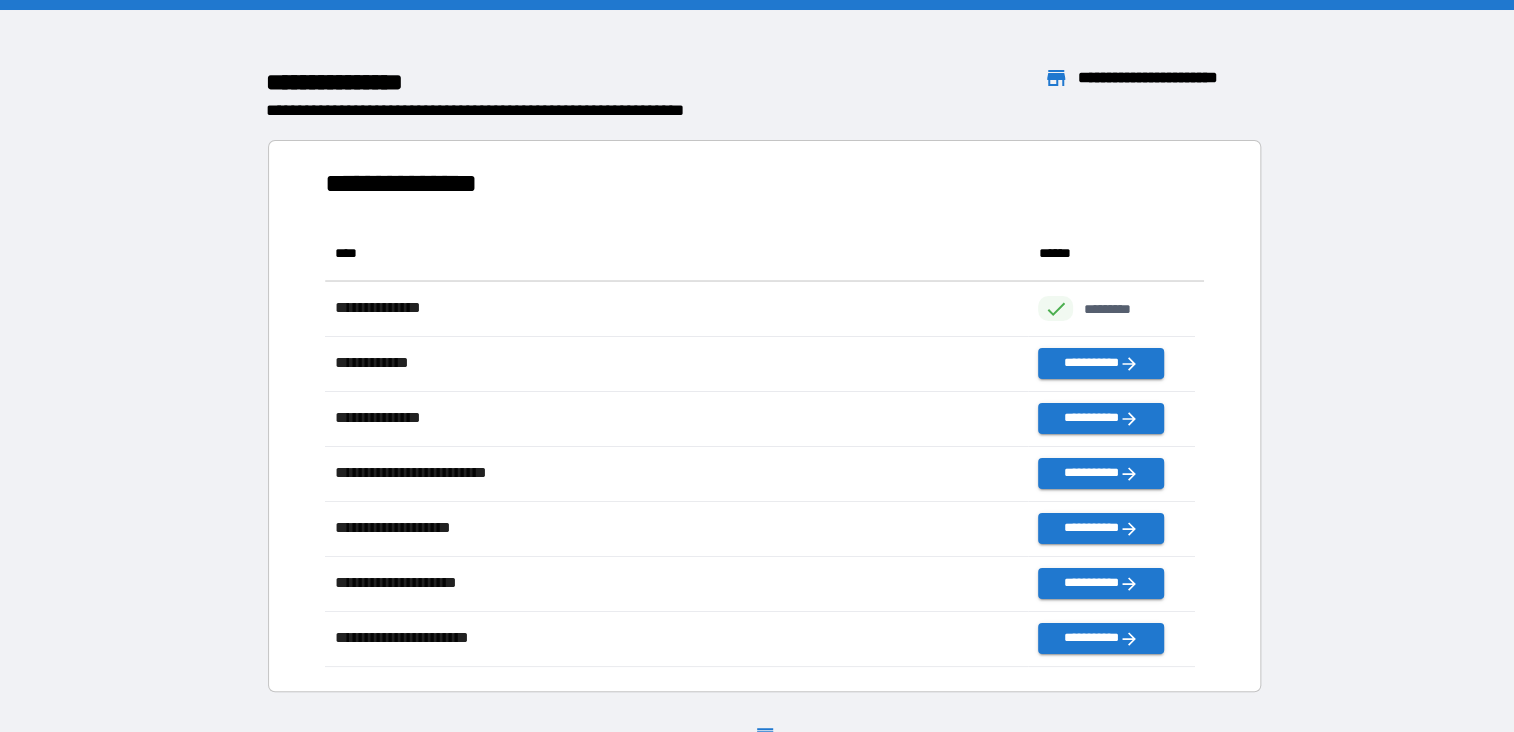 scroll, scrollTop: 16, scrollLeft: 16, axis: both 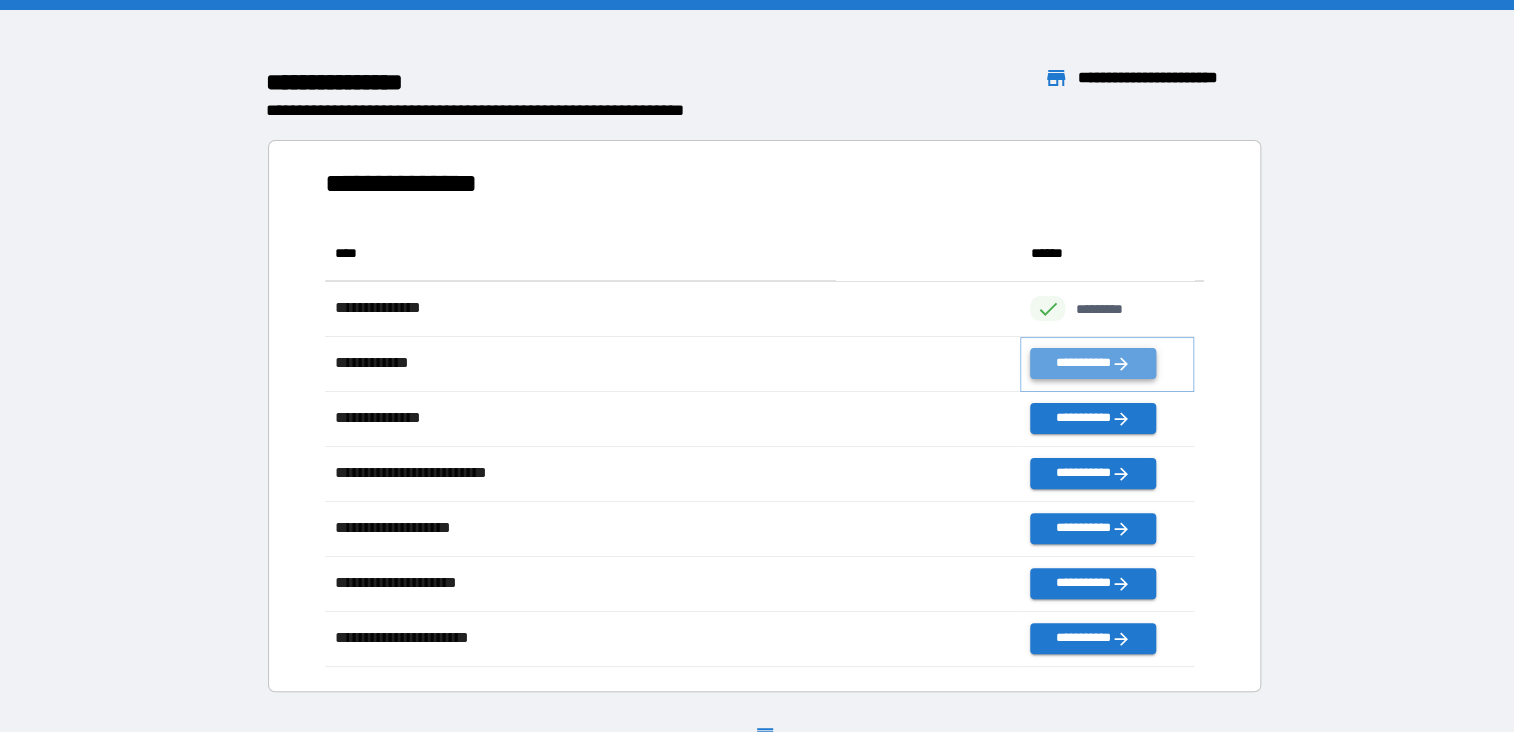 click on "**********" at bounding box center [1092, 363] 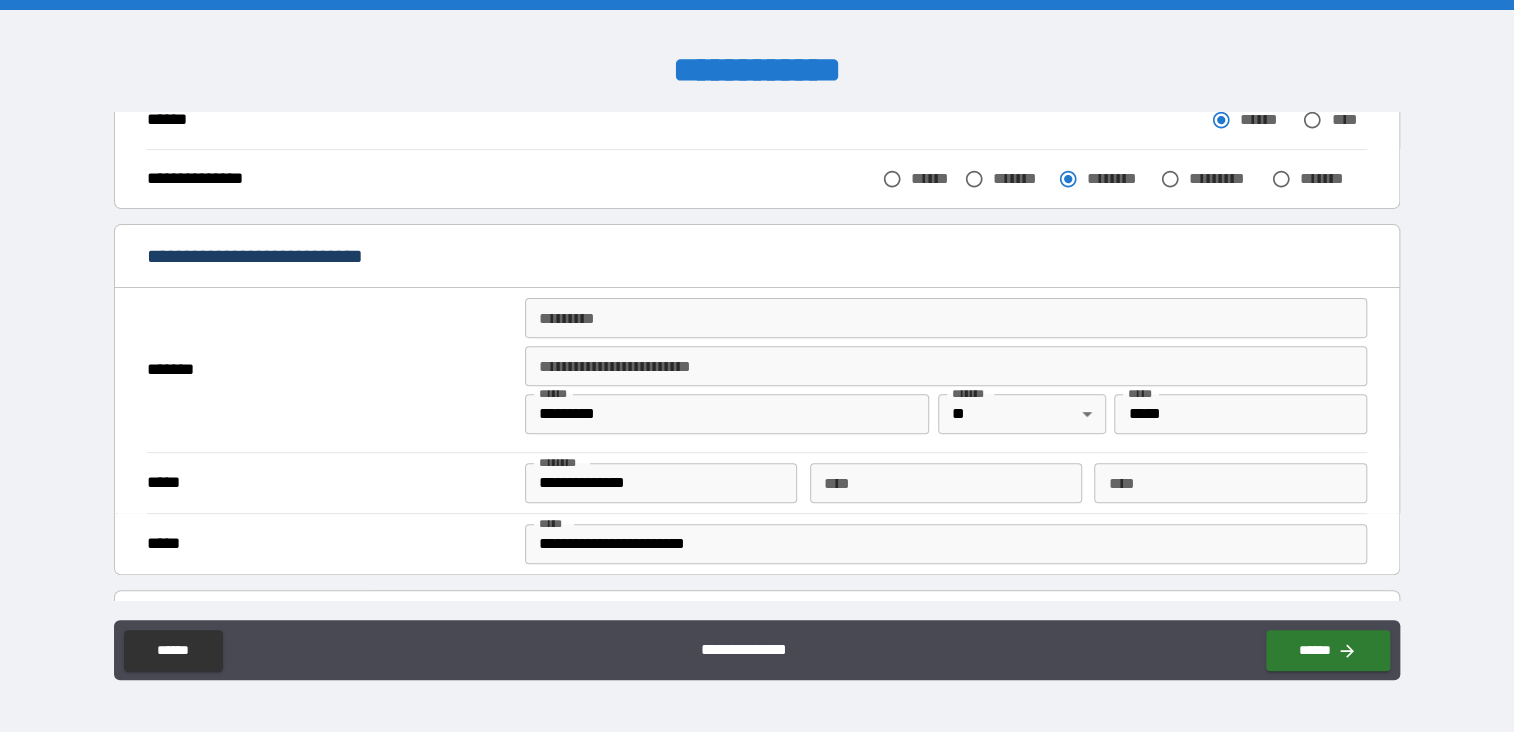 scroll, scrollTop: 300, scrollLeft: 0, axis: vertical 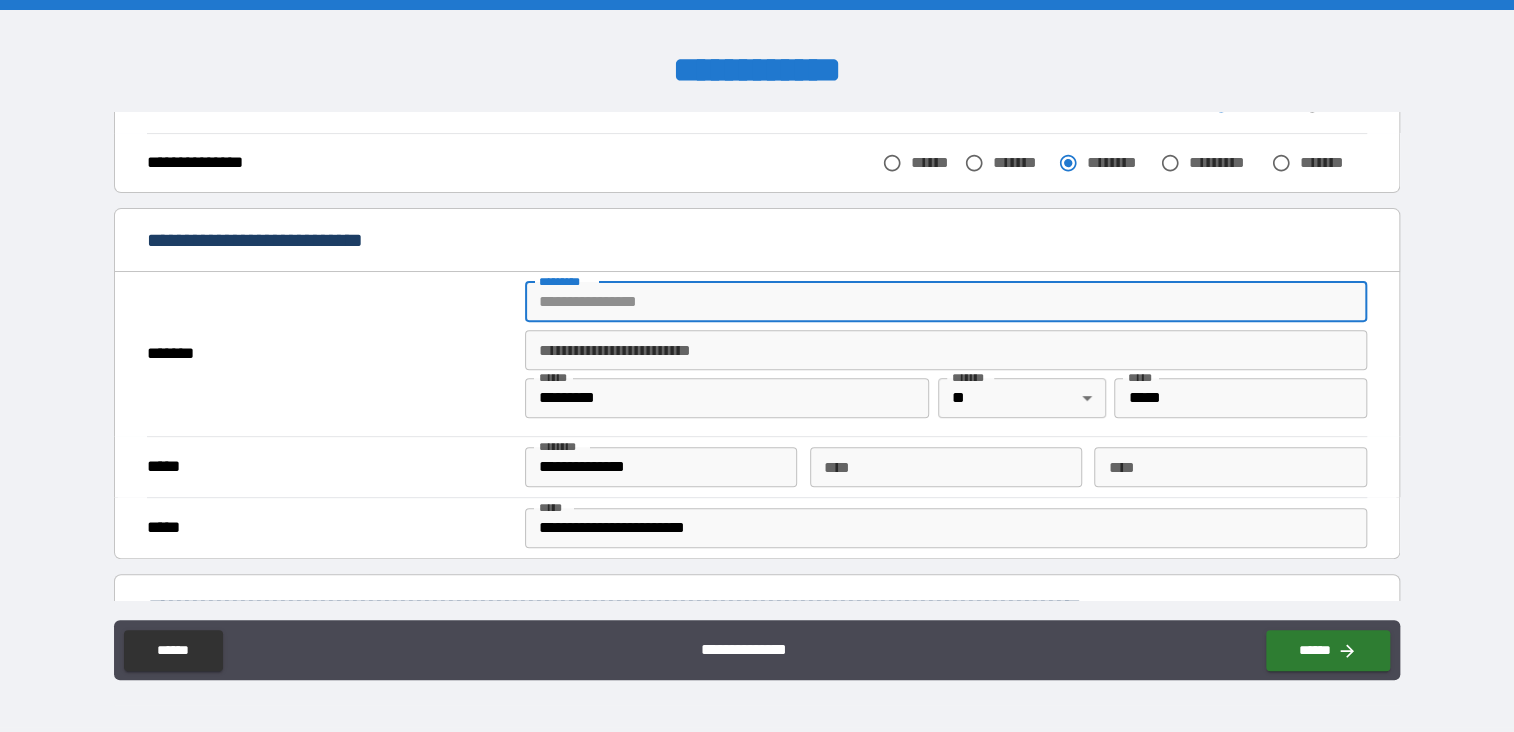 click on "*******   *" at bounding box center [946, 302] 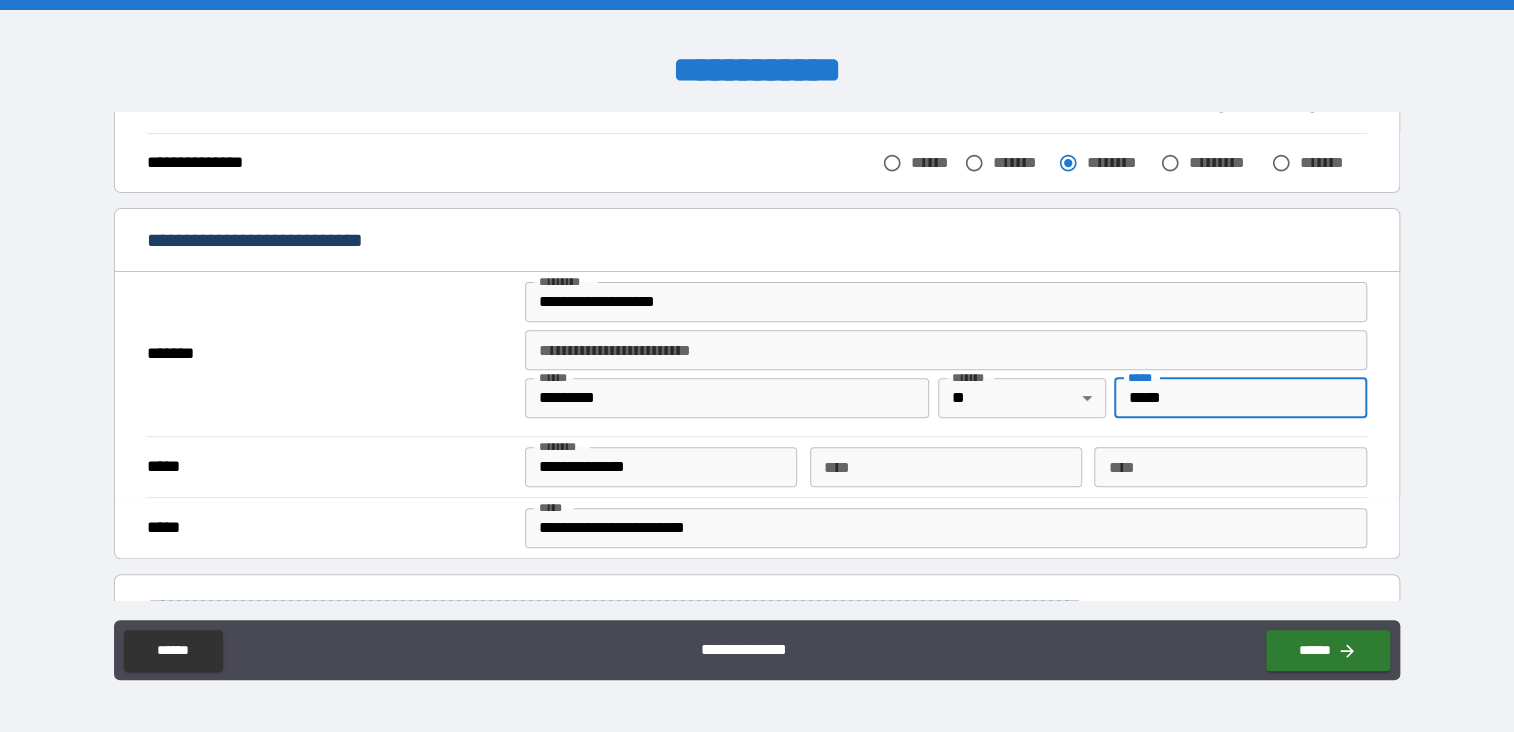 drag, startPoint x: 1176, startPoint y: 392, endPoint x: 1158, endPoint y: 401, distance: 20.12461 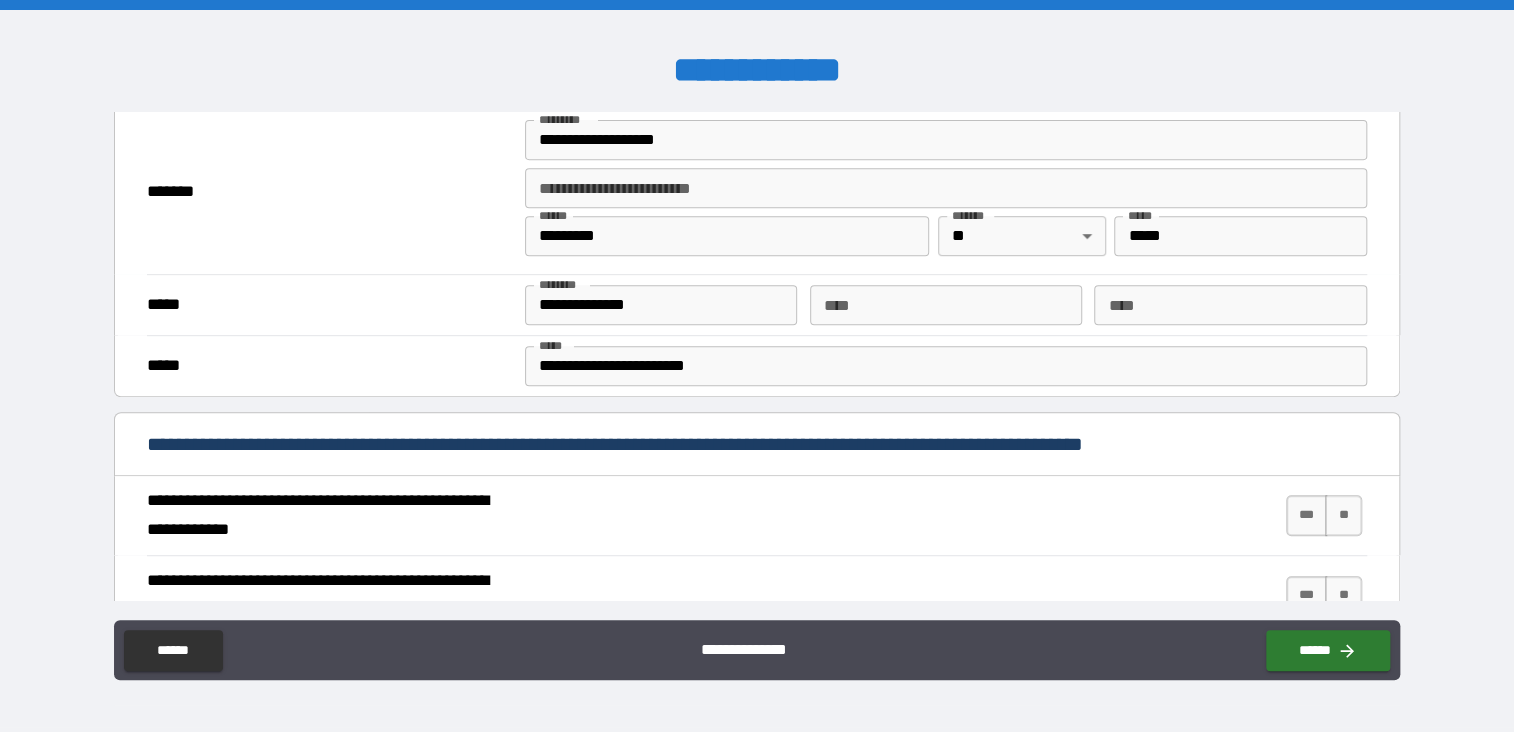 scroll, scrollTop: 600, scrollLeft: 0, axis: vertical 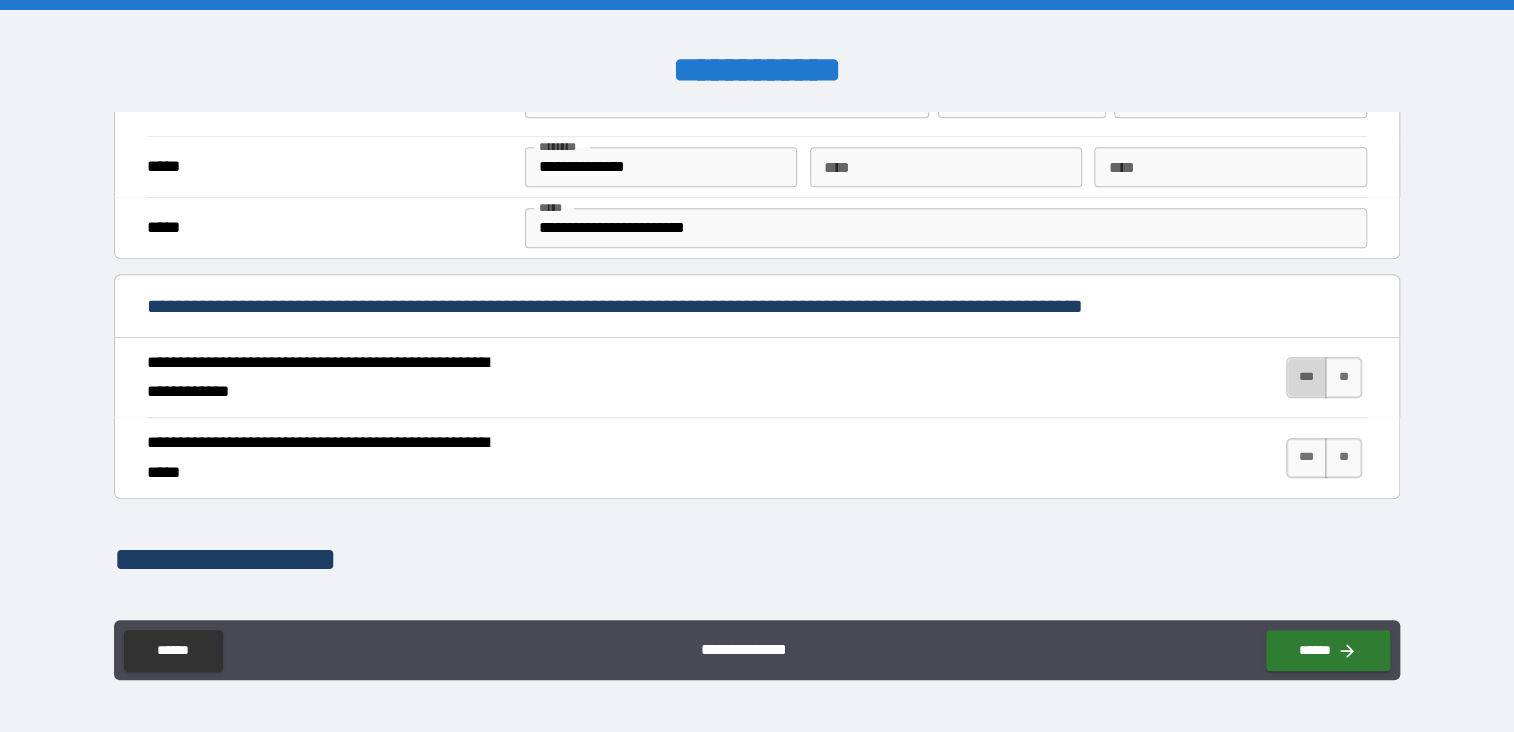click on "***" at bounding box center (1307, 377) 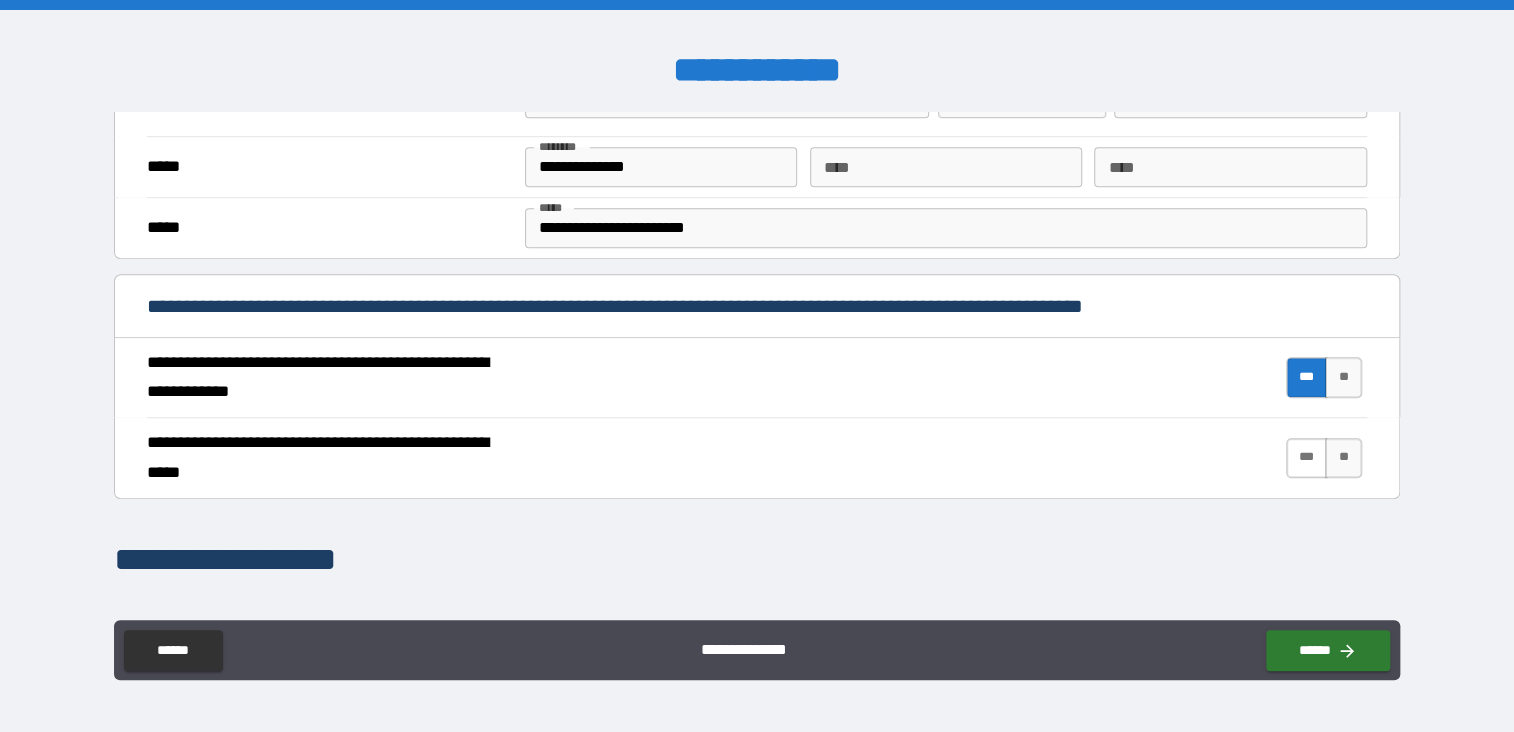 click on "***" at bounding box center [1307, 458] 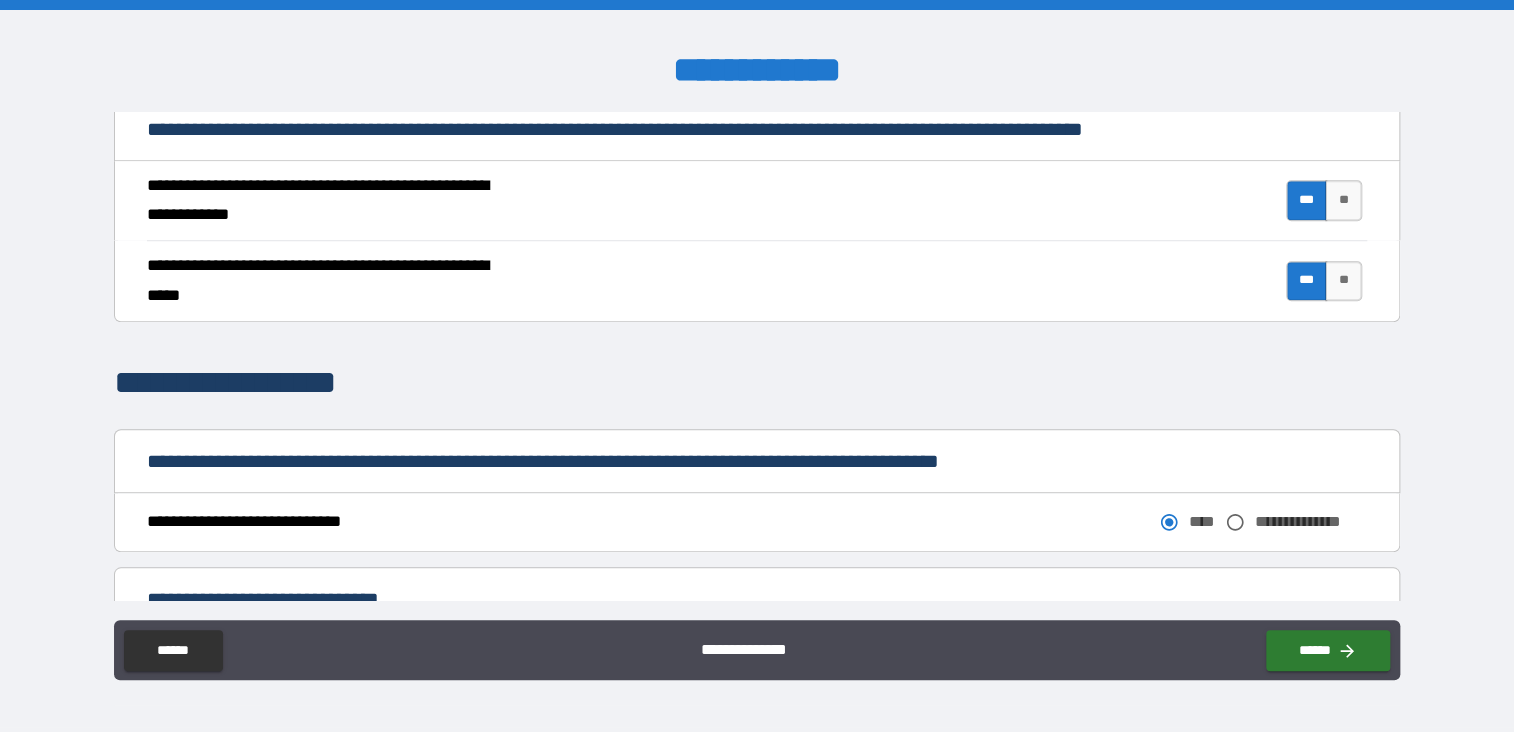 scroll, scrollTop: 1000, scrollLeft: 0, axis: vertical 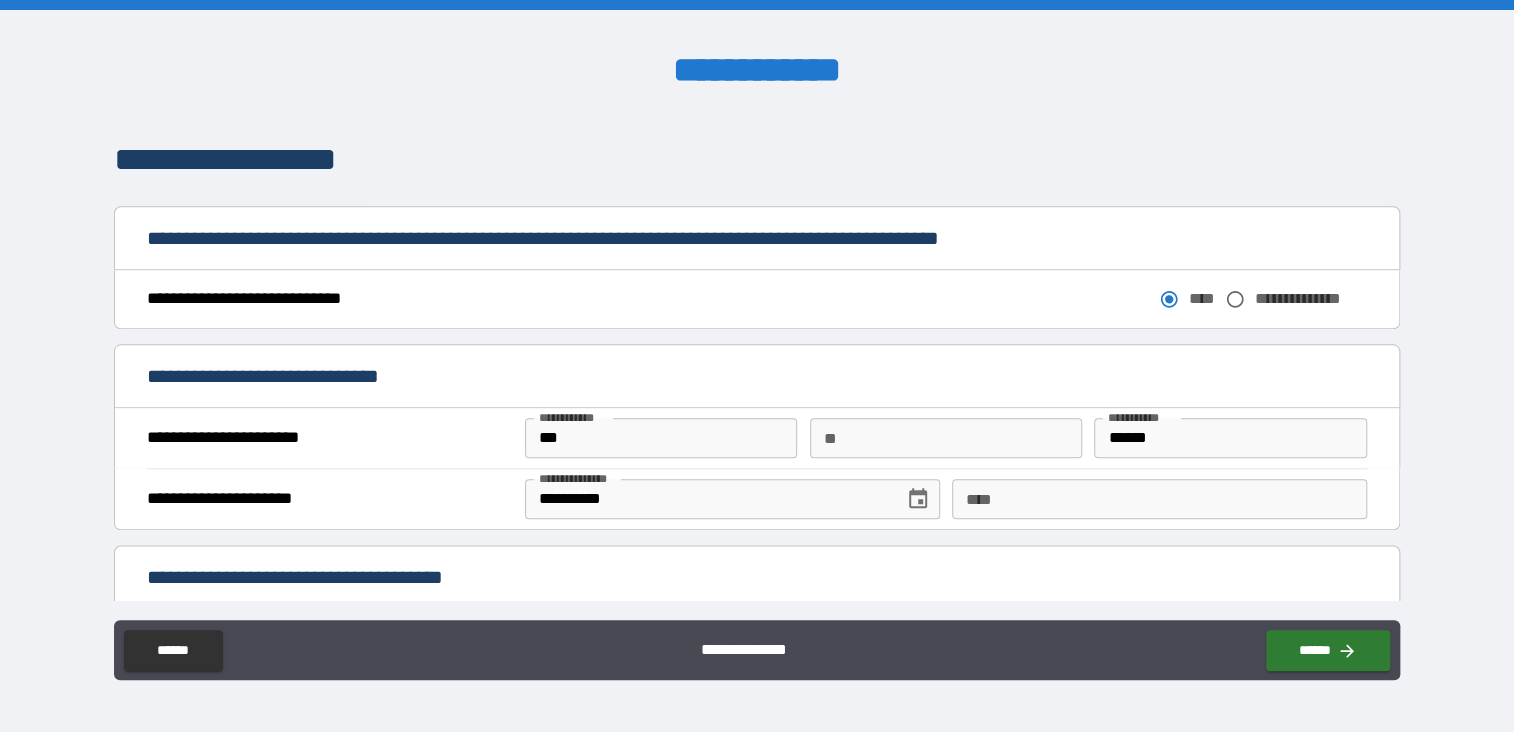 click on "****" at bounding box center [1159, 499] 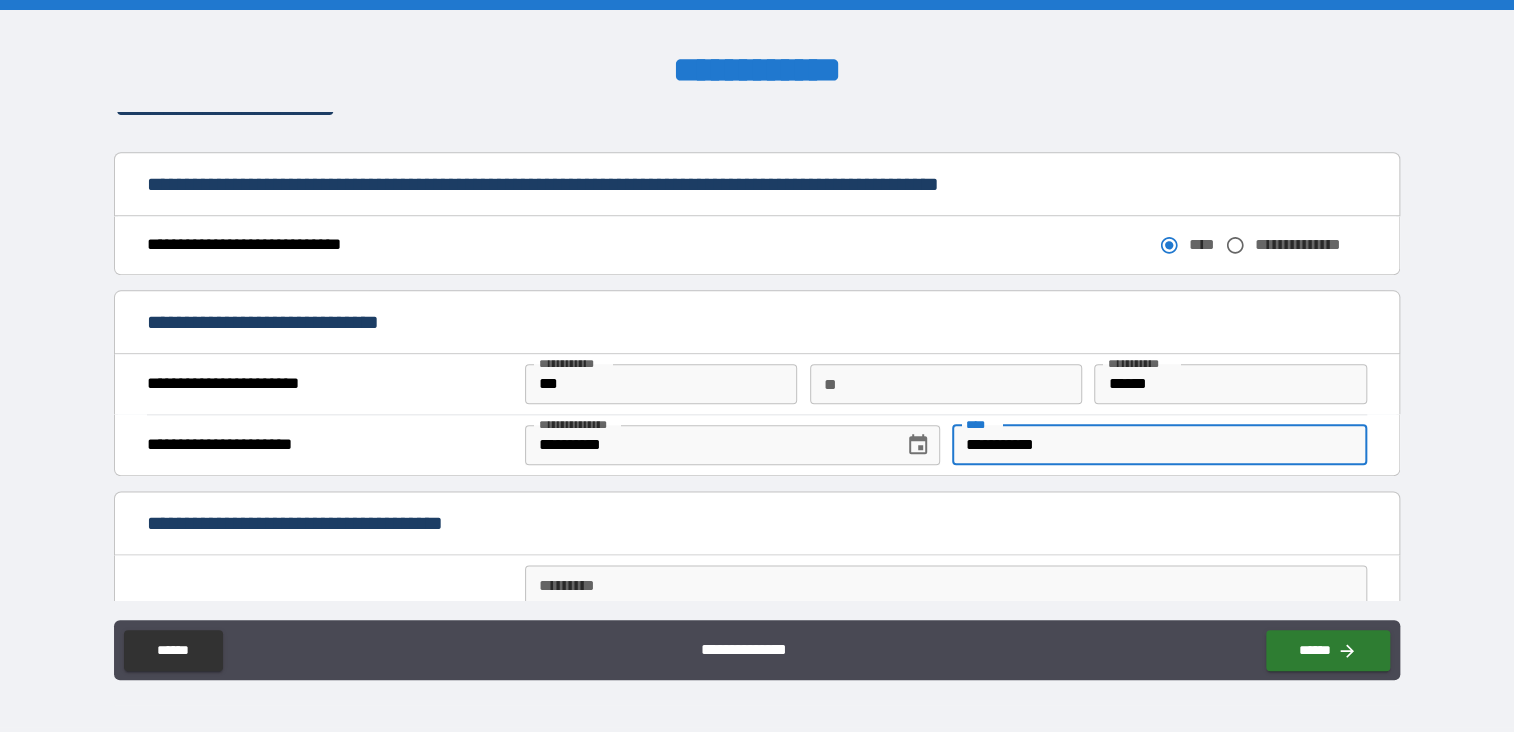 scroll, scrollTop: 1300, scrollLeft: 0, axis: vertical 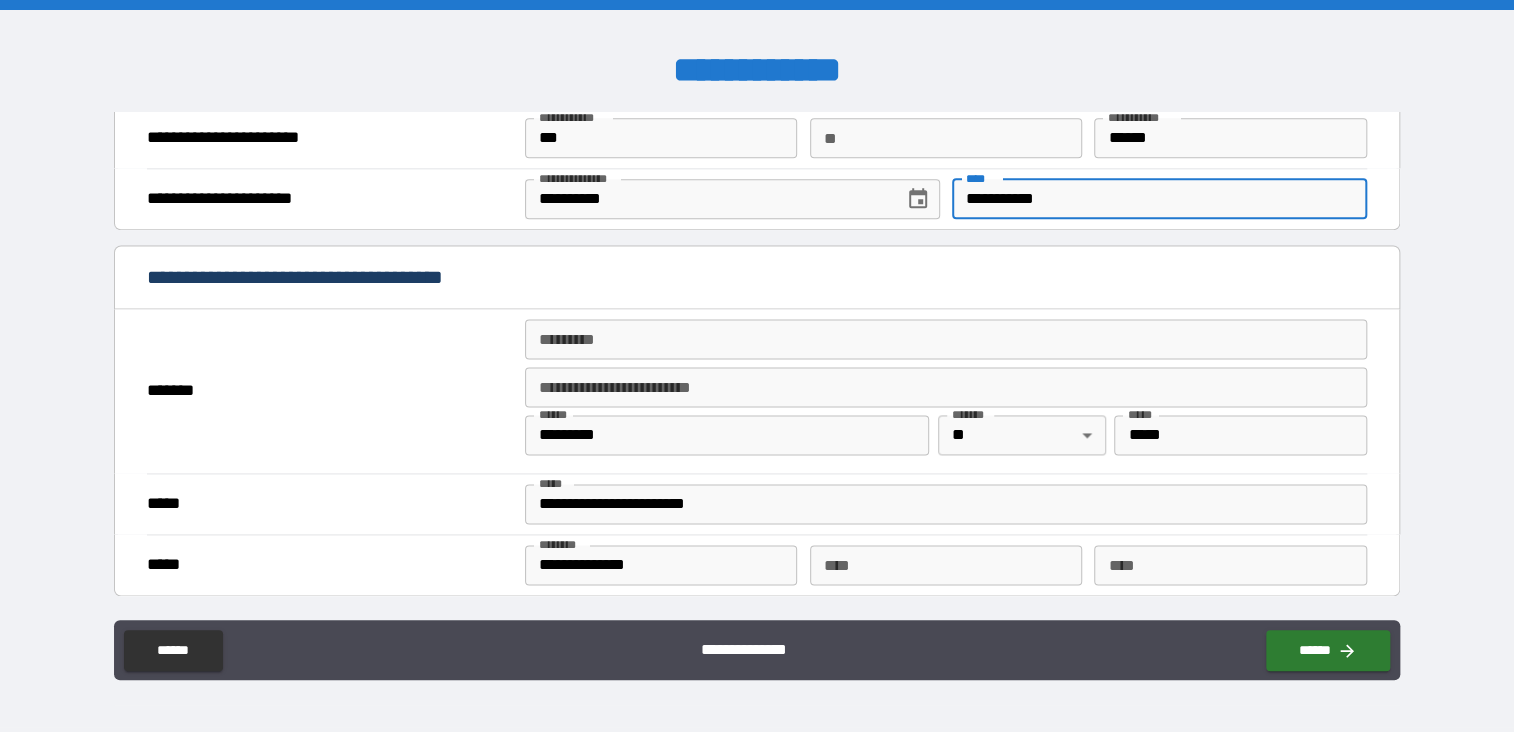 type on "**********" 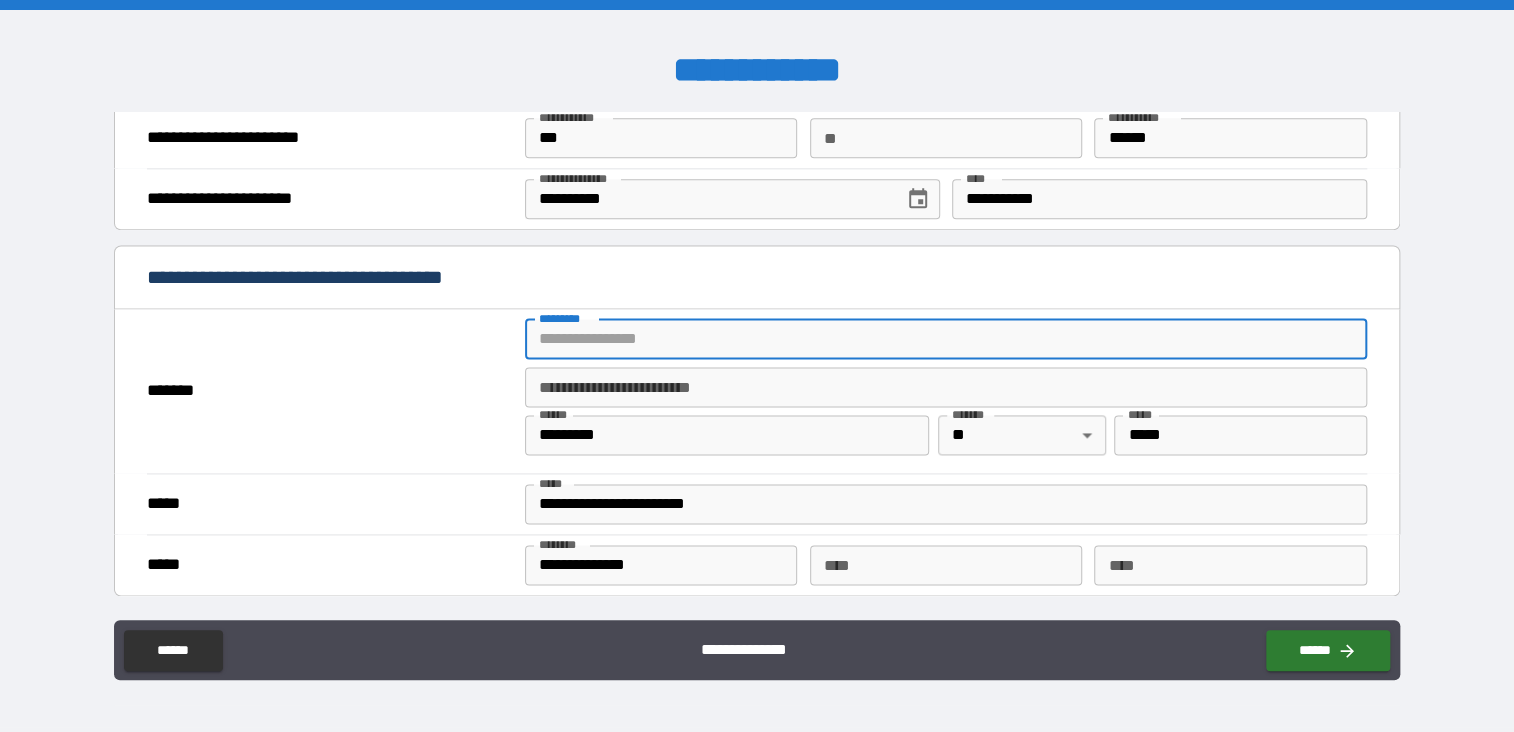 type on "**********" 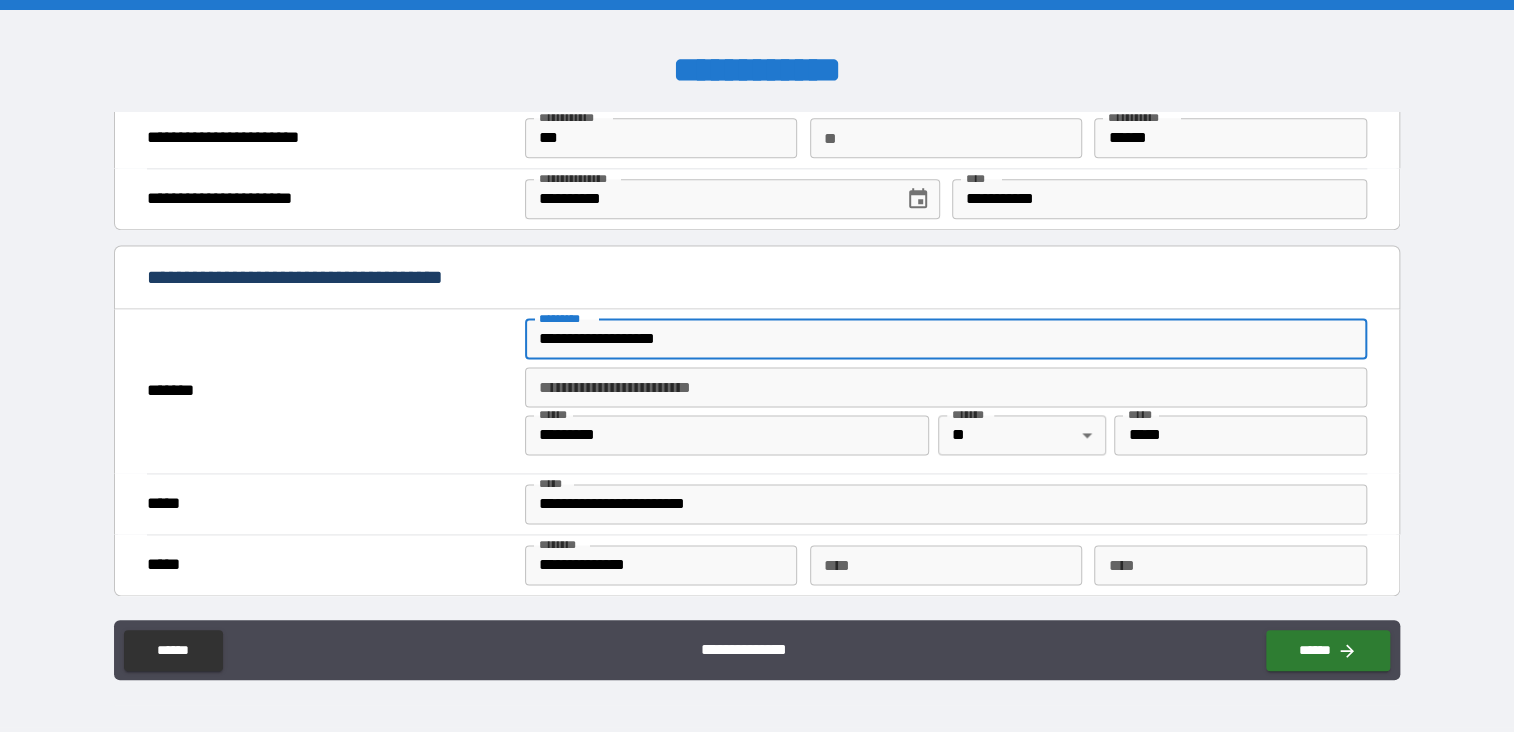 type on "*" 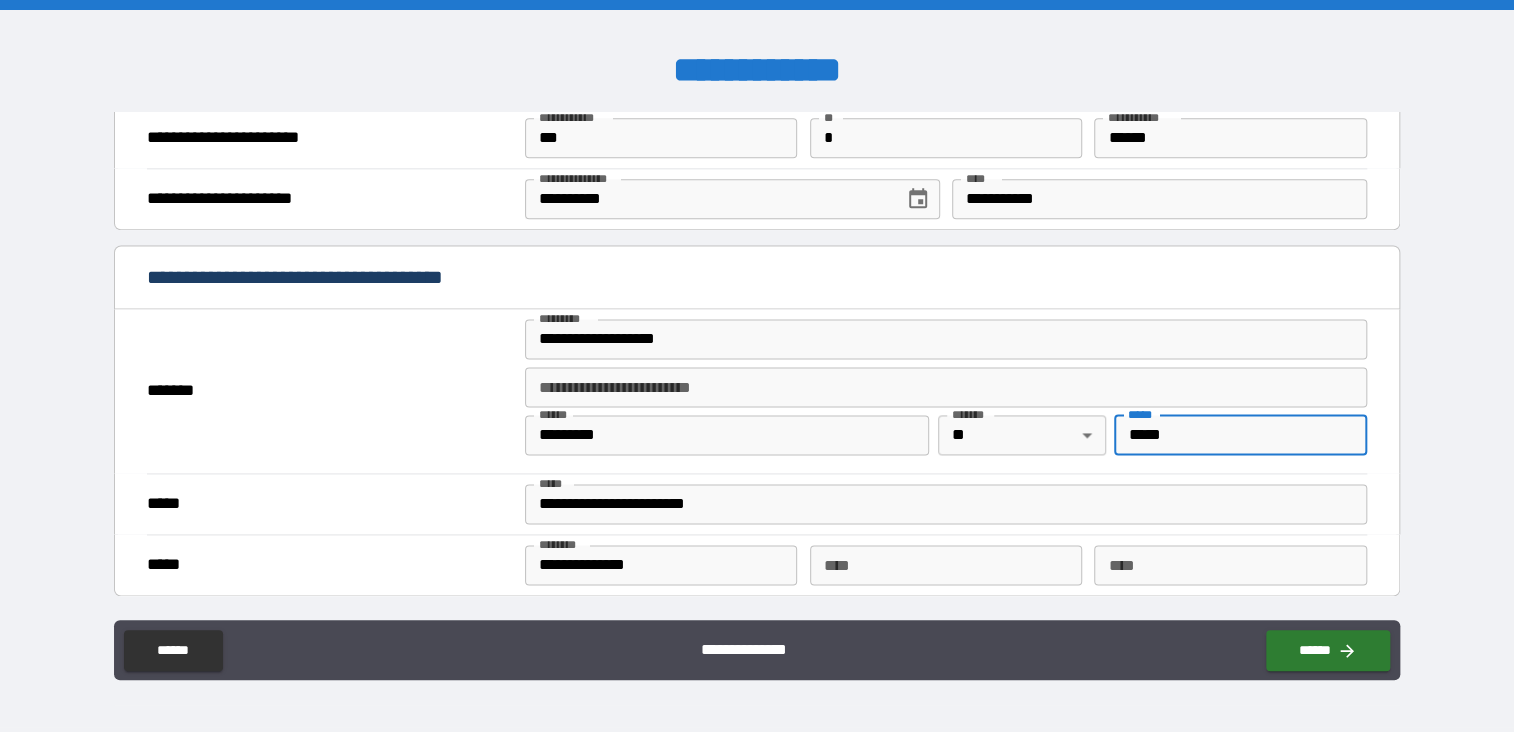 click on "*****" at bounding box center (1240, 435) 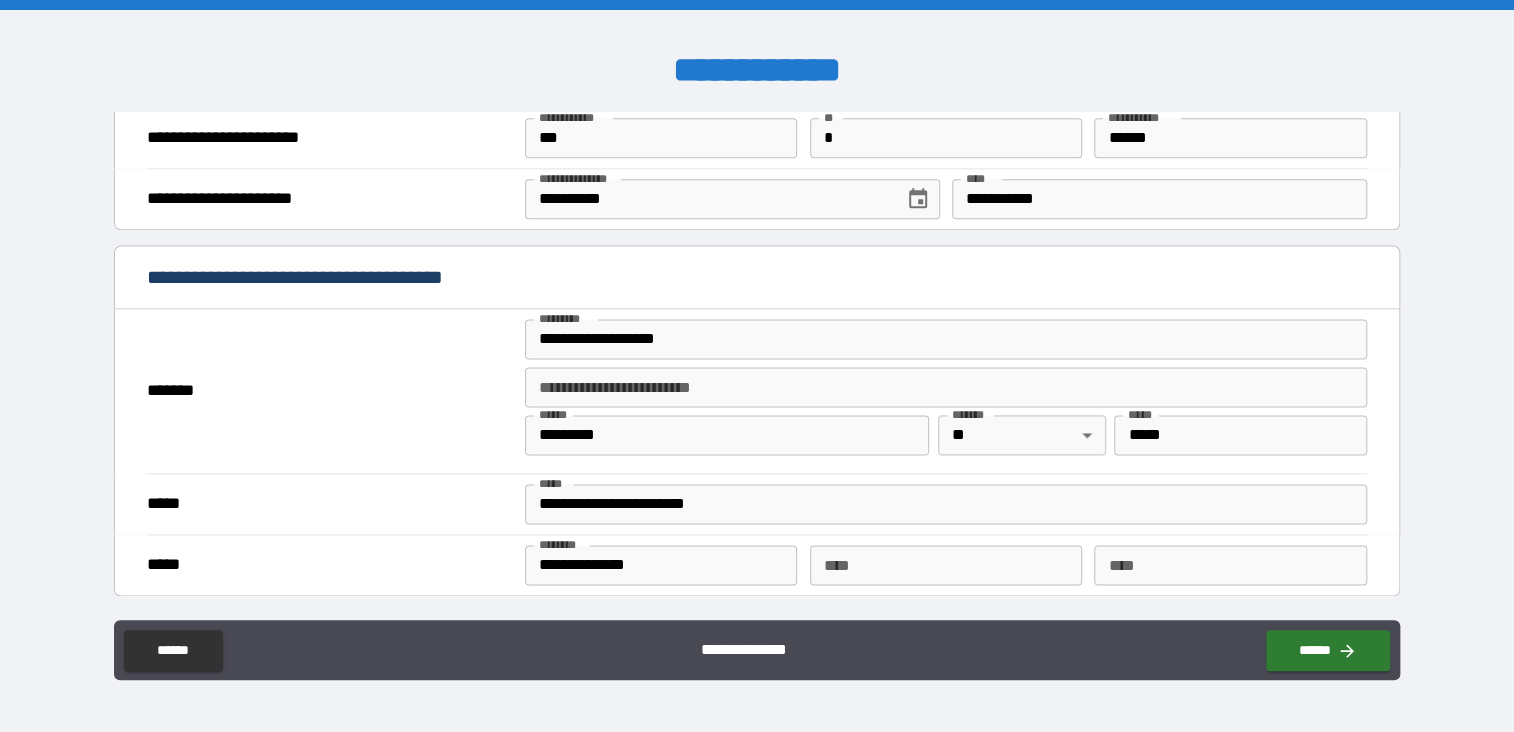 scroll, scrollTop: 1700, scrollLeft: 0, axis: vertical 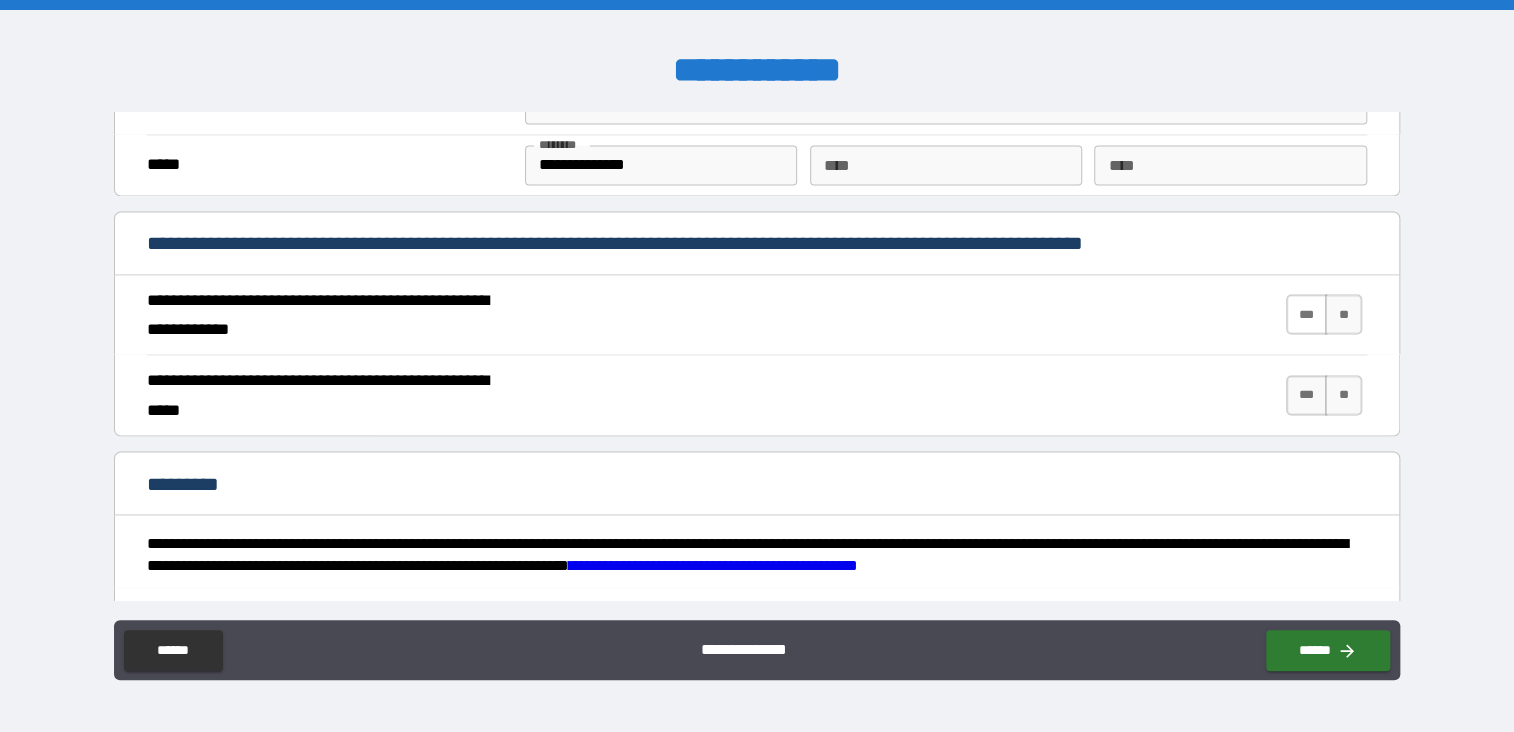 click on "***" at bounding box center (1307, 314) 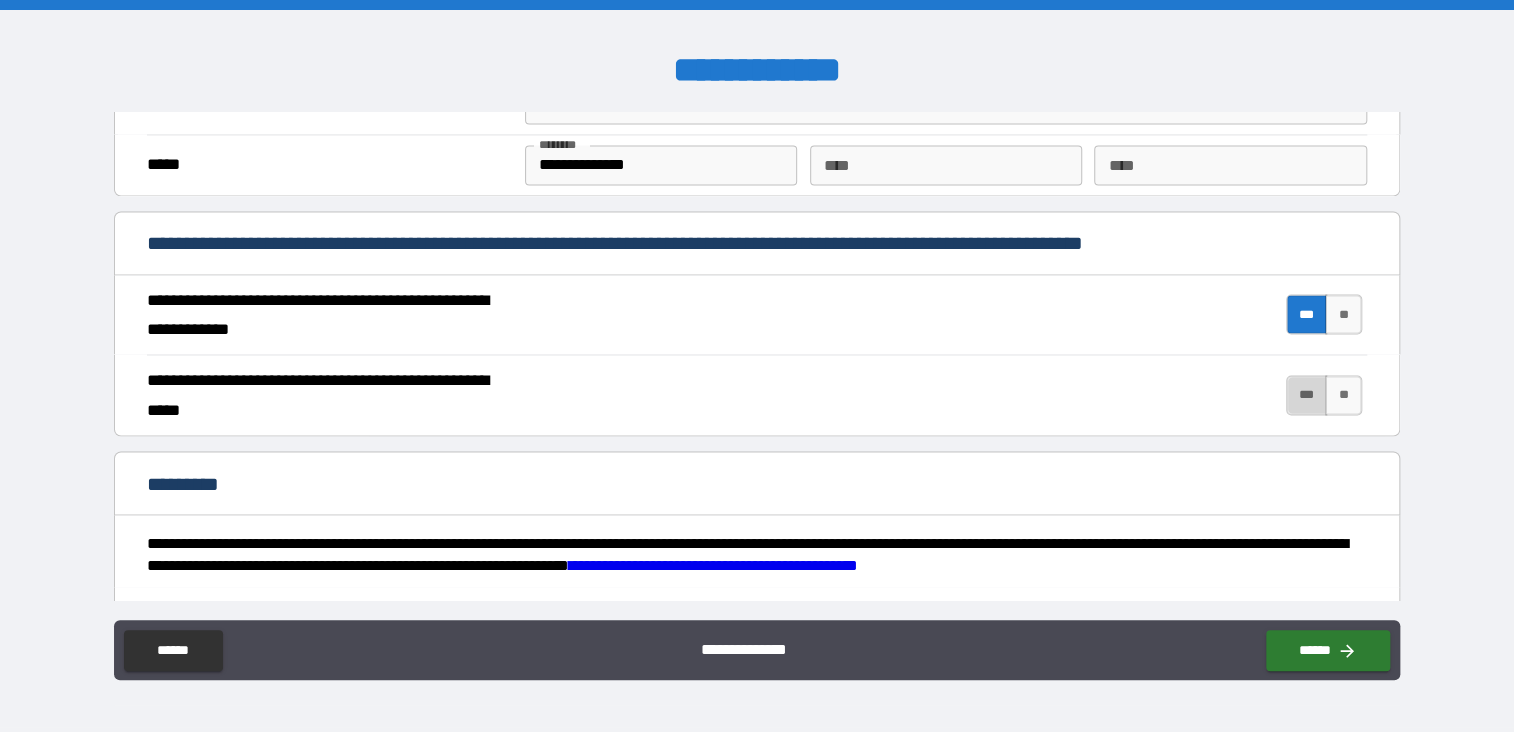 click on "***" at bounding box center (1307, 395) 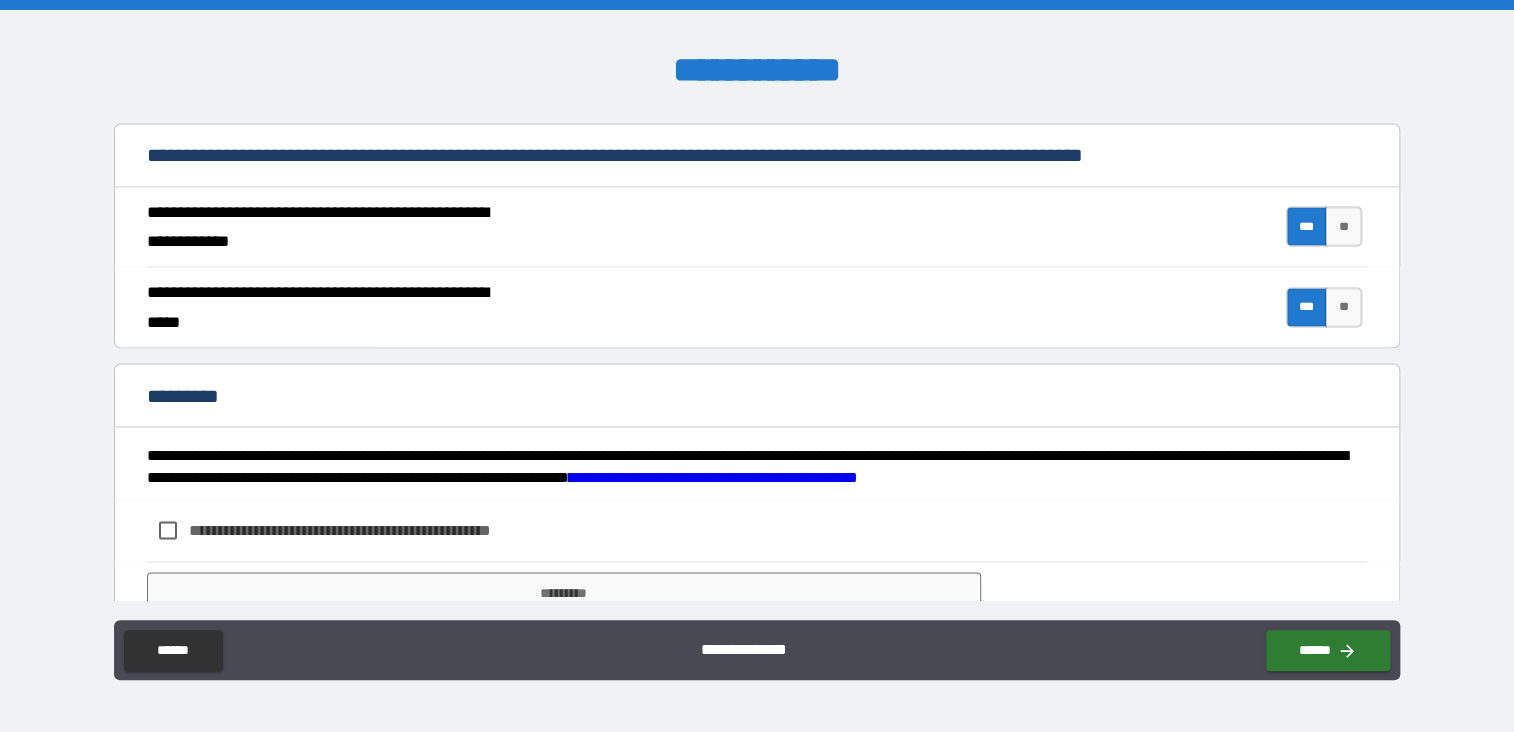 scroll, scrollTop: 1863, scrollLeft: 0, axis: vertical 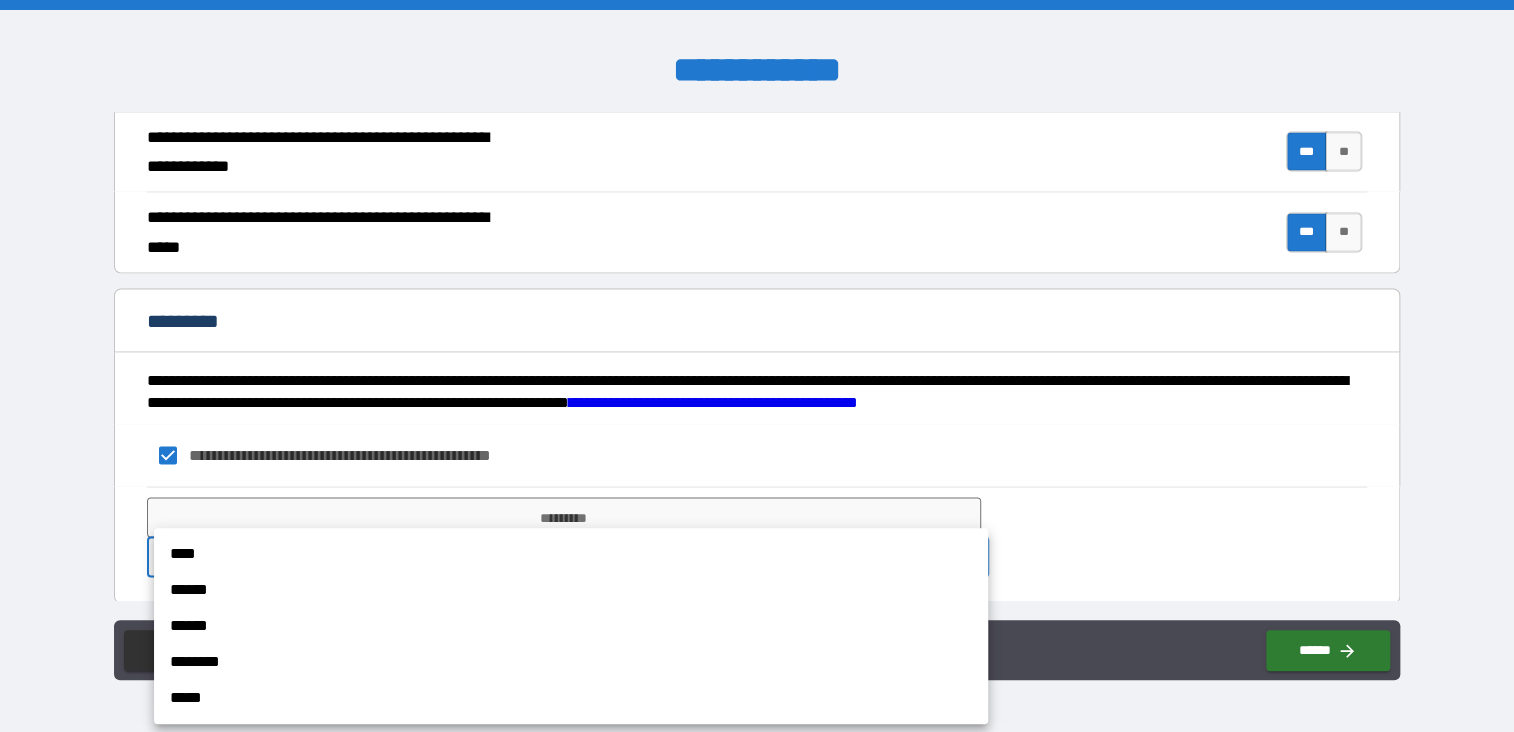click on "**********" at bounding box center [757, 366] 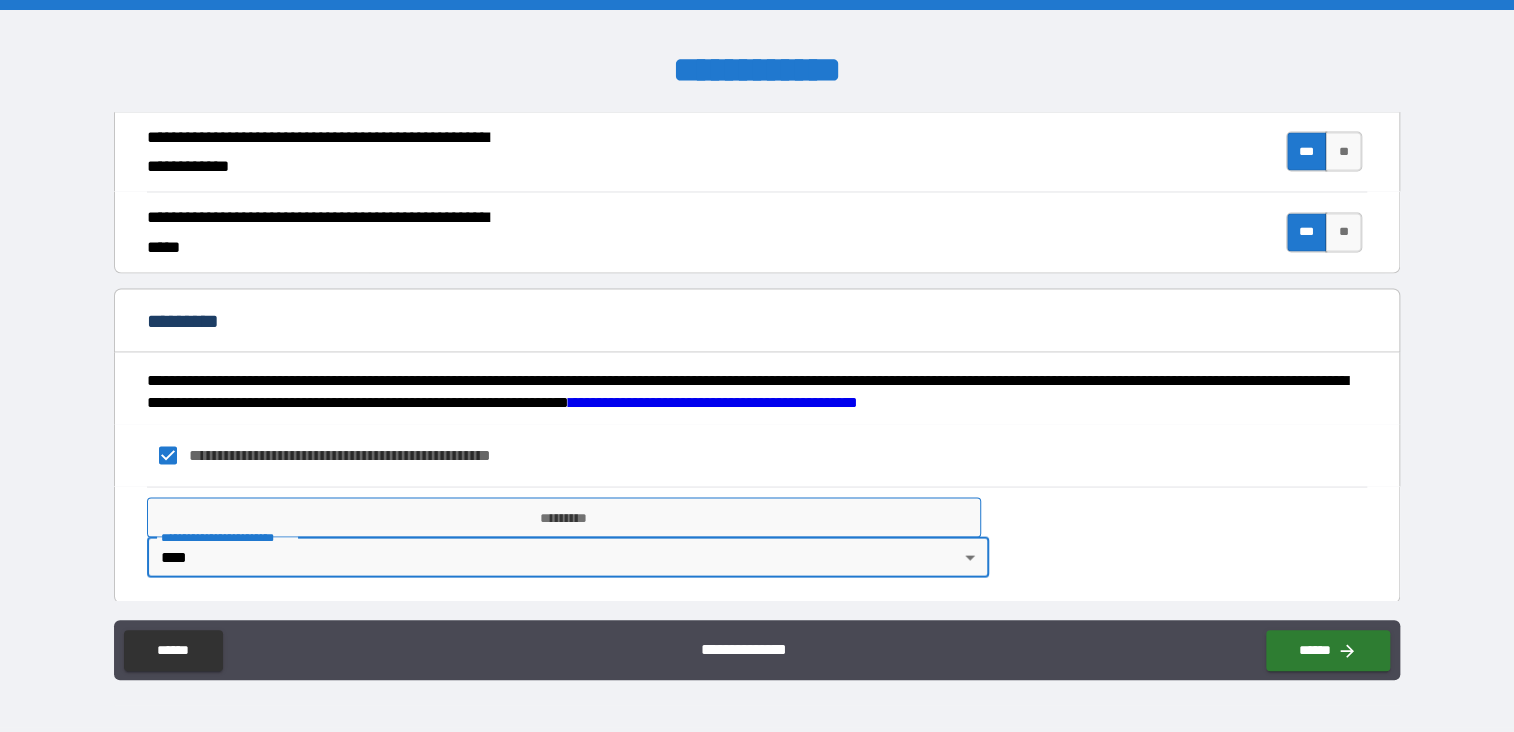 click on "*********" at bounding box center [564, 517] 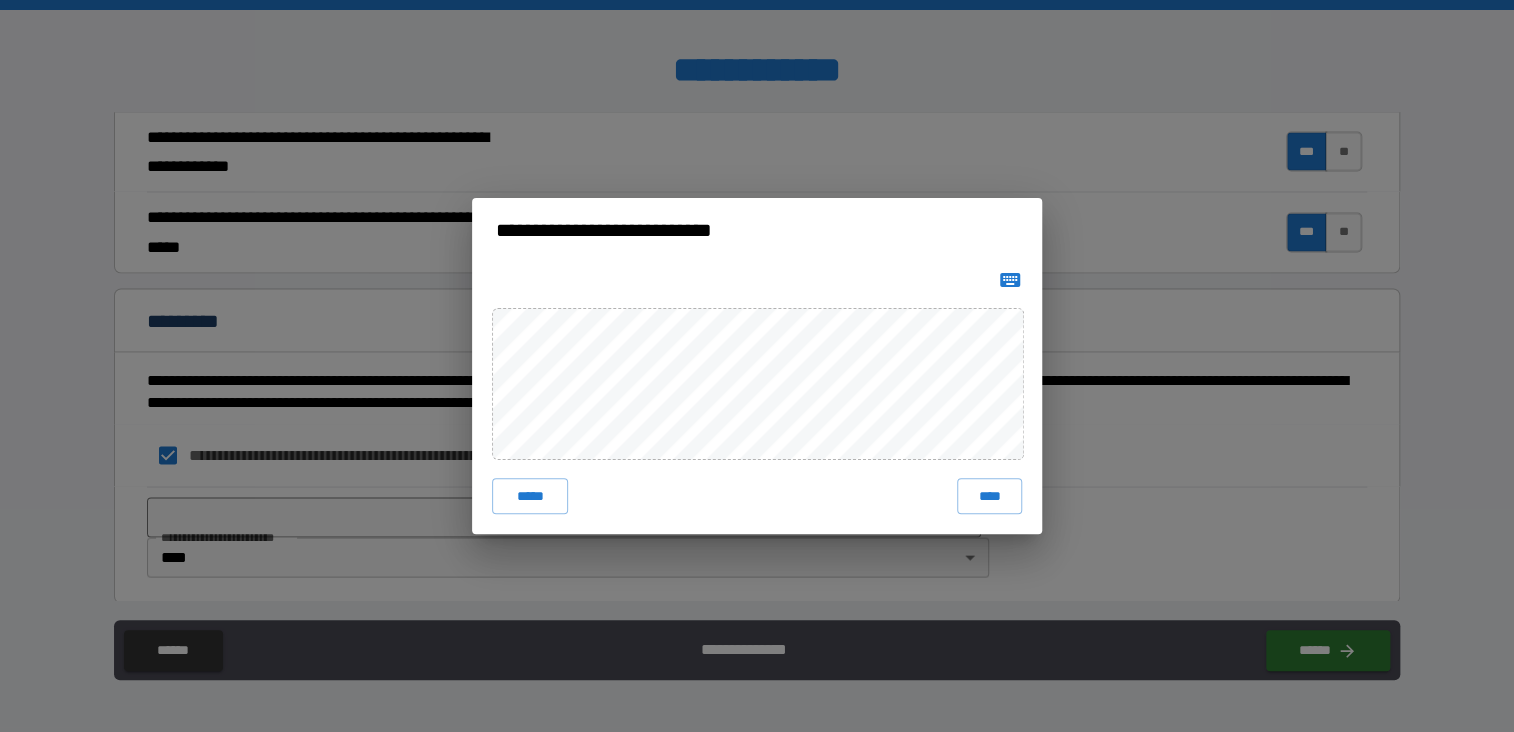 click on "**********" at bounding box center [757, 366] 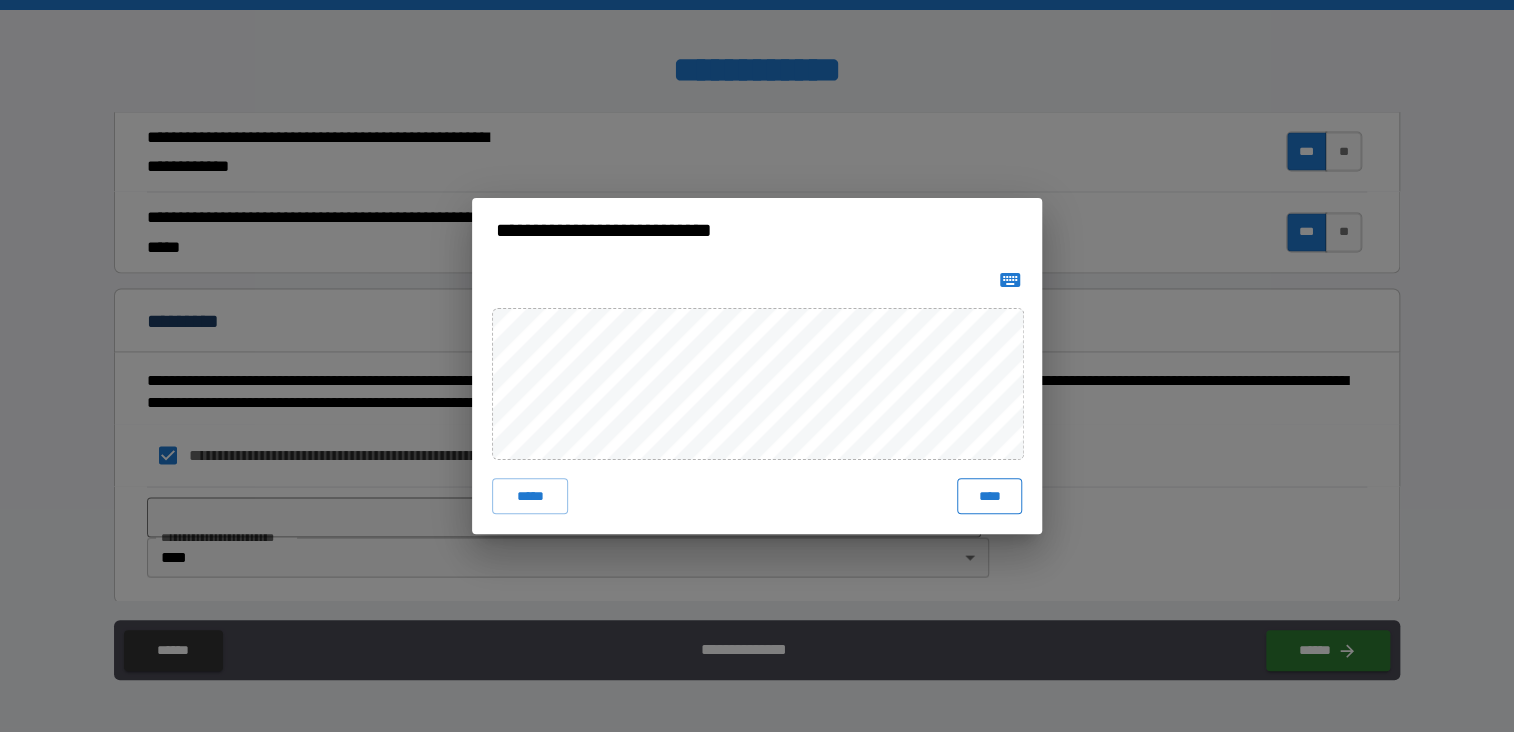 click on "****" at bounding box center [989, 496] 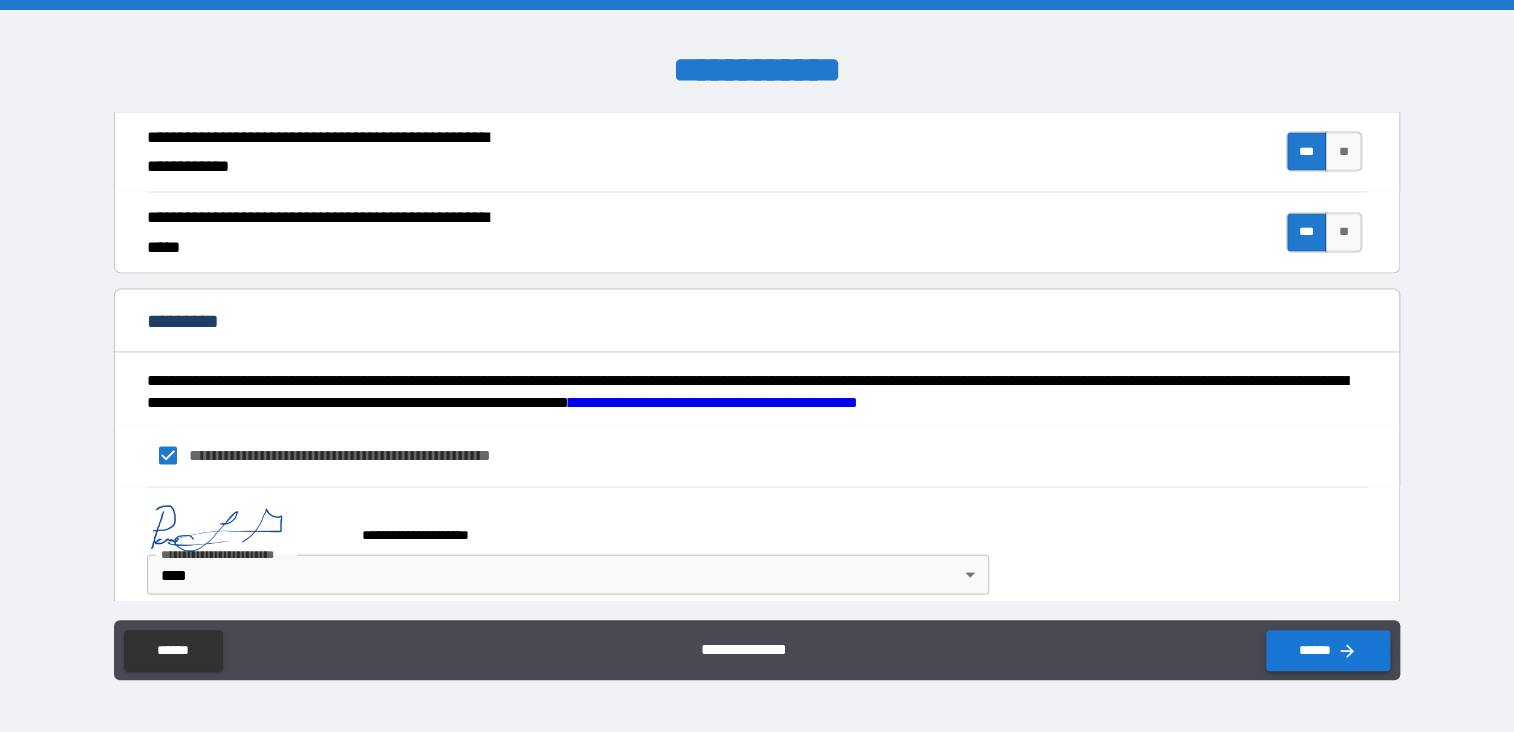 click on "******" at bounding box center [1328, 650] 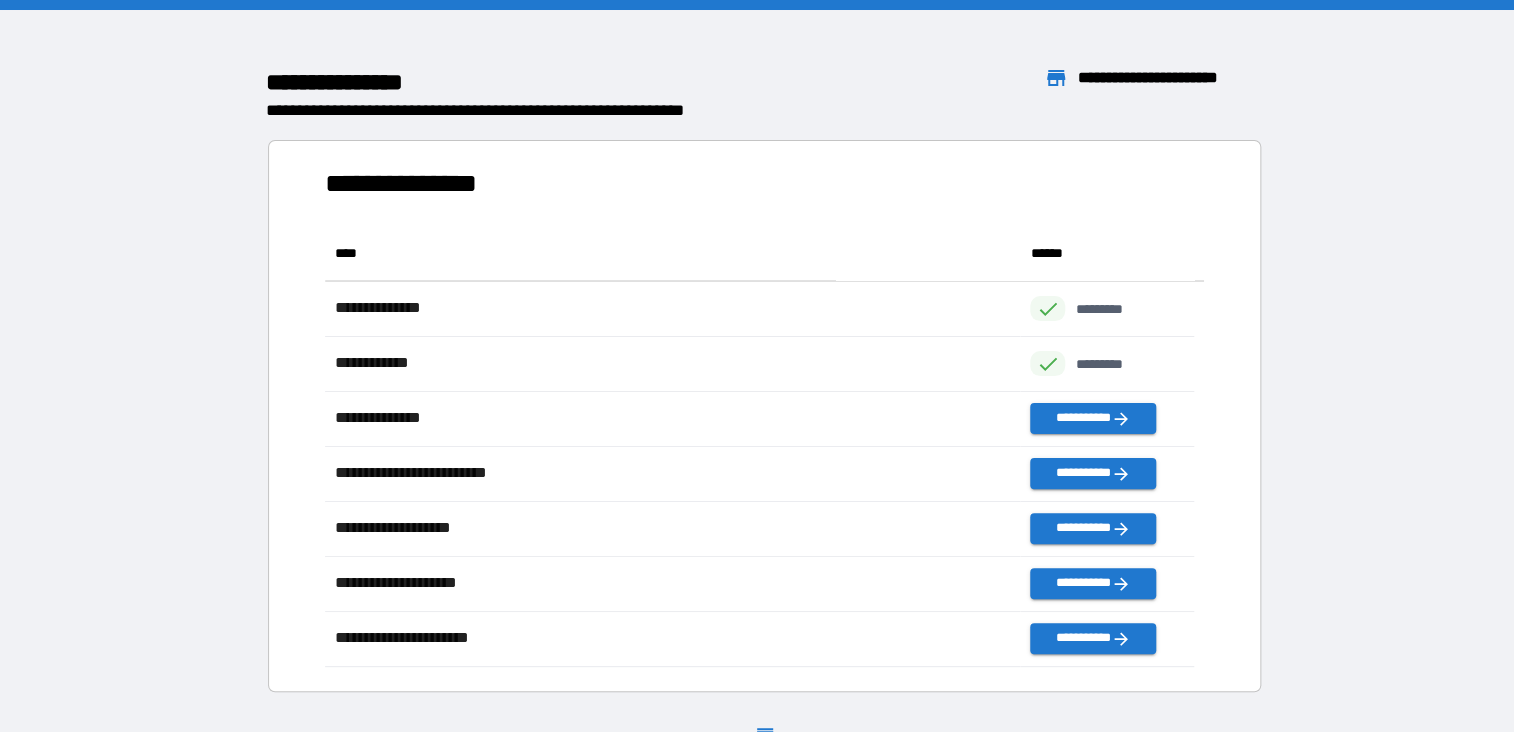 scroll, scrollTop: 16, scrollLeft: 16, axis: both 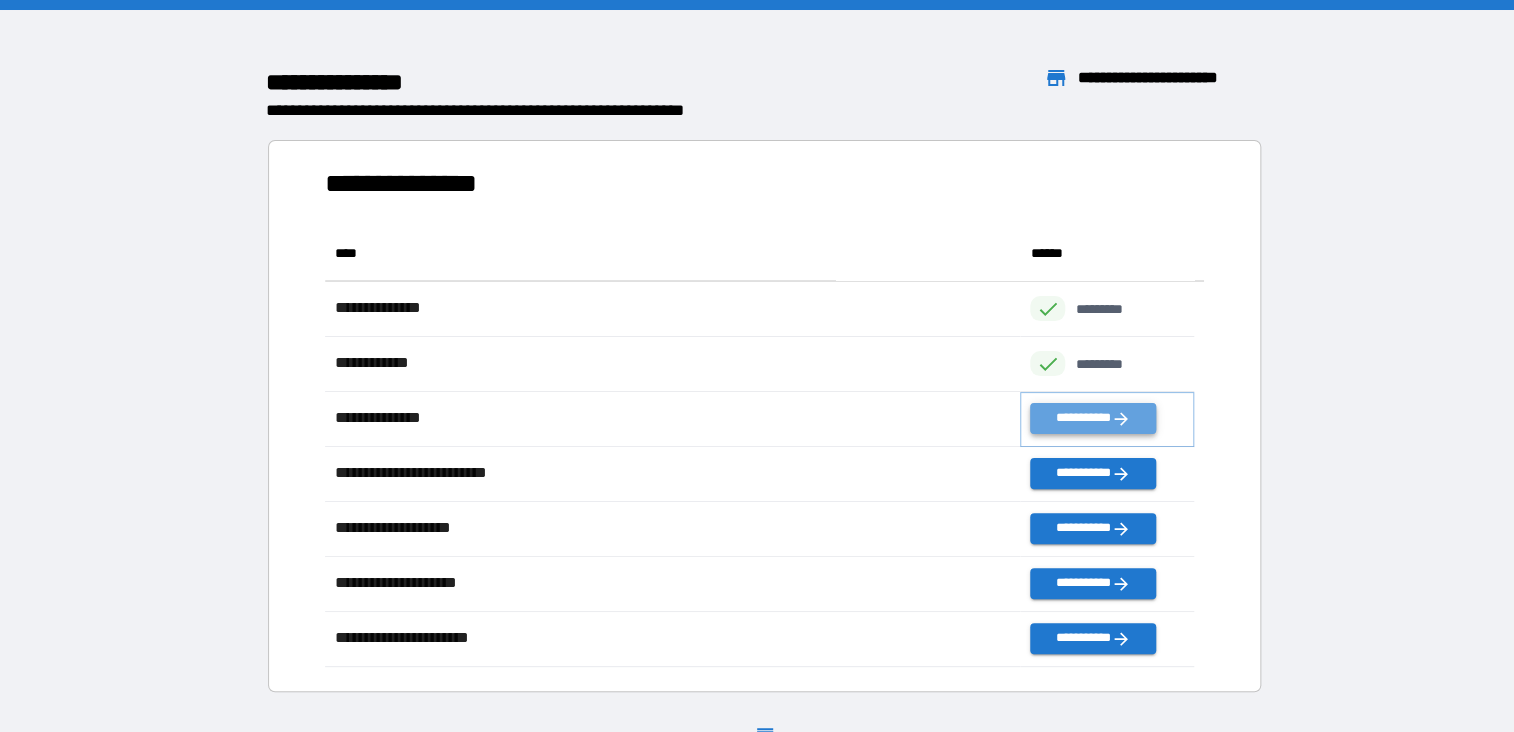 click on "**********" at bounding box center (1092, 418) 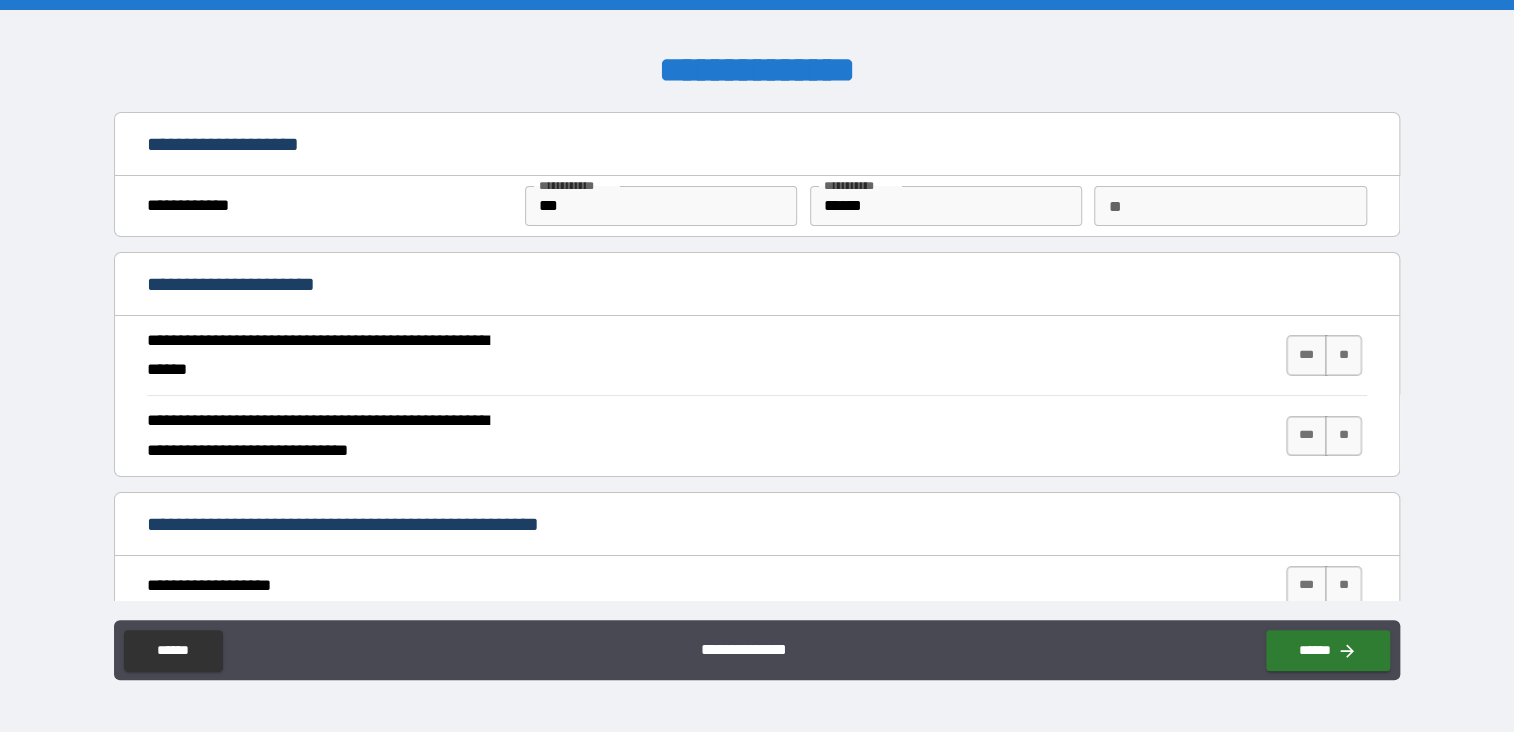 click on "**********" at bounding box center (757, 356) 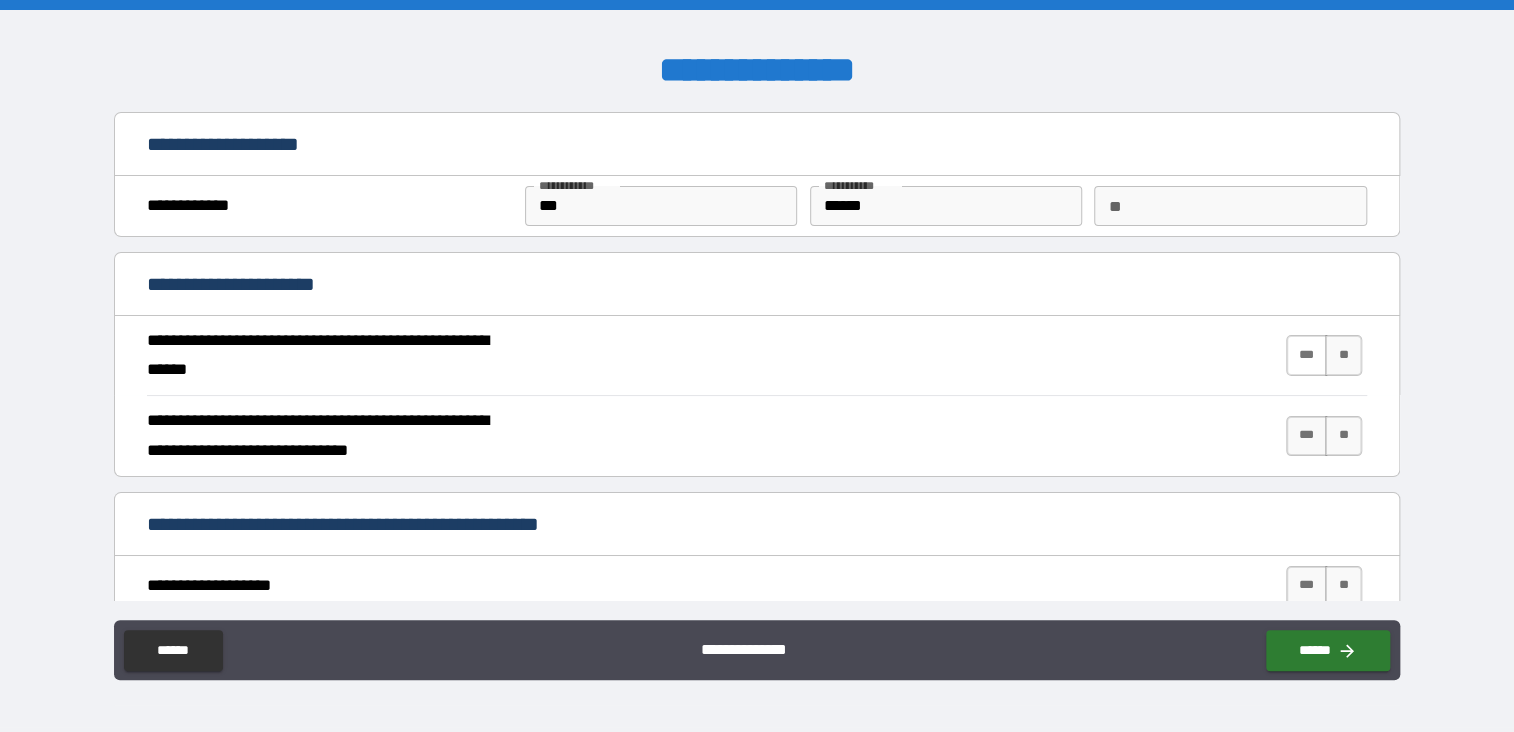 click on "***" at bounding box center (1307, 355) 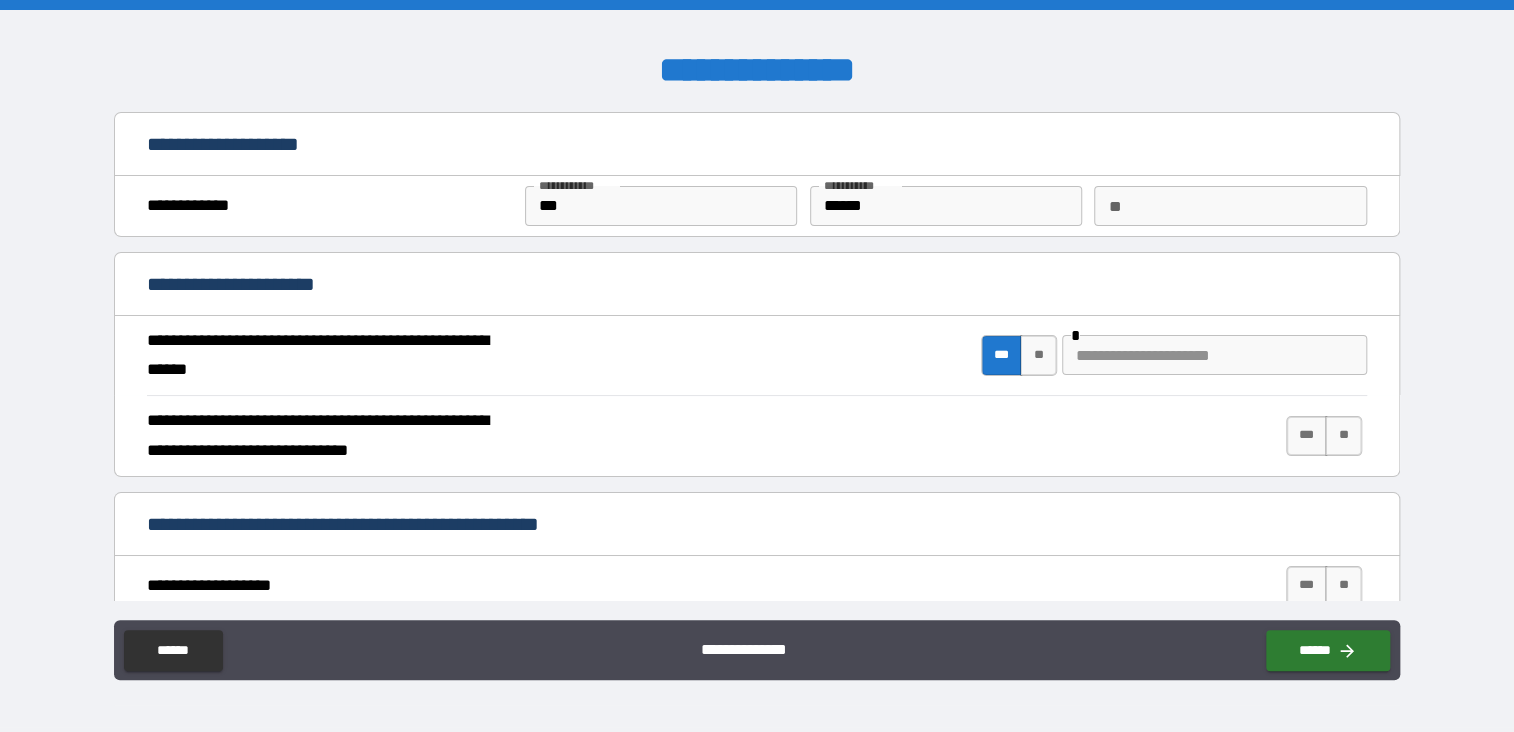 click at bounding box center (1214, 355) 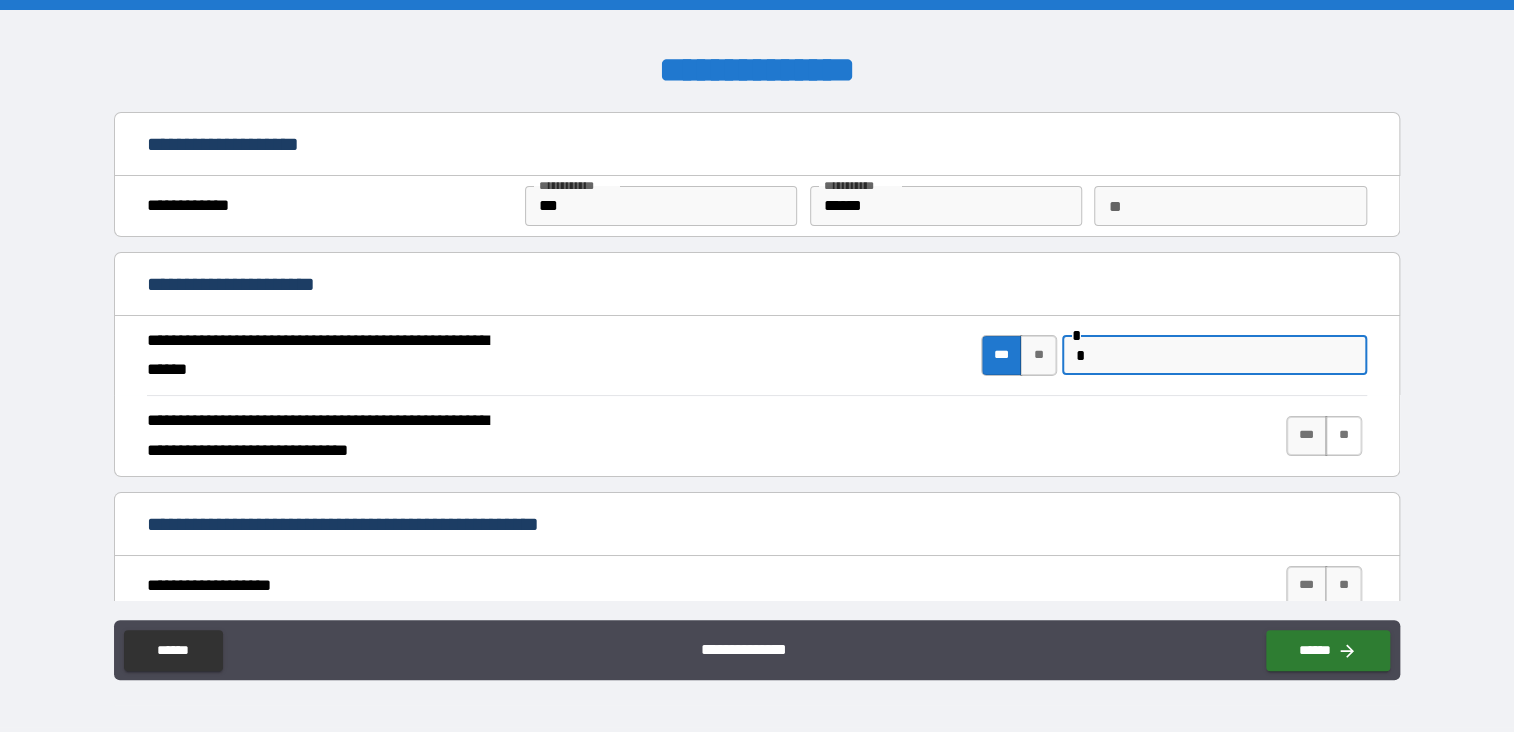type on "*" 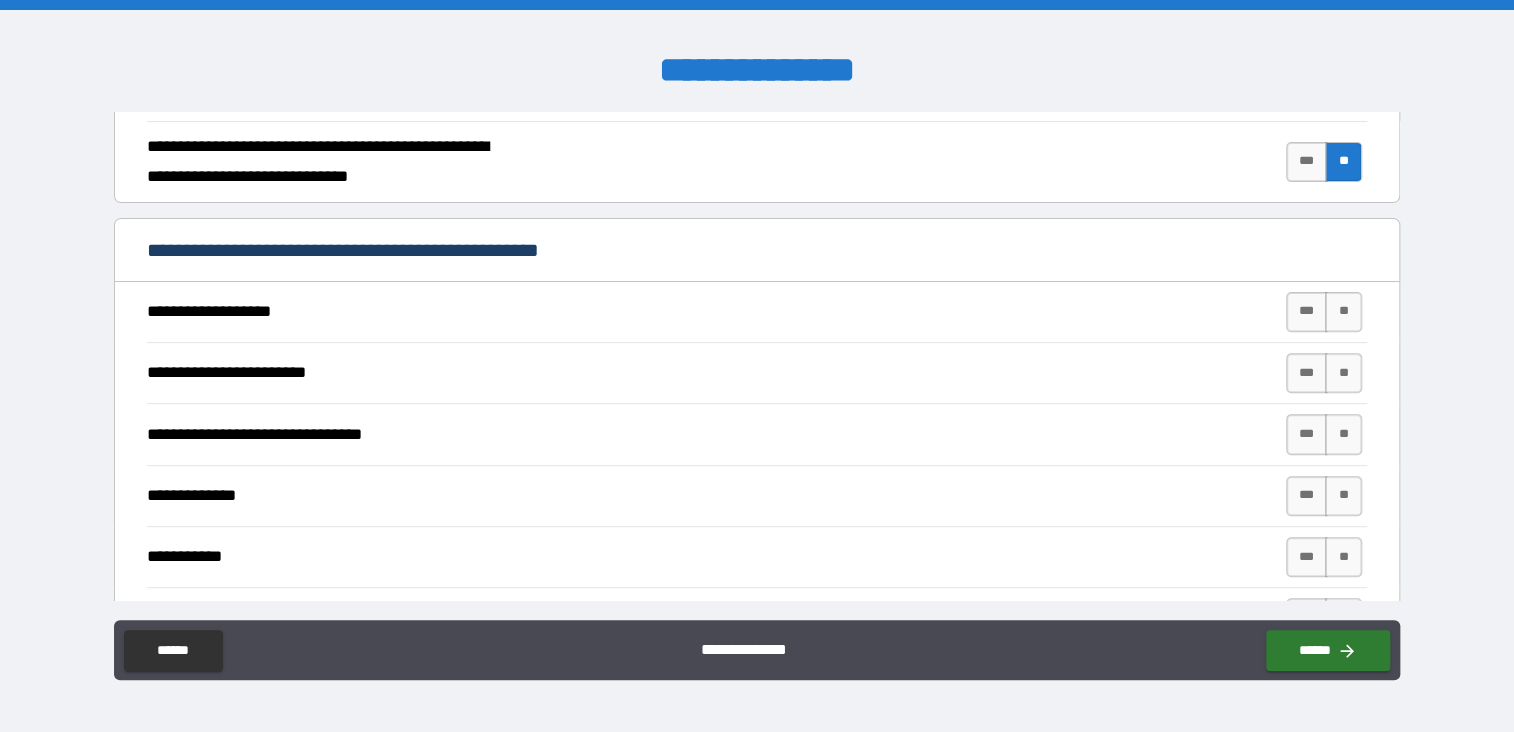 scroll, scrollTop: 300, scrollLeft: 0, axis: vertical 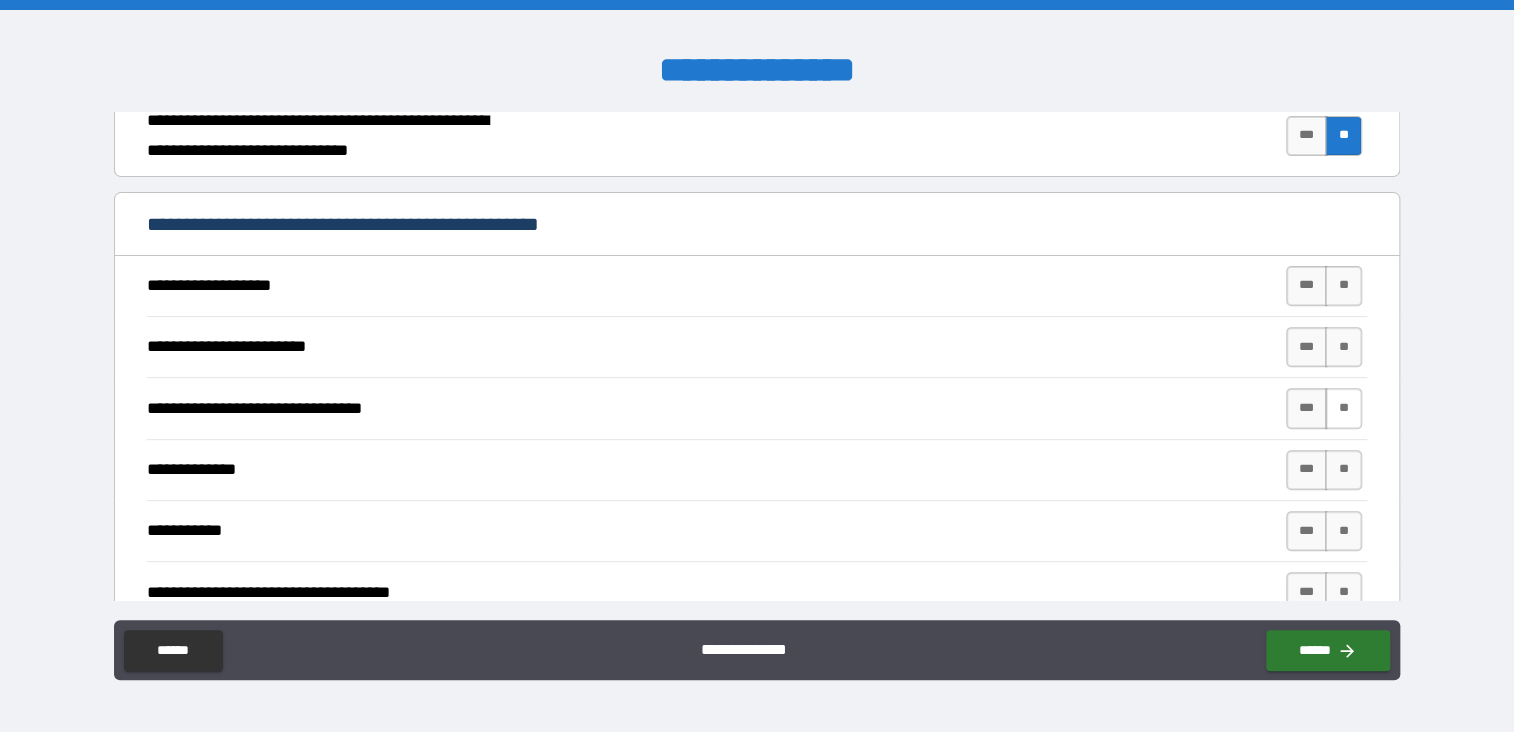 click on "**" at bounding box center [1343, 408] 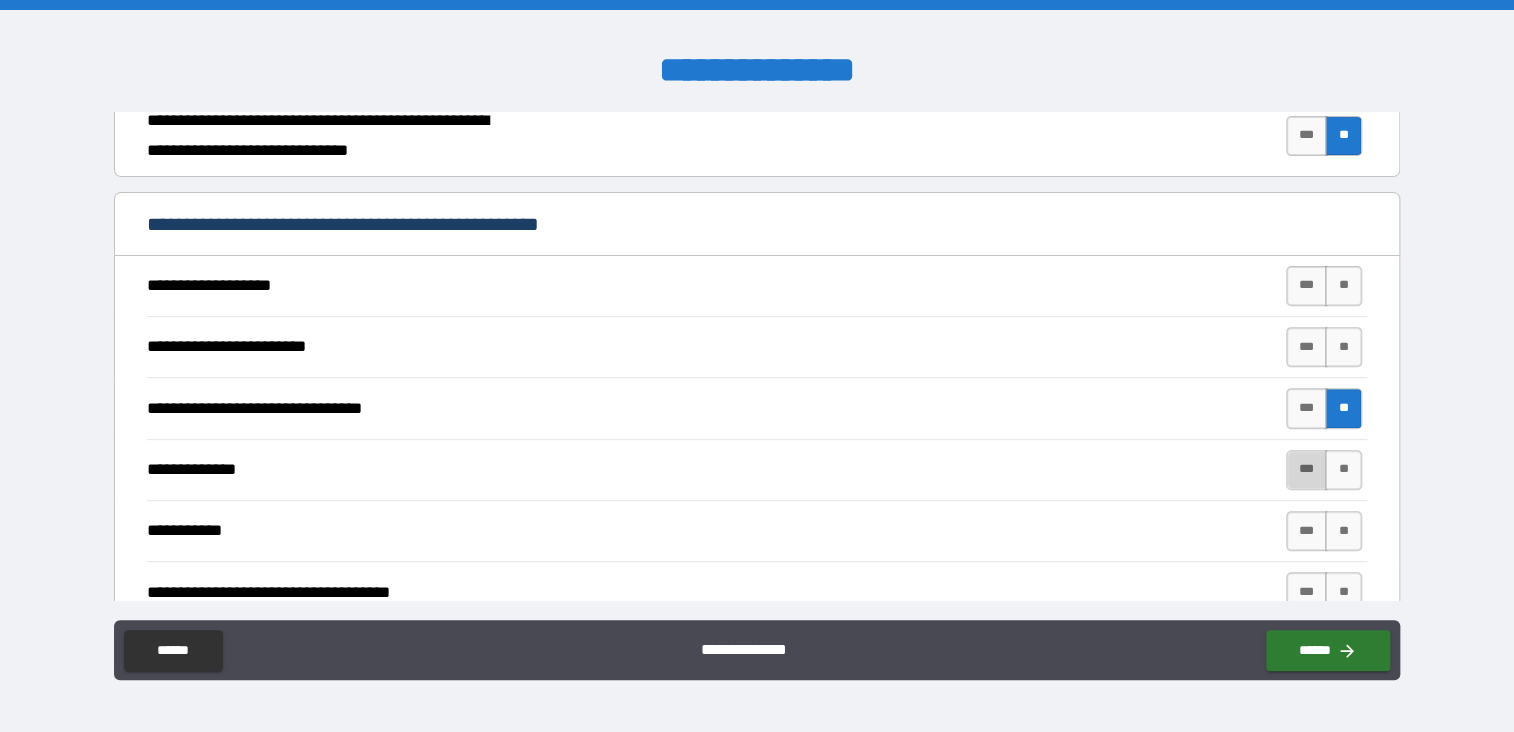 click on "***" at bounding box center [1307, 470] 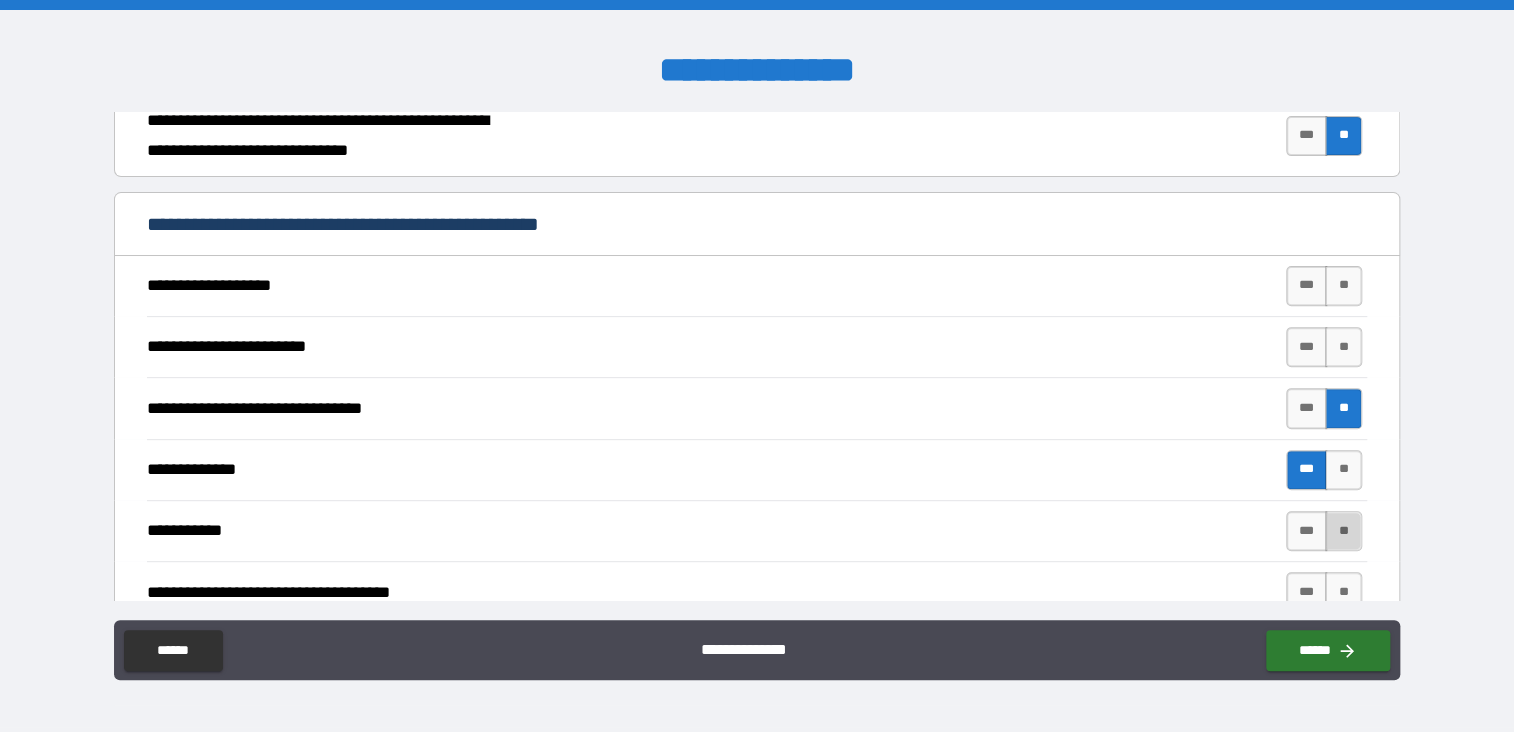 click on "**" at bounding box center (1343, 531) 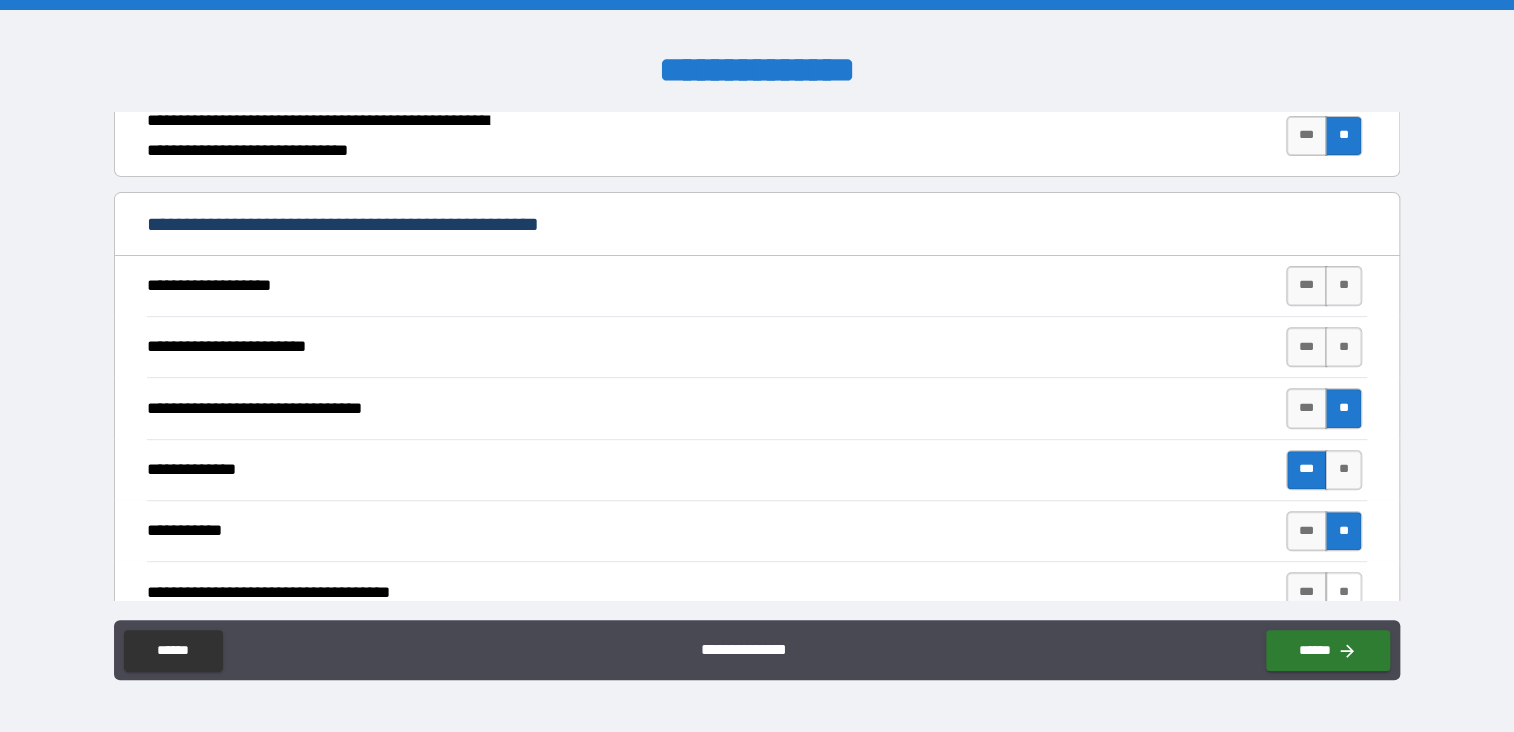 click on "**" at bounding box center [1343, 592] 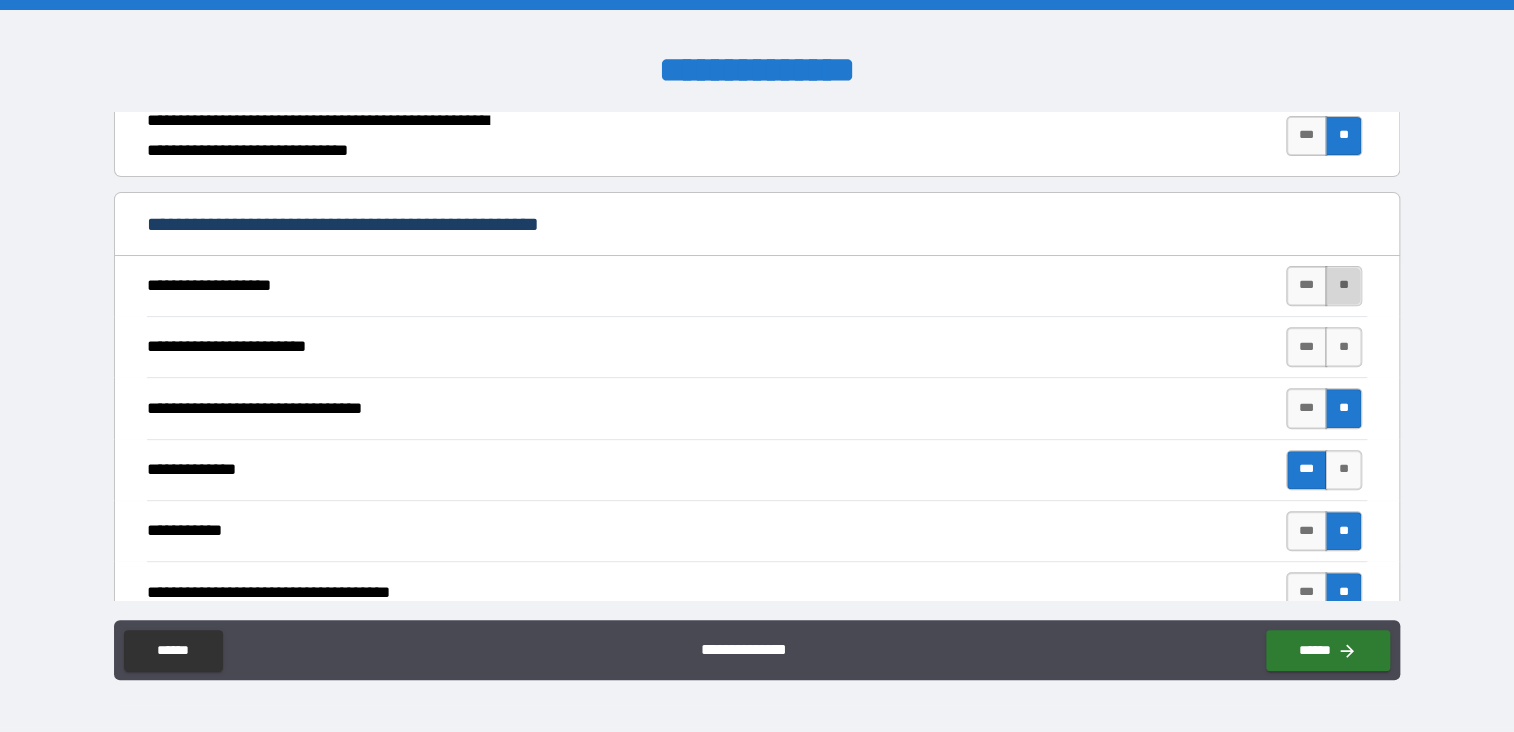 click on "**" at bounding box center [1343, 286] 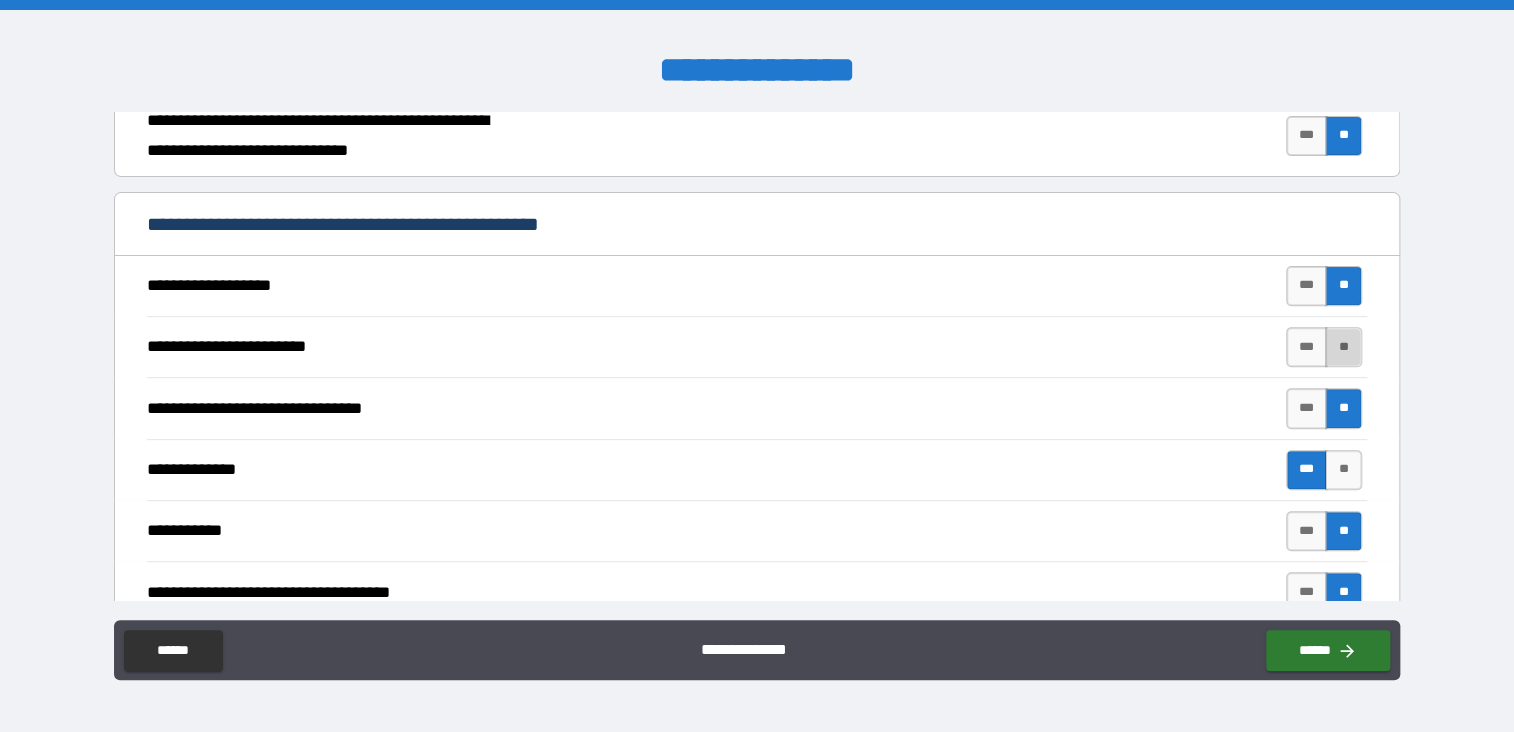 click on "**" at bounding box center (1343, 347) 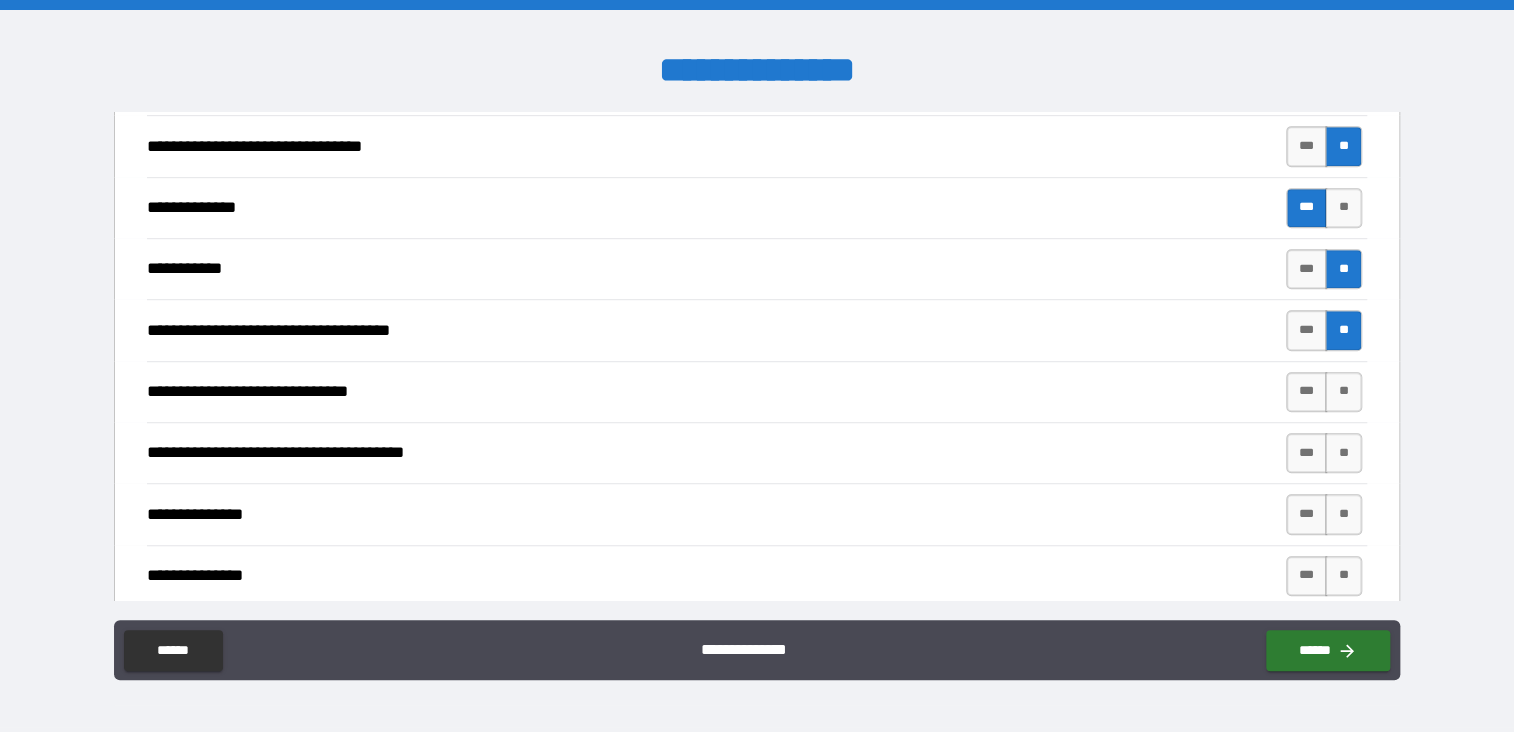 scroll, scrollTop: 618, scrollLeft: 0, axis: vertical 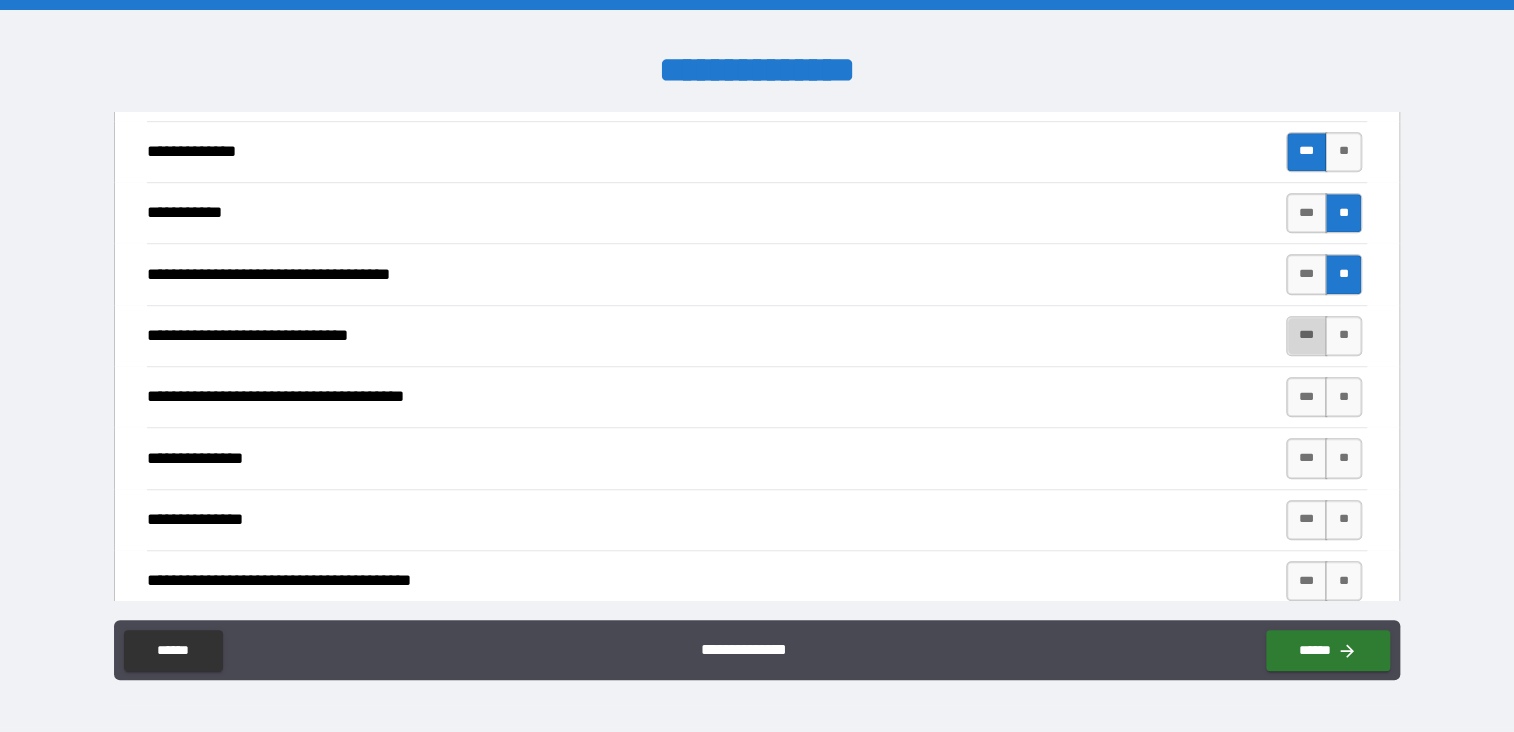 click on "***" at bounding box center [1307, 336] 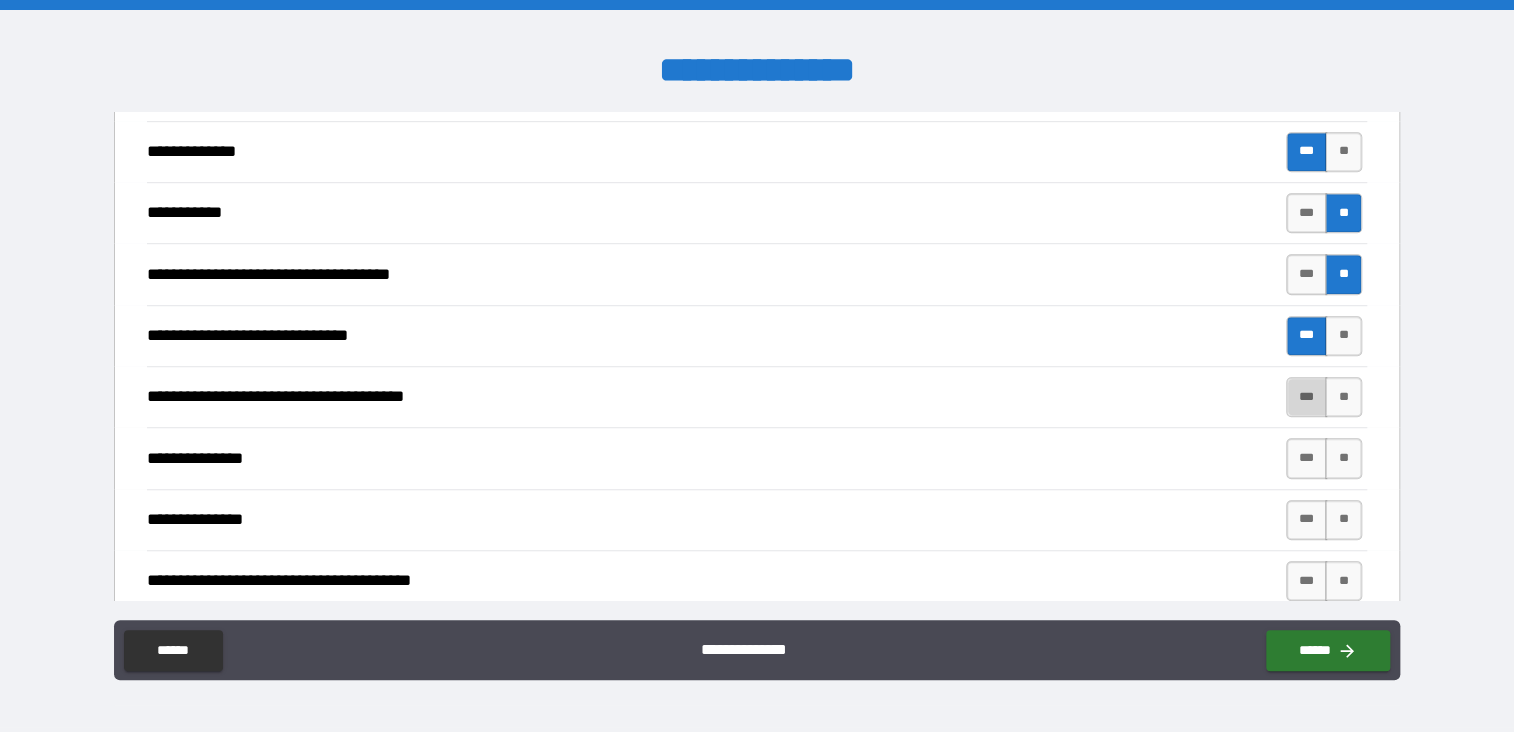 click on "***" at bounding box center [1307, 397] 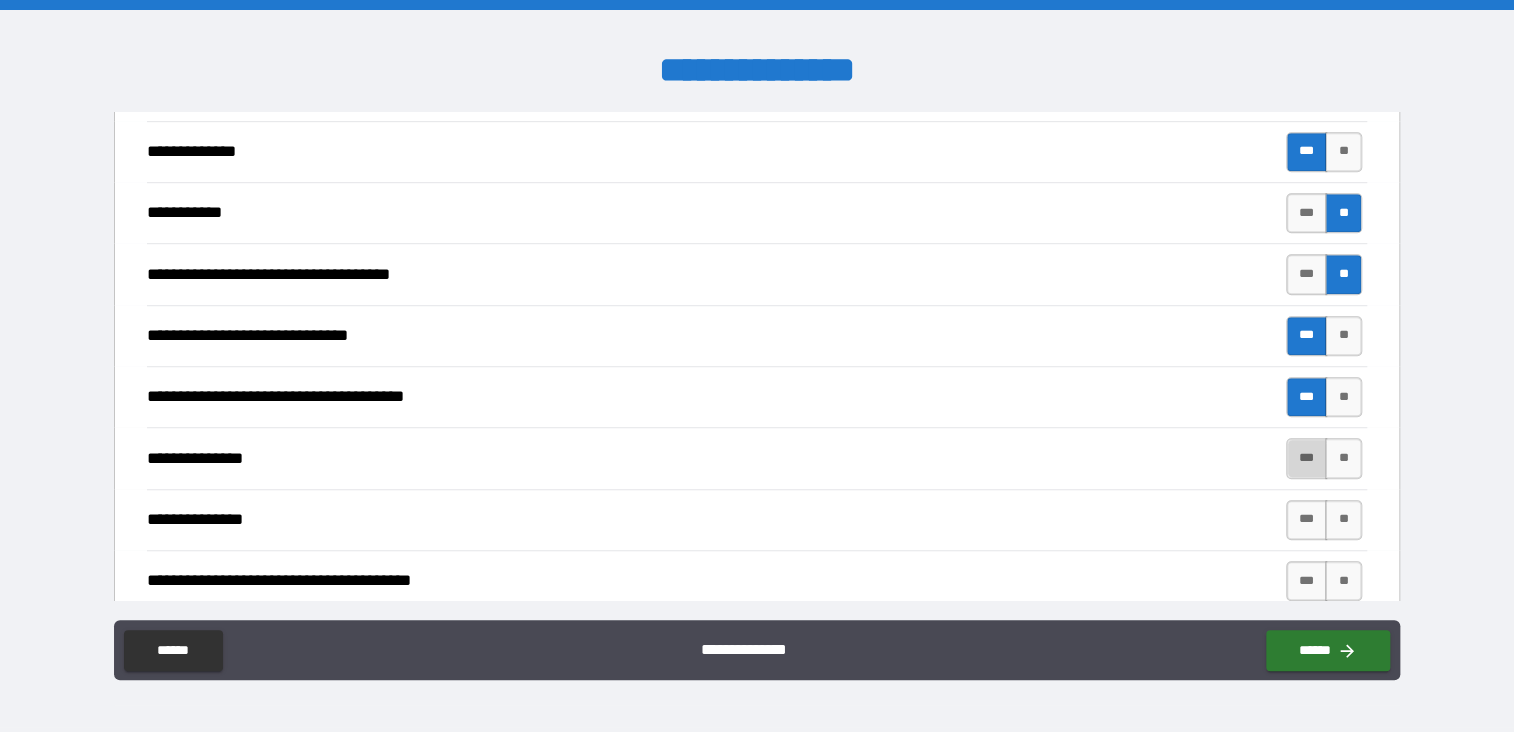 click on "***" at bounding box center [1307, 458] 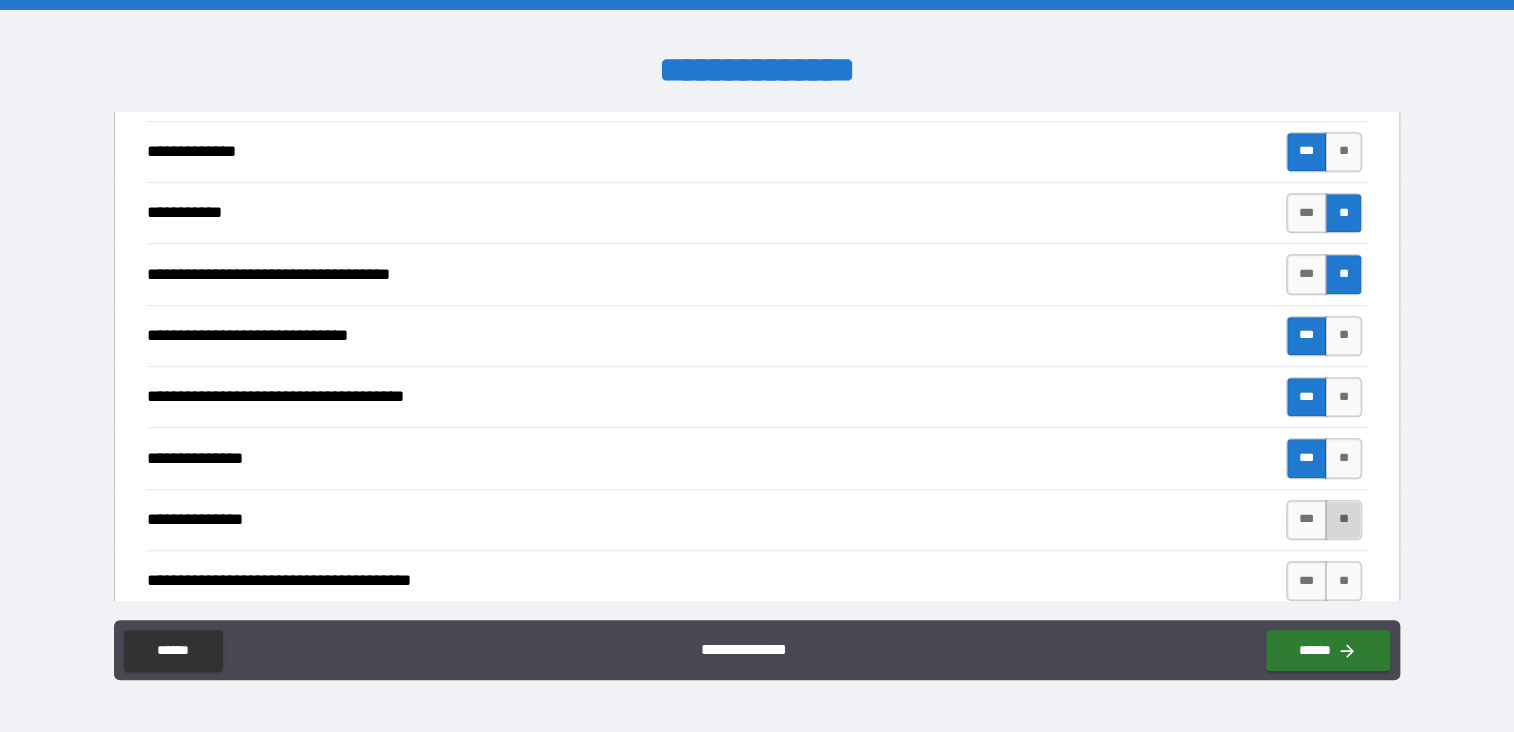 click on "**" at bounding box center (1343, 520) 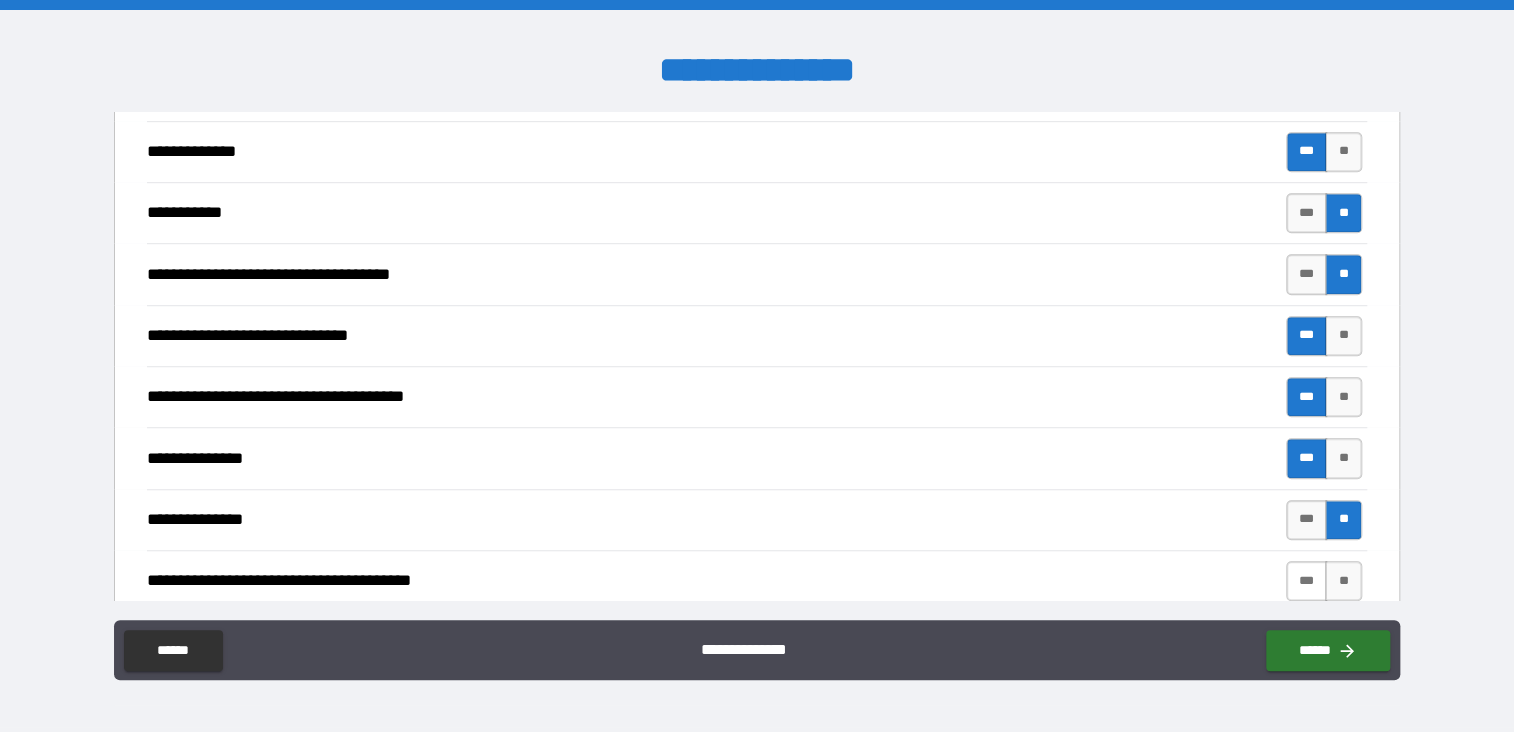 click on "***" at bounding box center (1307, 581) 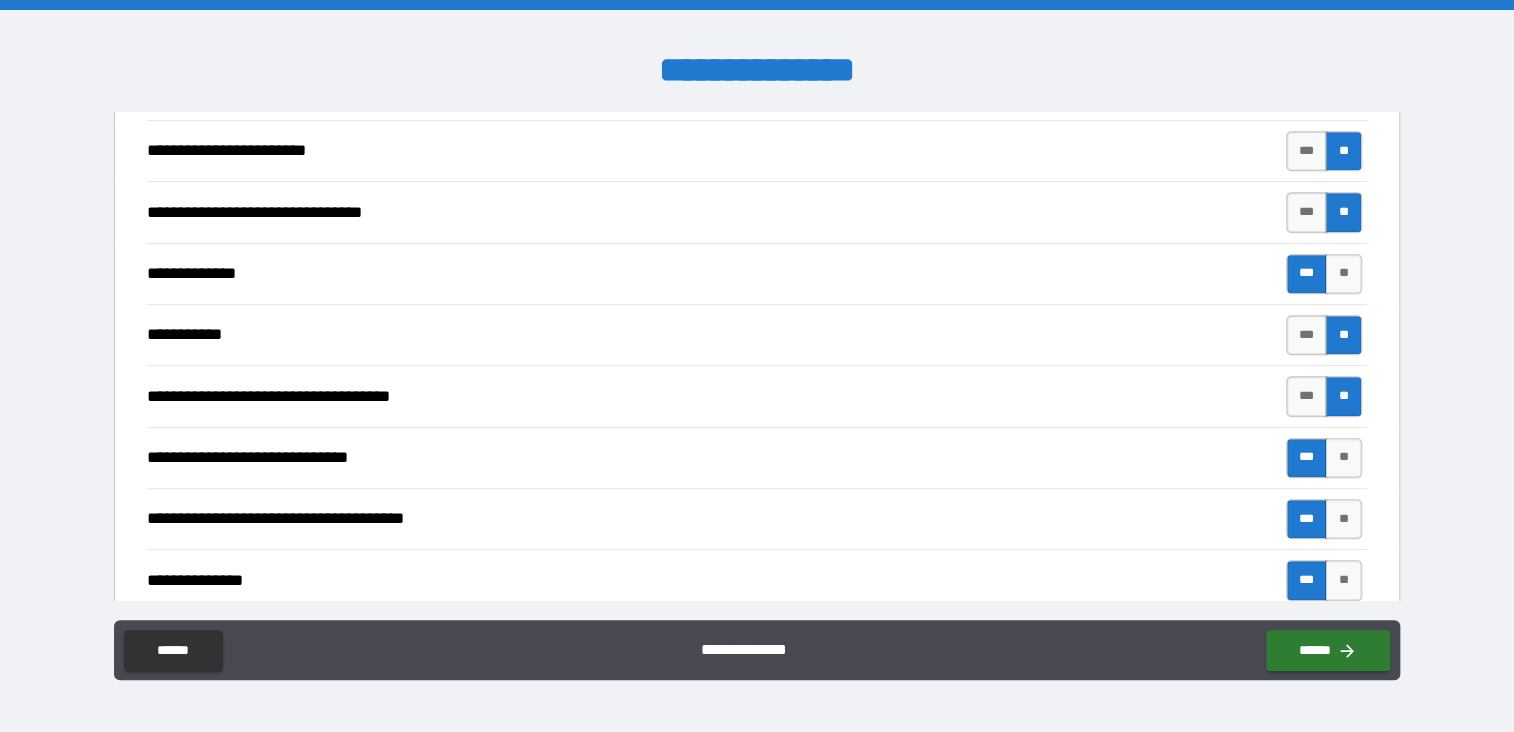 scroll, scrollTop: 466, scrollLeft: 0, axis: vertical 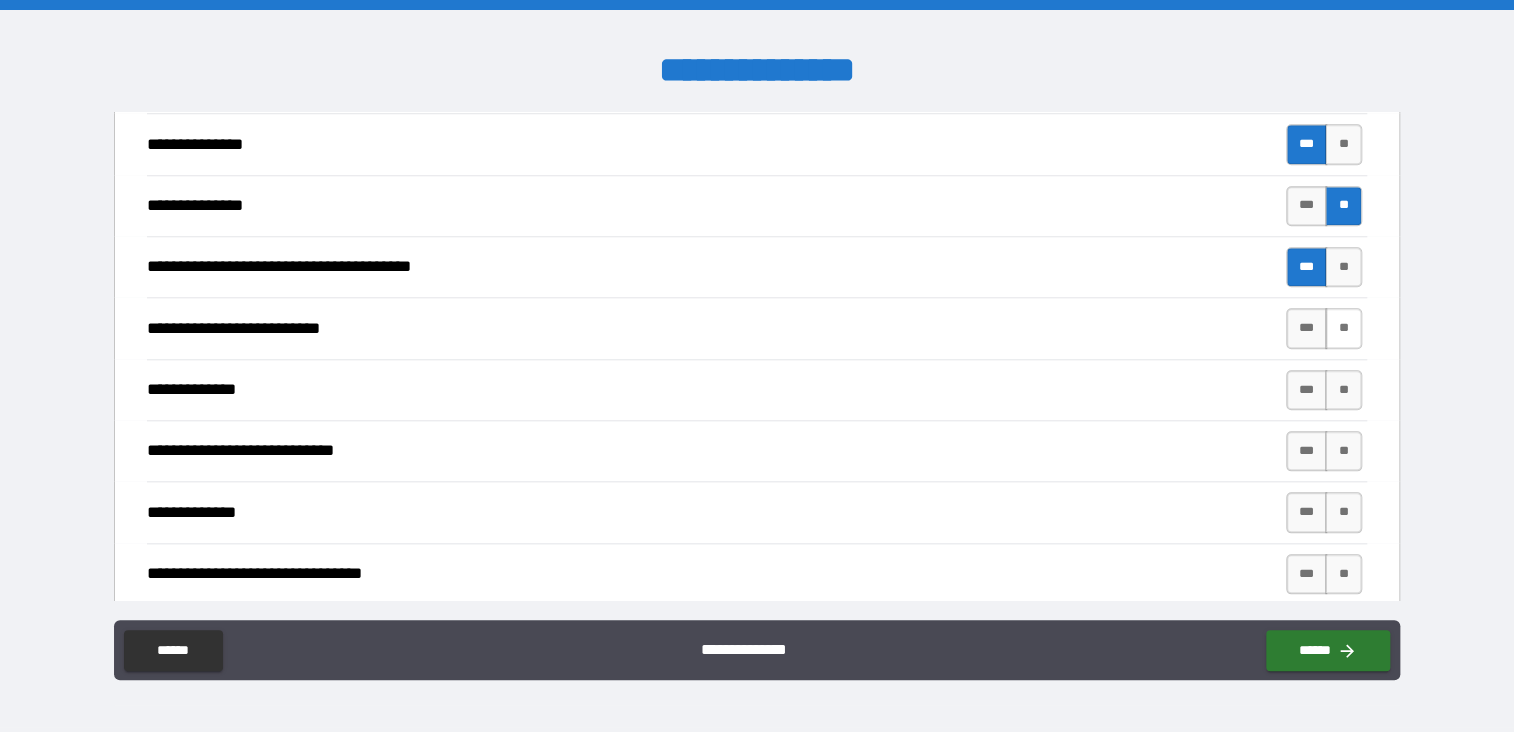 click on "**" at bounding box center (1343, 328) 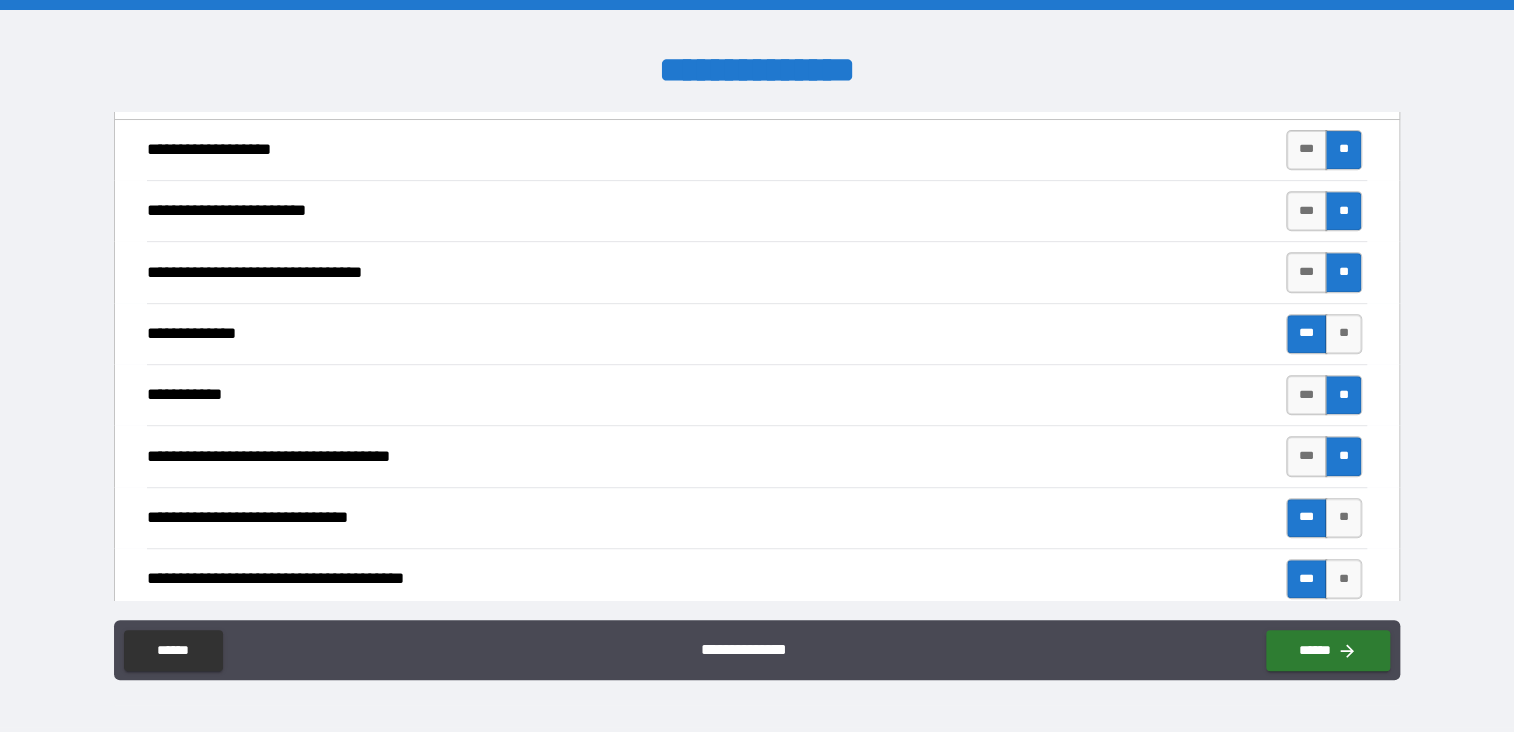 scroll, scrollTop: 388, scrollLeft: 0, axis: vertical 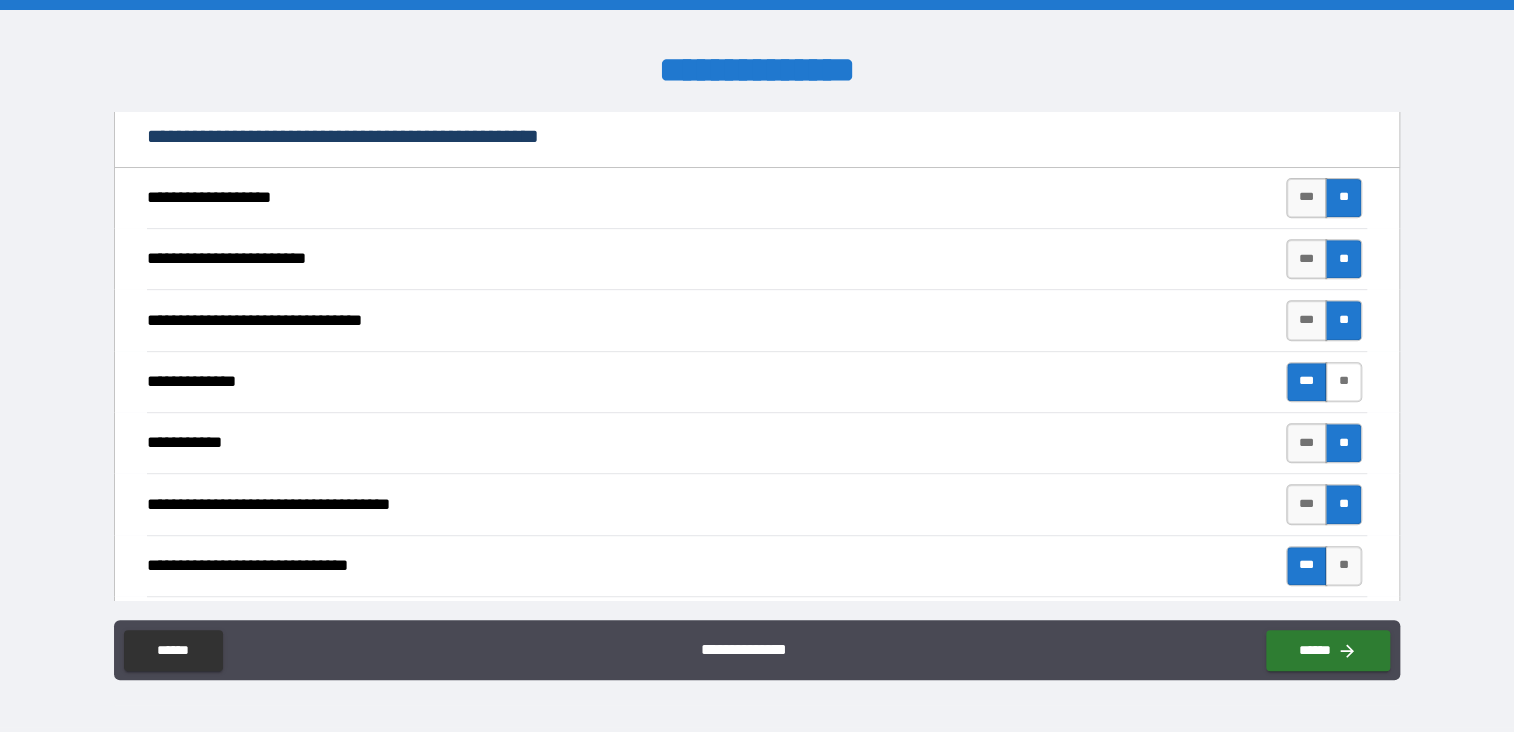 click on "**" at bounding box center (1343, 382) 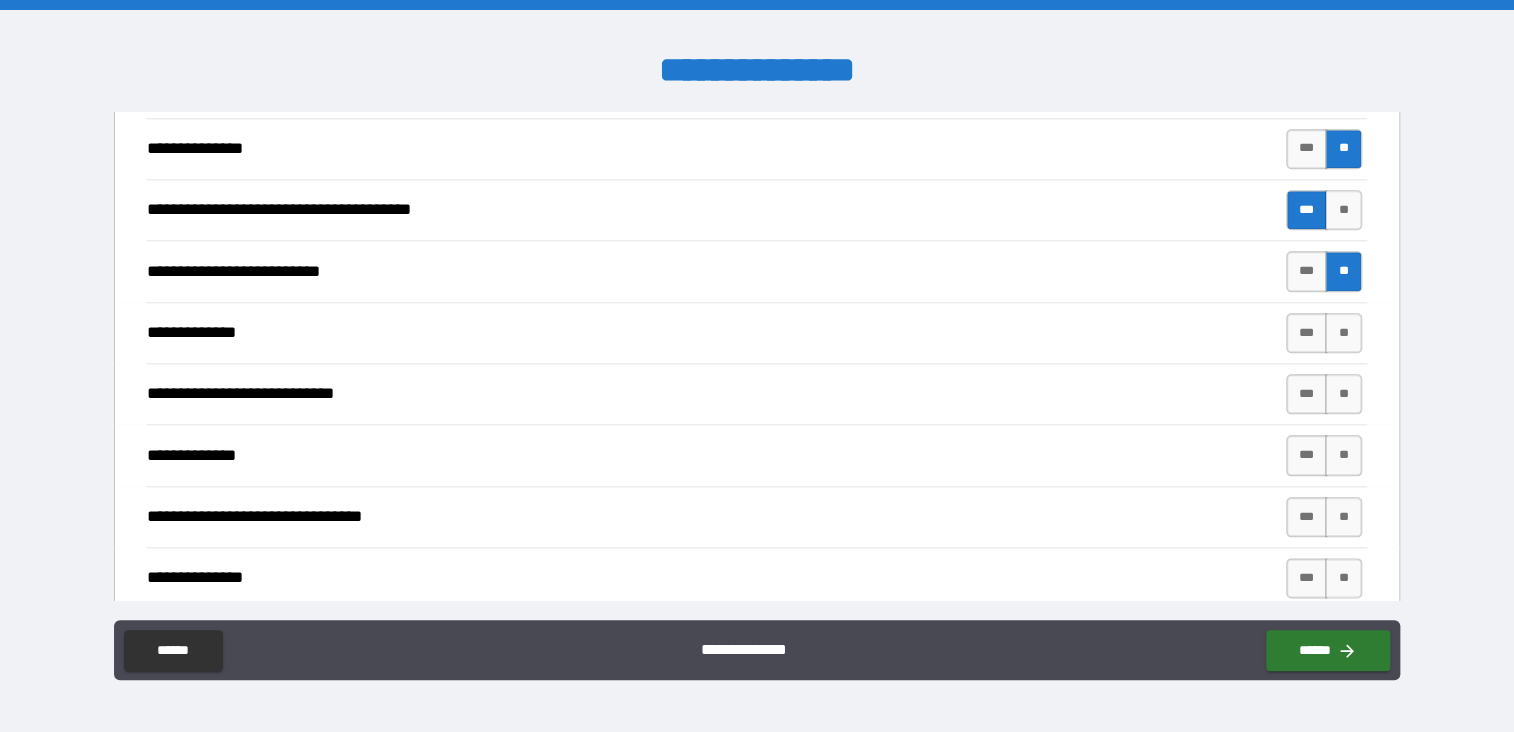 scroll, scrollTop: 1041, scrollLeft: 0, axis: vertical 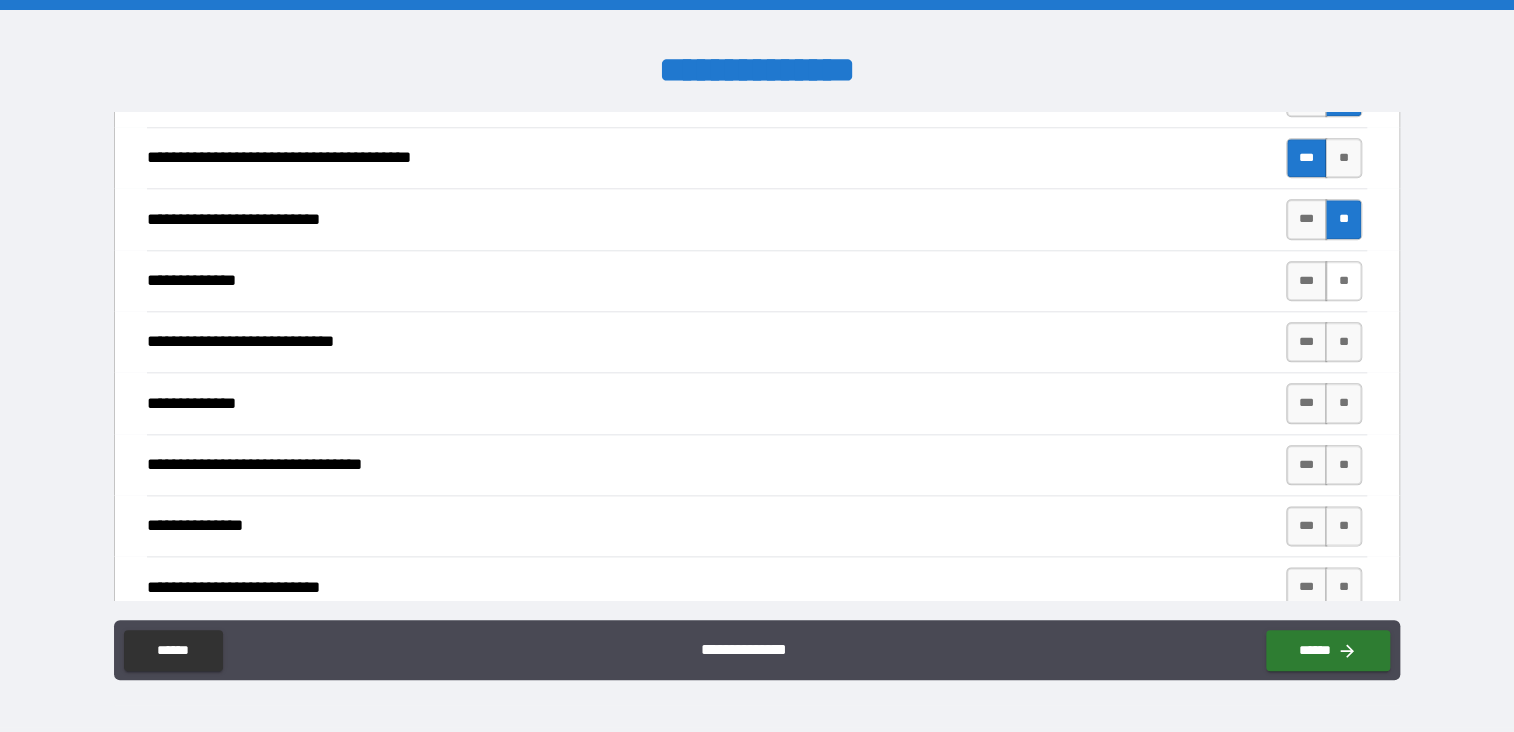 click on "**" at bounding box center [1343, 281] 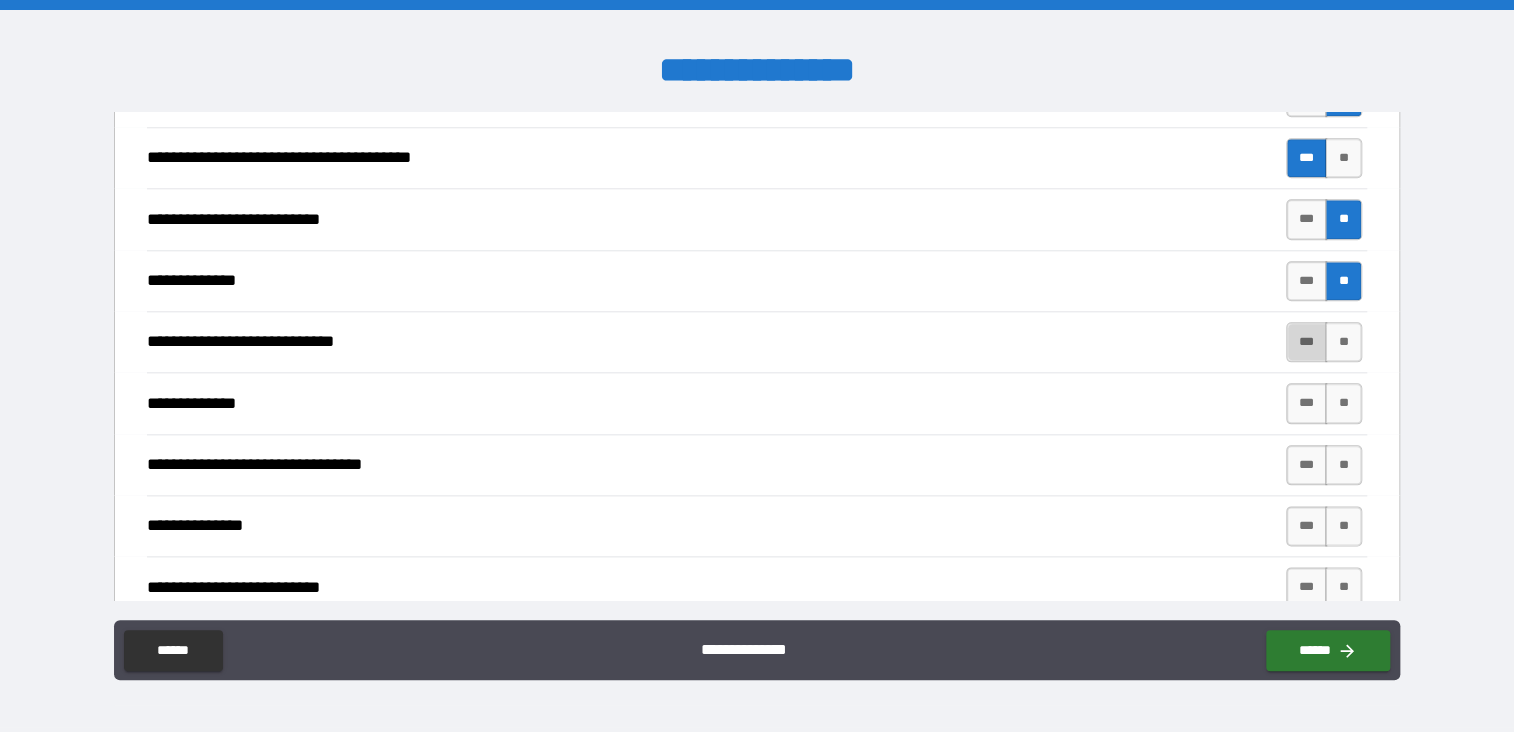 click on "***" at bounding box center (1307, 342) 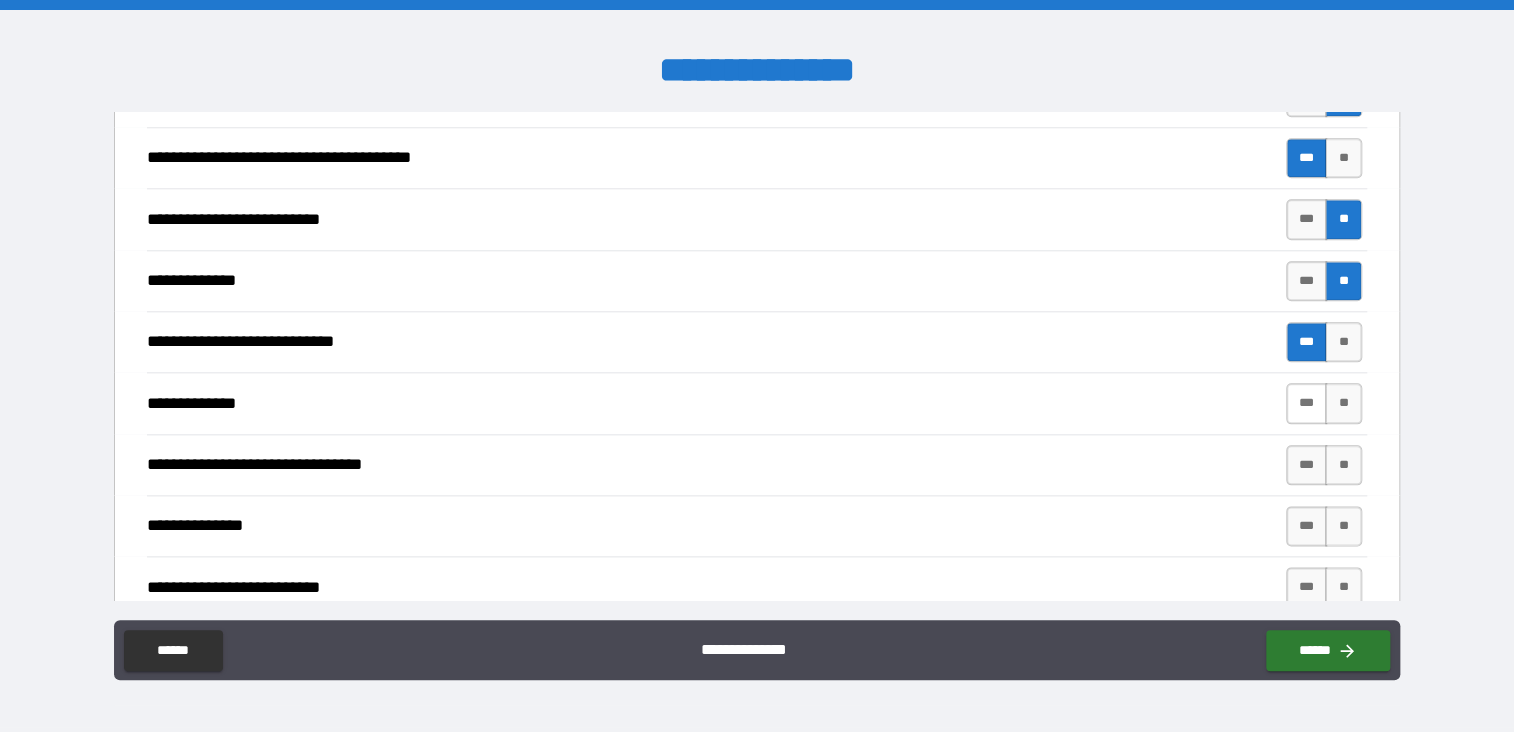 click on "***" at bounding box center (1307, 403) 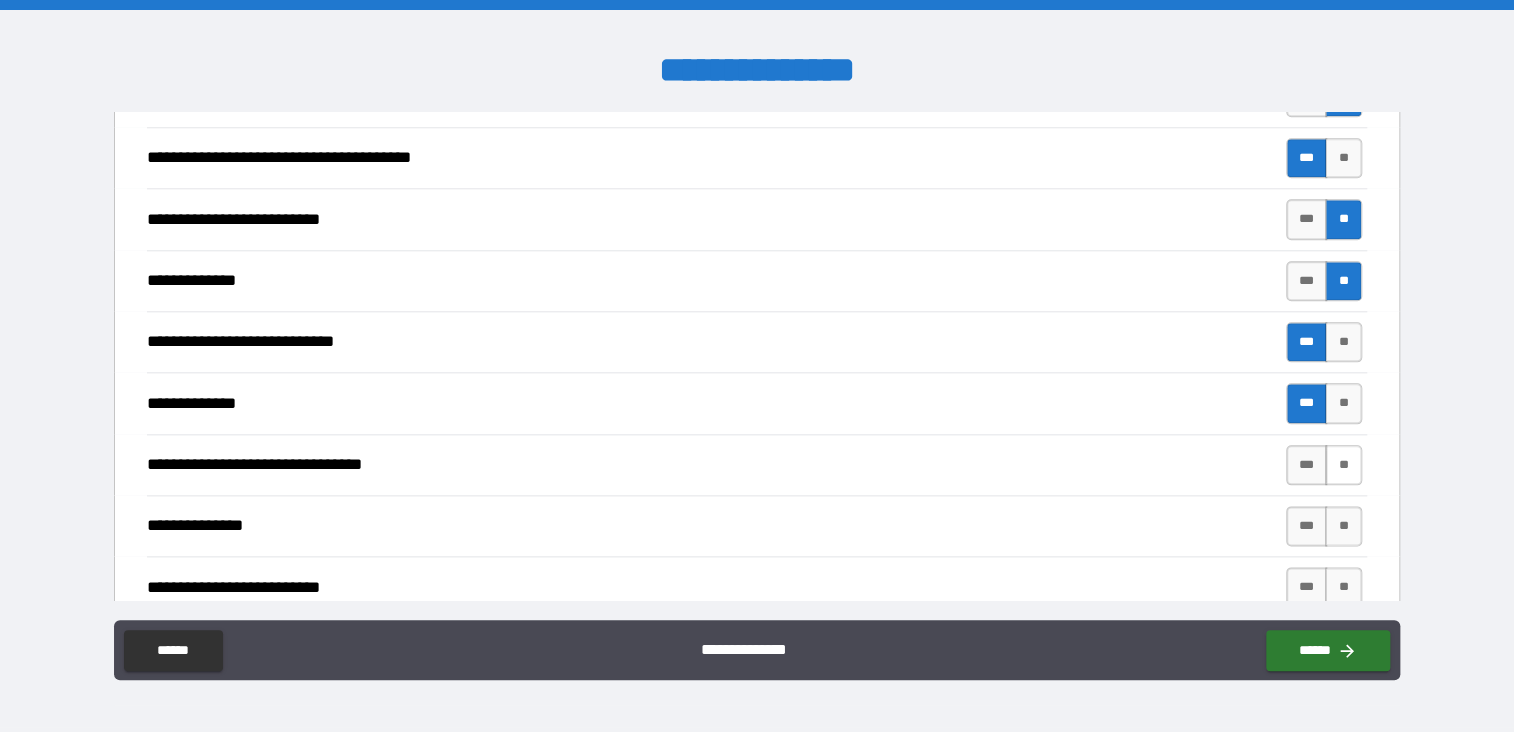 click on "**" at bounding box center [1343, 465] 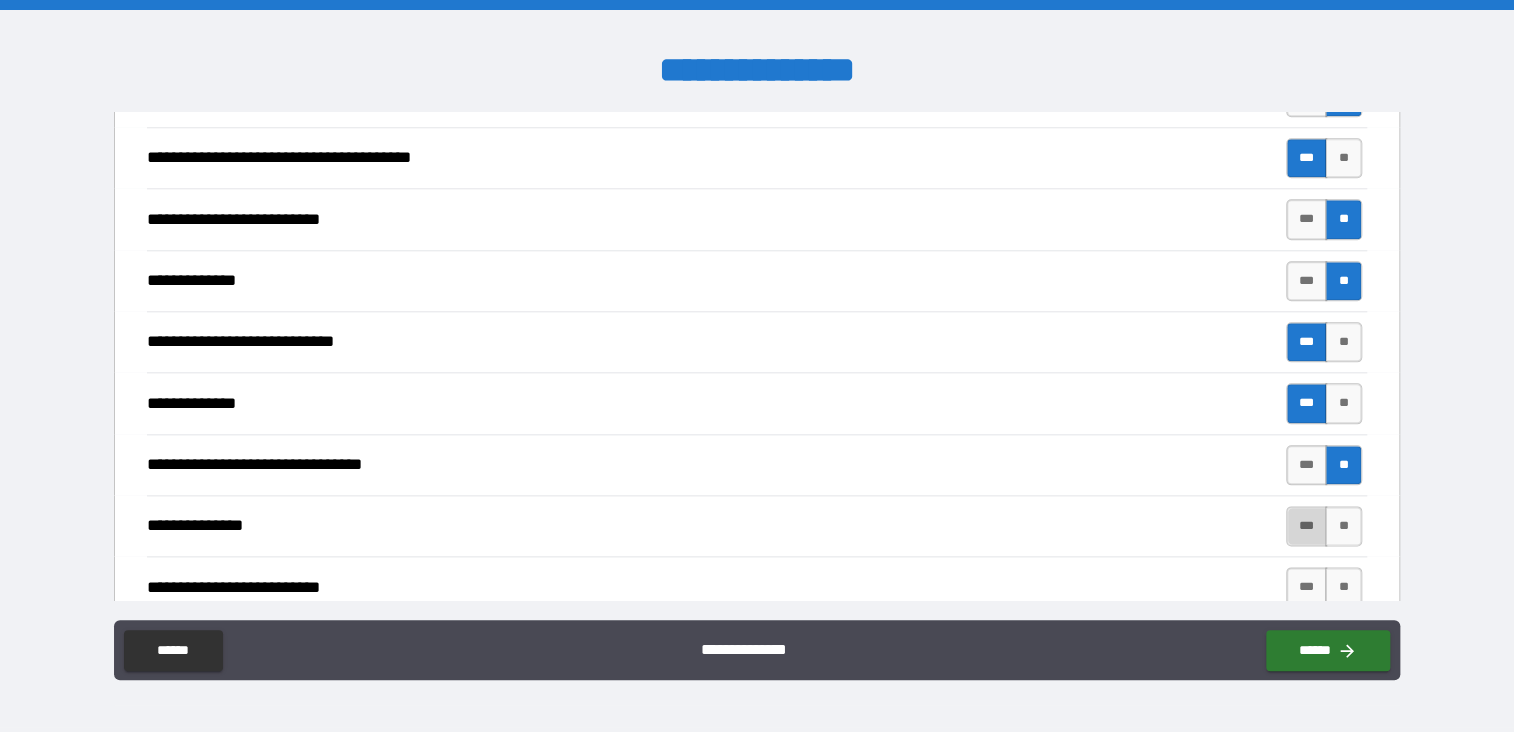 click on "***" at bounding box center (1307, 526) 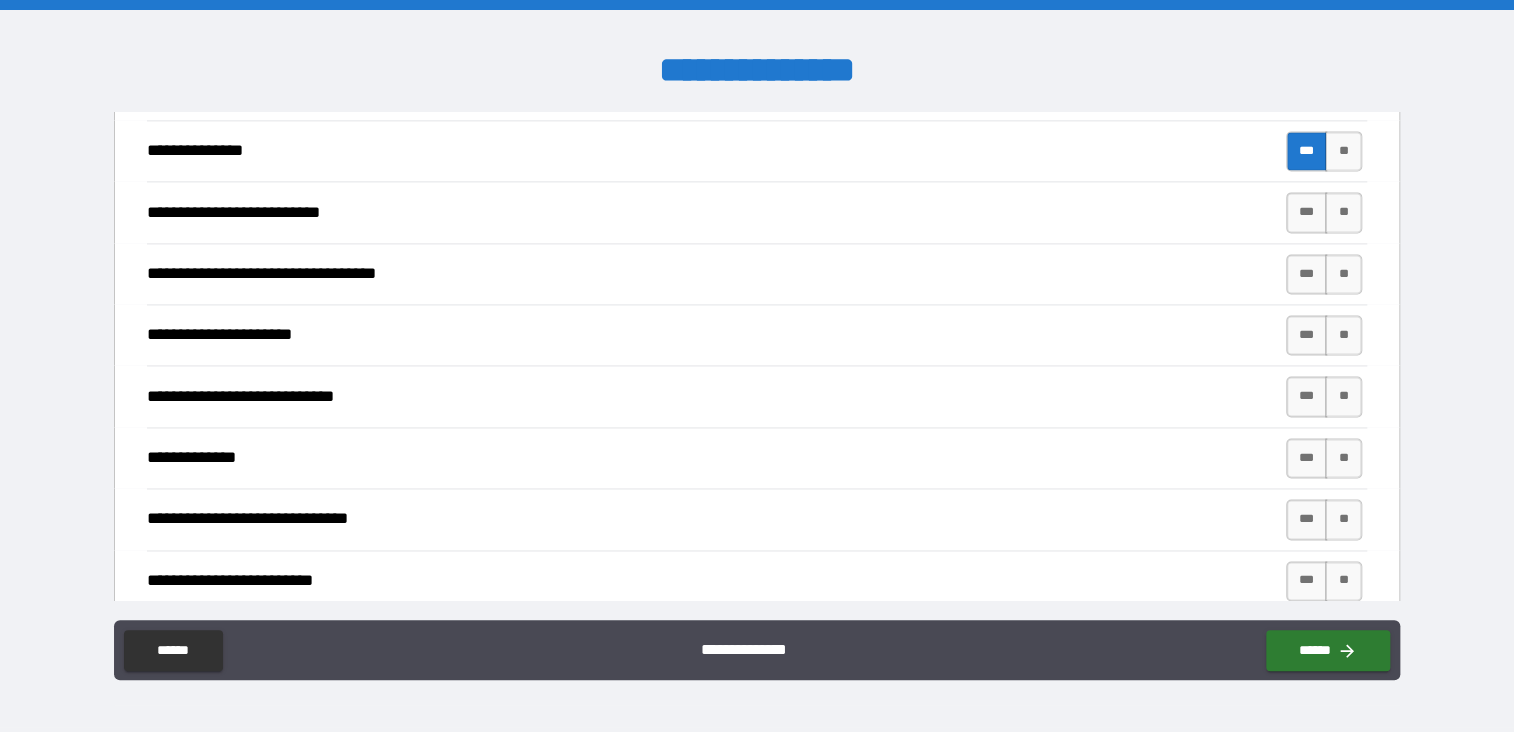 scroll, scrollTop: 1364, scrollLeft: 0, axis: vertical 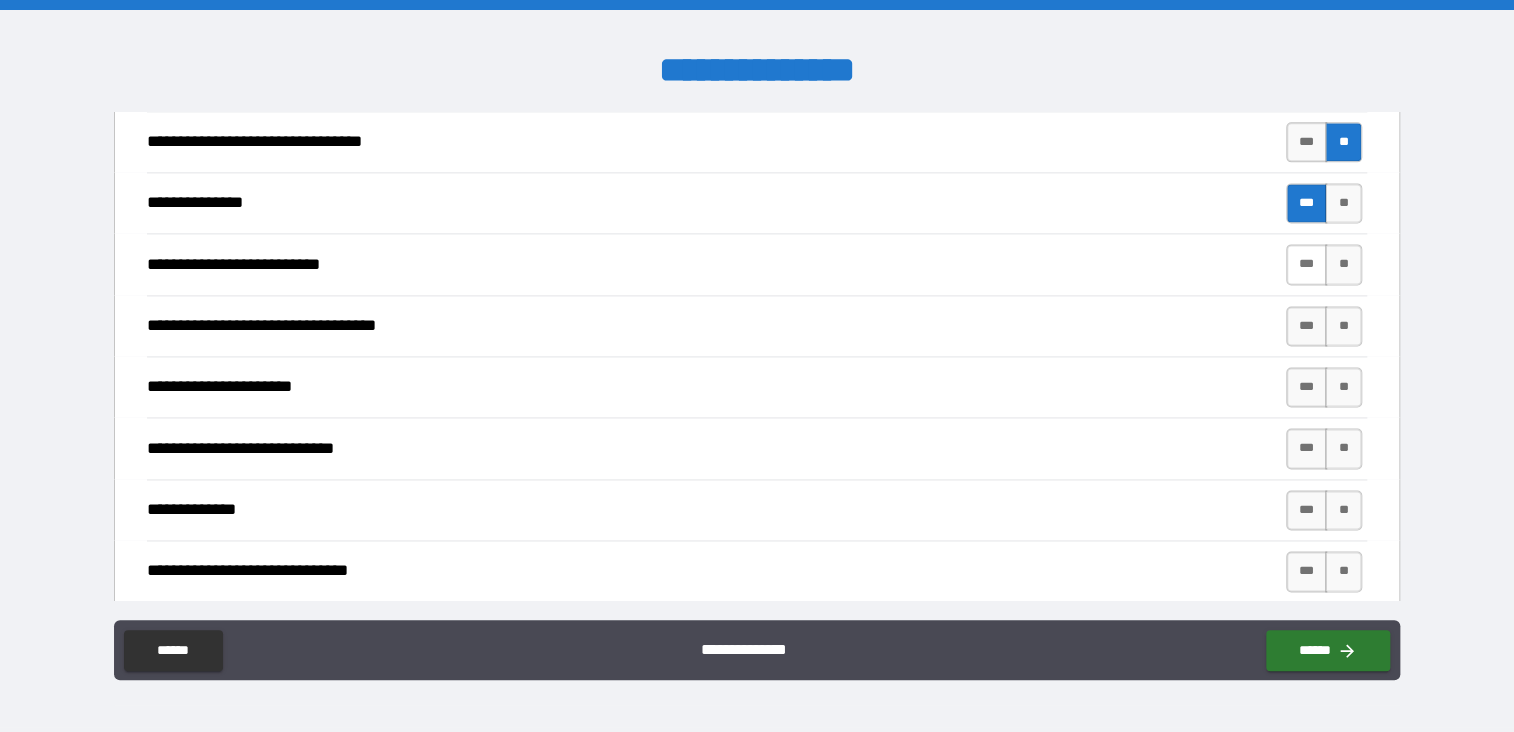 click on "***" at bounding box center [1307, 264] 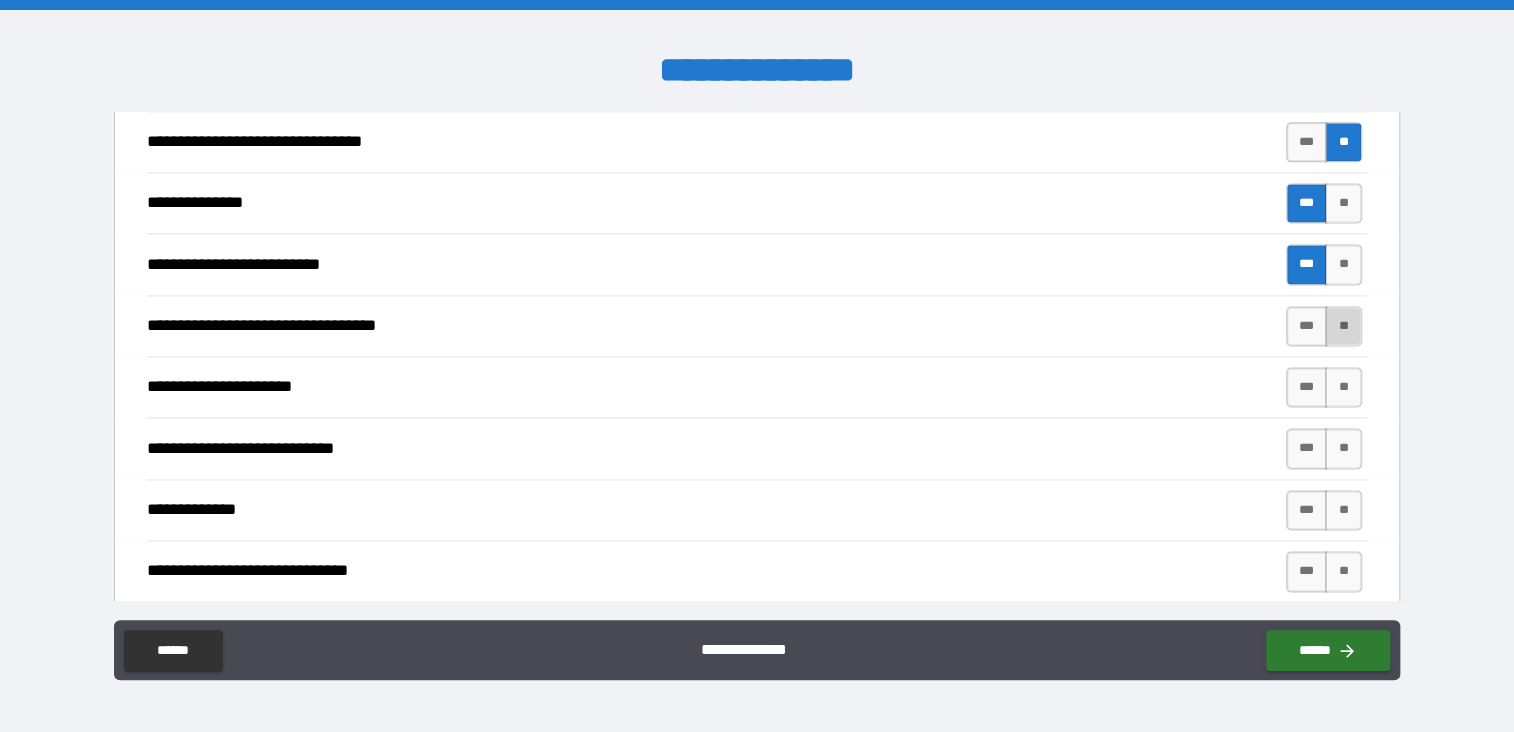 click on "**" at bounding box center [1343, 326] 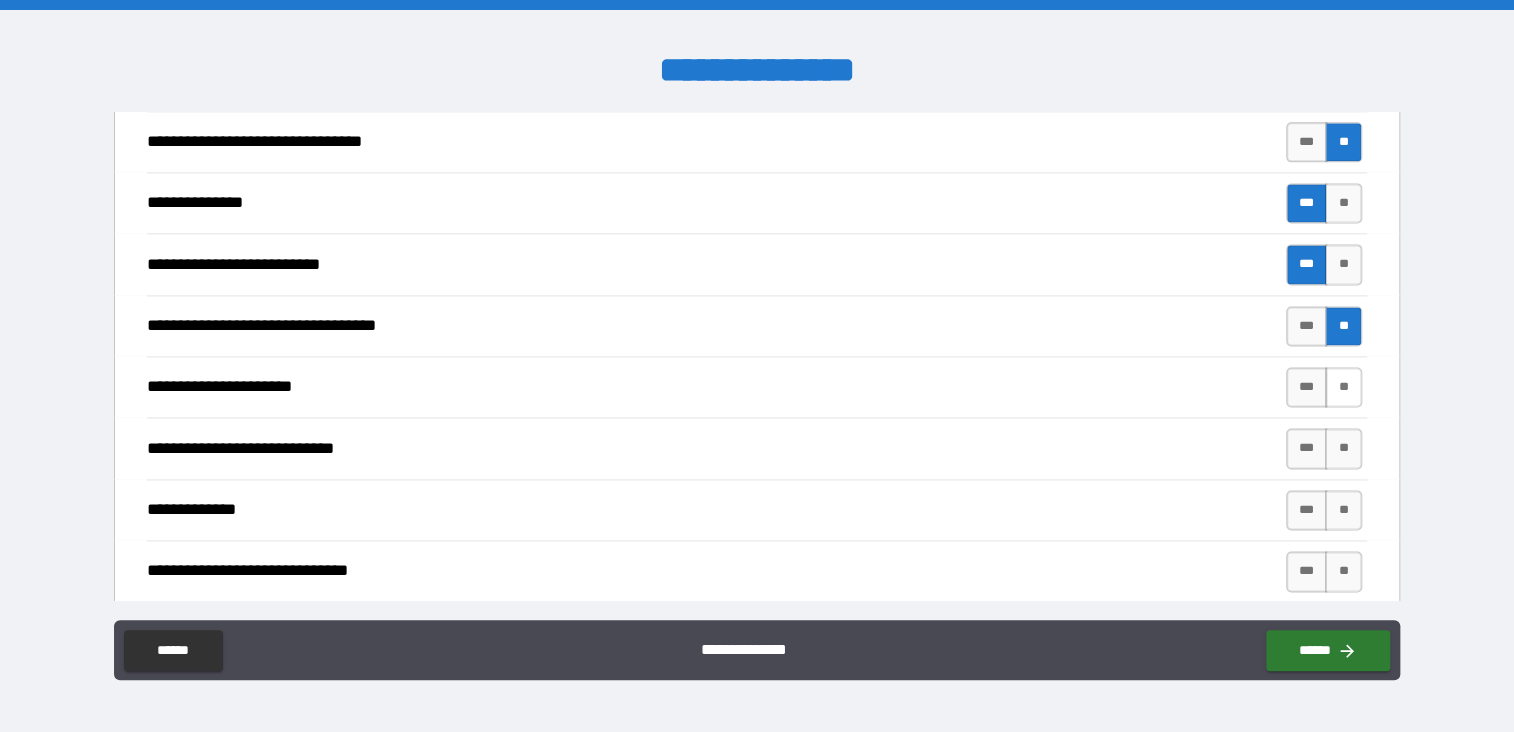 click on "**" at bounding box center (1343, 387) 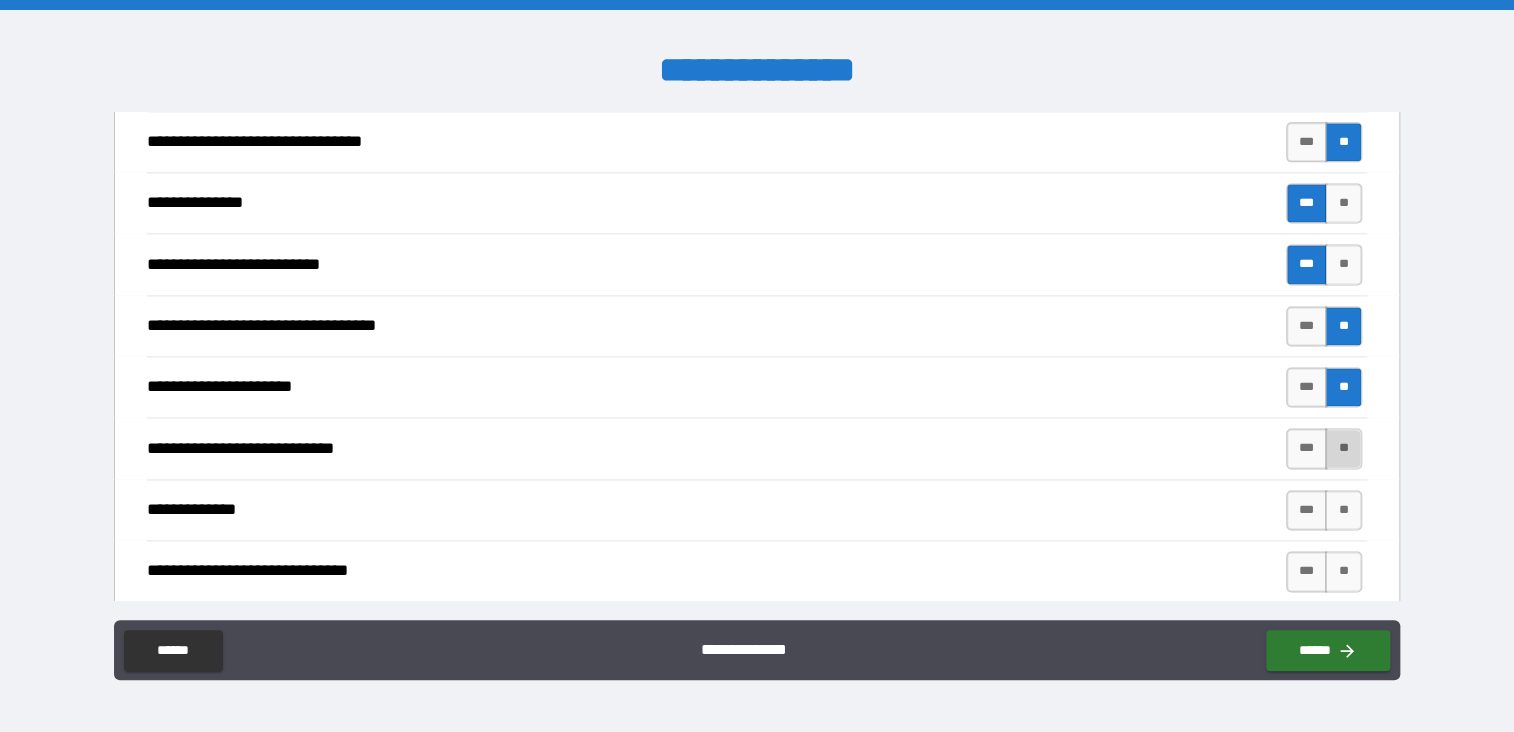 click on "**" at bounding box center (1343, 448) 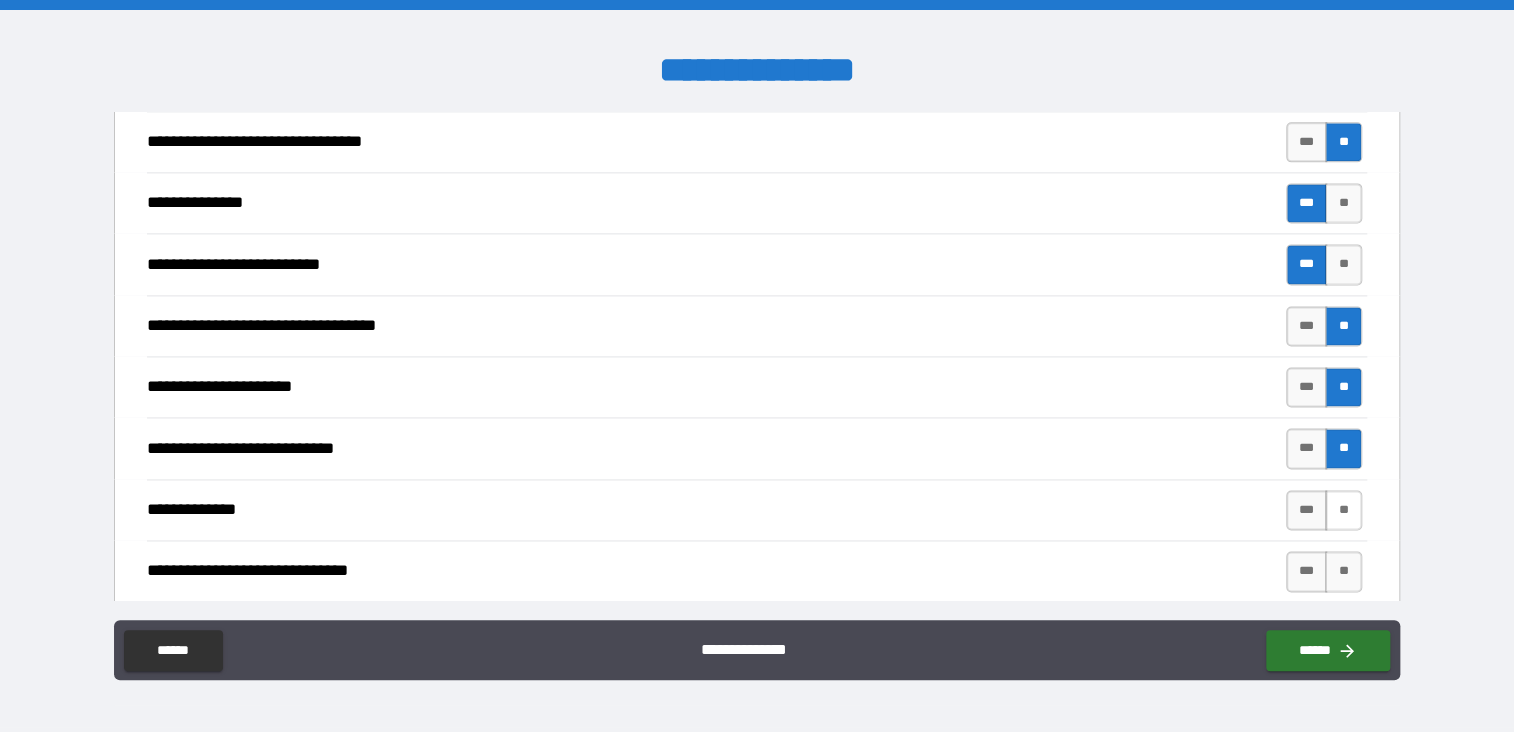 click on "**" at bounding box center (1343, 510) 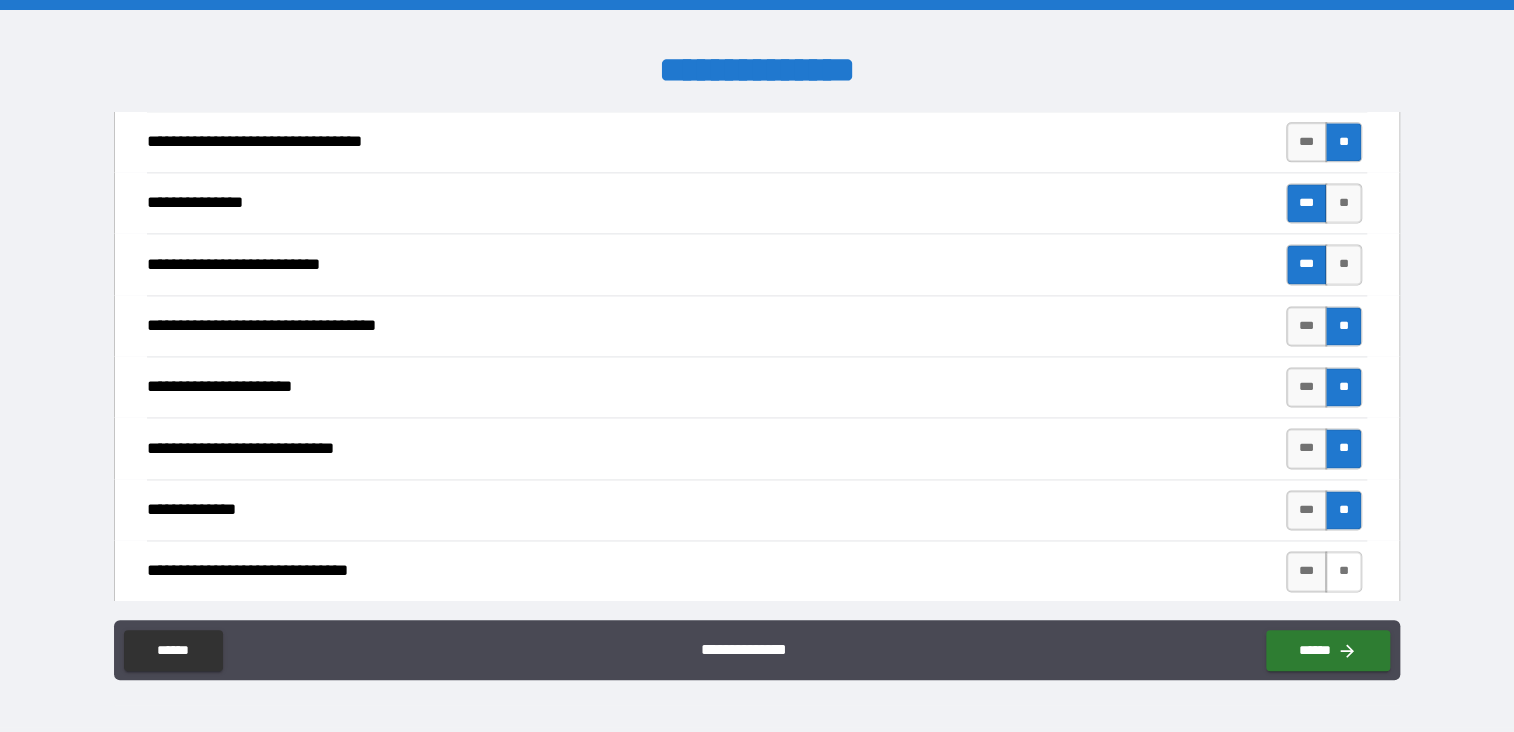 click on "**" at bounding box center (1343, 571) 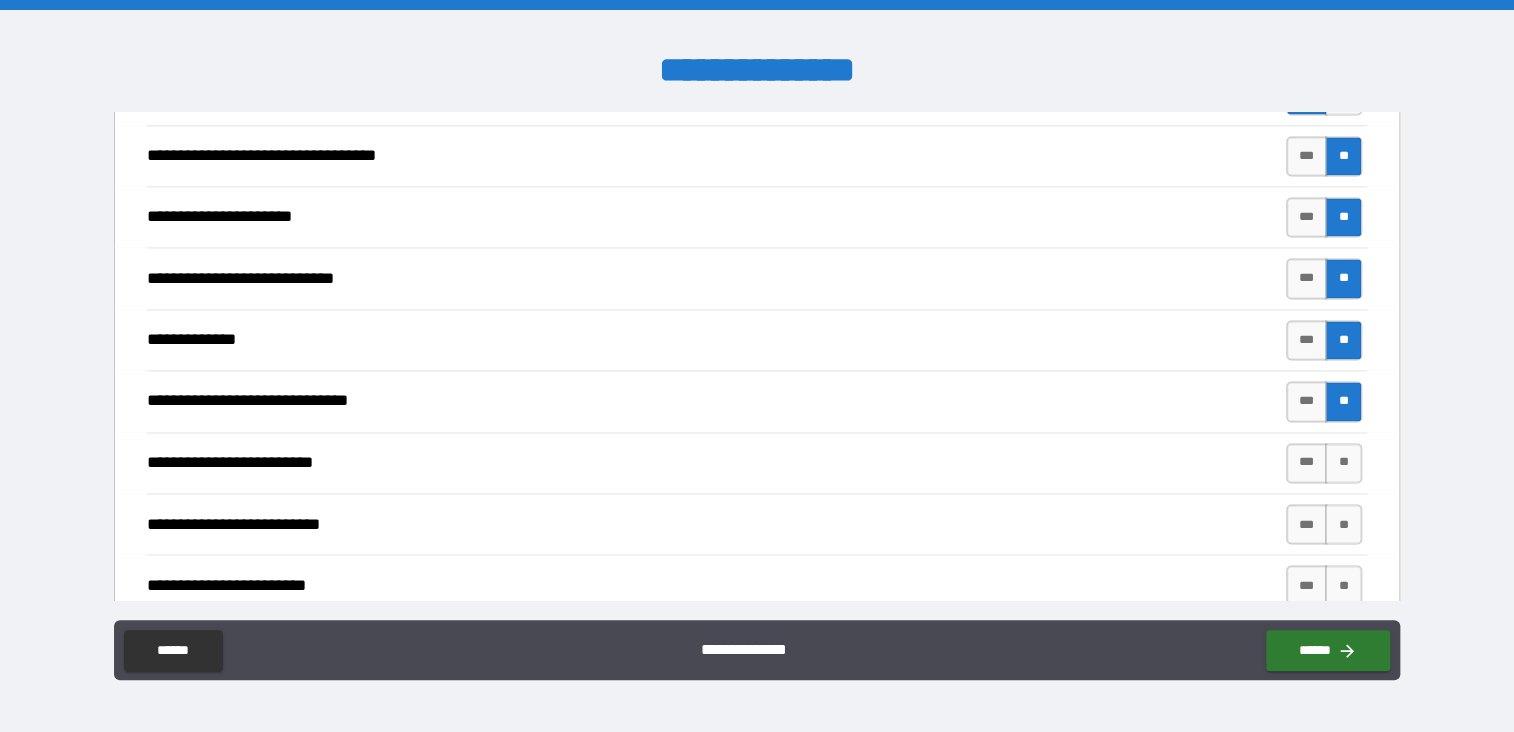 scroll, scrollTop: 1556, scrollLeft: 0, axis: vertical 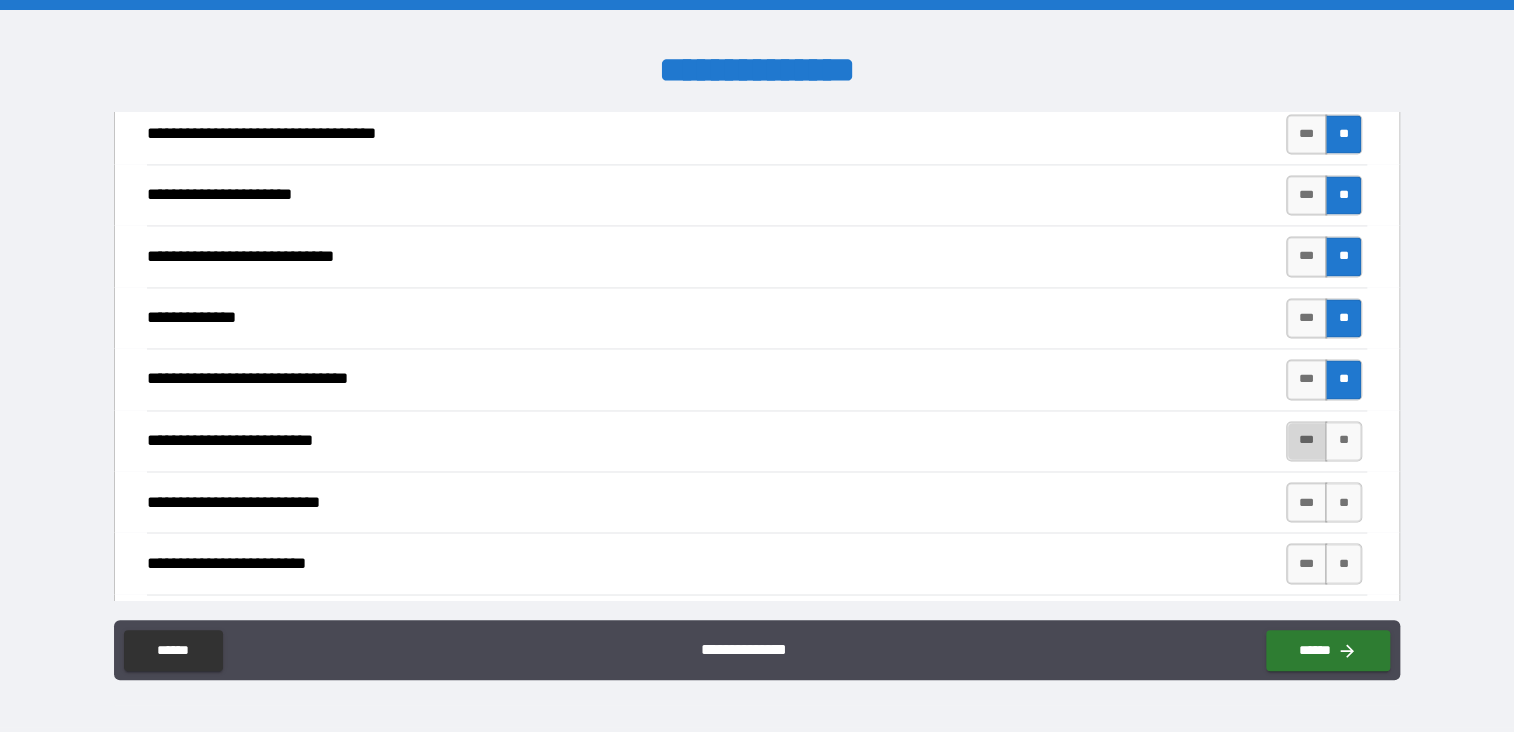 click on "***" at bounding box center (1307, 441) 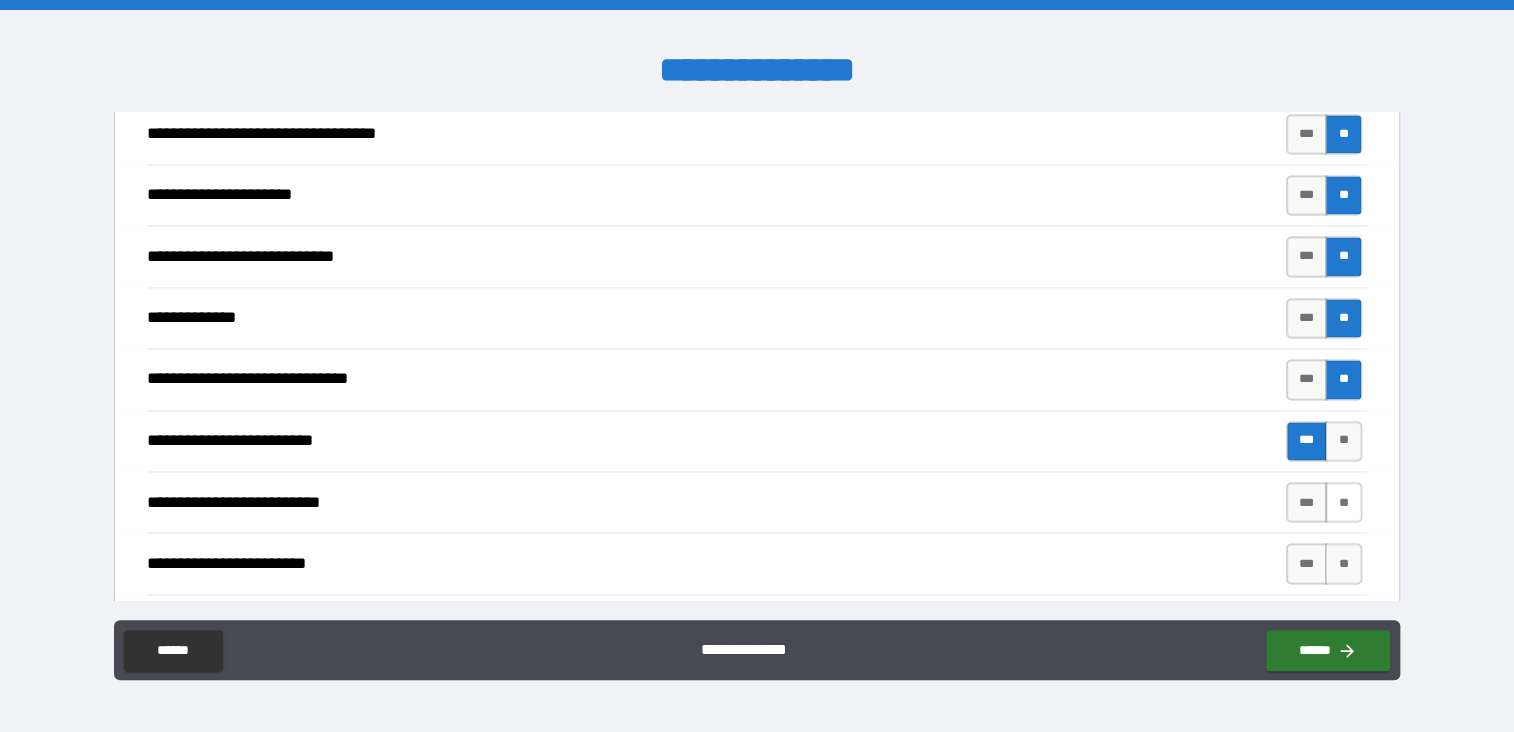 click on "**" at bounding box center [1343, 502] 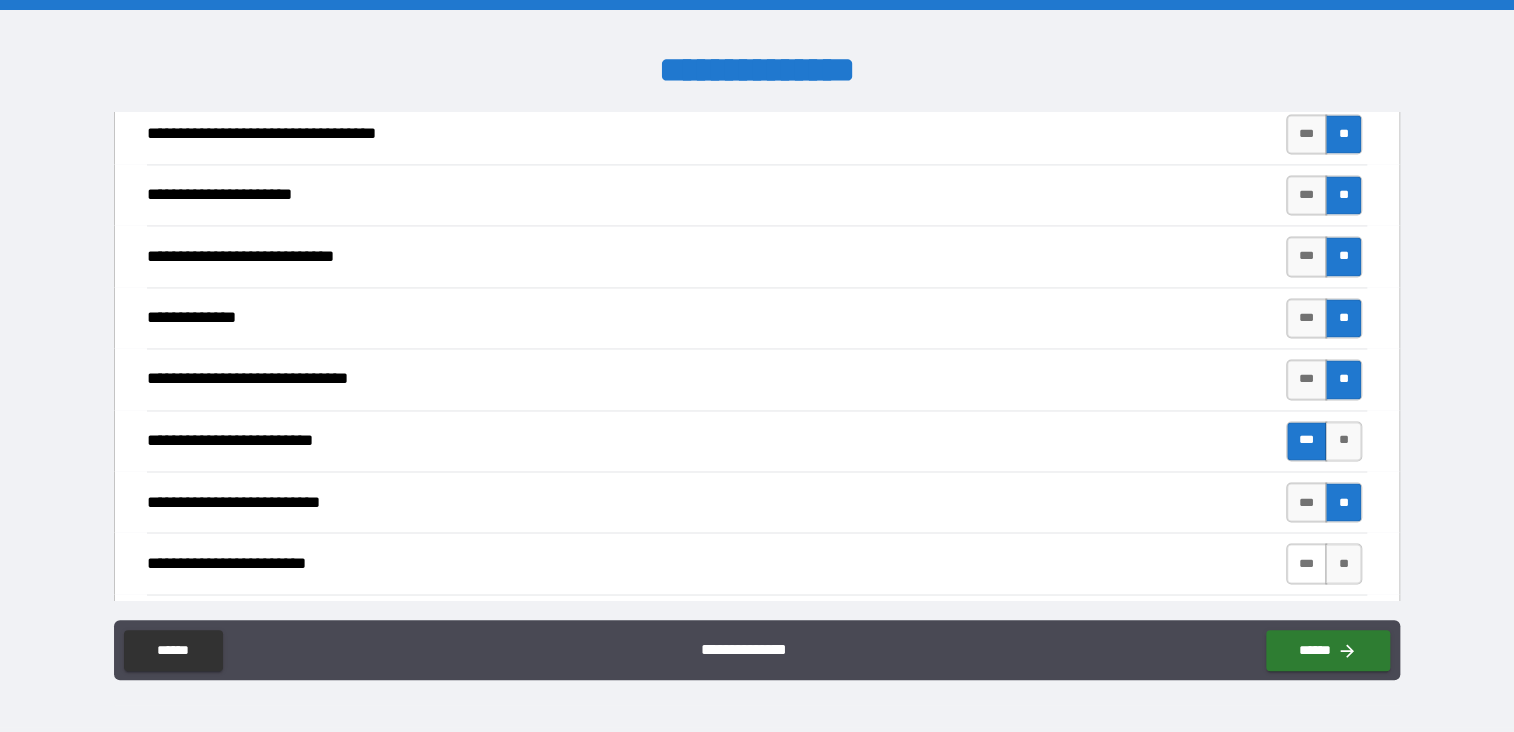 click on "***" at bounding box center (1307, 563) 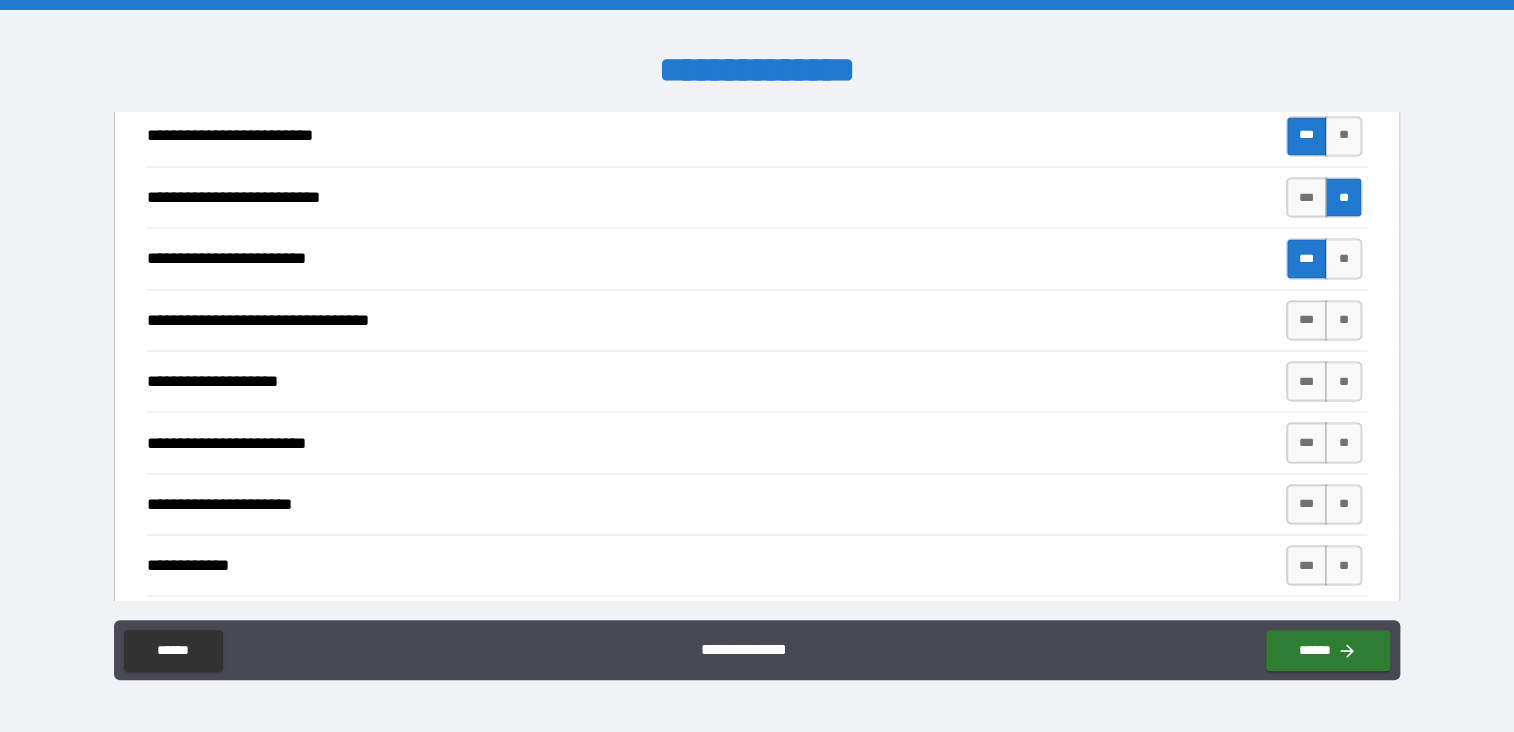 scroll, scrollTop: 1865, scrollLeft: 0, axis: vertical 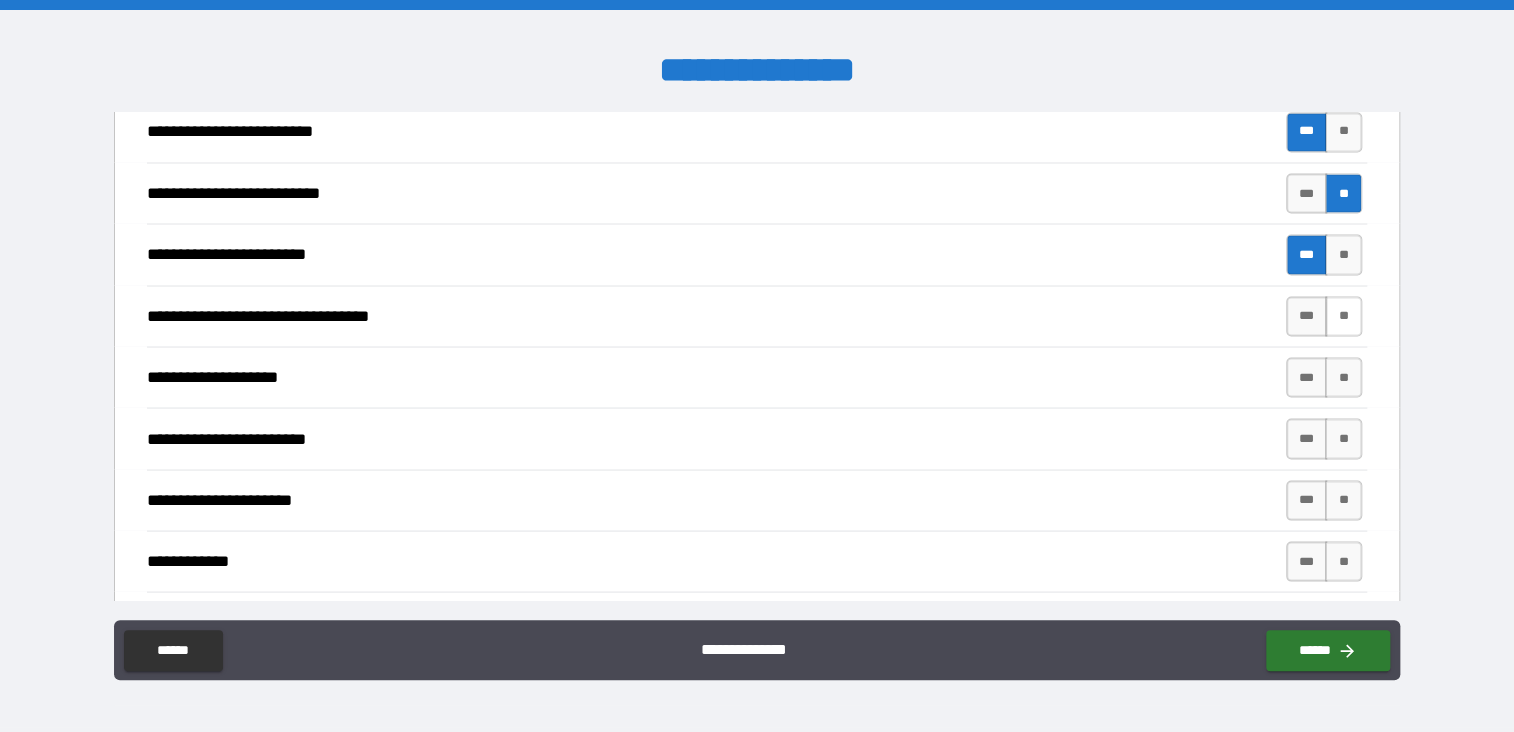 click on "**" at bounding box center (1343, 316) 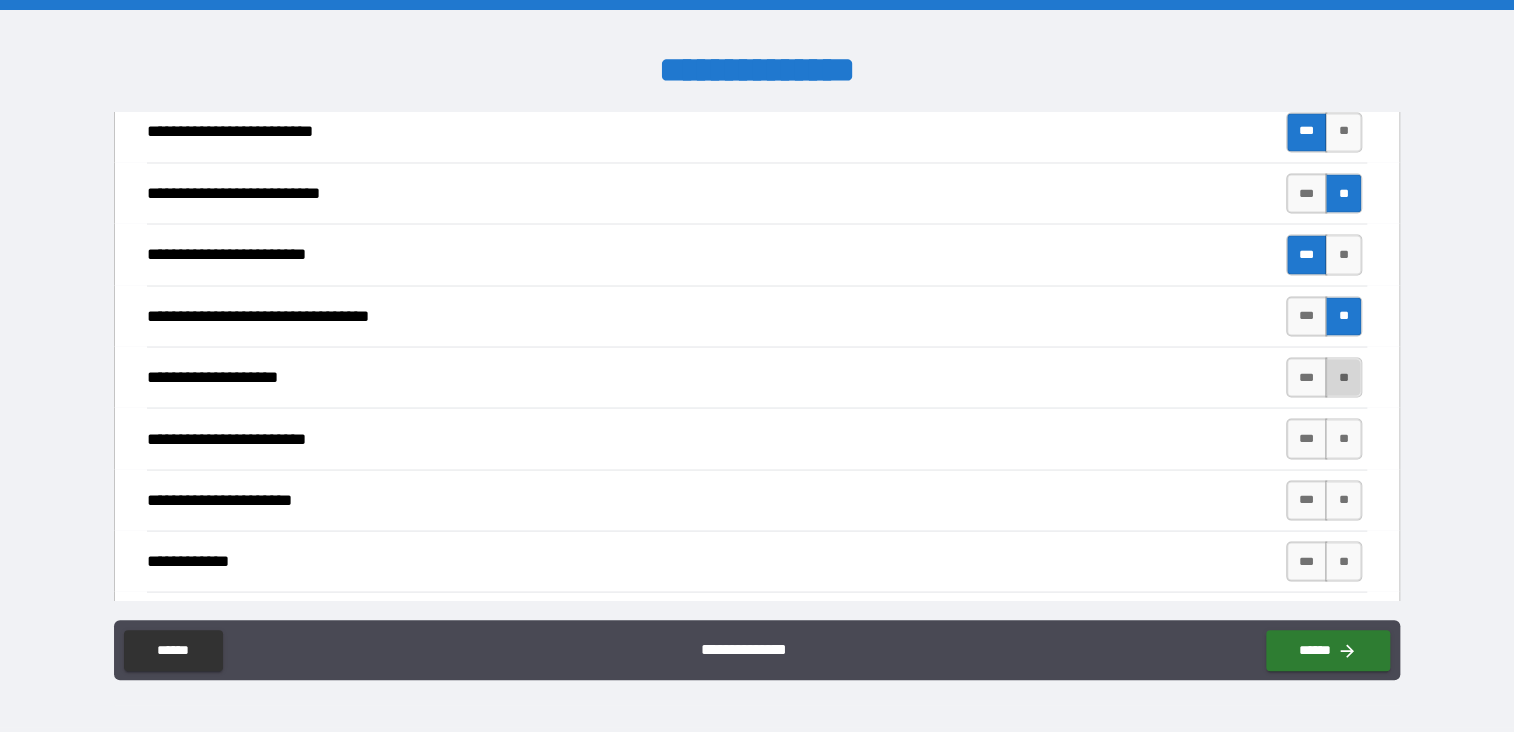 click on "**" at bounding box center (1343, 377) 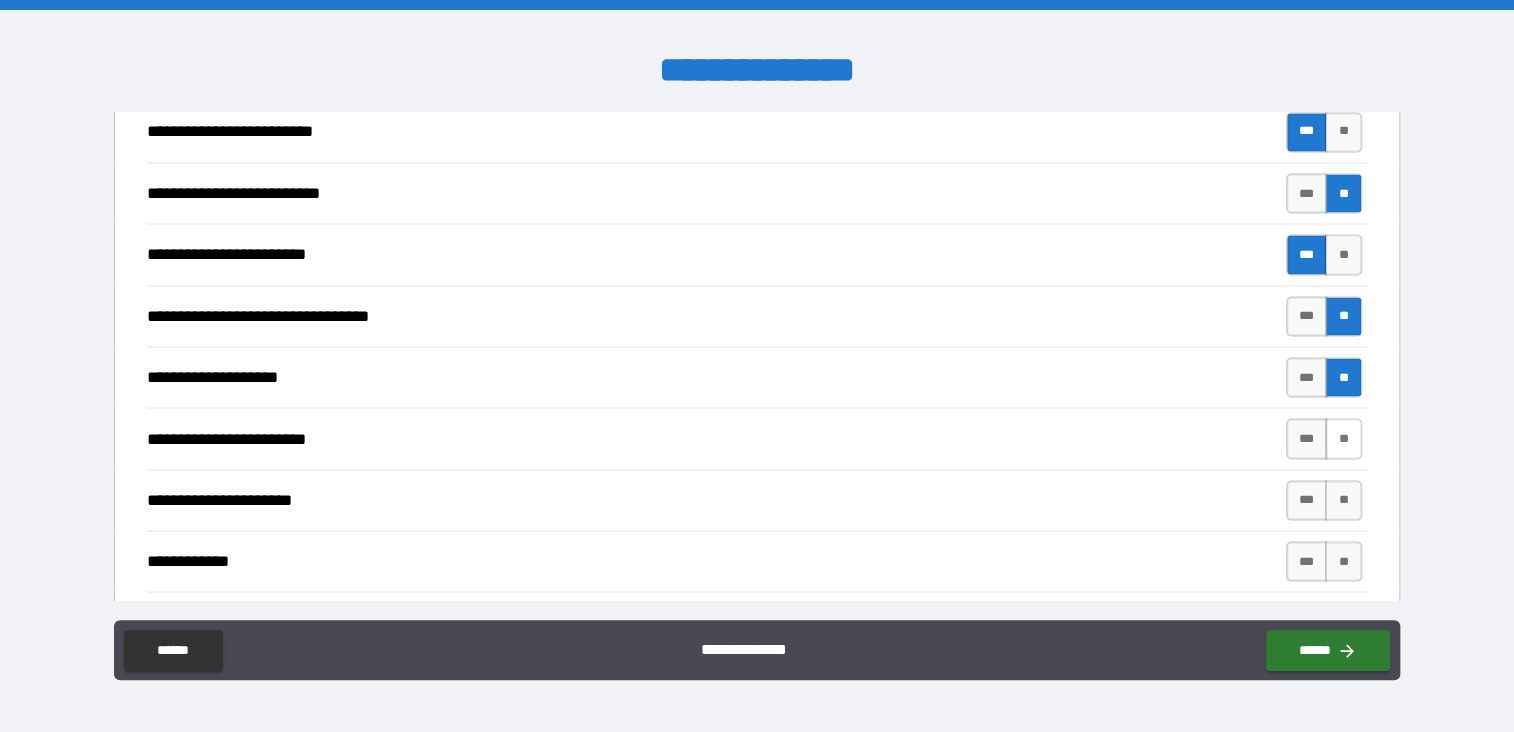 click on "**" at bounding box center (1343, 438) 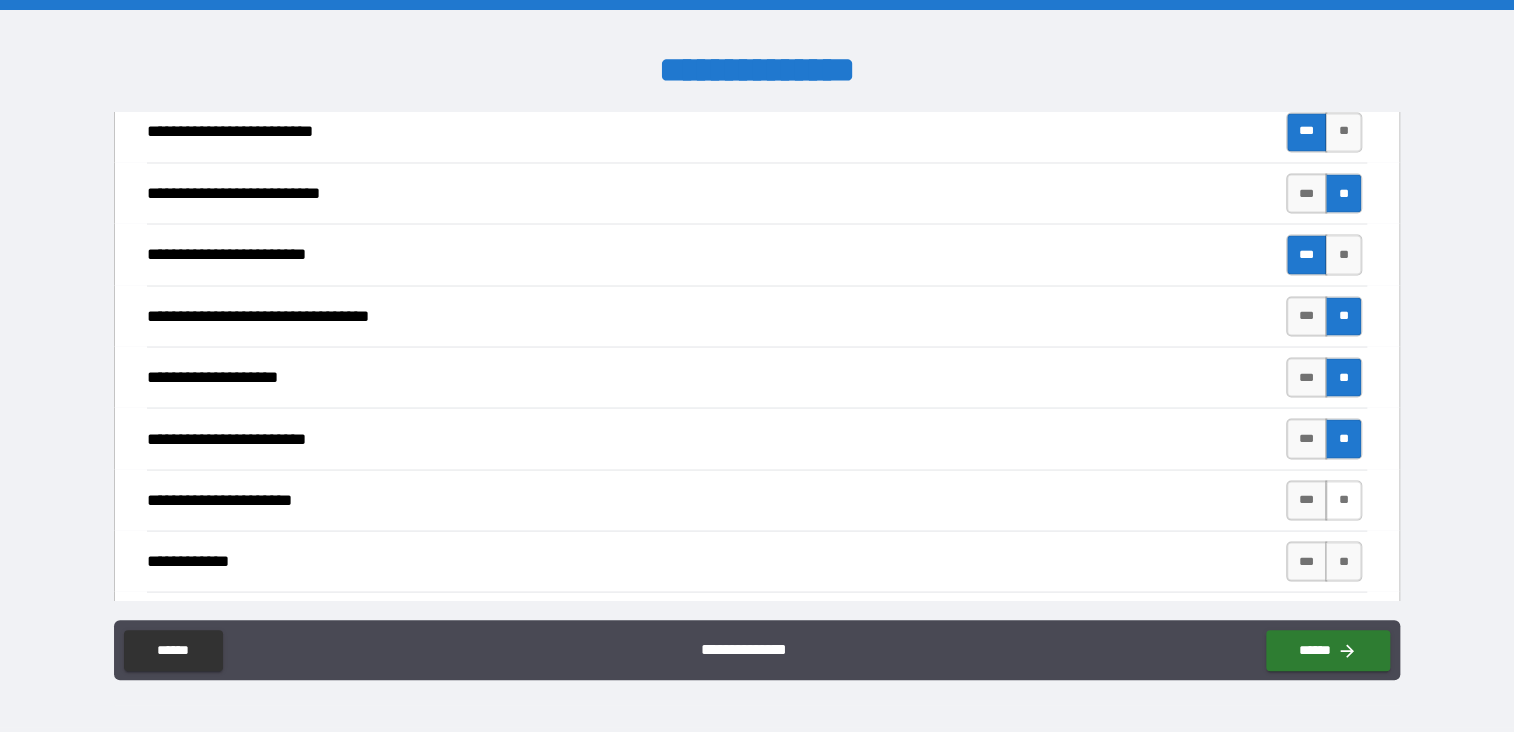 click on "**" at bounding box center [1343, 500] 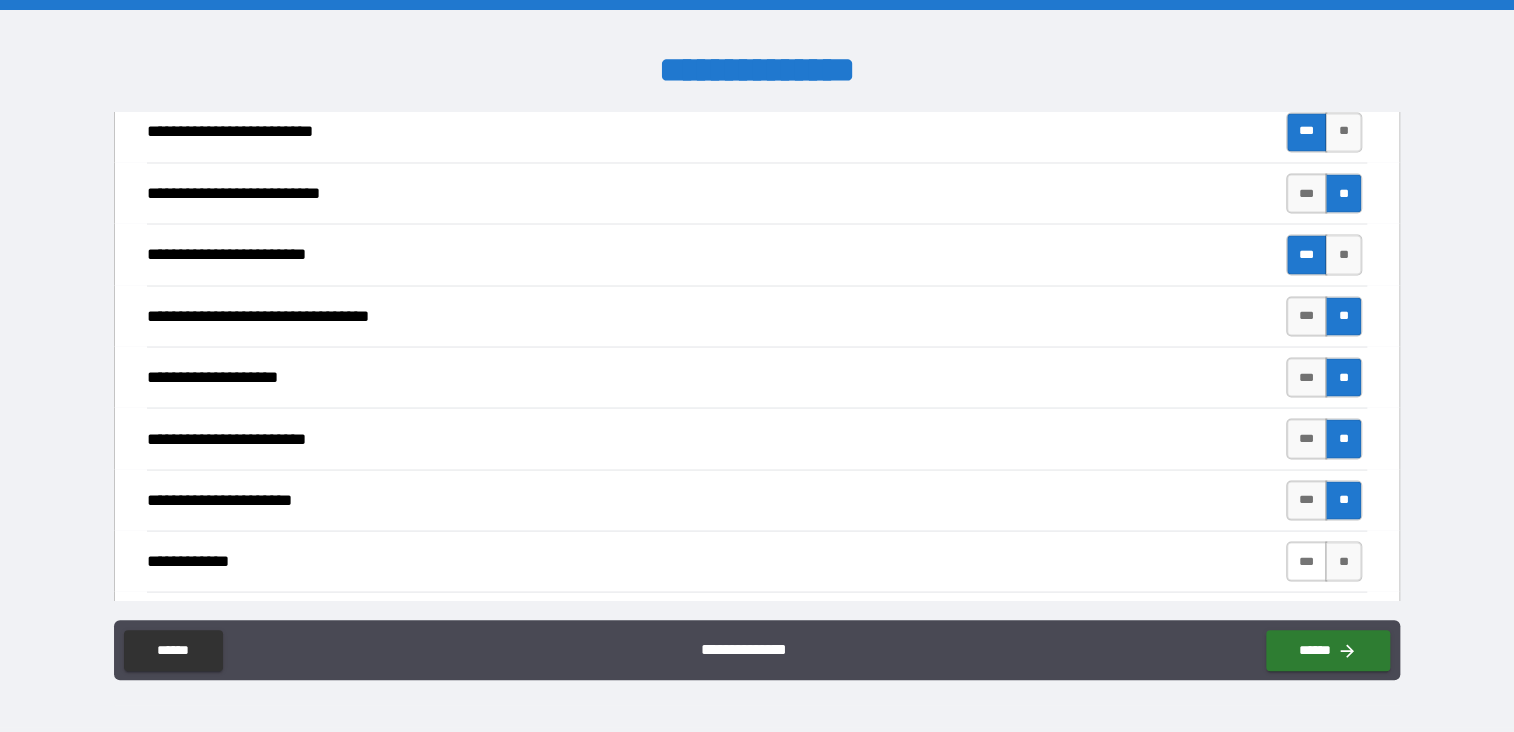 click on "***" at bounding box center (1307, 561) 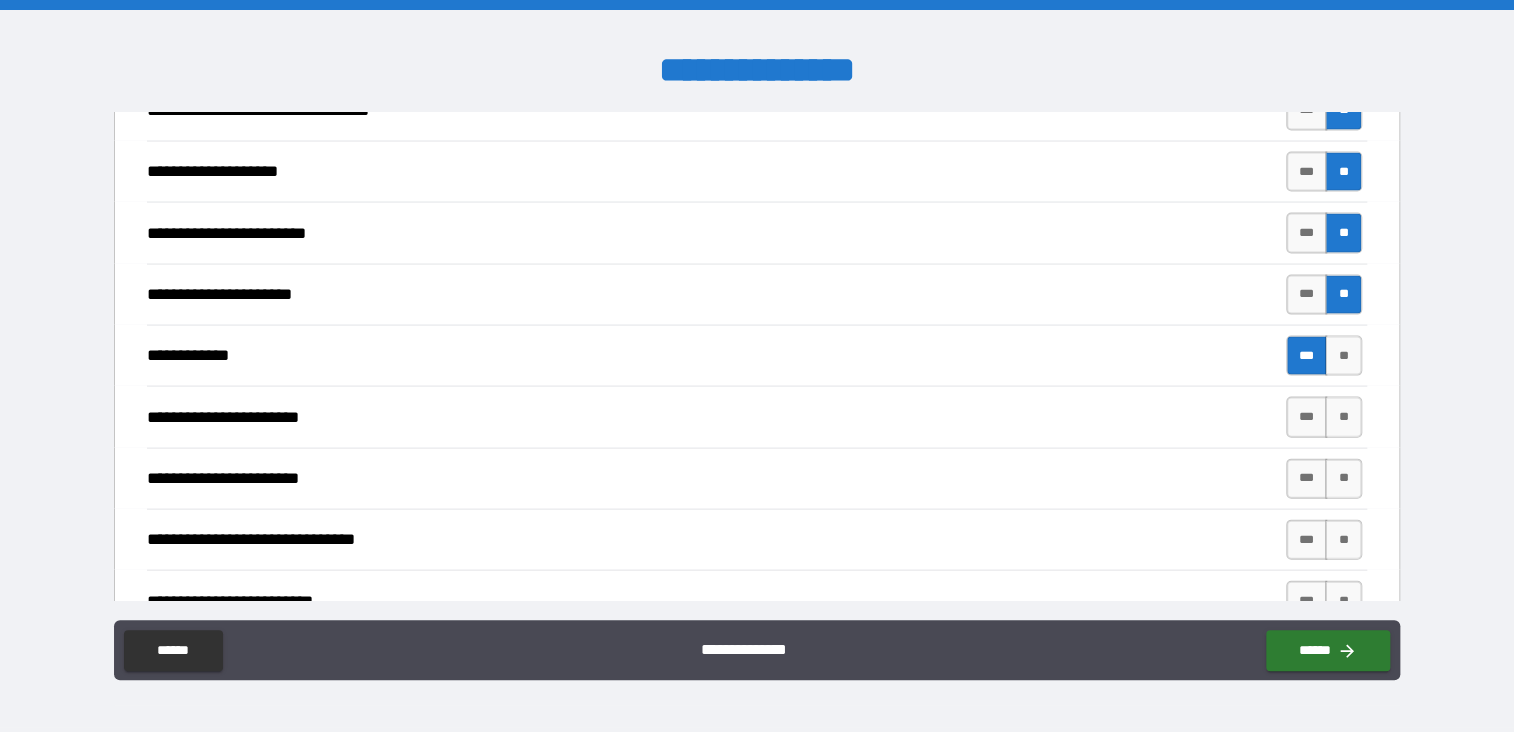 scroll, scrollTop: 2109, scrollLeft: 0, axis: vertical 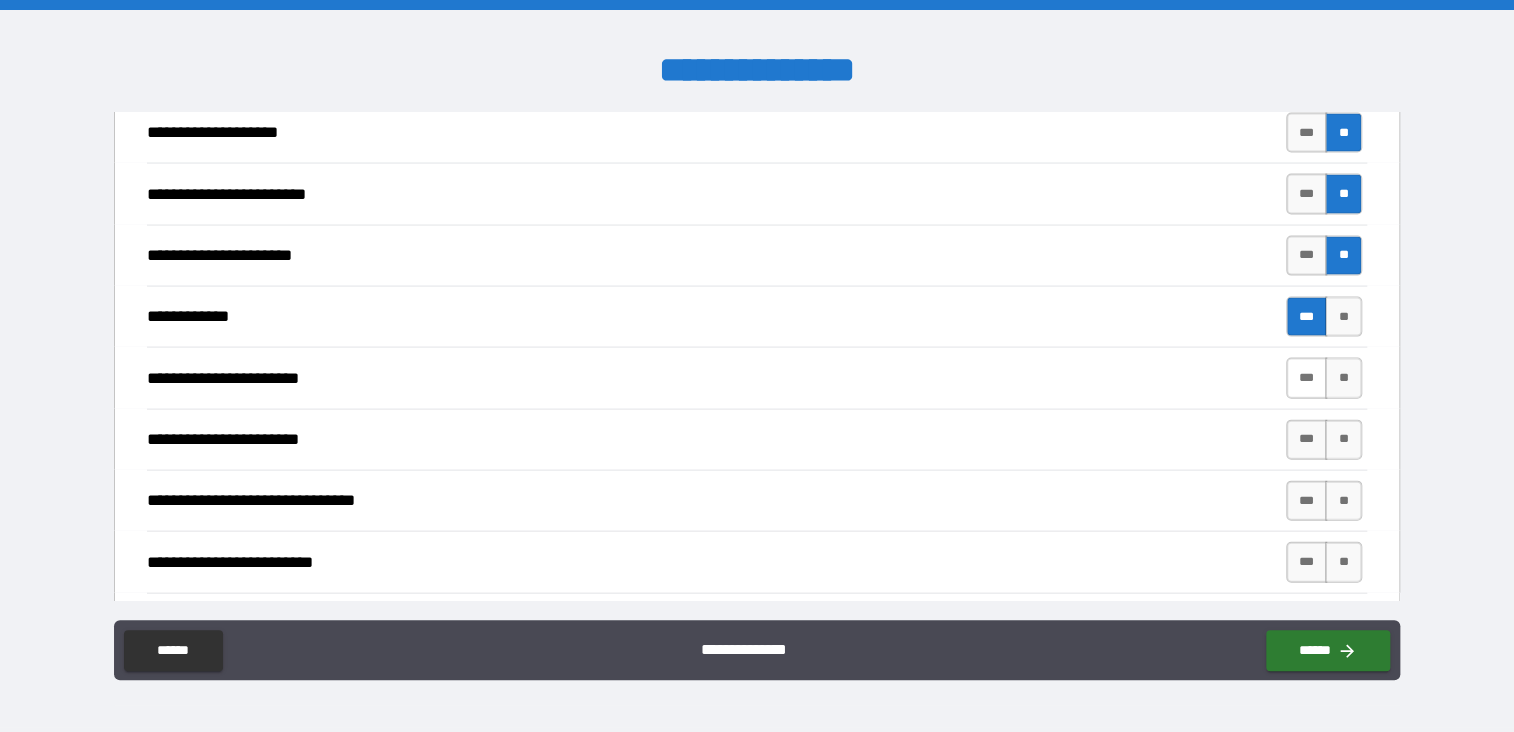 click on "***" at bounding box center [1307, 378] 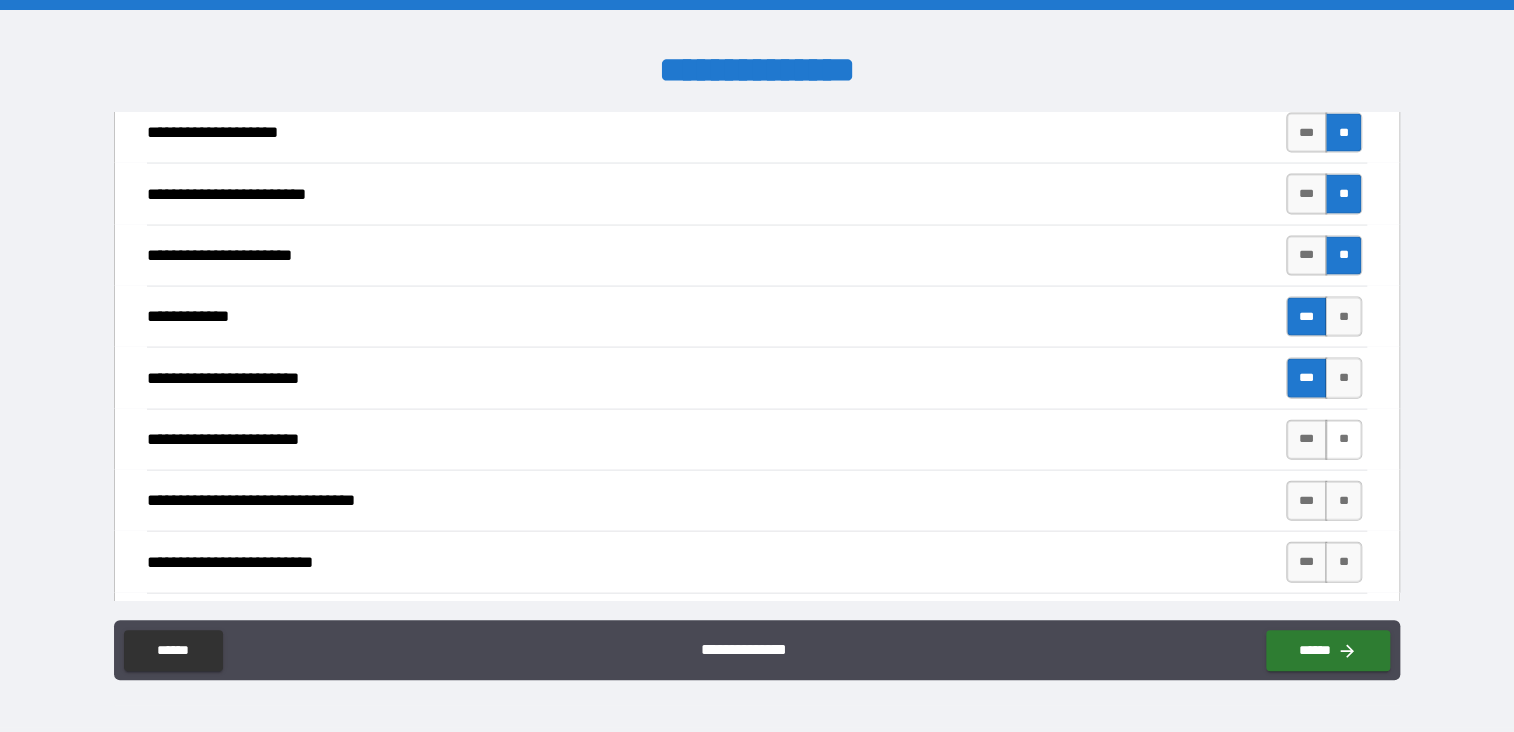 click on "**" at bounding box center [1343, 440] 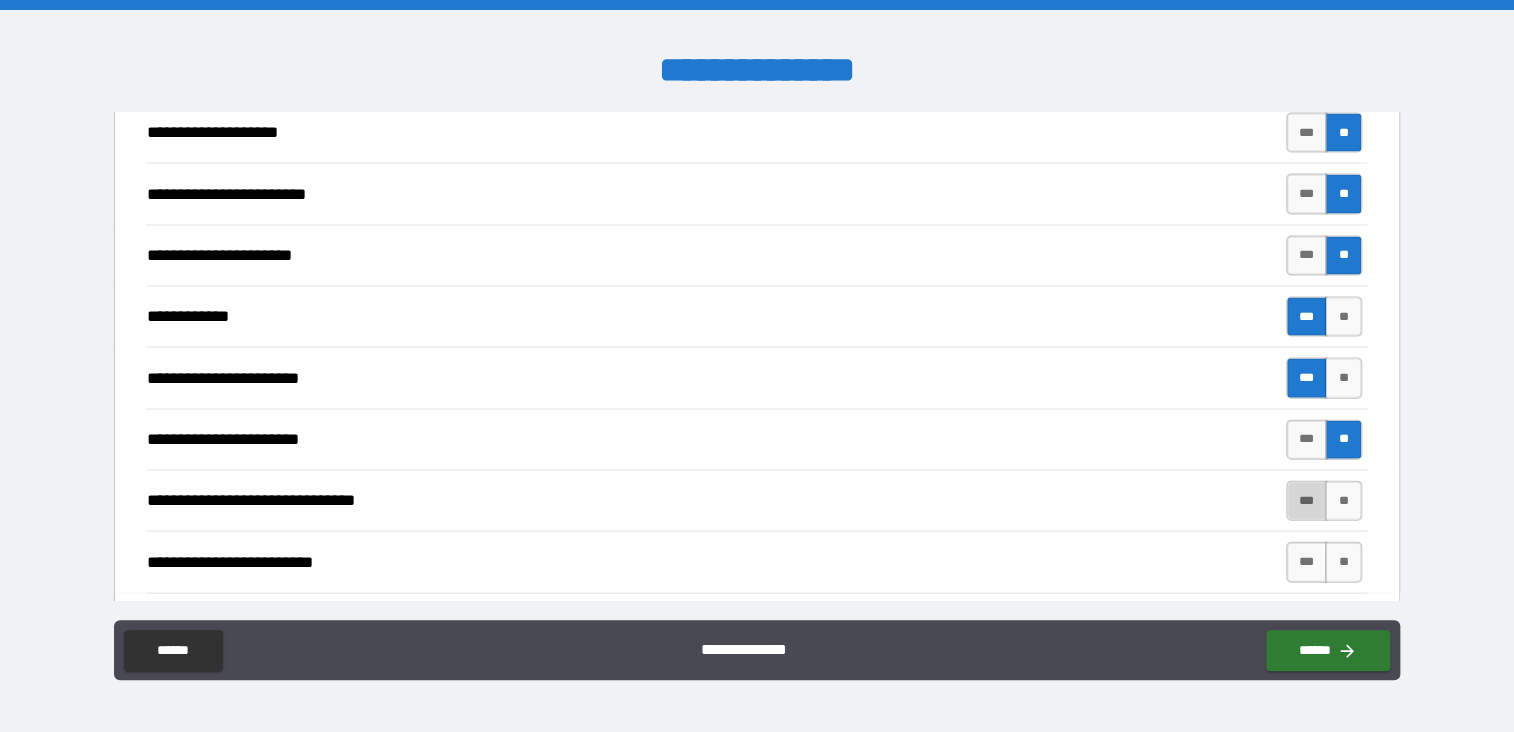 click on "***" at bounding box center (1307, 501) 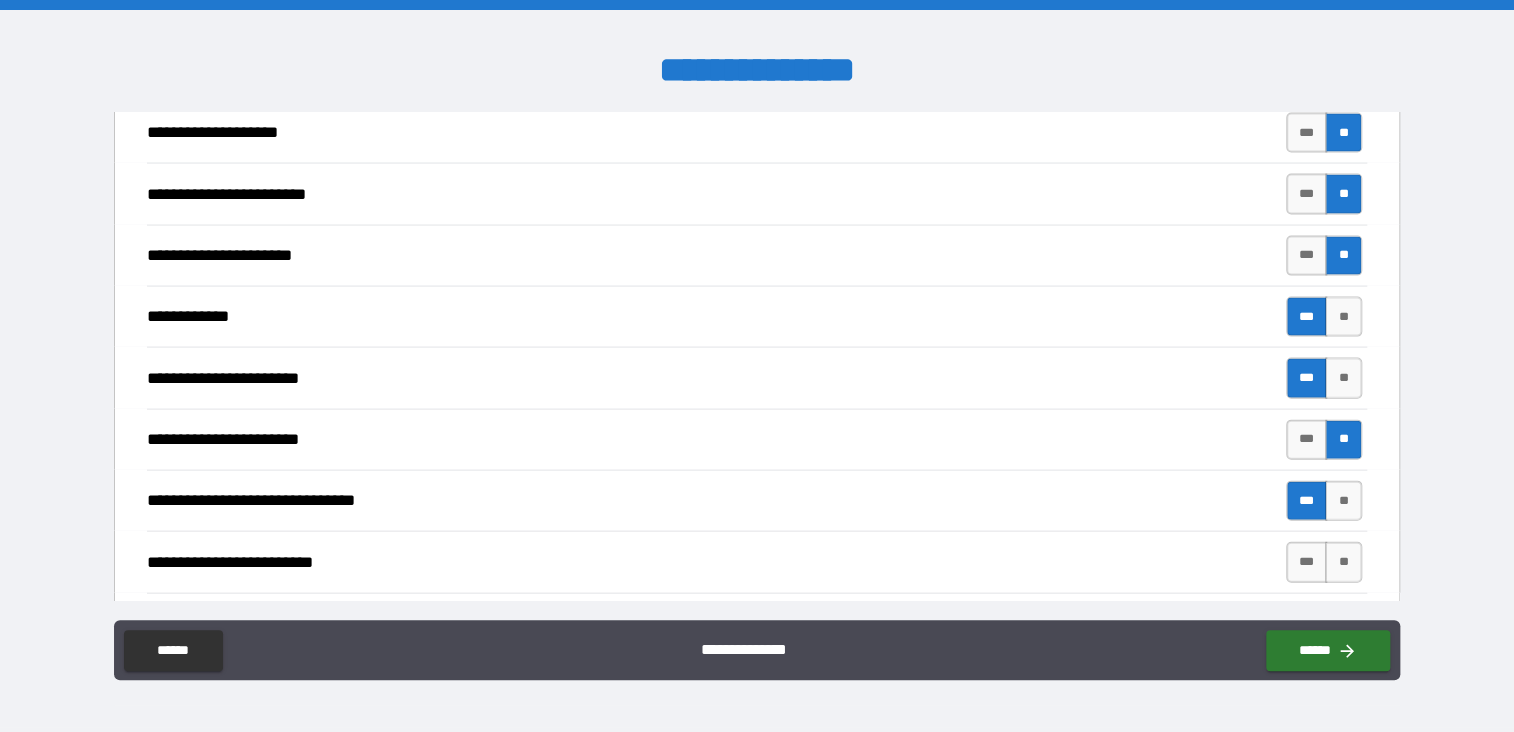 scroll, scrollTop: 2174, scrollLeft: 0, axis: vertical 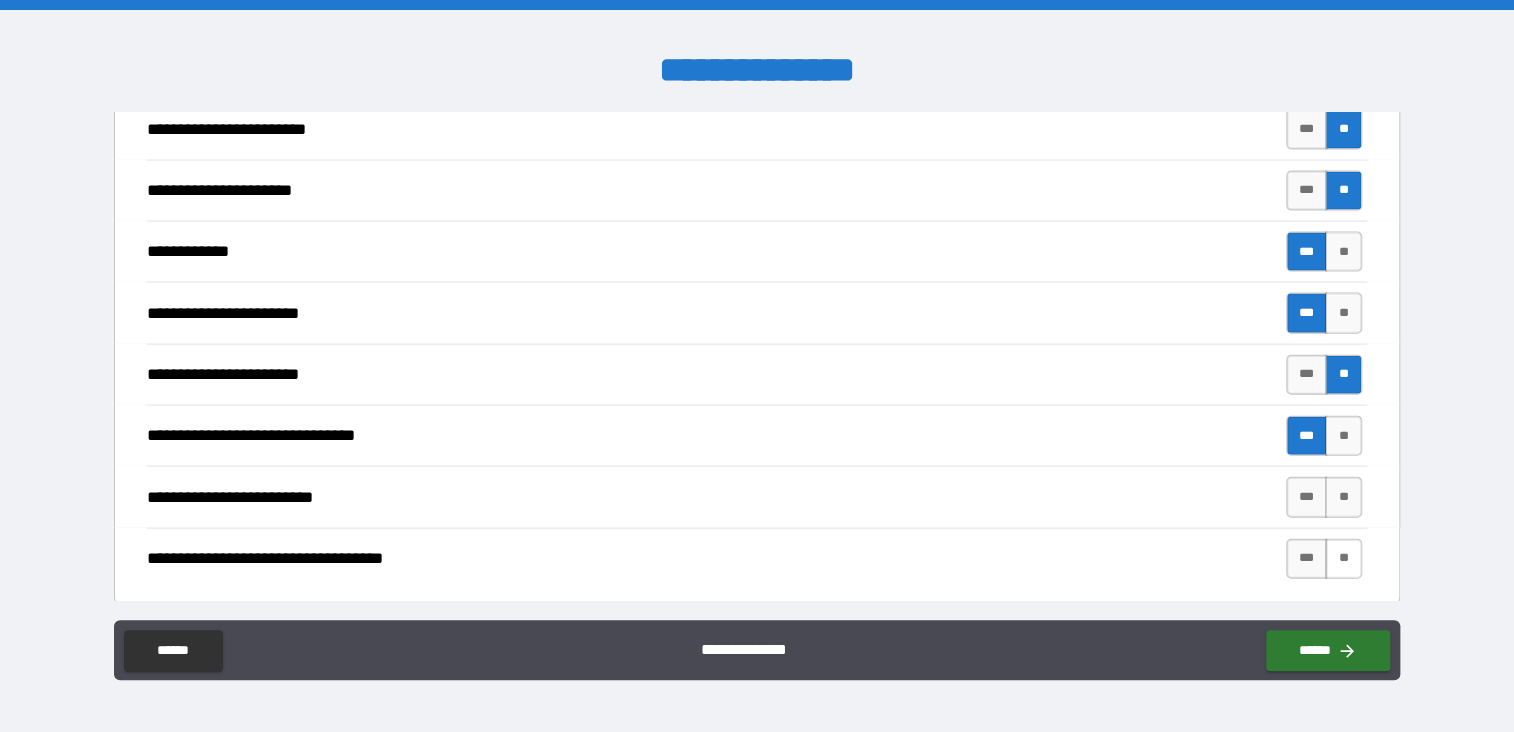 click on "**" at bounding box center (1343, 559) 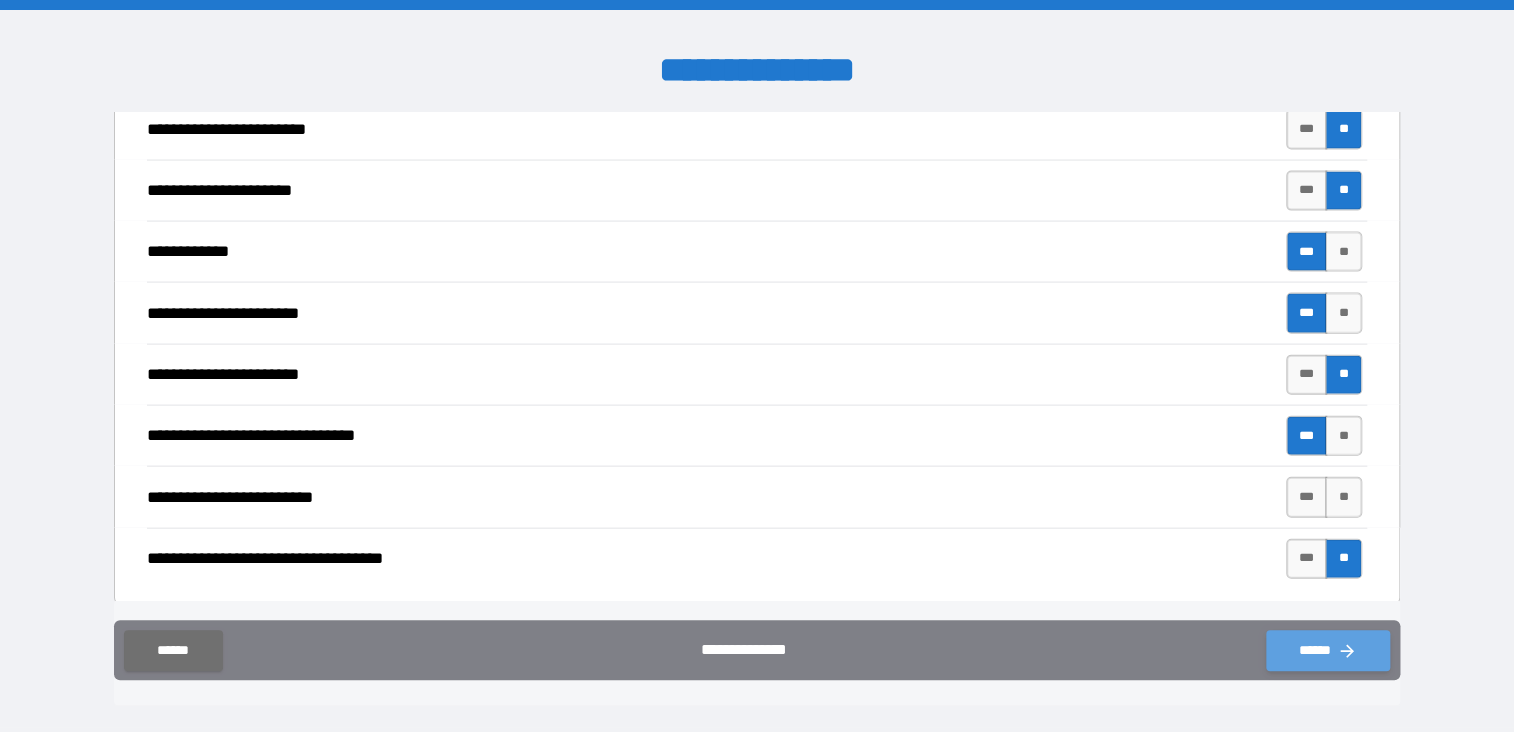 click on "******" at bounding box center [1328, 650] 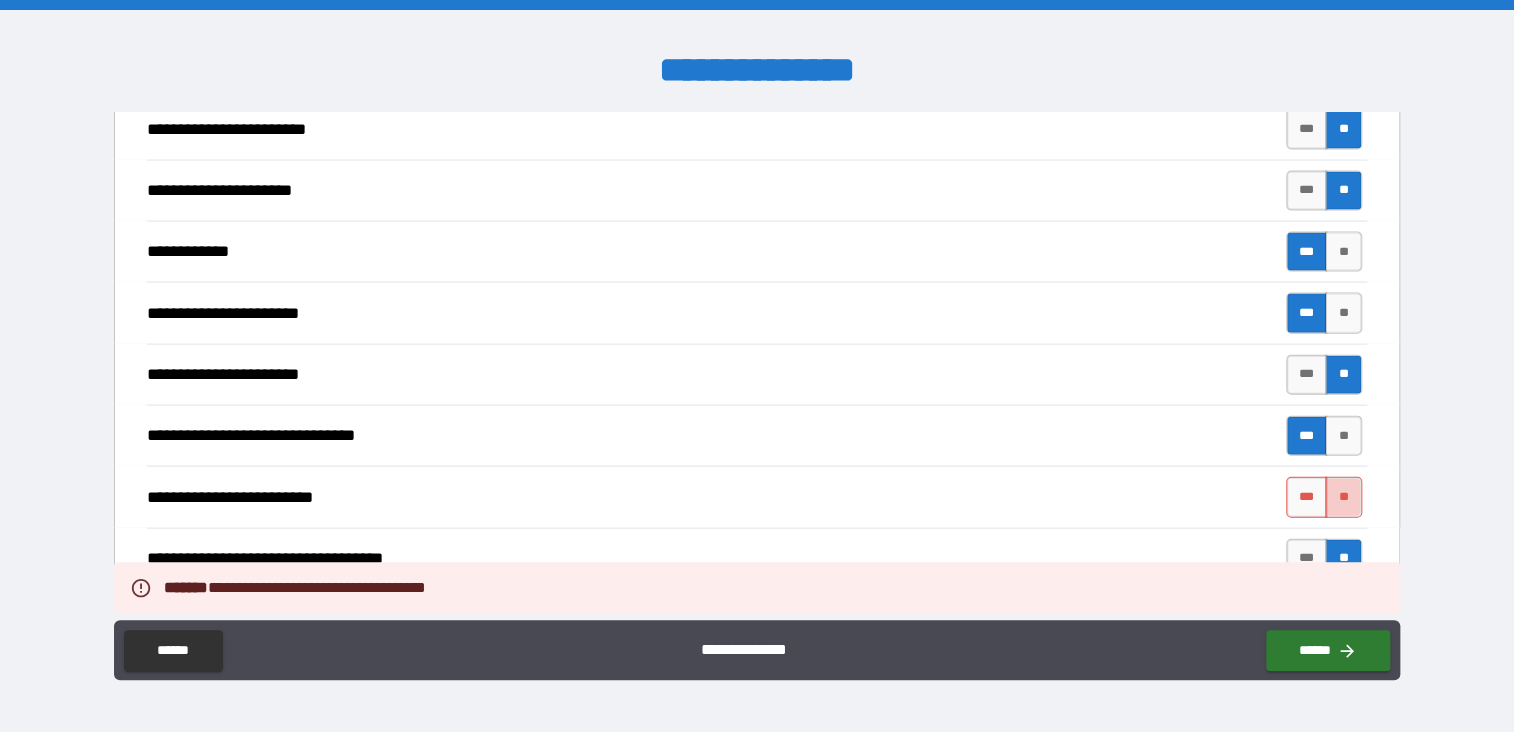 click on "**" at bounding box center [1343, 497] 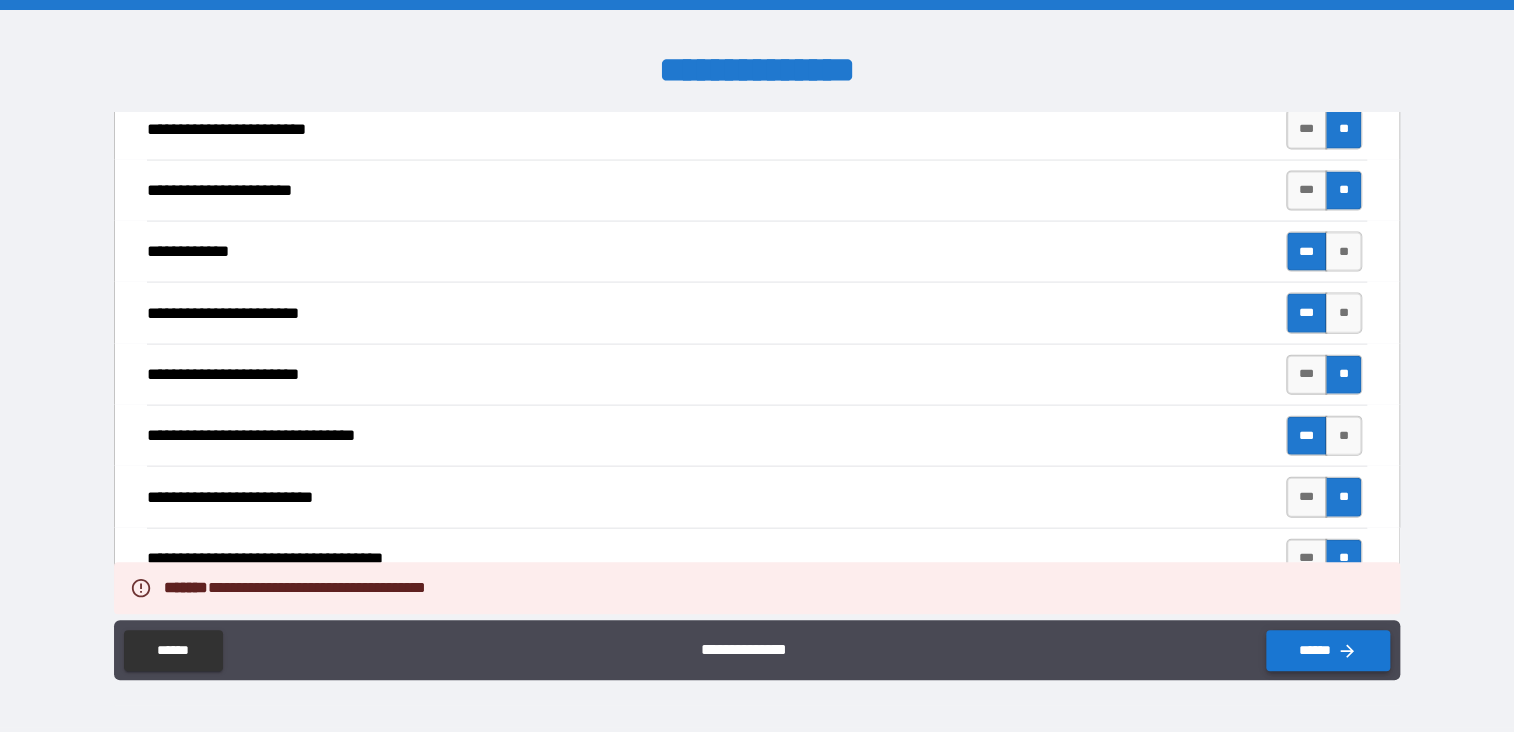 click on "******" at bounding box center [1328, 650] 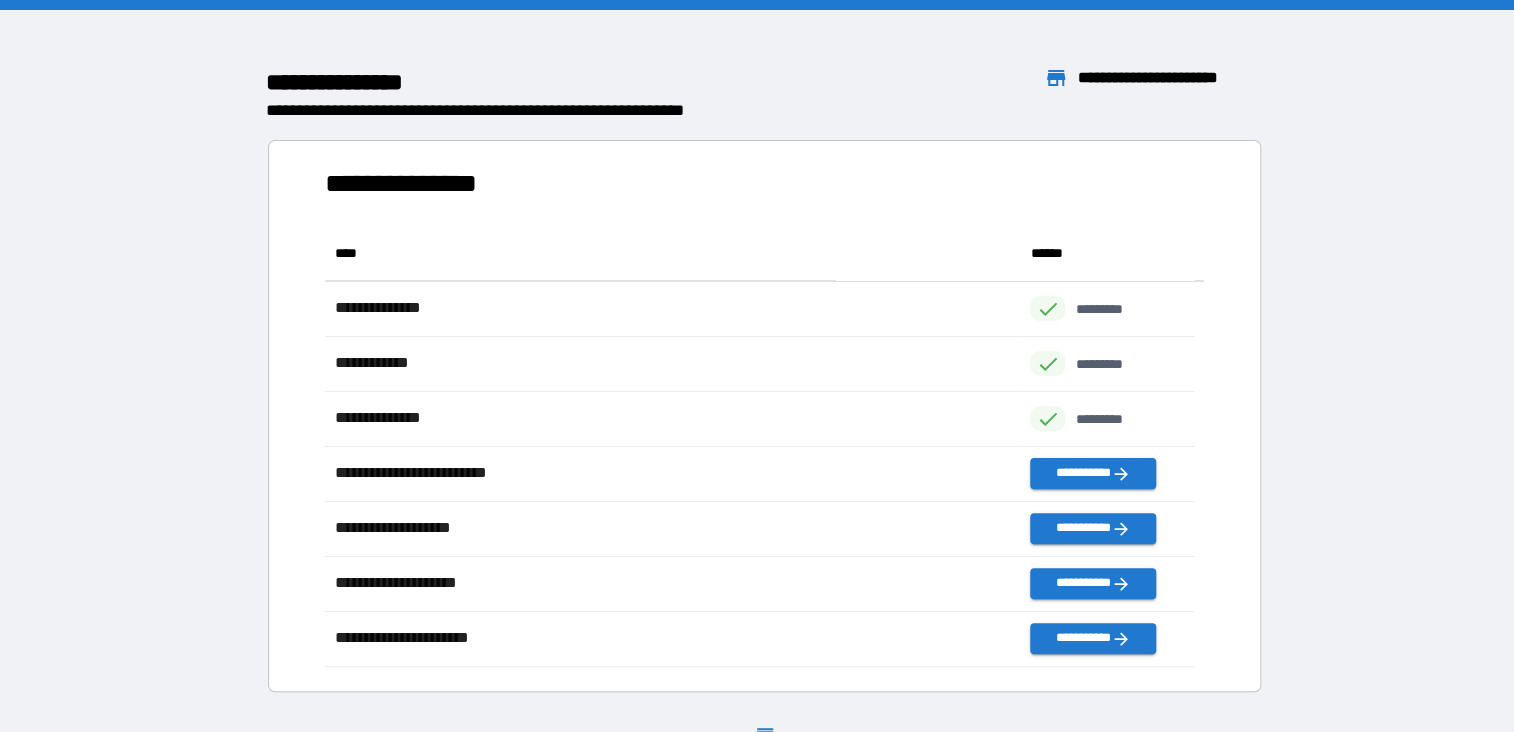 scroll, scrollTop: 16, scrollLeft: 16, axis: both 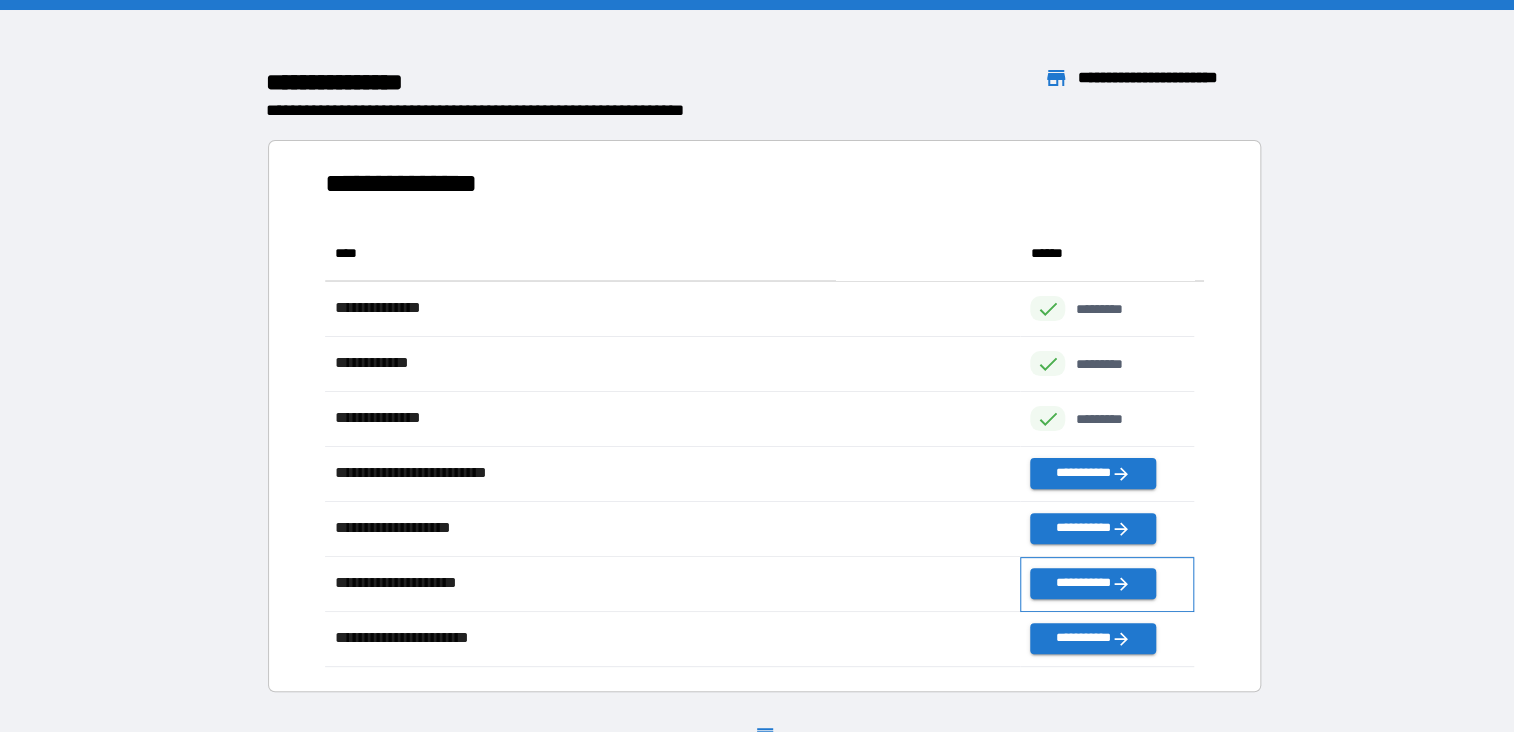 click on "**********" at bounding box center (1107, 584) 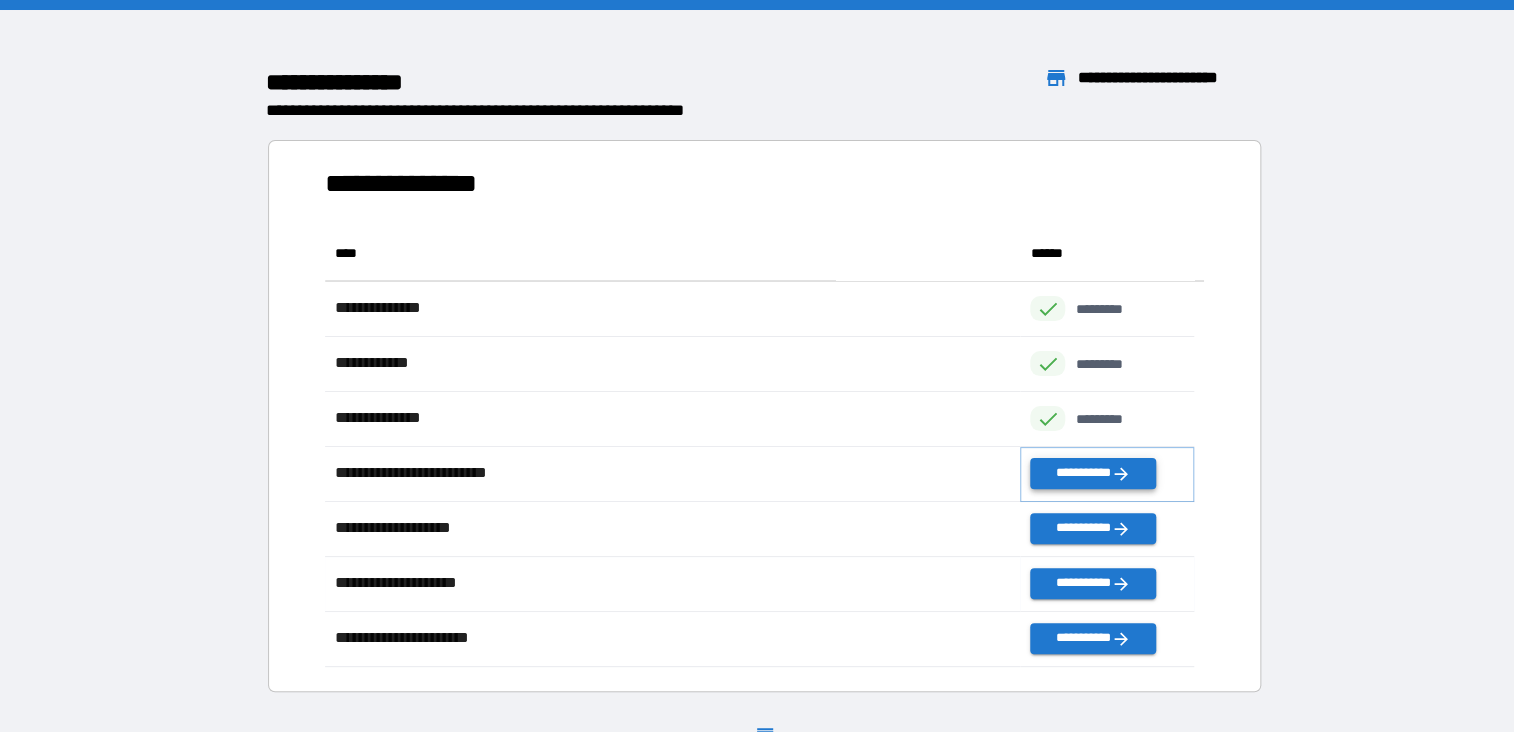 click on "**********" at bounding box center [1092, 473] 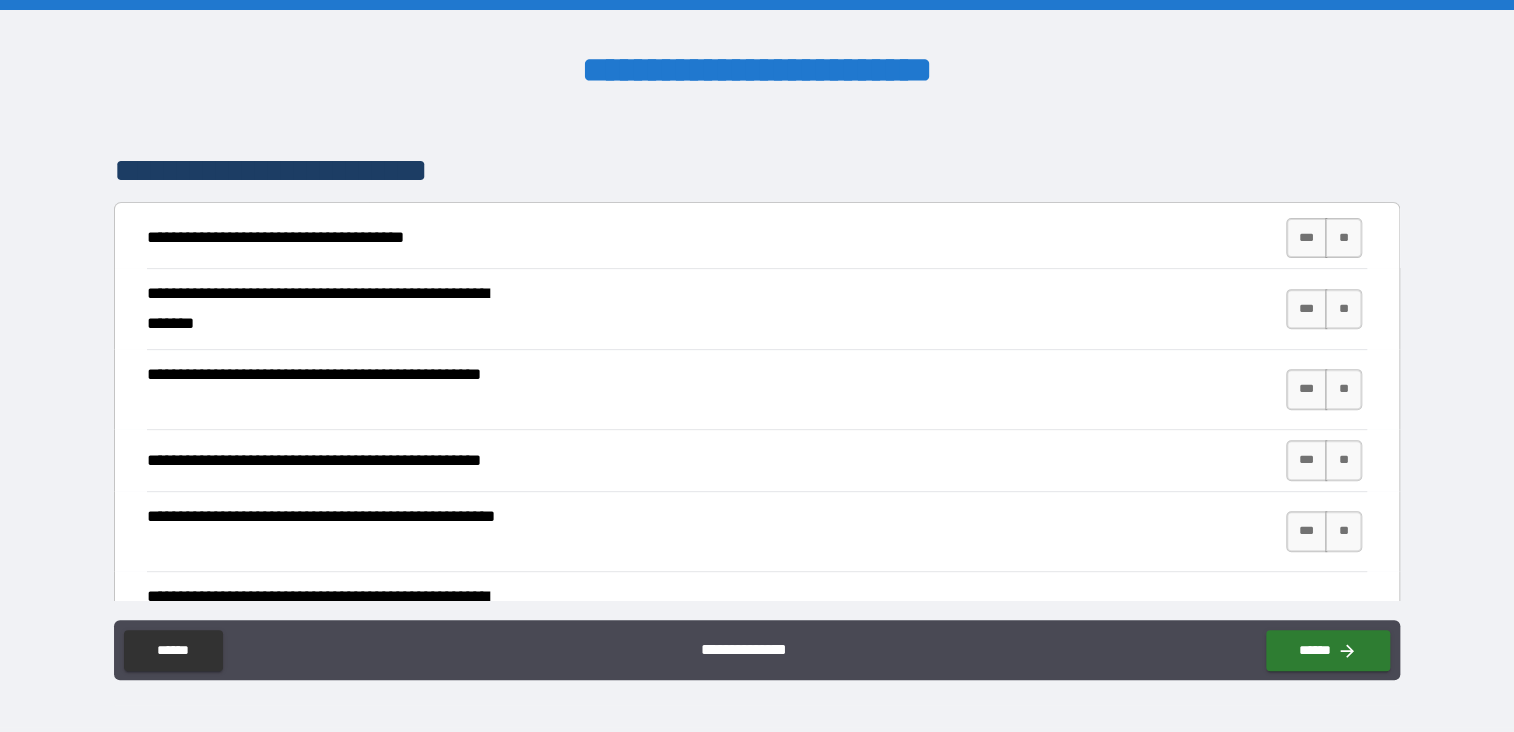 scroll, scrollTop: 300, scrollLeft: 0, axis: vertical 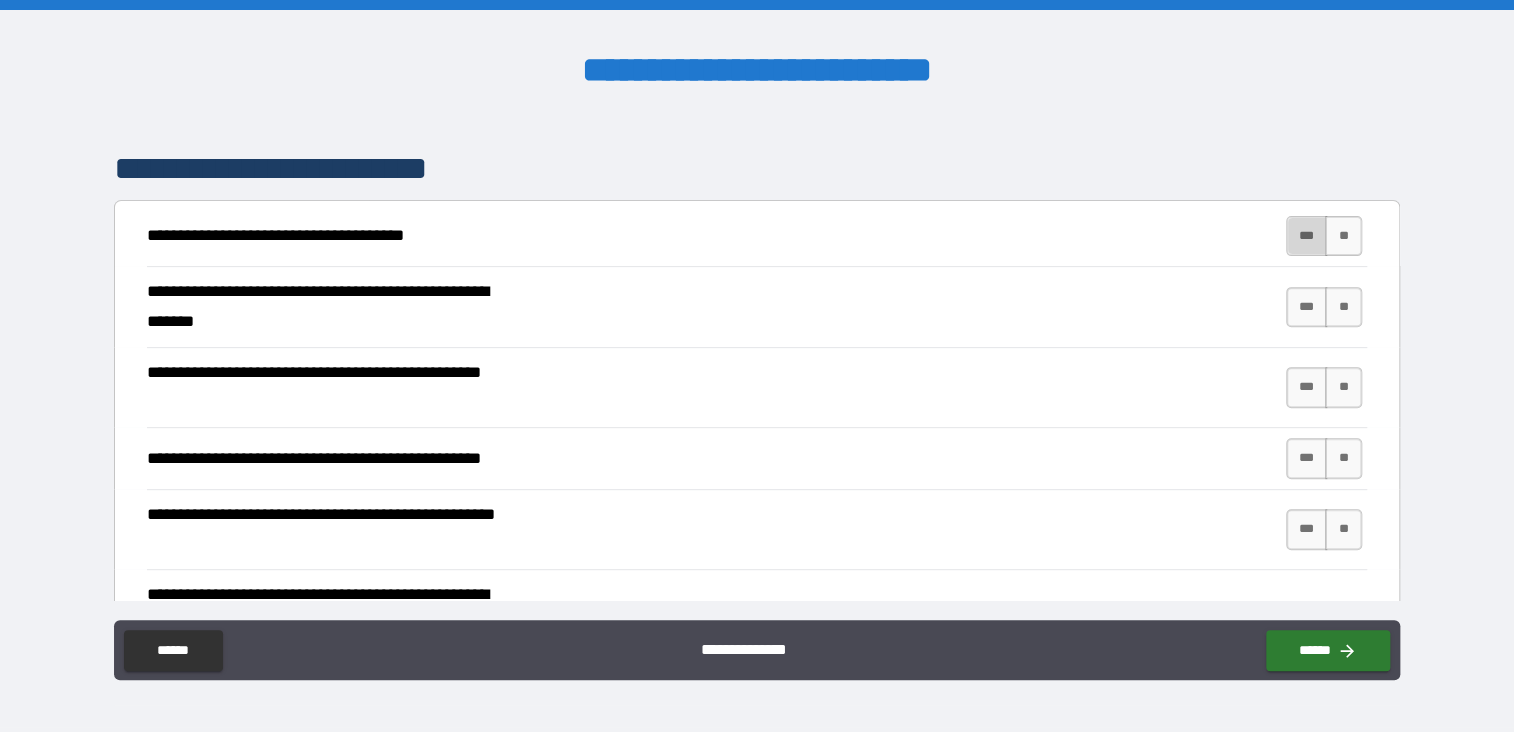 click on "***" at bounding box center (1307, 236) 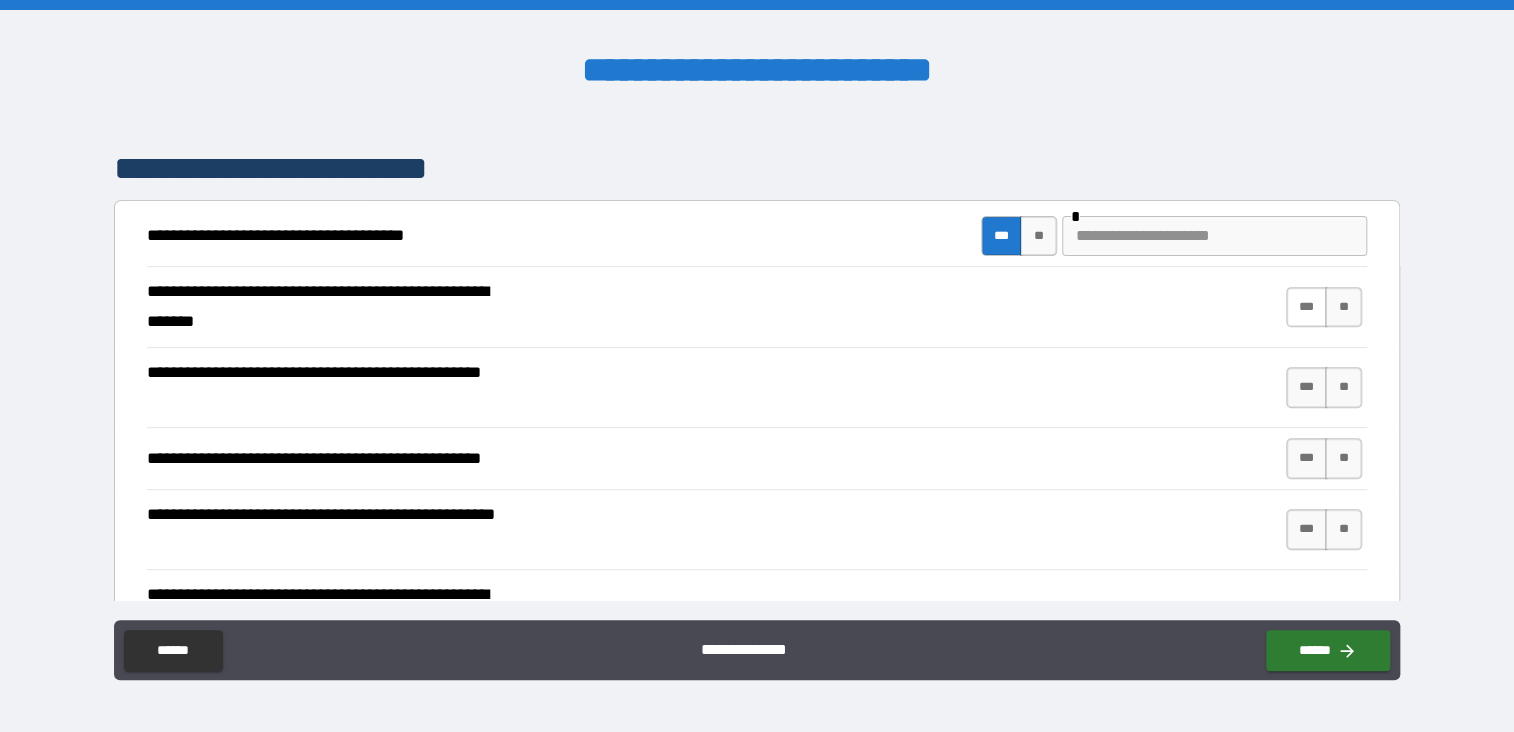 click on "***" at bounding box center [1307, 307] 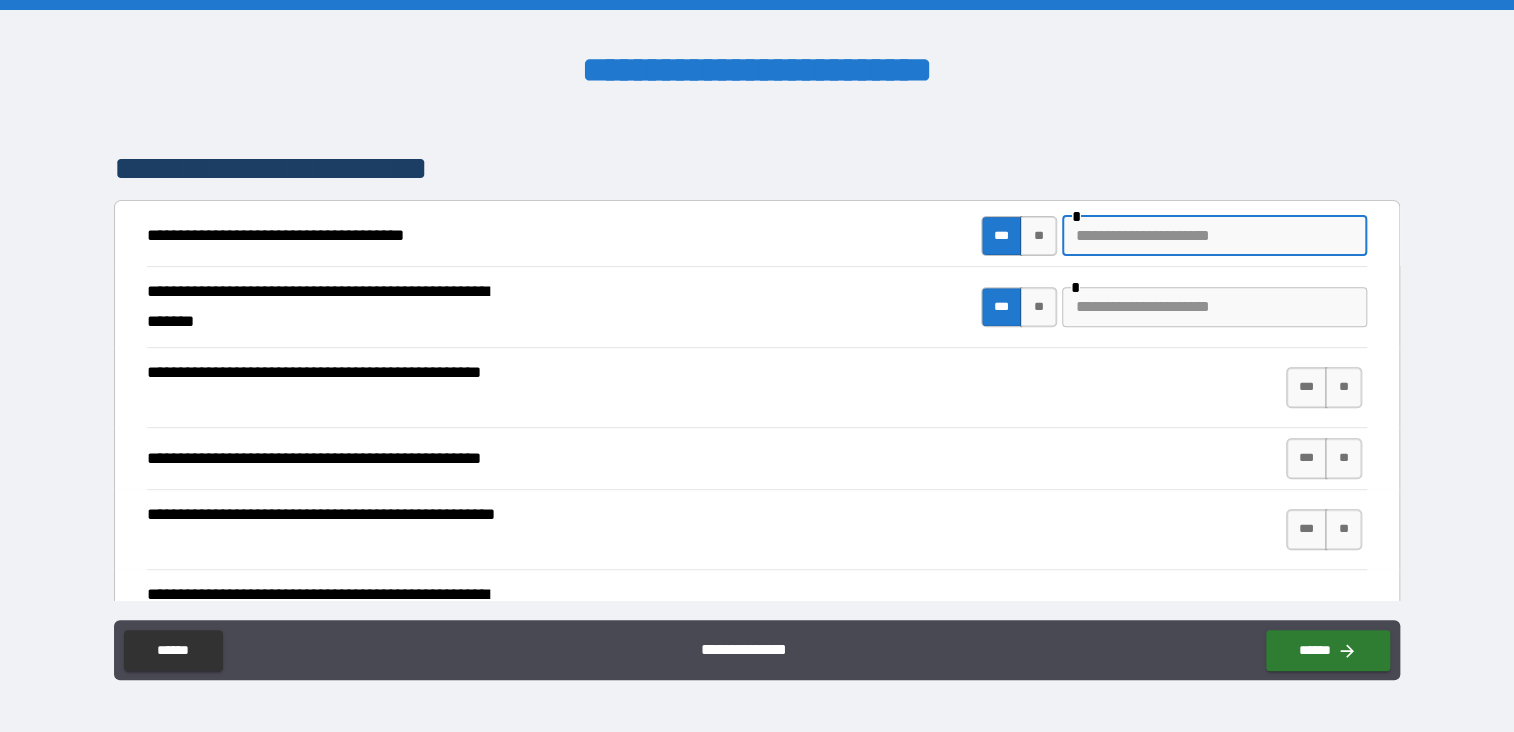 click at bounding box center [1214, 236] 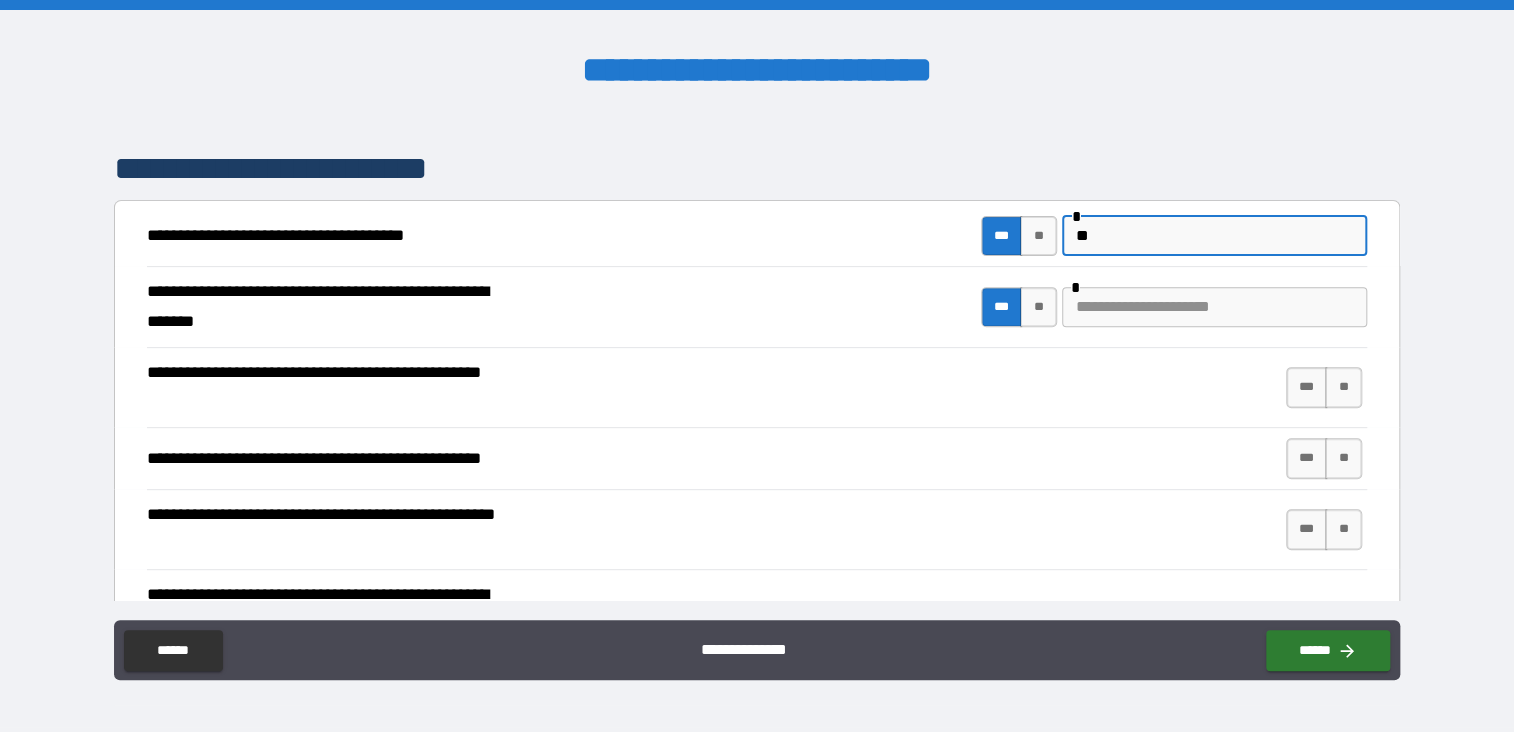 type on "*" 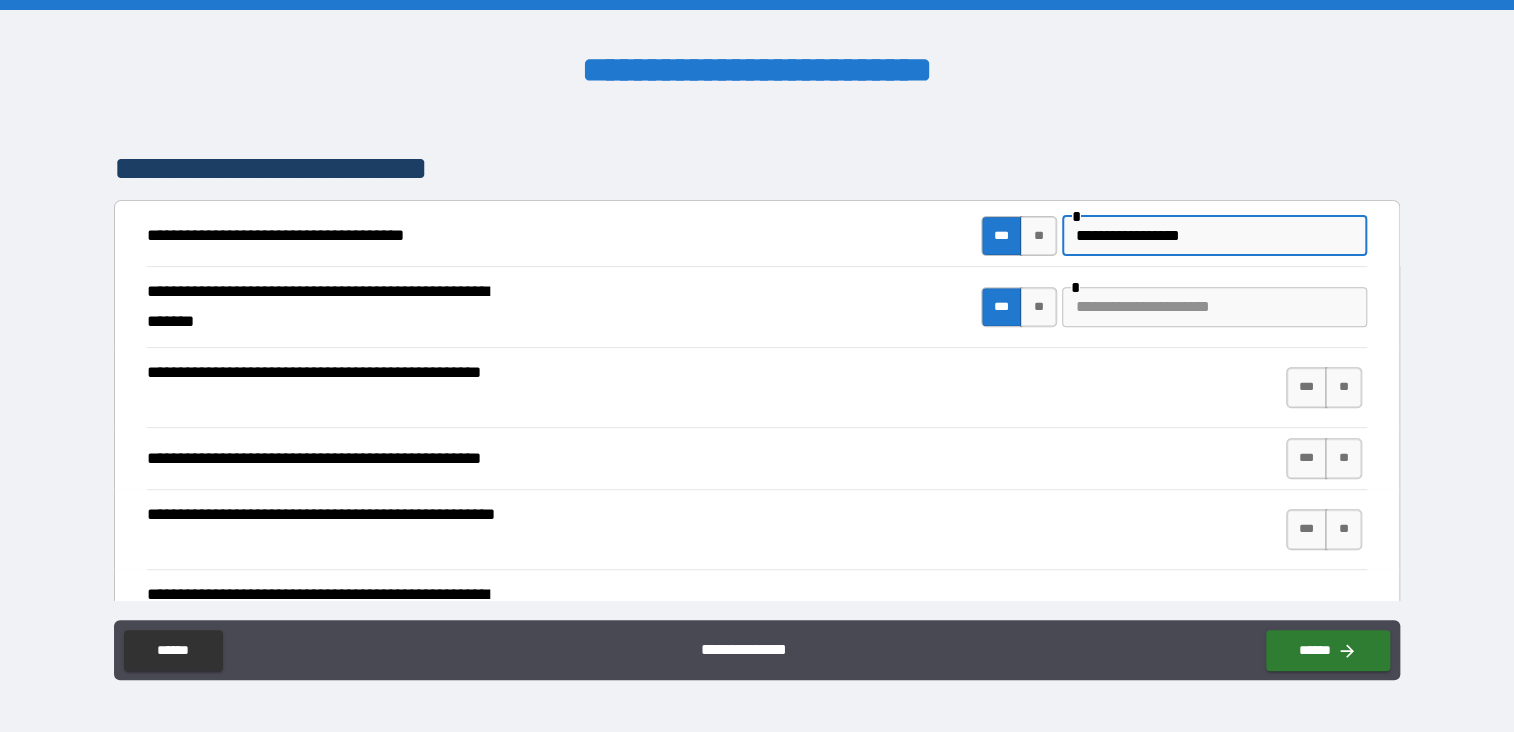 type on "**********" 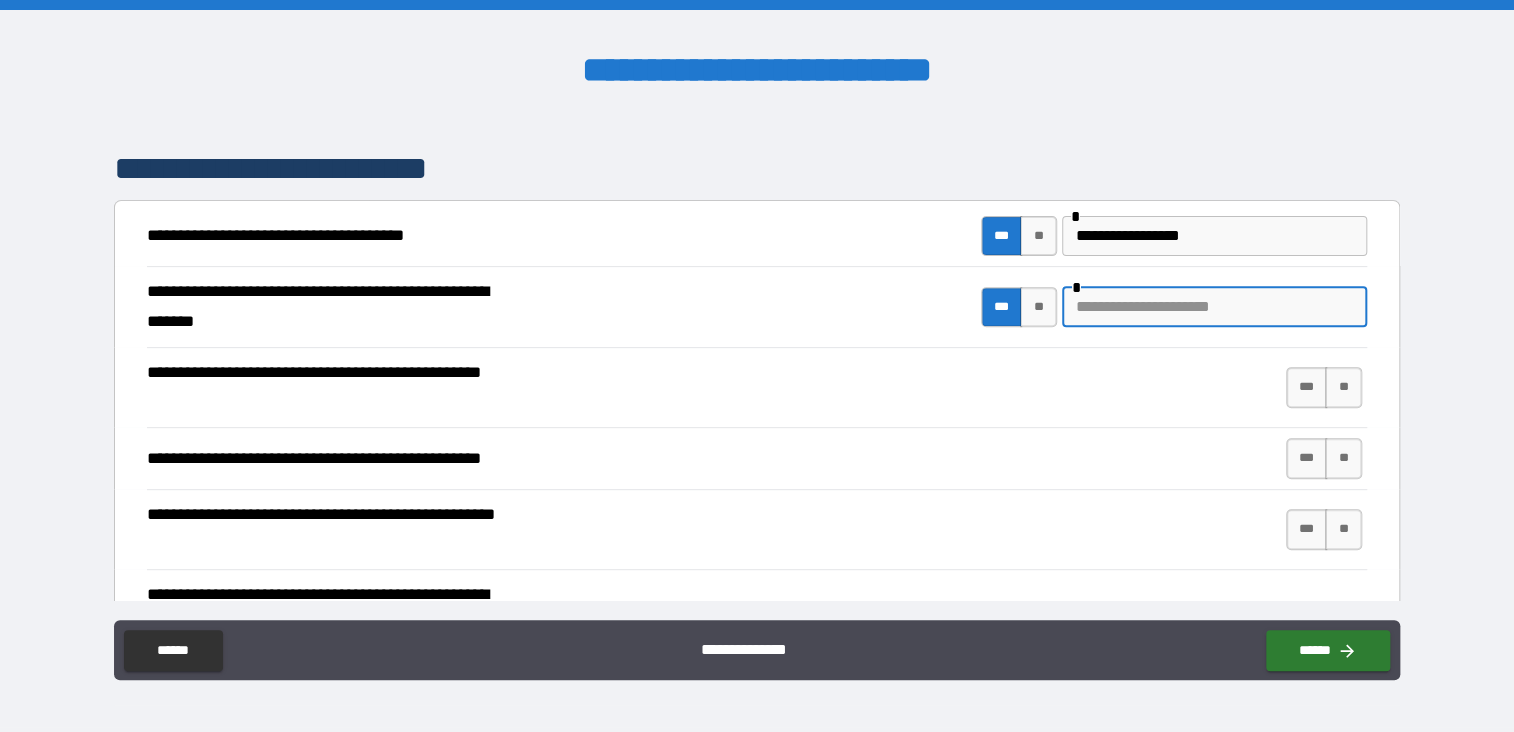 click at bounding box center [1214, 307] 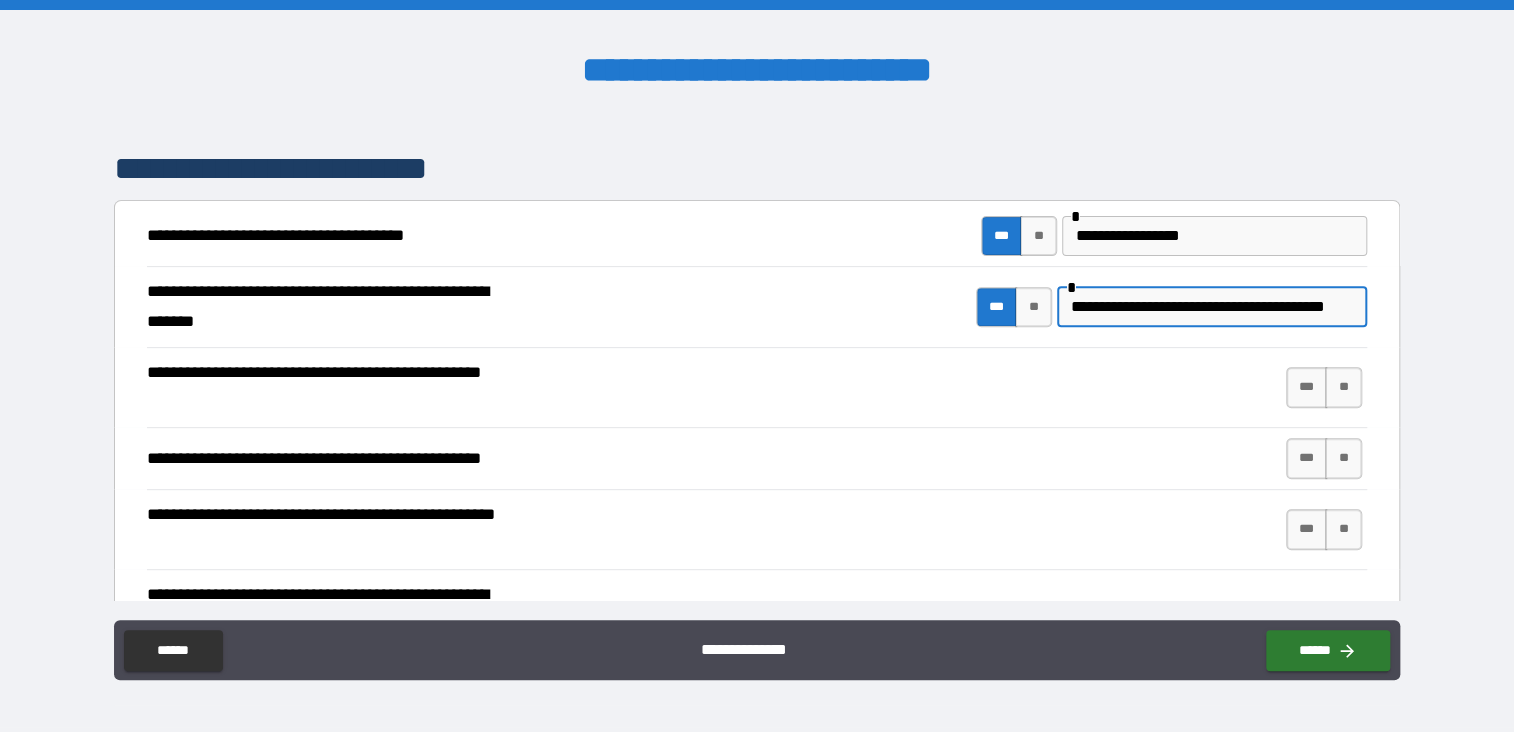 scroll, scrollTop: 0, scrollLeft: 37, axis: horizontal 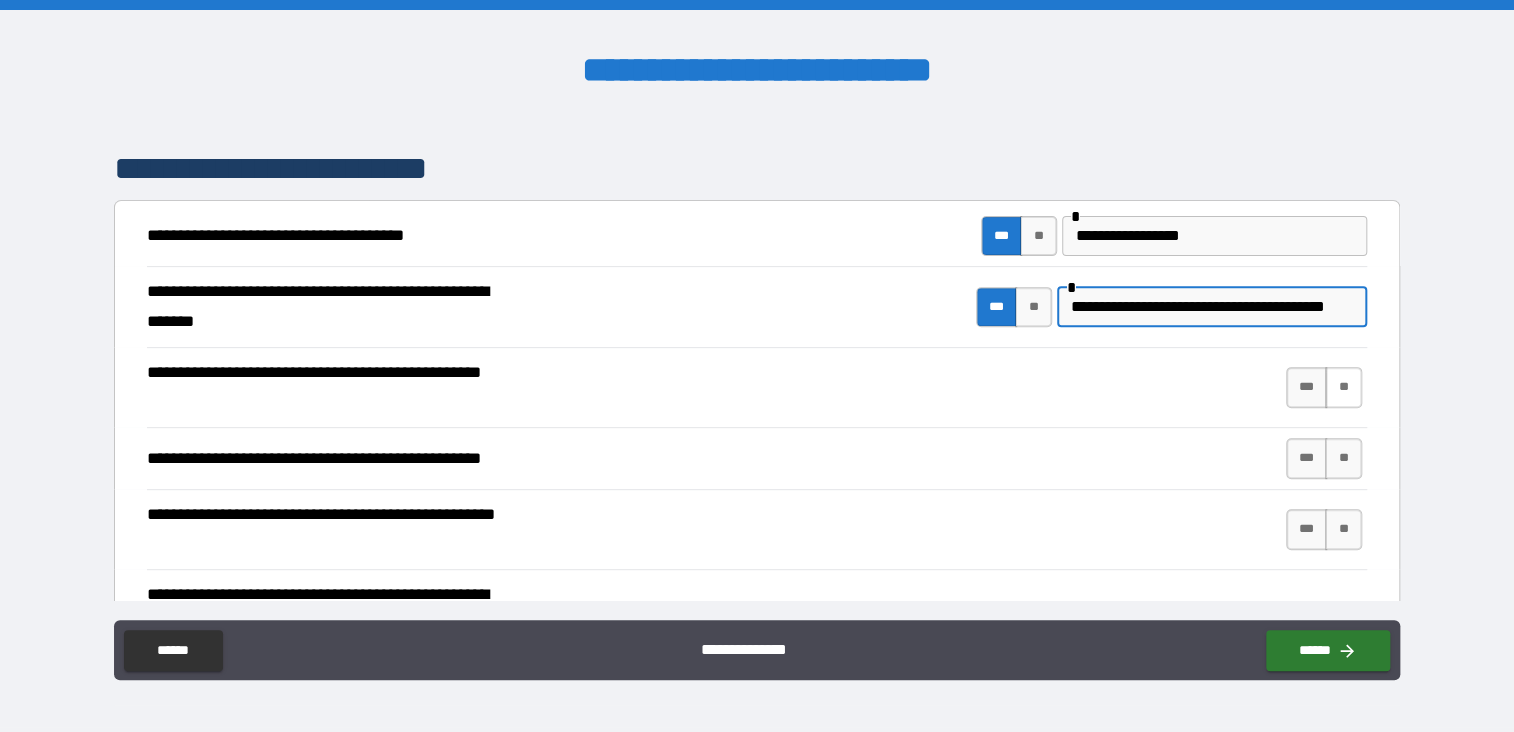 type on "**********" 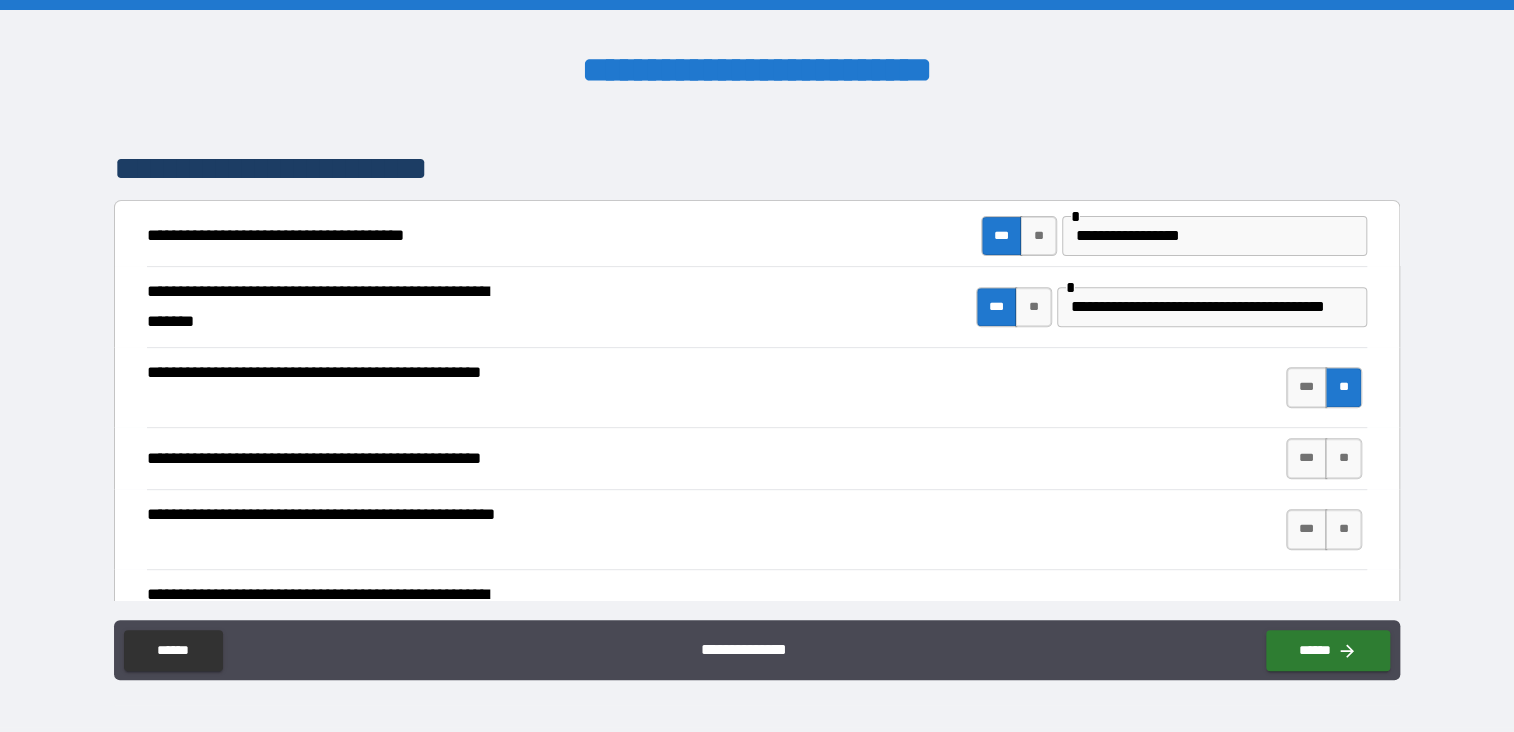 scroll, scrollTop: 0, scrollLeft: 0, axis: both 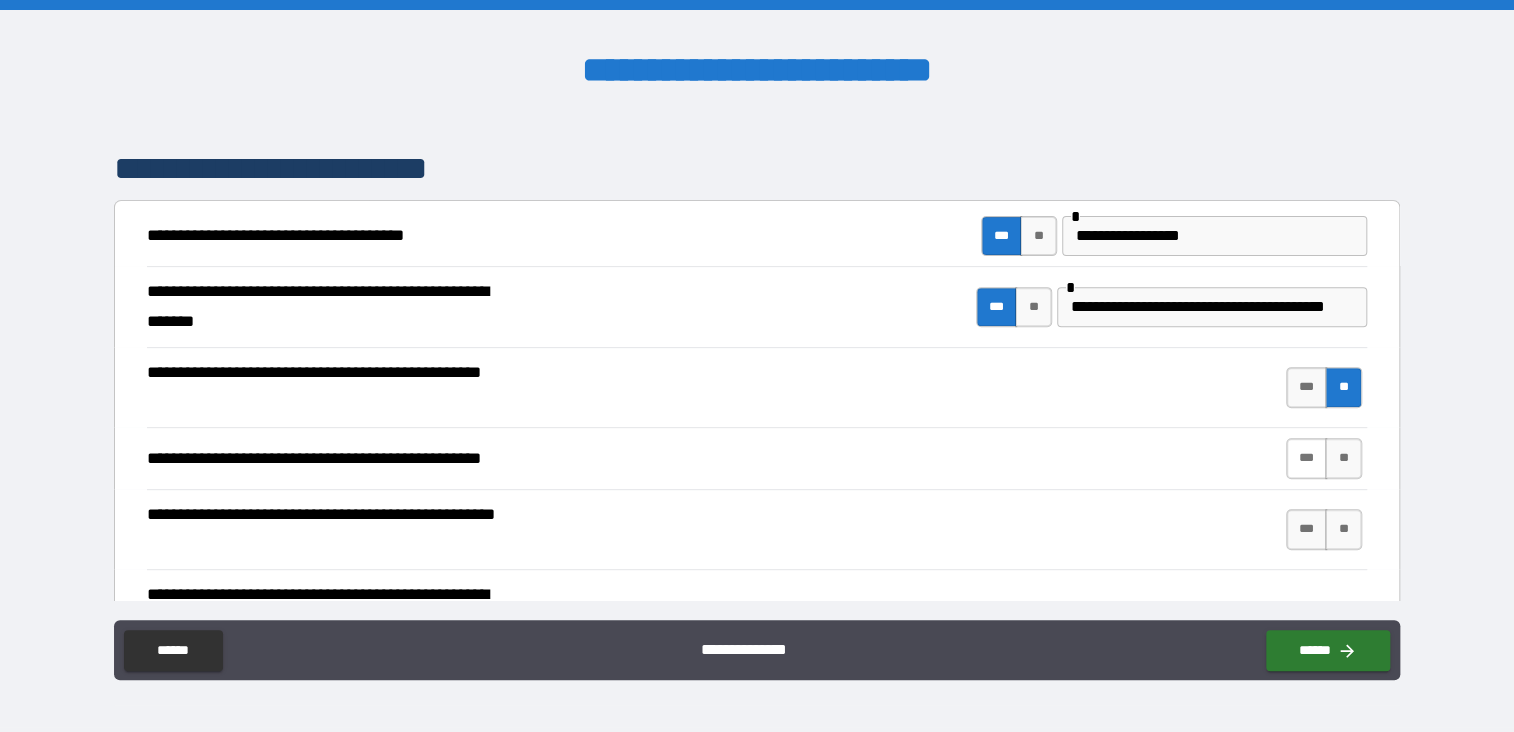 click on "***" at bounding box center [1307, 458] 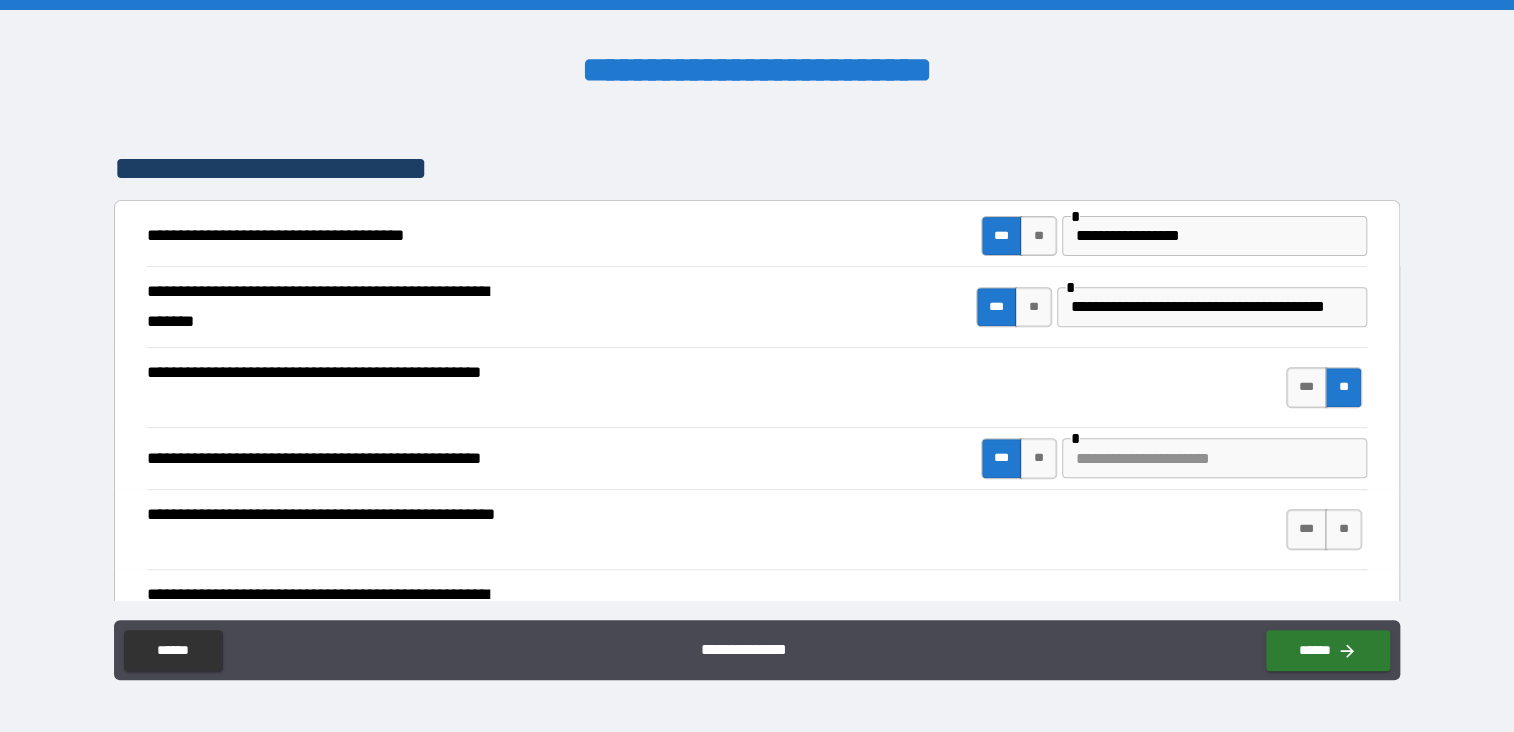 click at bounding box center (1214, 458) 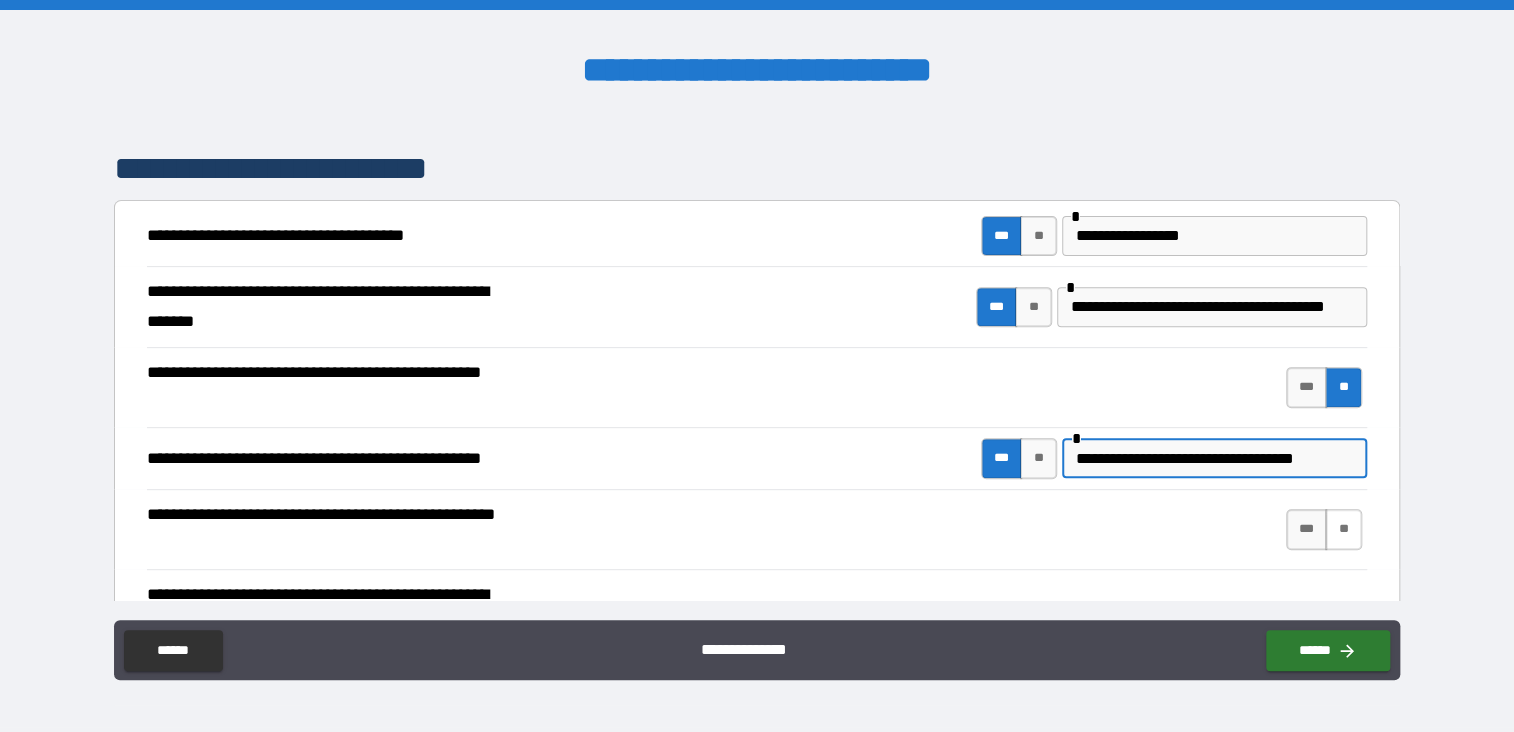 type on "**********" 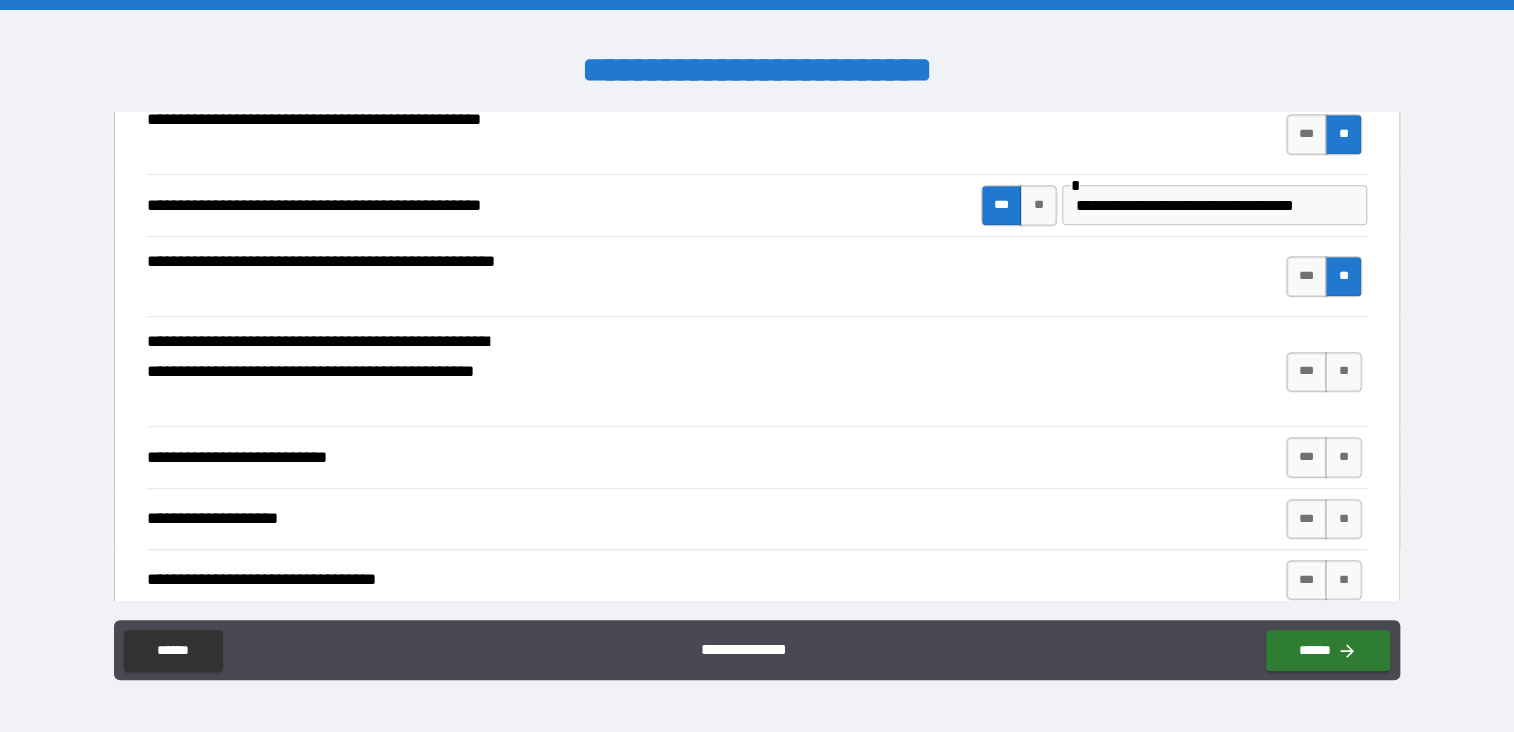 scroll, scrollTop: 600, scrollLeft: 0, axis: vertical 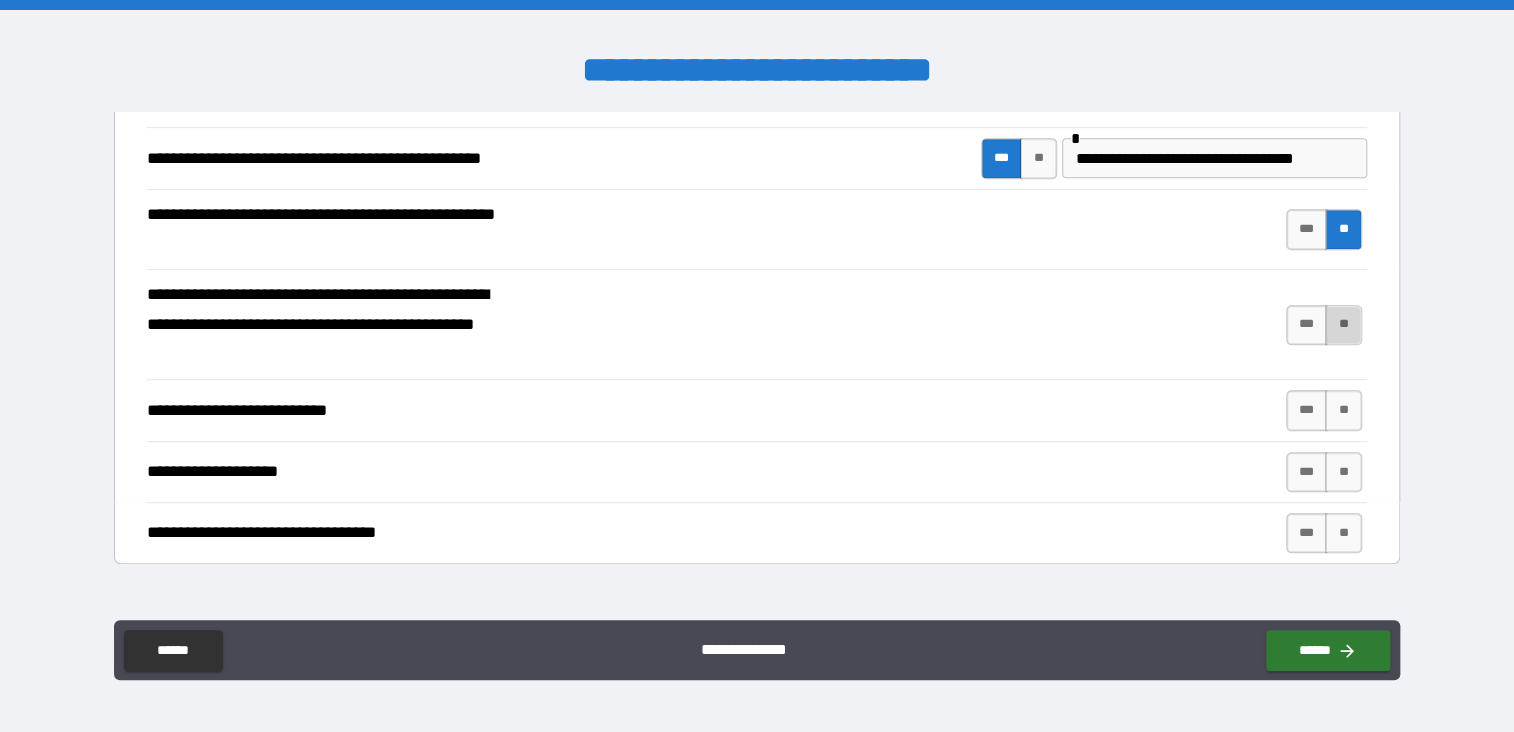 click on "**" at bounding box center [1343, 325] 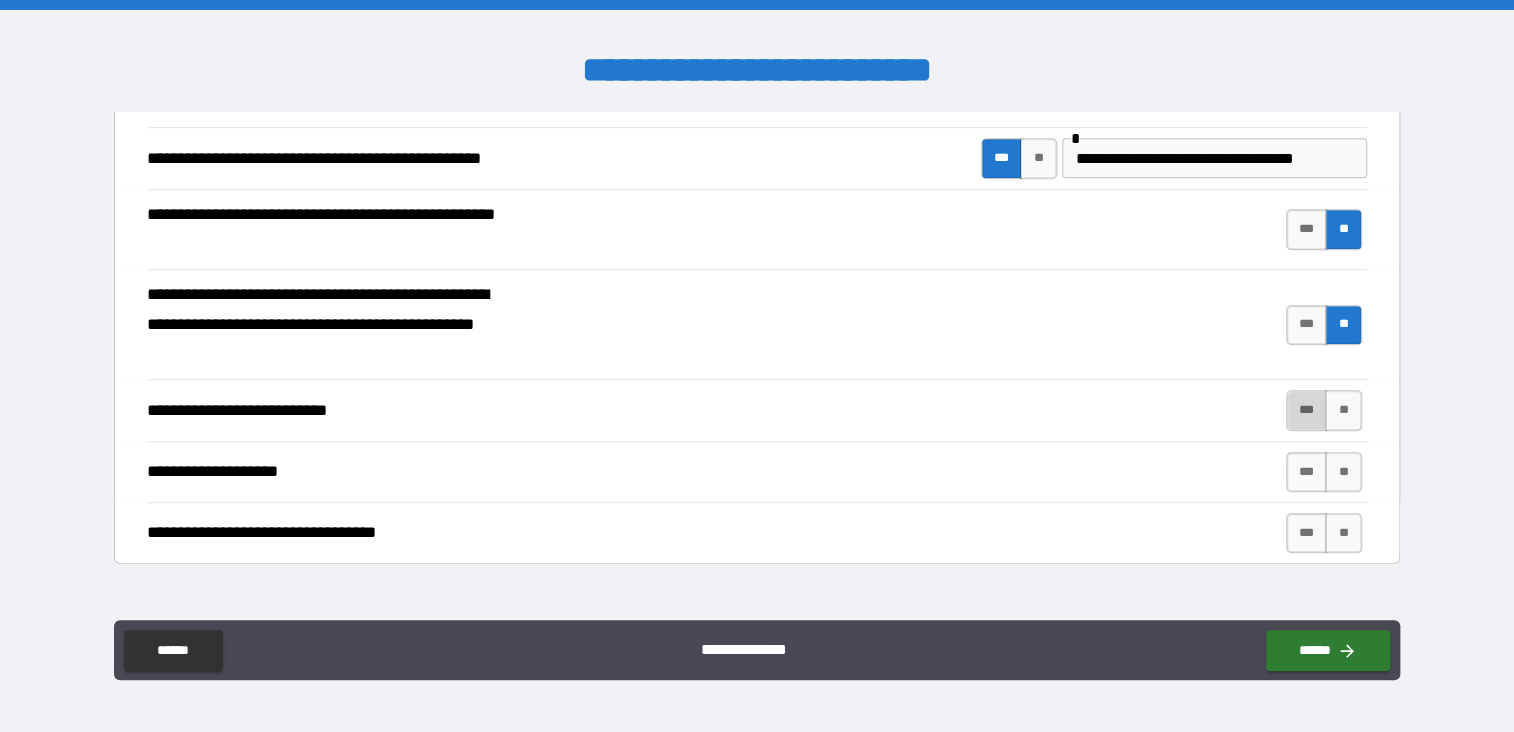 click on "***" at bounding box center (1307, 410) 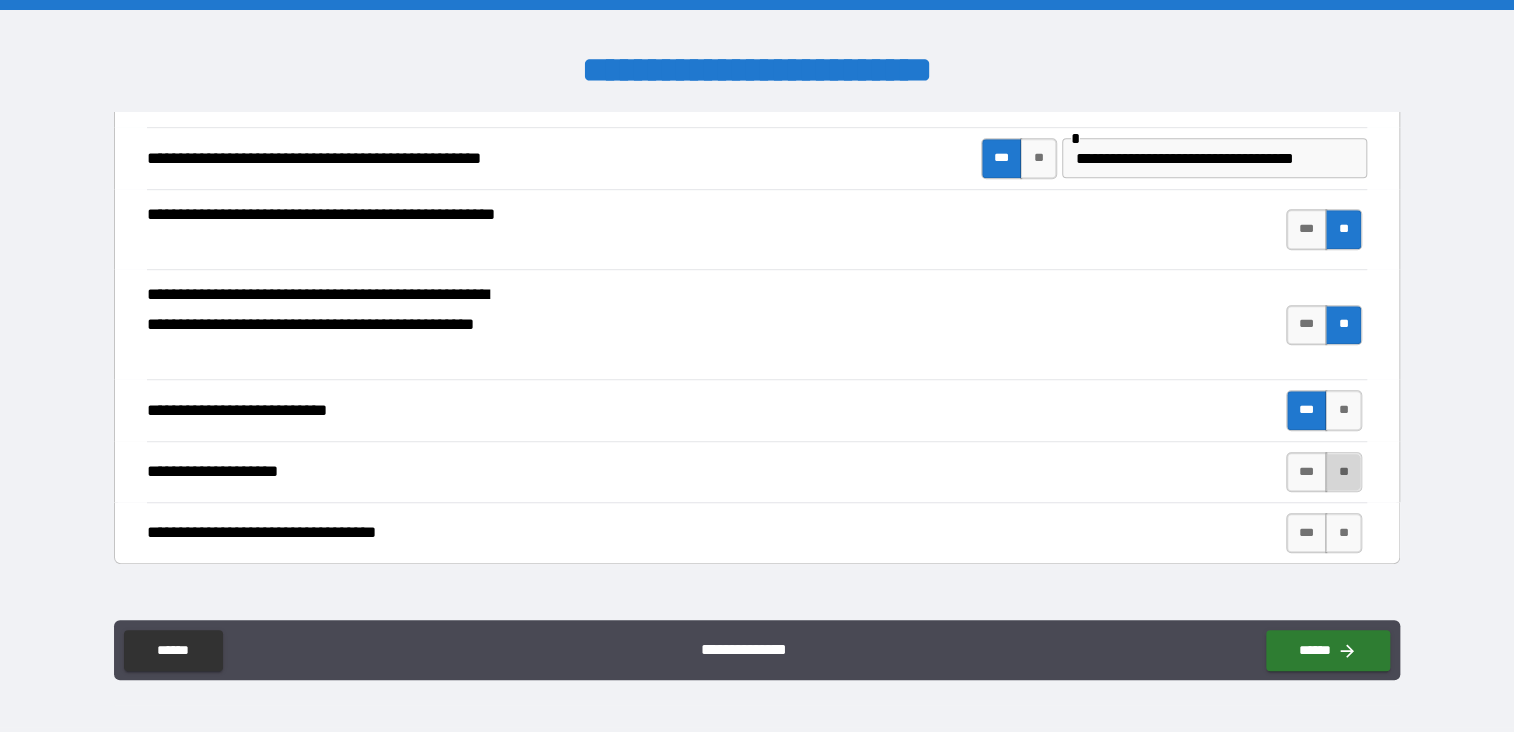 click on "**" at bounding box center [1343, 472] 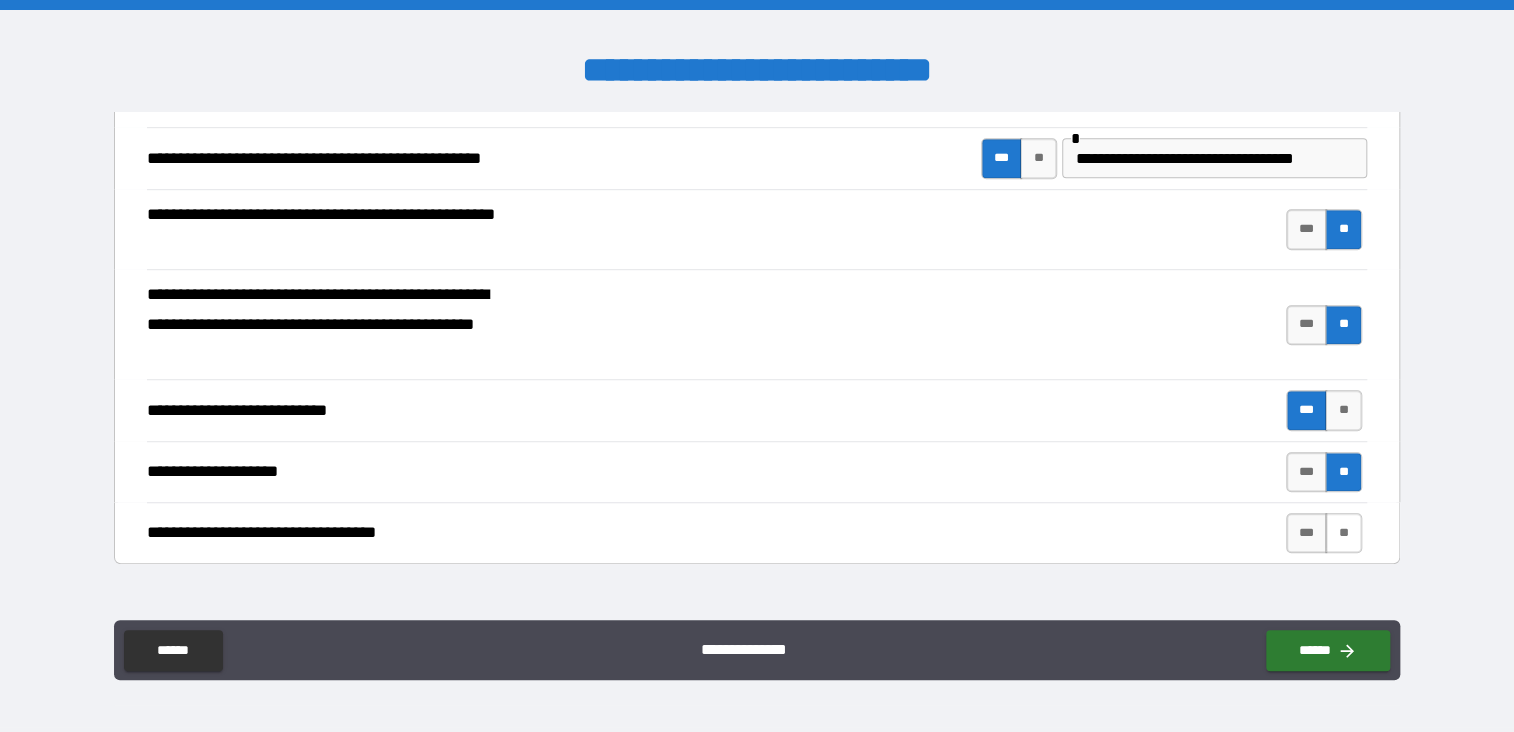 click on "**" at bounding box center [1343, 533] 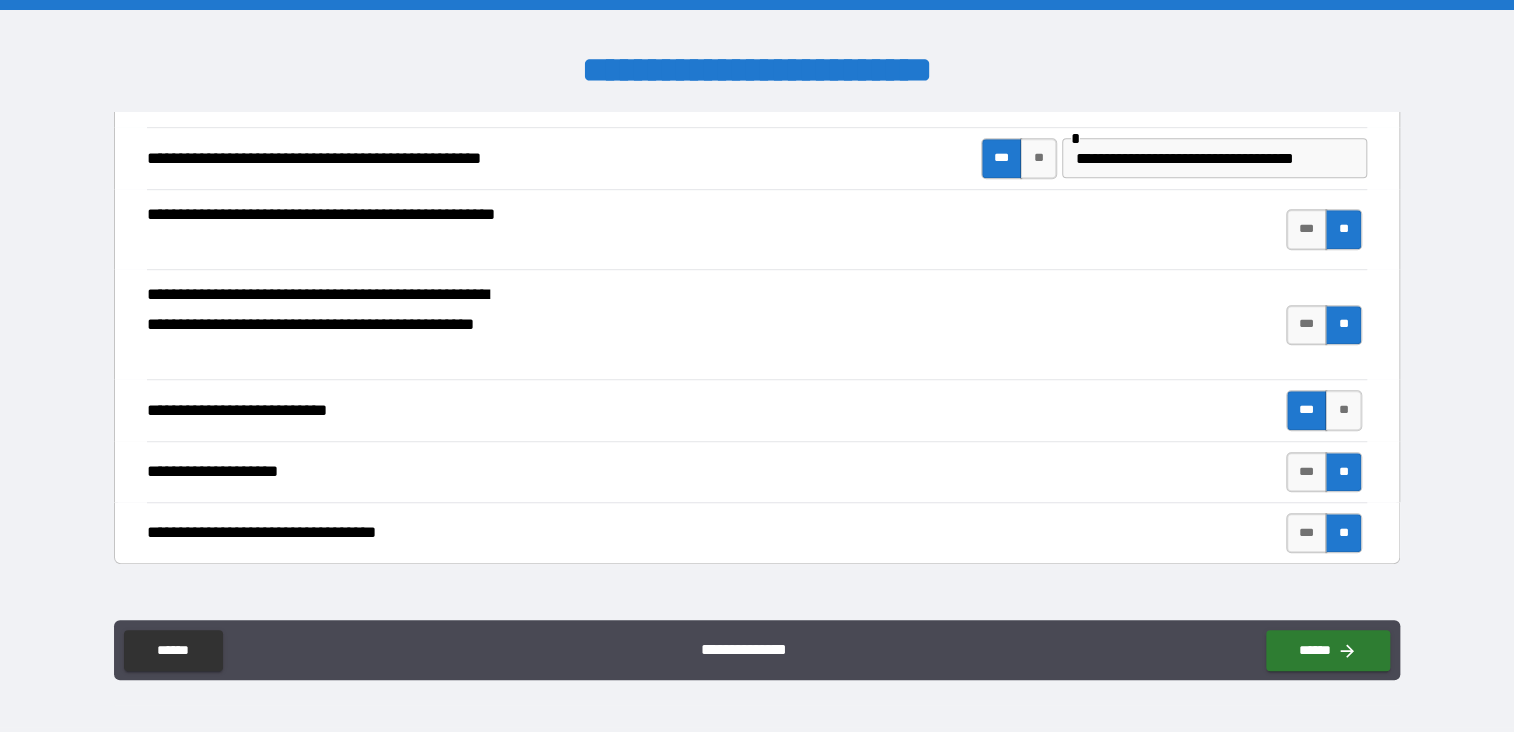 scroll, scrollTop: 1000, scrollLeft: 0, axis: vertical 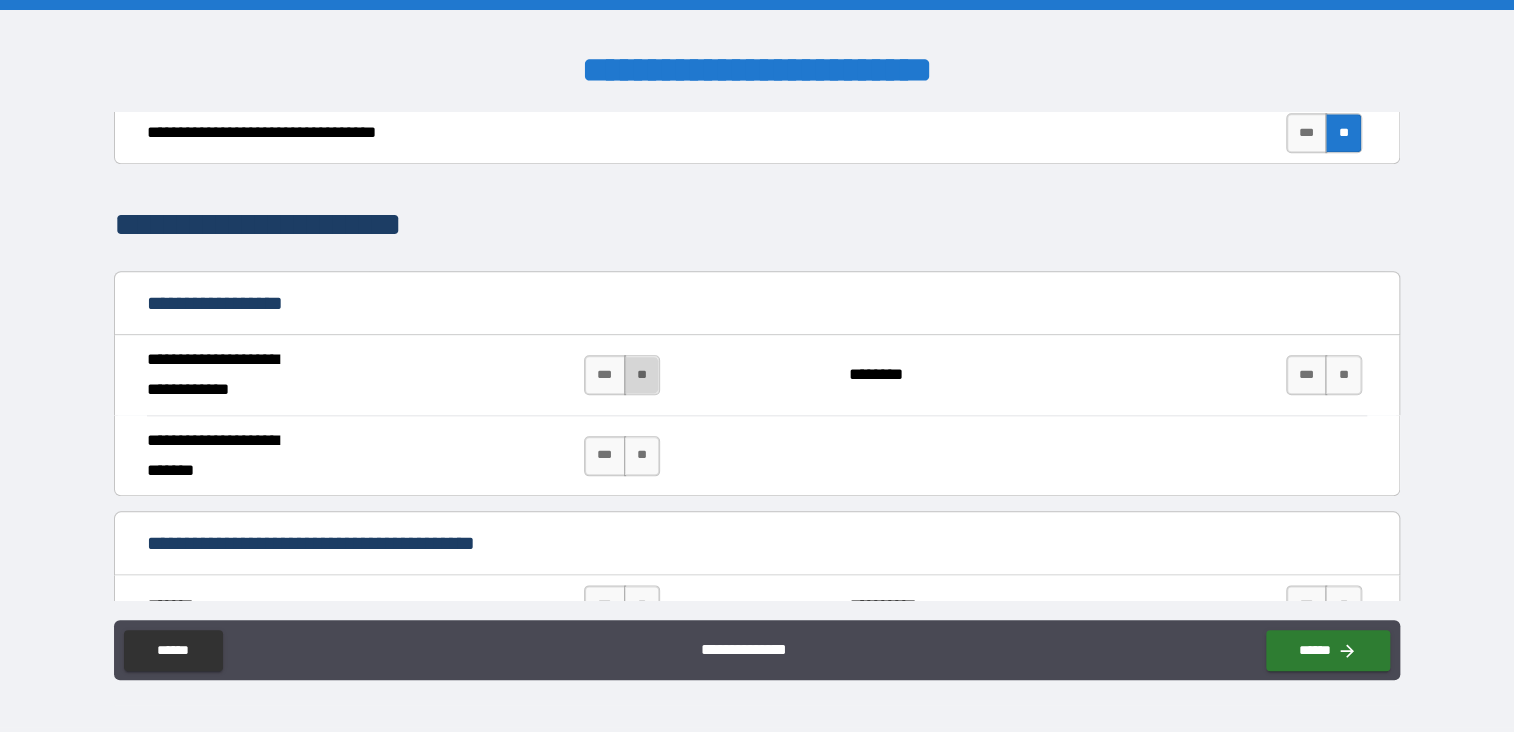 click on "**" at bounding box center [642, 375] 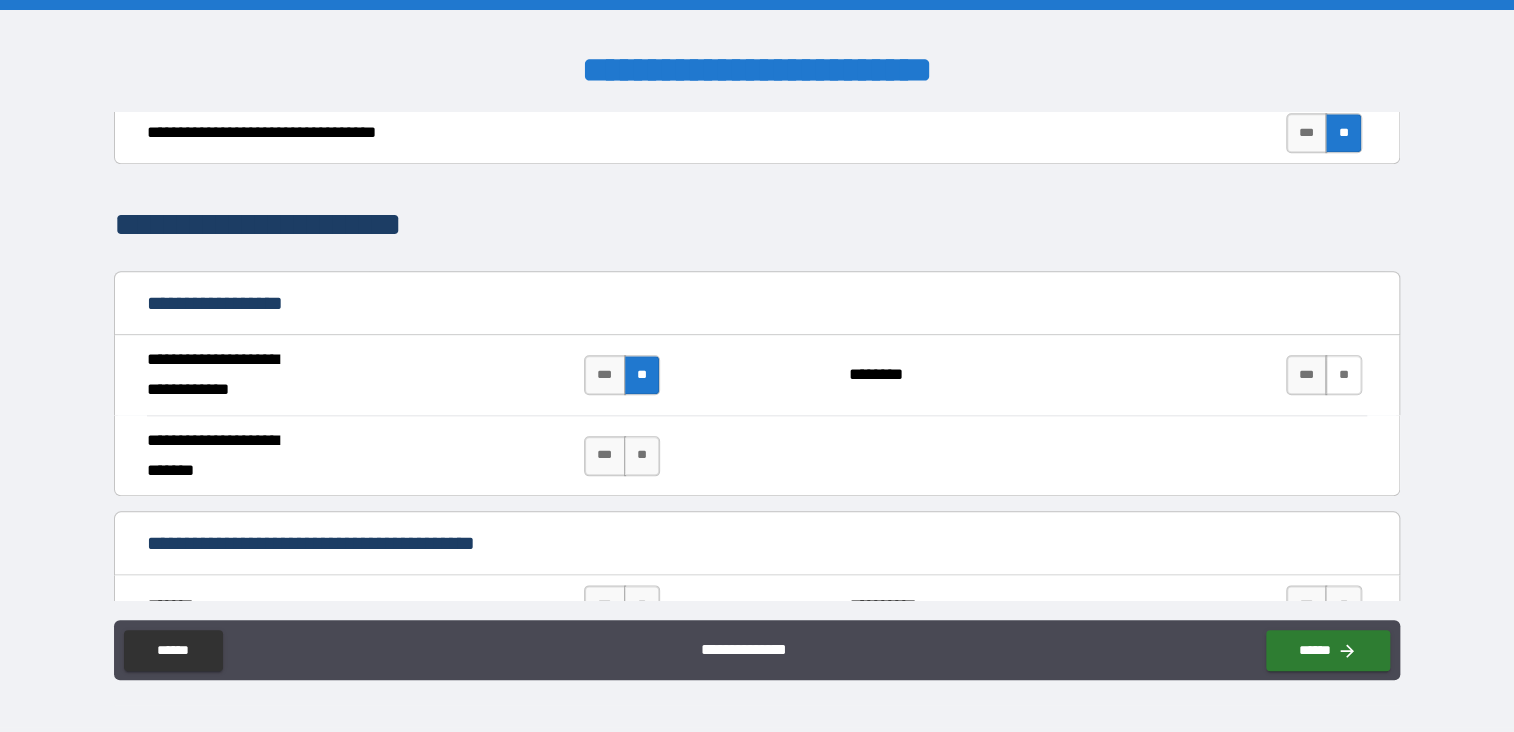 click on "**" at bounding box center (1343, 375) 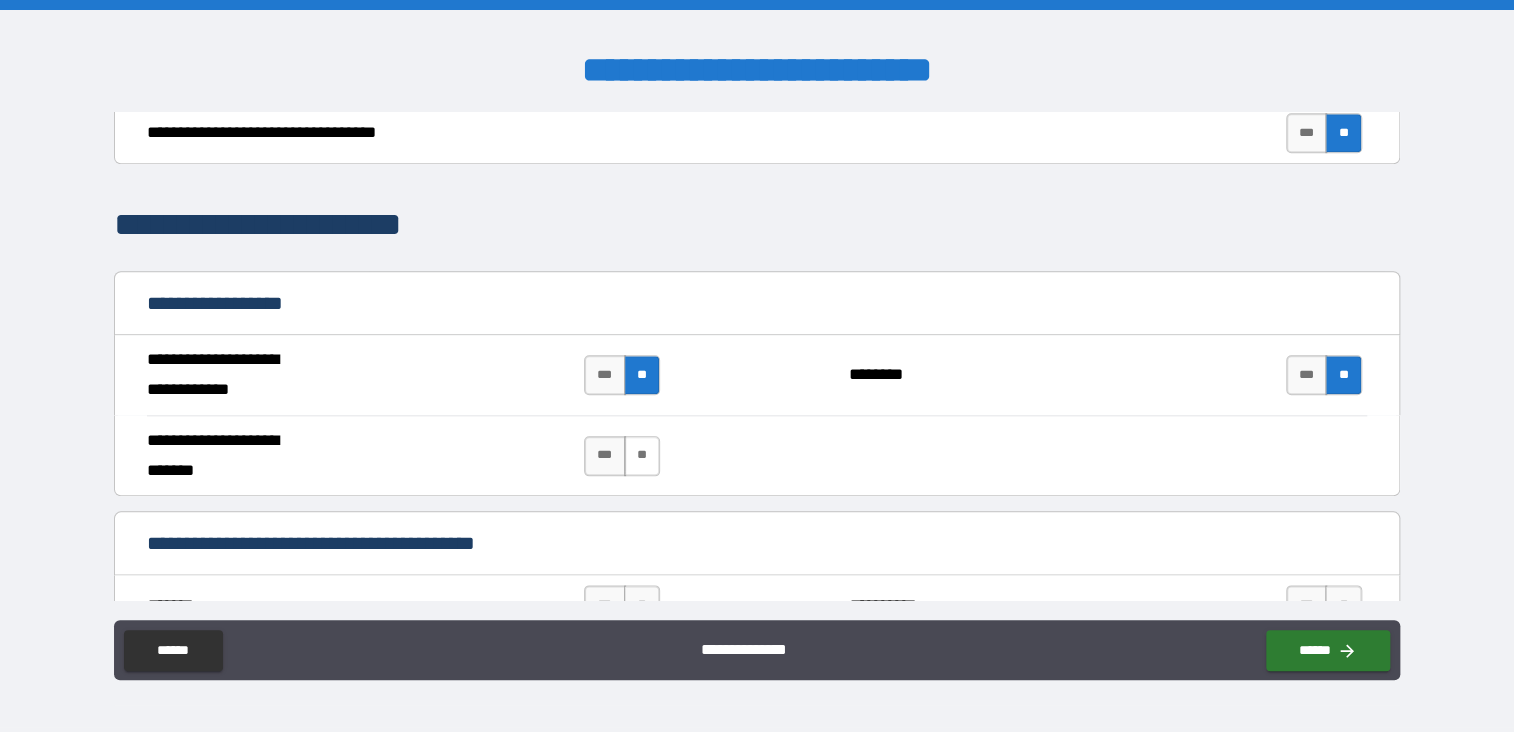 click on "**" at bounding box center [642, 456] 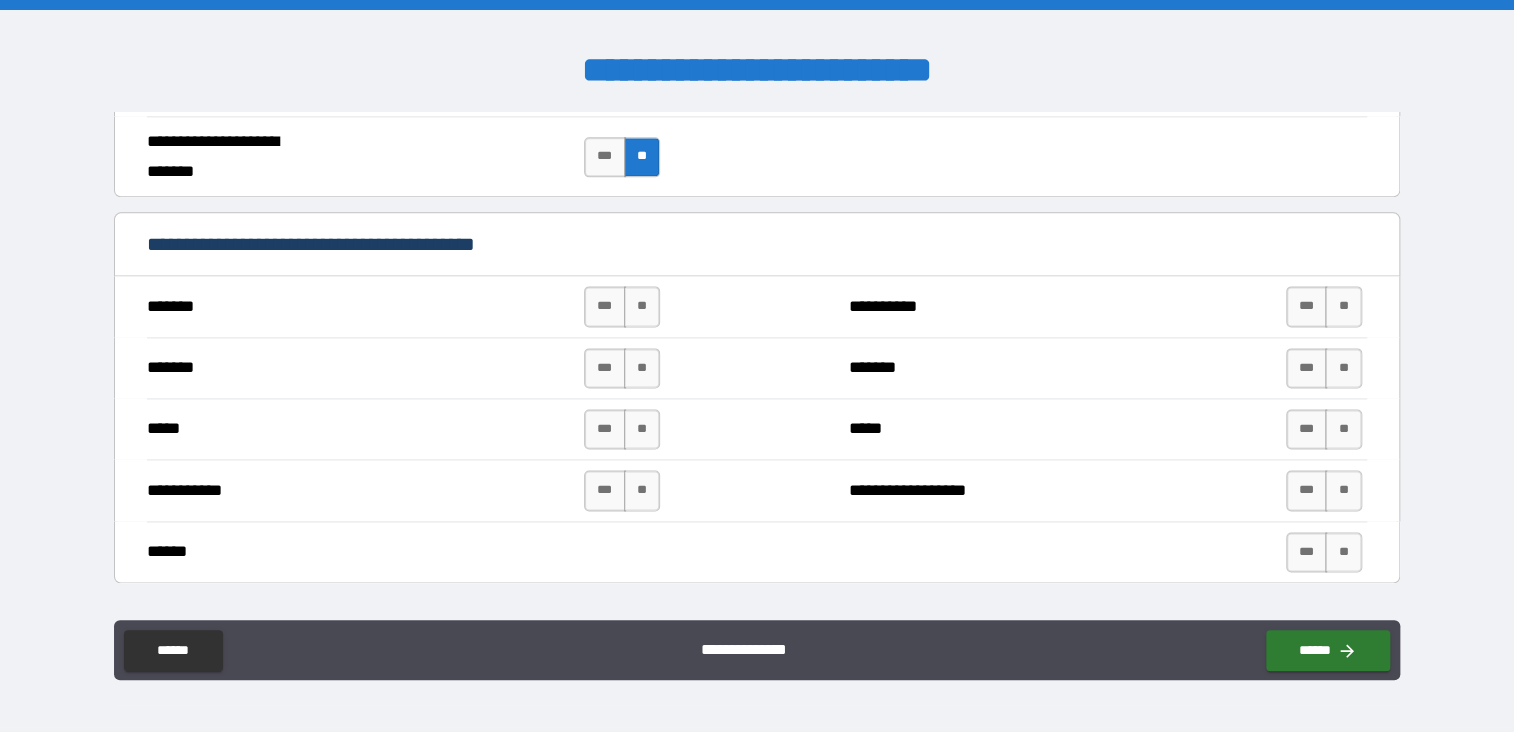 scroll, scrollTop: 1300, scrollLeft: 0, axis: vertical 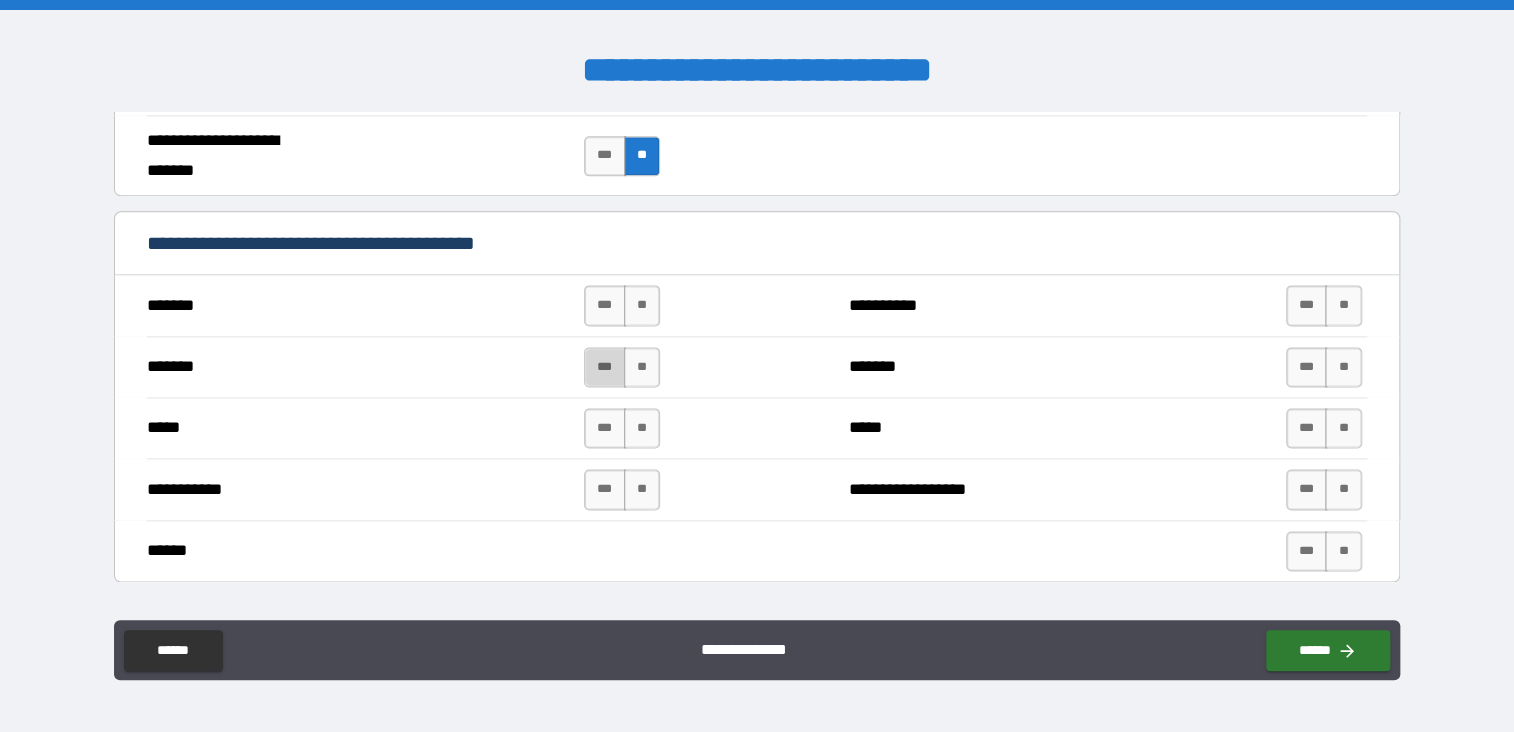 click on "***" at bounding box center (605, 367) 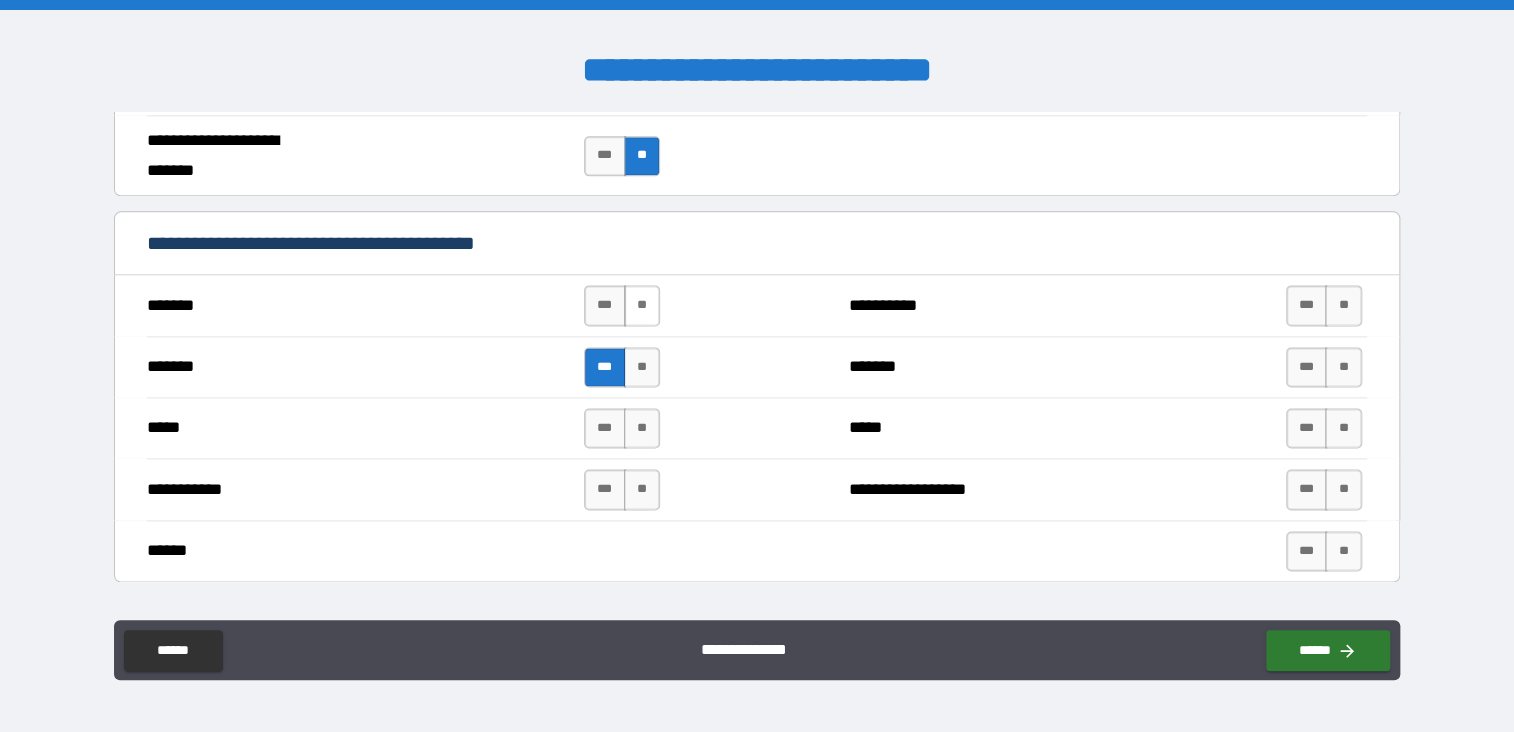 click on "**" at bounding box center [642, 305] 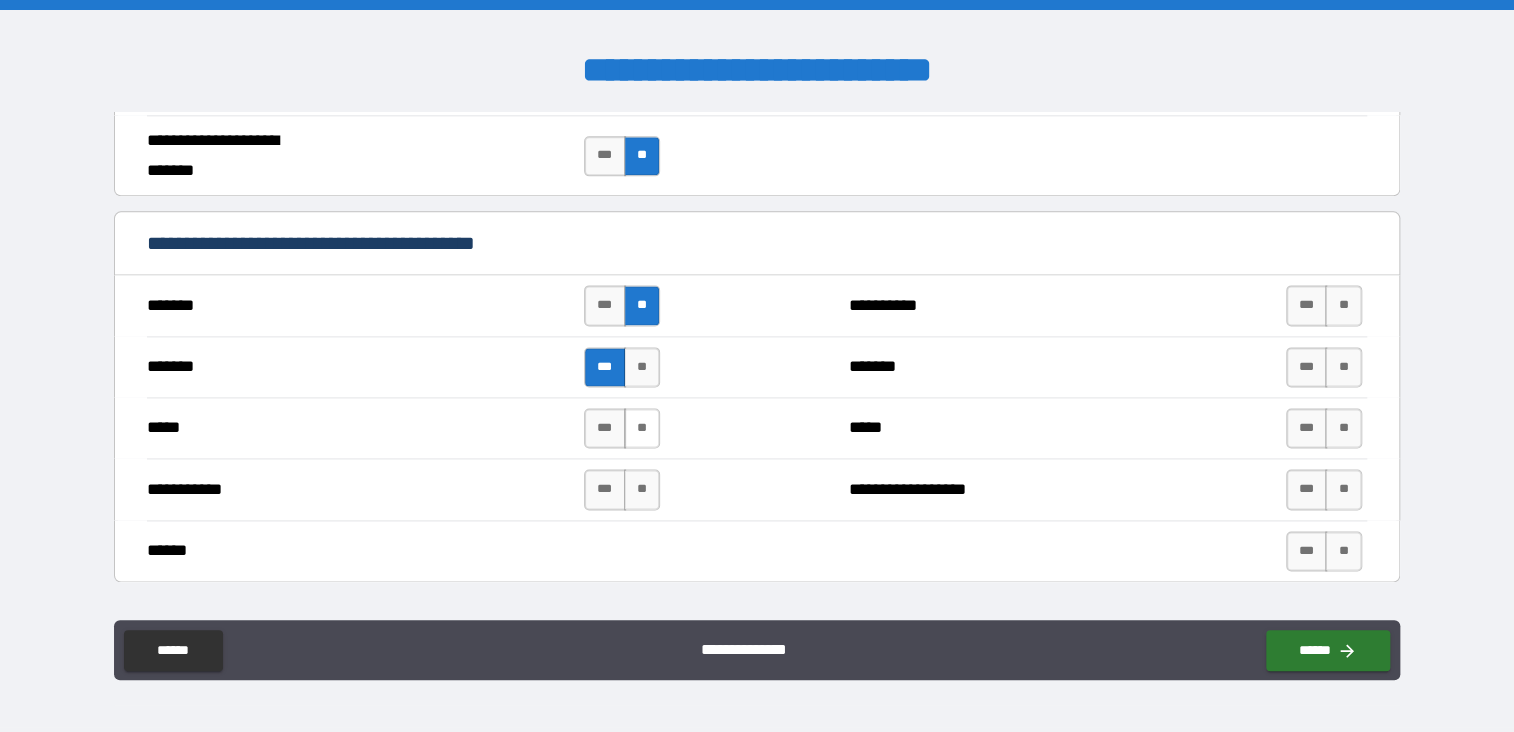 click on "**" at bounding box center (642, 428) 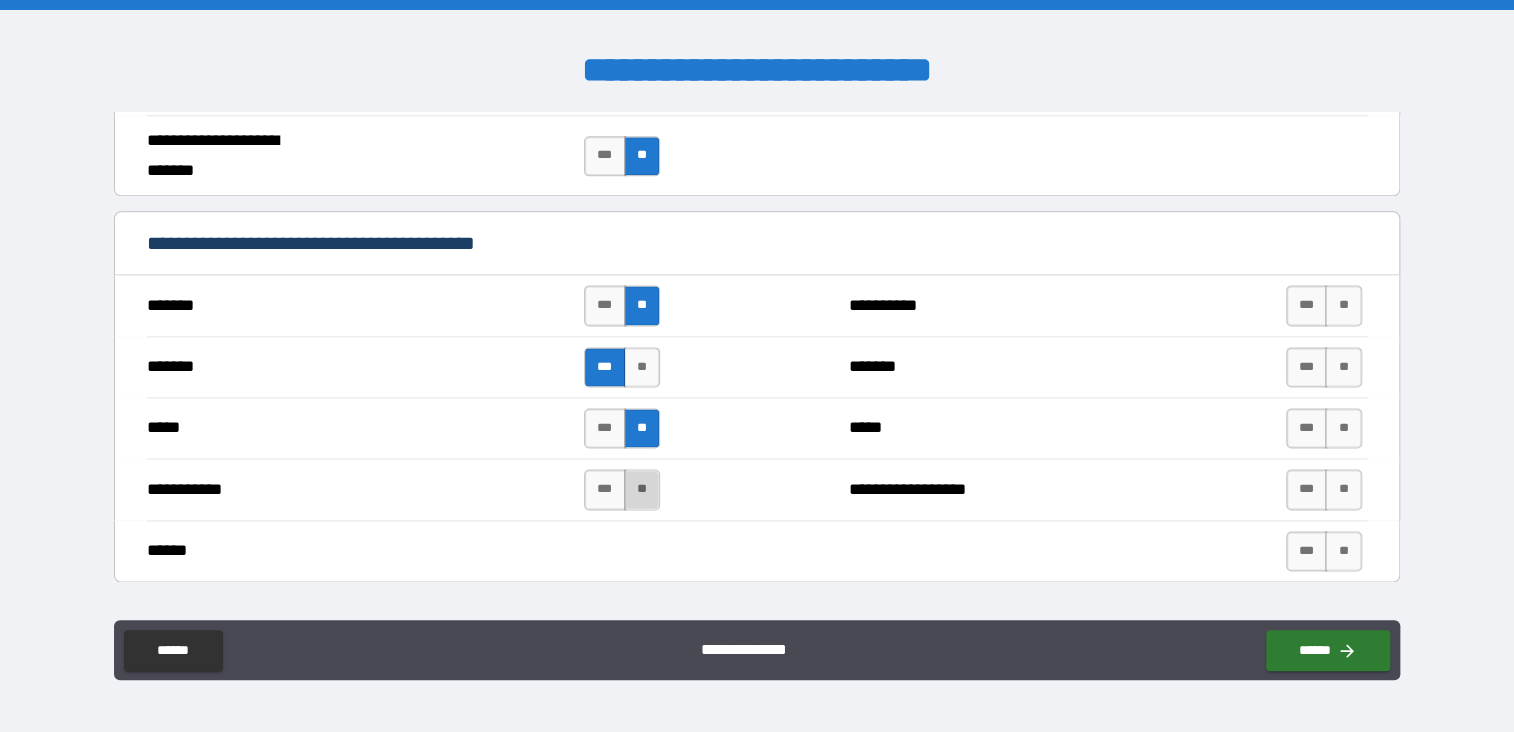 click on "**" at bounding box center [642, 489] 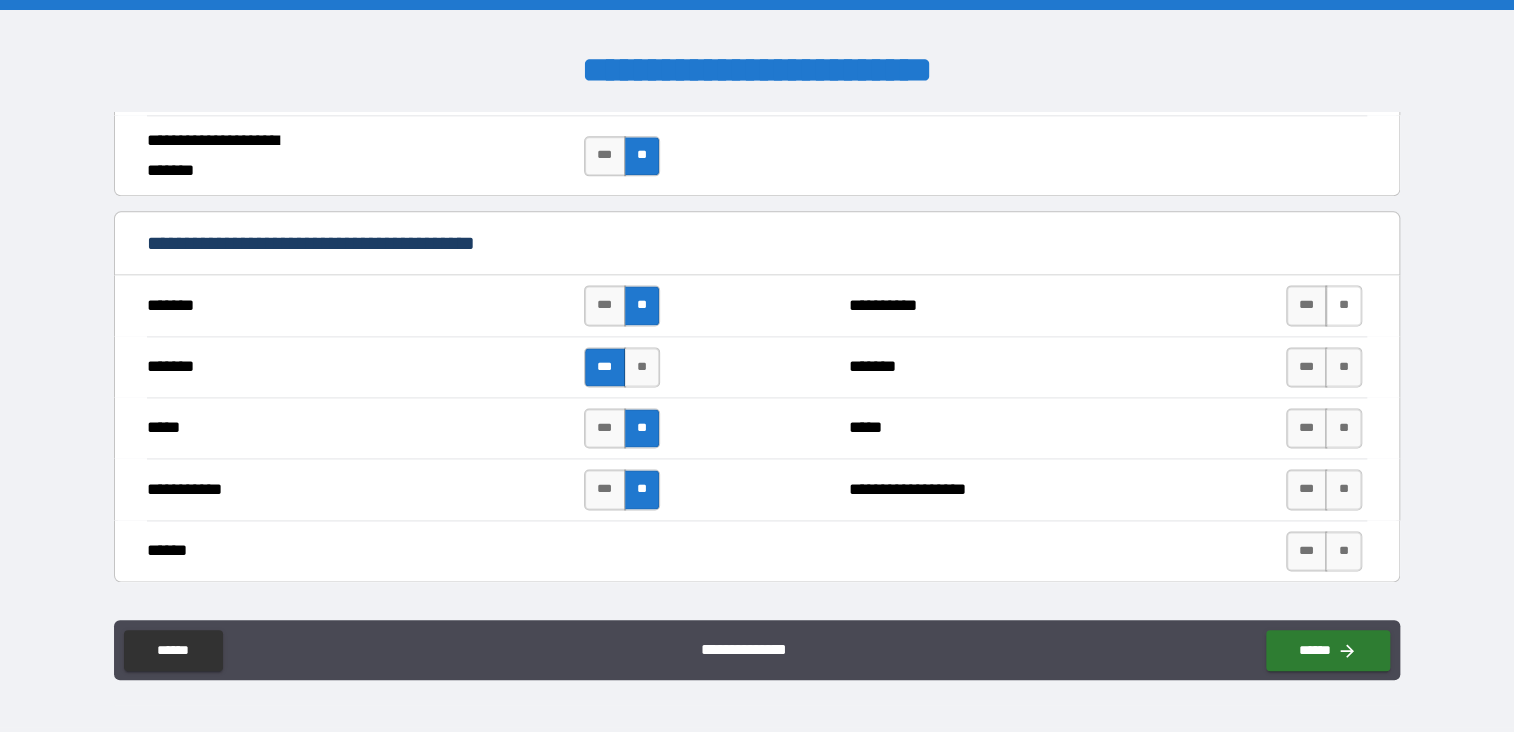 click on "**" at bounding box center (1343, 305) 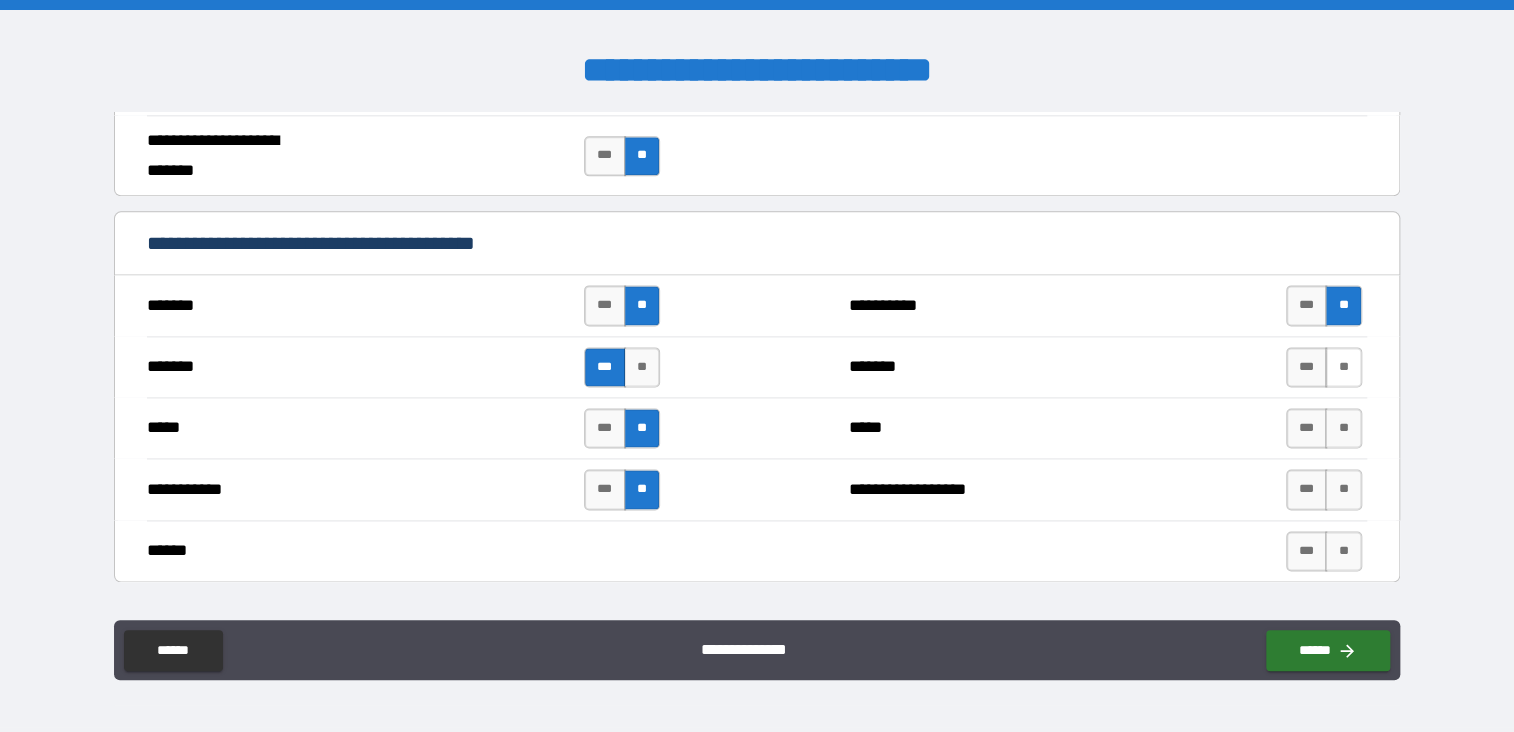 click on "**" at bounding box center [1343, 367] 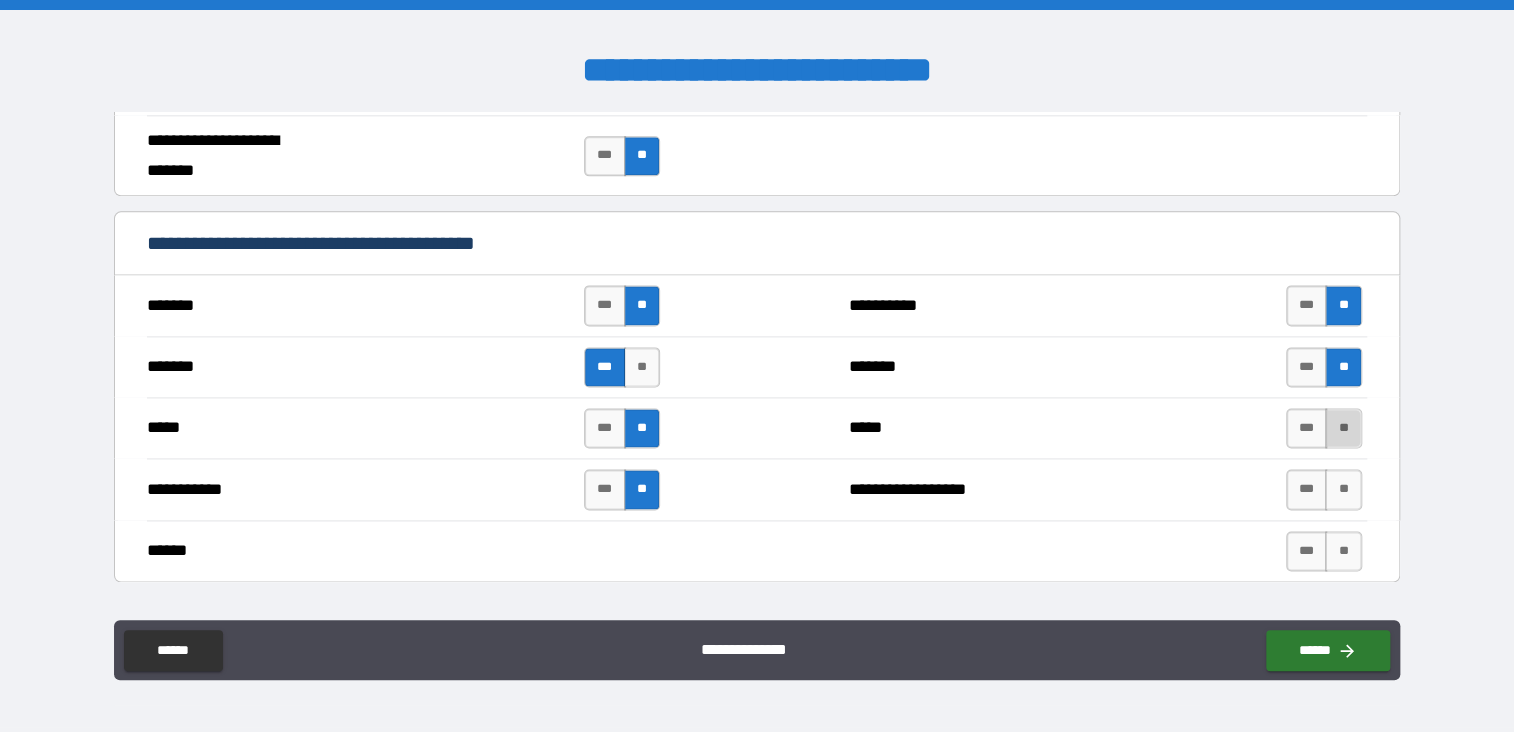 click on "**" at bounding box center (1343, 428) 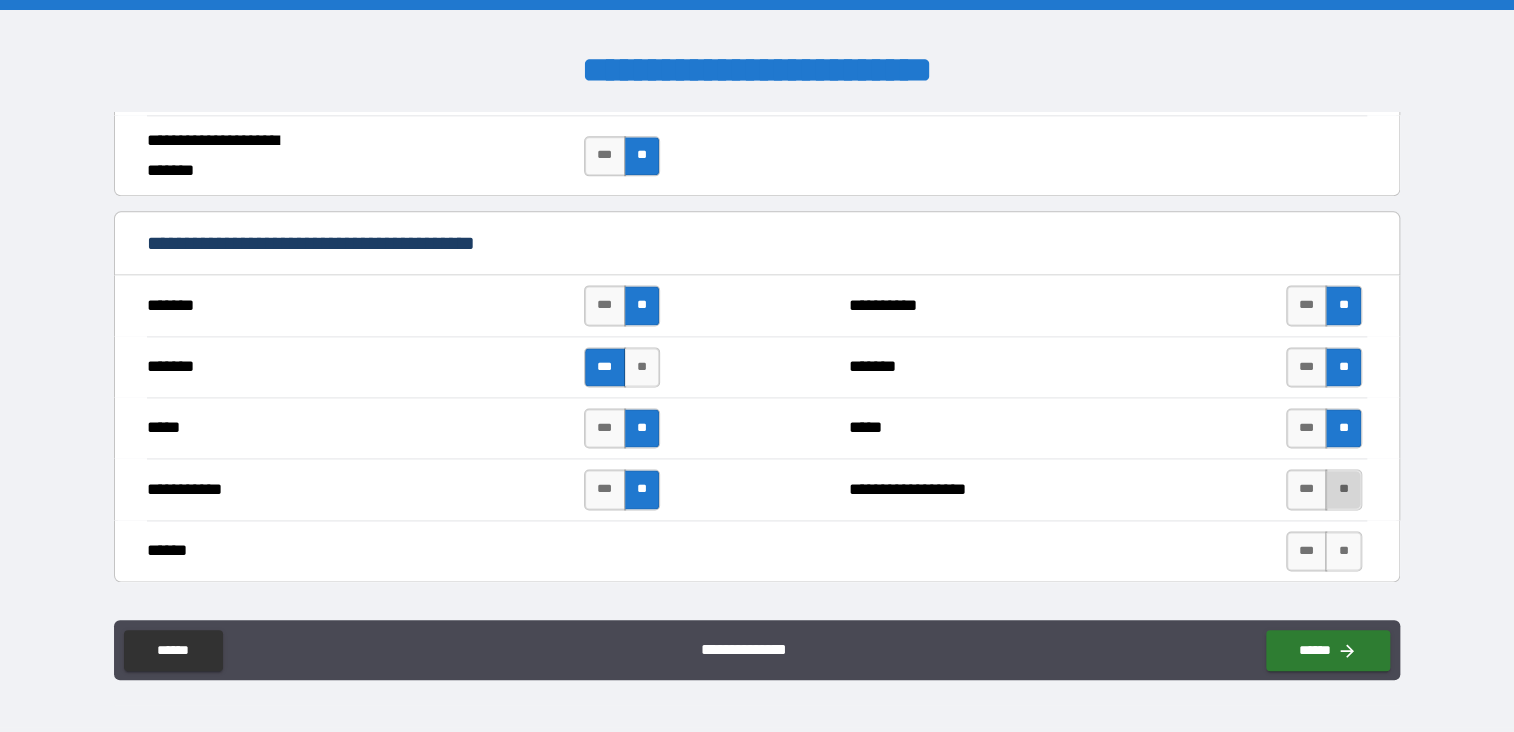 click on "**" at bounding box center (1343, 489) 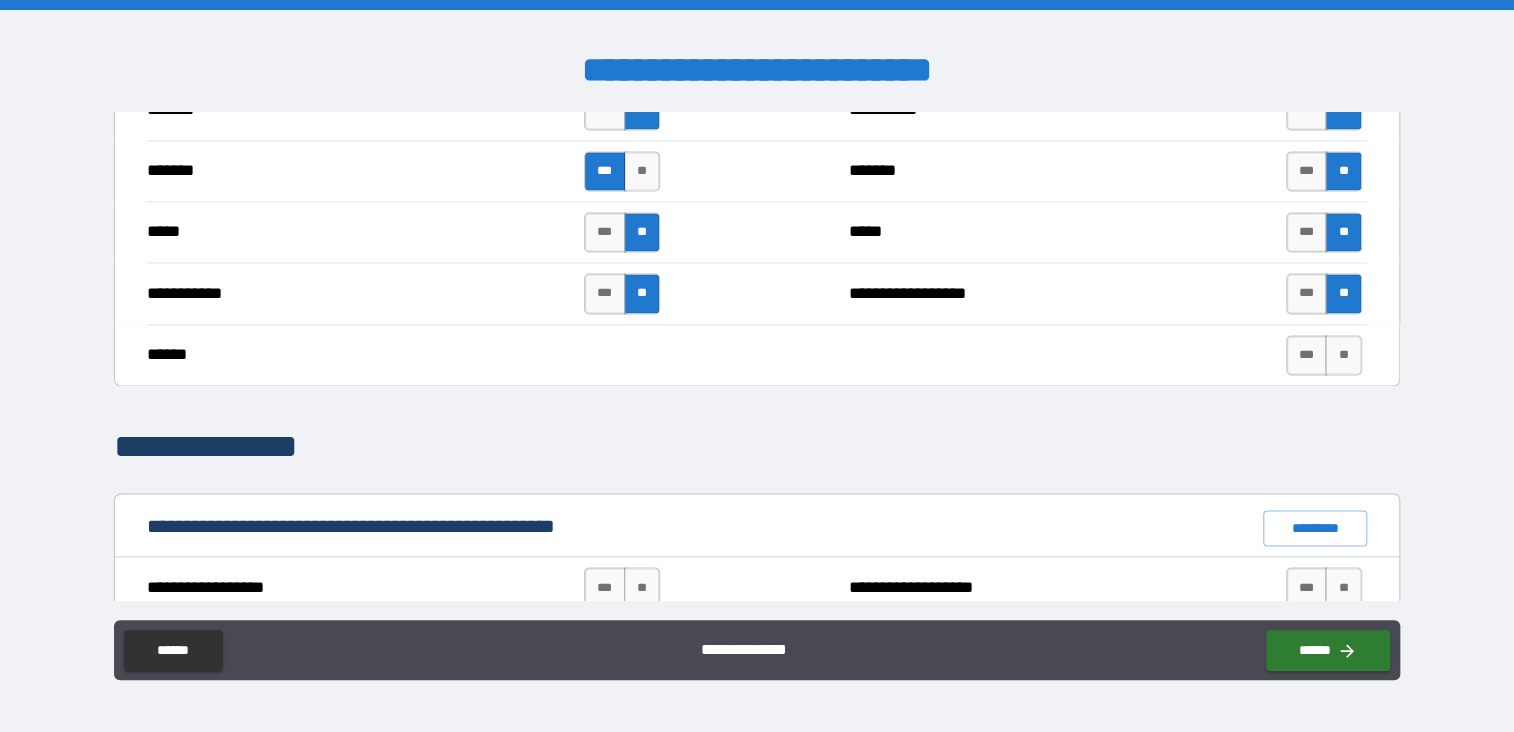 scroll, scrollTop: 1500, scrollLeft: 0, axis: vertical 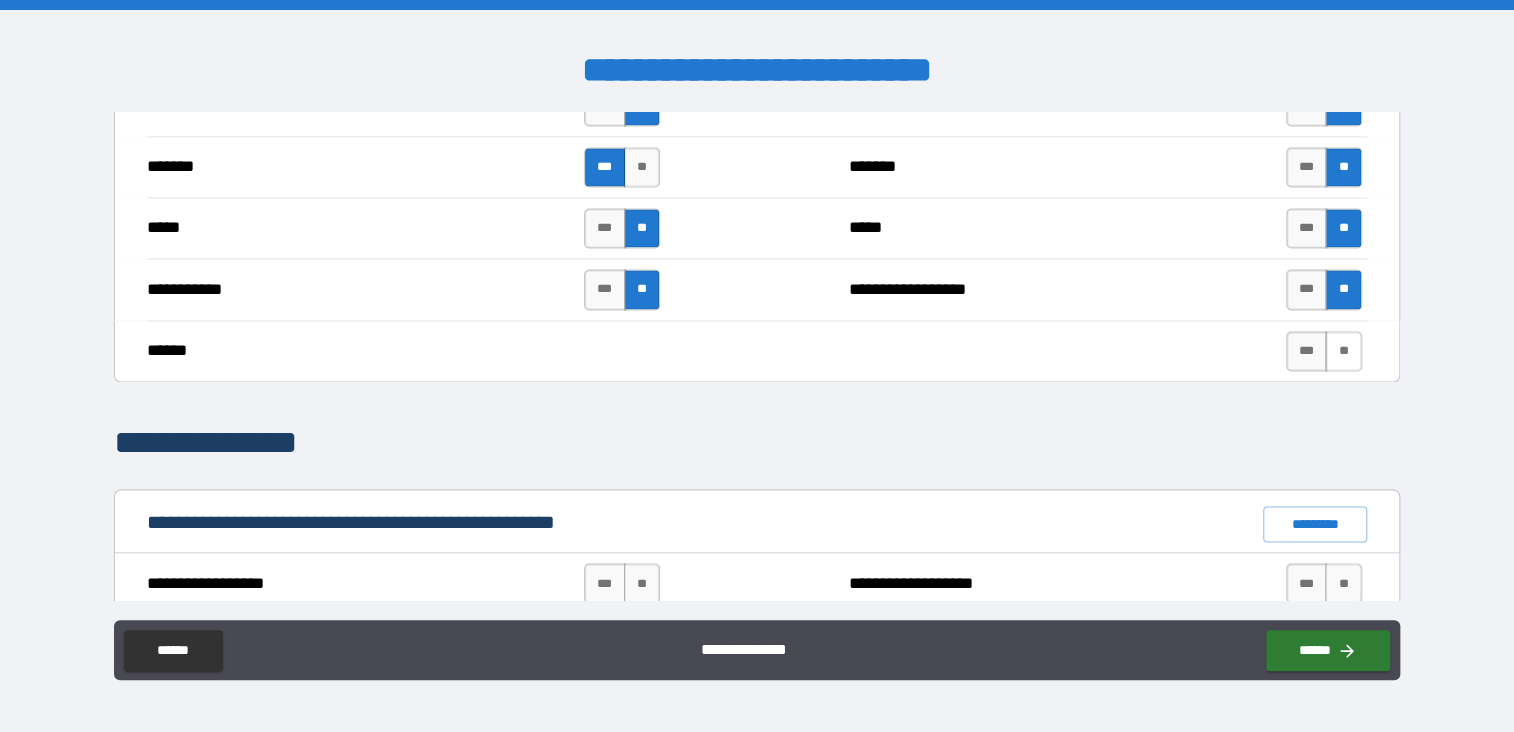 click on "**" at bounding box center (1343, 351) 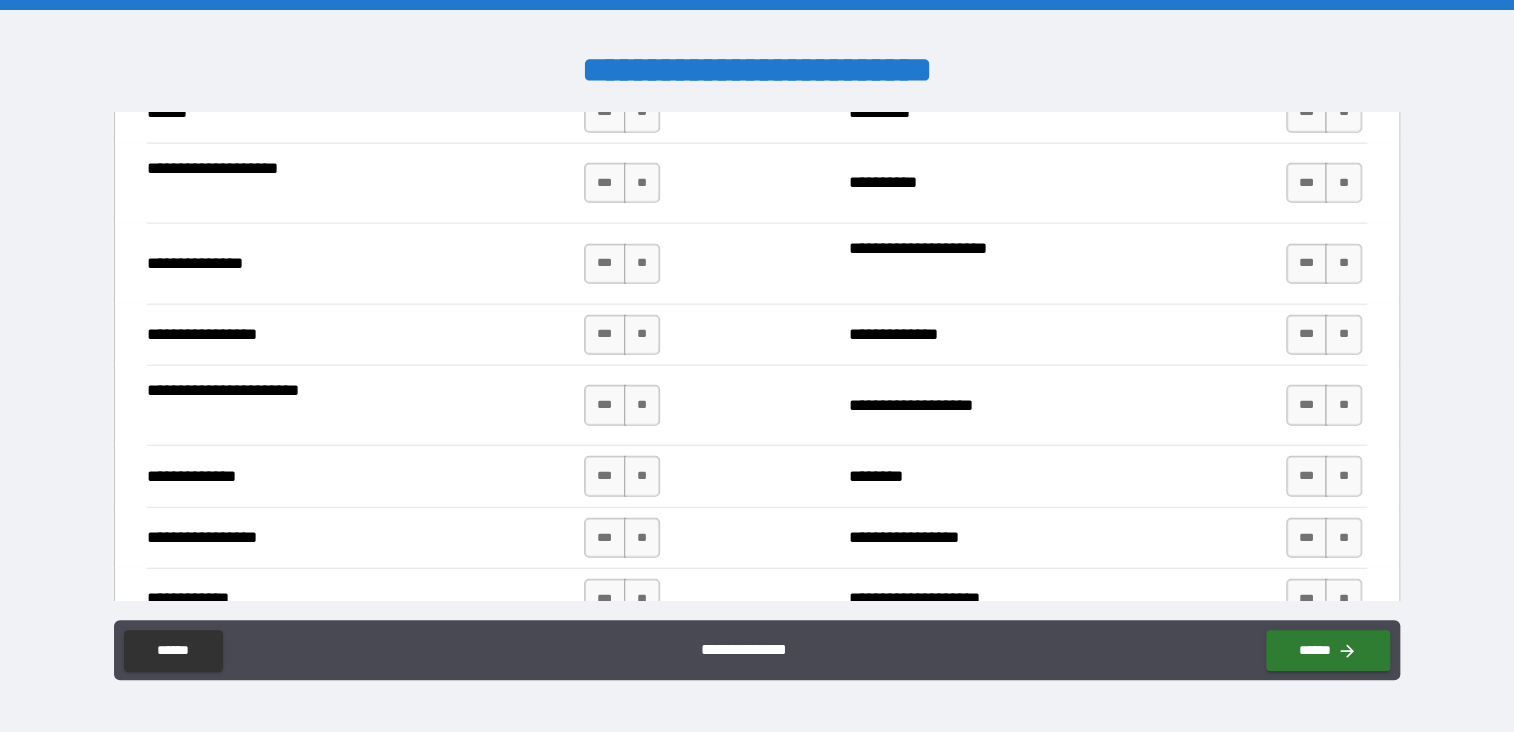 scroll, scrollTop: 2600, scrollLeft: 0, axis: vertical 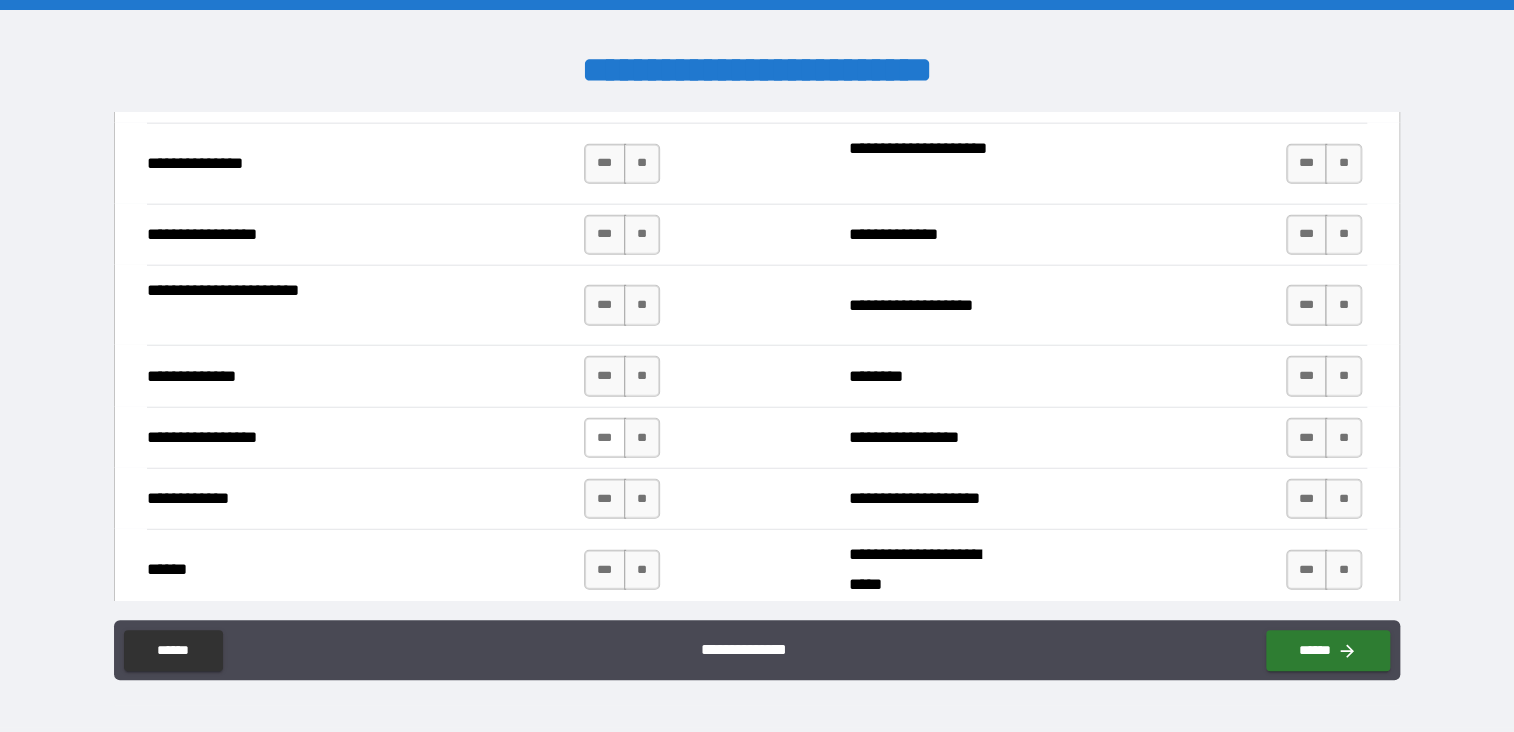 click on "***" at bounding box center (605, 438) 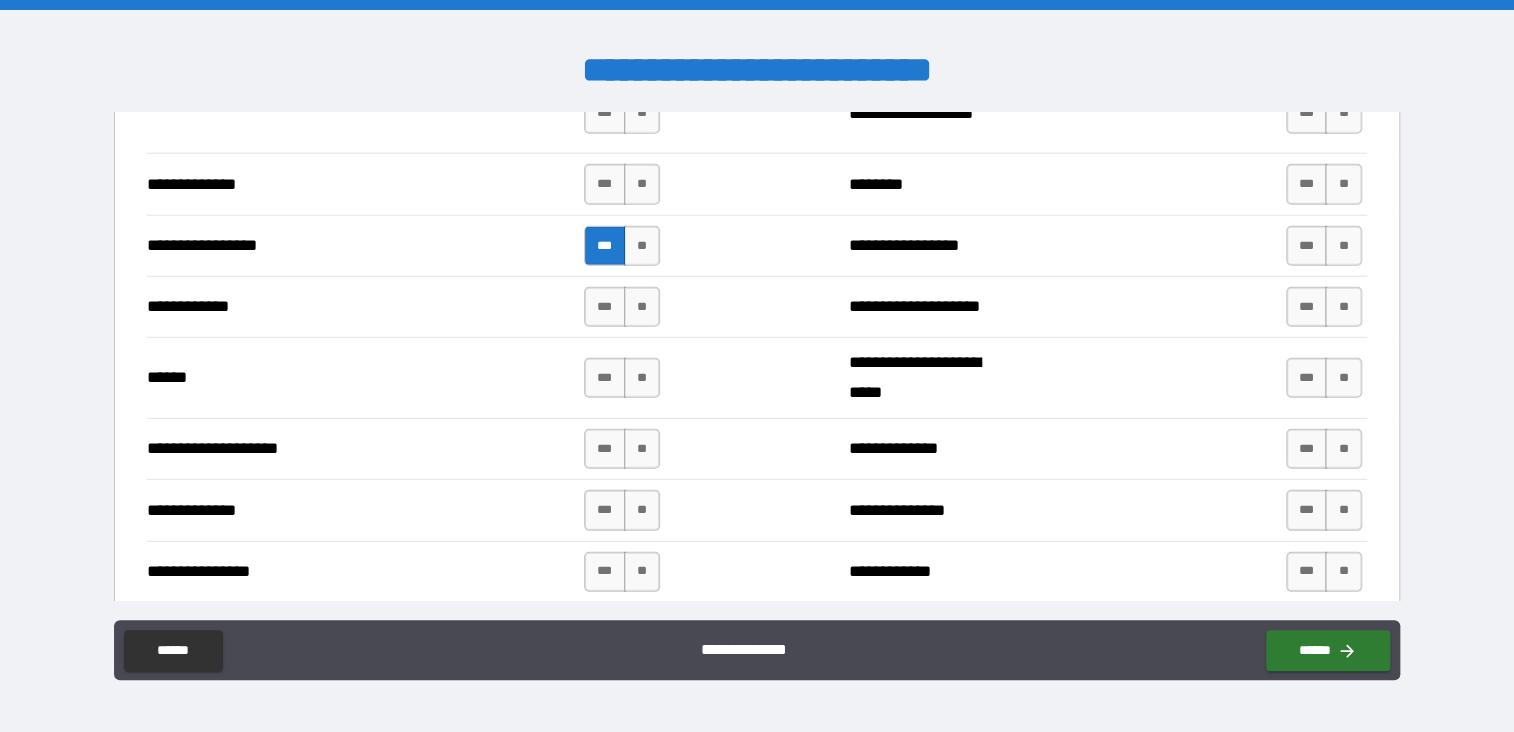 scroll, scrollTop: 2800, scrollLeft: 0, axis: vertical 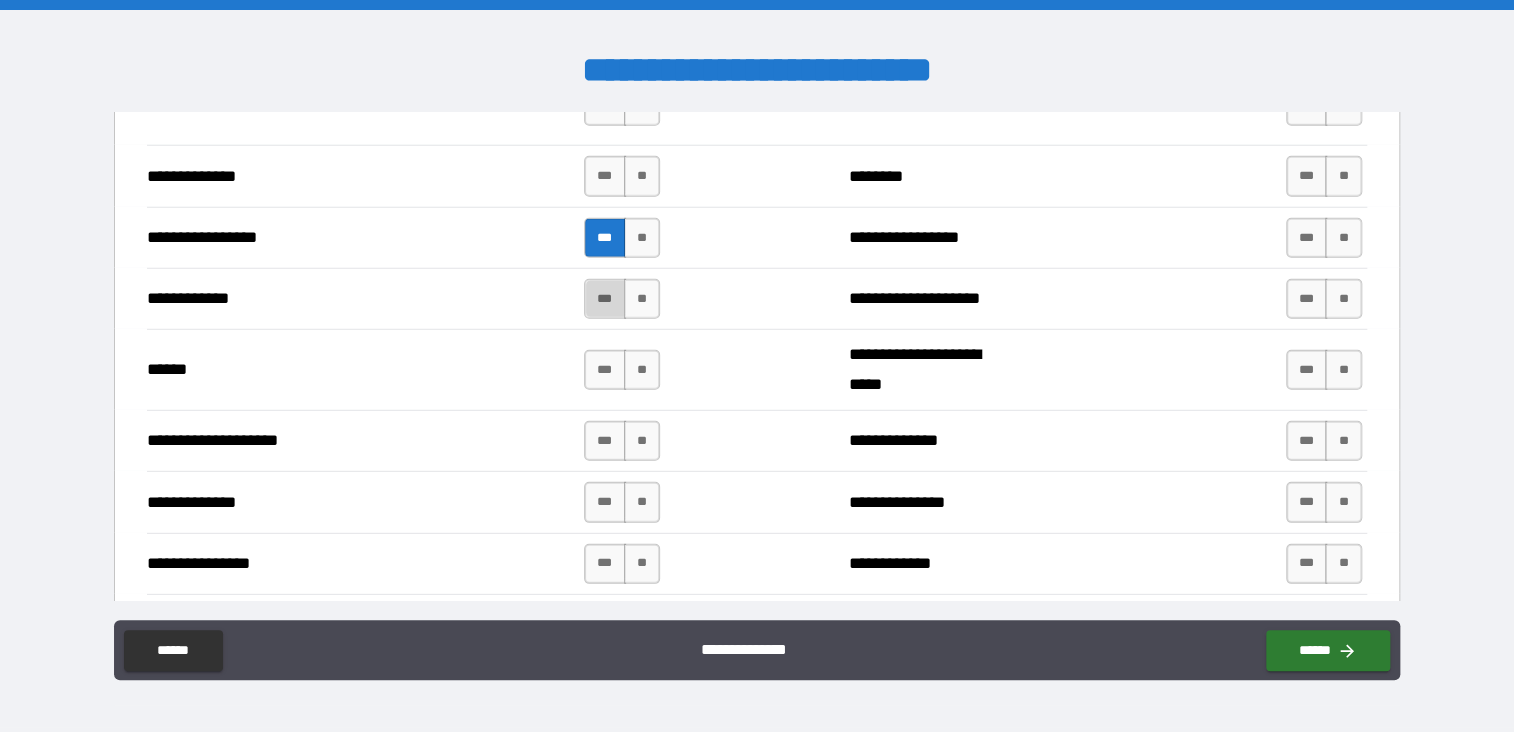 click on "***" at bounding box center [605, 299] 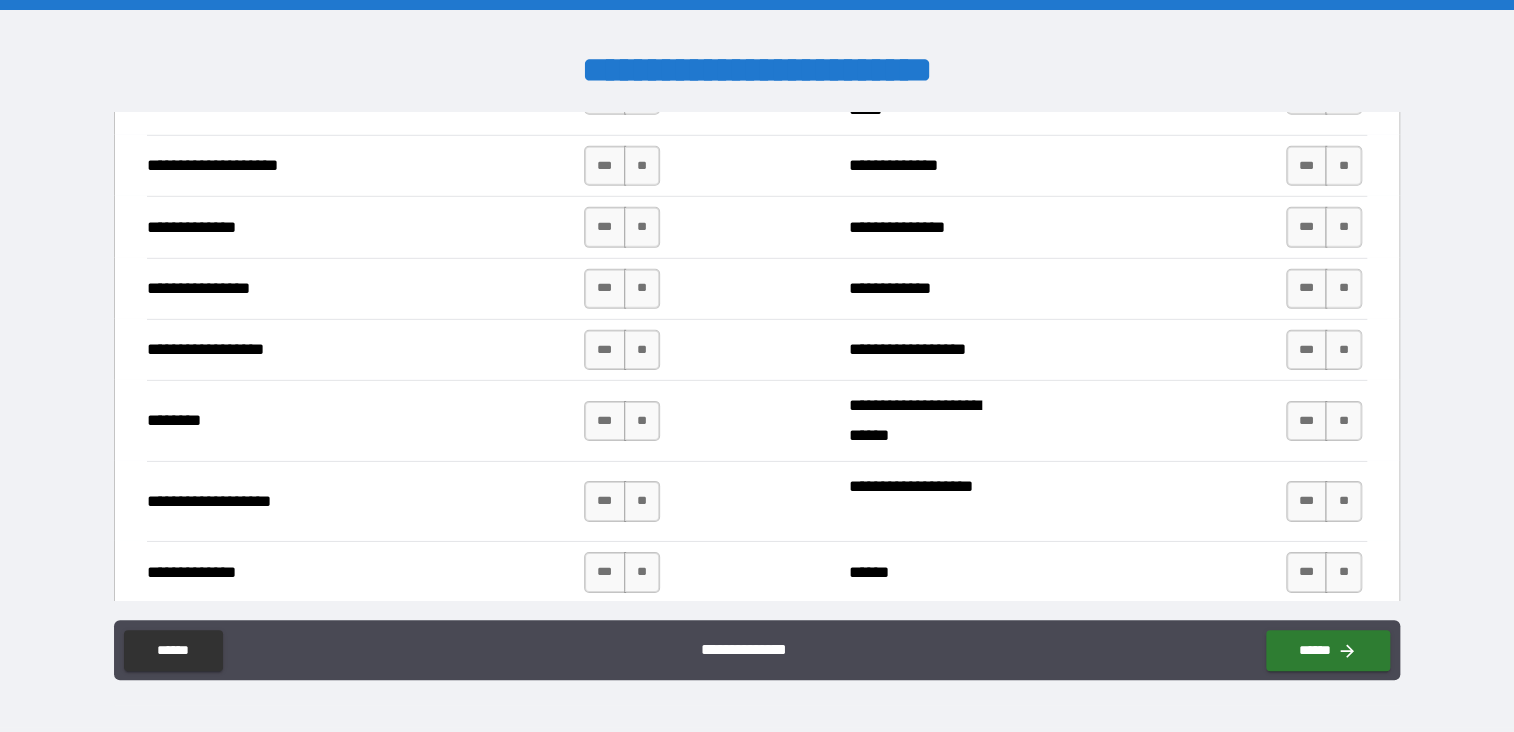scroll, scrollTop: 3100, scrollLeft: 0, axis: vertical 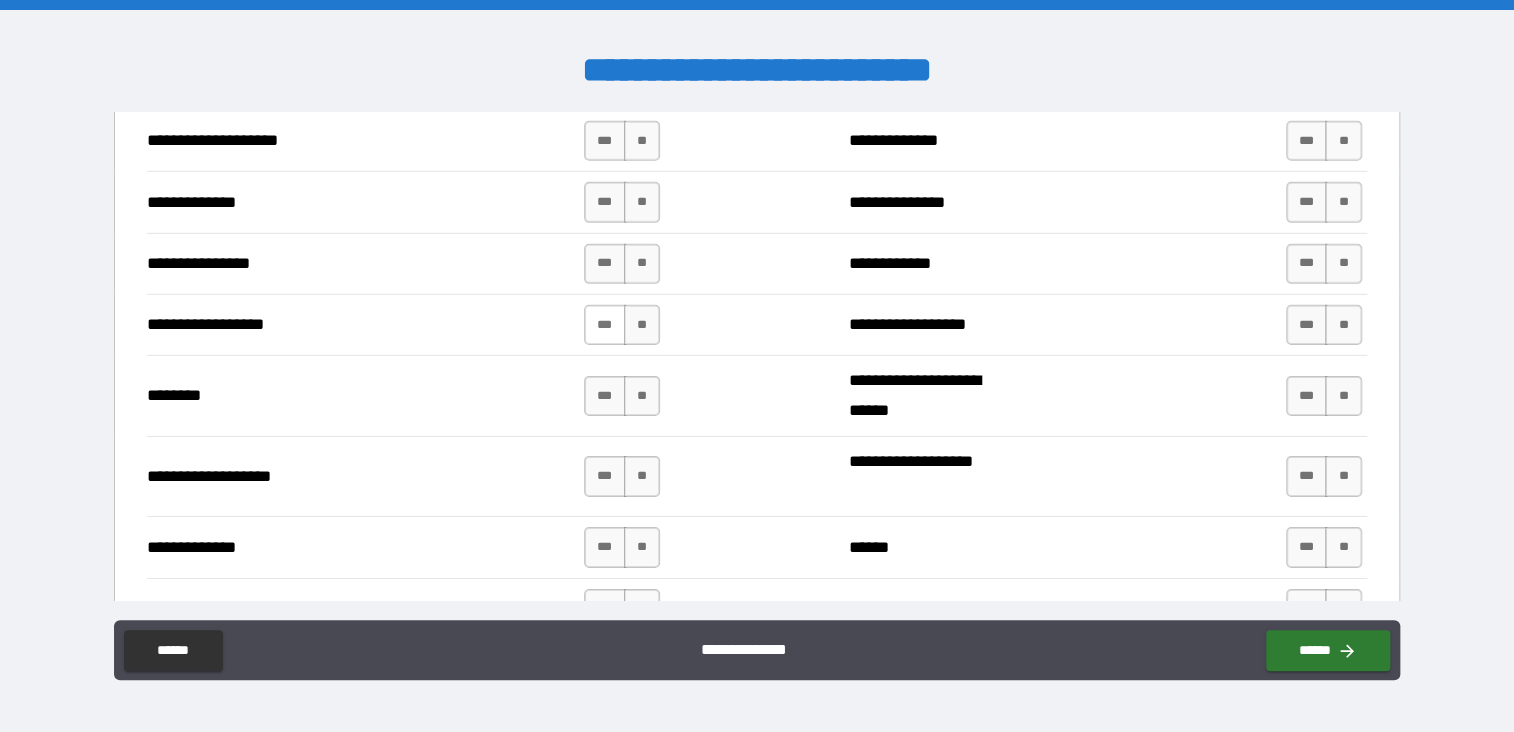 click on "***" at bounding box center [605, 325] 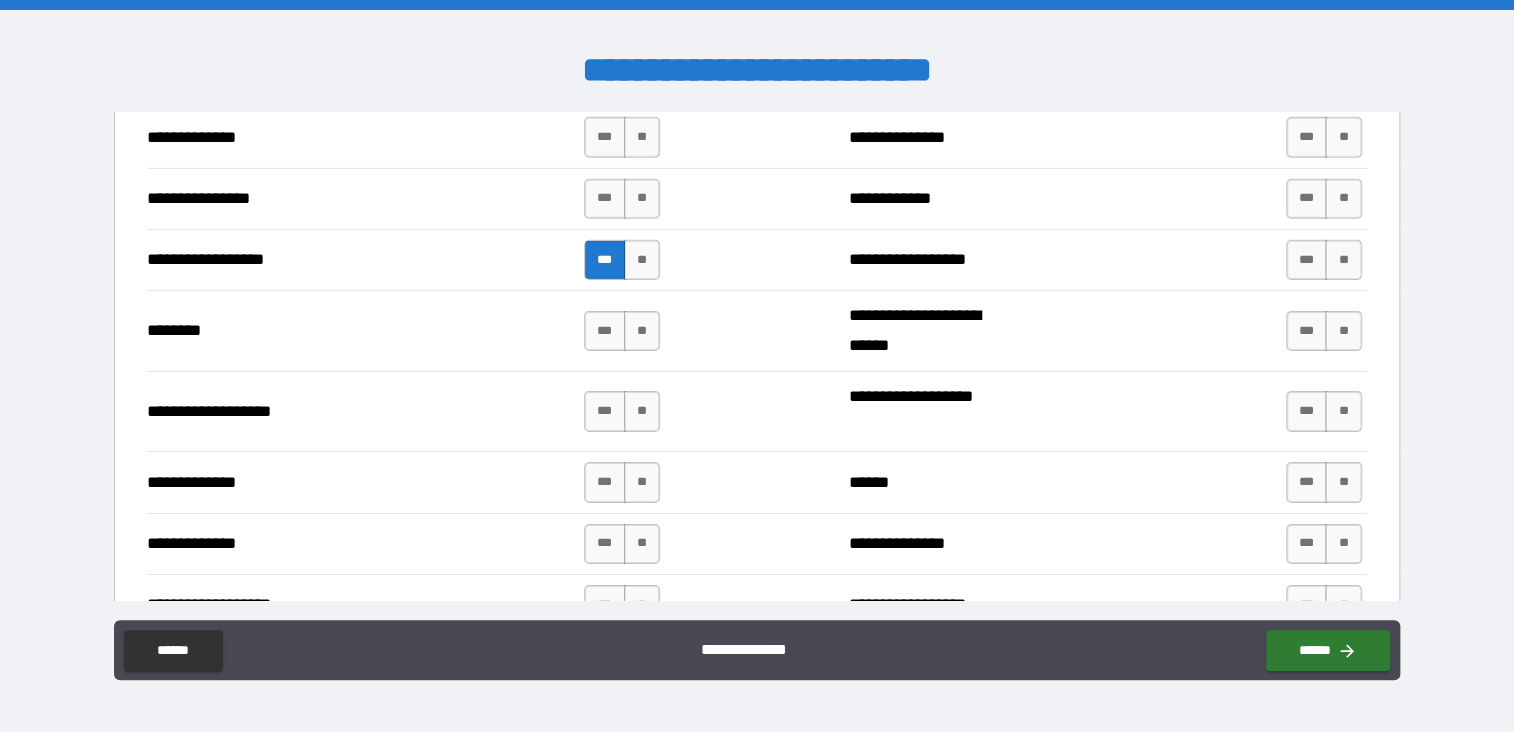 scroll, scrollTop: 3200, scrollLeft: 0, axis: vertical 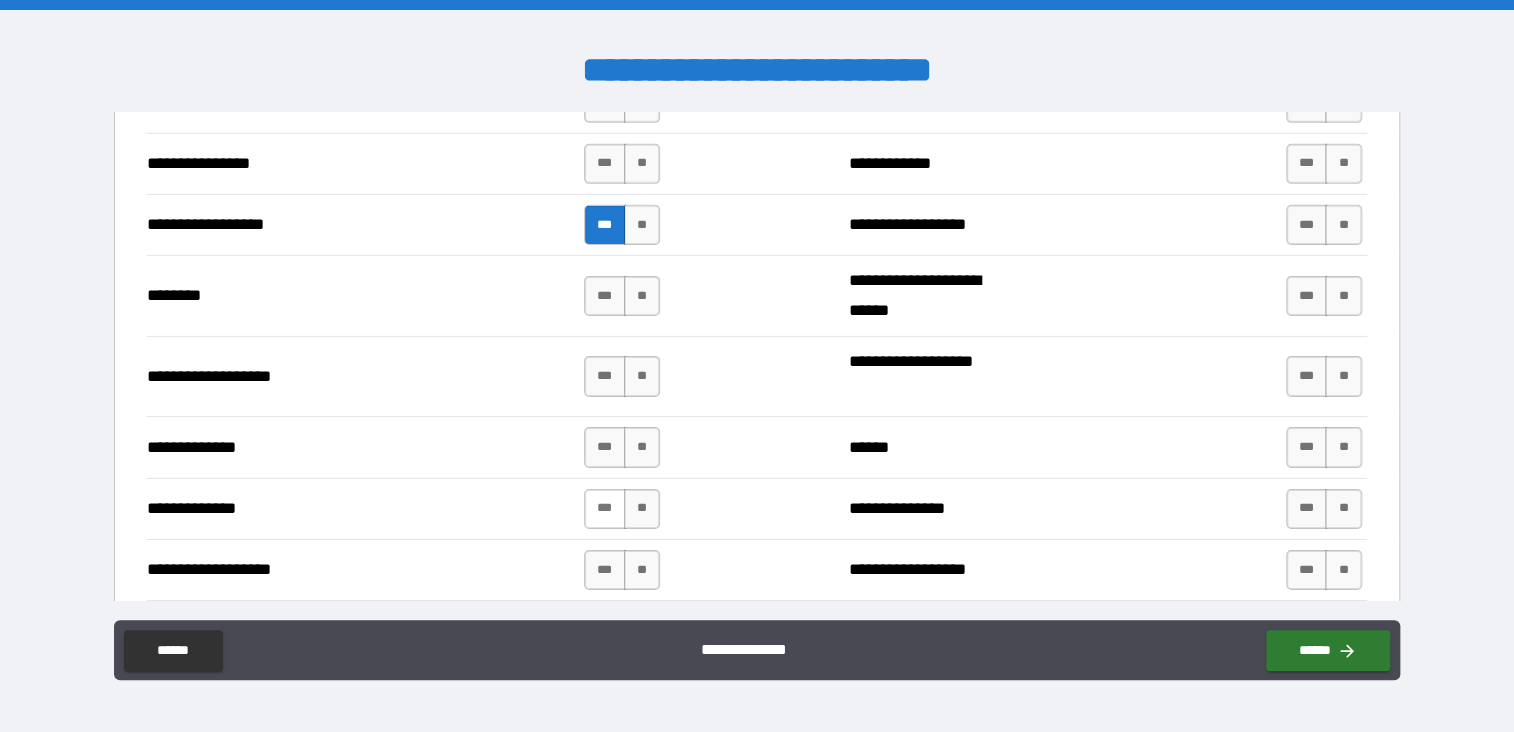 click on "***" at bounding box center [605, 509] 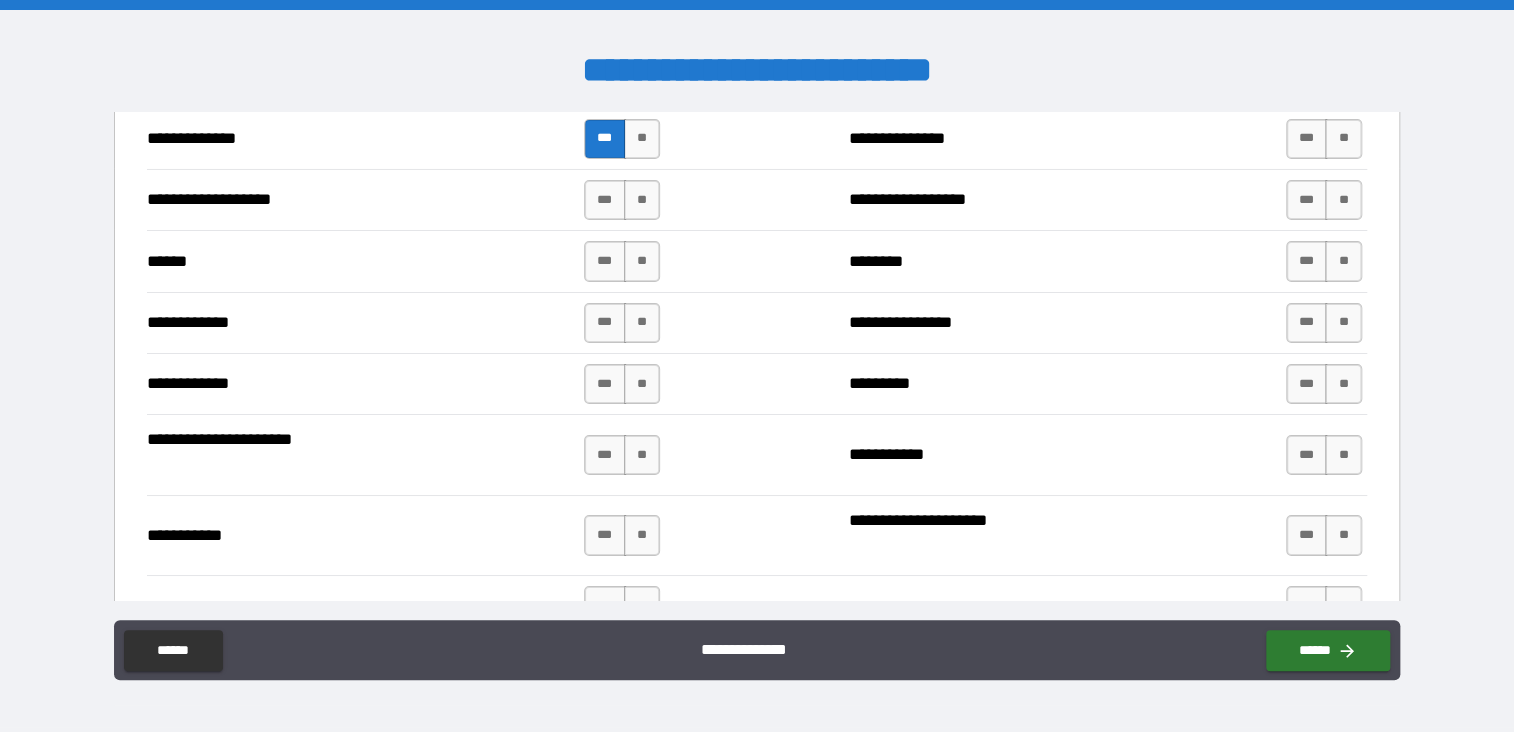 scroll, scrollTop: 3600, scrollLeft: 0, axis: vertical 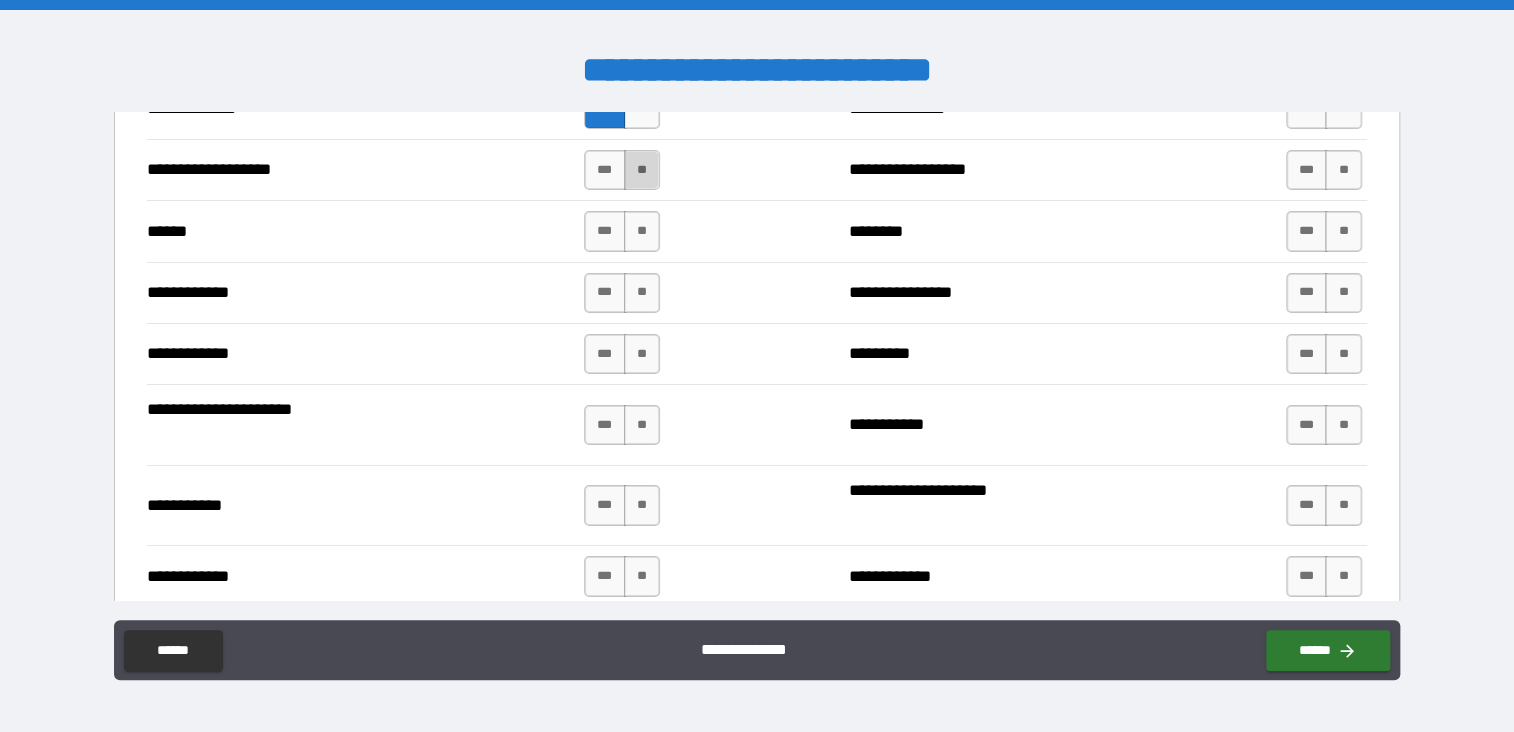click on "**" at bounding box center (642, 170) 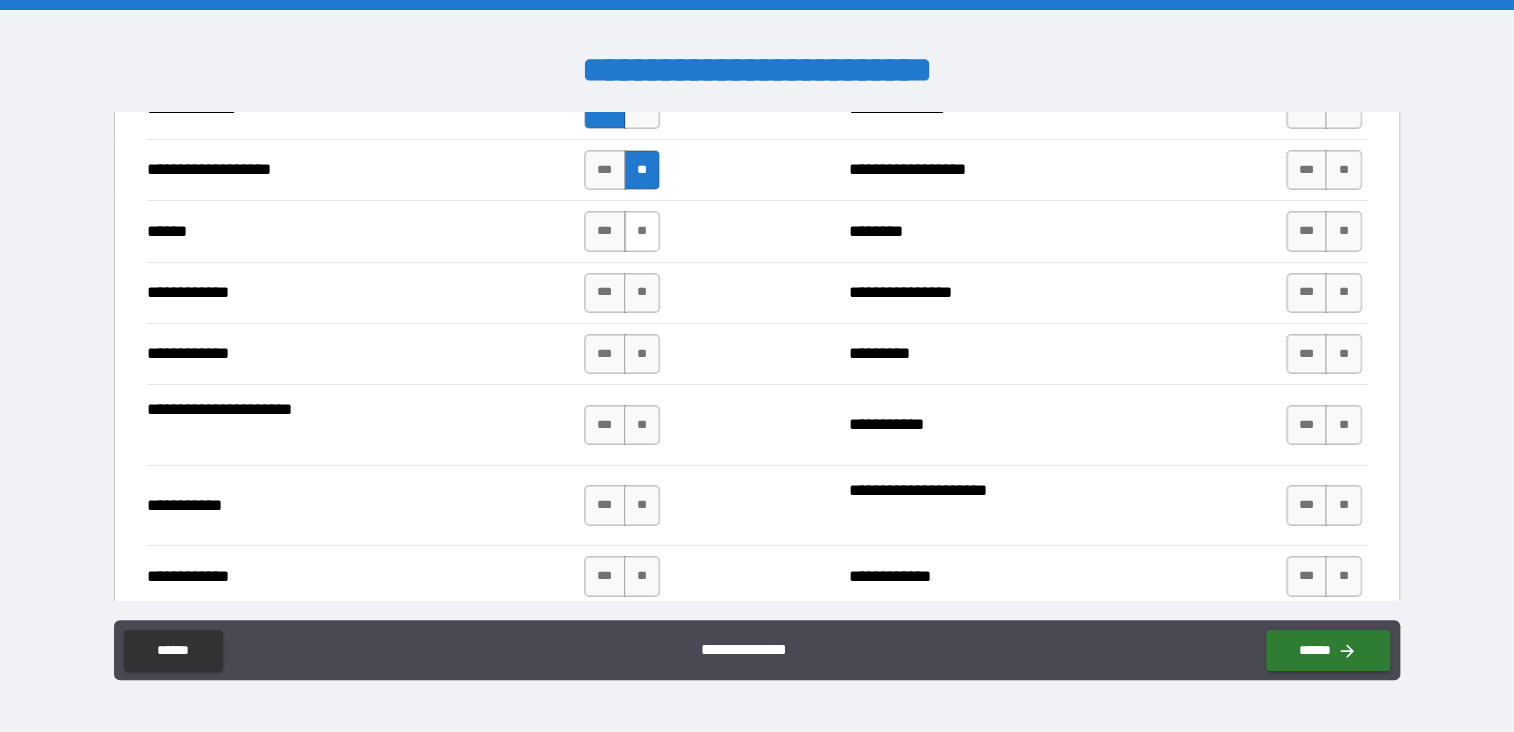 click on "**" at bounding box center [642, 231] 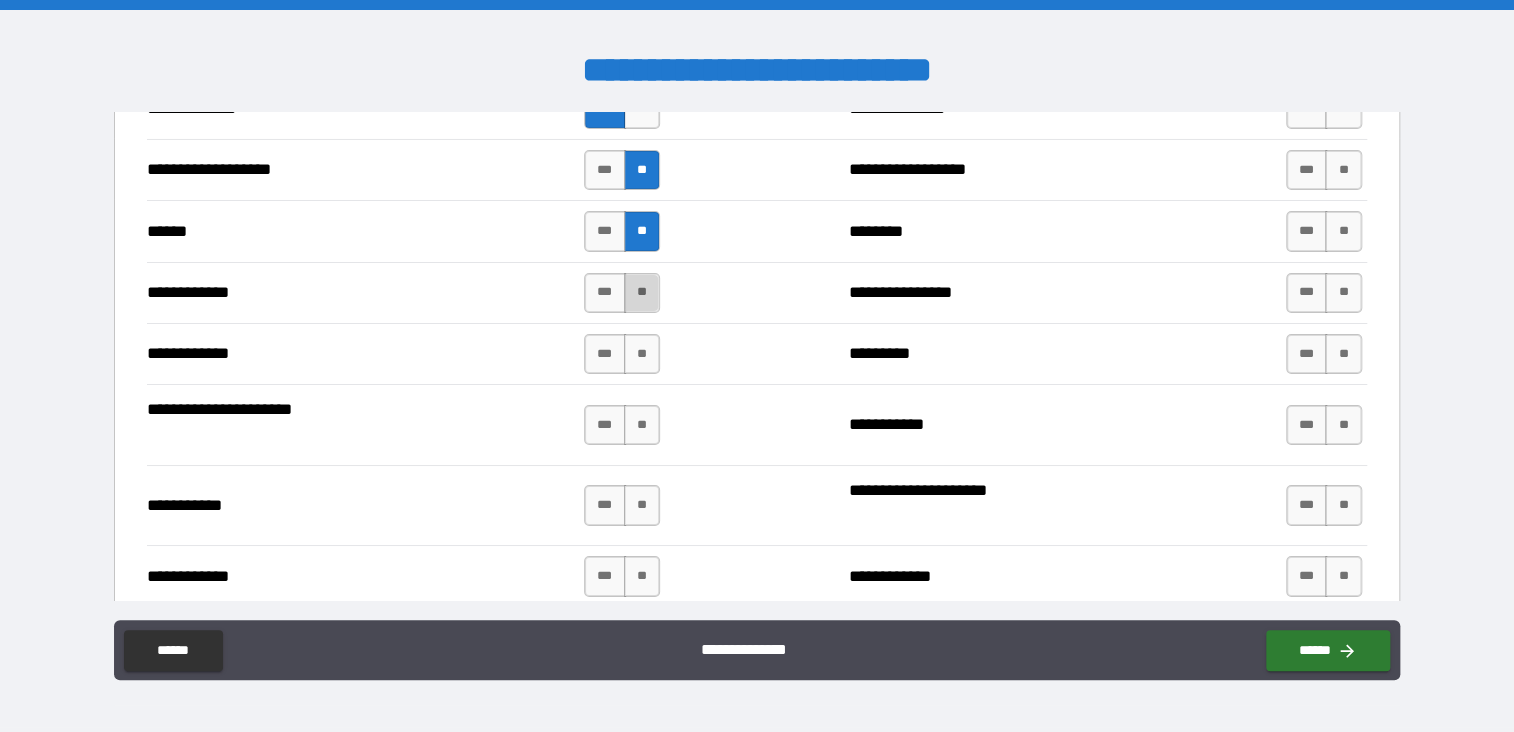 click on "**" at bounding box center [642, 293] 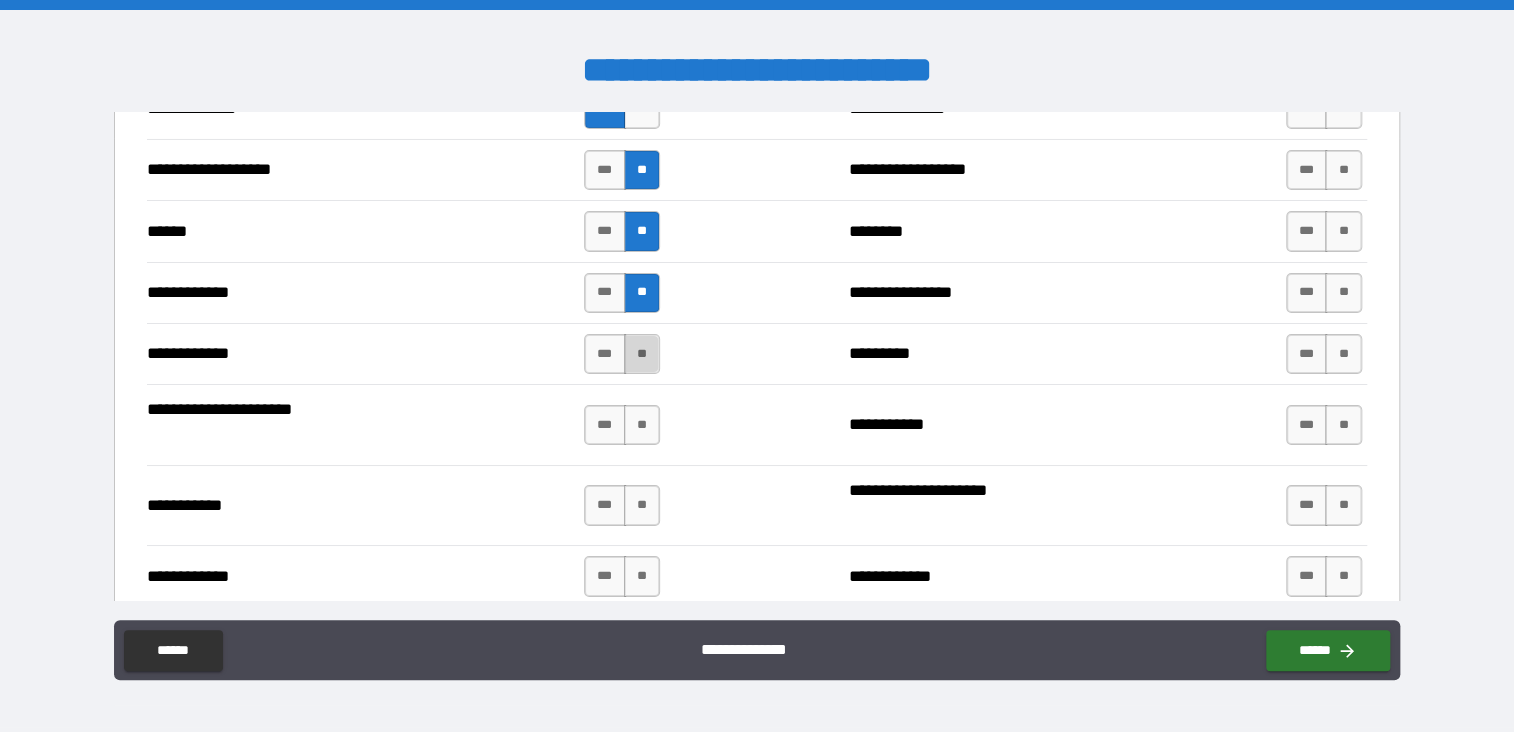 click on "**" at bounding box center [642, 354] 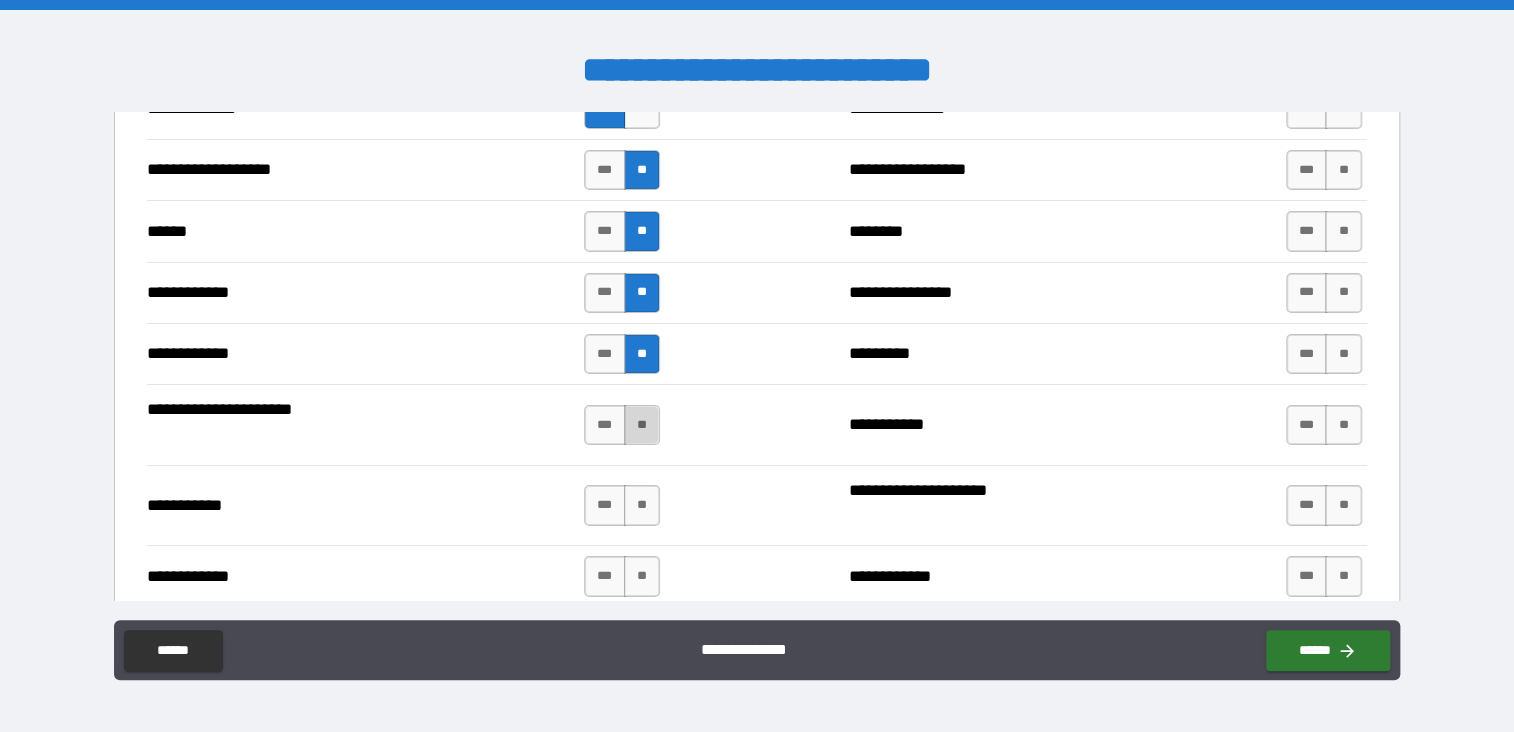 click on "**" at bounding box center [642, 425] 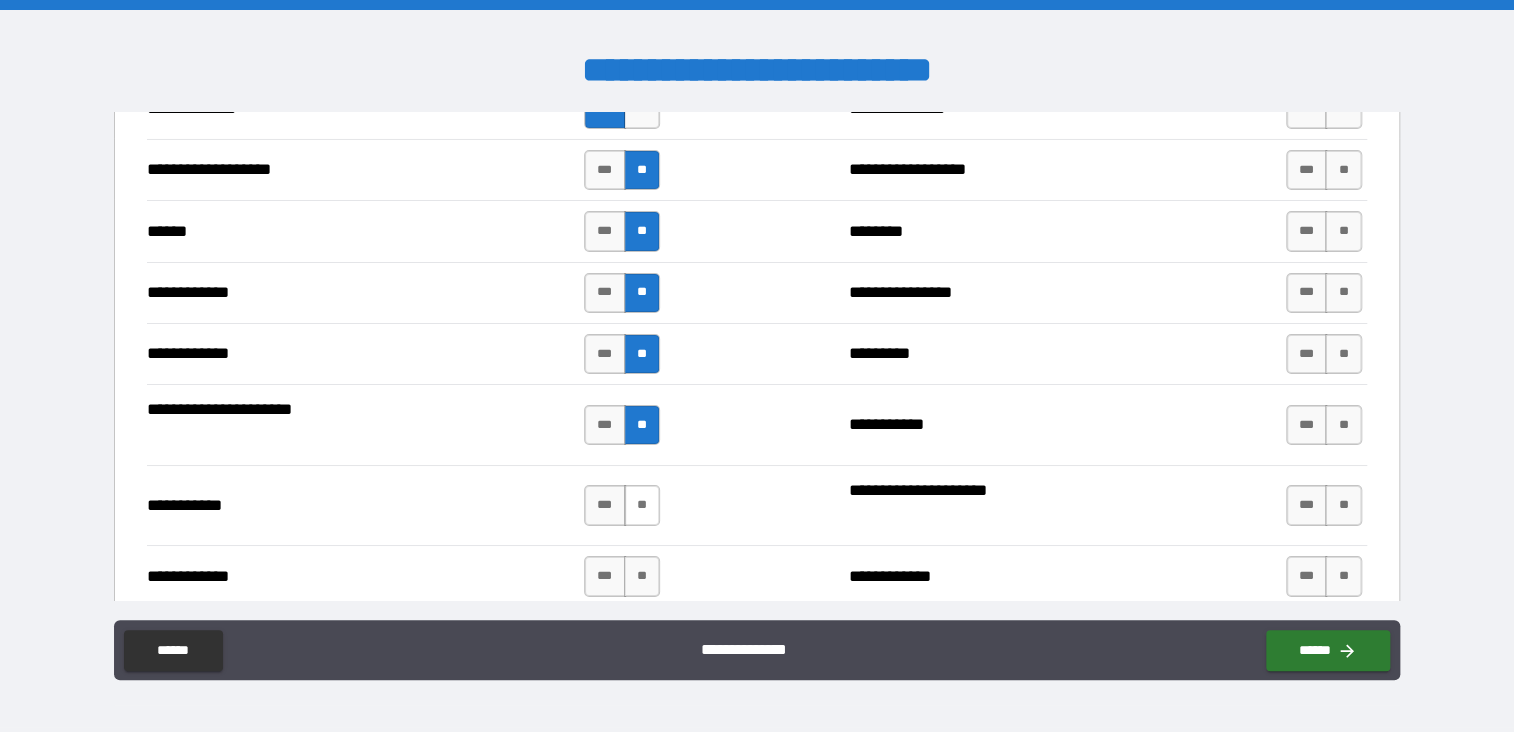 click on "**" at bounding box center [642, 505] 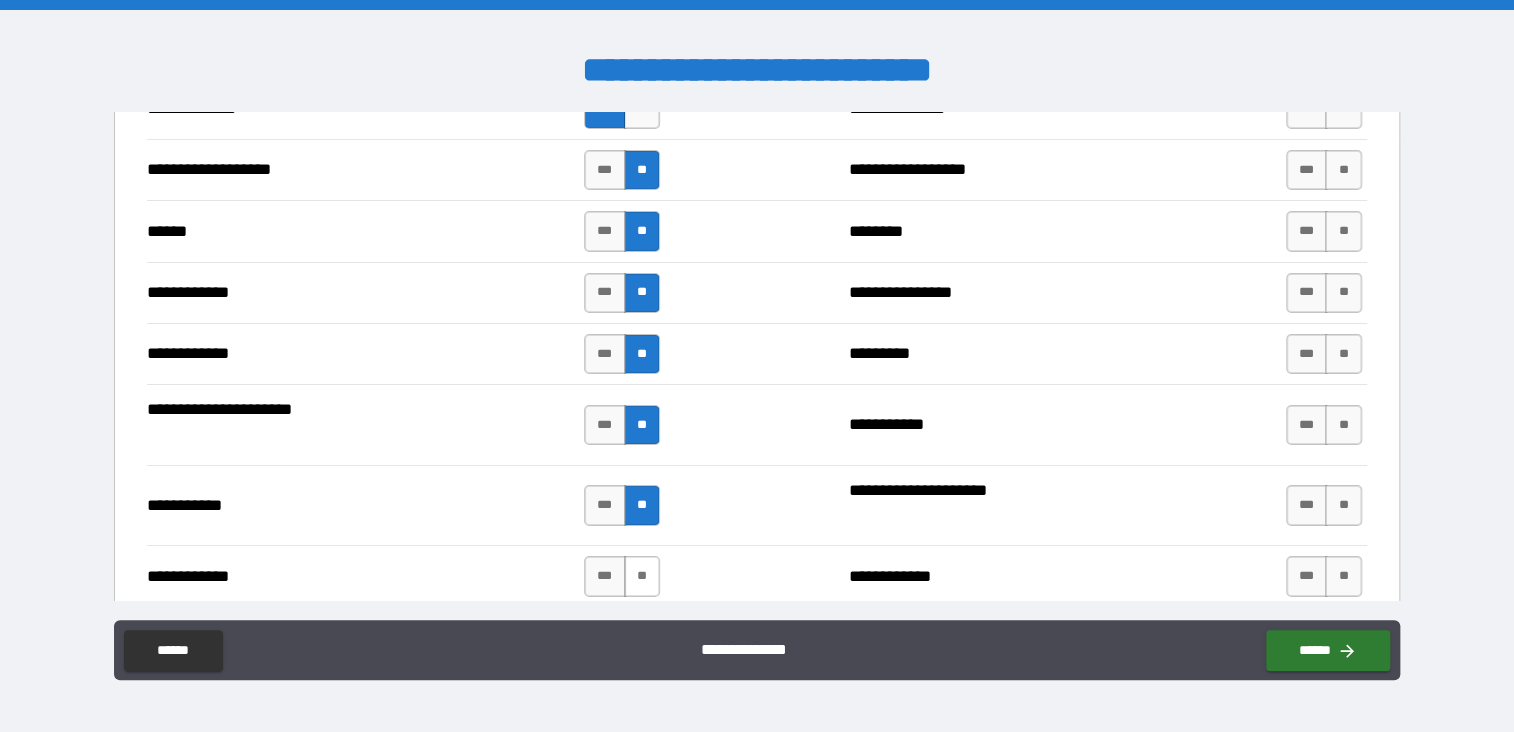 click on "**" at bounding box center (642, 576) 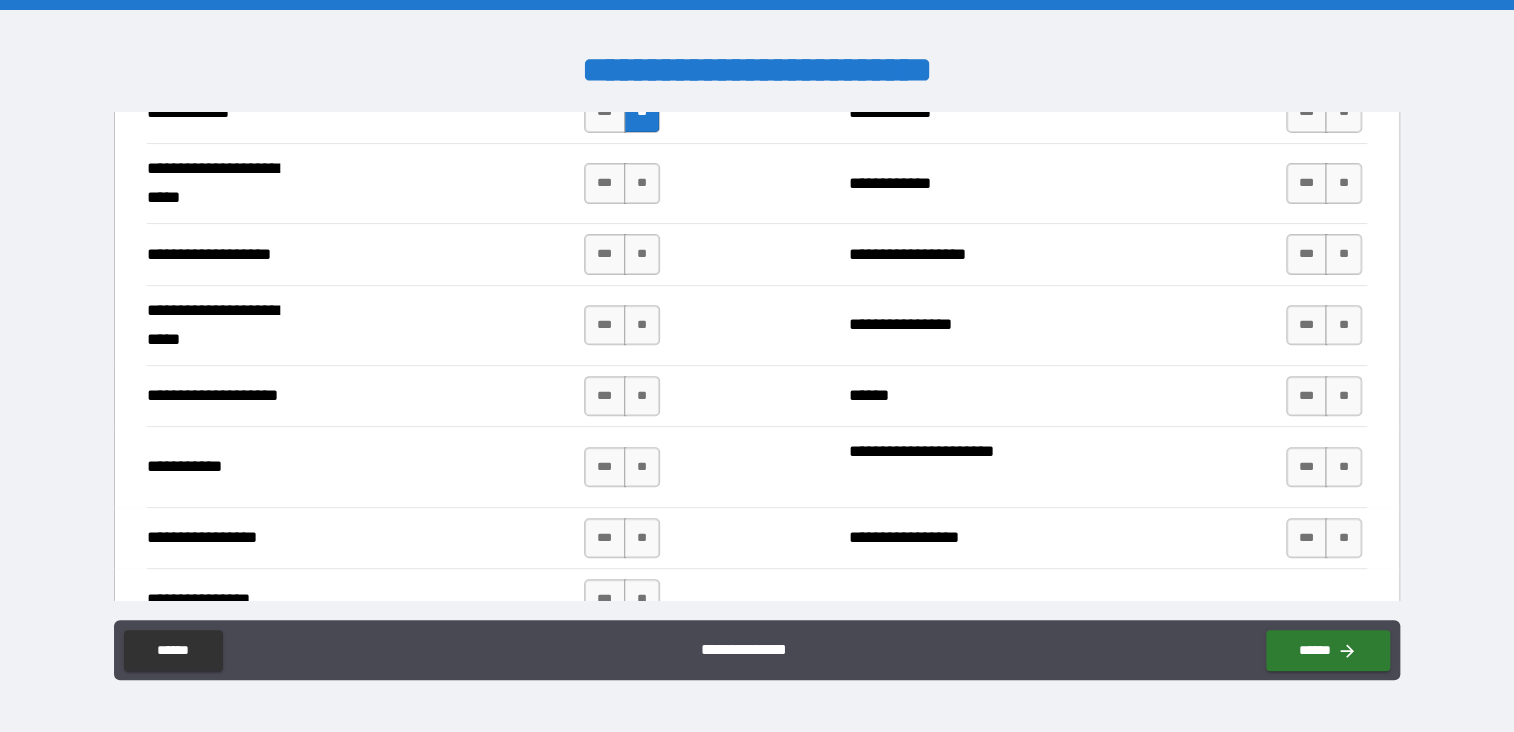 scroll, scrollTop: 4100, scrollLeft: 0, axis: vertical 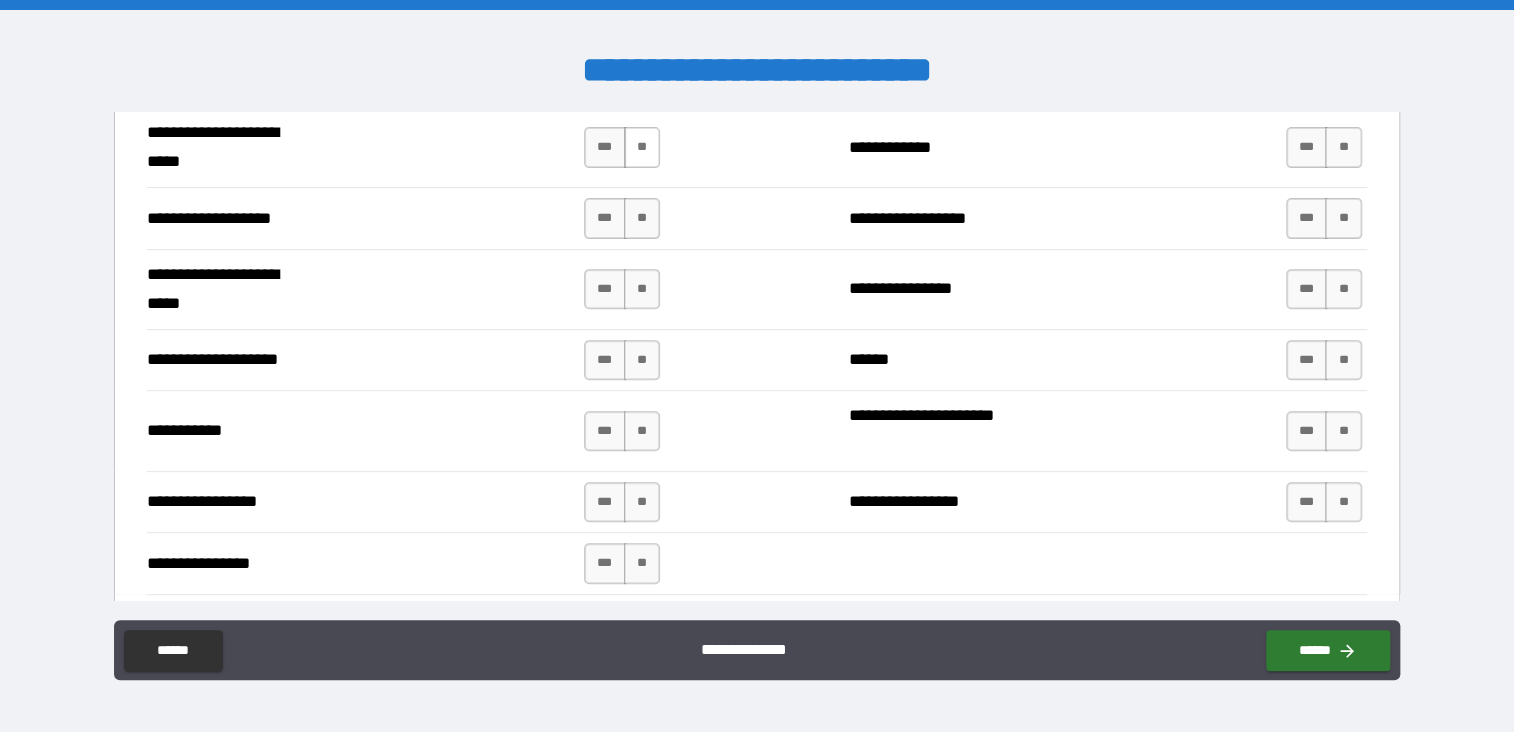 click on "**" at bounding box center (642, 147) 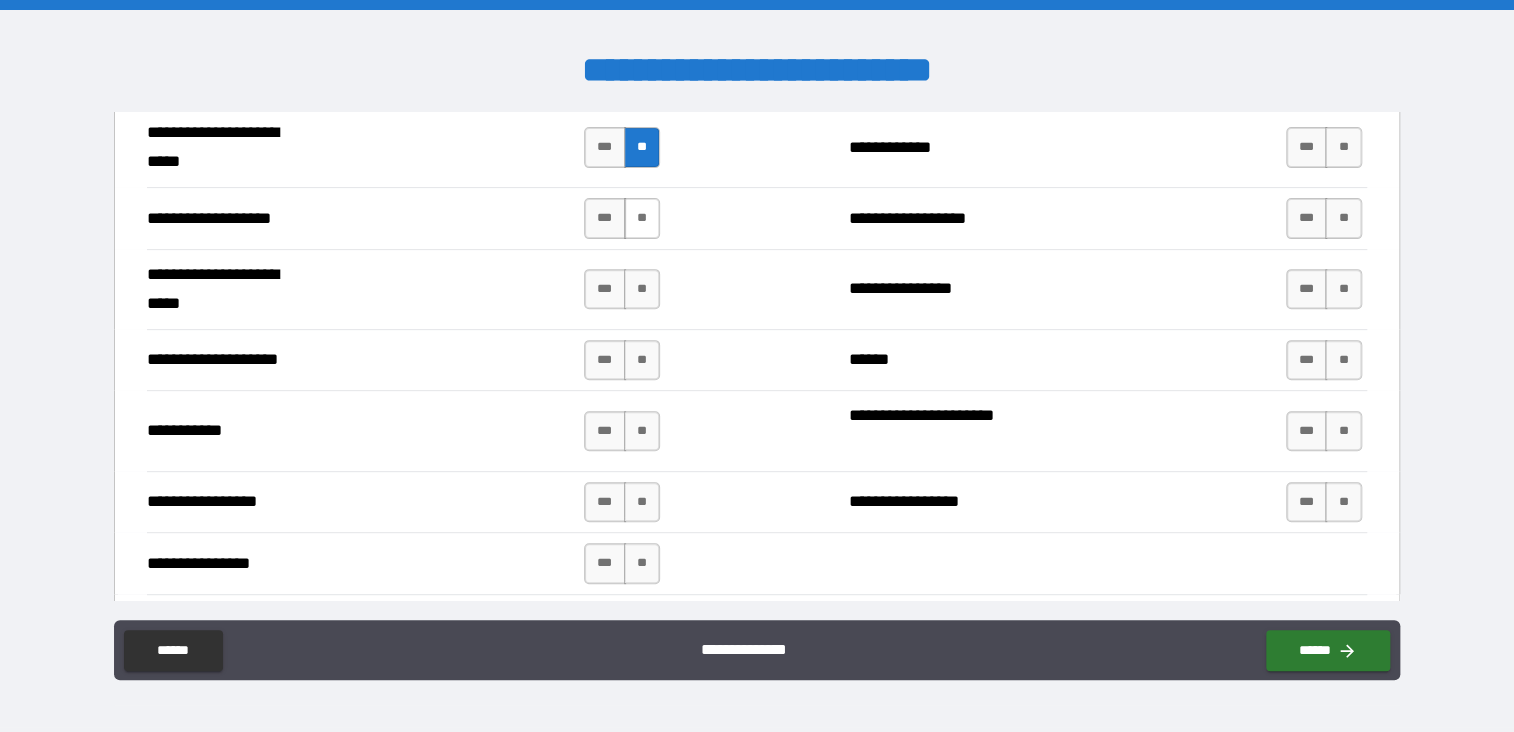 click on "**" at bounding box center (642, 218) 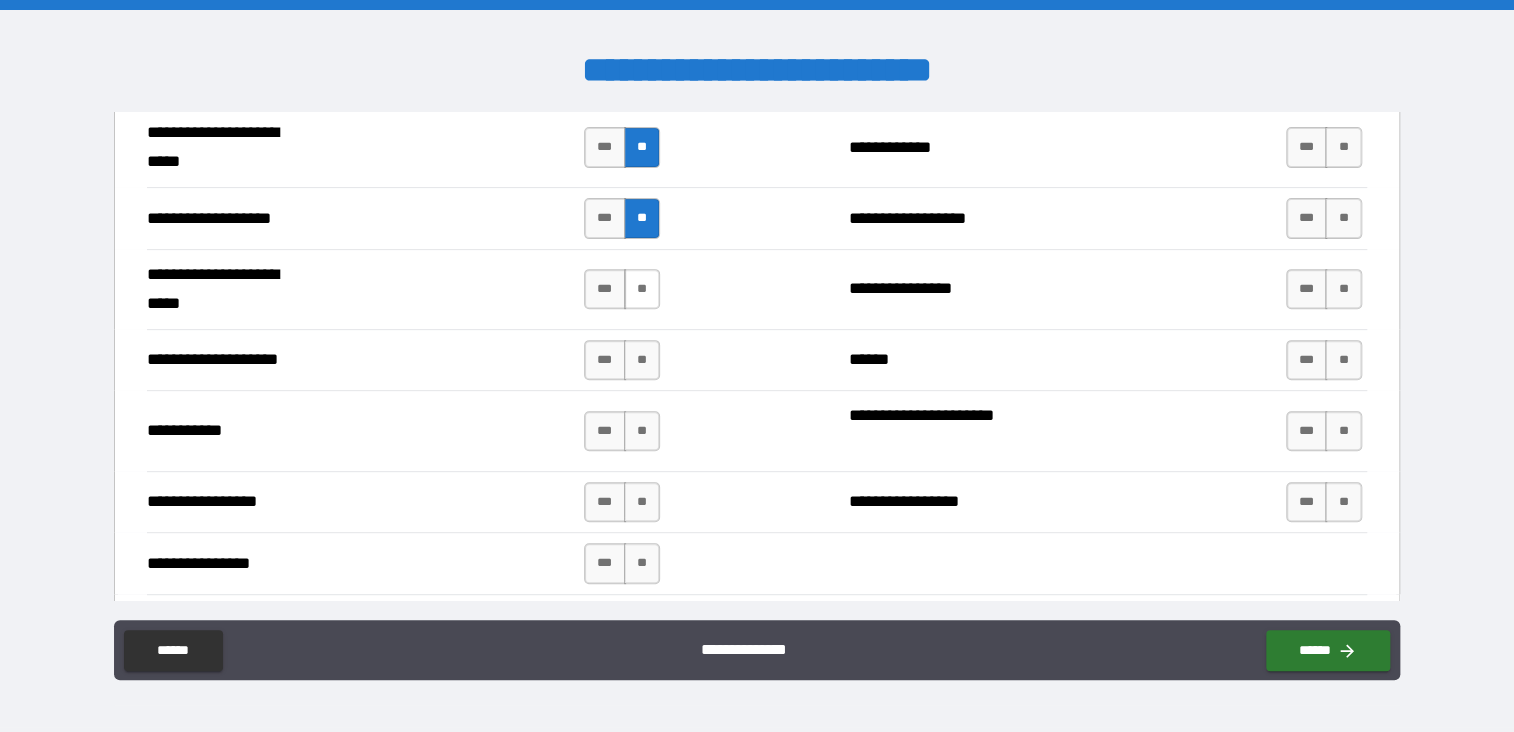 click on "**" at bounding box center [642, 289] 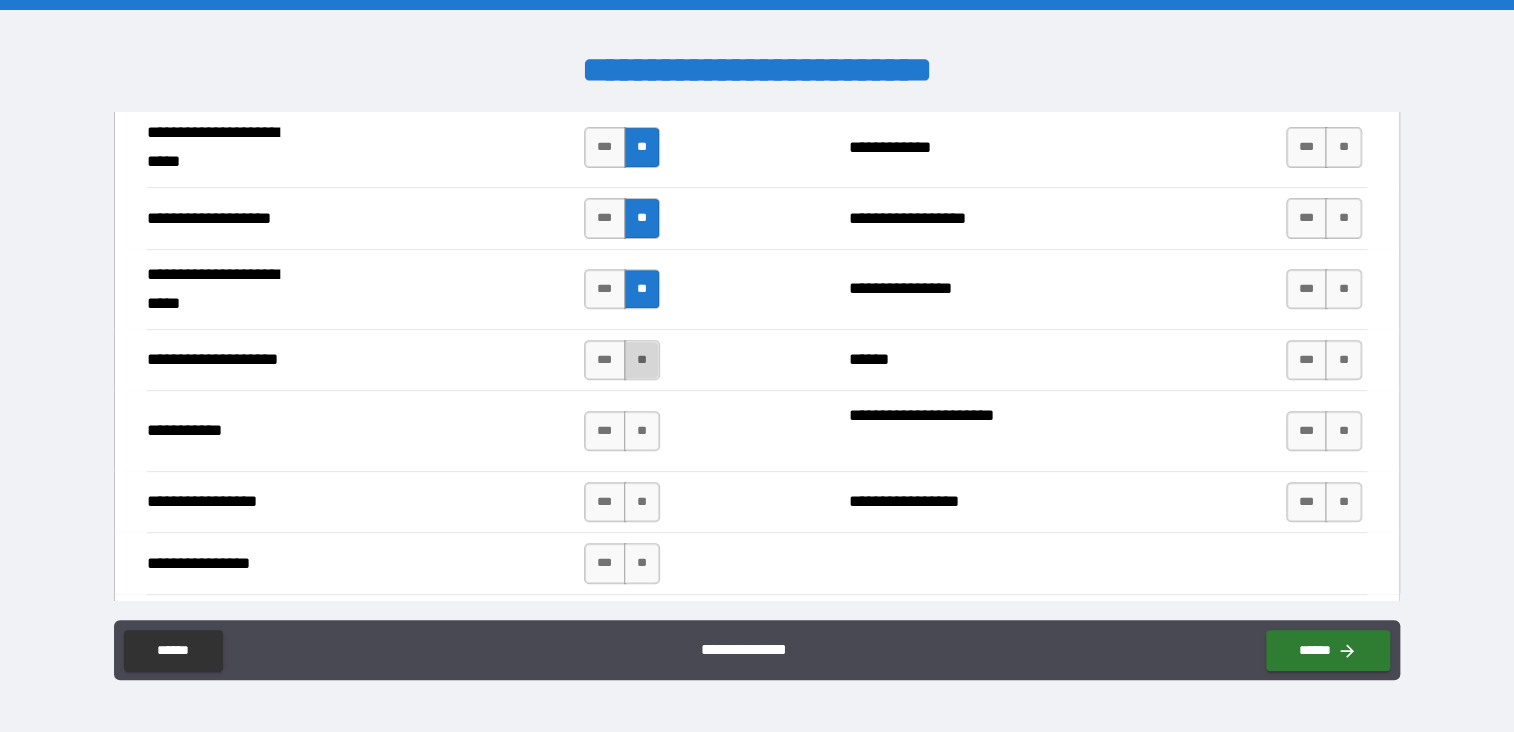 click on "**" at bounding box center [642, 360] 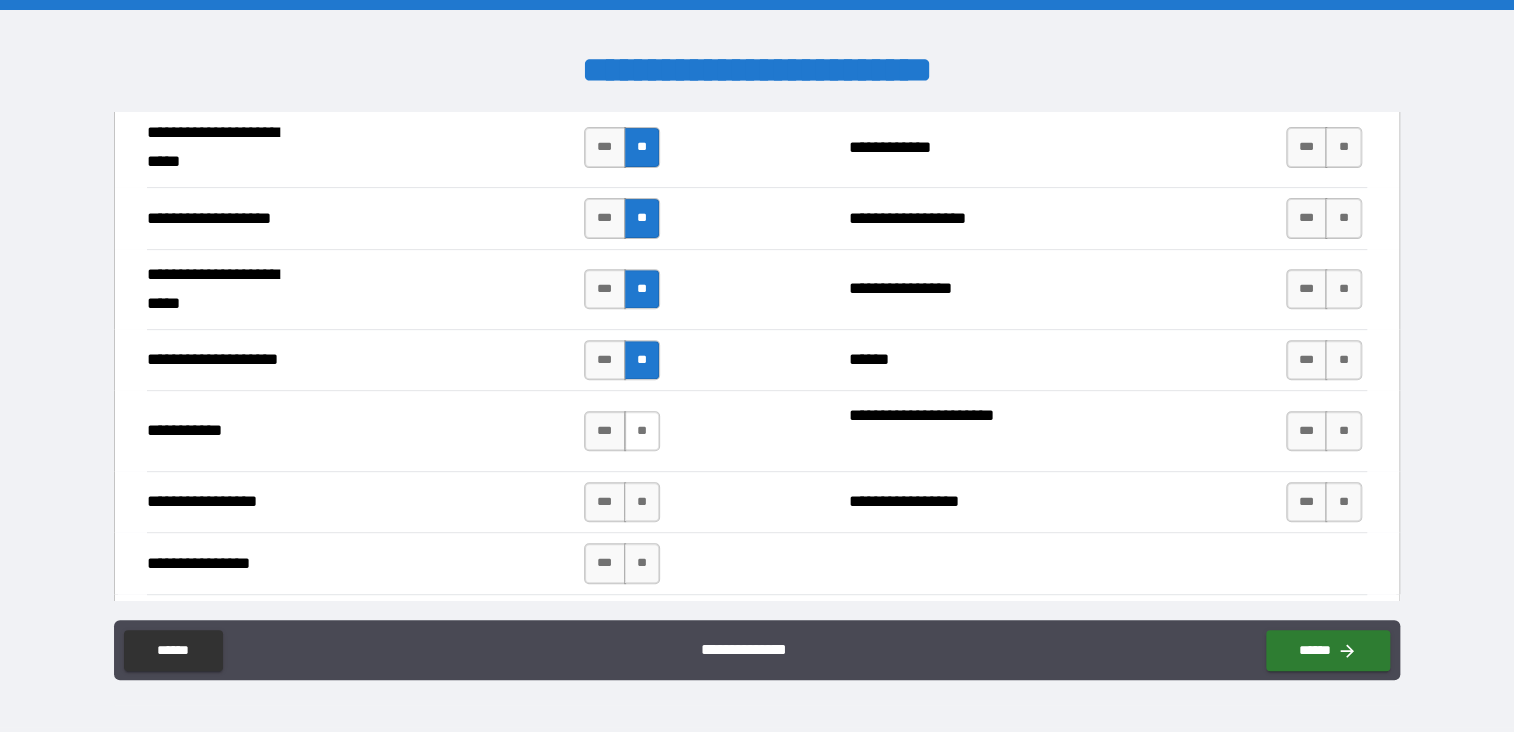 click on "**" at bounding box center (642, 431) 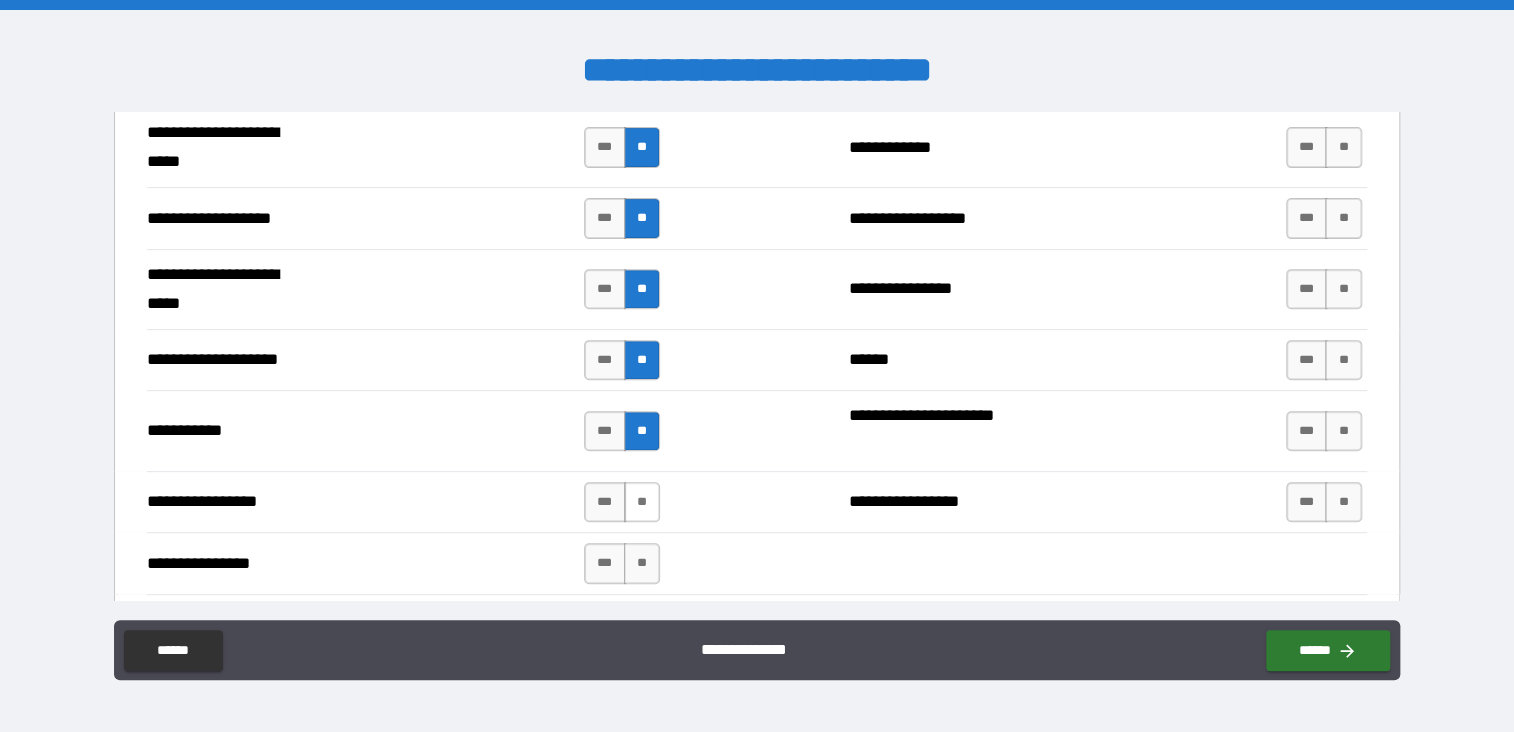 click on "**" at bounding box center [642, 502] 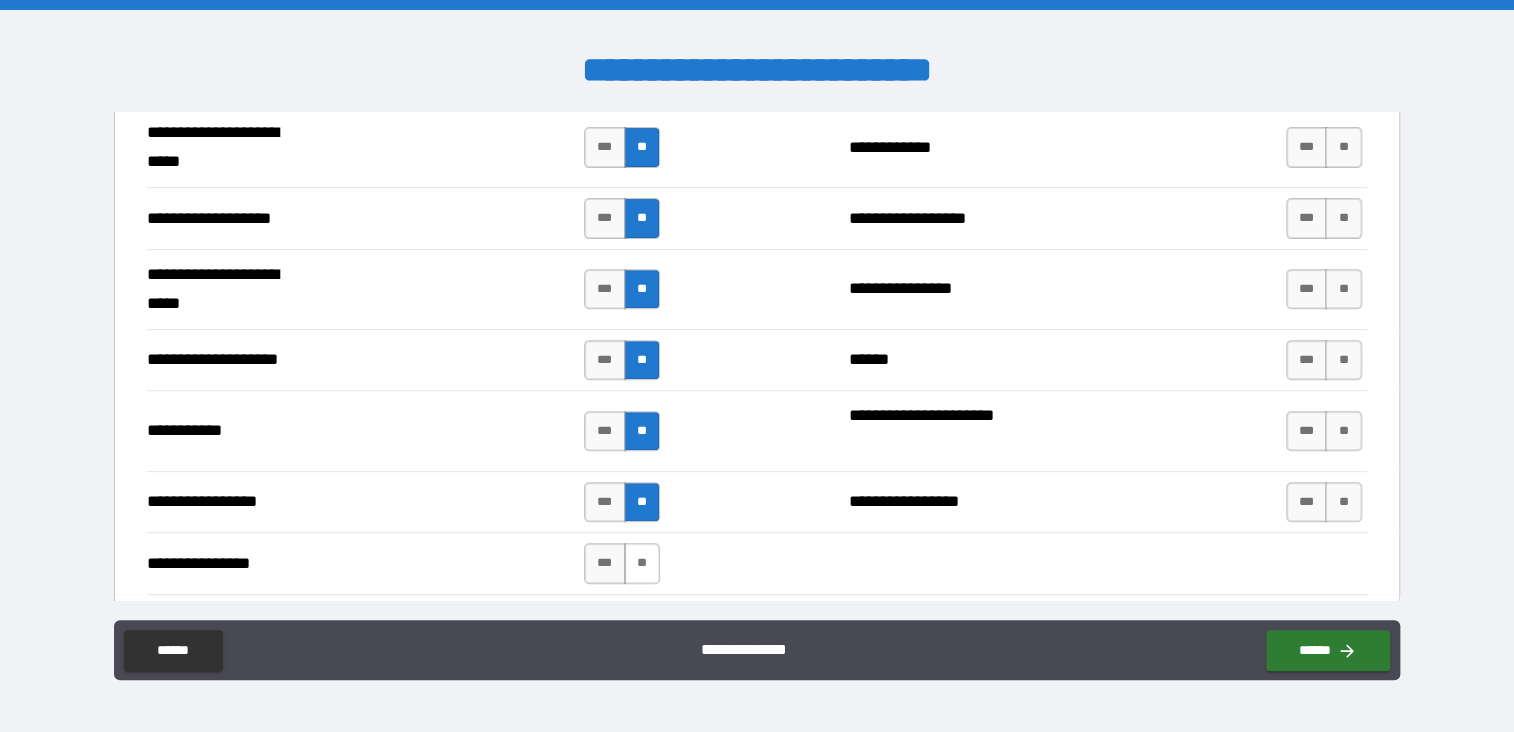 click on "**" at bounding box center [642, 563] 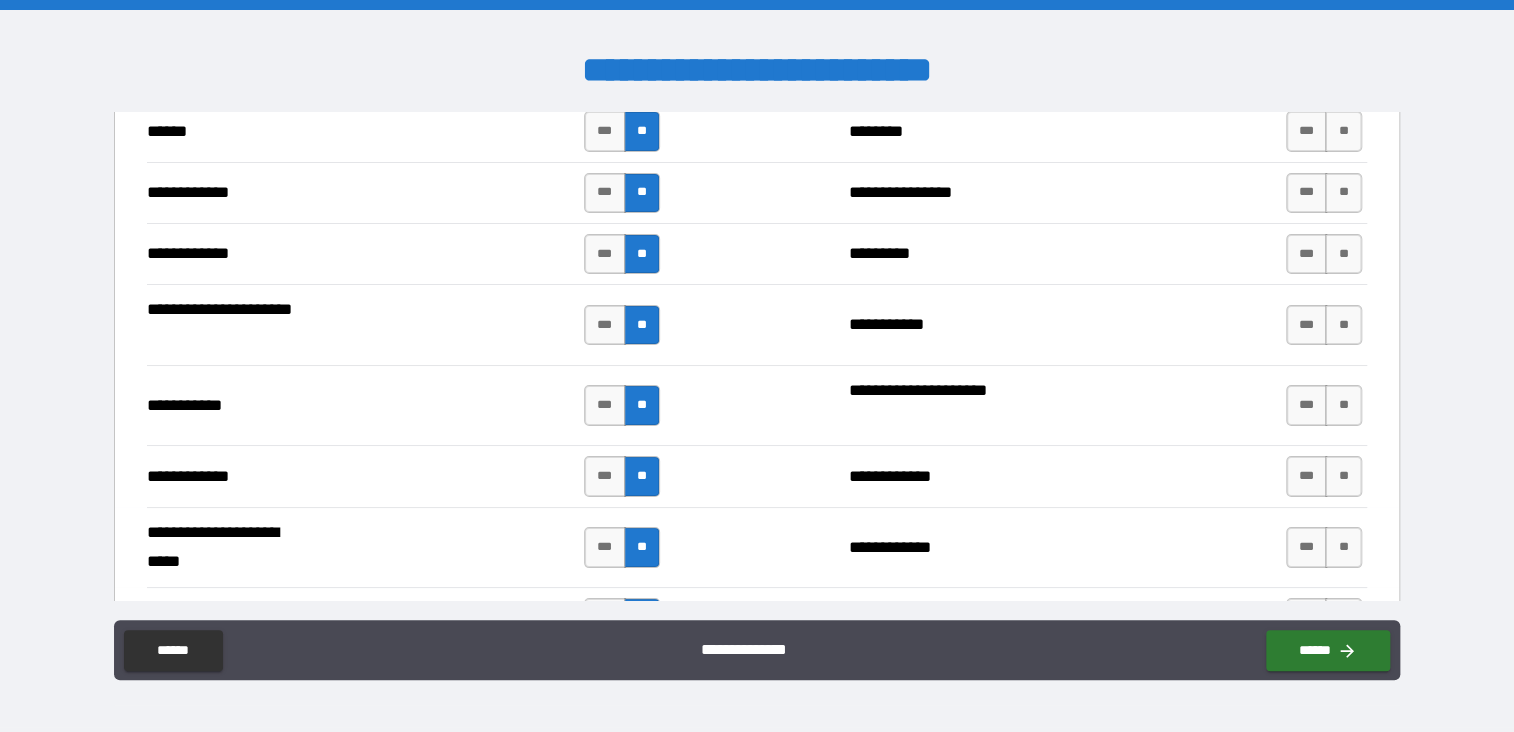 scroll, scrollTop: 3100, scrollLeft: 0, axis: vertical 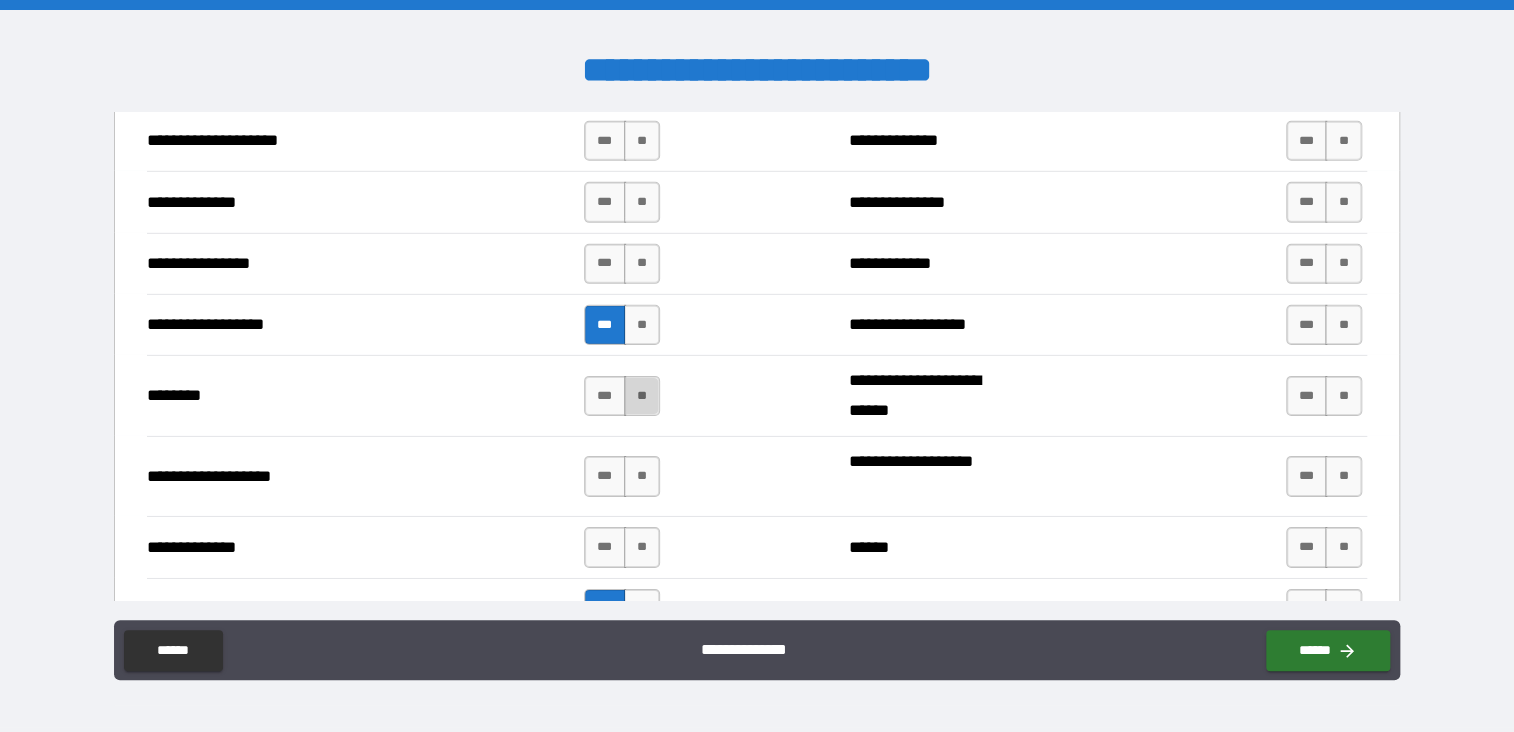 click on "**" at bounding box center [642, 396] 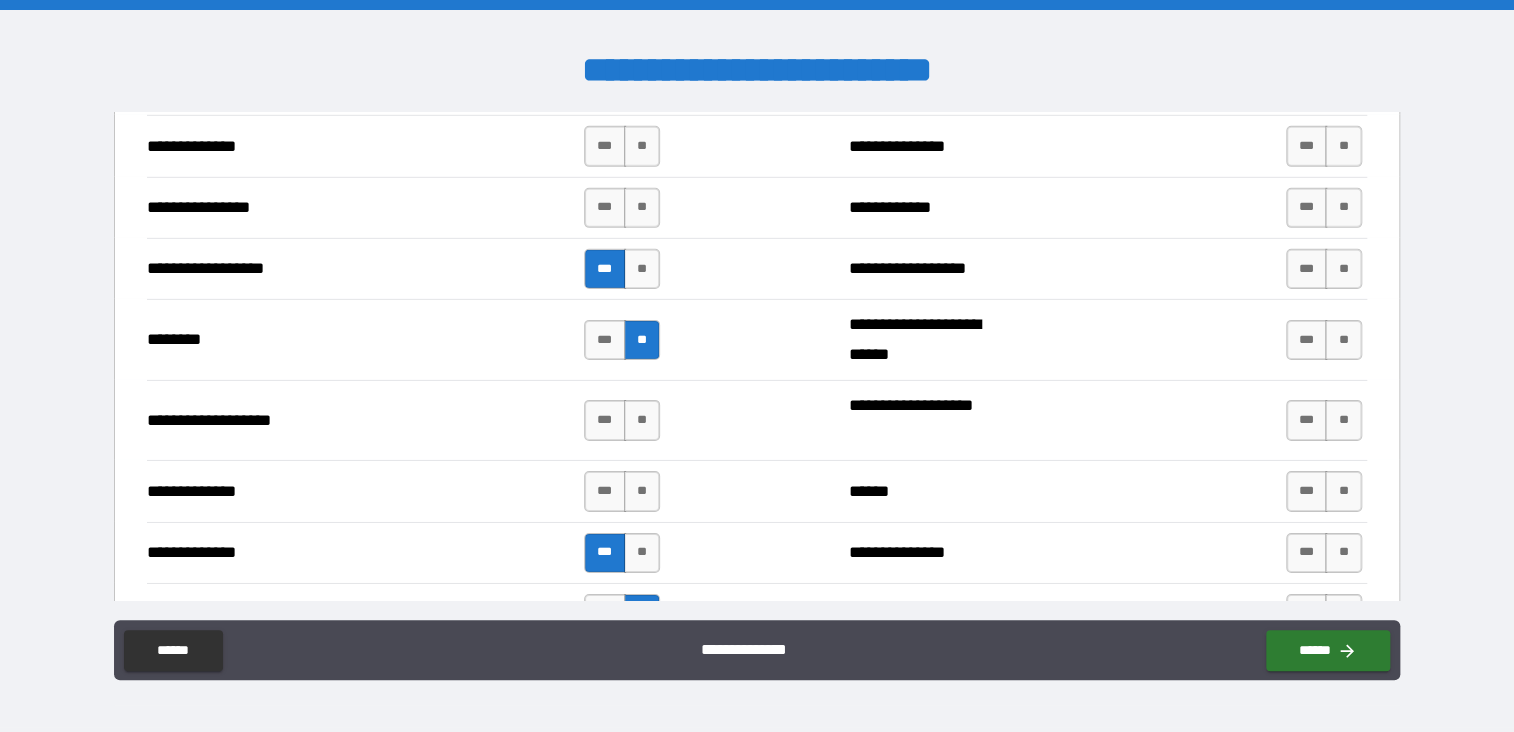 scroll, scrollTop: 3200, scrollLeft: 0, axis: vertical 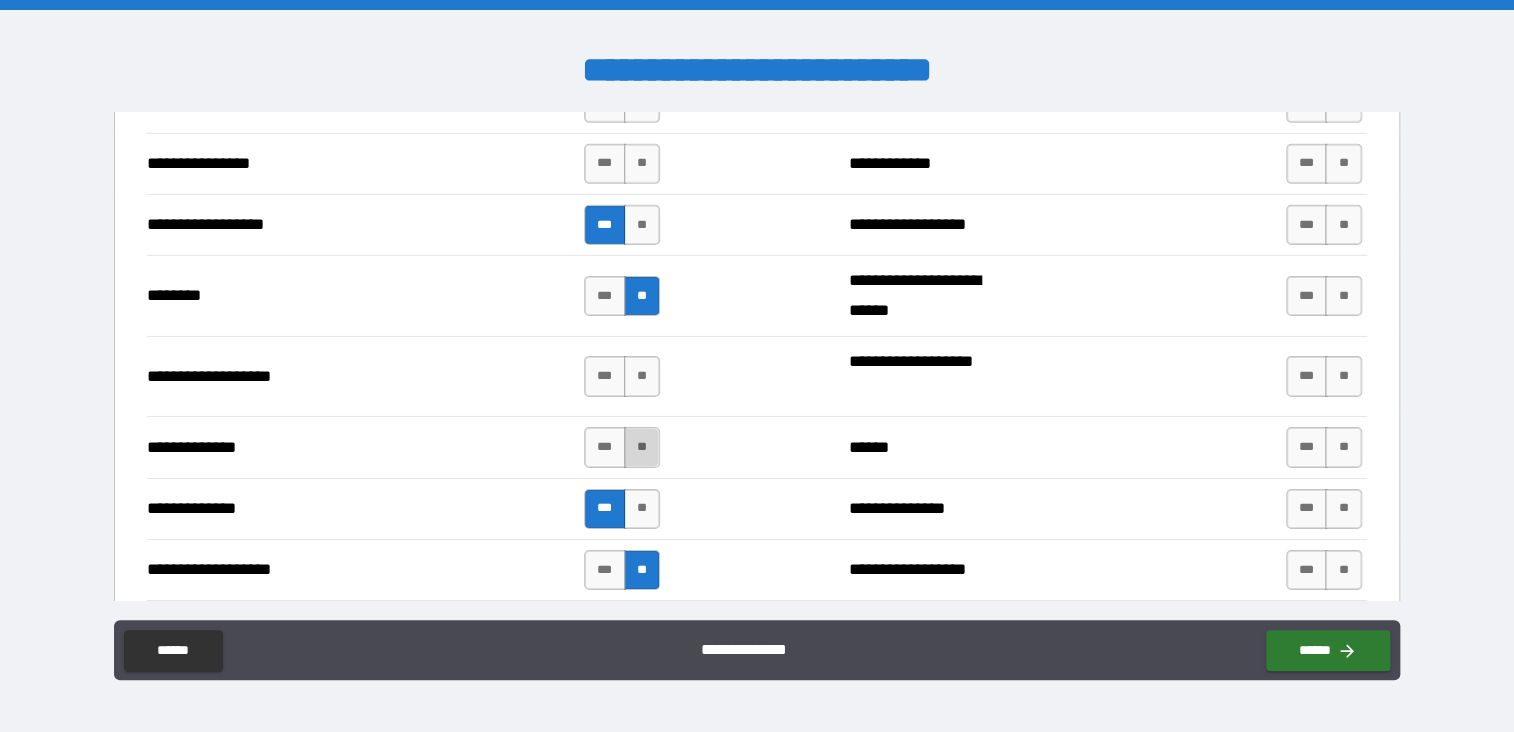 click on "**" at bounding box center [642, 447] 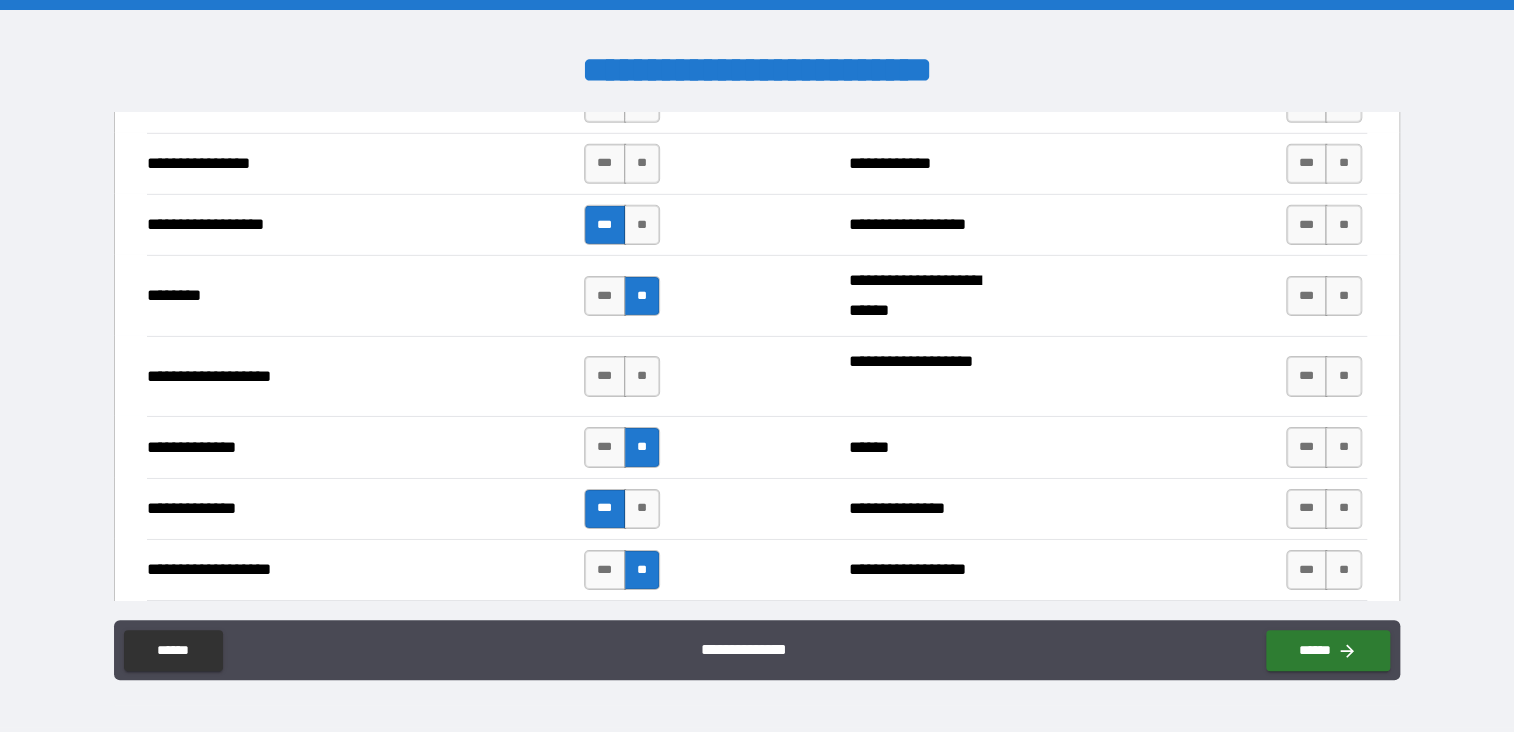 scroll, scrollTop: 3100, scrollLeft: 0, axis: vertical 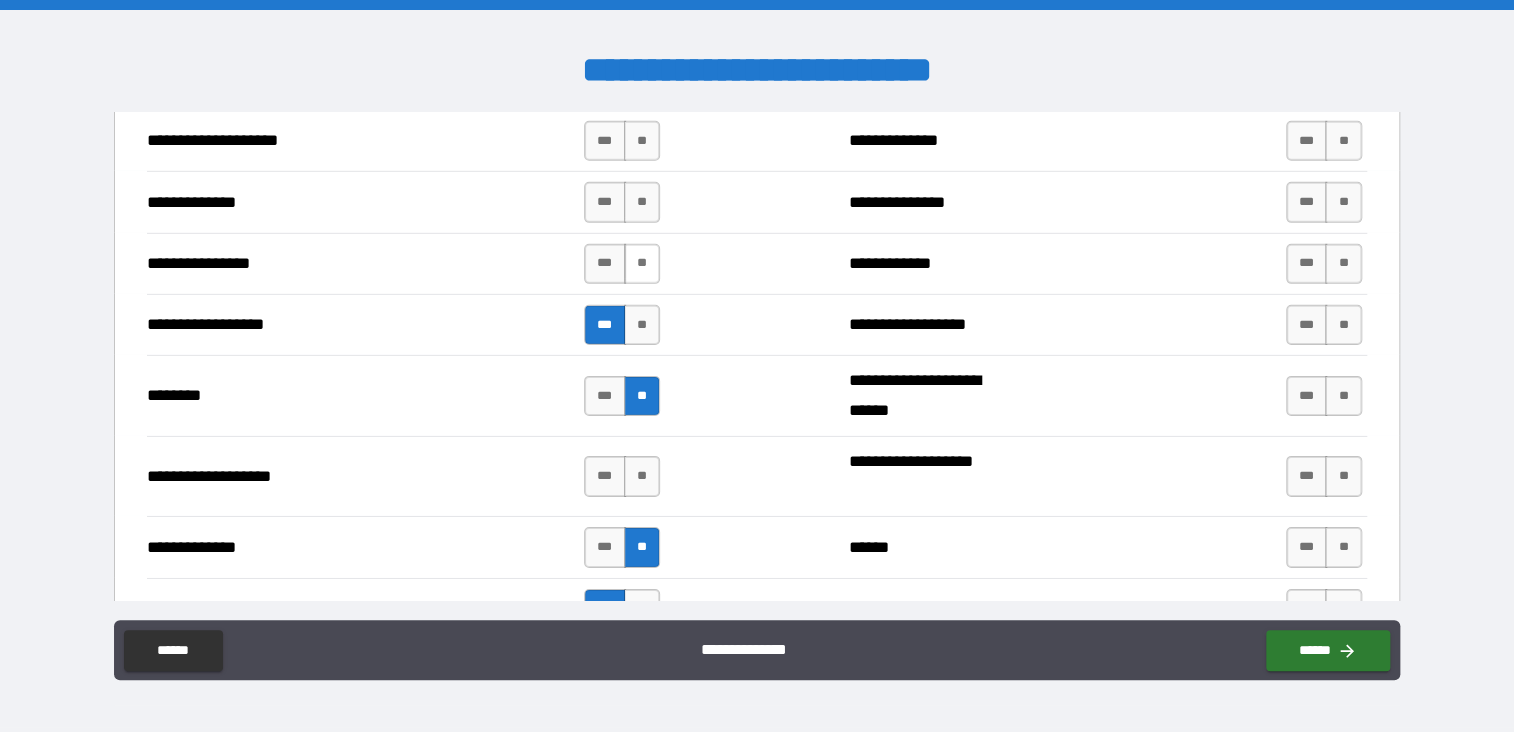 click on "**" at bounding box center (642, 264) 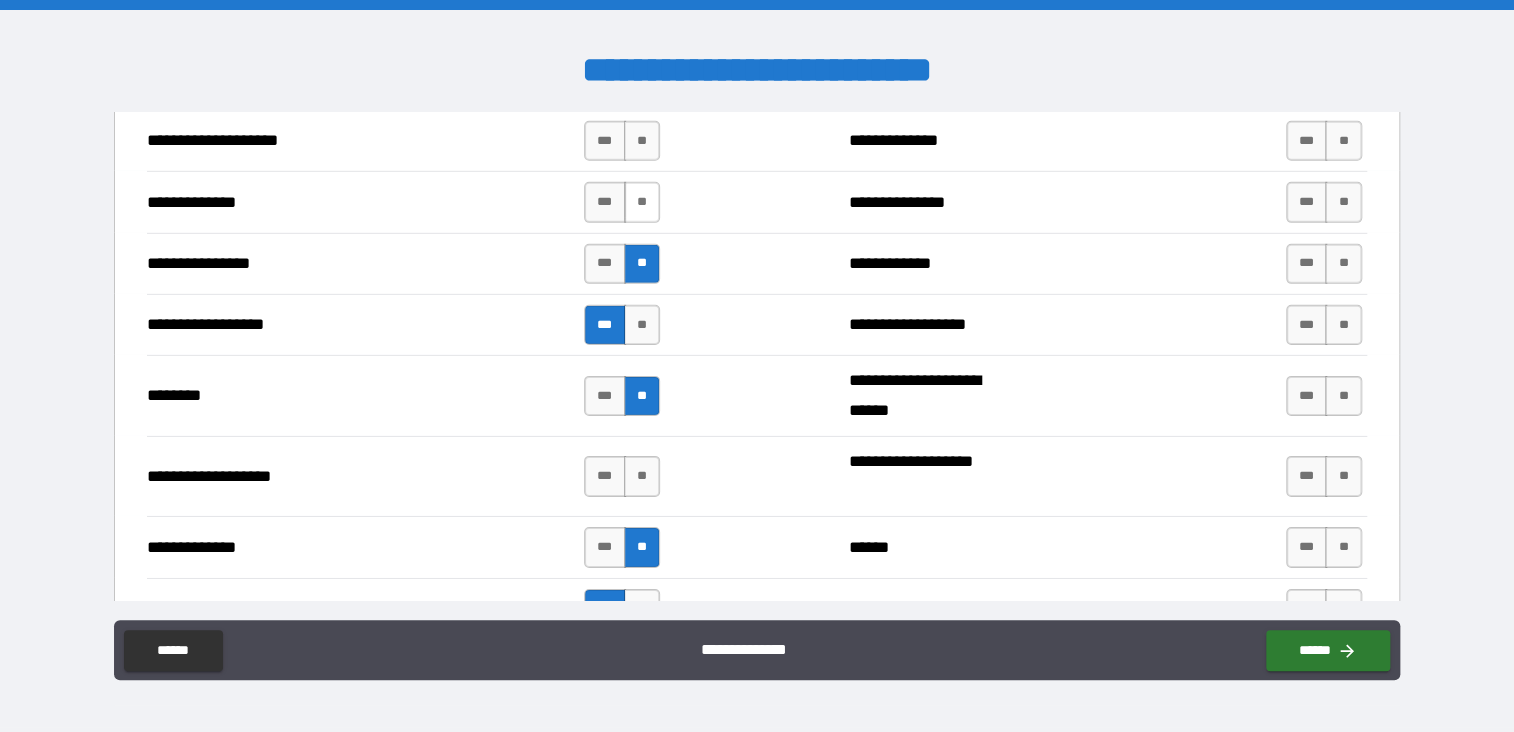 click on "**" at bounding box center [642, 202] 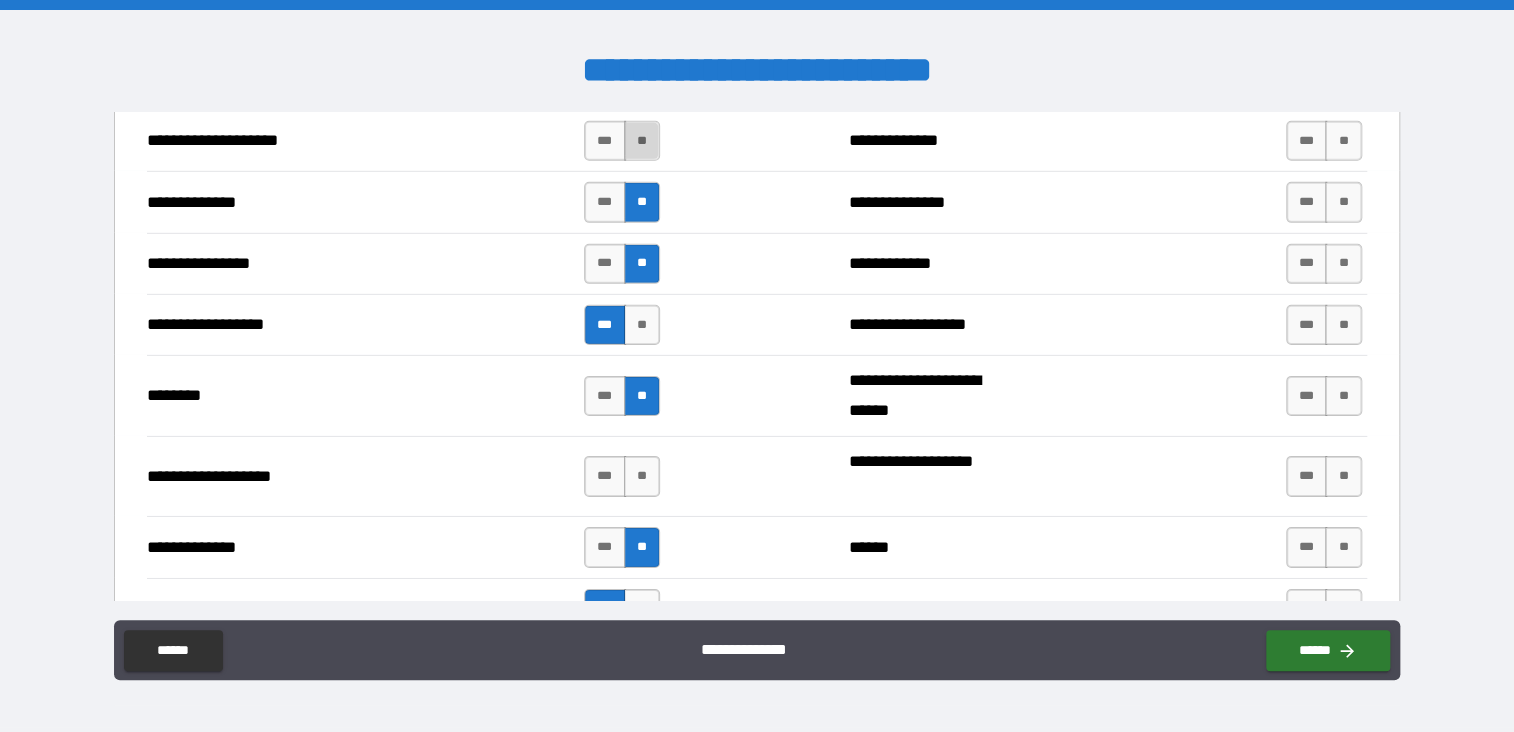 click on "**" at bounding box center (642, 141) 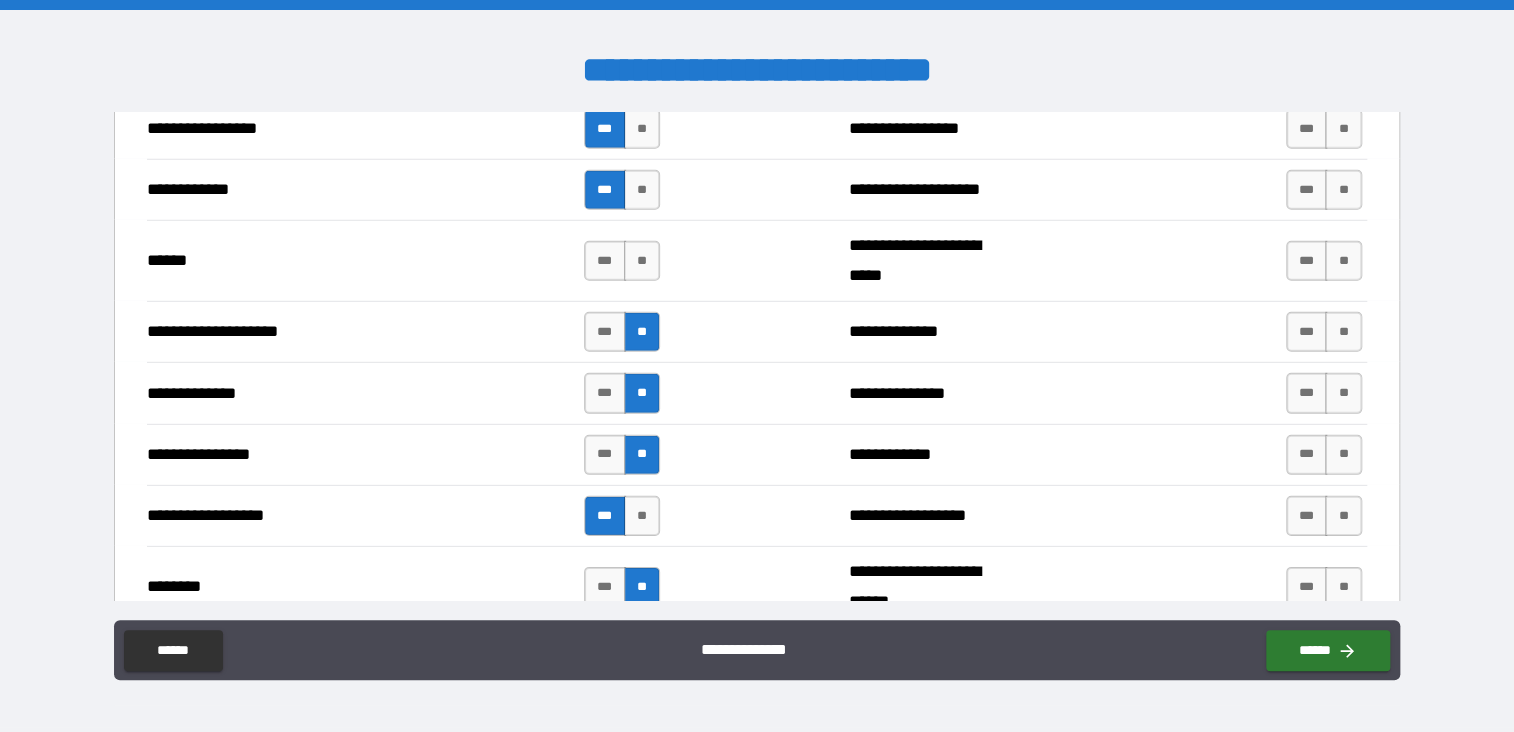 scroll, scrollTop: 2700, scrollLeft: 0, axis: vertical 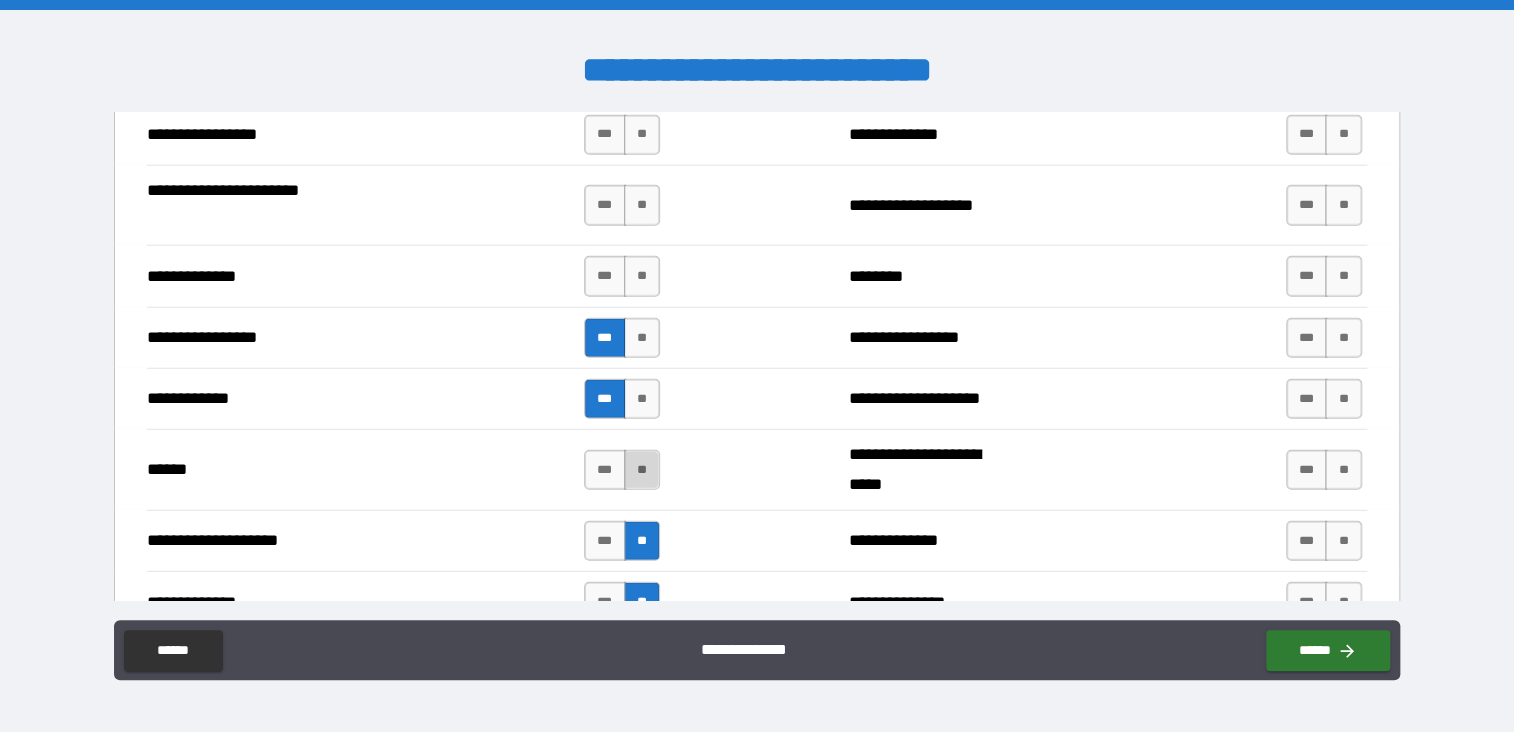 click on "**" at bounding box center (642, 470) 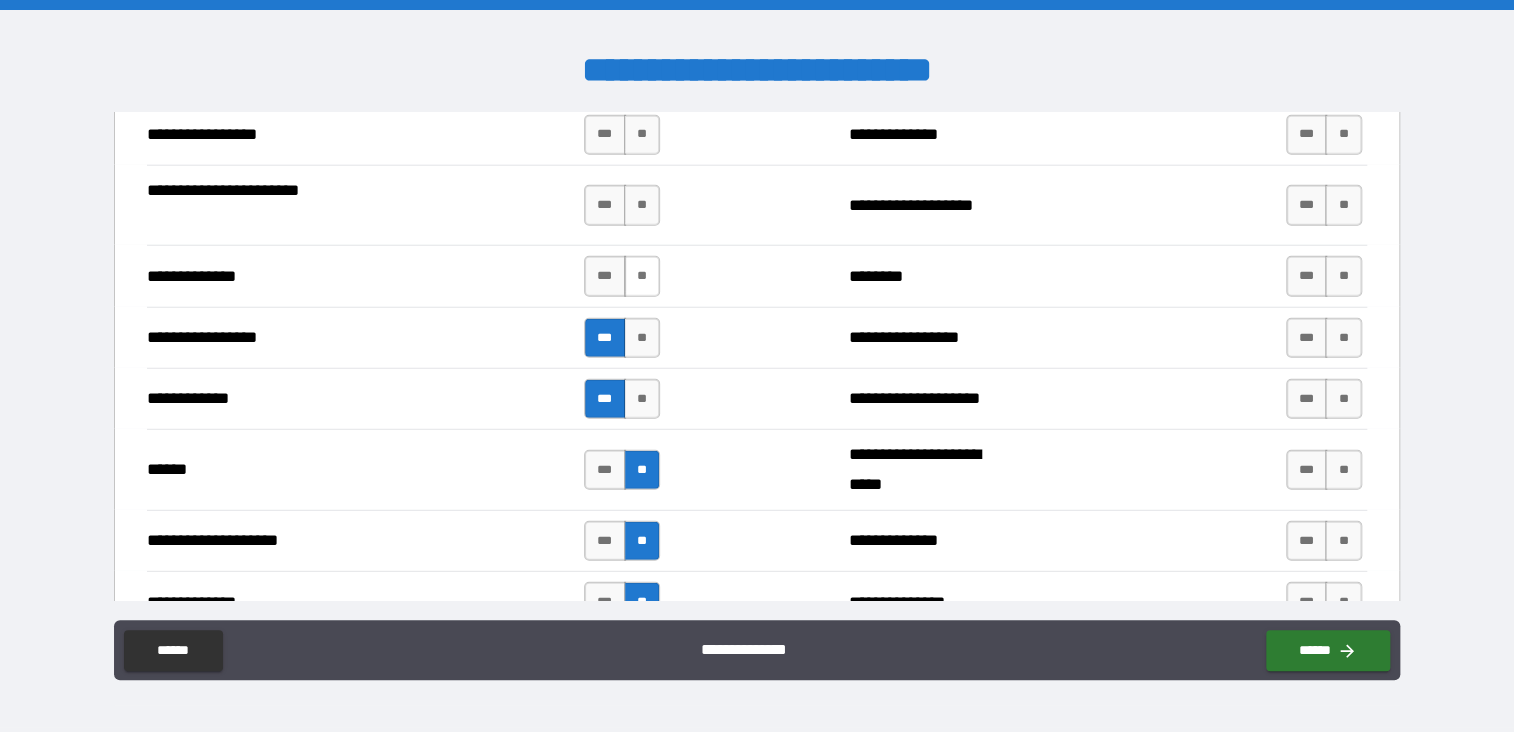 click on "**" at bounding box center [642, 276] 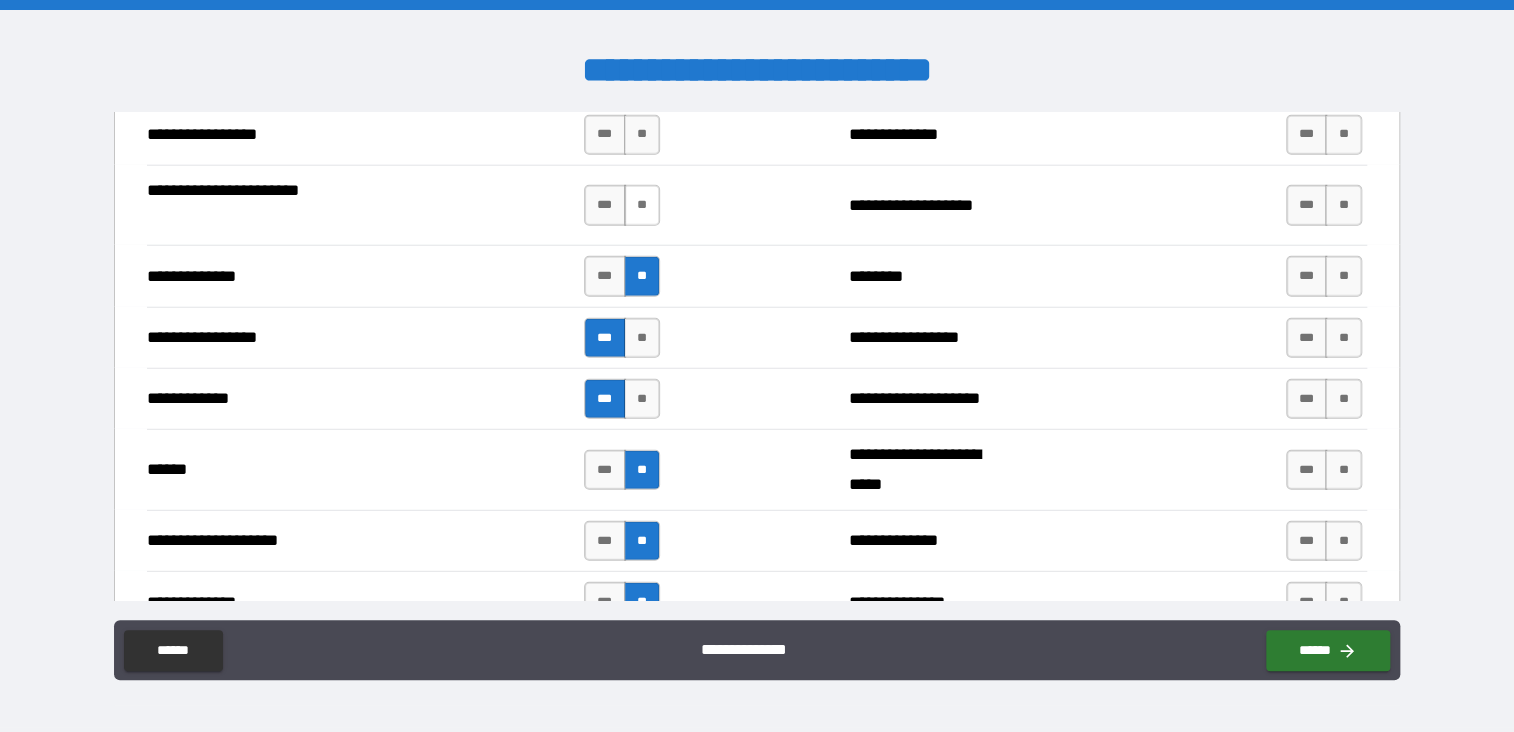 click on "**" at bounding box center (642, 205) 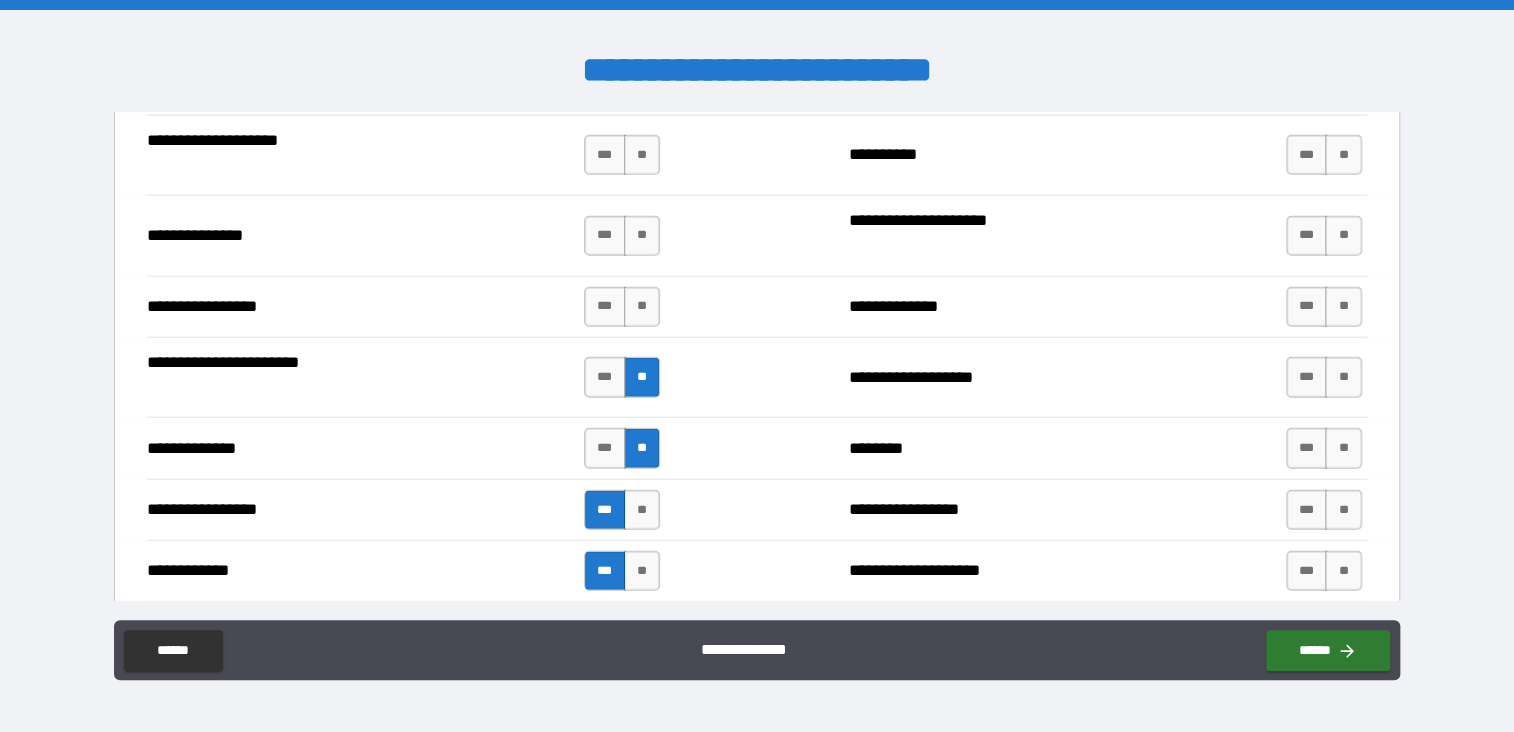 scroll, scrollTop: 2500, scrollLeft: 0, axis: vertical 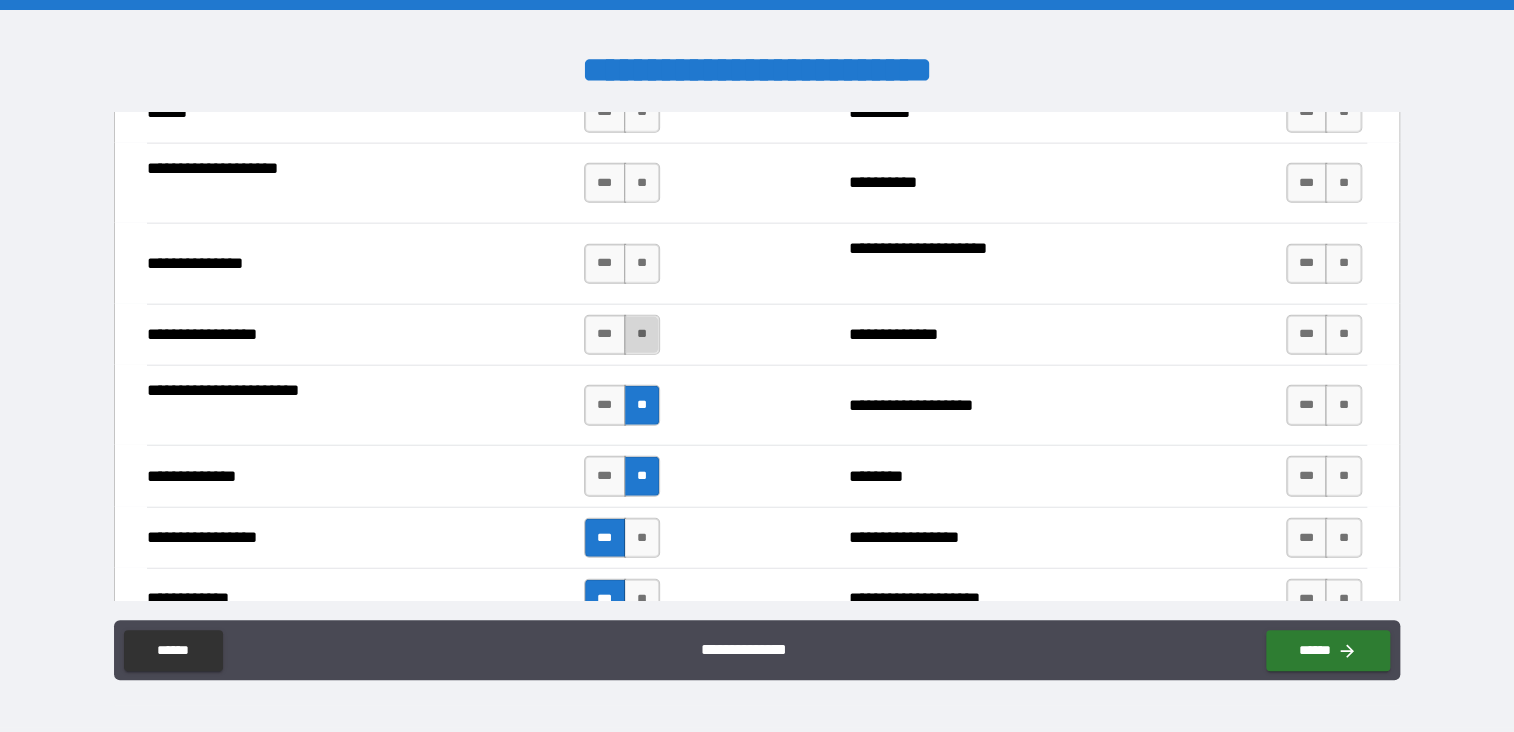 click on "**" at bounding box center (642, 335) 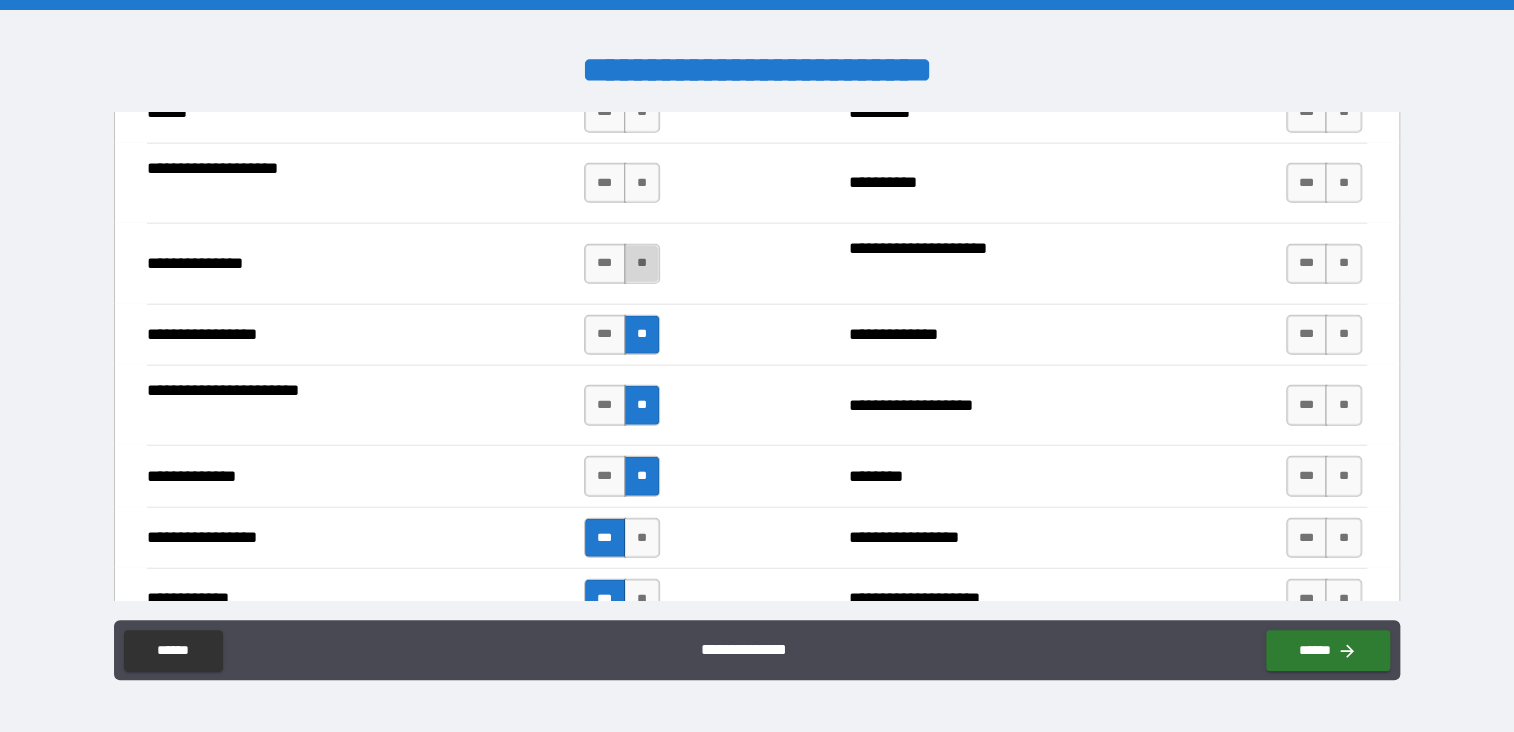 click on "**" at bounding box center (642, 264) 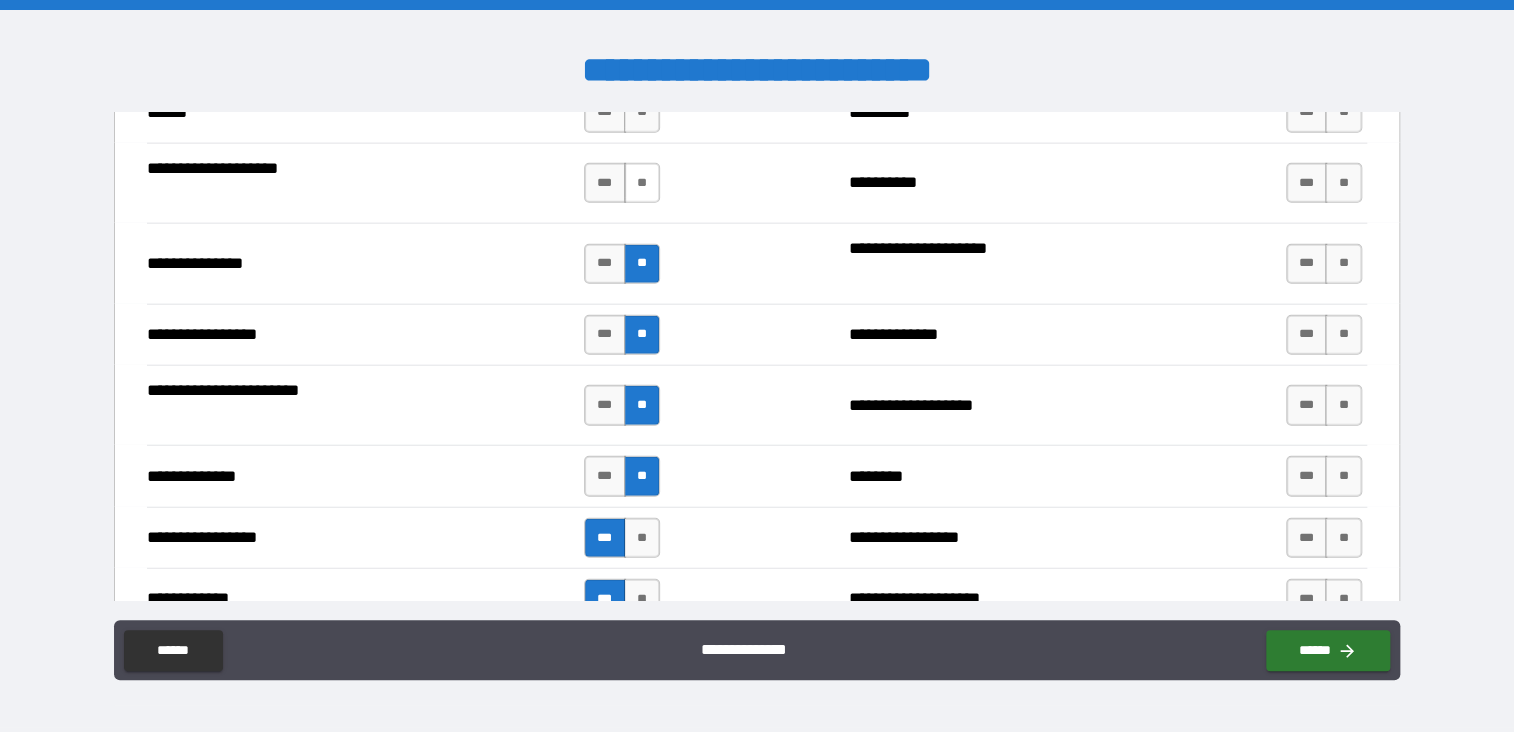 click on "**" at bounding box center (642, 183) 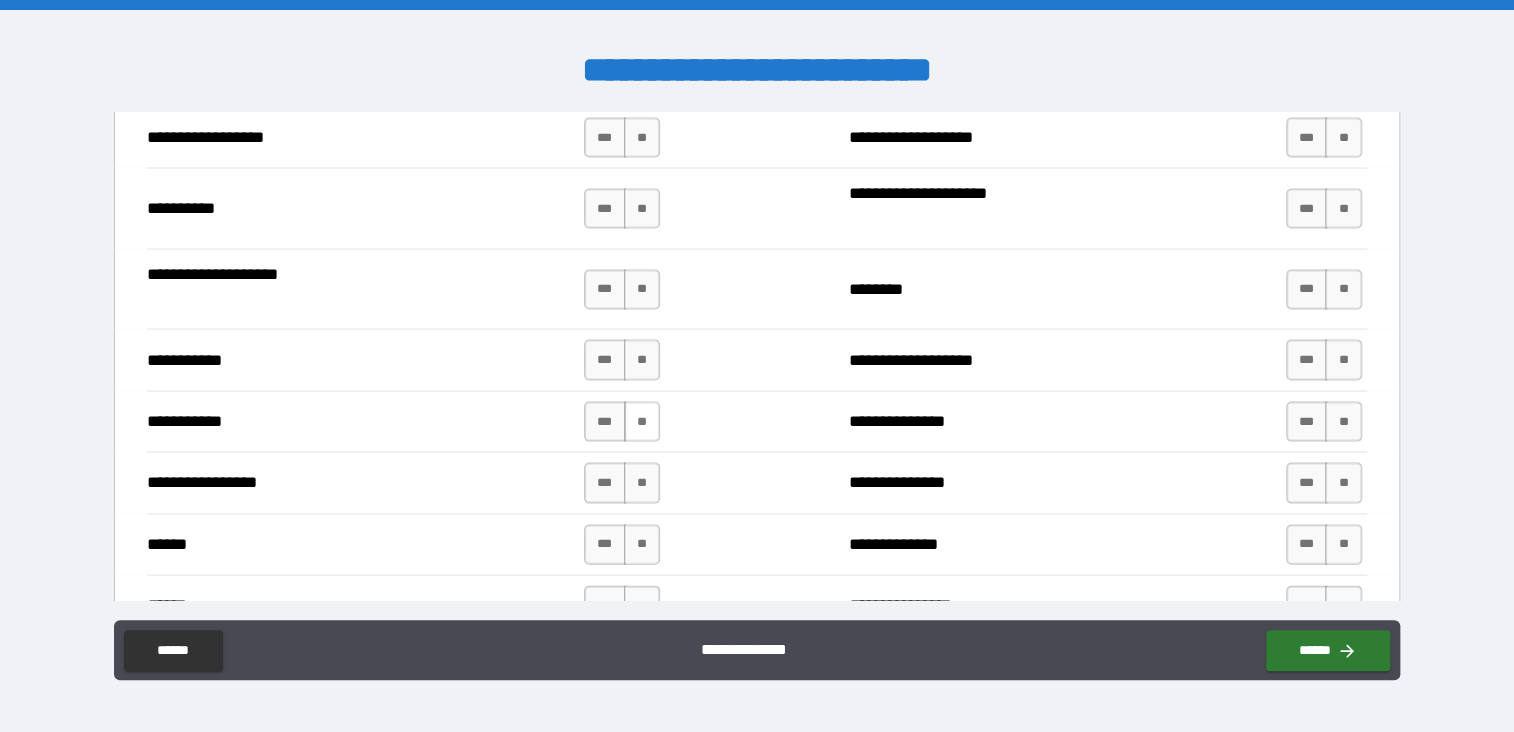 scroll, scrollTop: 1800, scrollLeft: 0, axis: vertical 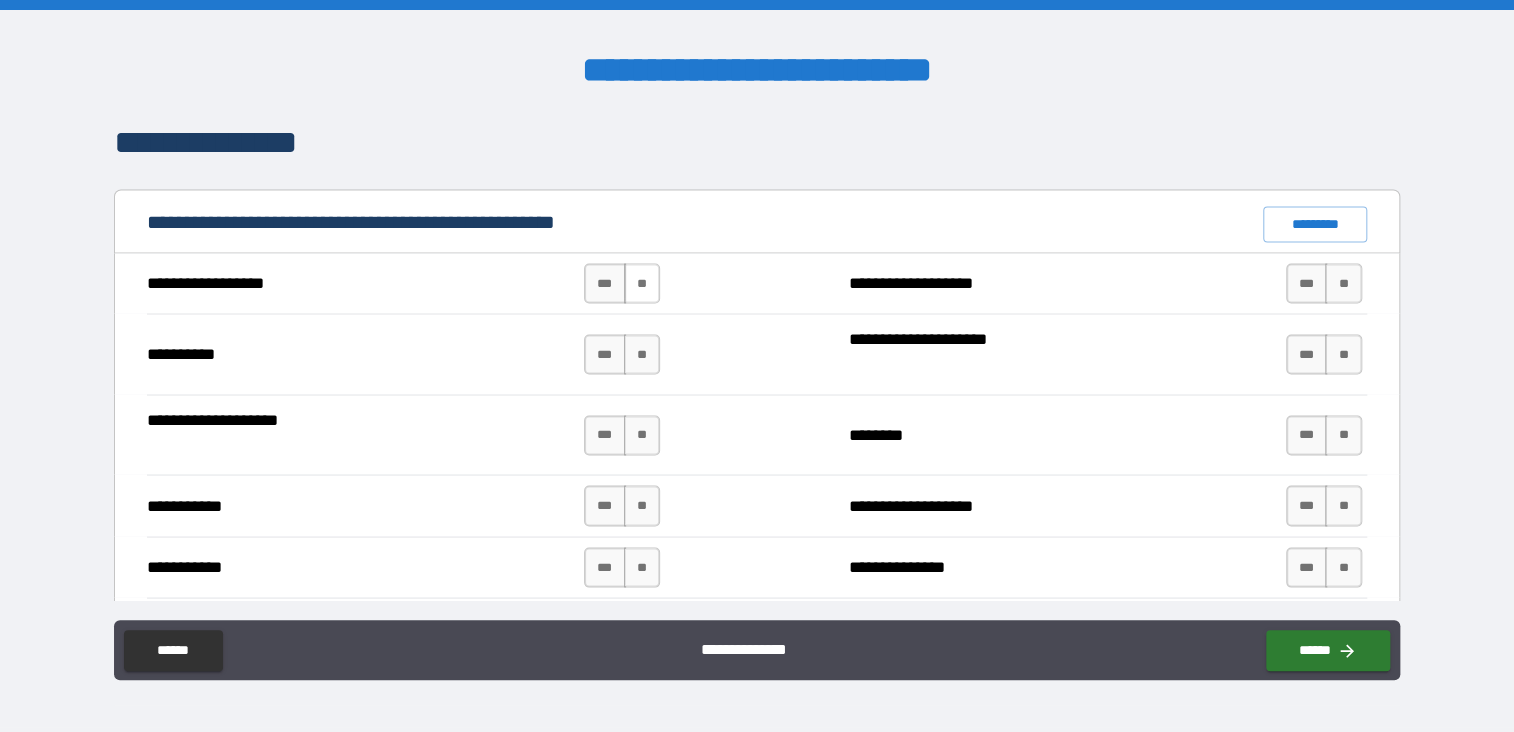 click on "**" at bounding box center (642, 283) 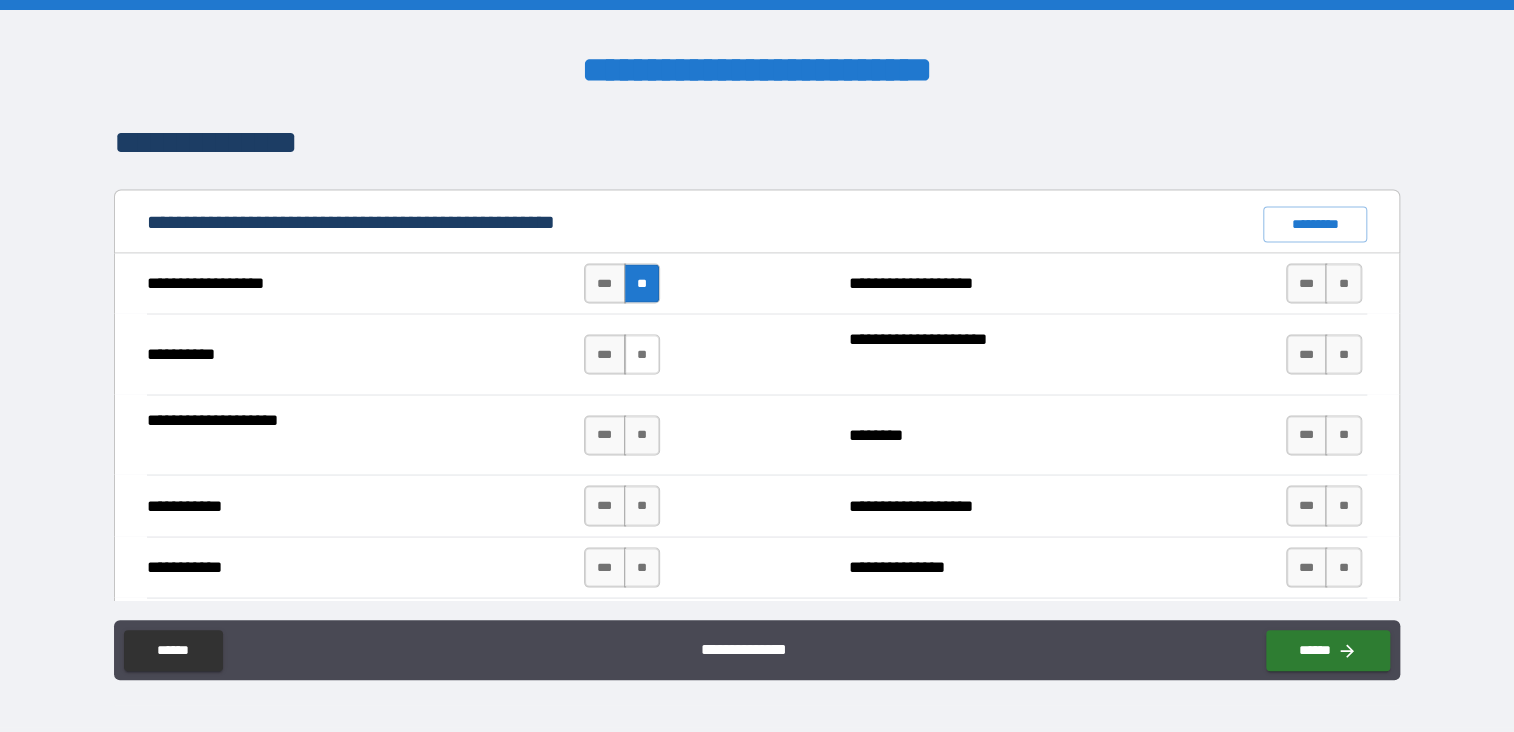 click on "**" at bounding box center (642, 354) 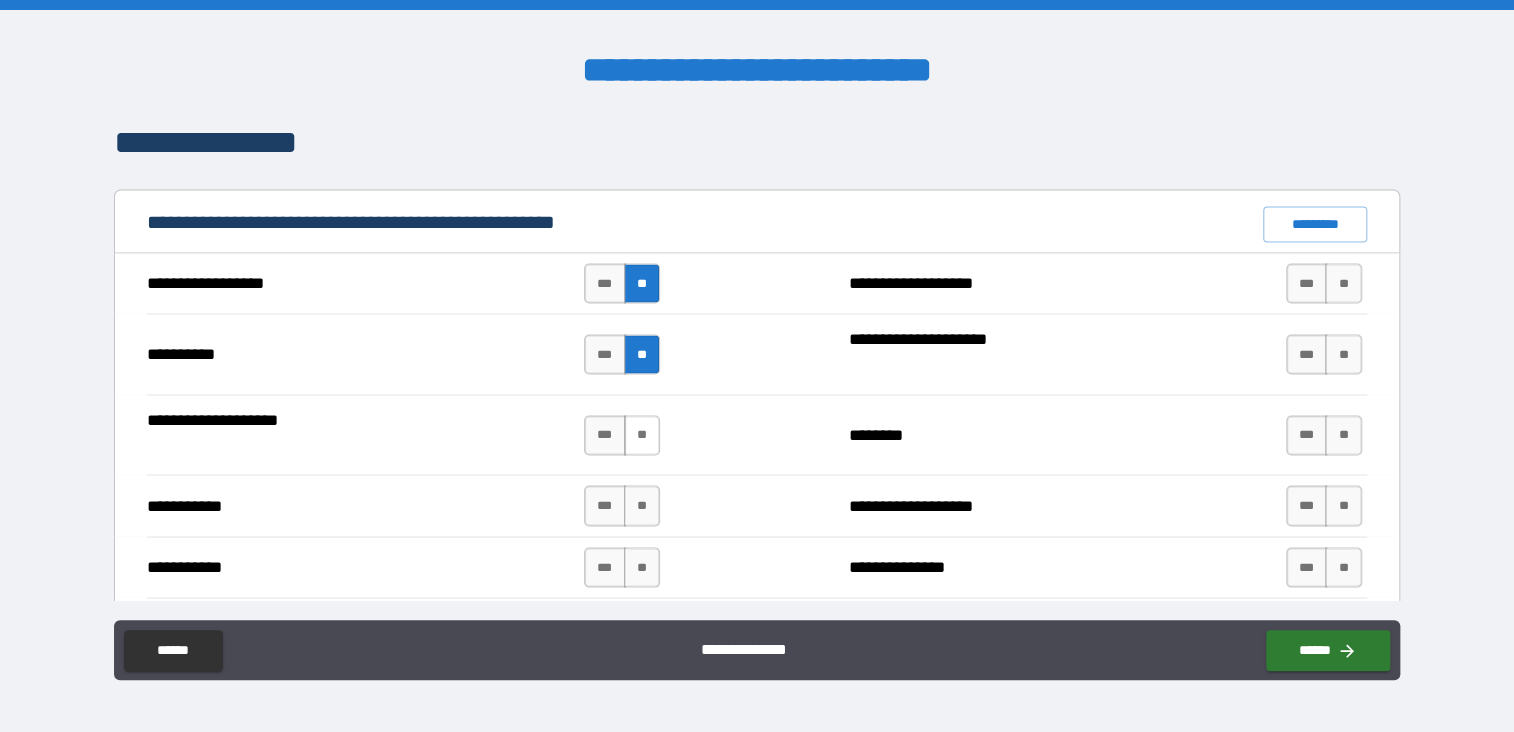 click on "**" at bounding box center (642, 435) 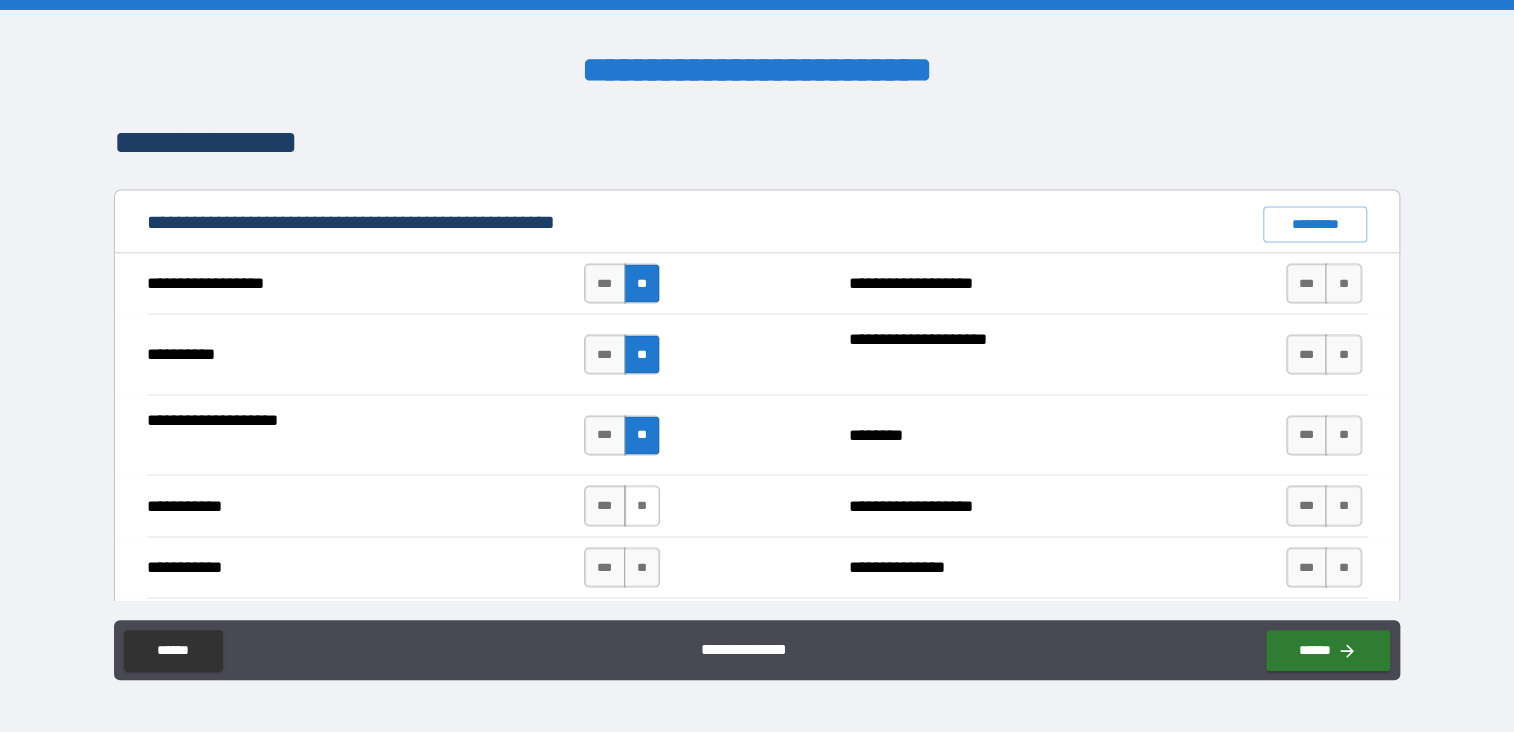 click on "**" at bounding box center (642, 505) 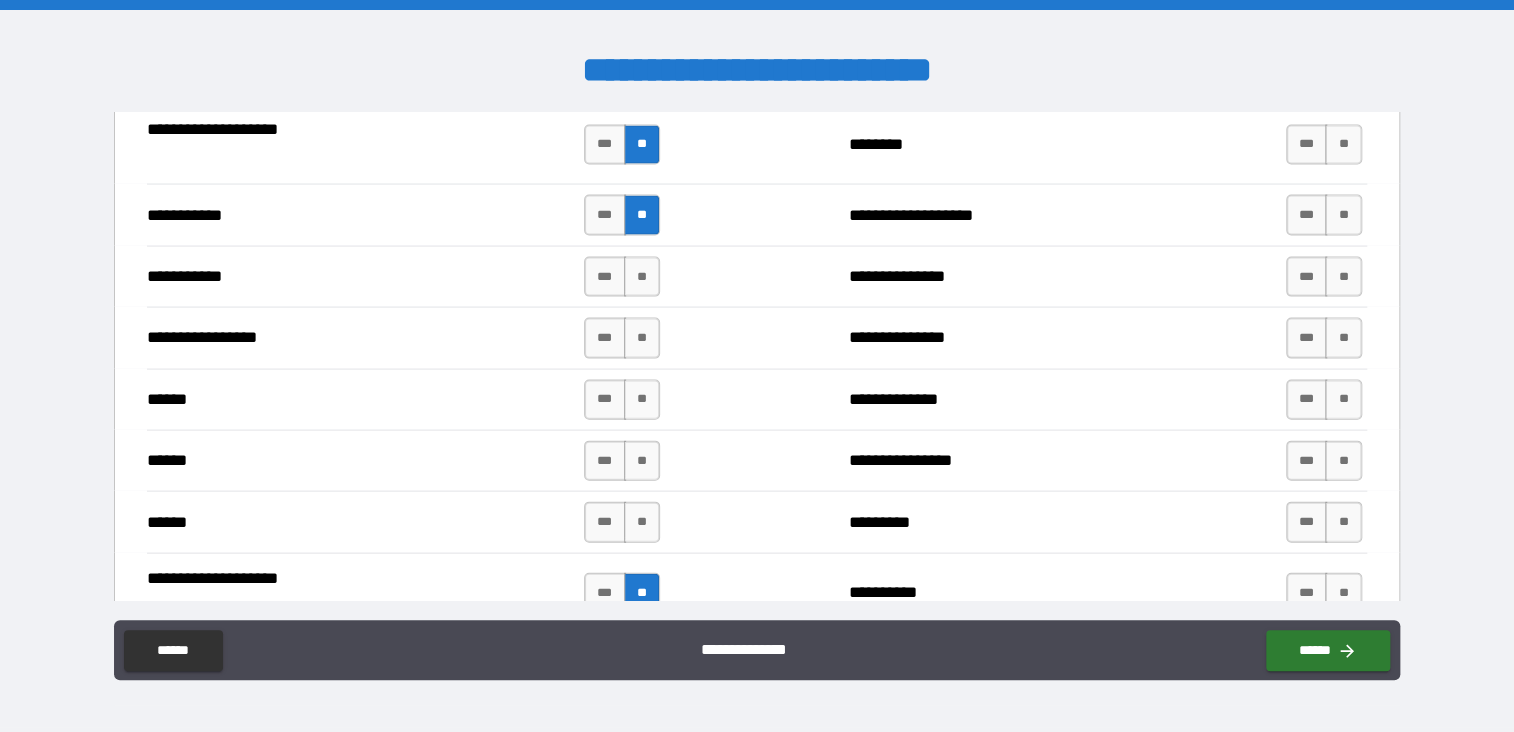 scroll, scrollTop: 2100, scrollLeft: 0, axis: vertical 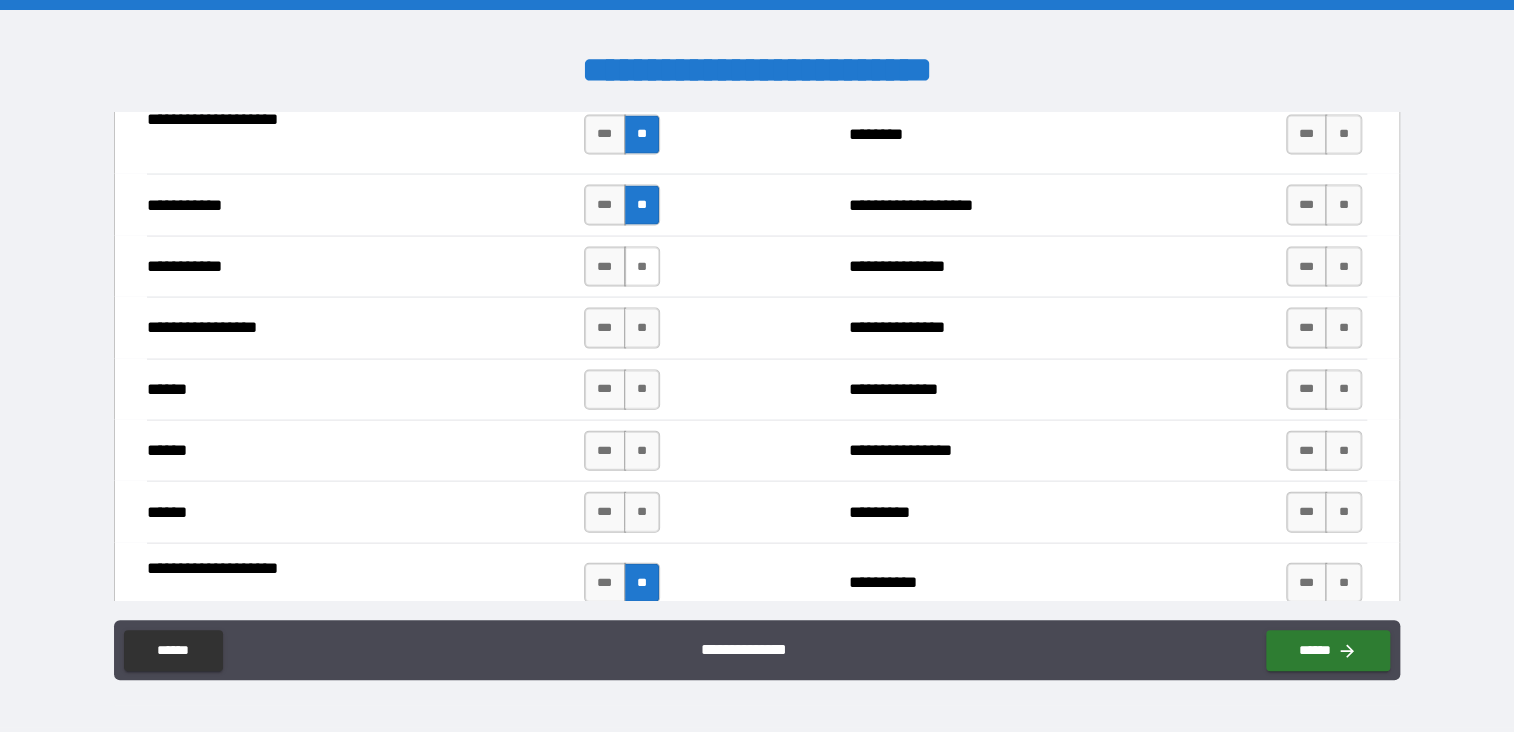 click on "**" at bounding box center [642, 267] 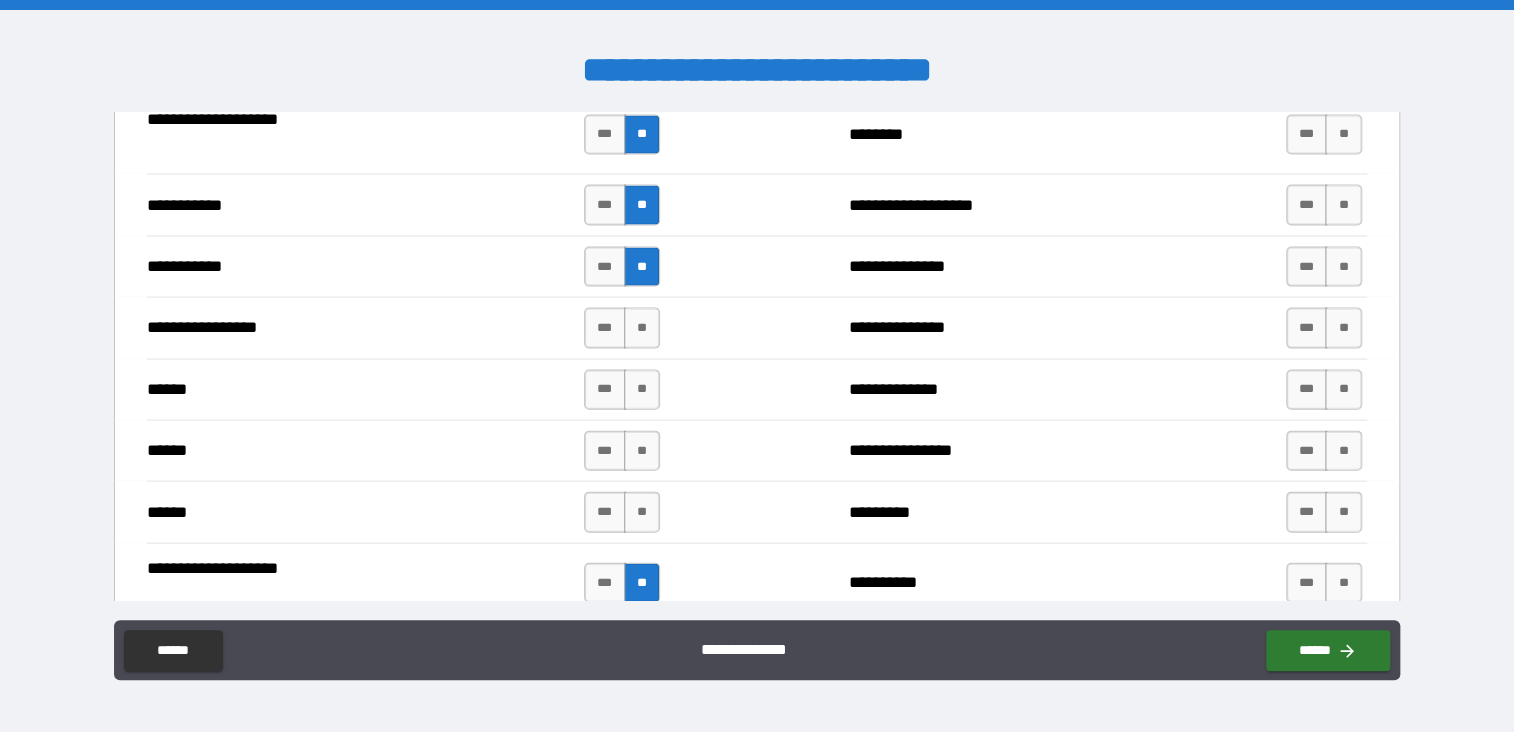 drag, startPoint x: 637, startPoint y: 317, endPoint x: 637, endPoint y: 352, distance: 35 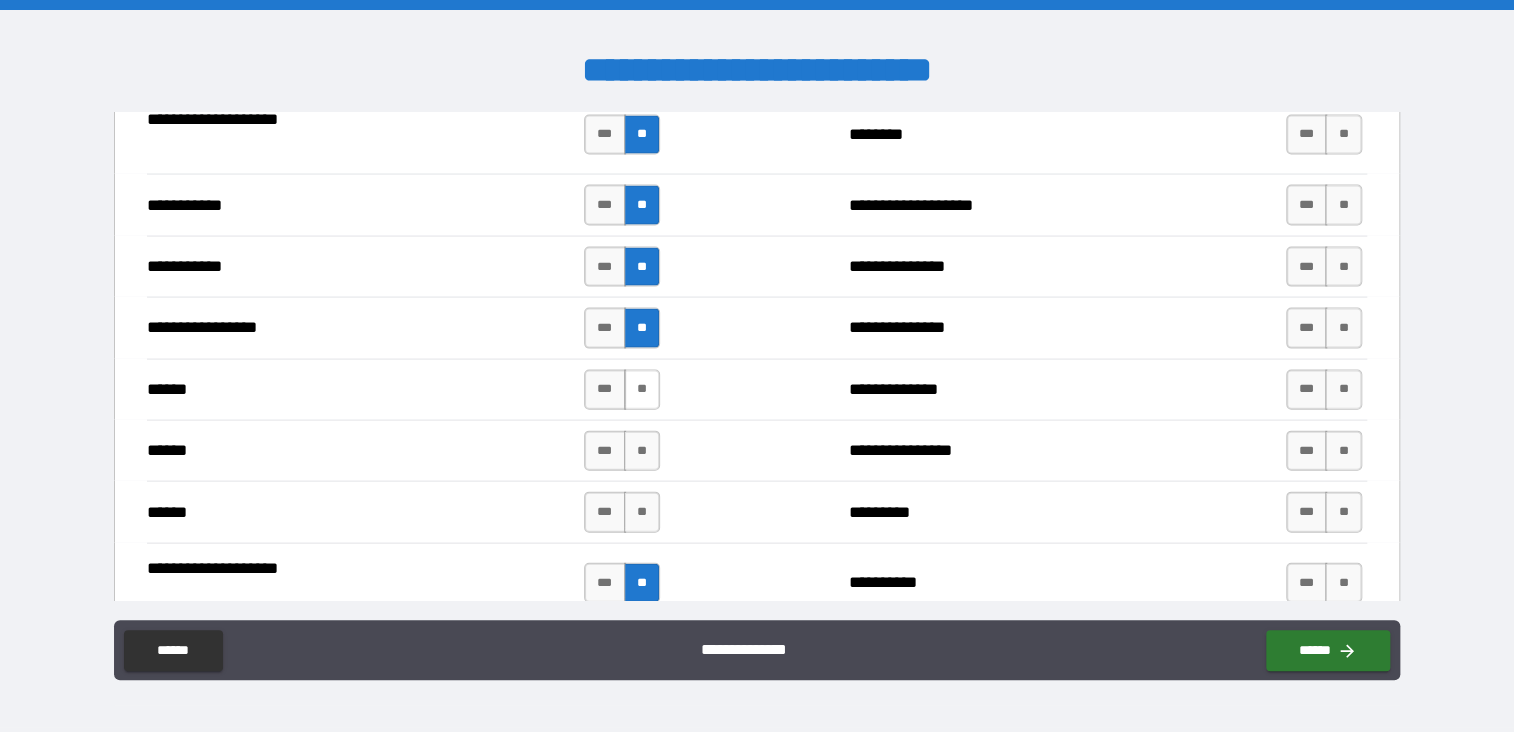 click on "**" at bounding box center [642, 390] 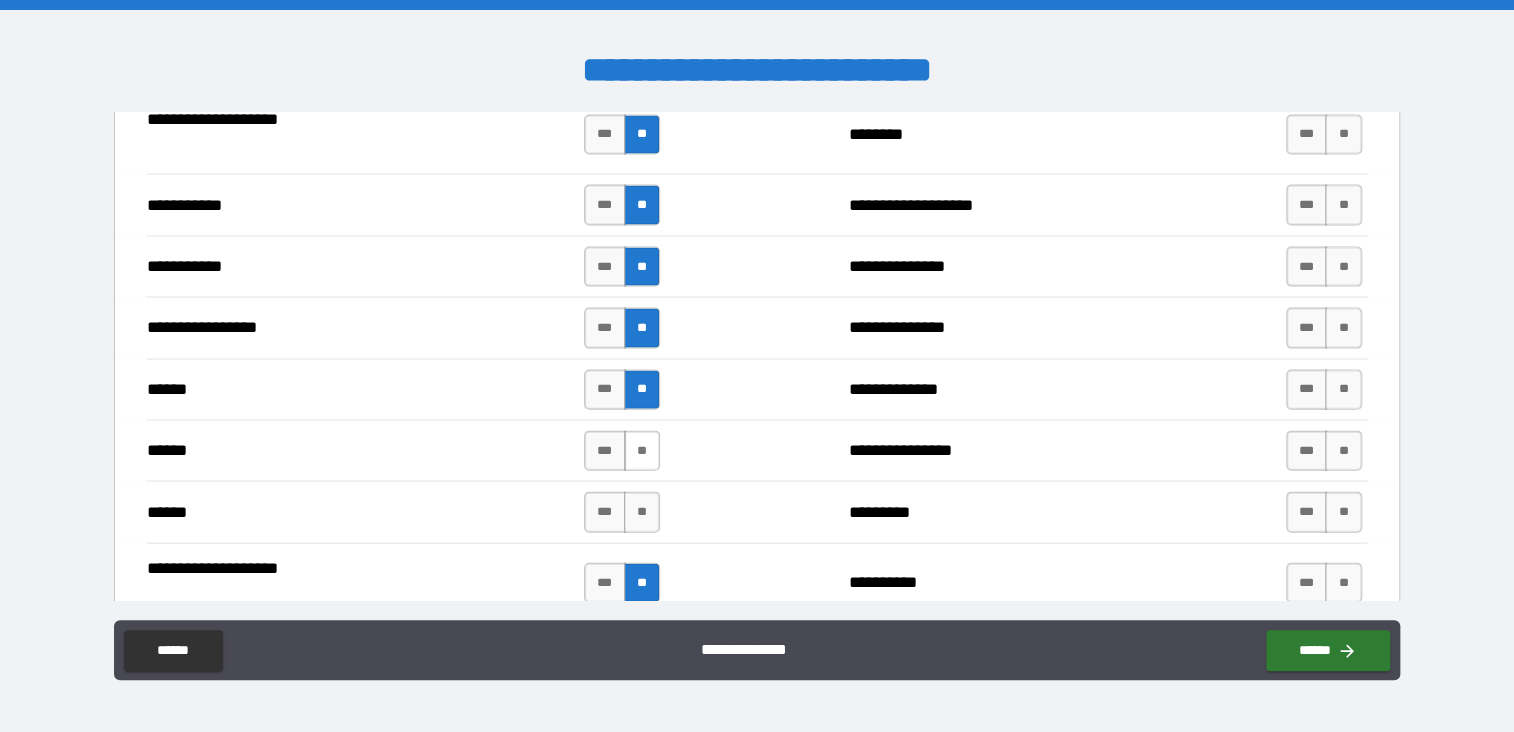 click on "*** **" at bounding box center [622, 451] 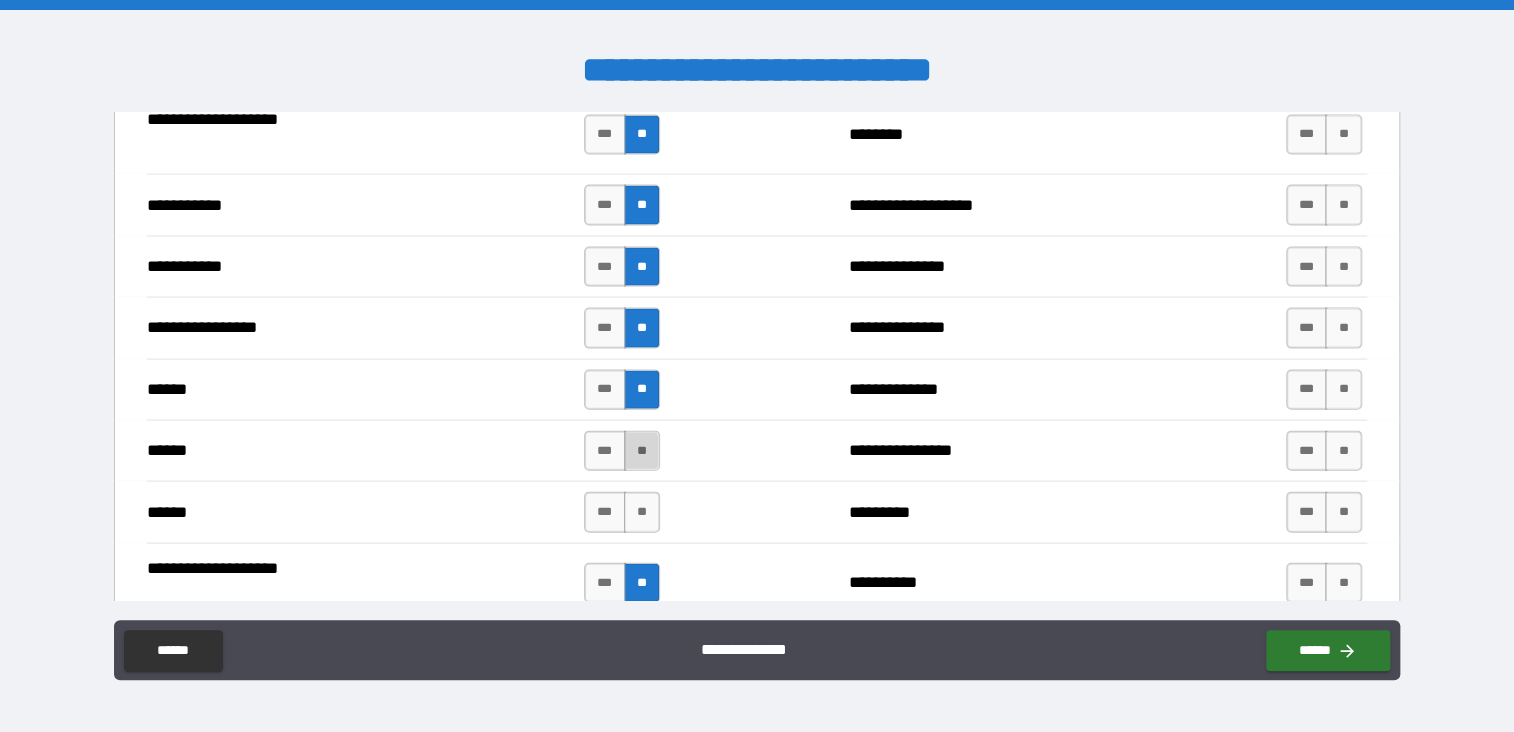 click on "**" at bounding box center (642, 451) 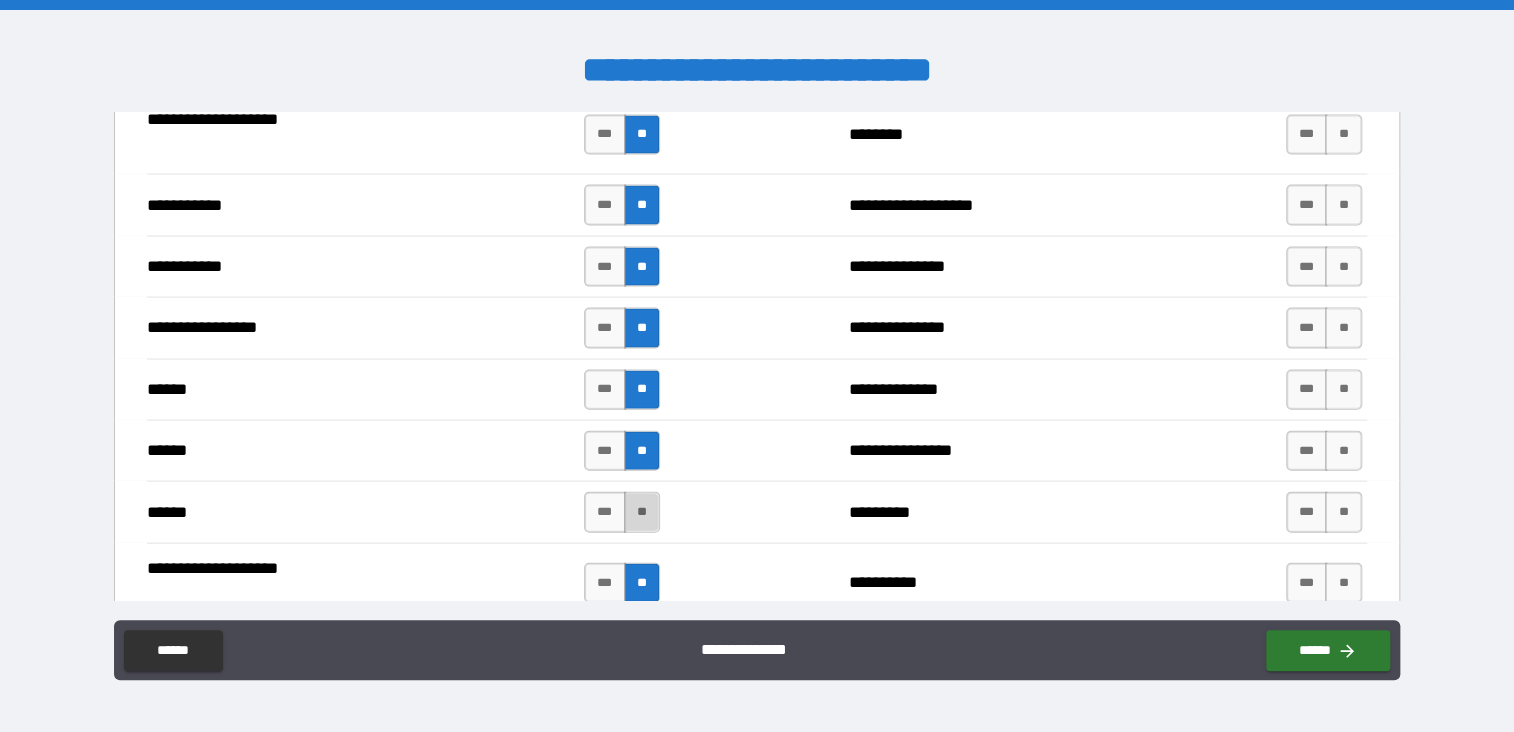 click on "**" at bounding box center [642, 512] 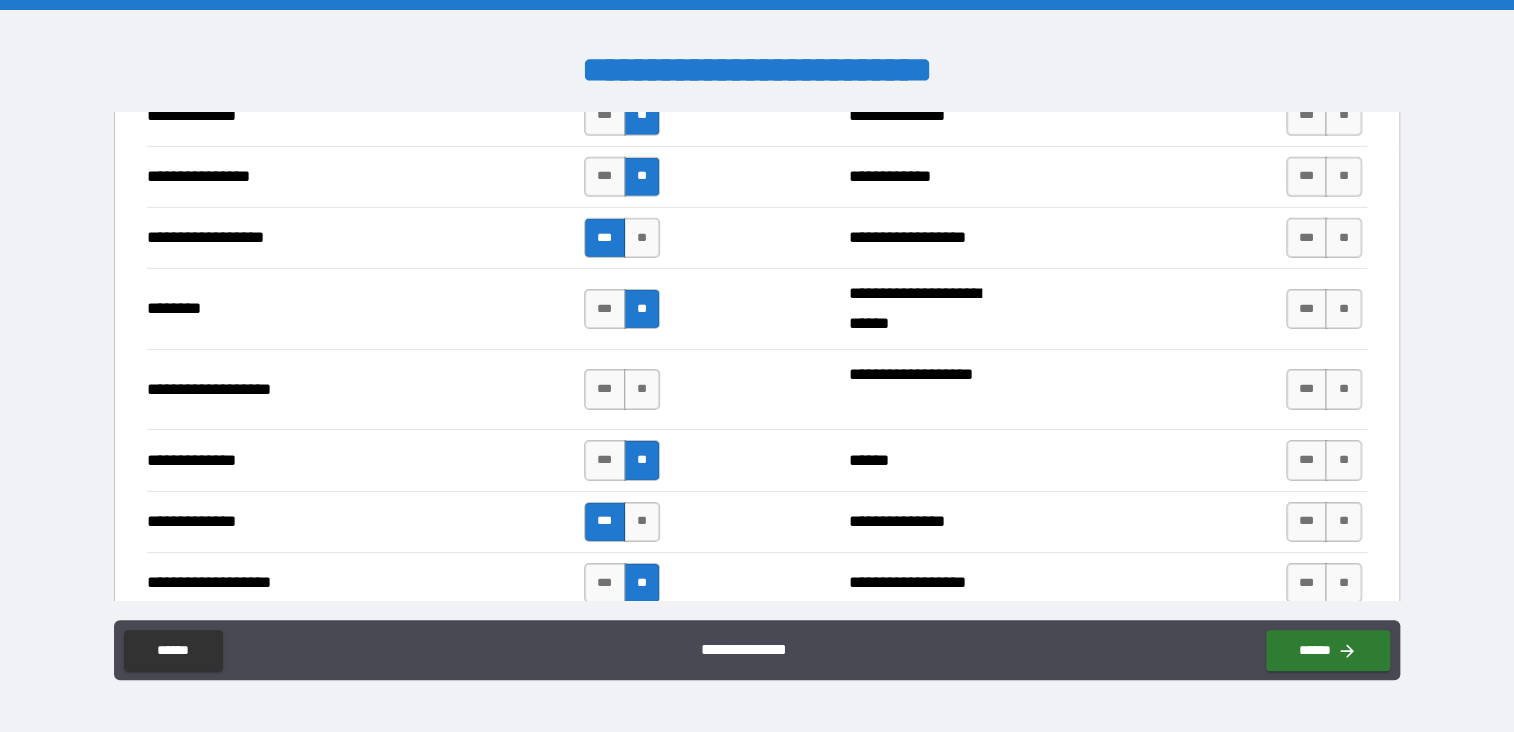 scroll, scrollTop: 3200, scrollLeft: 0, axis: vertical 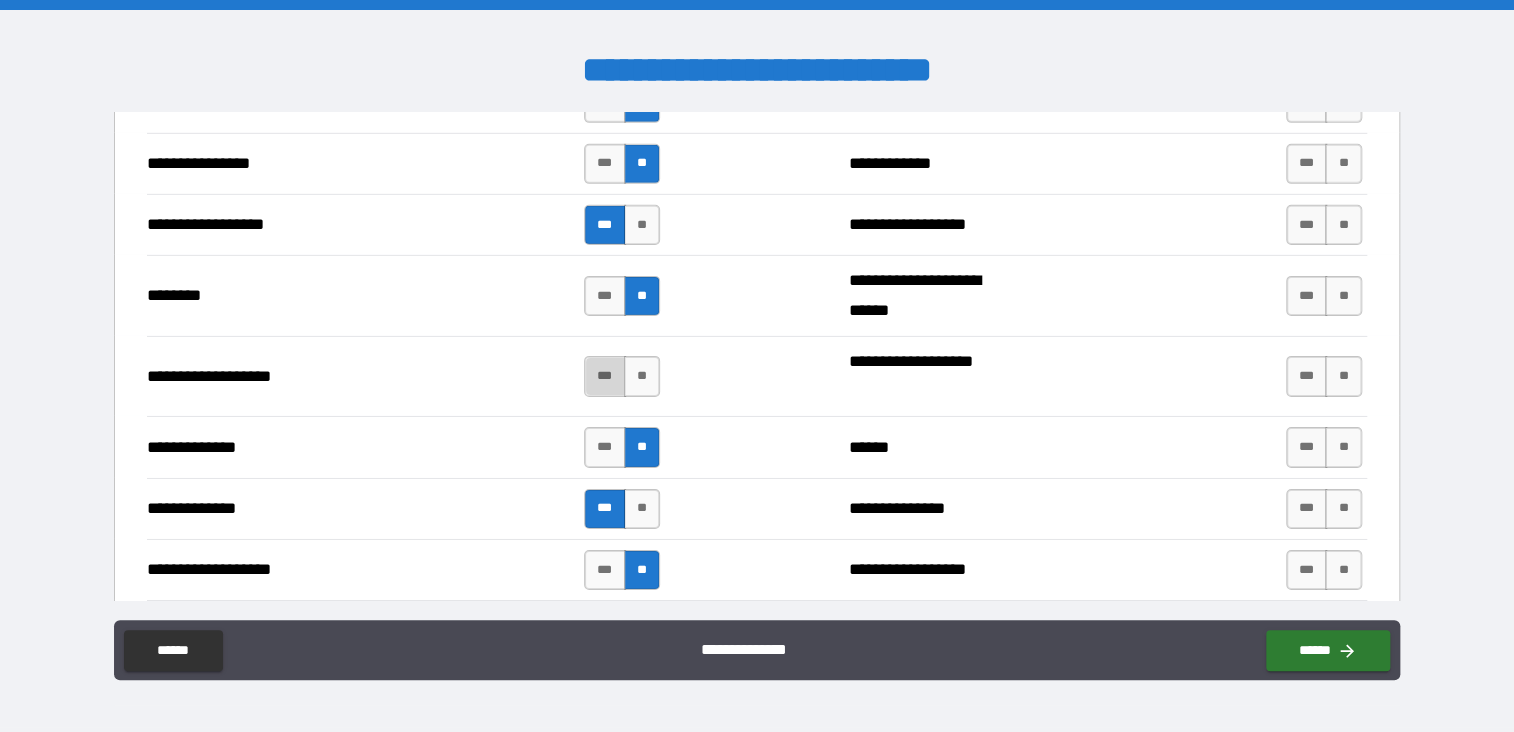 click on "***" at bounding box center (605, 376) 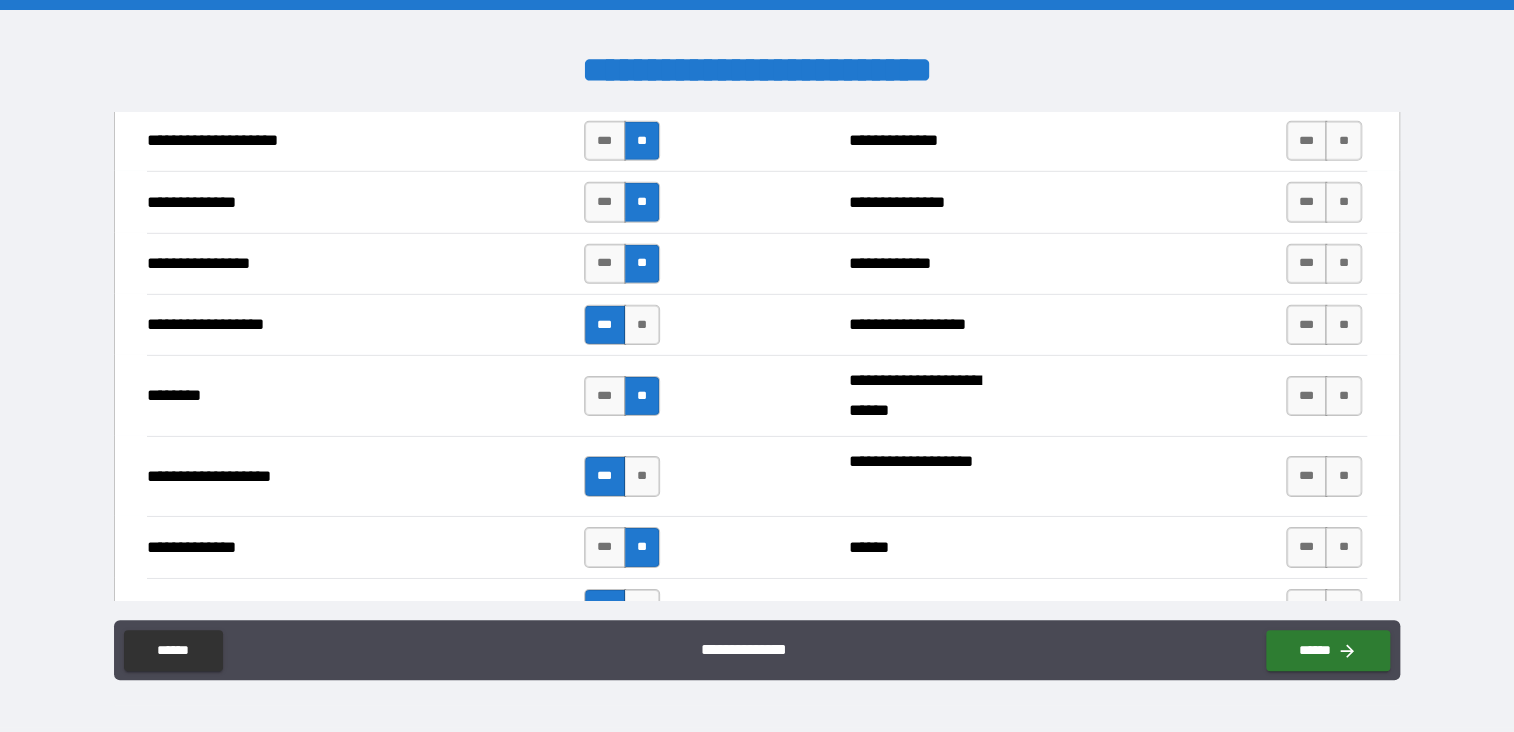 scroll, scrollTop: 3200, scrollLeft: 0, axis: vertical 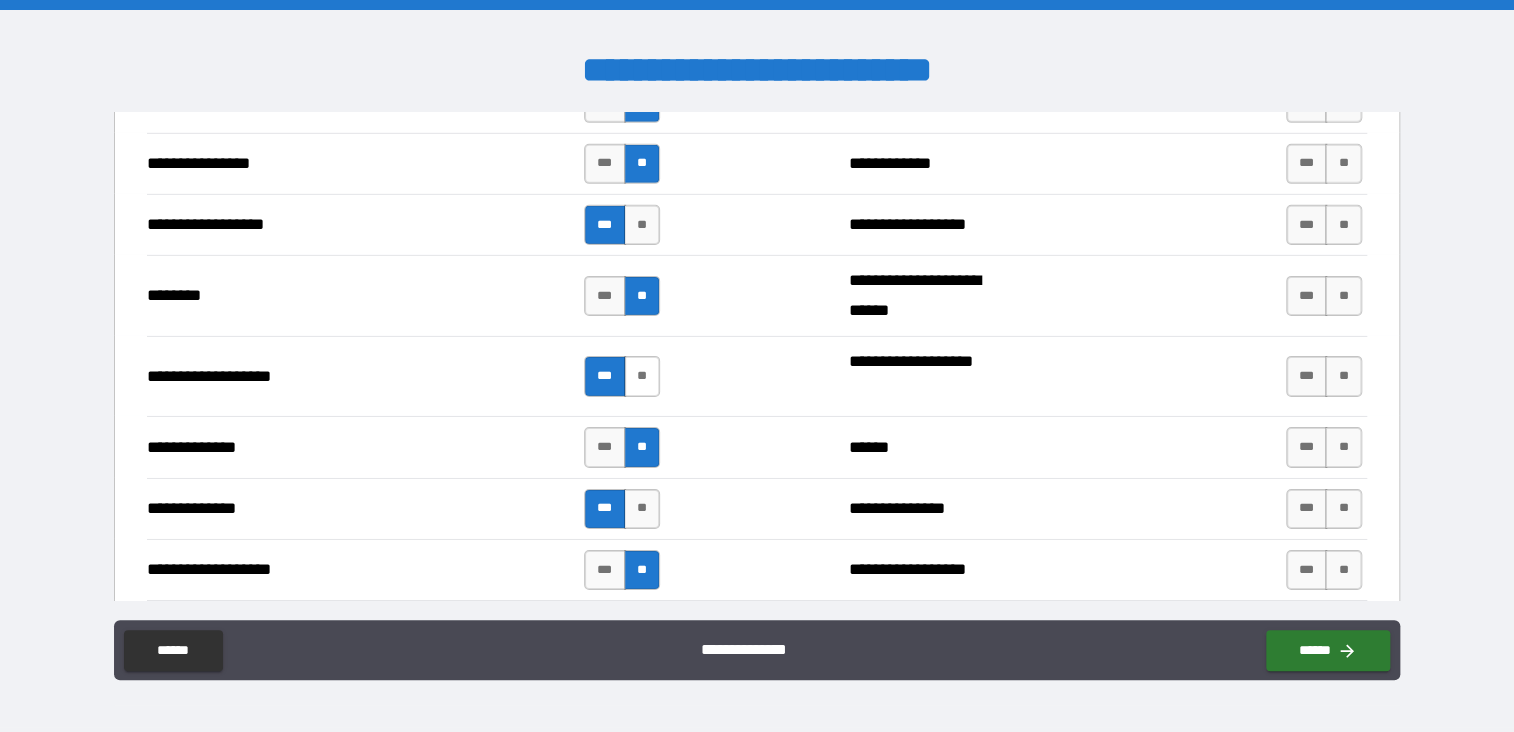 click on "**" at bounding box center [642, 376] 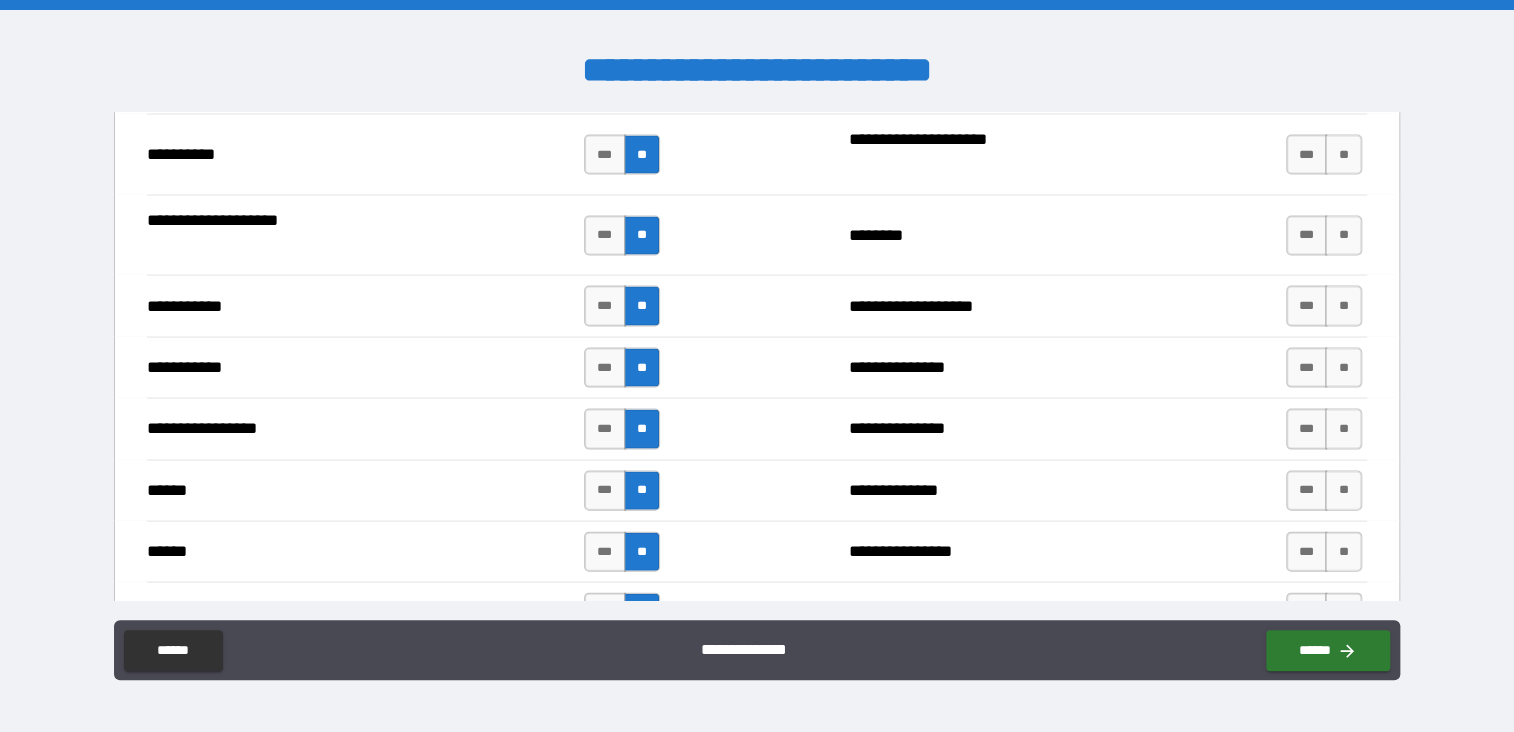 scroll, scrollTop: 1700, scrollLeft: 0, axis: vertical 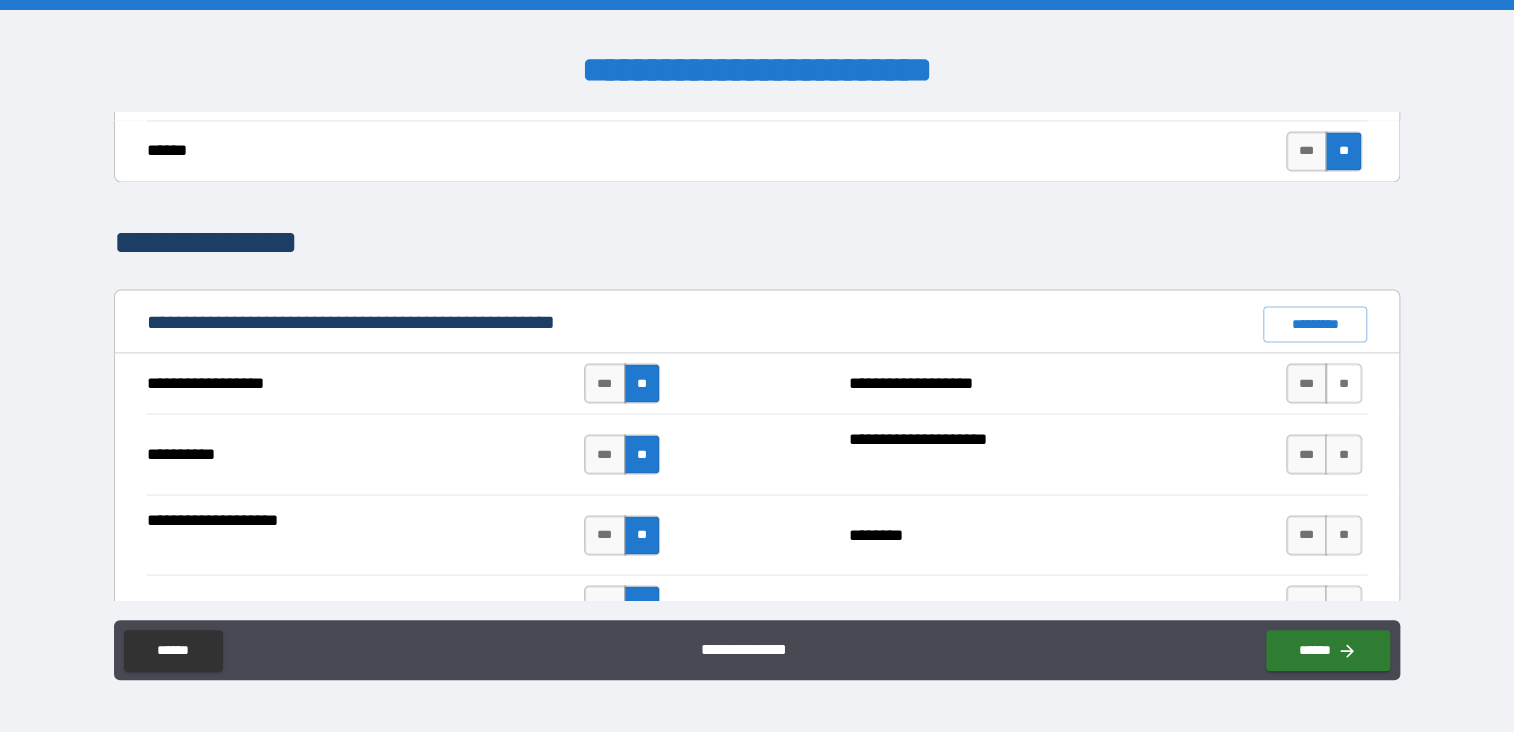 click on "**" at bounding box center (1343, 383) 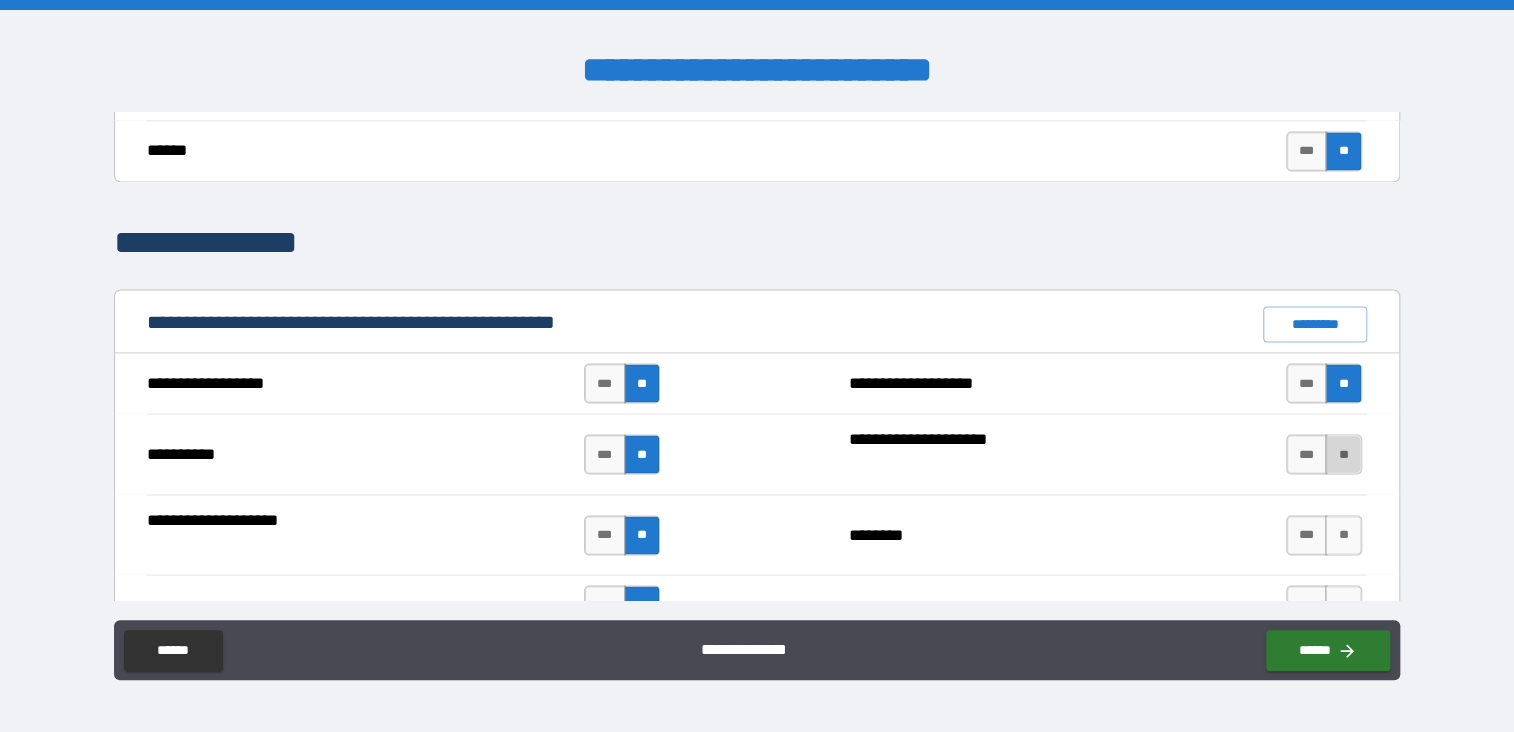click on "**" at bounding box center [1343, 454] 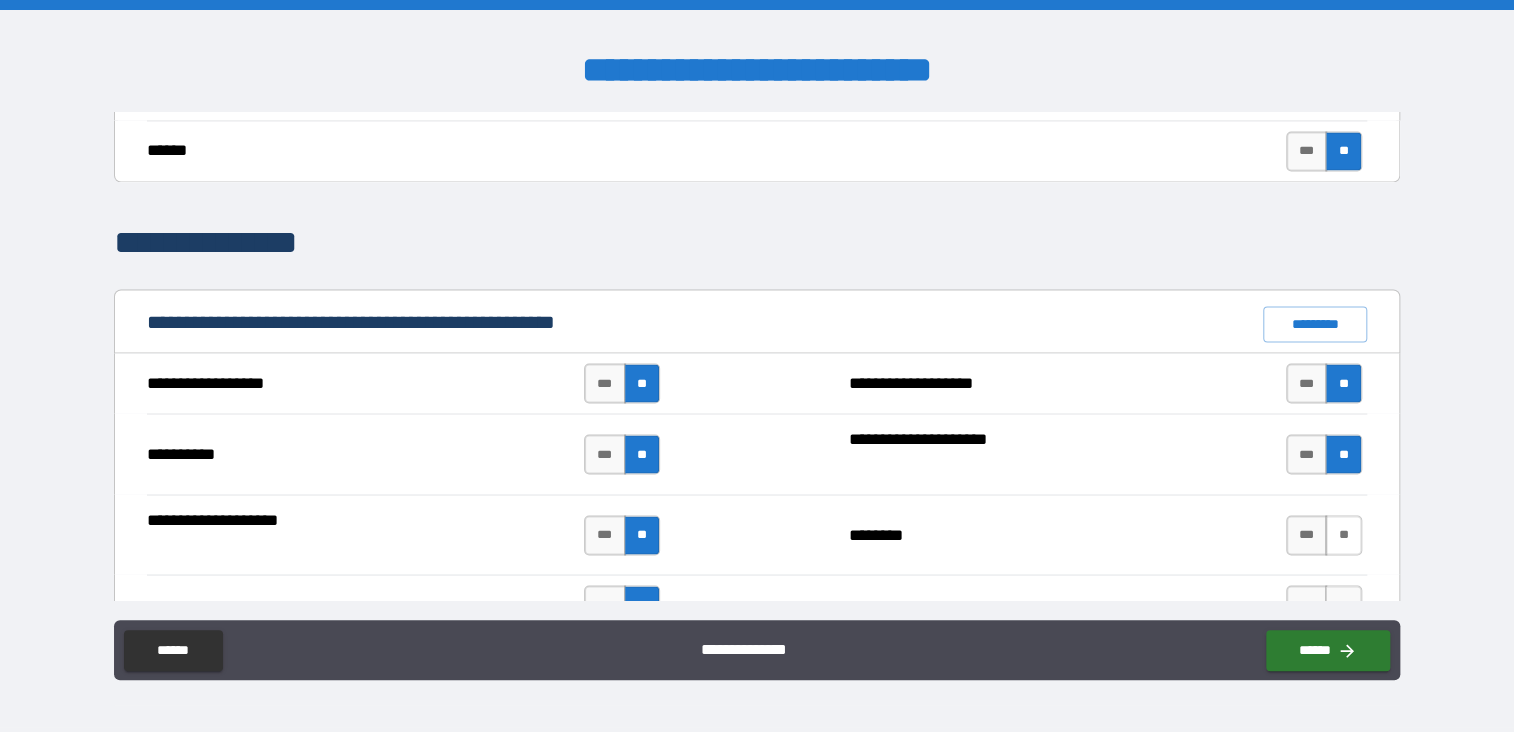 click on "**" at bounding box center [1343, 535] 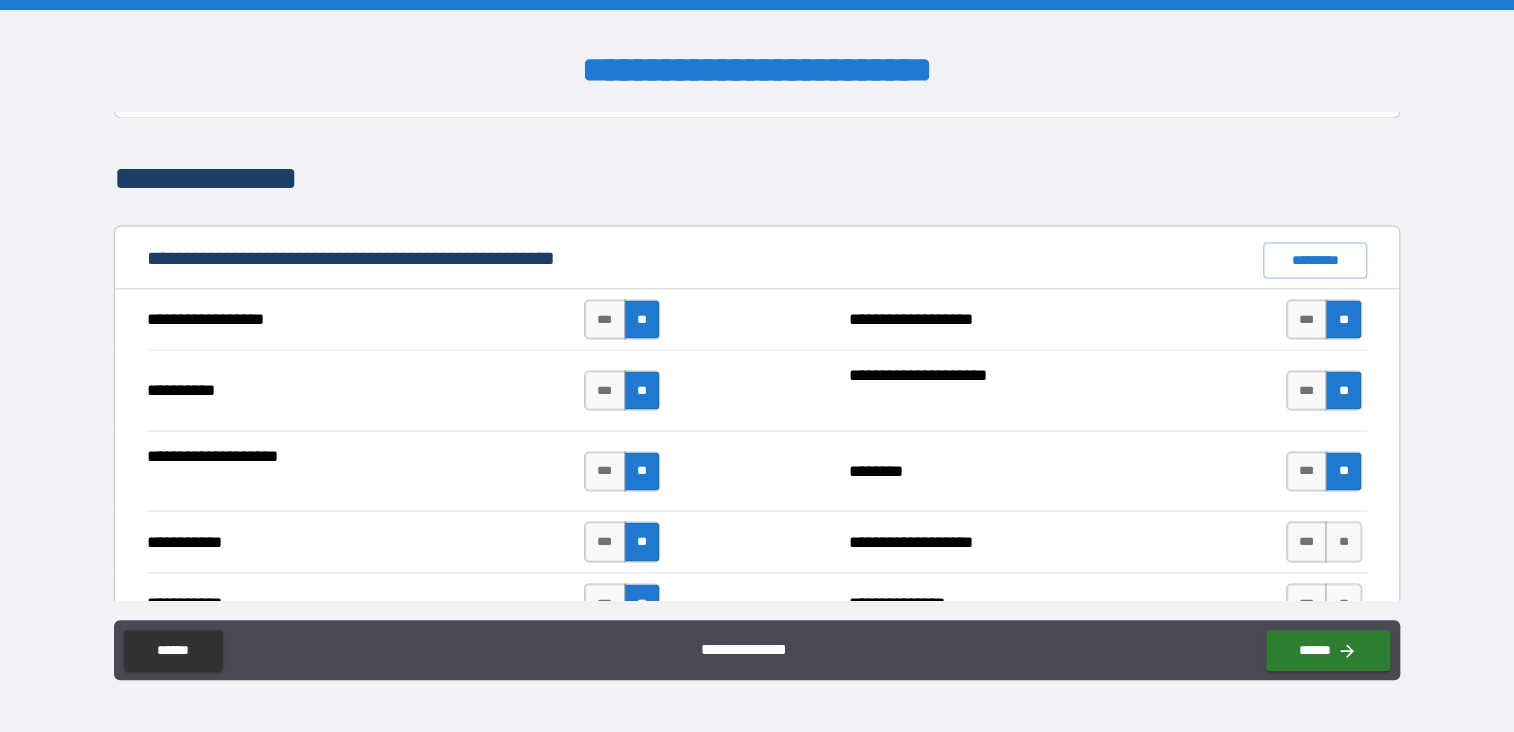 scroll, scrollTop: 1900, scrollLeft: 0, axis: vertical 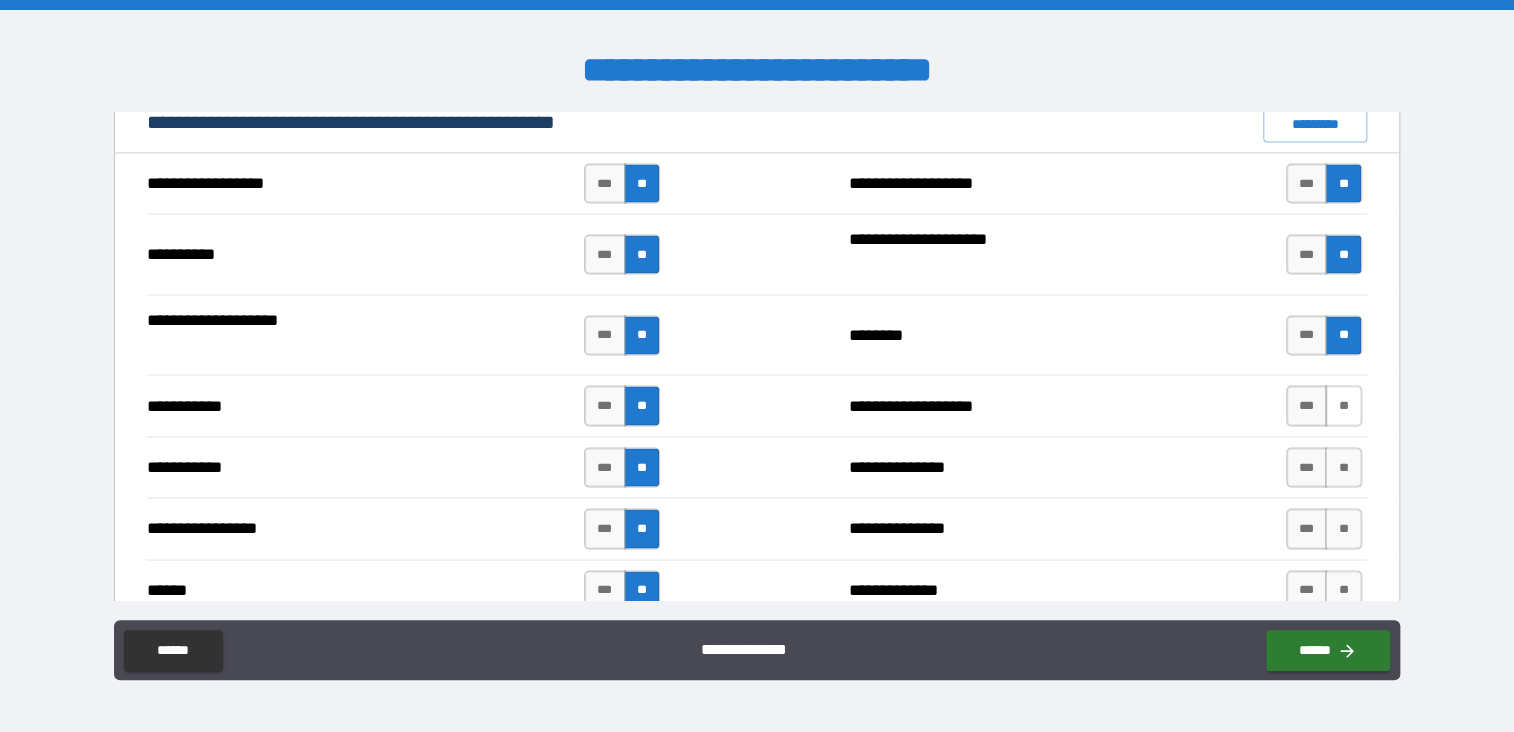 click on "**" at bounding box center [1343, 405] 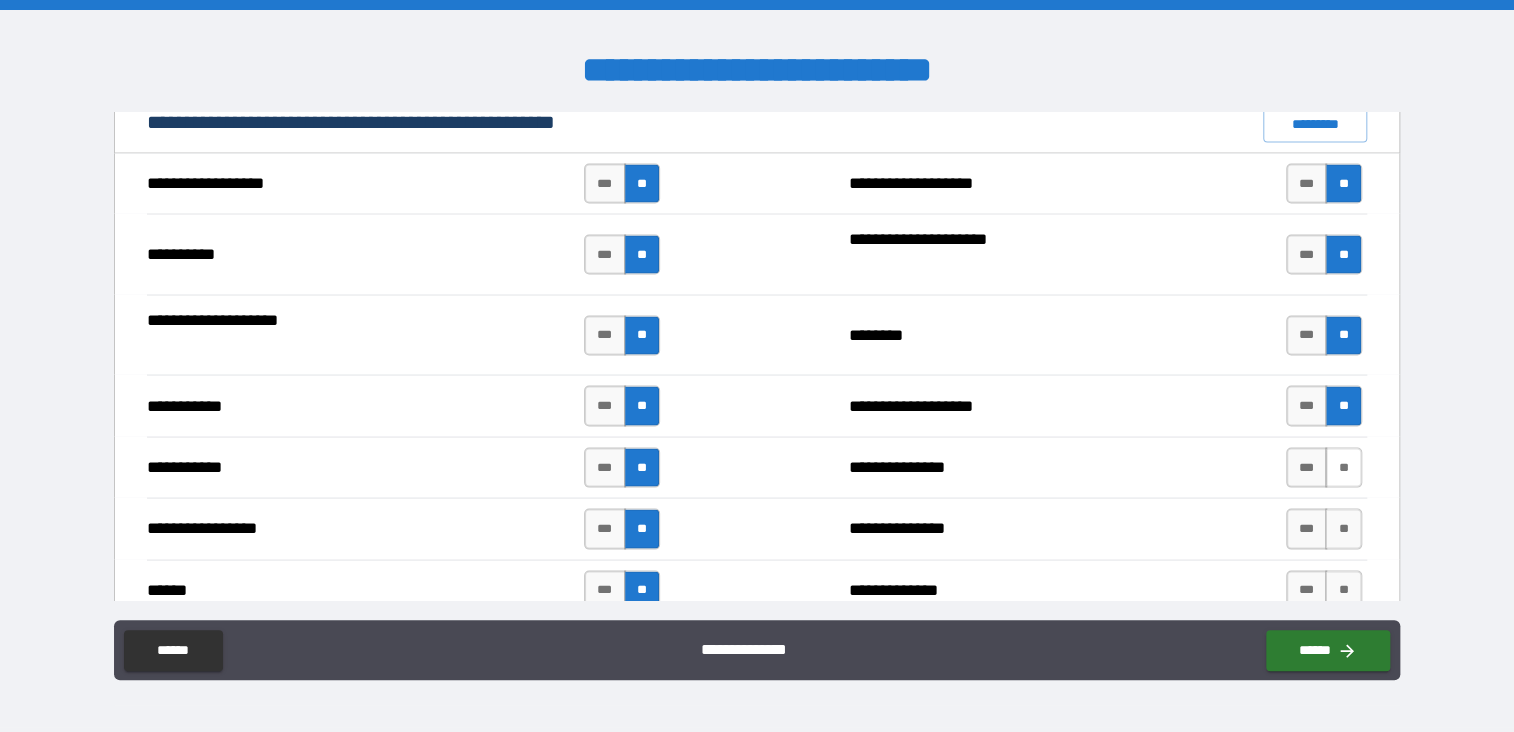 click on "**" at bounding box center [1343, 467] 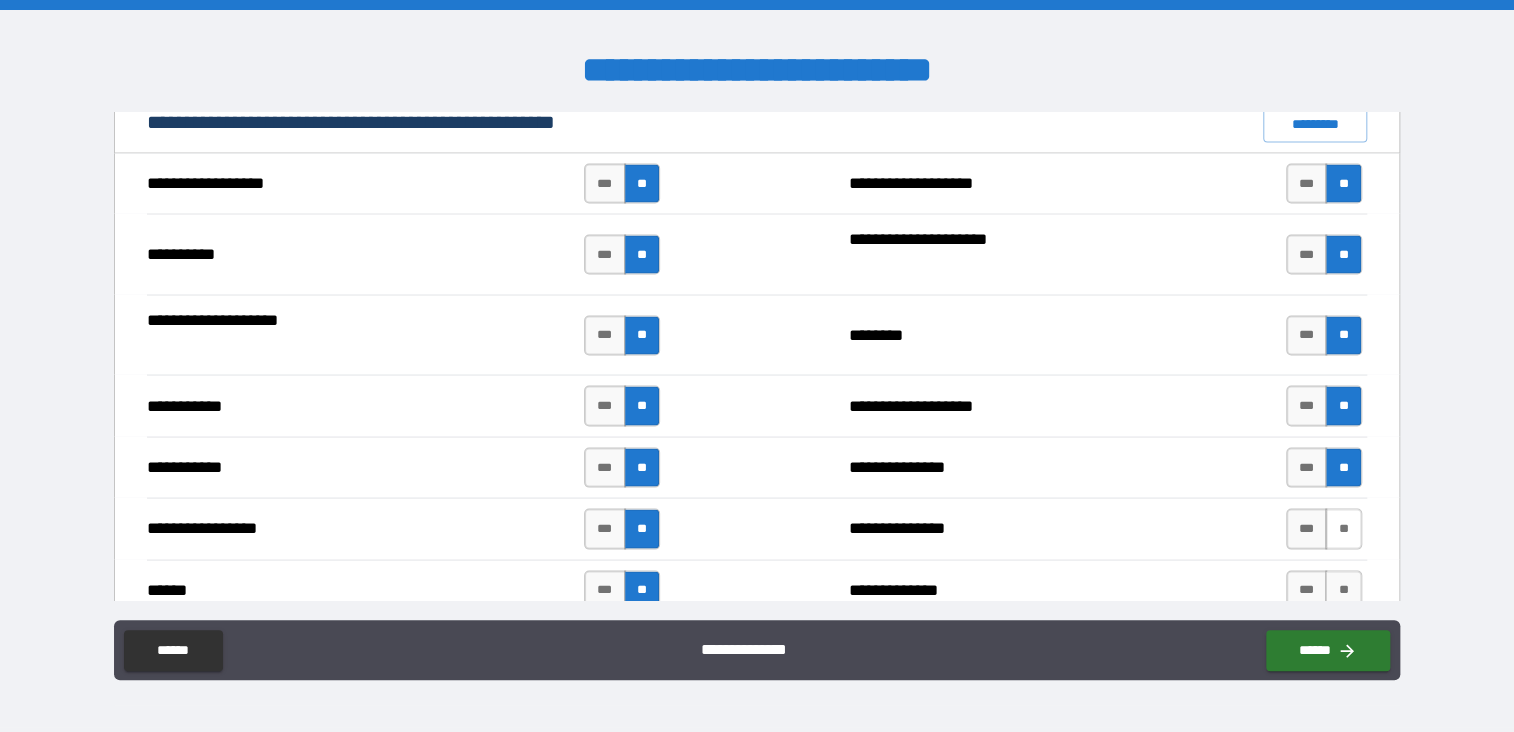 click on "**" at bounding box center (1343, 528) 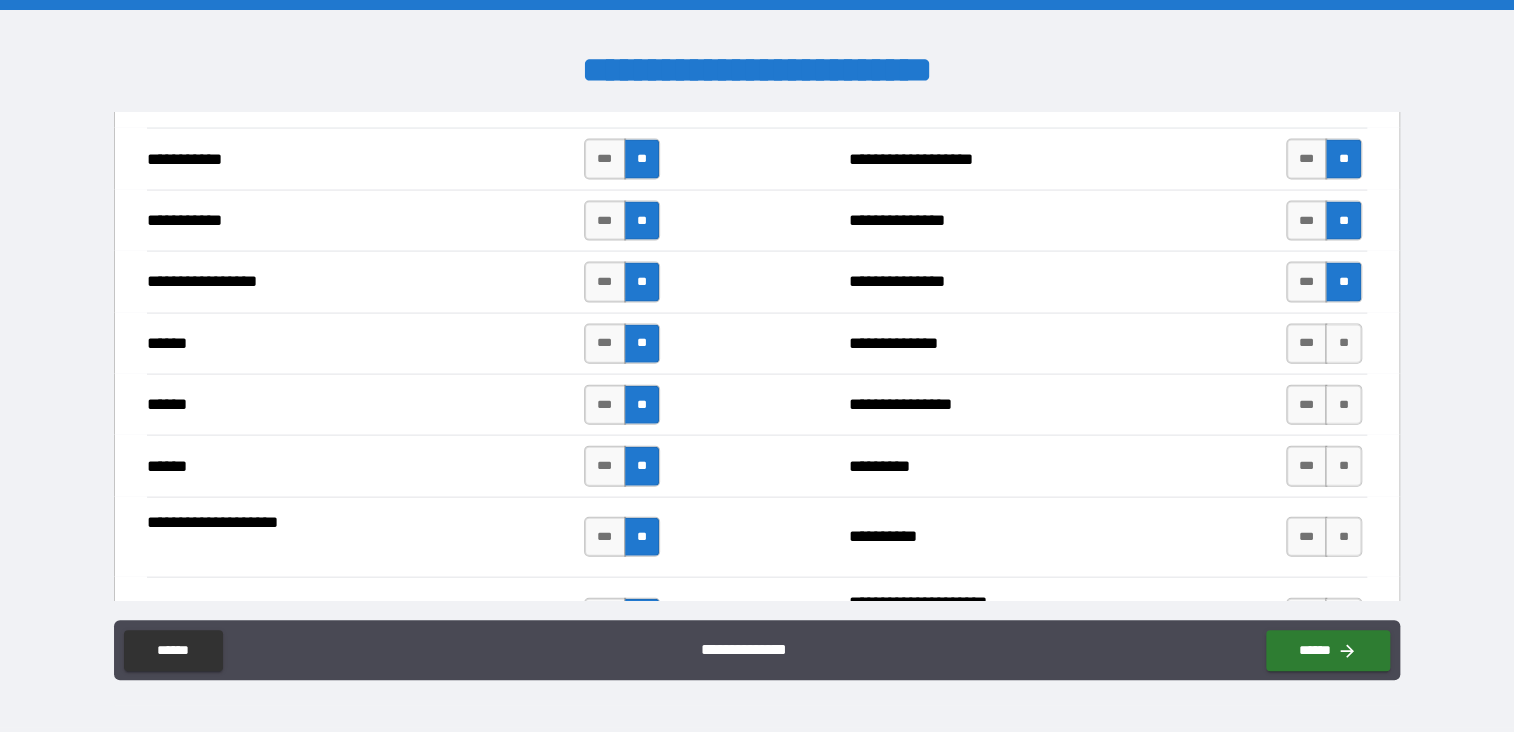 scroll, scrollTop: 2200, scrollLeft: 0, axis: vertical 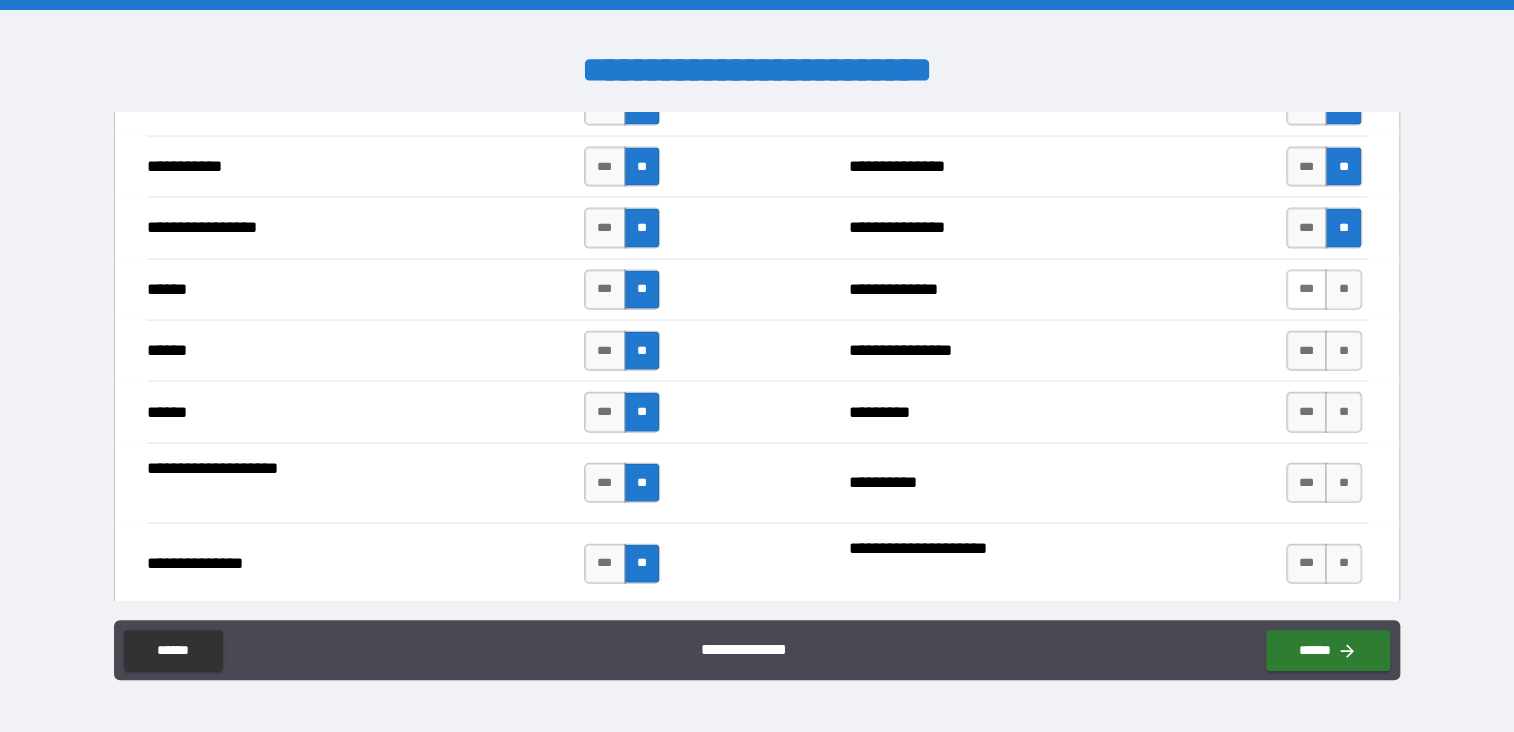 click on "***" at bounding box center [1307, 290] 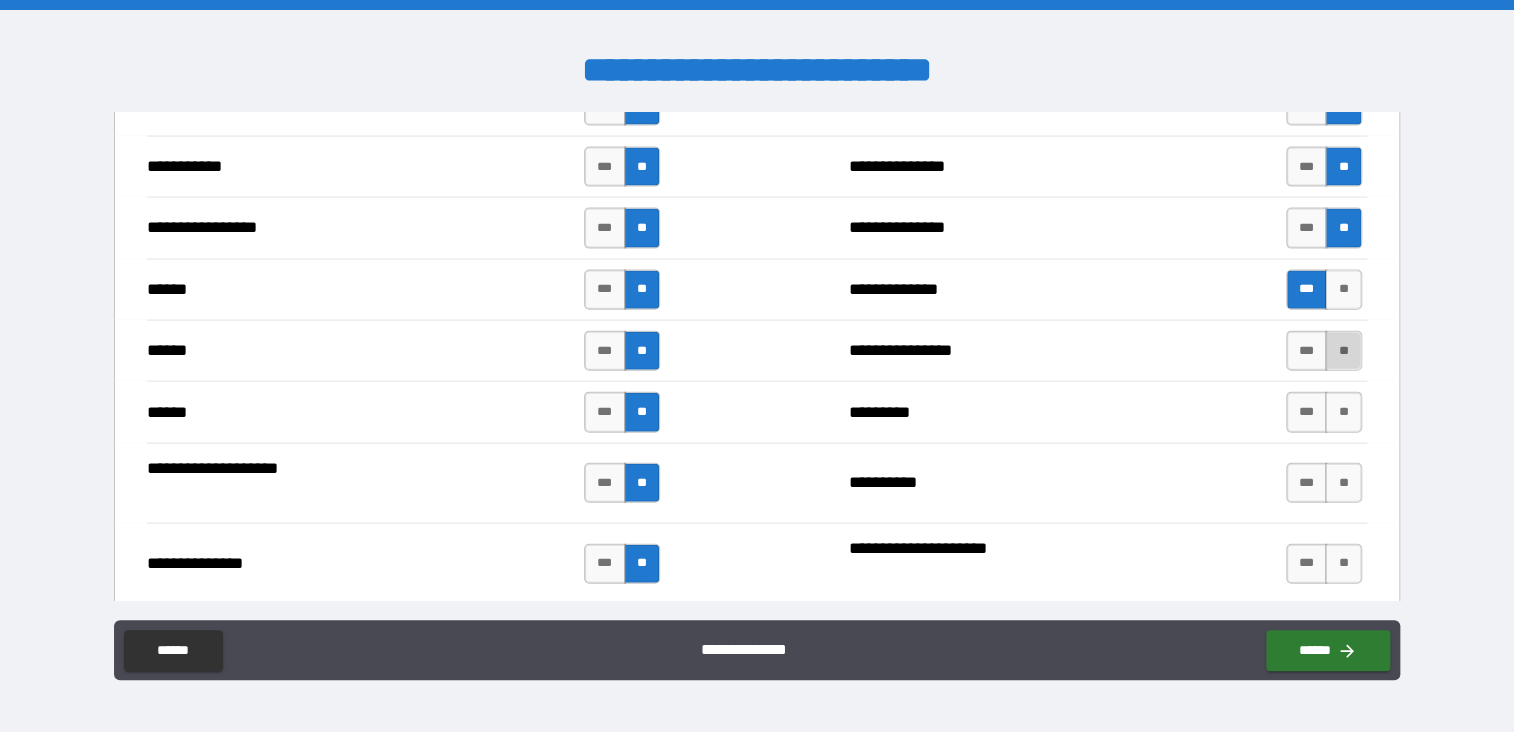 click on "**" at bounding box center [1343, 351] 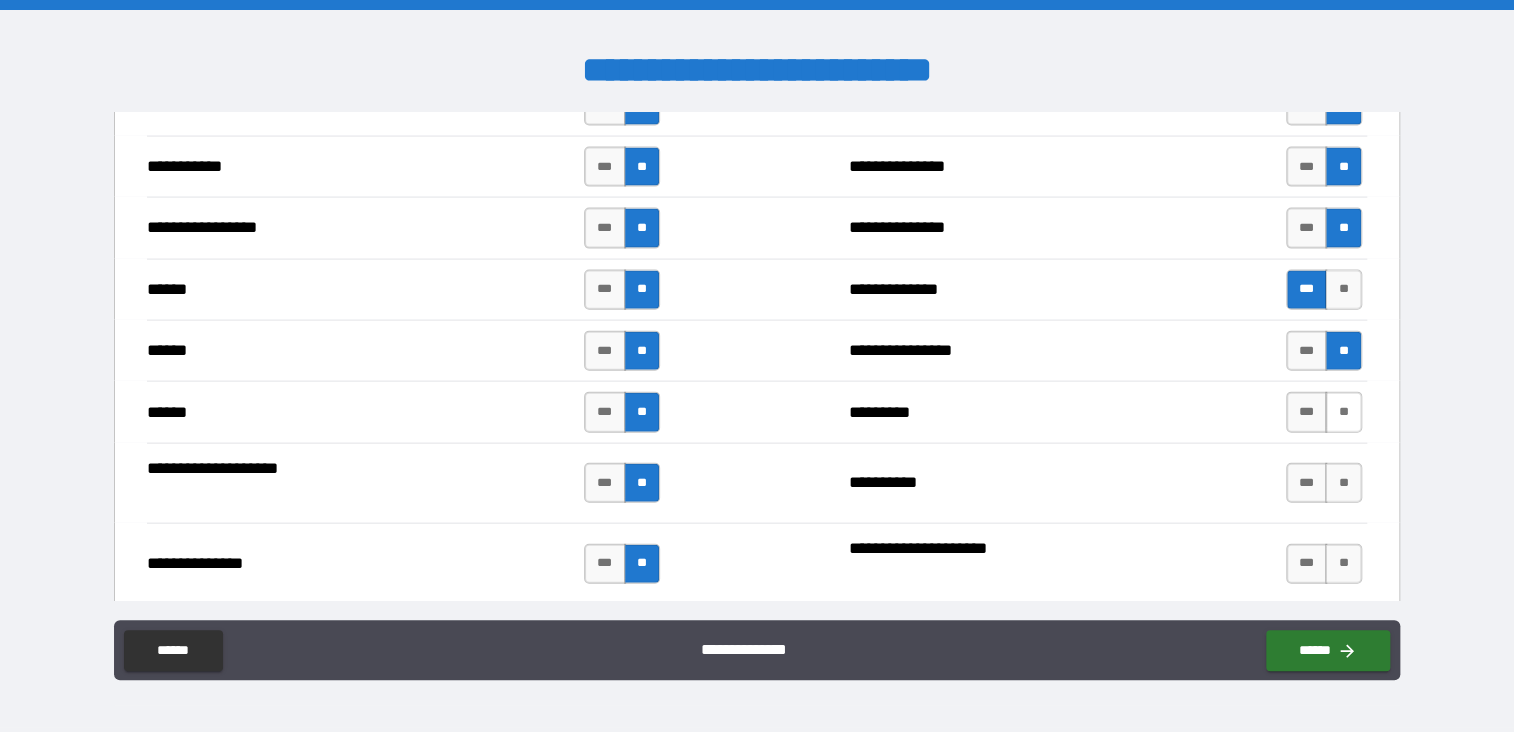 click on "**" at bounding box center [1343, 412] 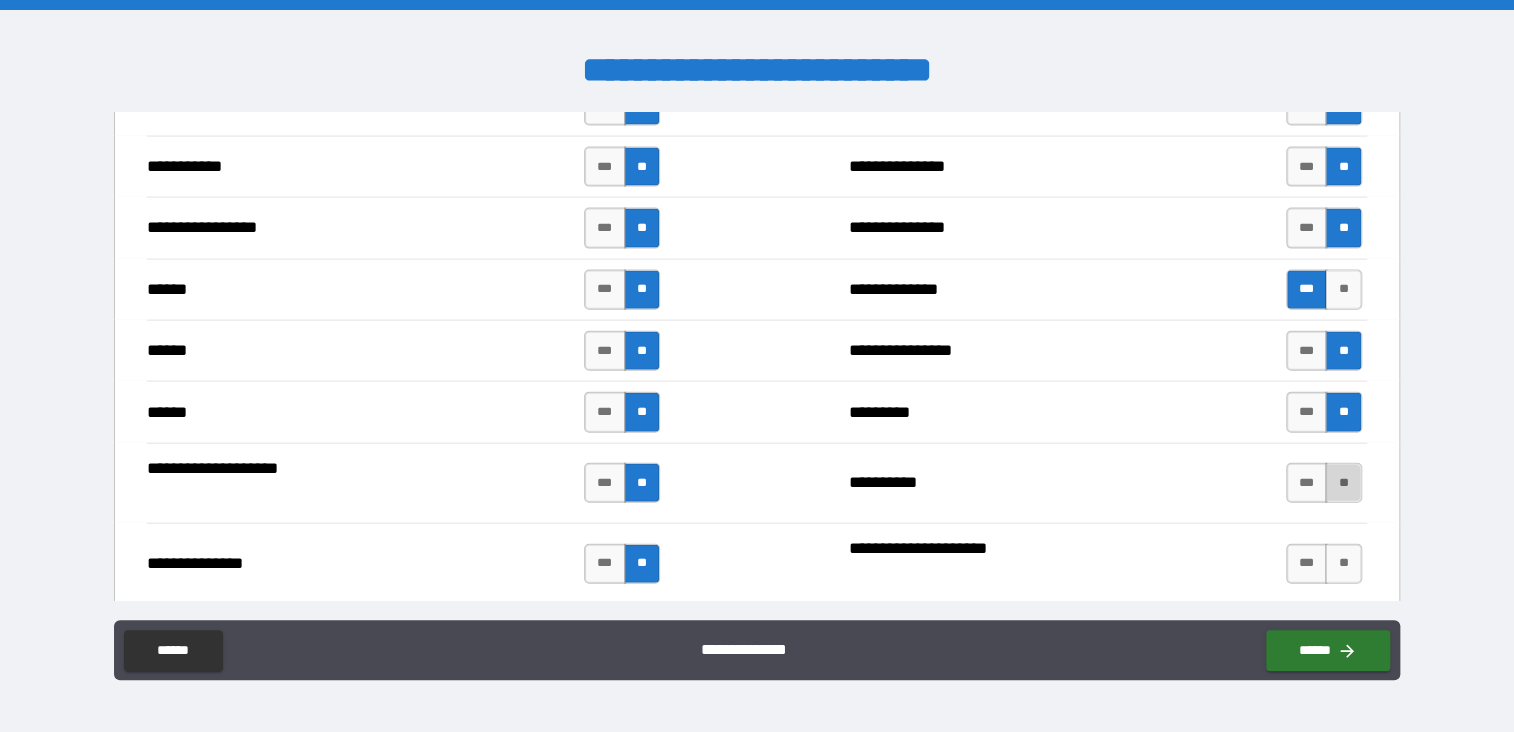 click on "**" at bounding box center [1343, 483] 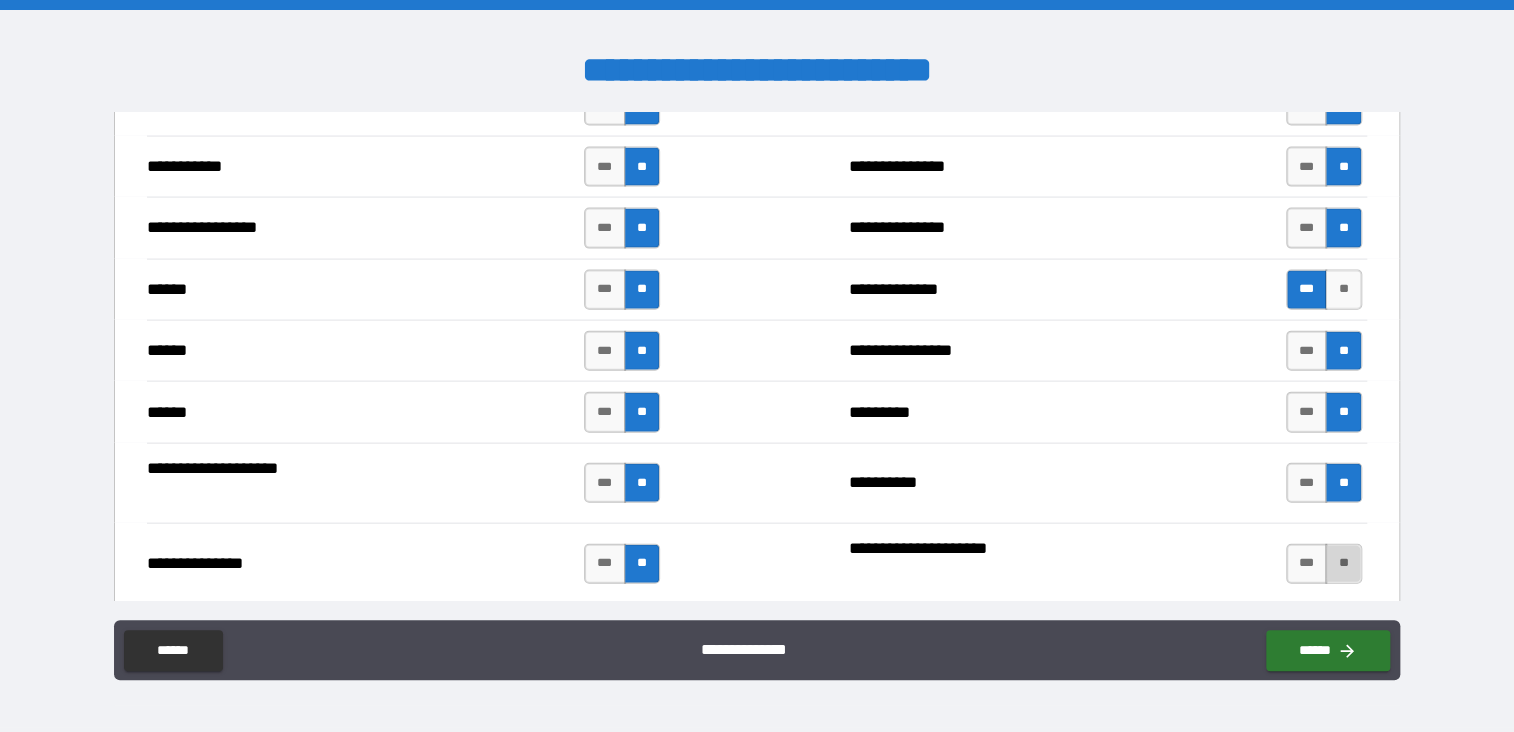 click on "**" at bounding box center [1343, 564] 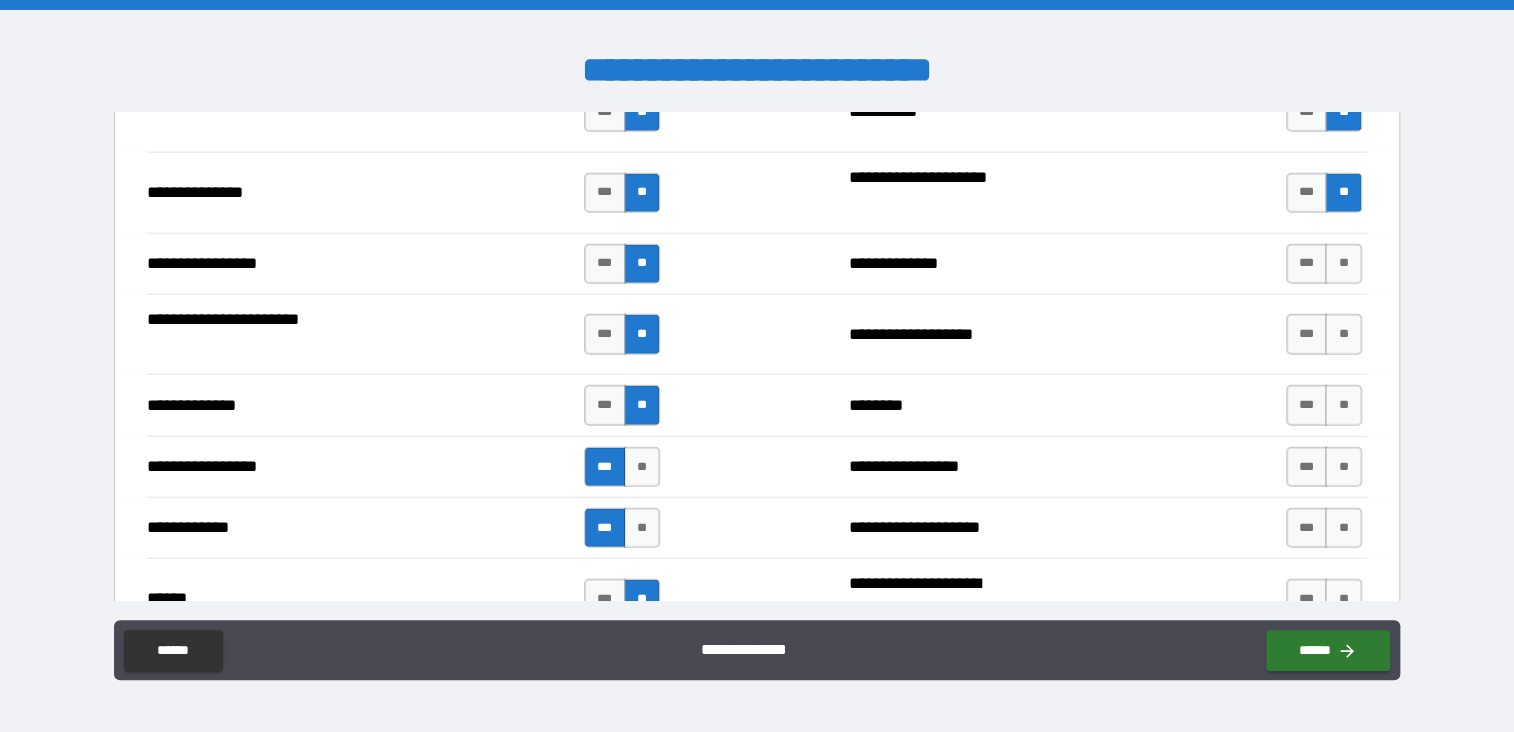 scroll, scrollTop: 2600, scrollLeft: 0, axis: vertical 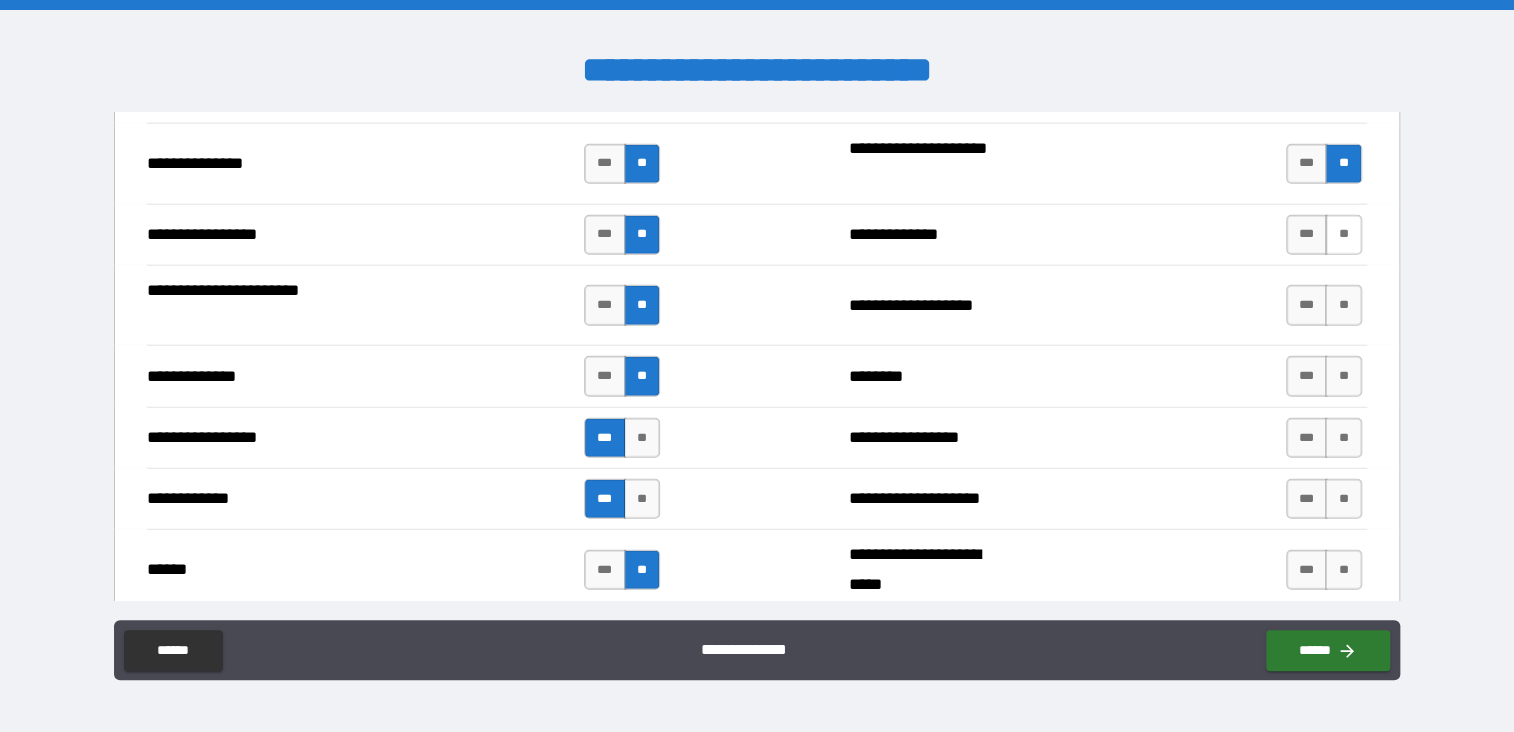 click on "**" at bounding box center [1343, 235] 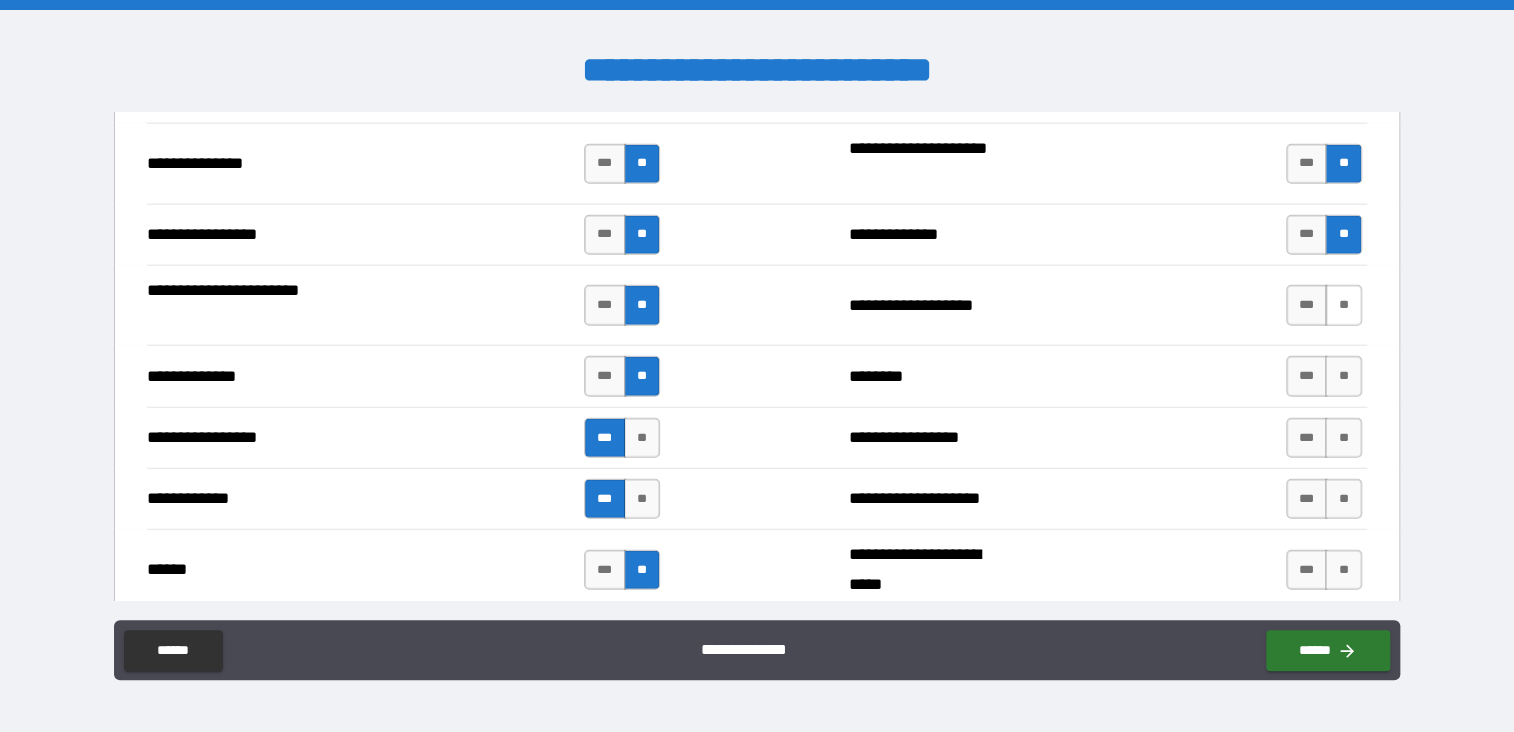 click on "**" at bounding box center (1343, 305) 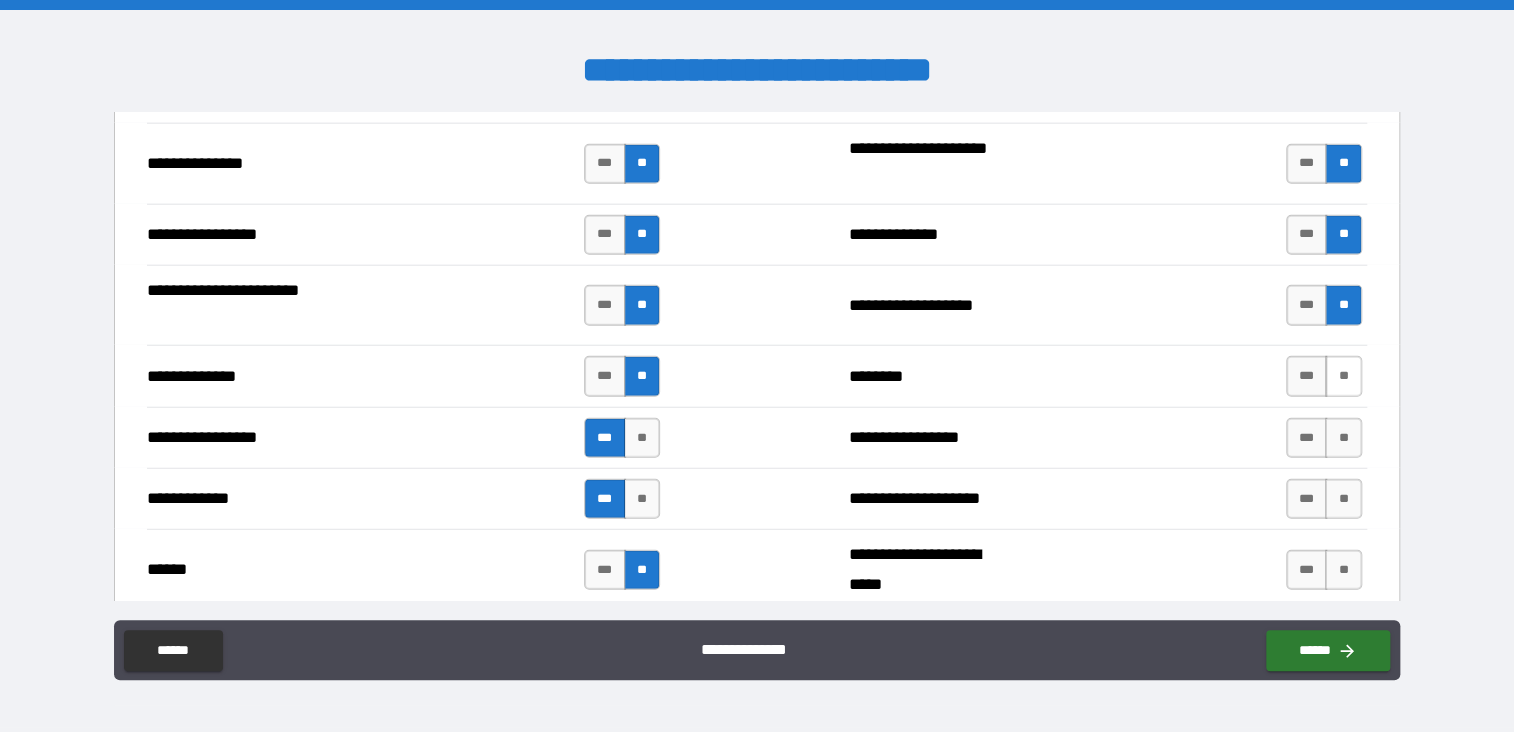 click on "**" at bounding box center [1343, 376] 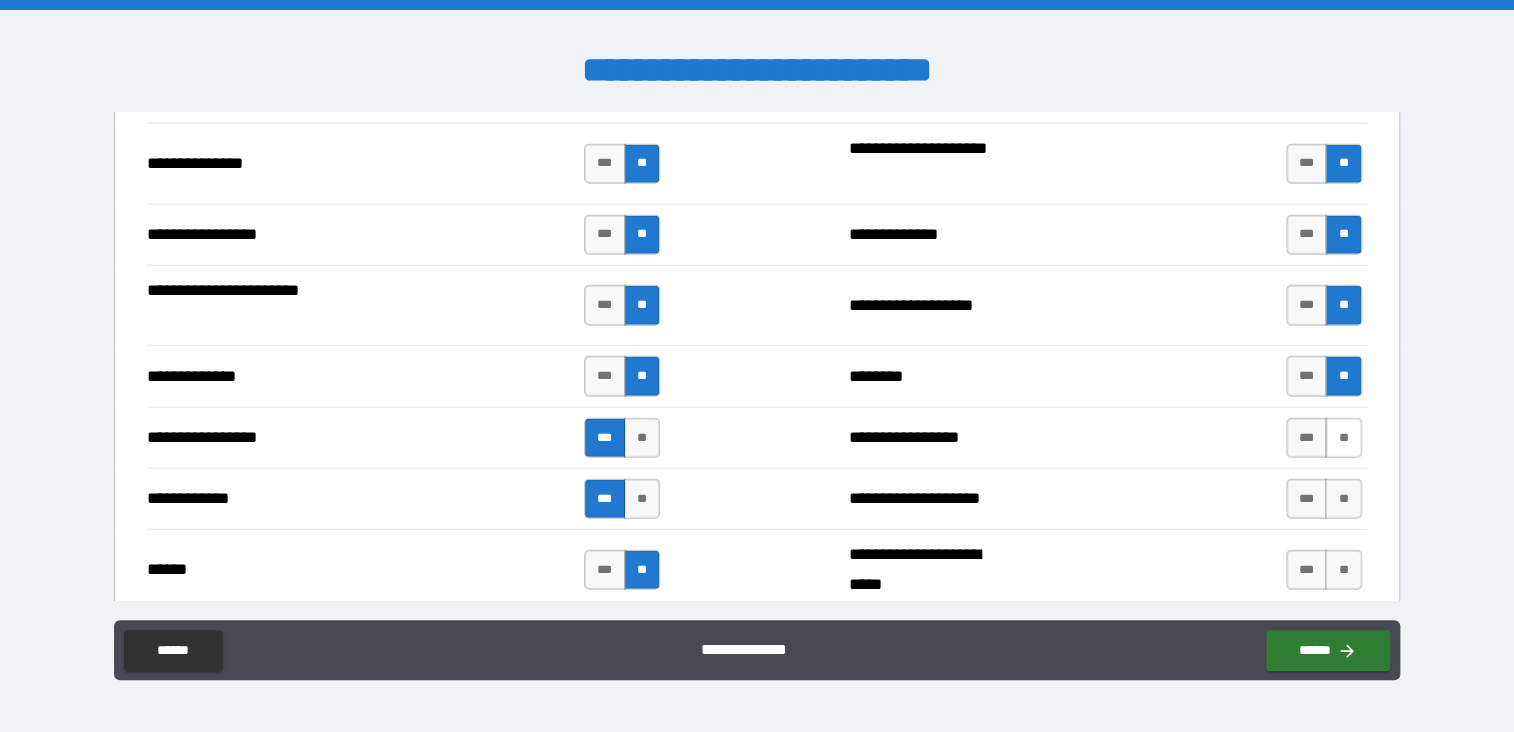 click on "**" at bounding box center (1343, 438) 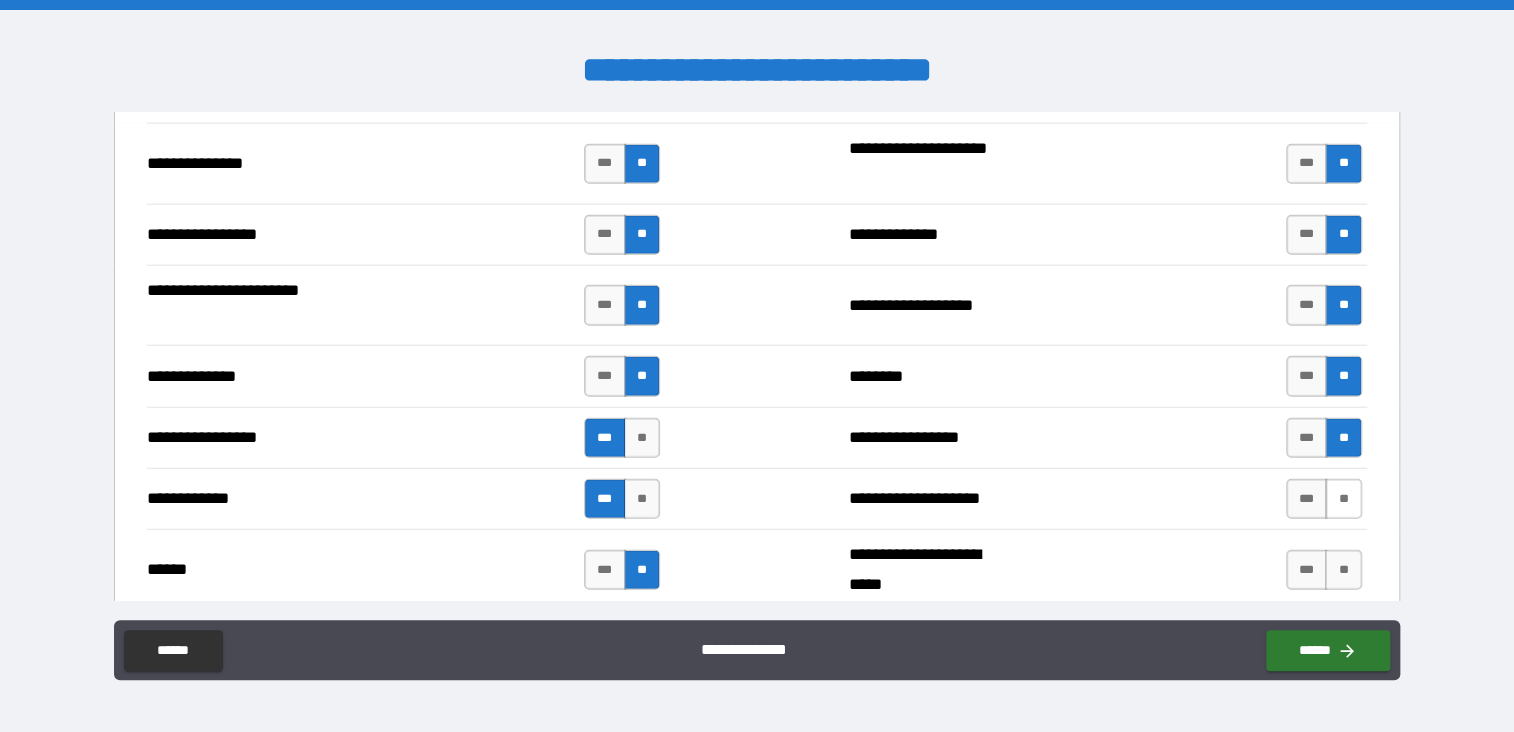 click on "**" at bounding box center [1343, 499] 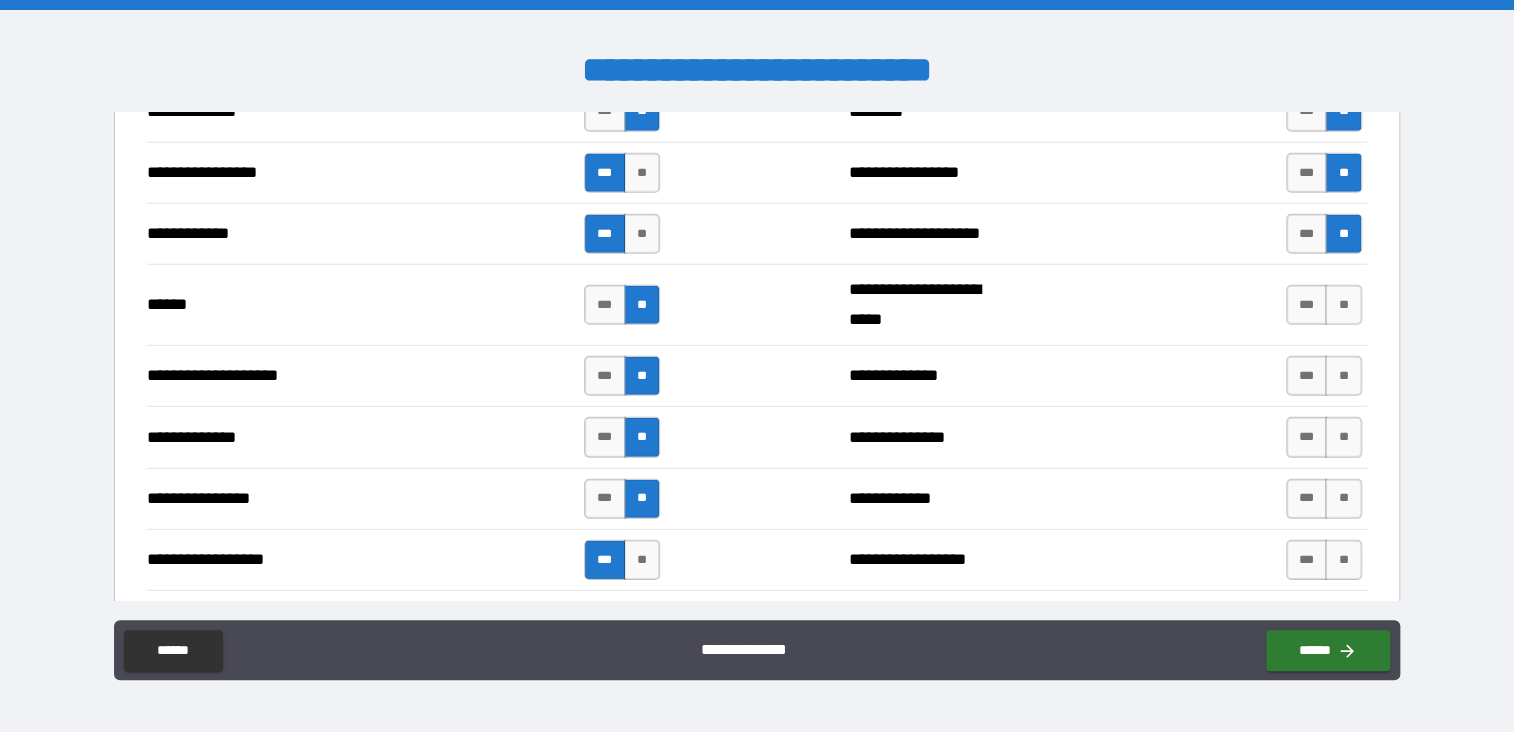 scroll, scrollTop: 2900, scrollLeft: 0, axis: vertical 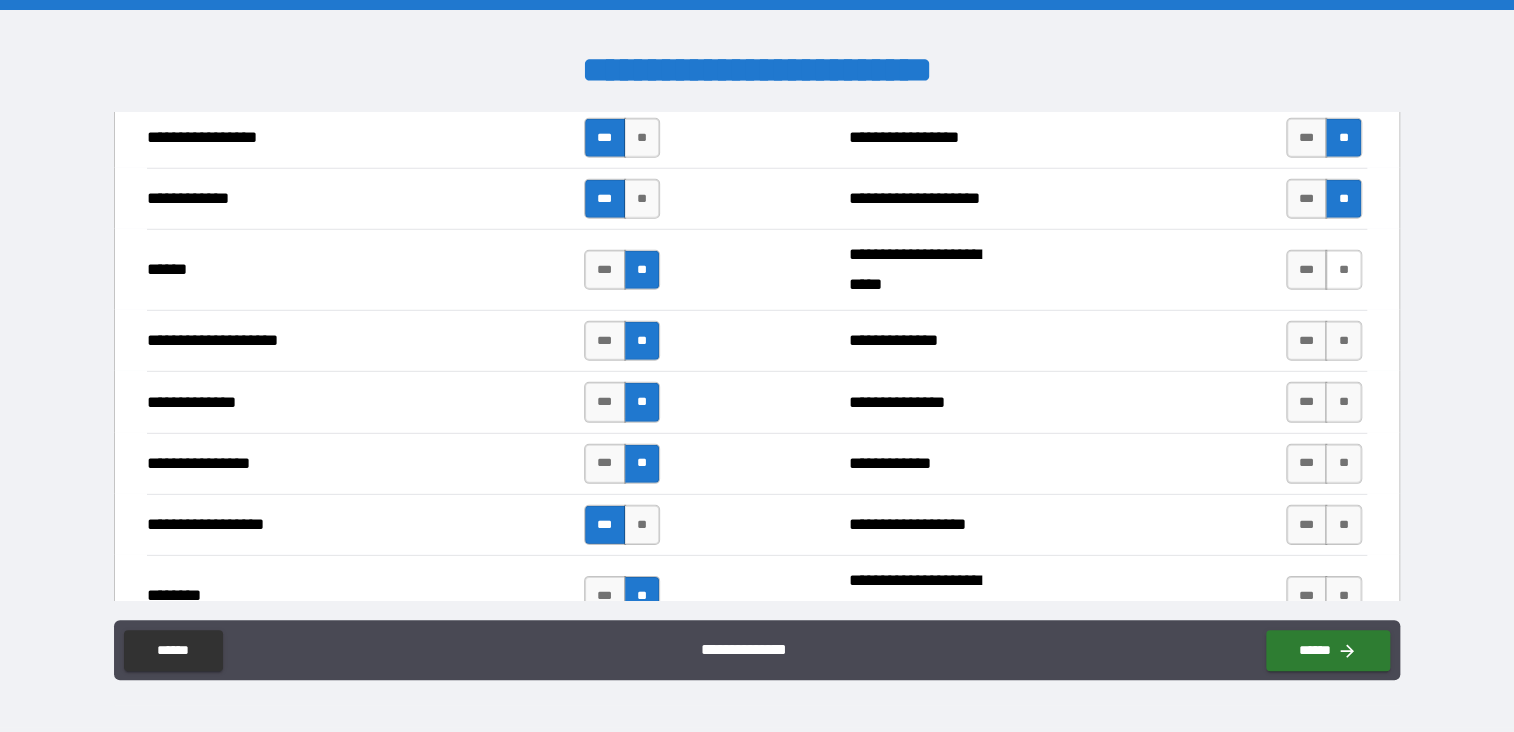 click on "**" at bounding box center [1343, 270] 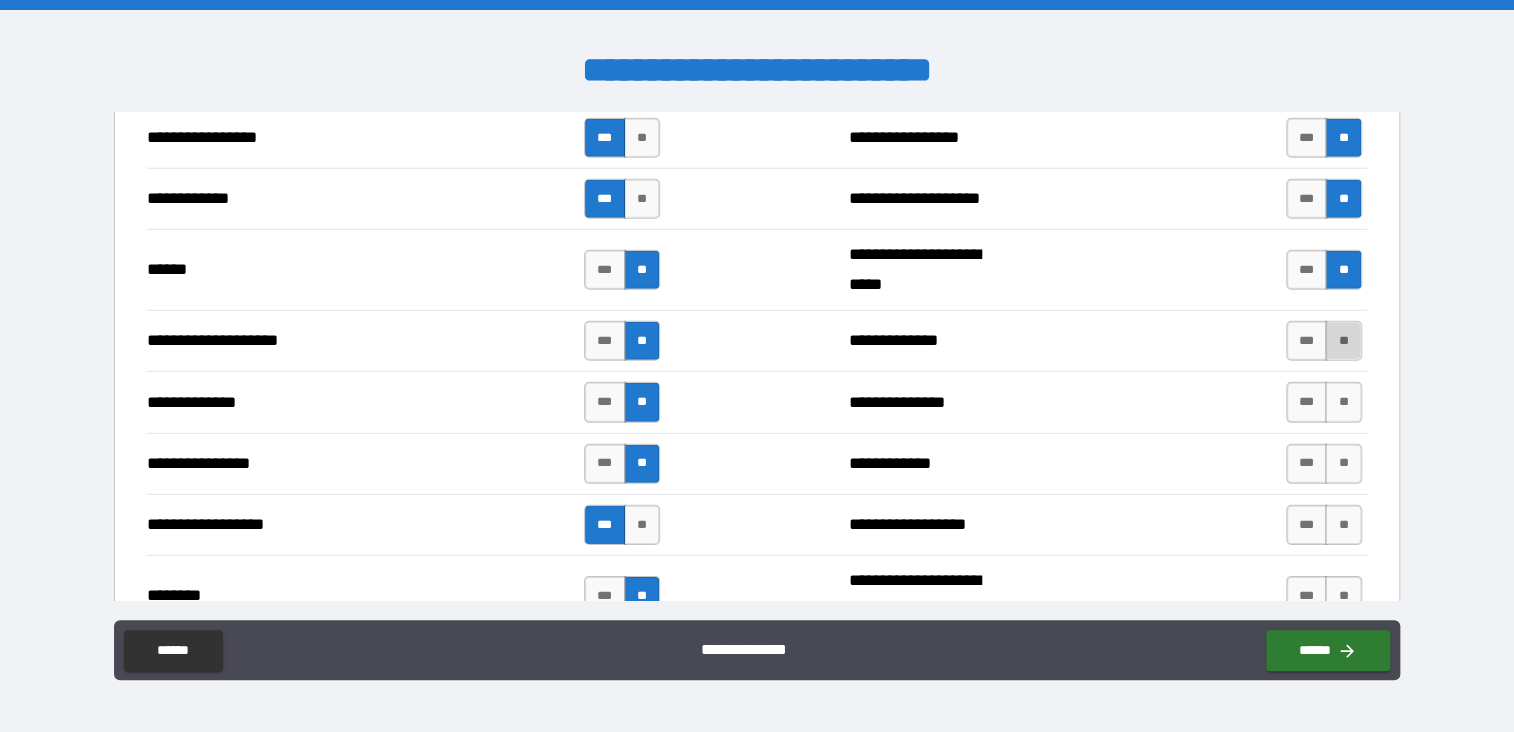 click on "**" at bounding box center [1343, 341] 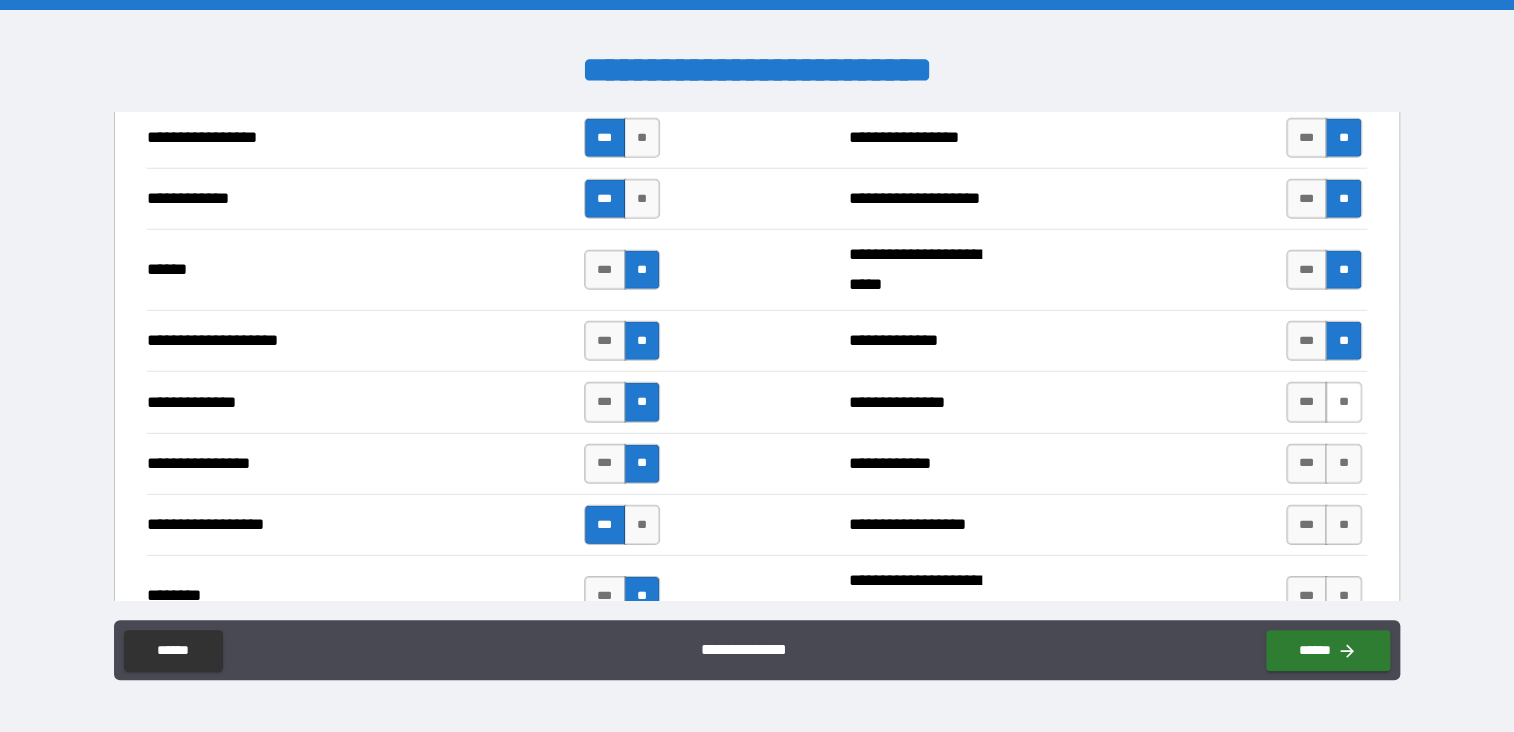 click on "**" at bounding box center (1343, 402) 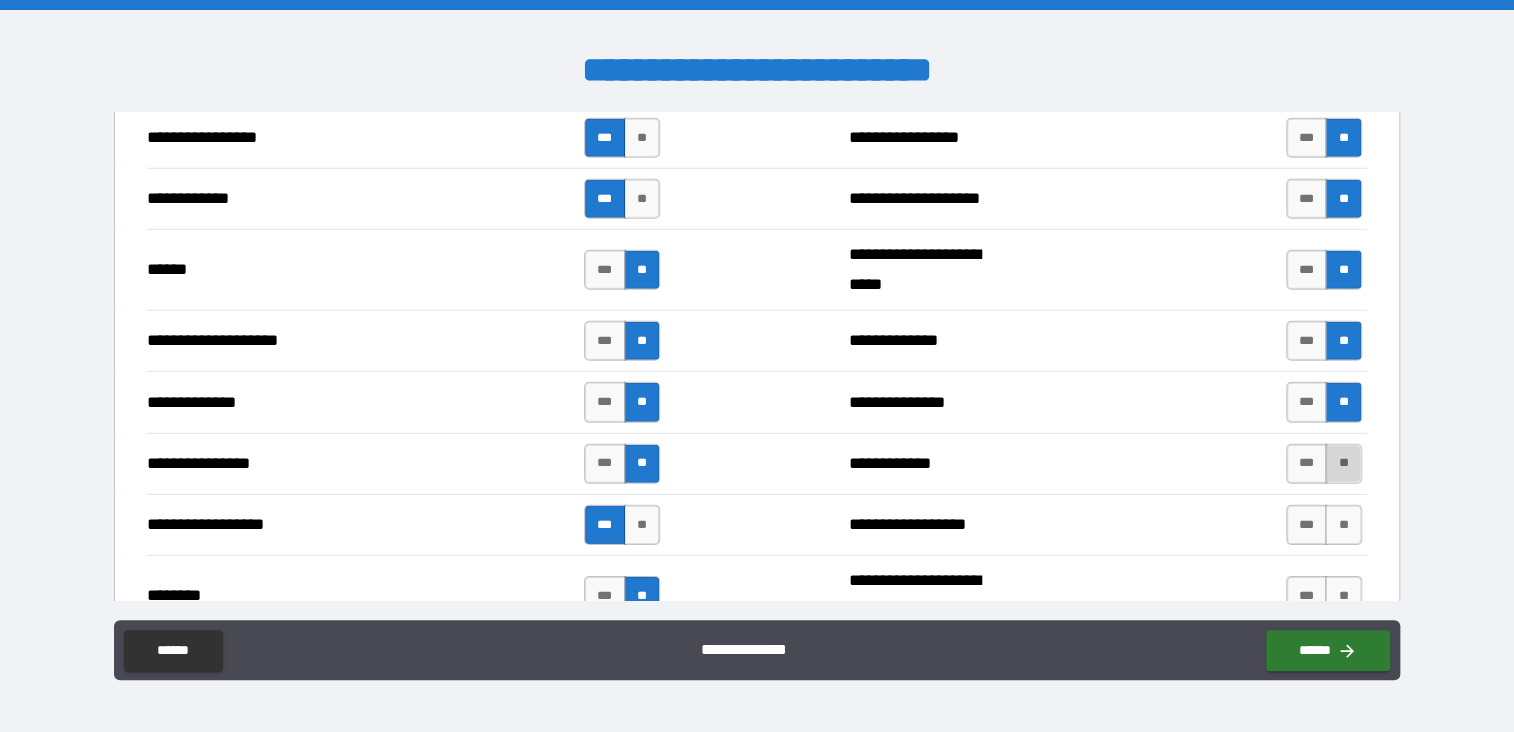 click on "**" at bounding box center [1343, 464] 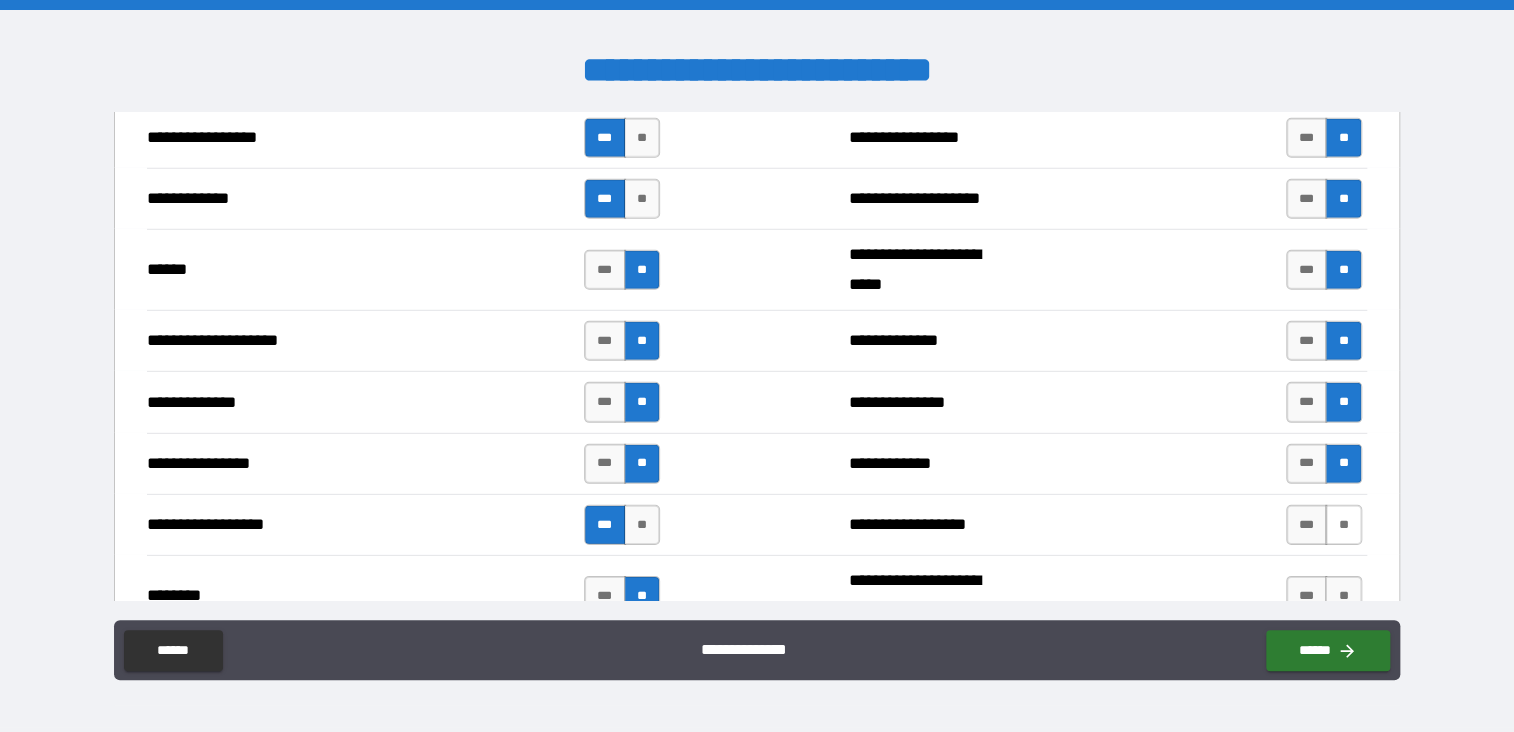 click on "**" at bounding box center [1343, 525] 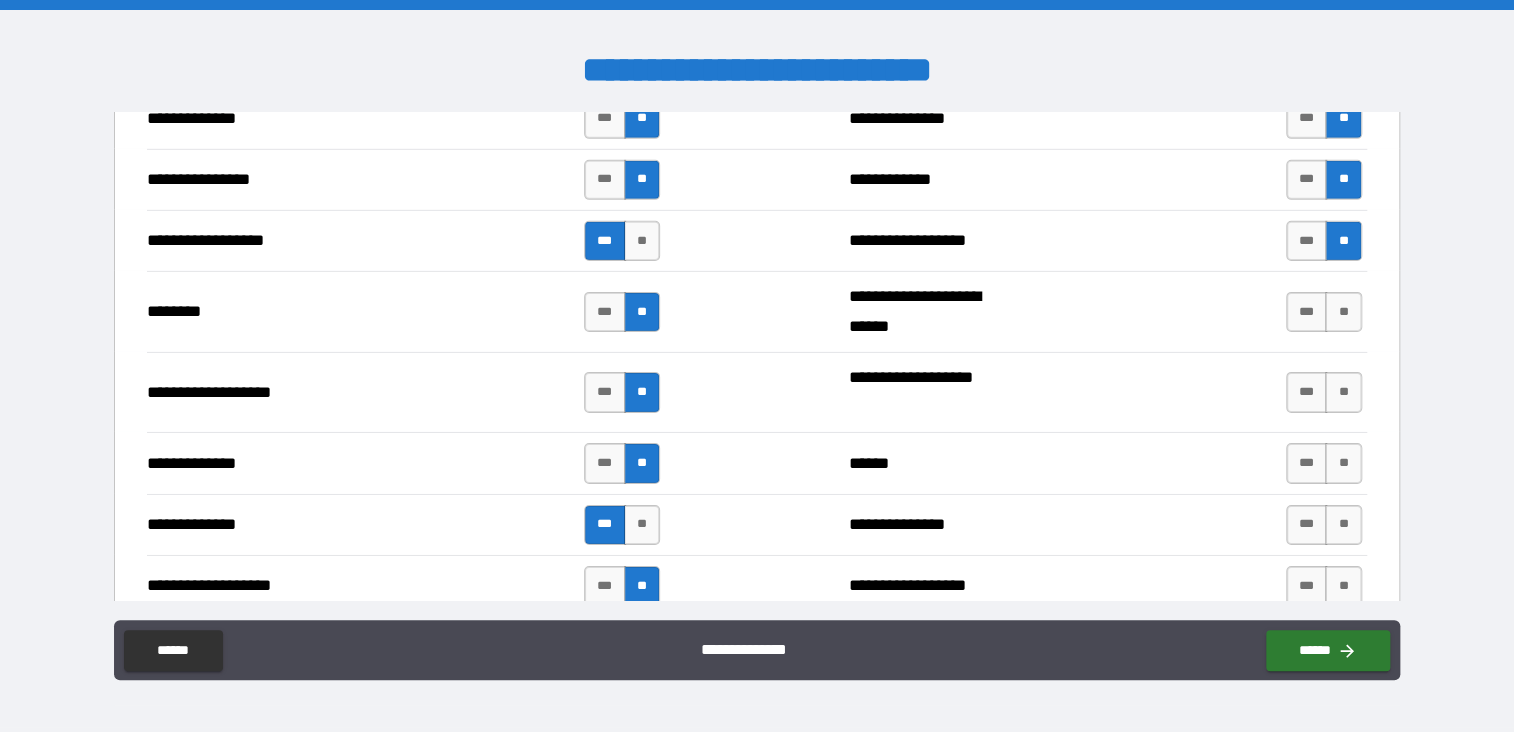scroll, scrollTop: 3200, scrollLeft: 0, axis: vertical 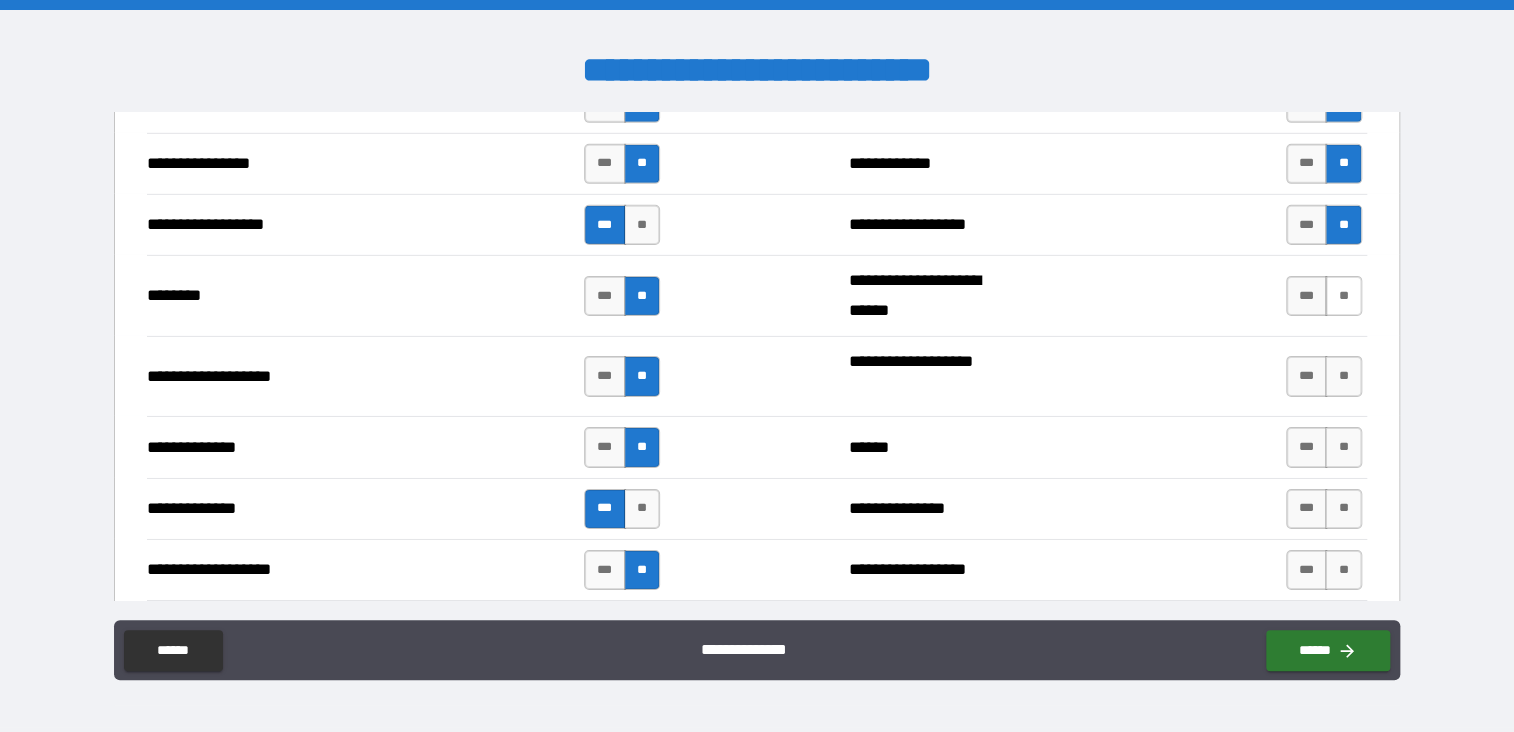 click on "**" at bounding box center [1343, 296] 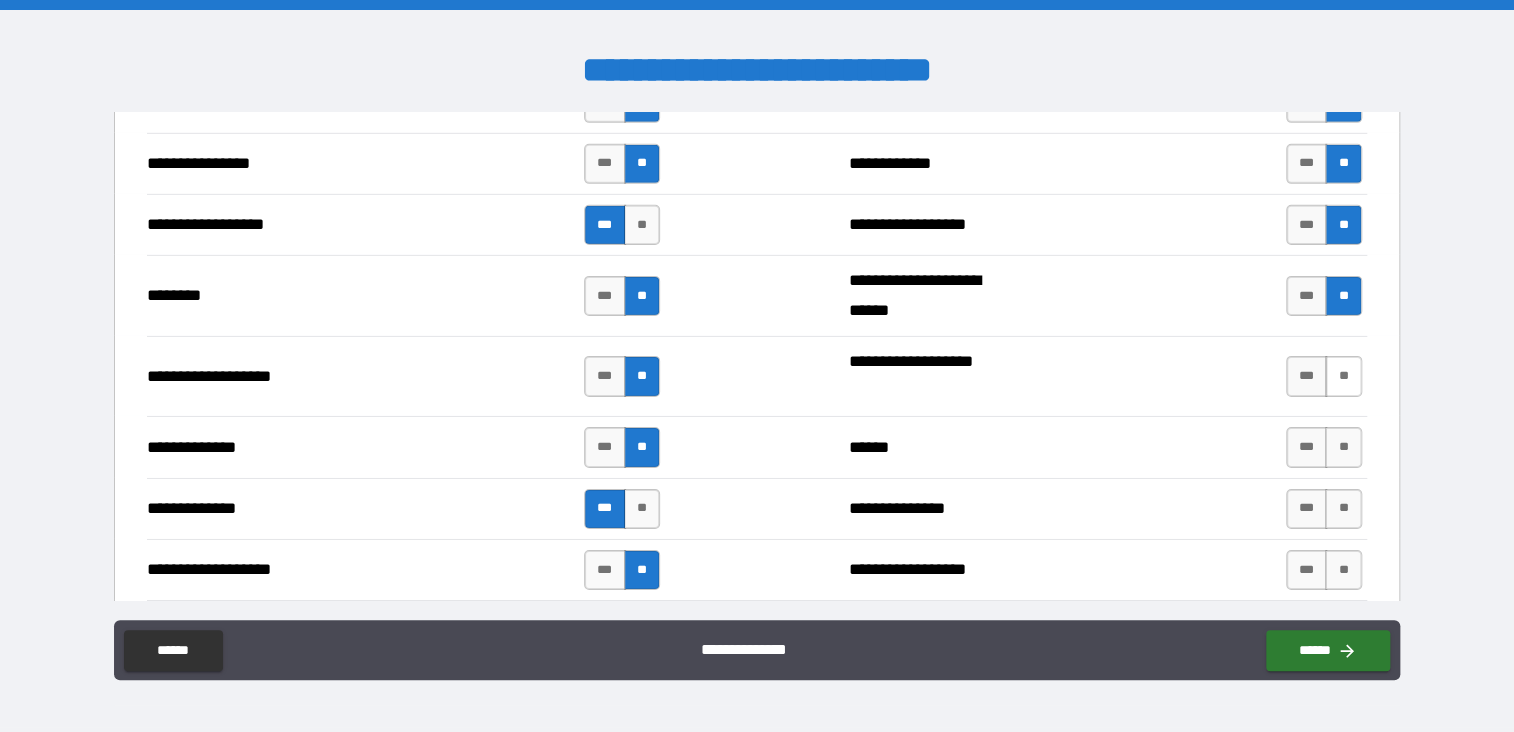 click on "**" at bounding box center [1343, 376] 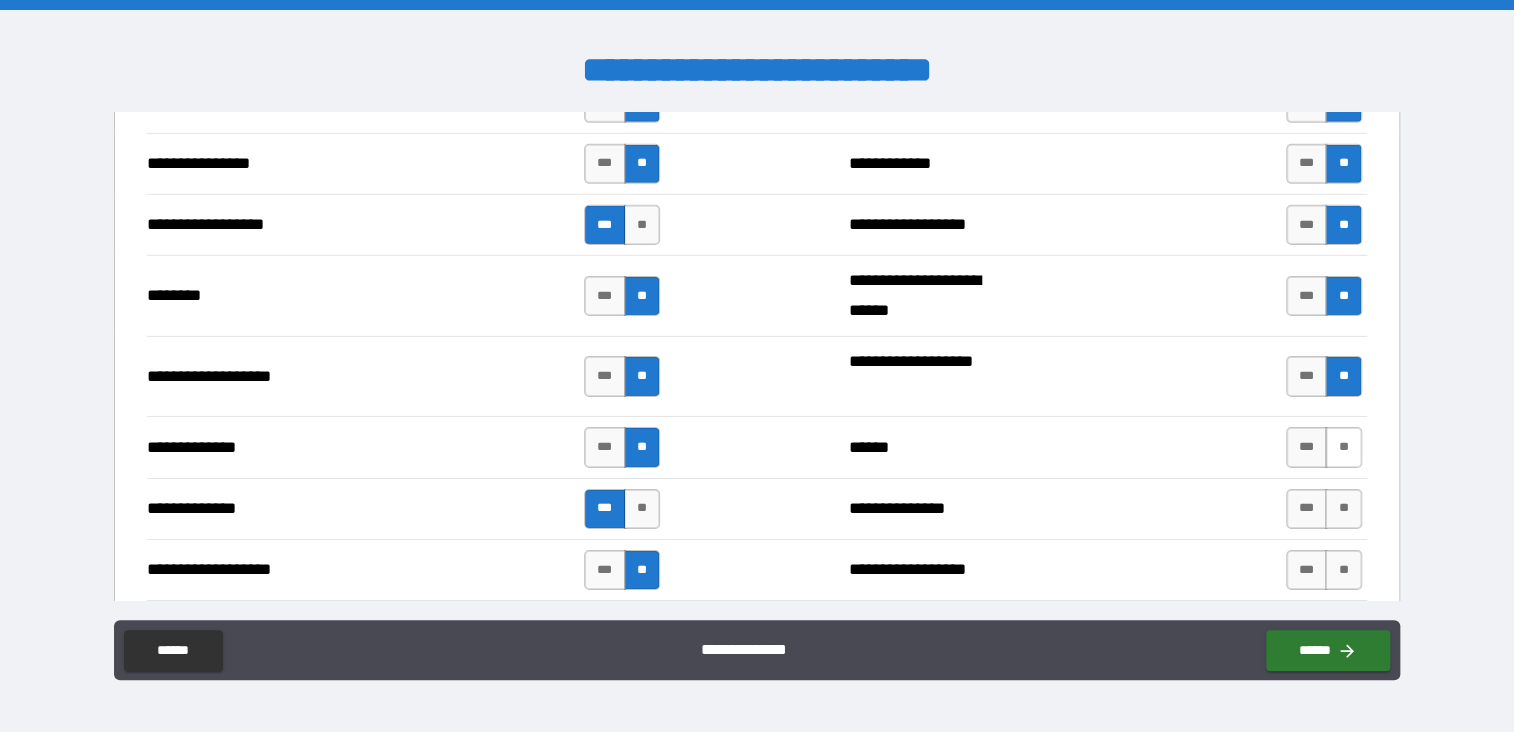 click on "**" at bounding box center (1343, 447) 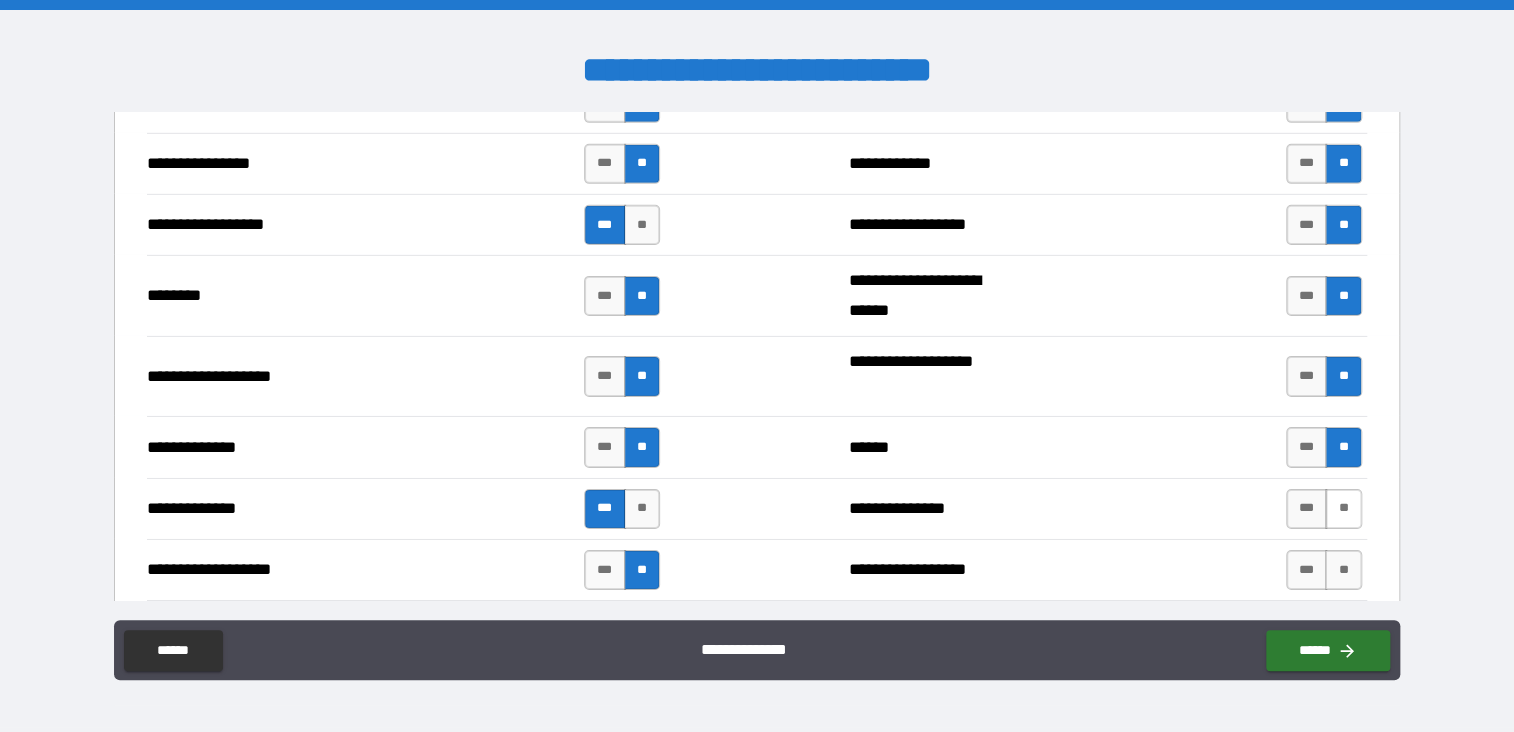 click on "**" at bounding box center [1343, 509] 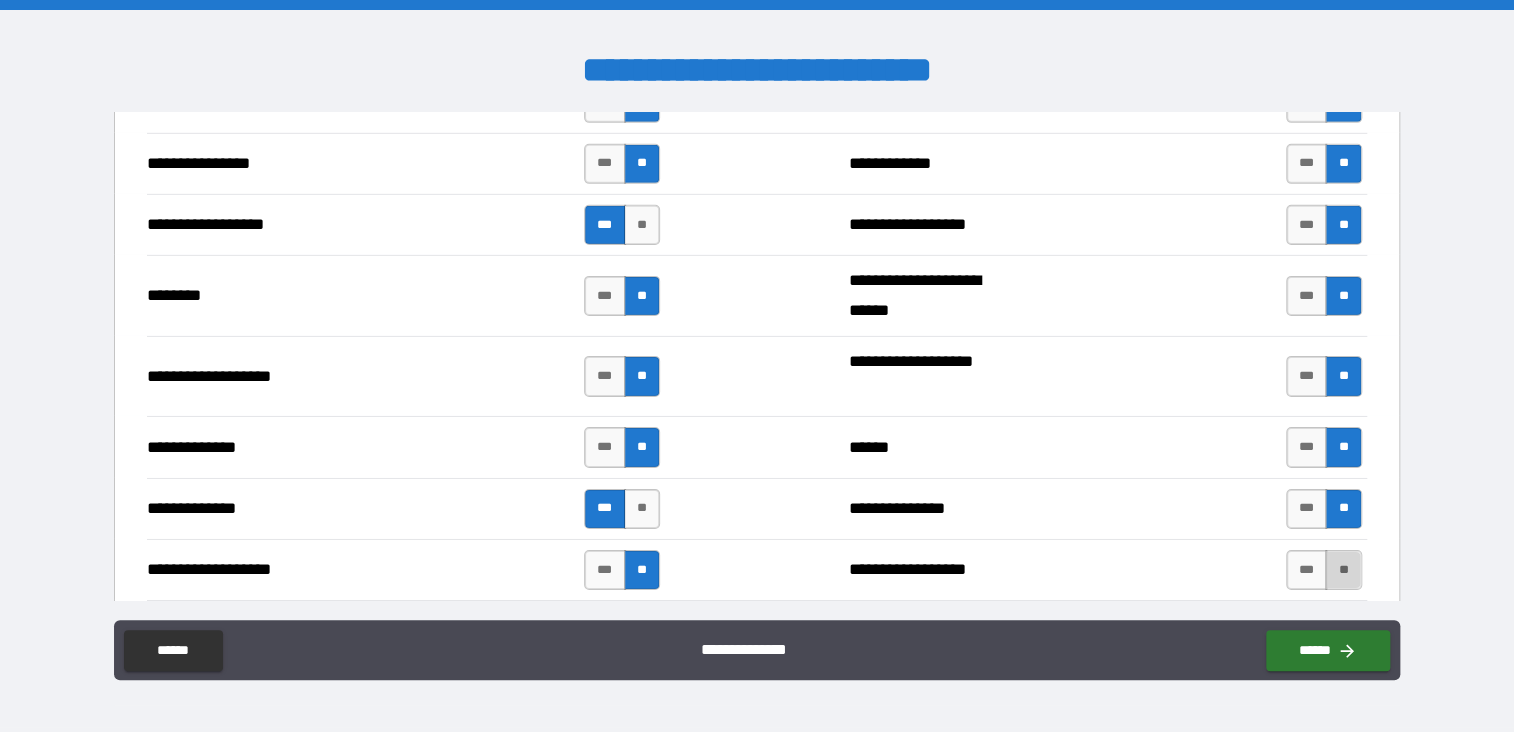 click on "**" at bounding box center (1343, 570) 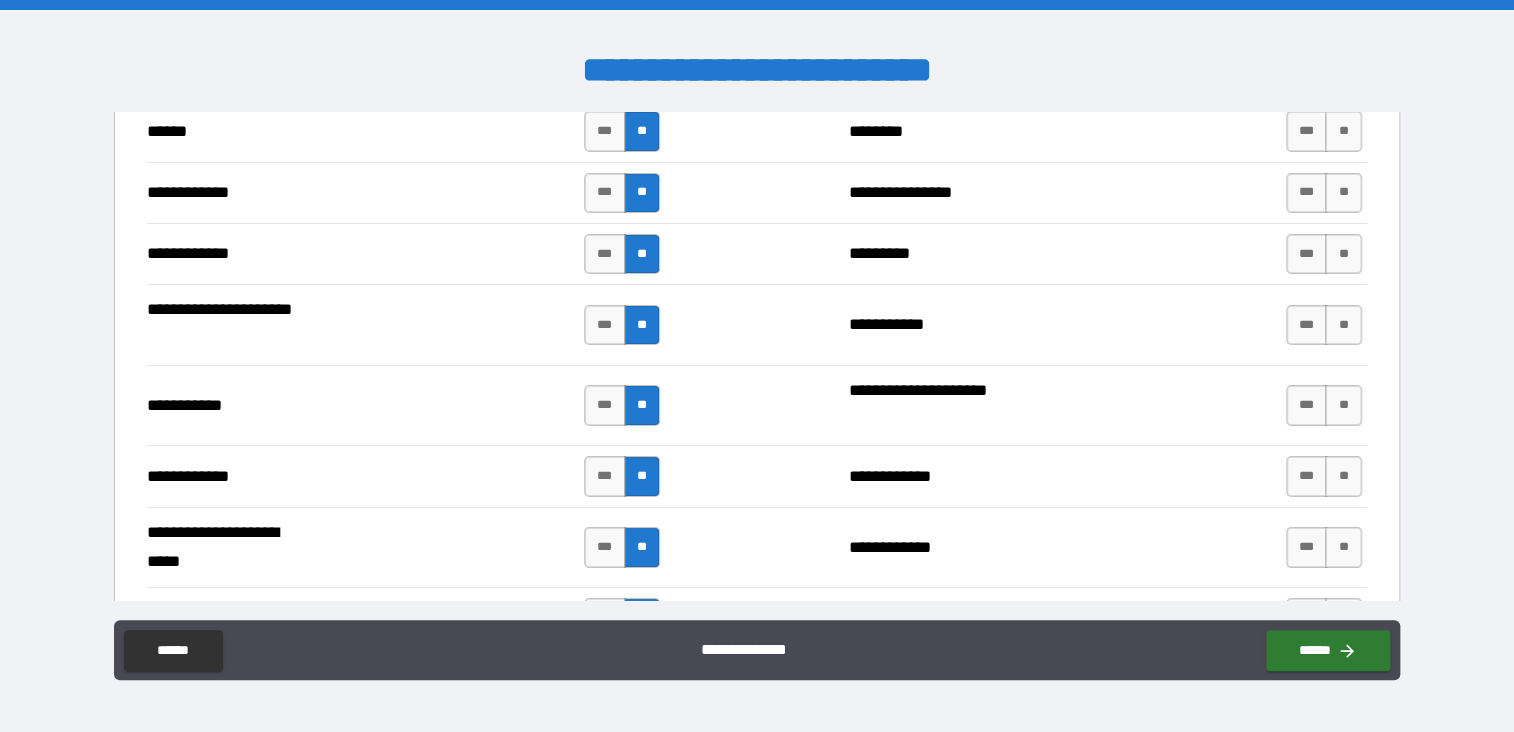 scroll, scrollTop: 3600, scrollLeft: 0, axis: vertical 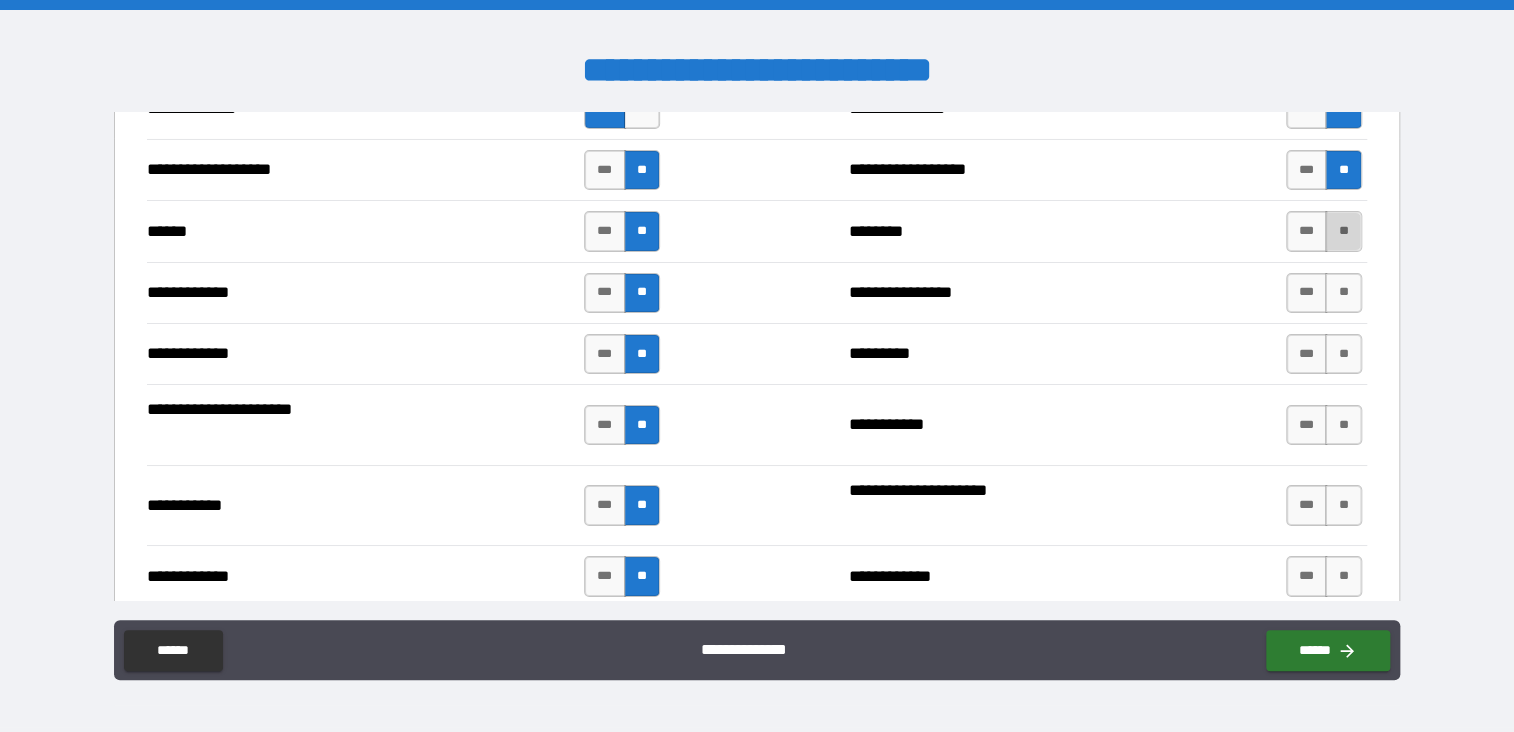 click on "**" at bounding box center [1343, 231] 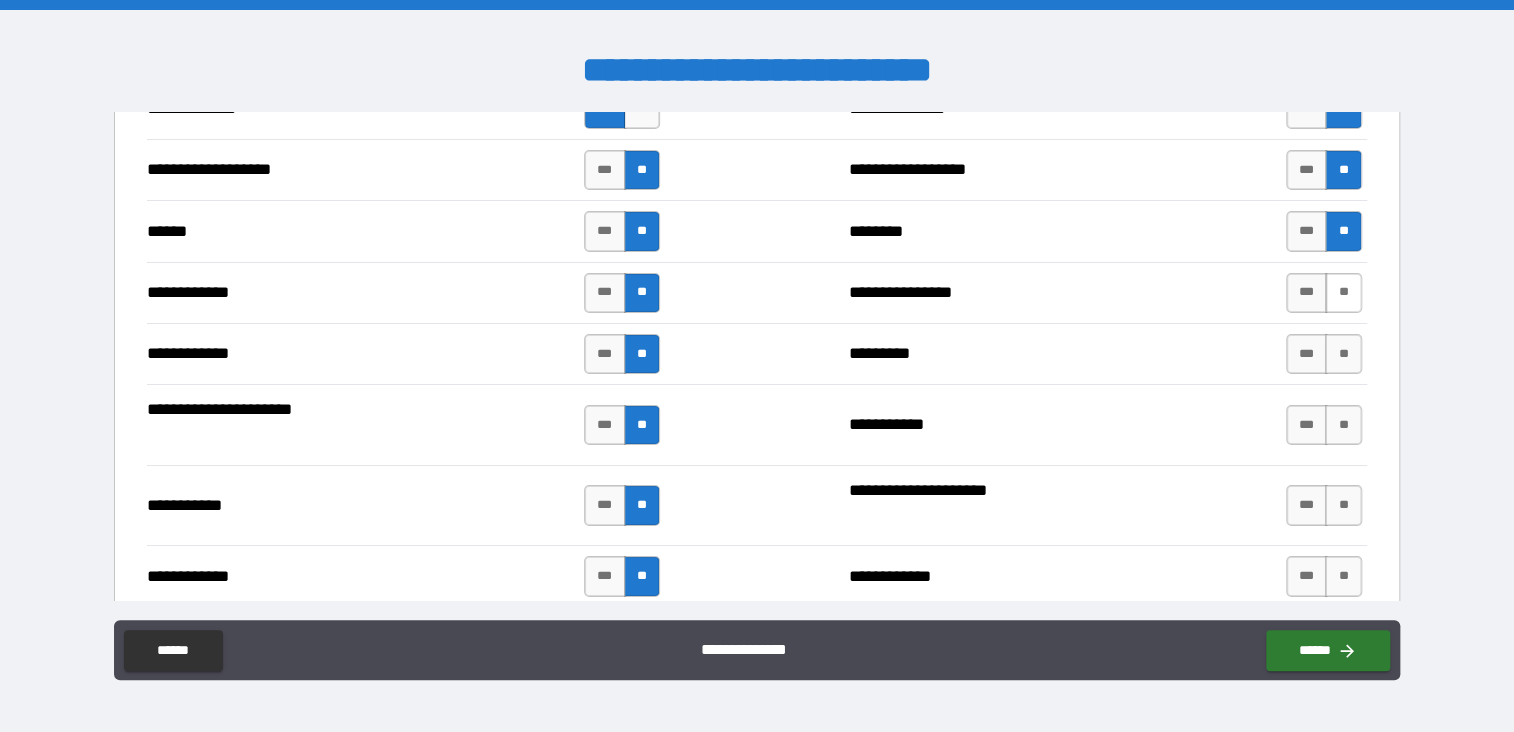 click on "**" at bounding box center [1343, 293] 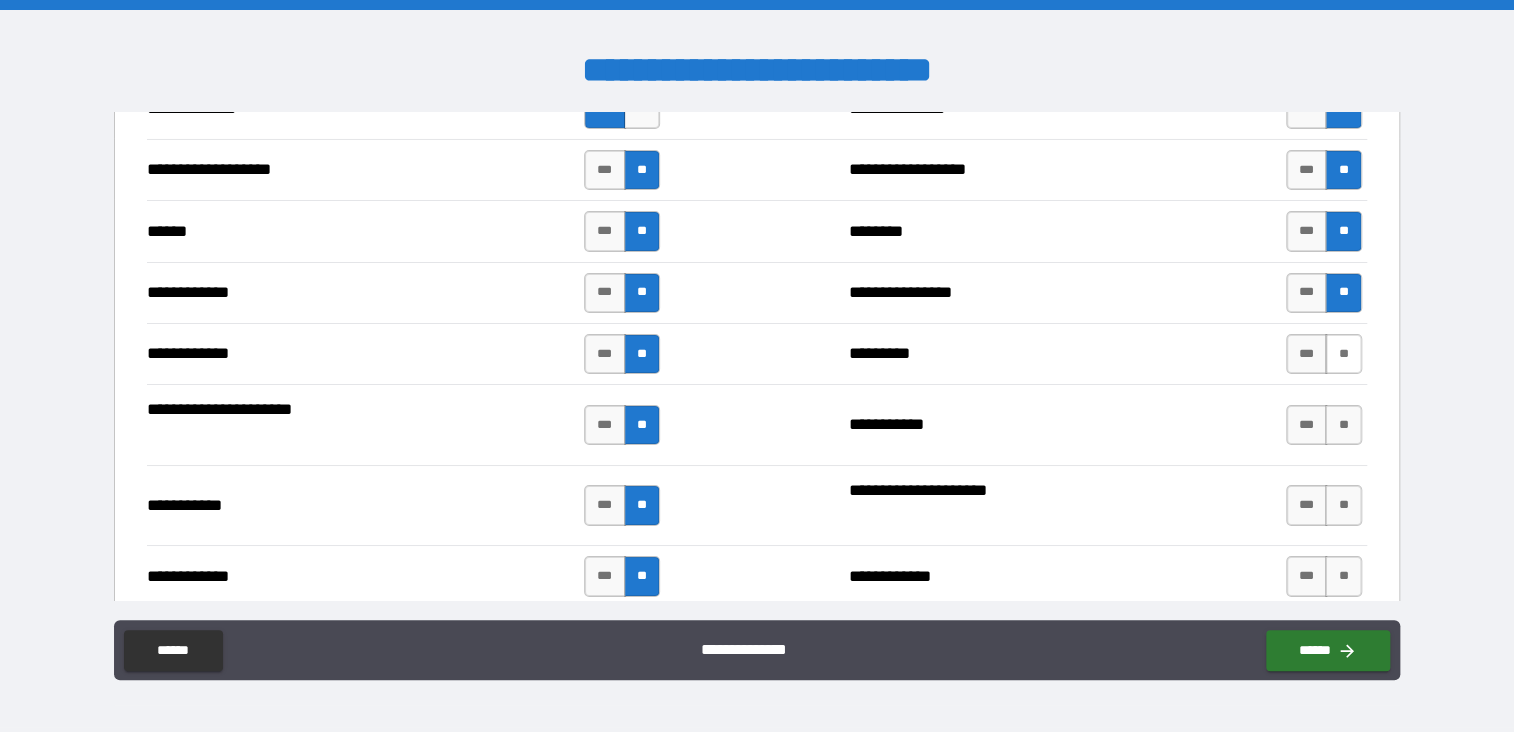 click on "**" at bounding box center (1343, 354) 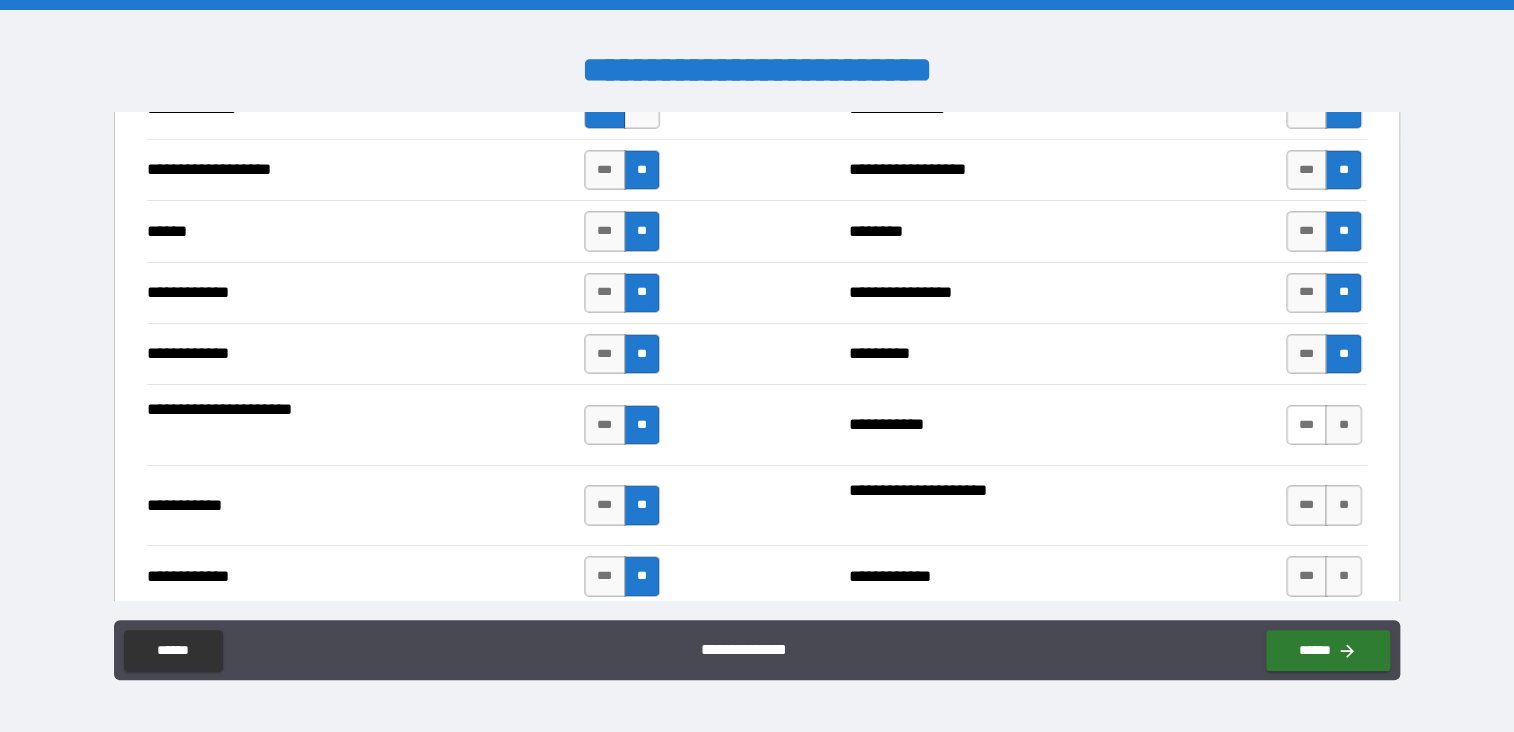 click on "***" at bounding box center (1307, 425) 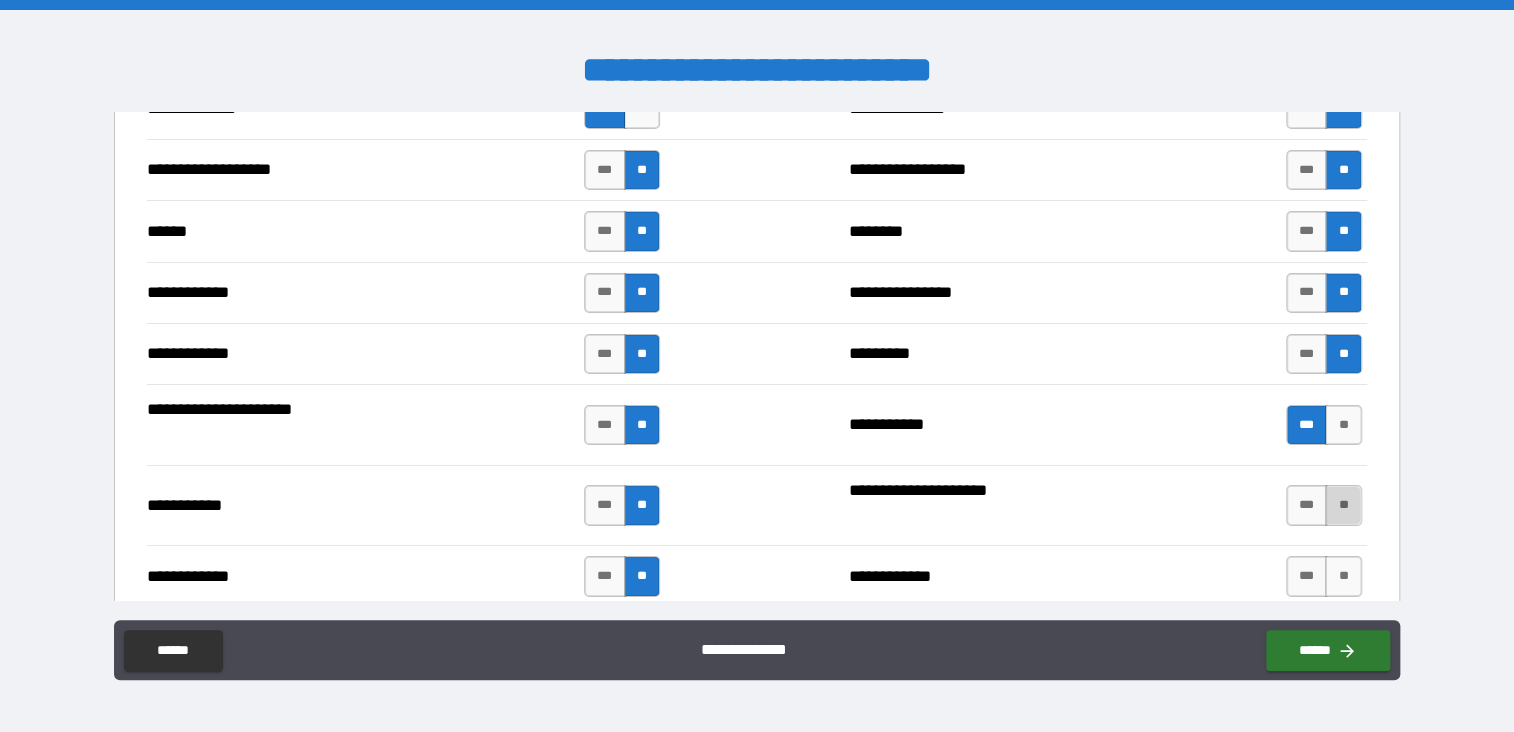 click on "**" at bounding box center (1343, 505) 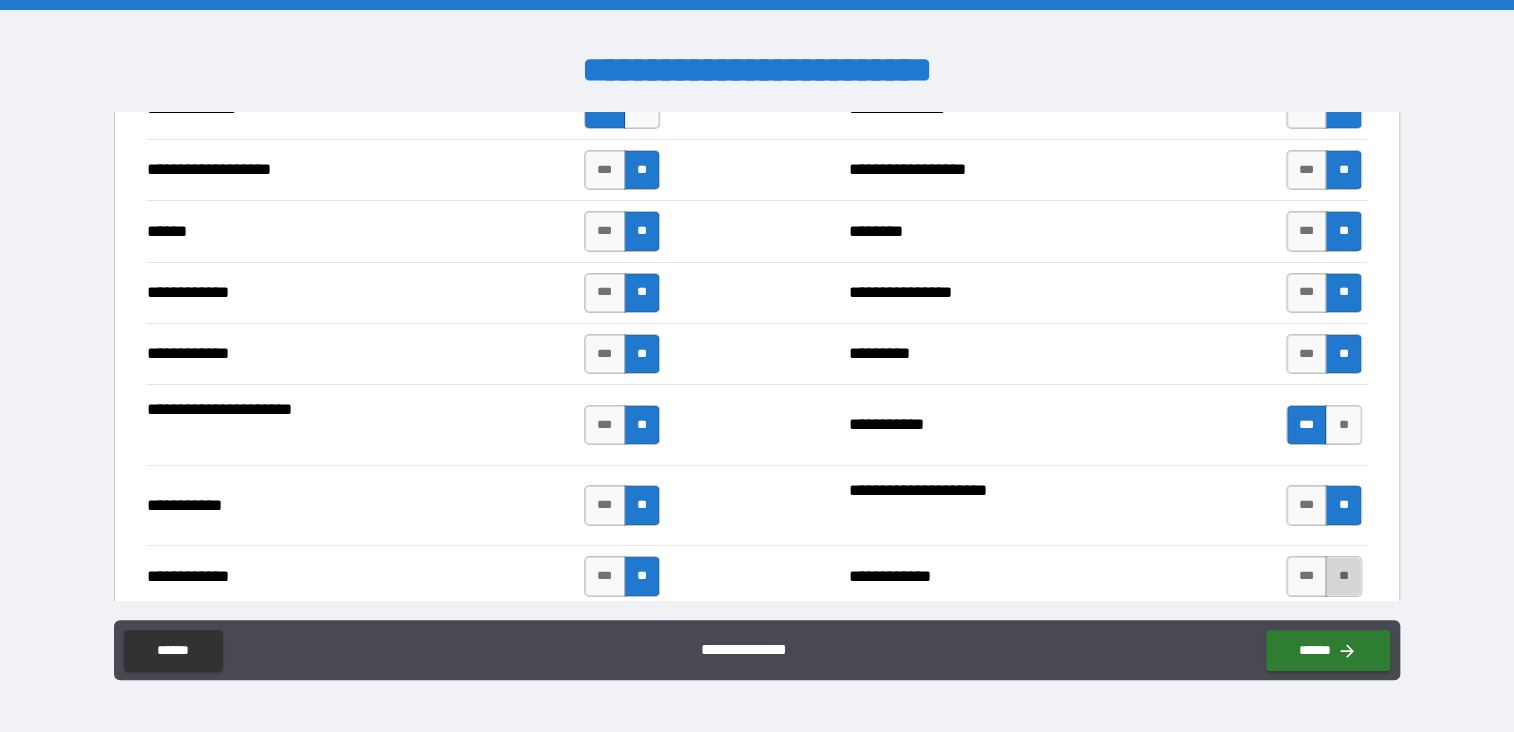 click on "**" at bounding box center [1343, 576] 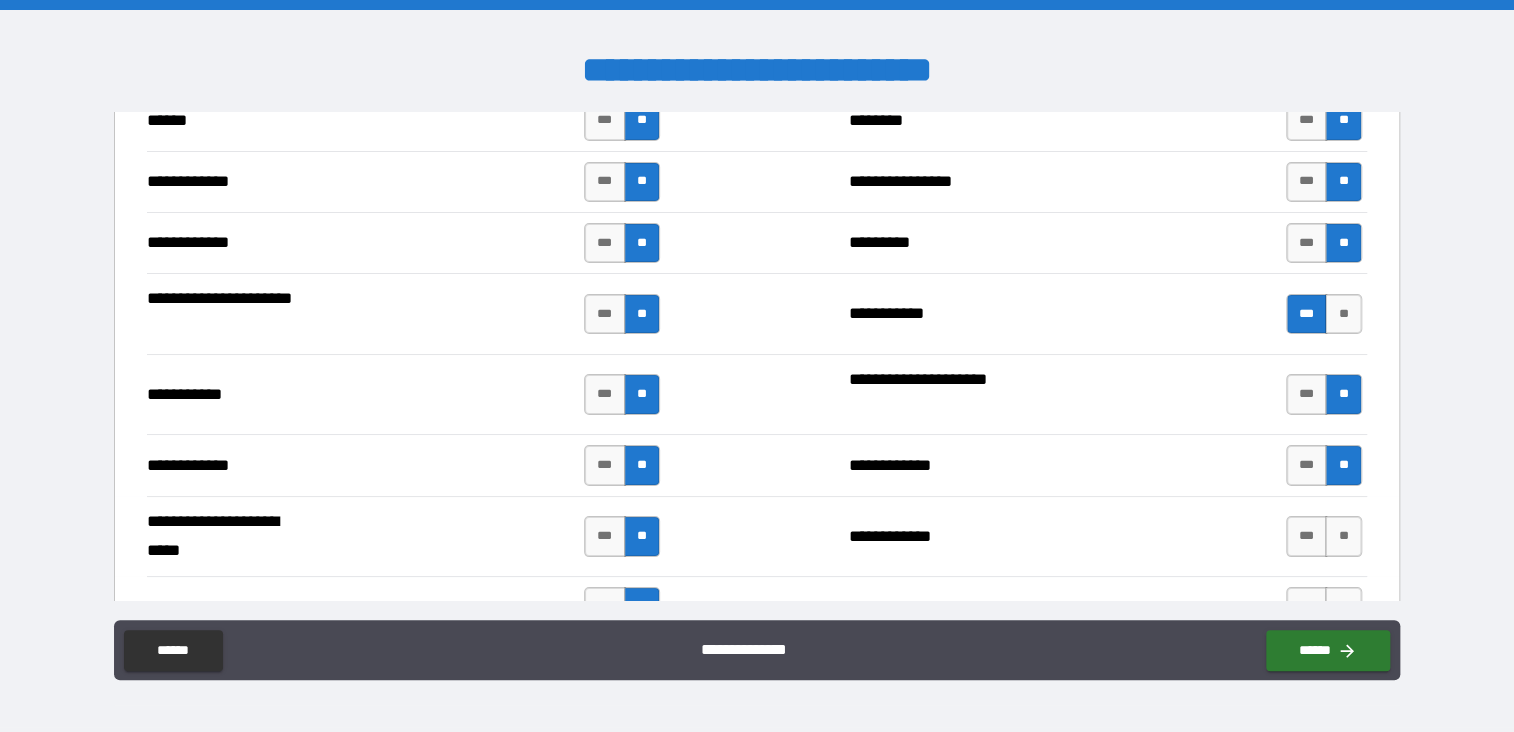 scroll, scrollTop: 4000, scrollLeft: 0, axis: vertical 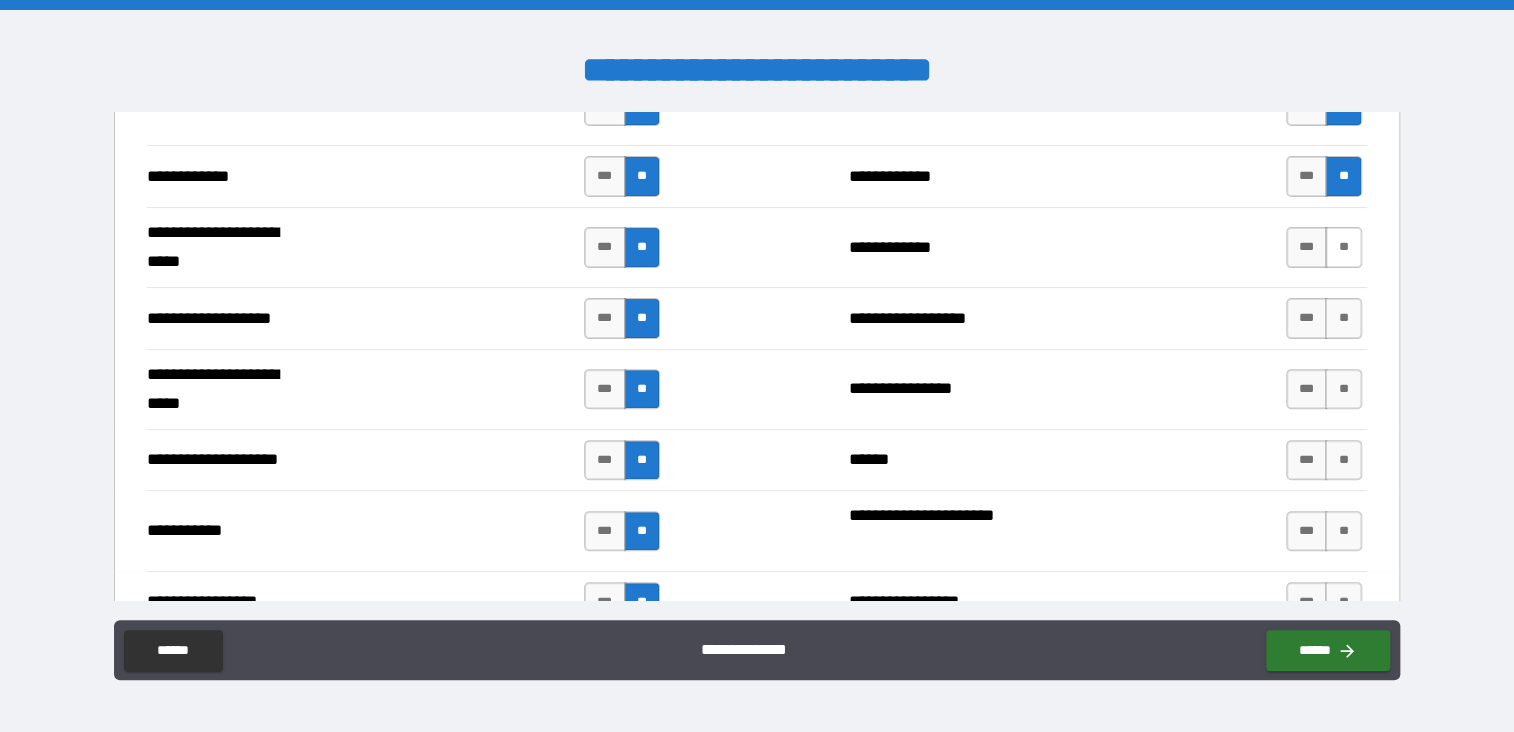 click on "**" at bounding box center (1343, 247) 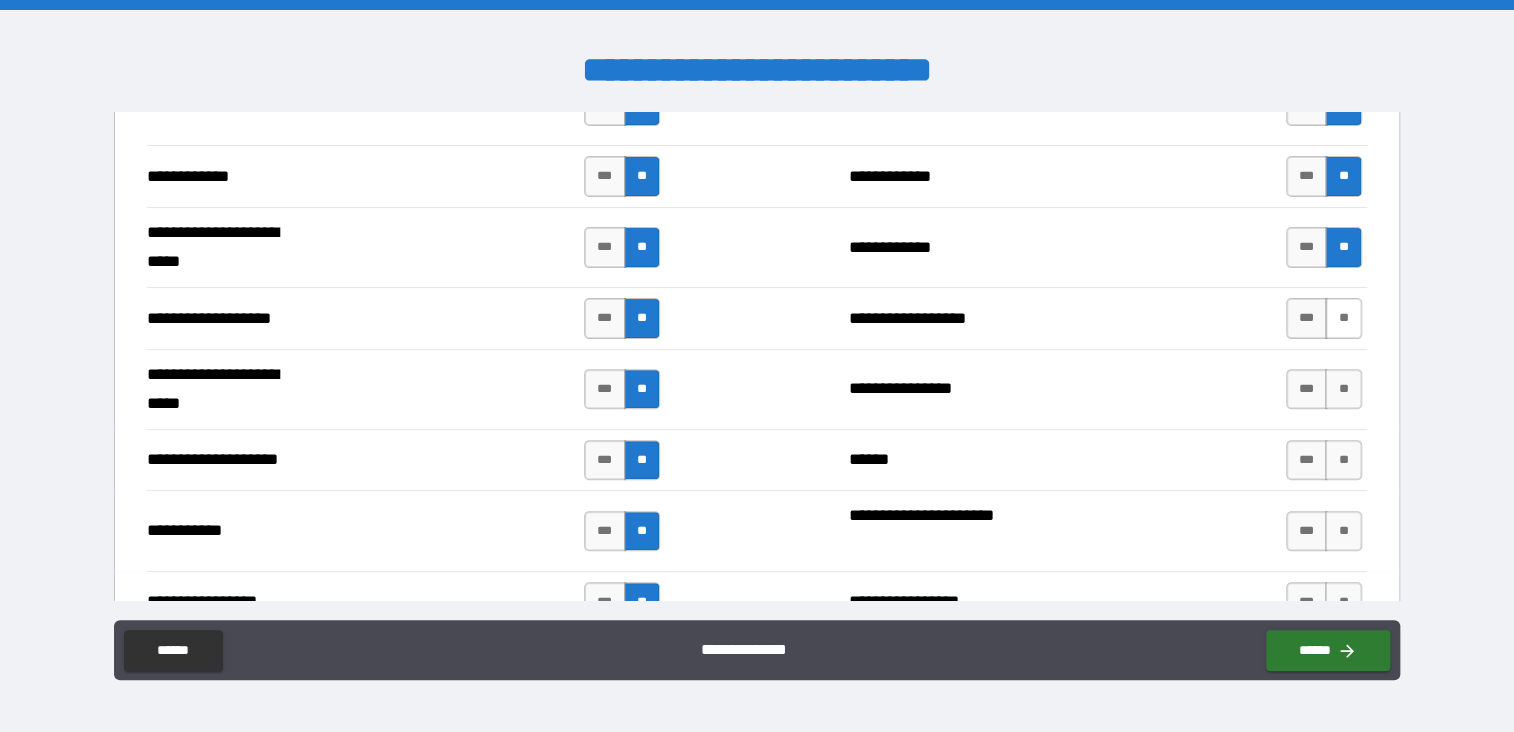 click on "**" at bounding box center (1343, 318) 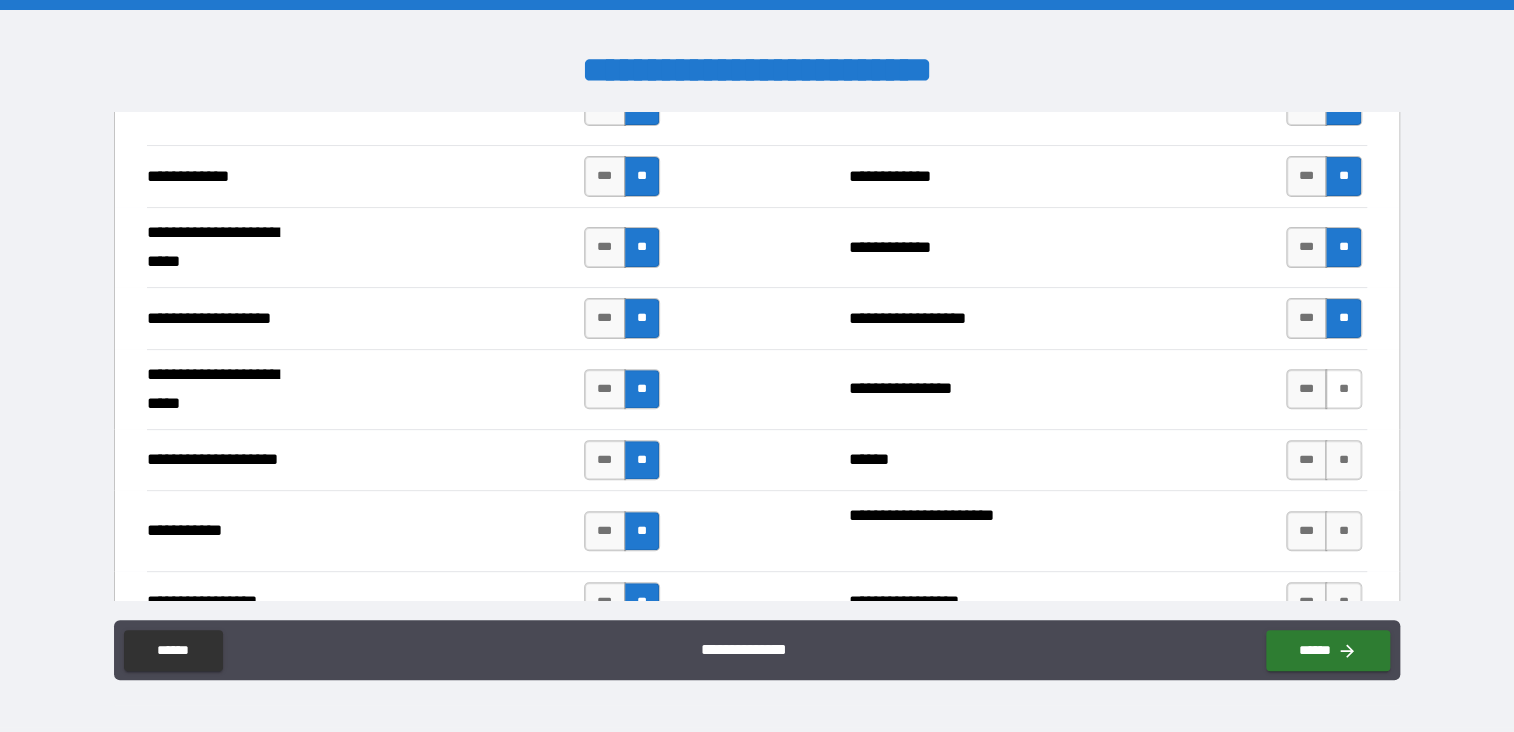 click on "**" at bounding box center (1343, 389) 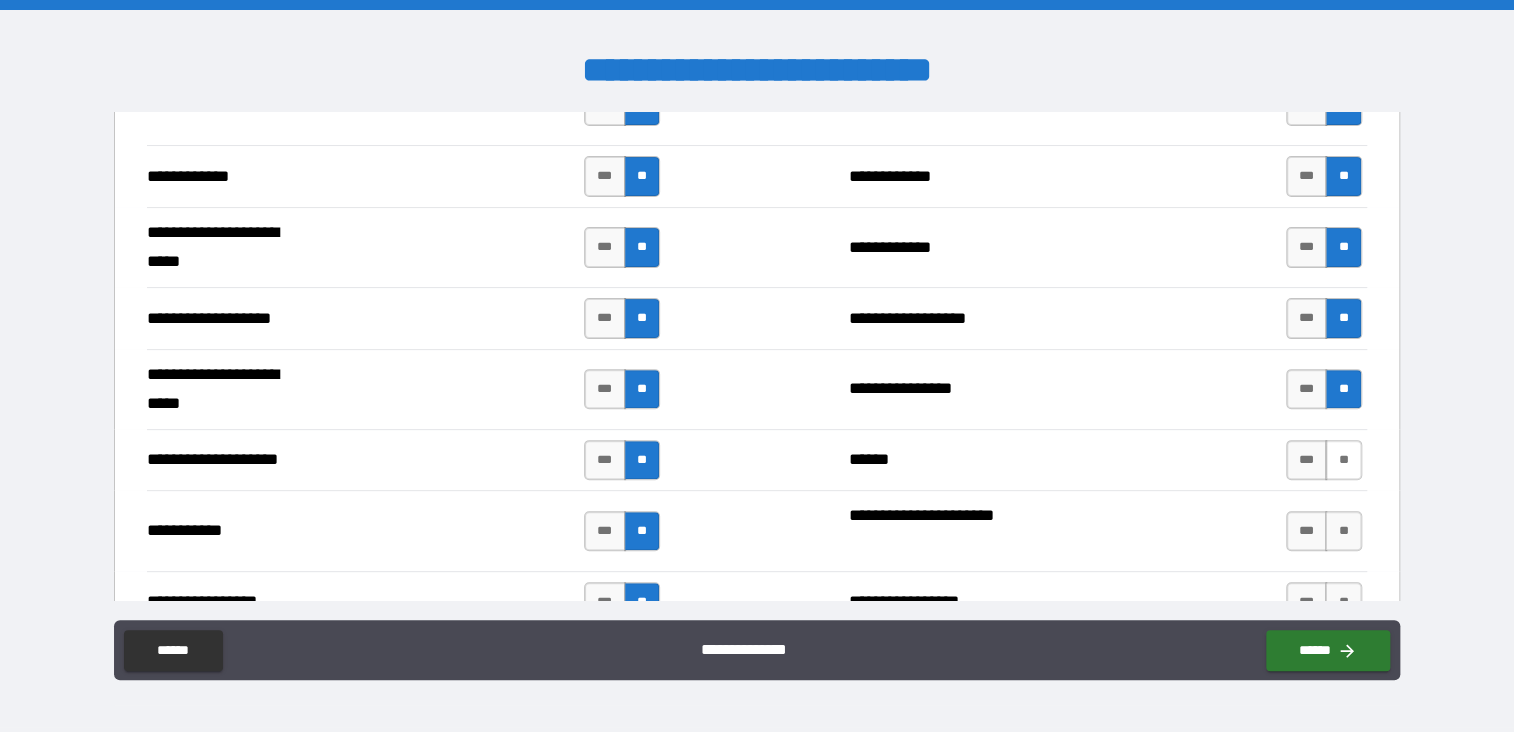 click on "**" at bounding box center (1343, 460) 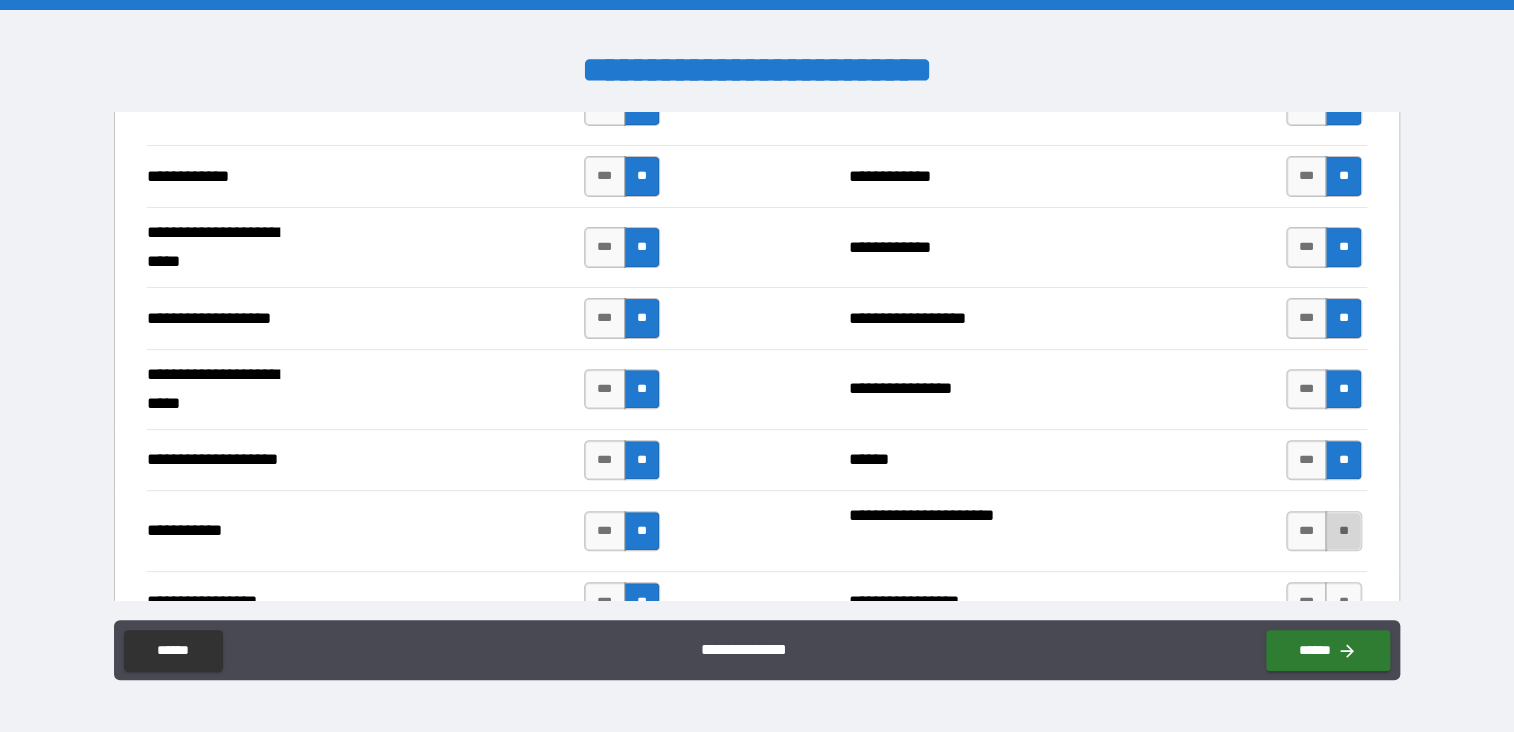 click on "**" at bounding box center [1343, 531] 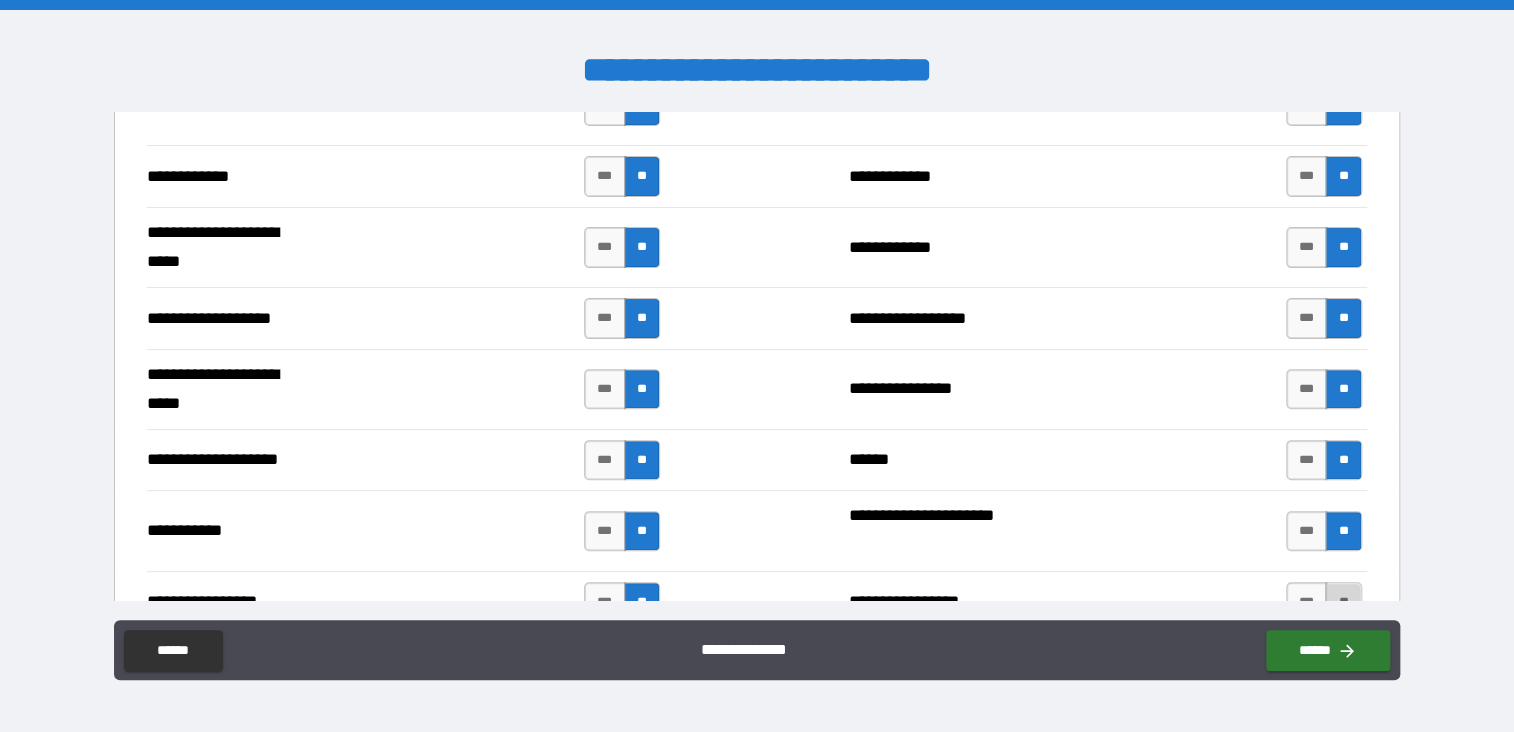 click on "**" at bounding box center (1343, 602) 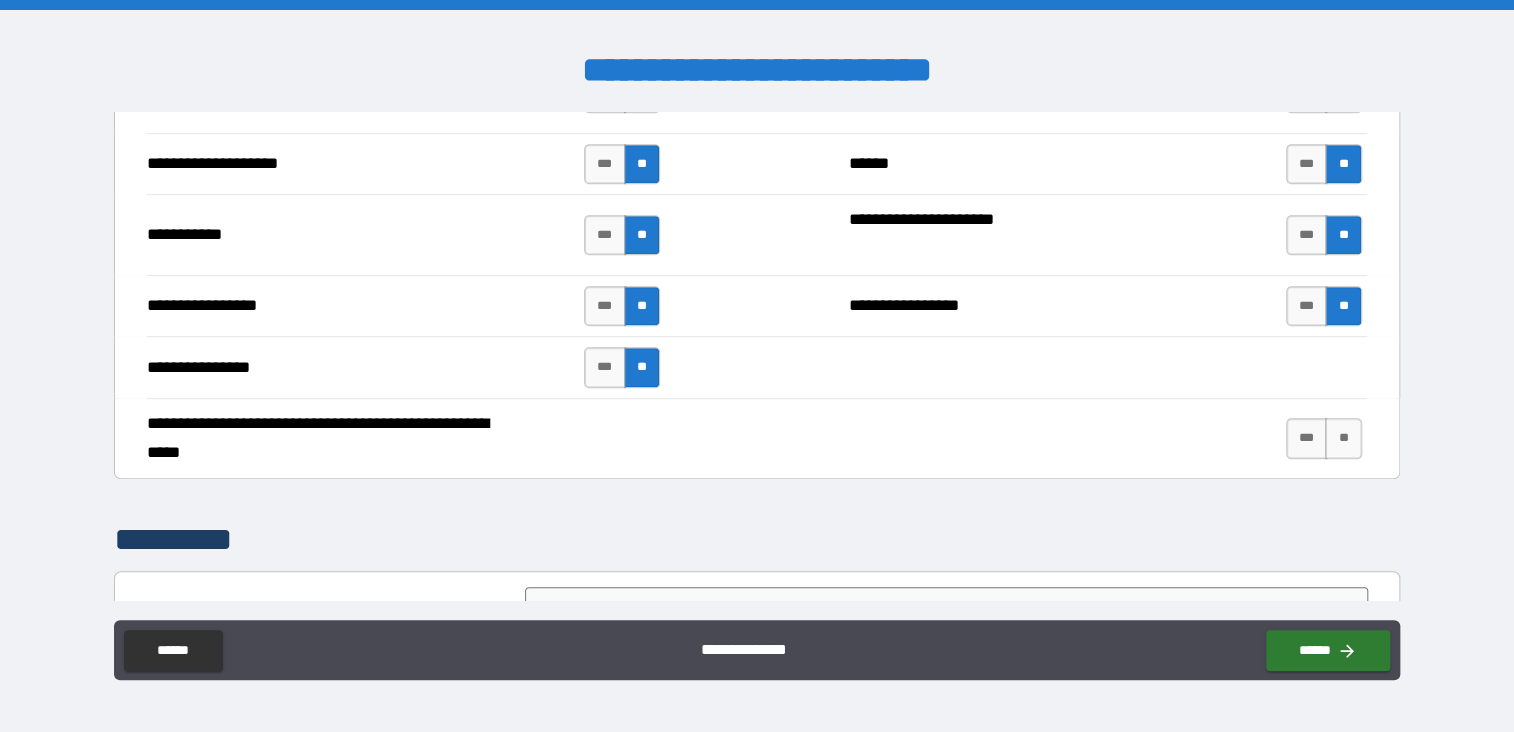 scroll, scrollTop: 4300, scrollLeft: 0, axis: vertical 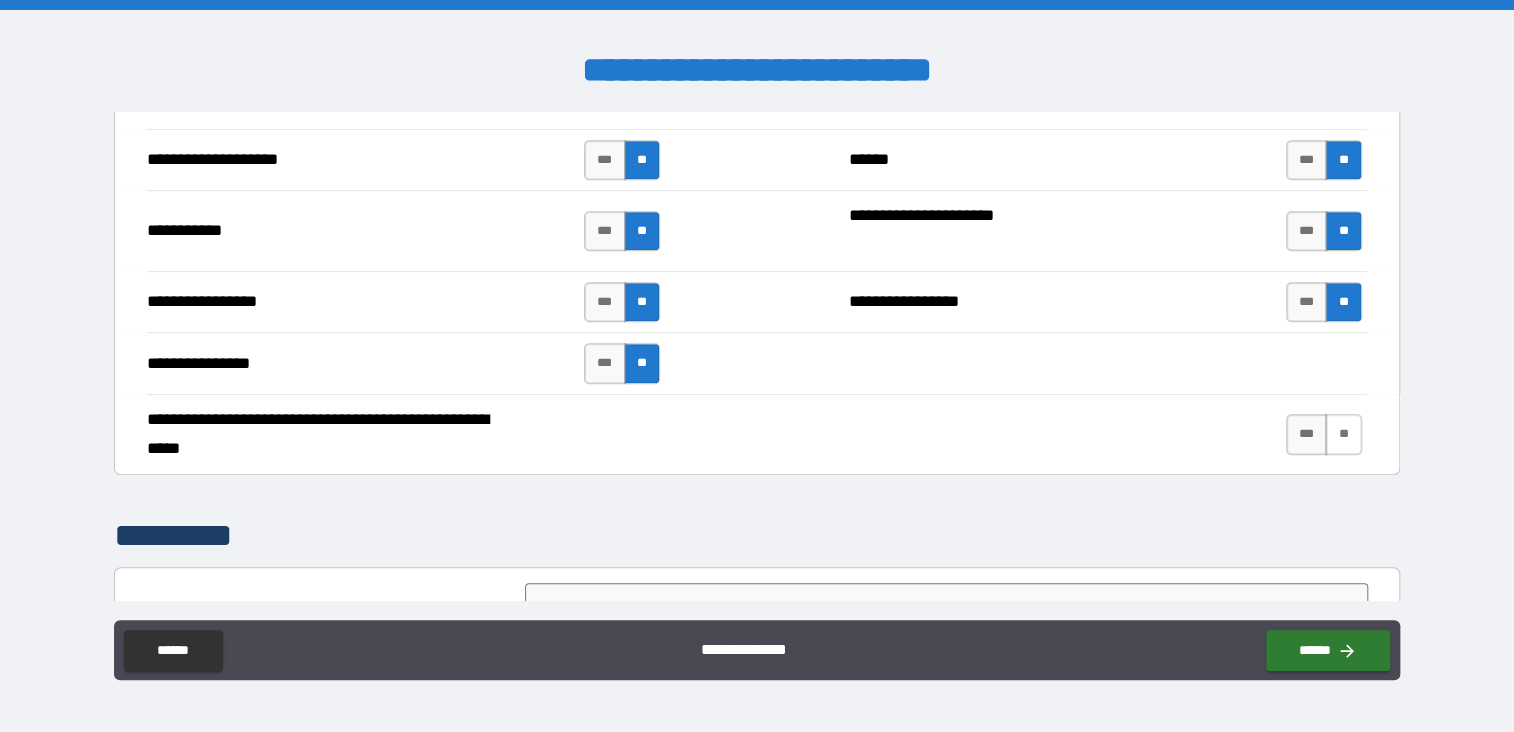 click on "**" at bounding box center [1343, 434] 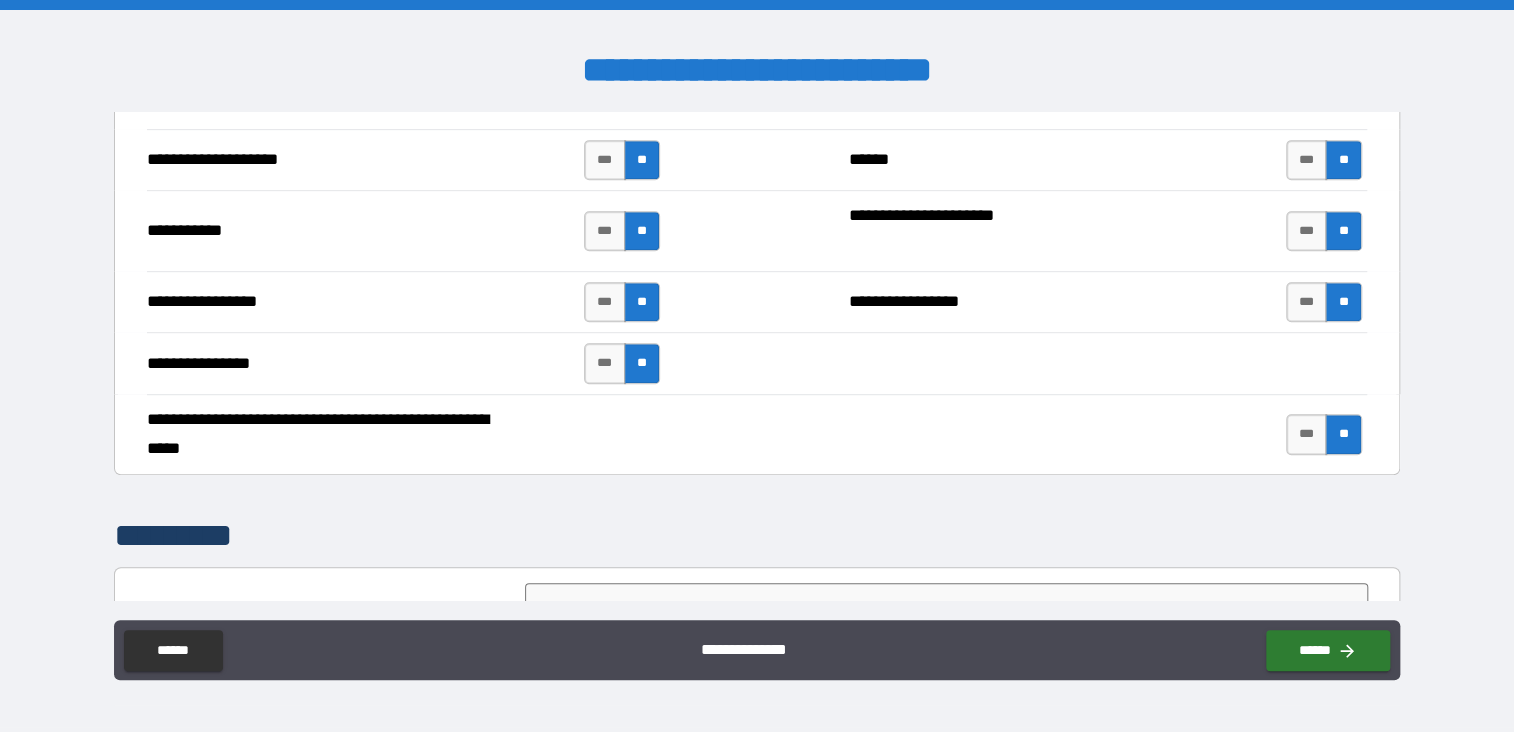 scroll, scrollTop: 4620, scrollLeft: 0, axis: vertical 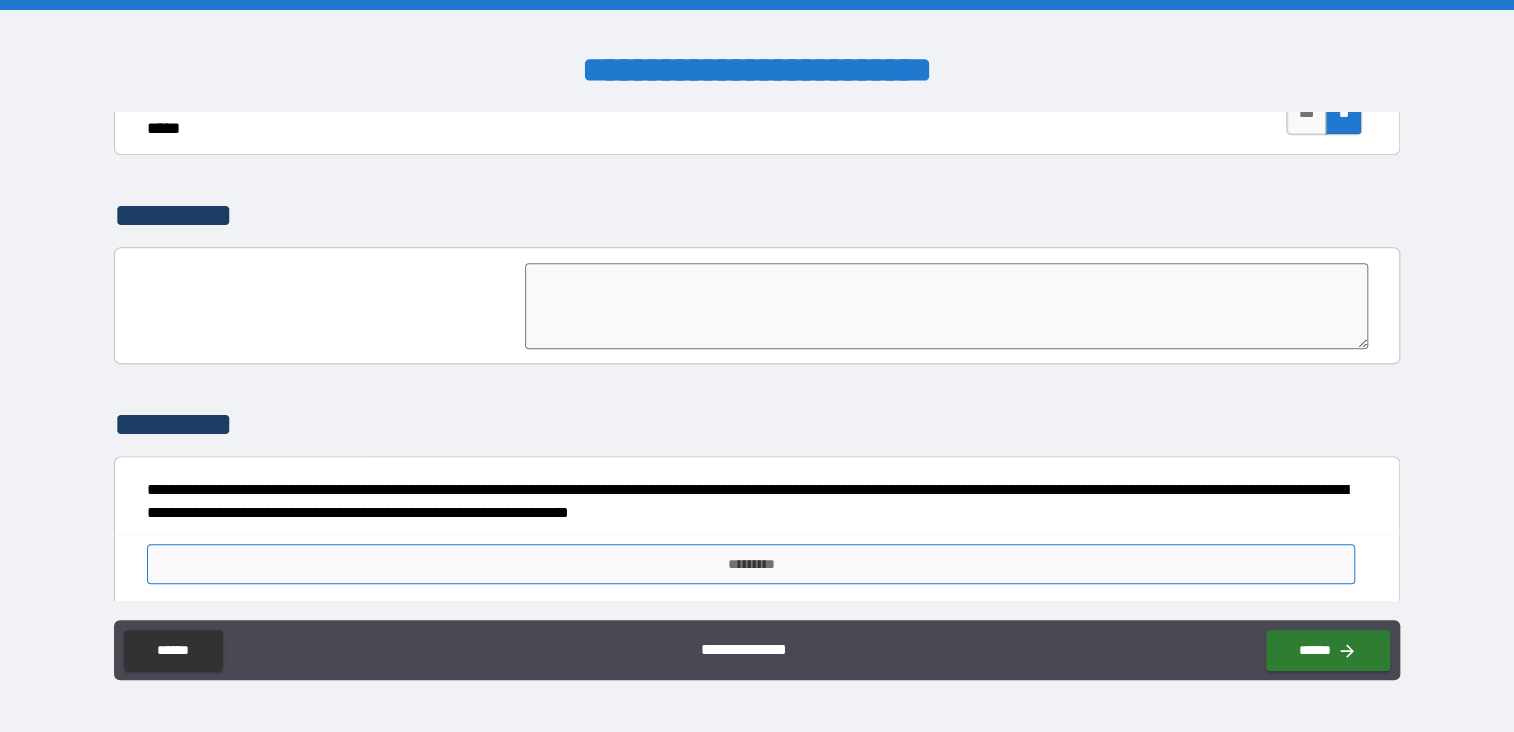 click on "*********" at bounding box center (751, 564) 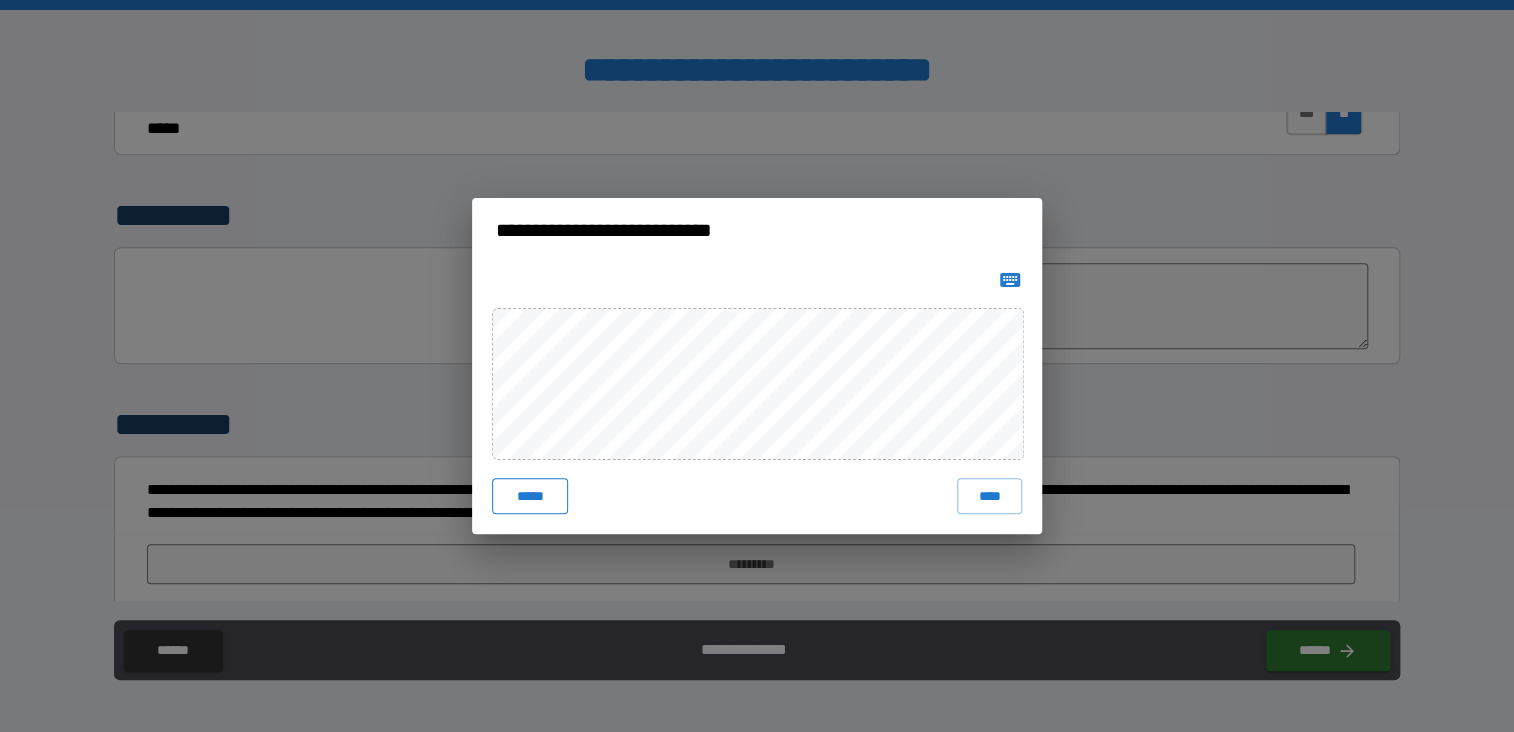 click on "*****" at bounding box center [530, 496] 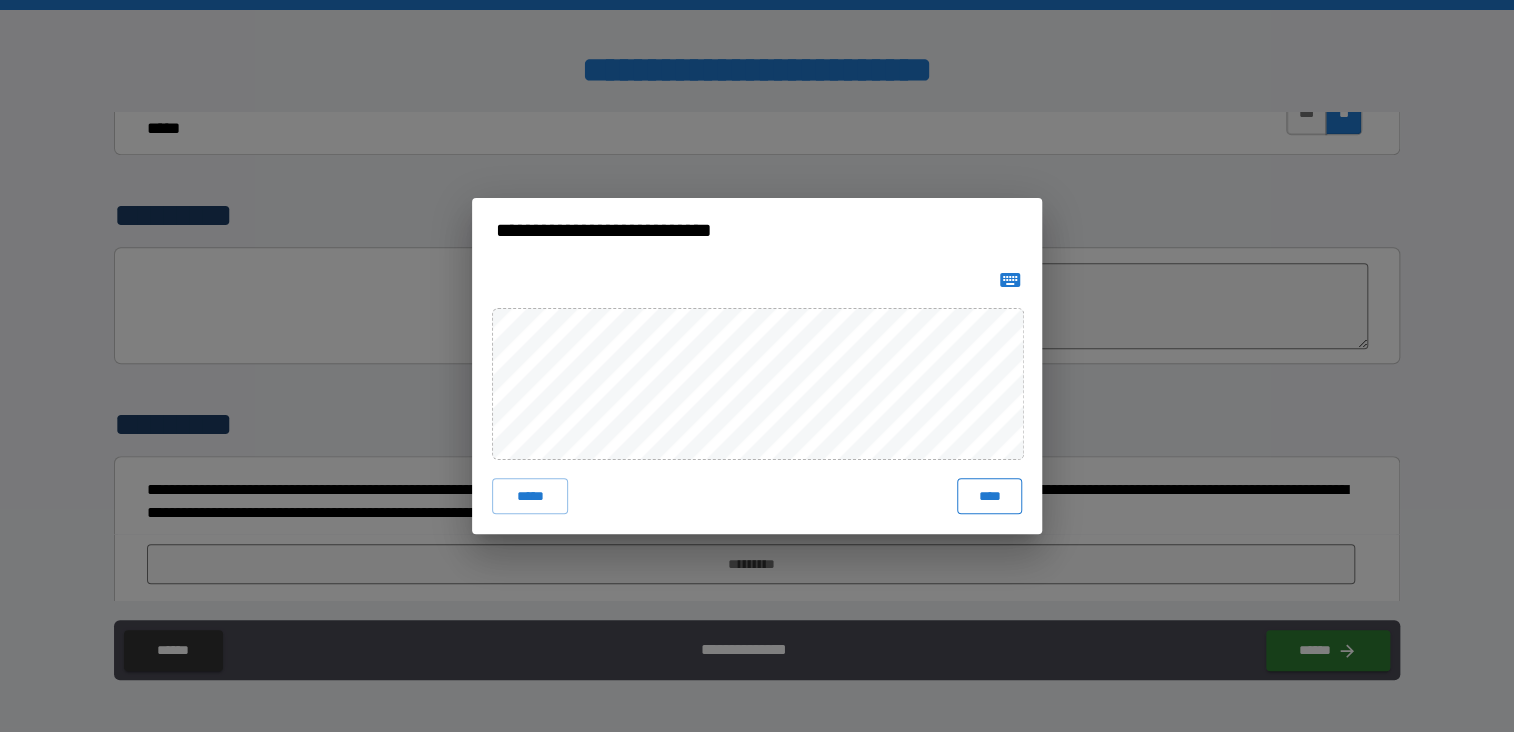 click on "****" at bounding box center (989, 496) 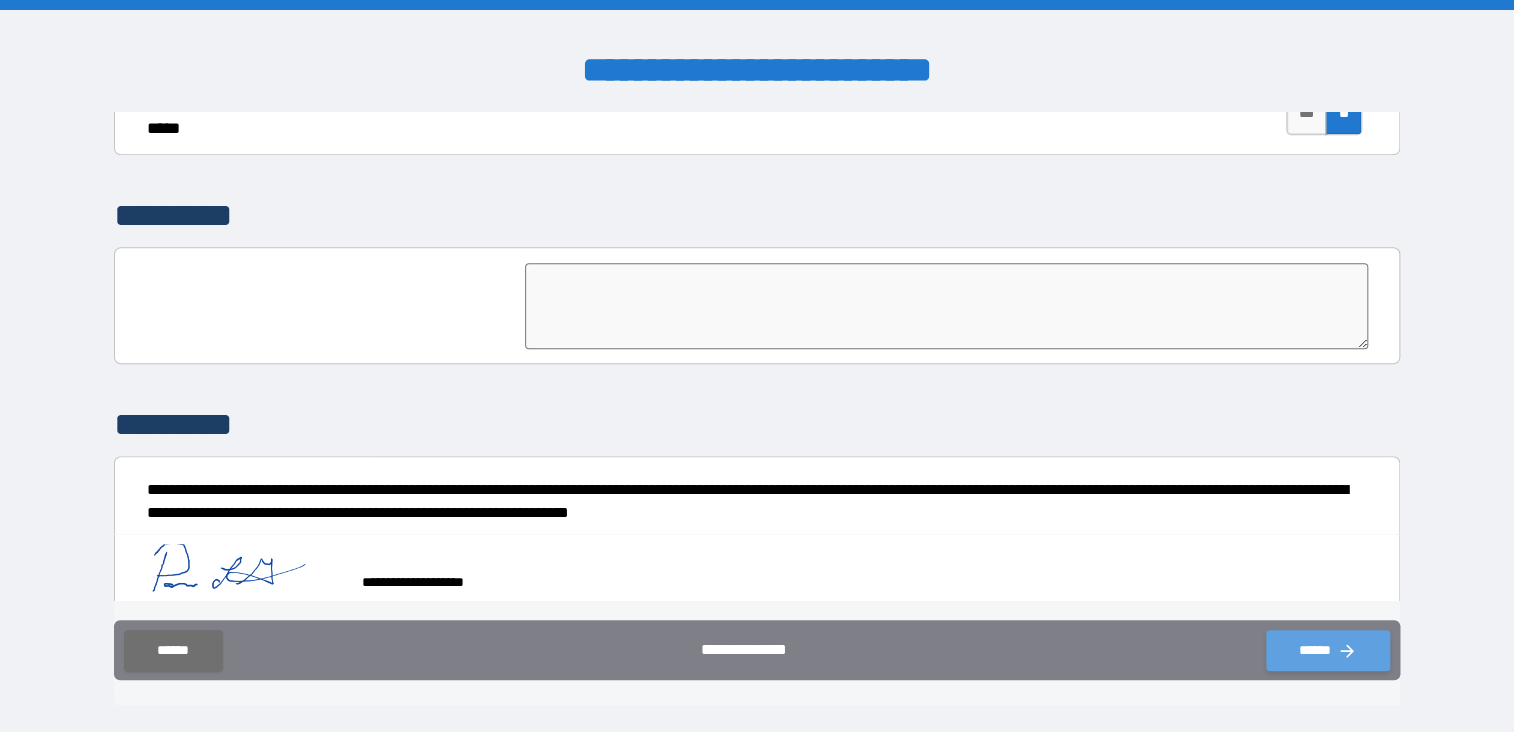 click on "******" at bounding box center (1328, 650) 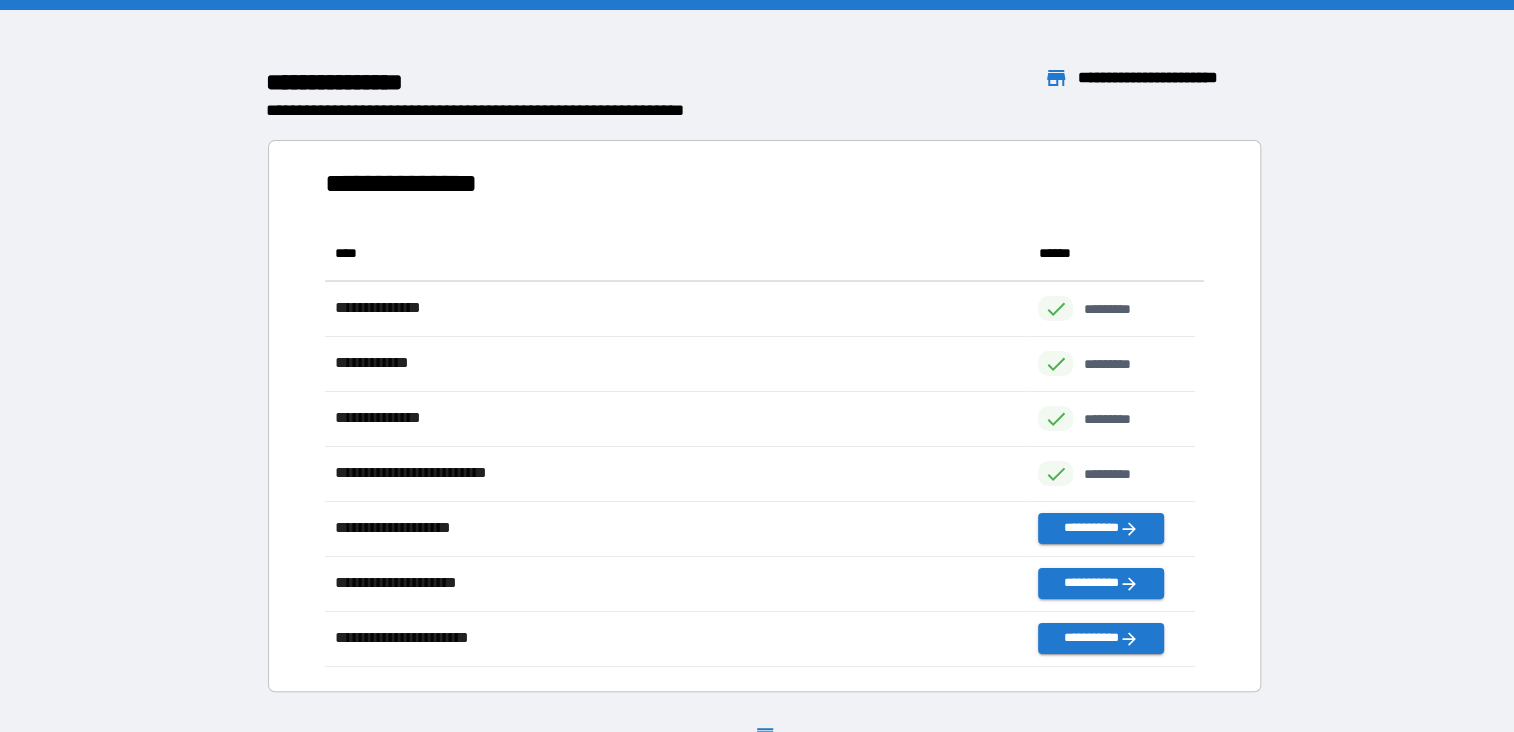 scroll, scrollTop: 426, scrollLeft: 853, axis: both 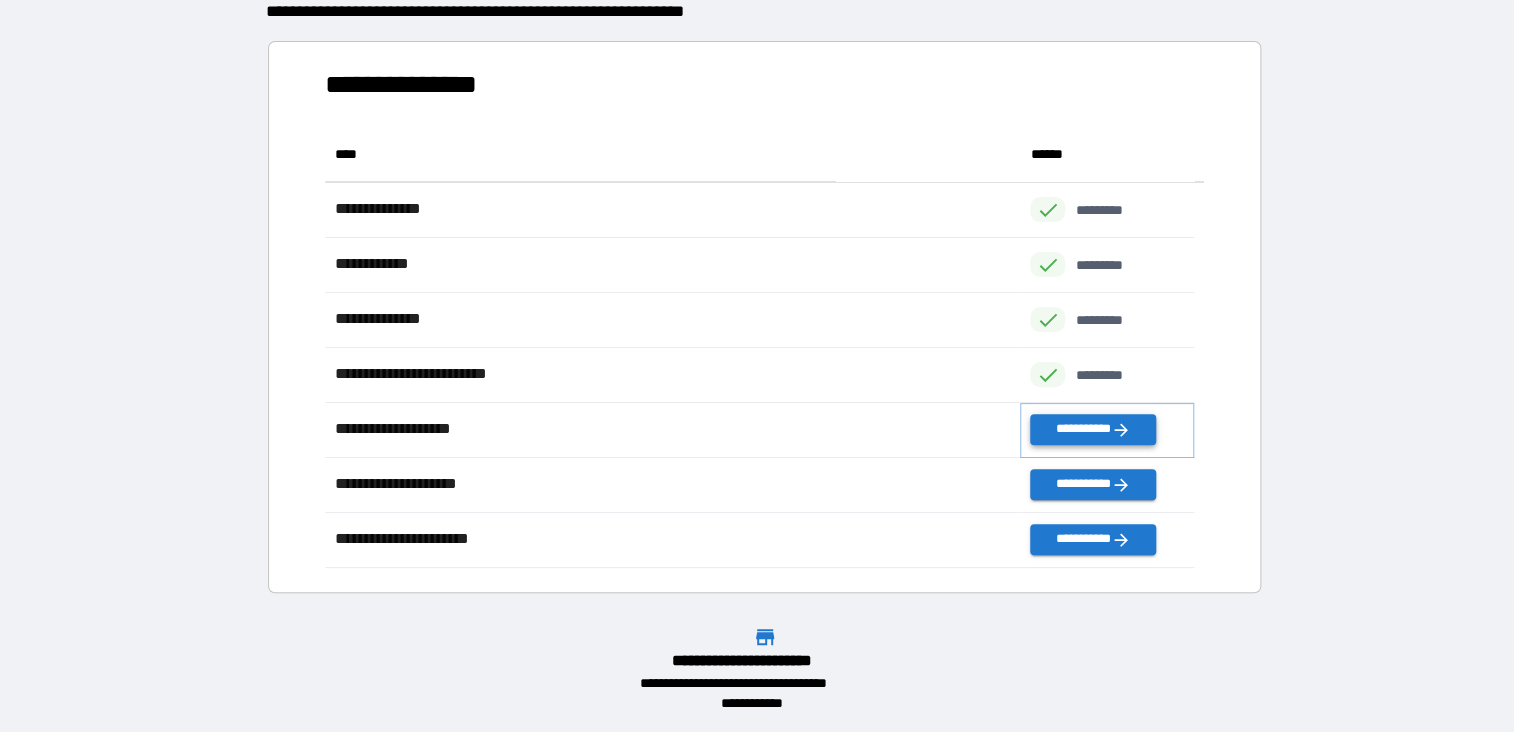 click on "**********" at bounding box center (1092, 429) 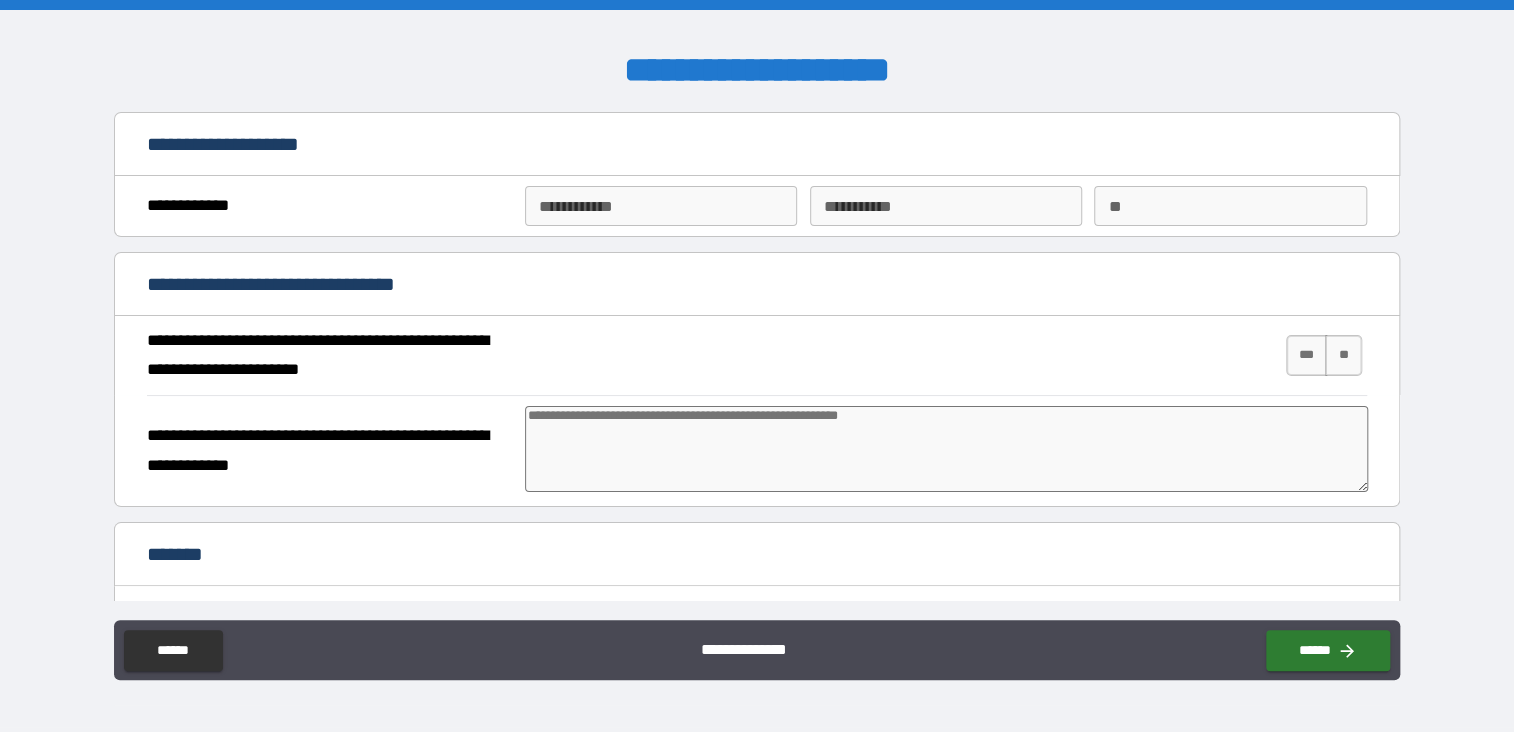 click on "**********" at bounding box center (661, 206) 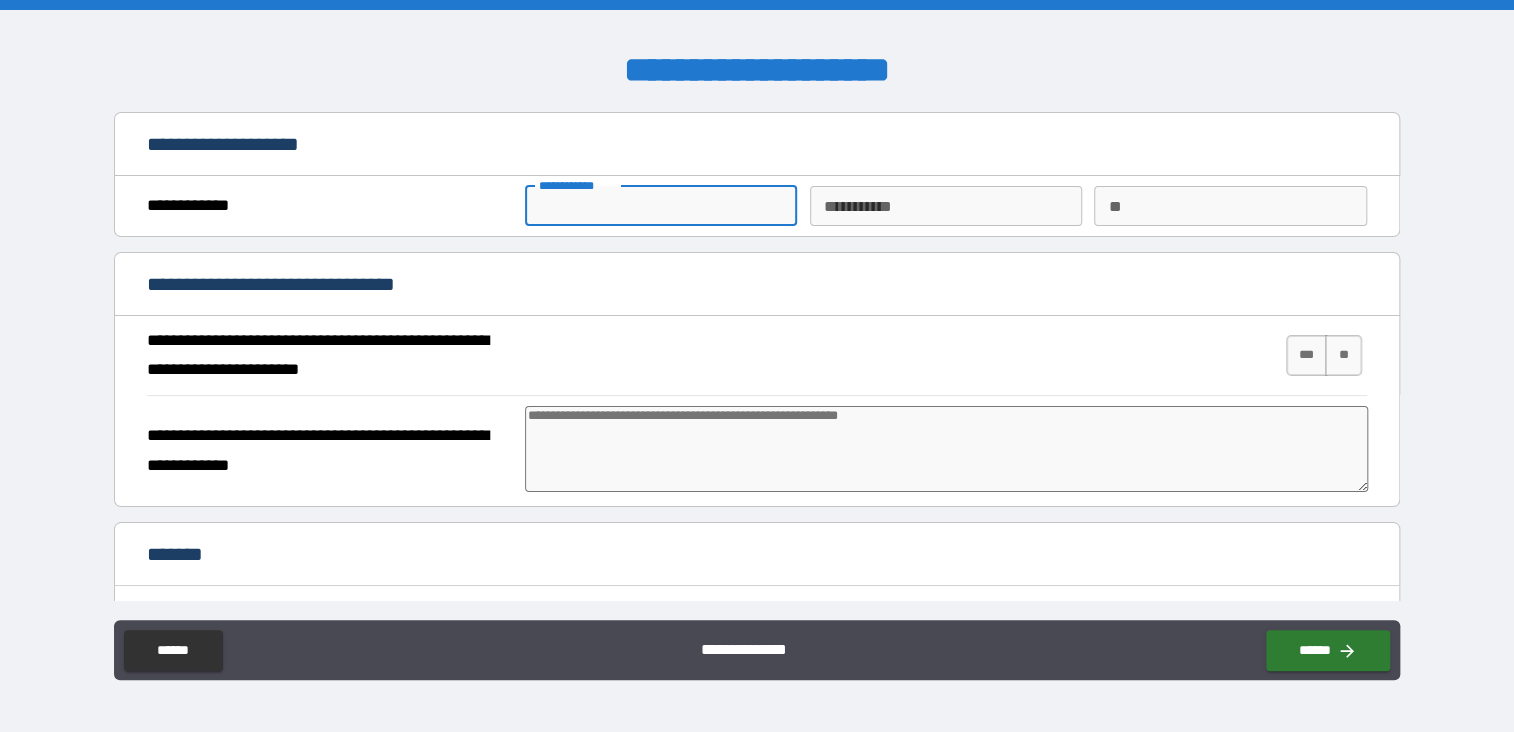 type on "***" 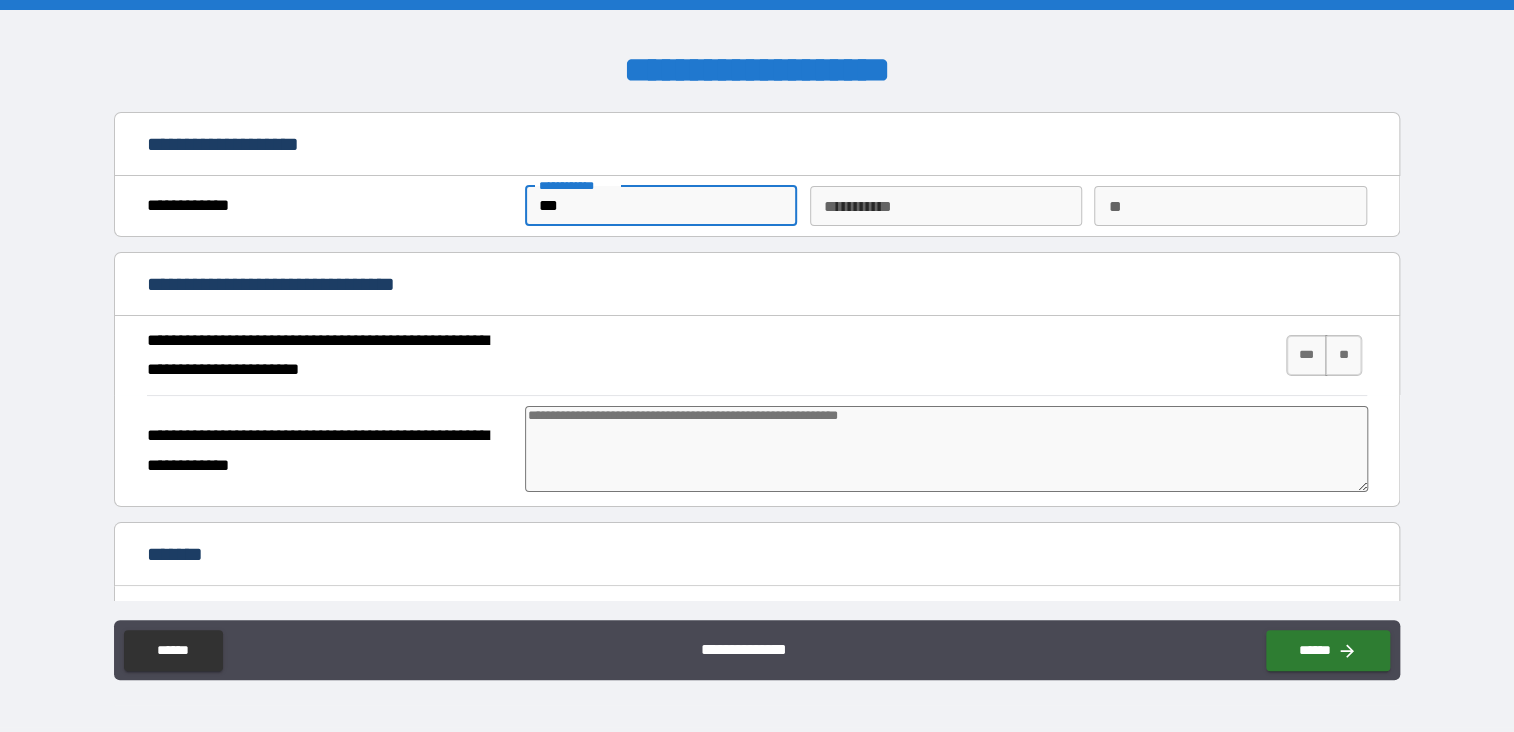 type on "******" 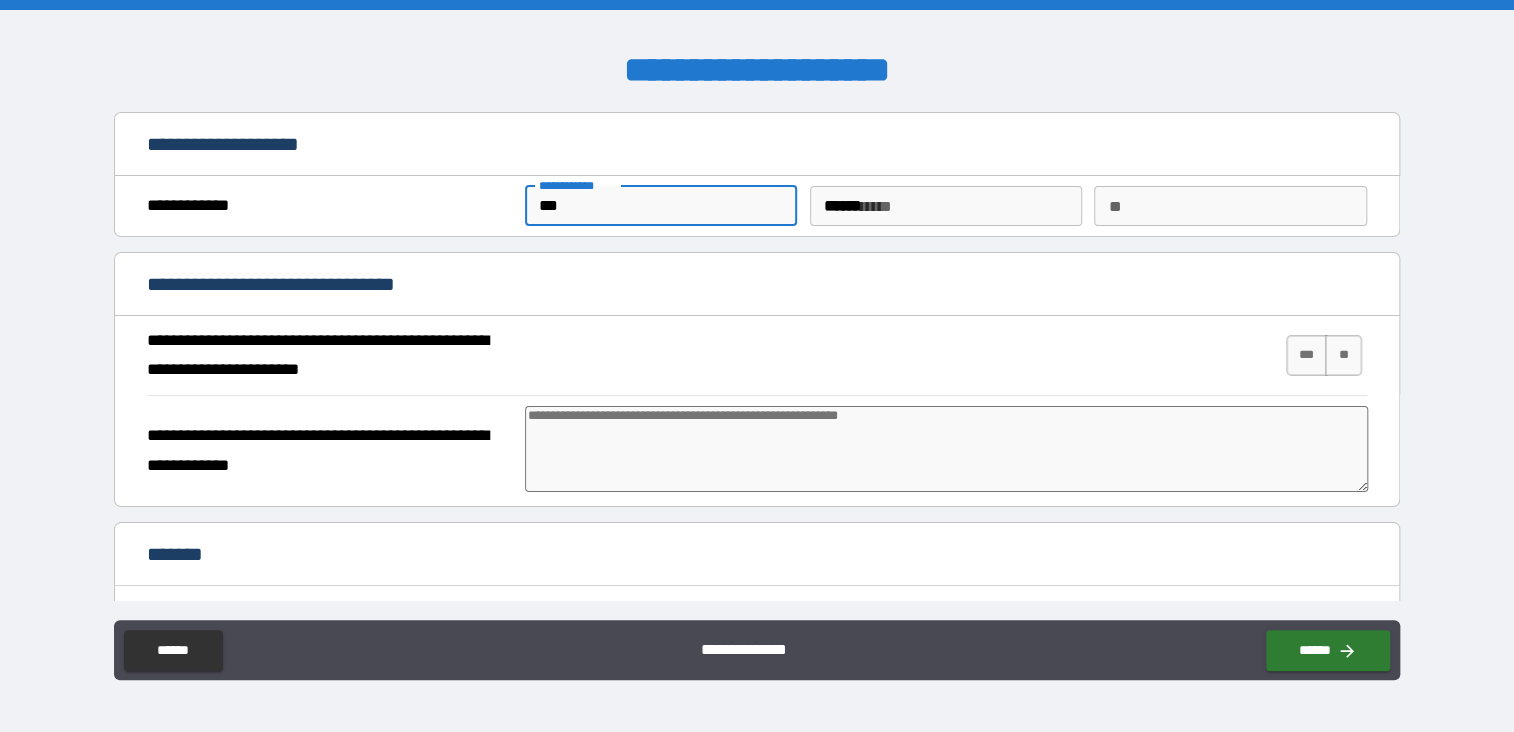 type on "*" 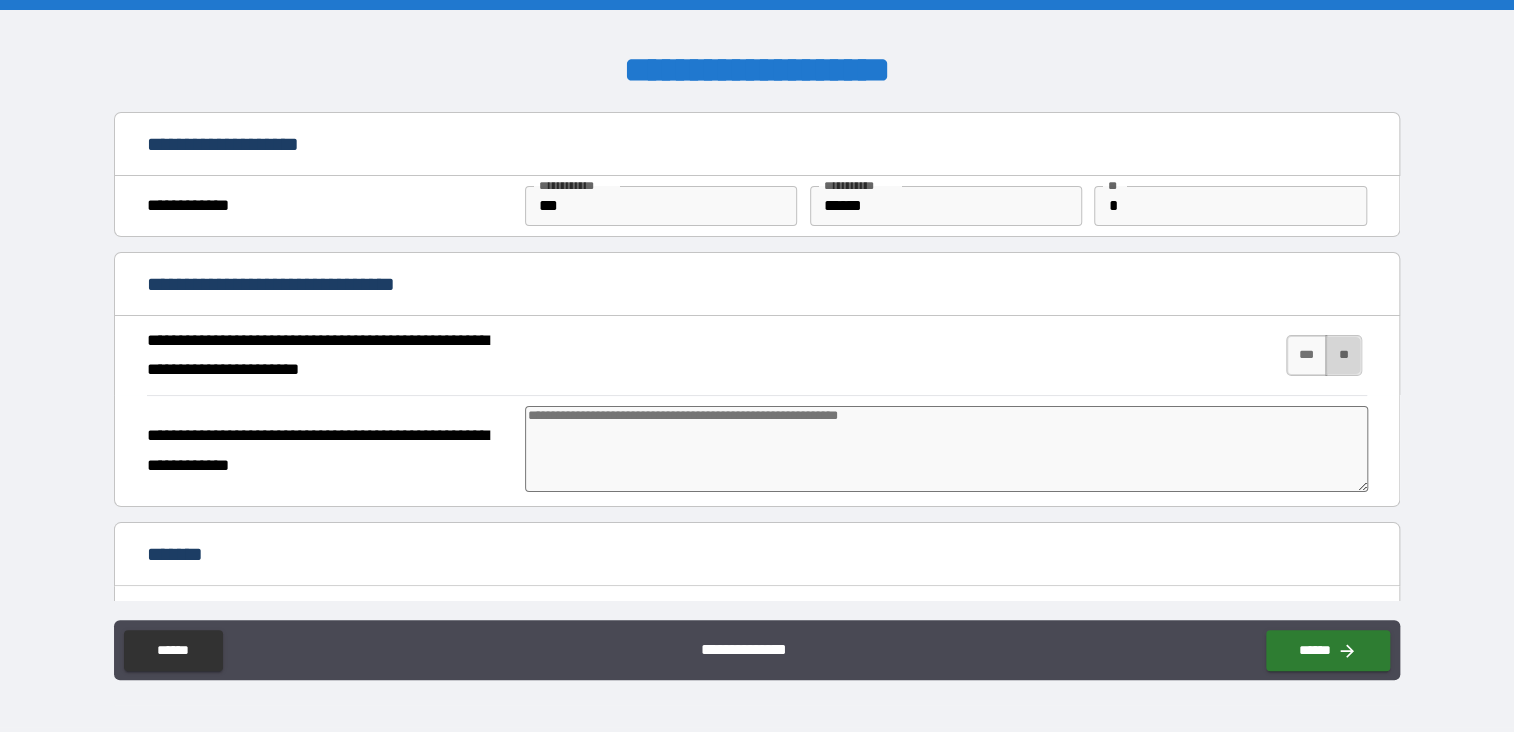 click on "**" at bounding box center (1343, 355) 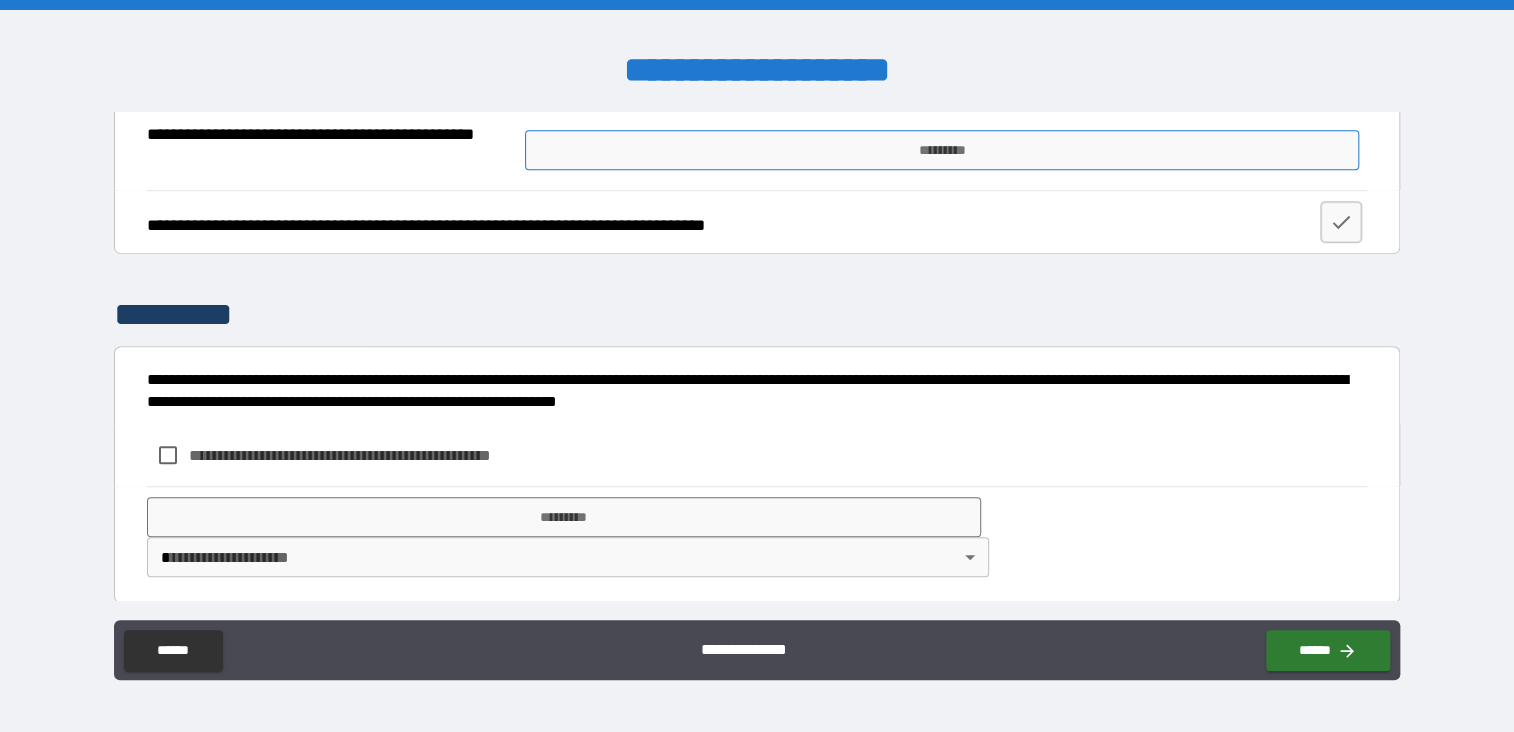 scroll, scrollTop: 480, scrollLeft: 0, axis: vertical 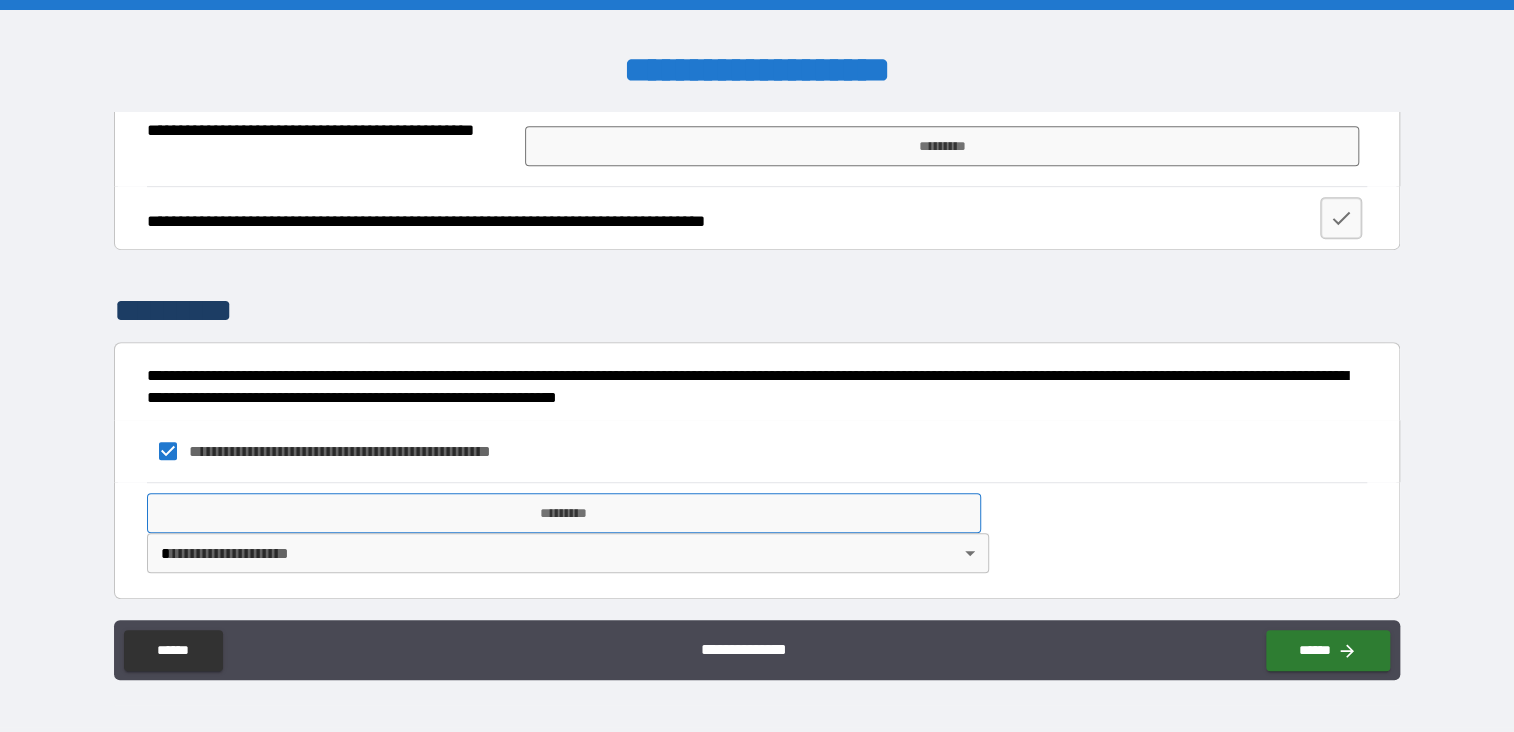 click on "*********" at bounding box center (564, 513) 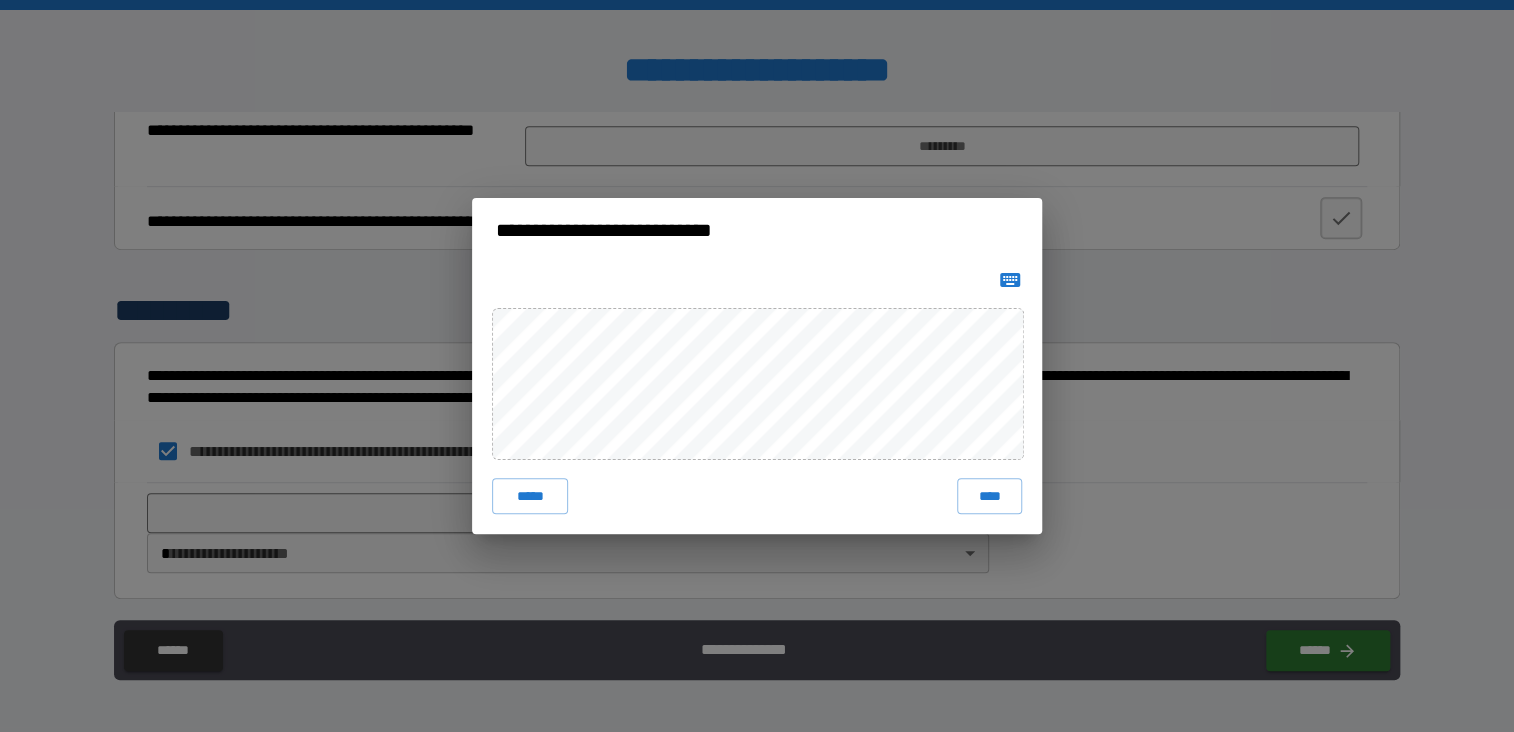 click on "**********" at bounding box center [757, 366] 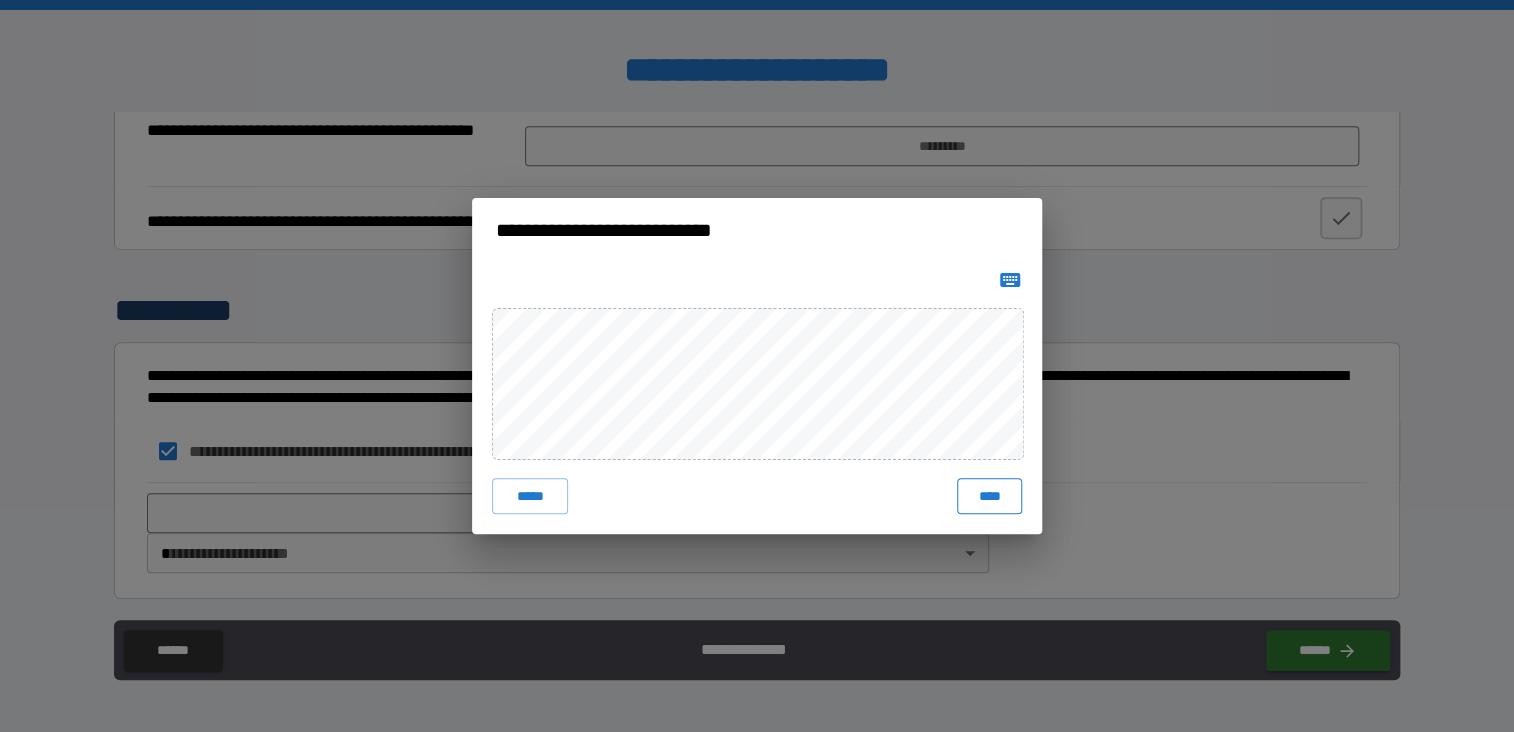 click on "****" at bounding box center [989, 496] 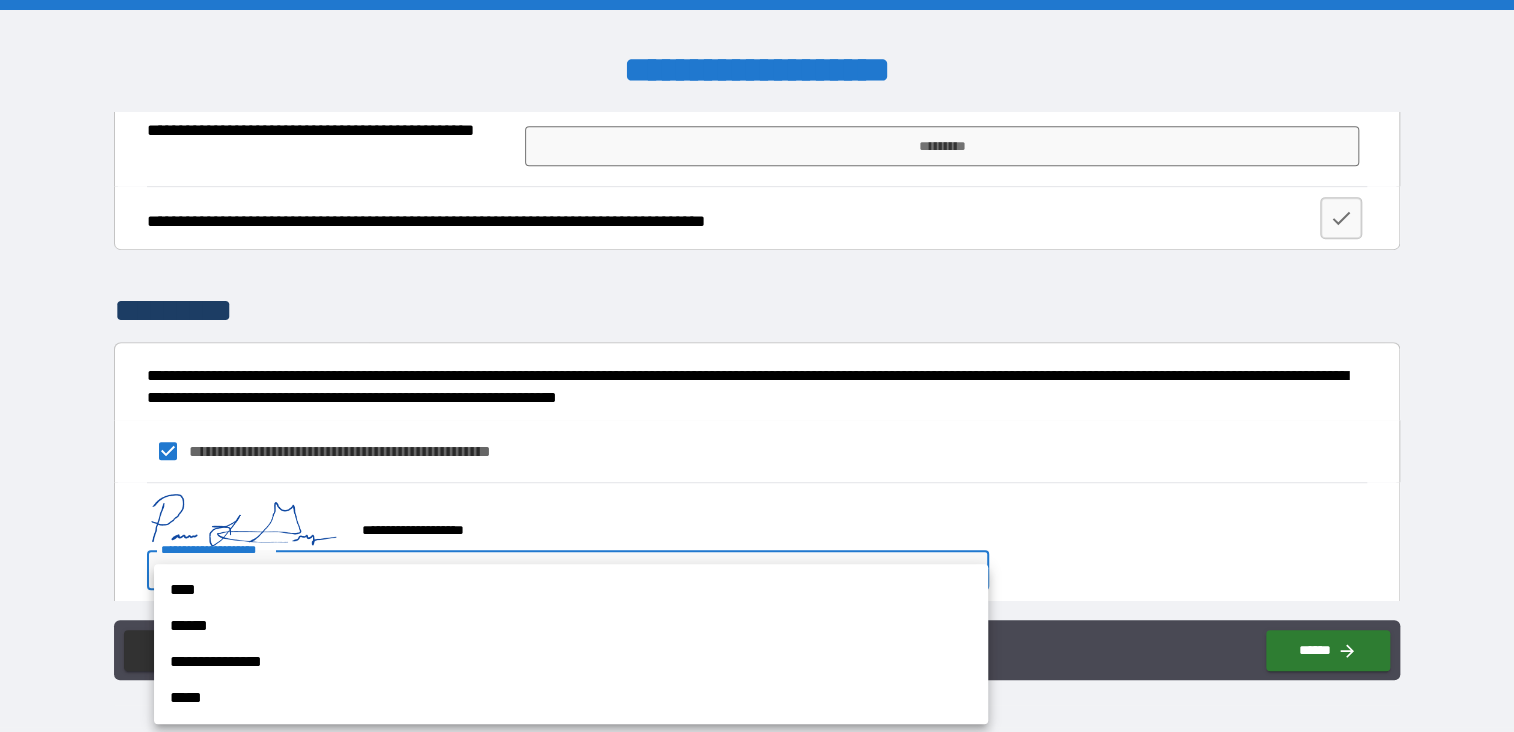 click on "**********" at bounding box center [757, 366] 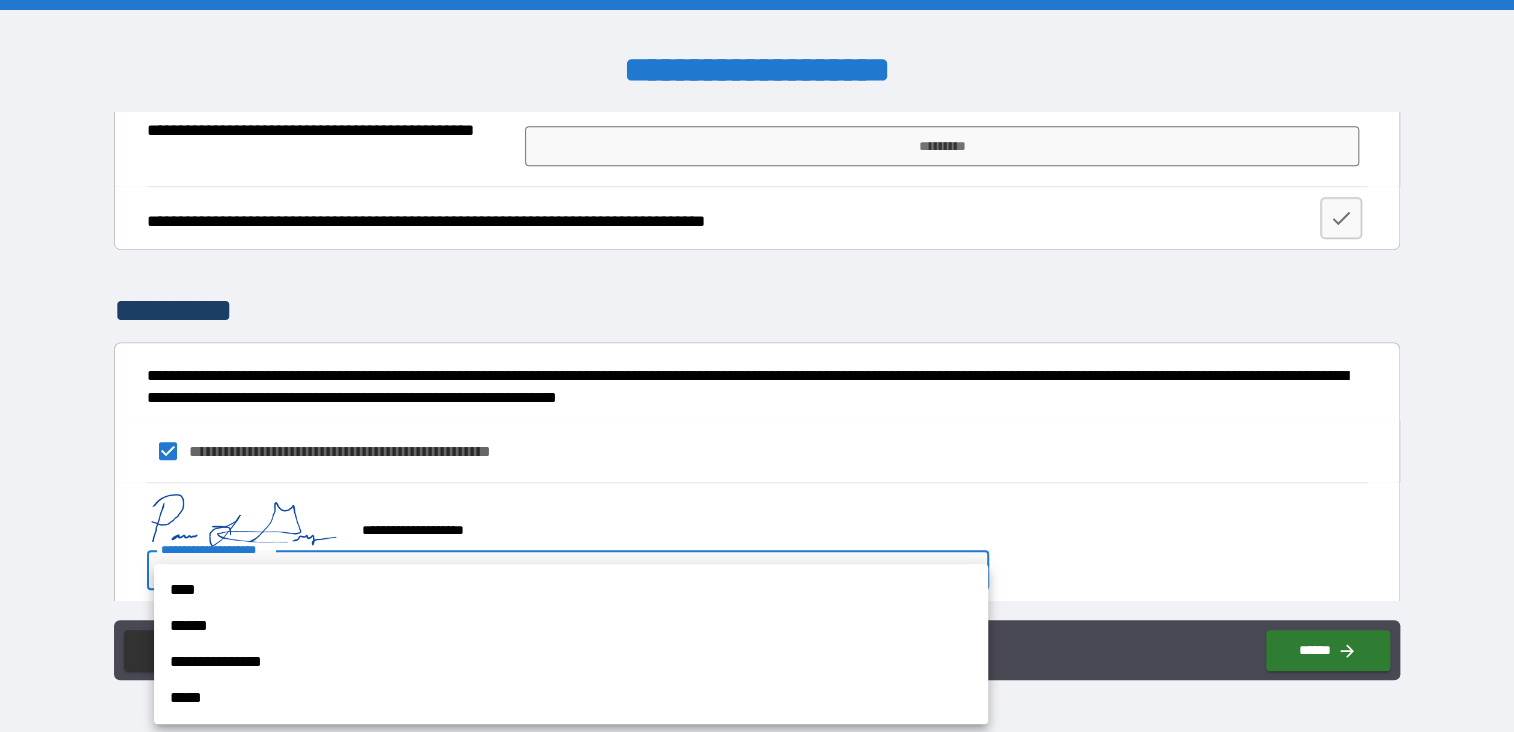 click on "****" at bounding box center (571, 590) 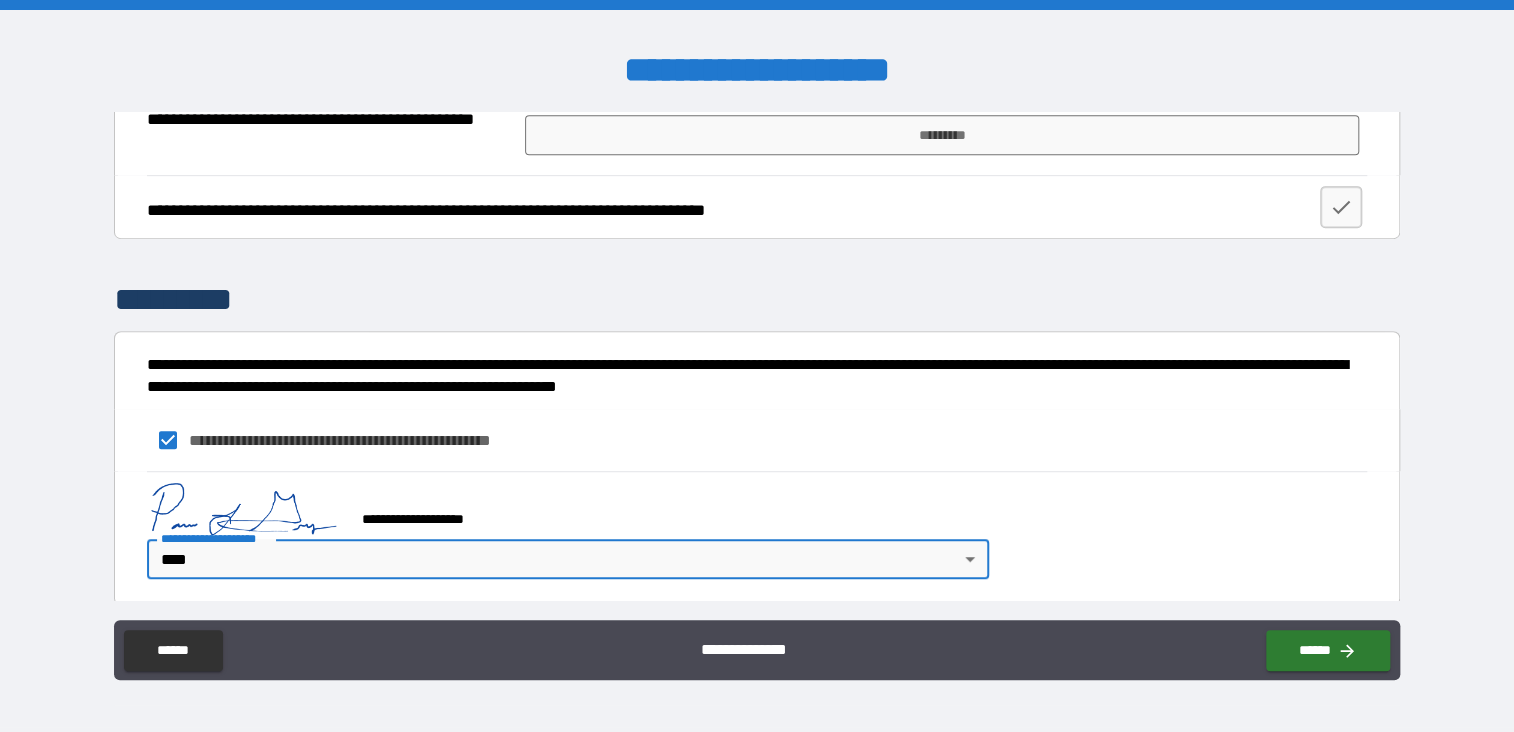 scroll, scrollTop: 496, scrollLeft: 0, axis: vertical 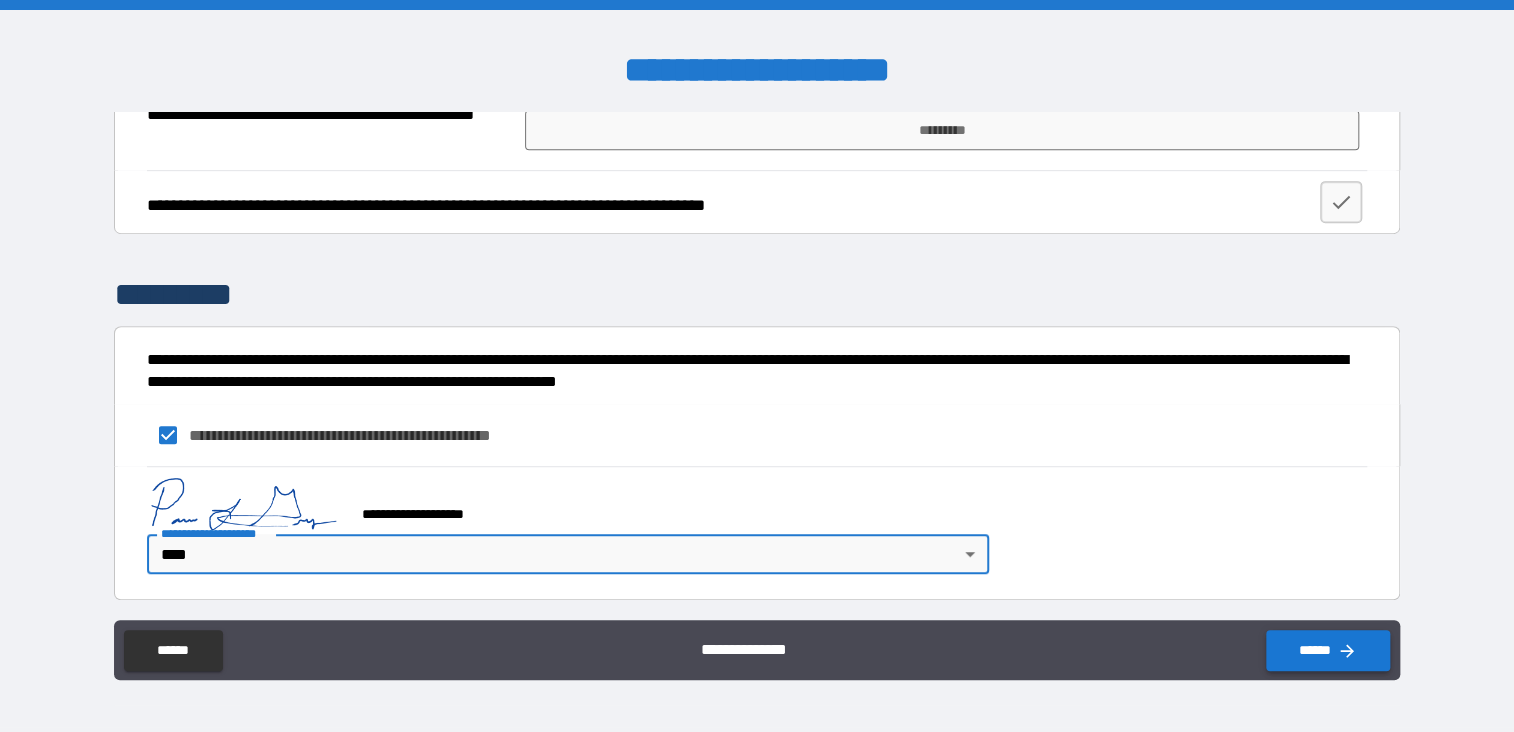 click on "******" at bounding box center (1328, 650) 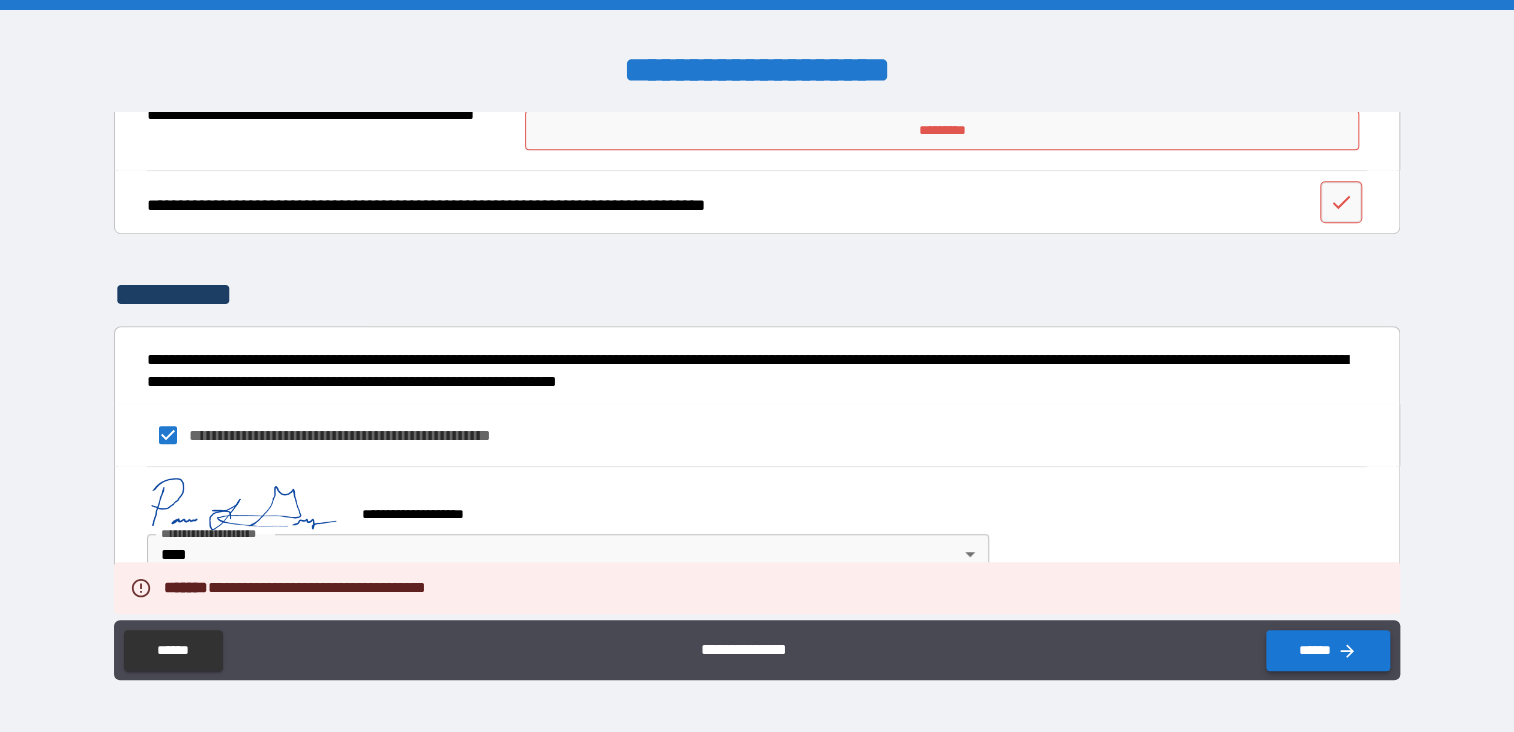 type on "*" 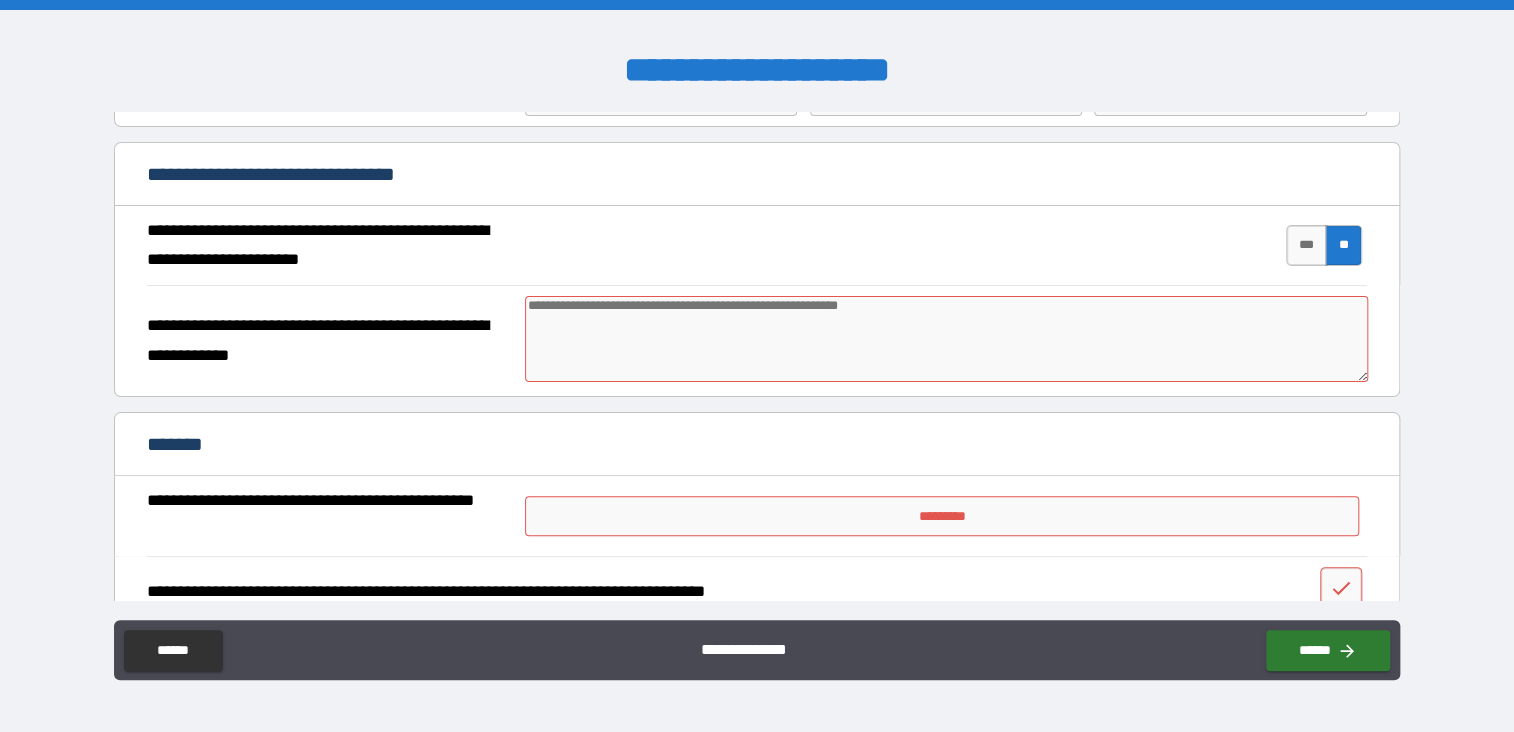 scroll, scrollTop: 0, scrollLeft: 0, axis: both 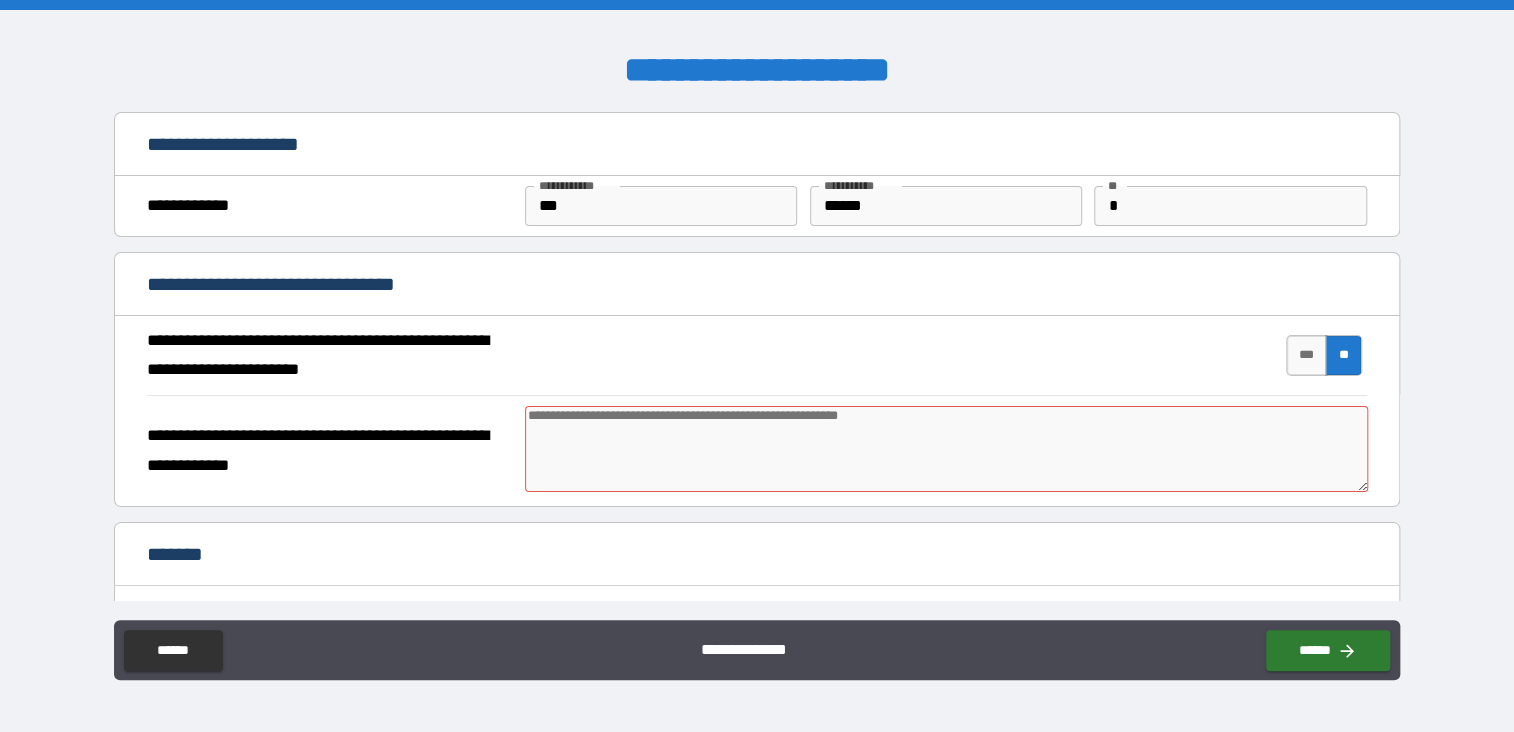 click at bounding box center [946, 449] 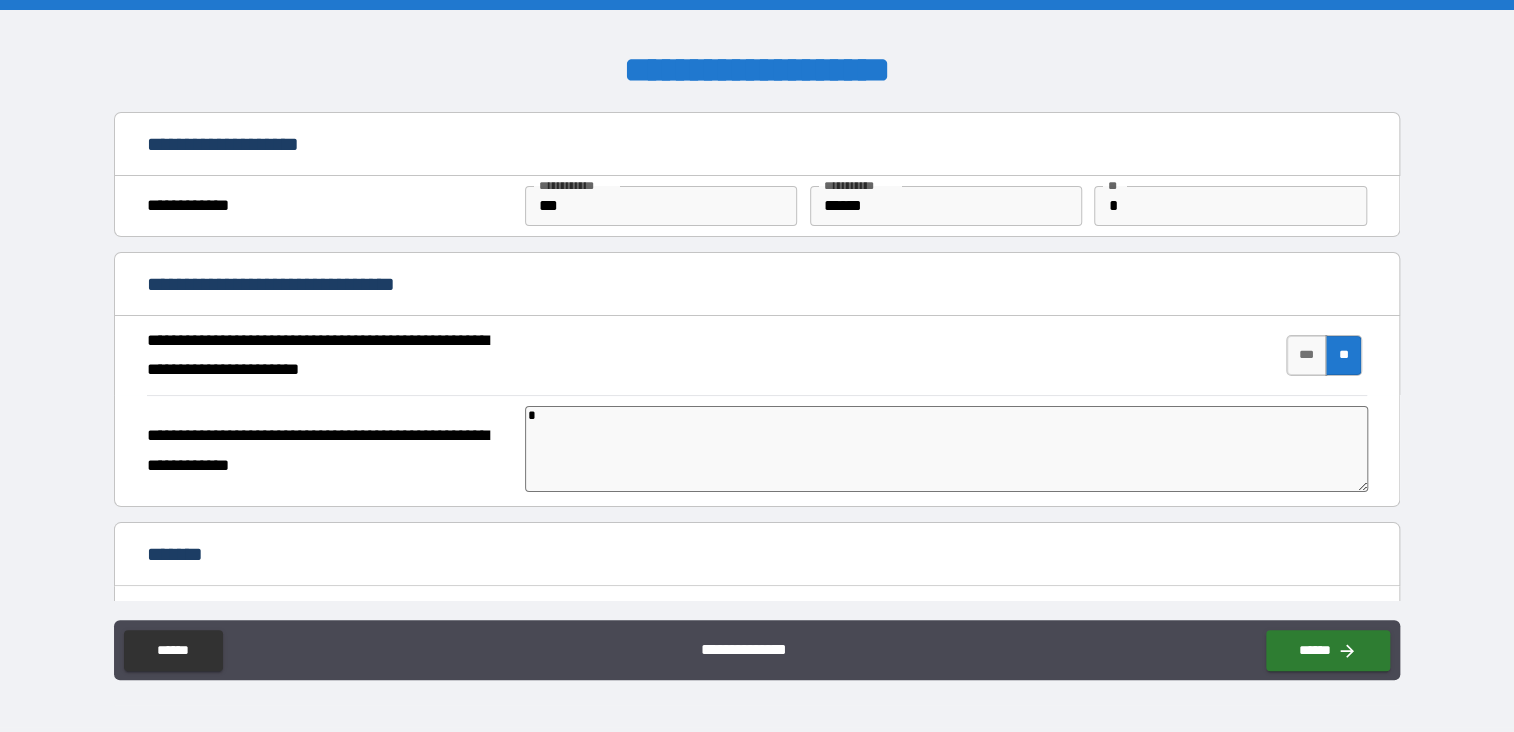 type on "*" 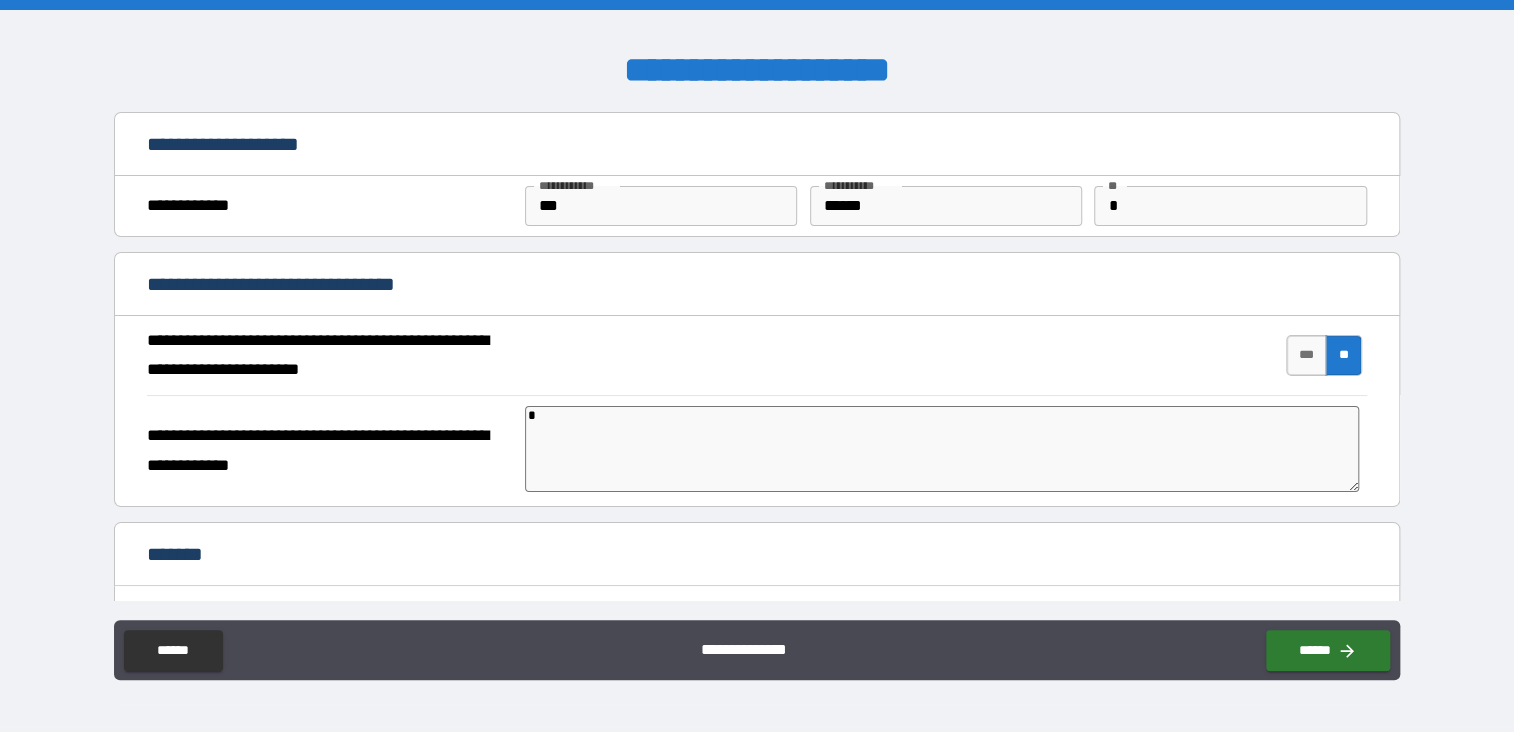 type on "**" 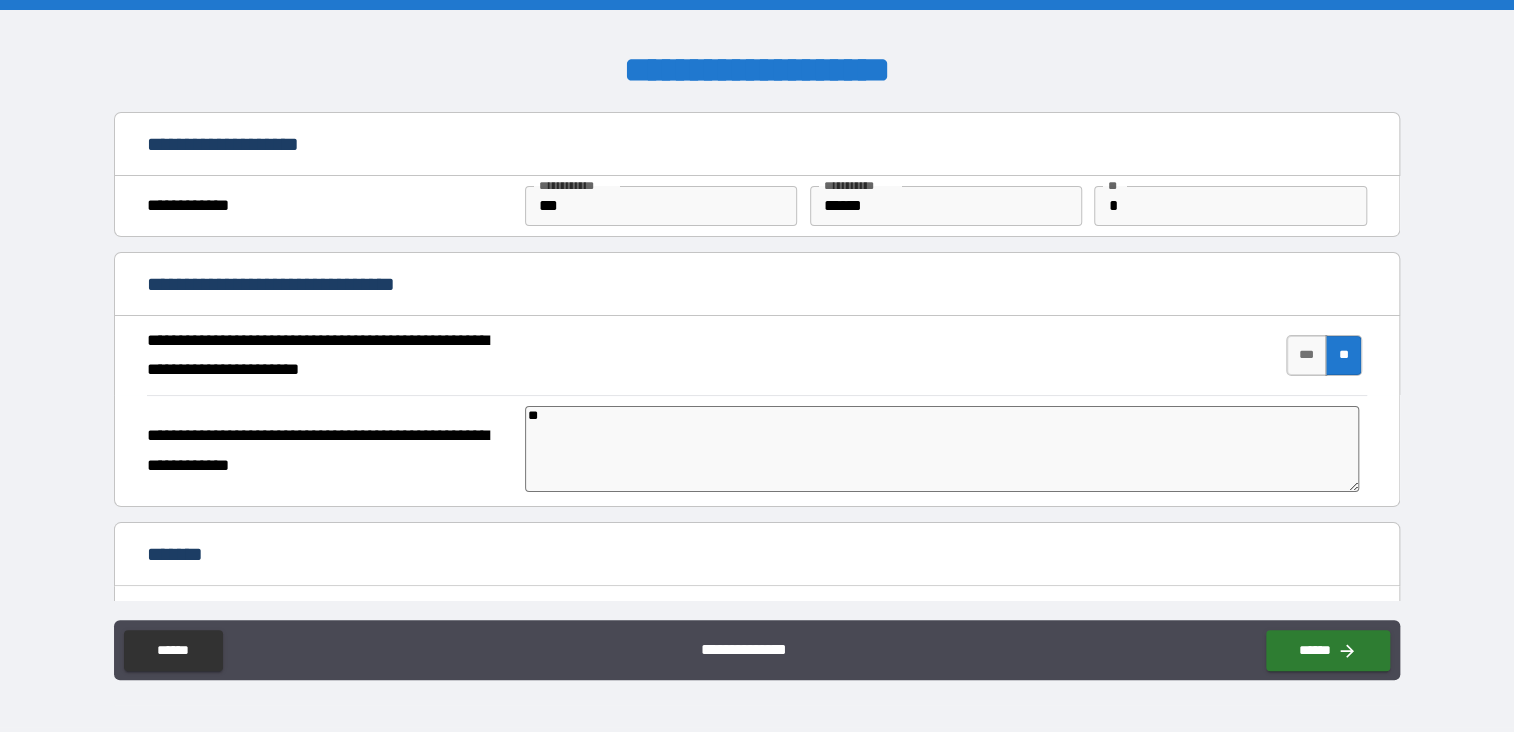 type on "*" 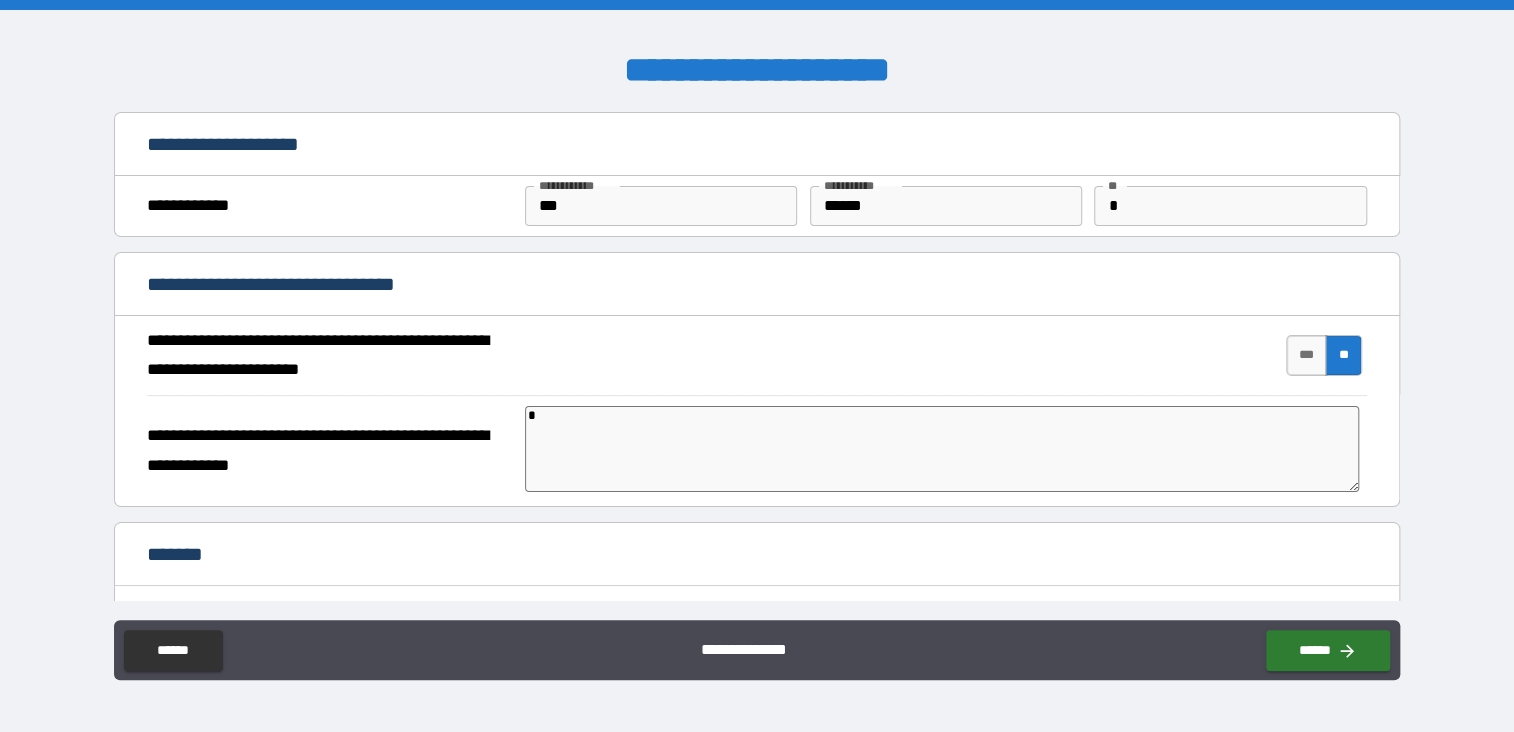 type 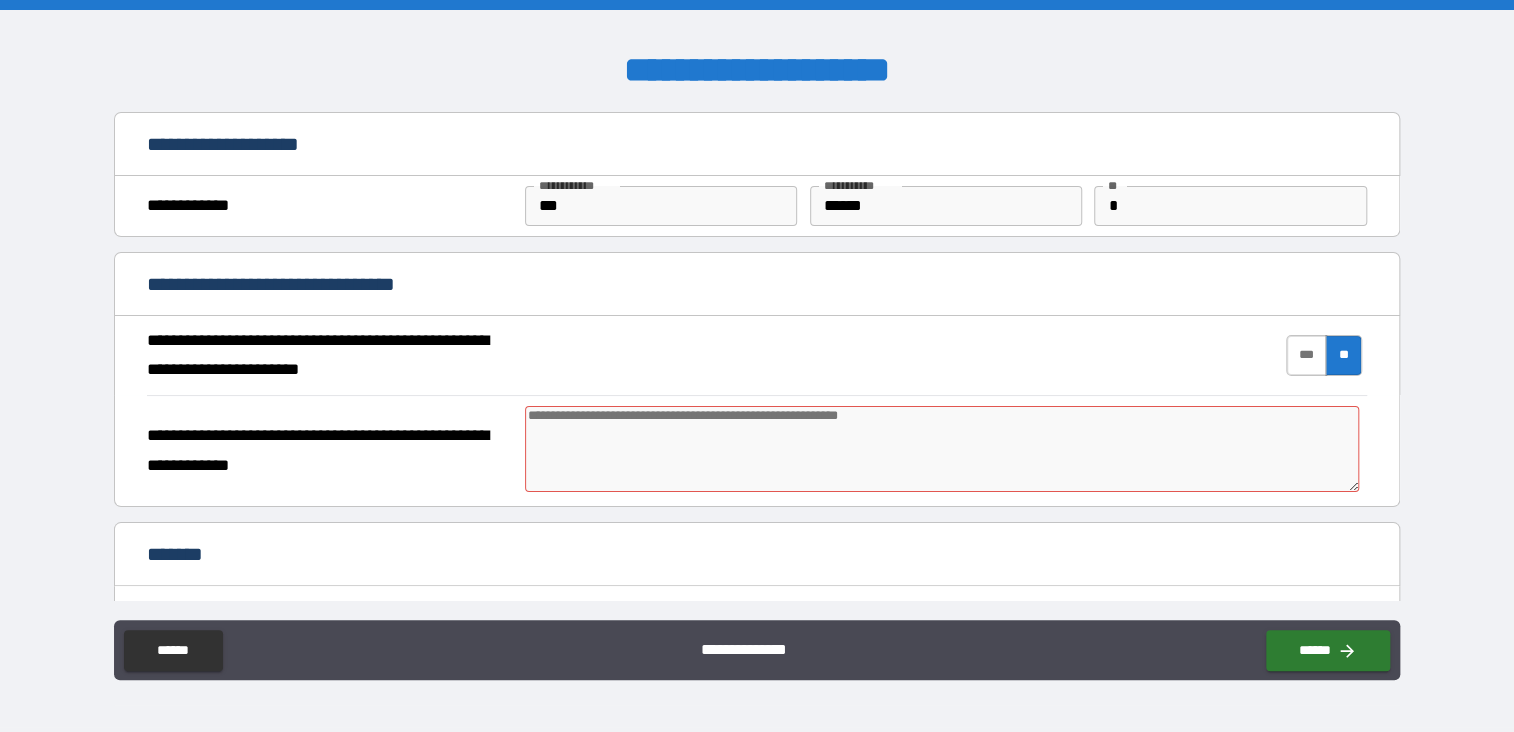 click on "***" at bounding box center [1307, 355] 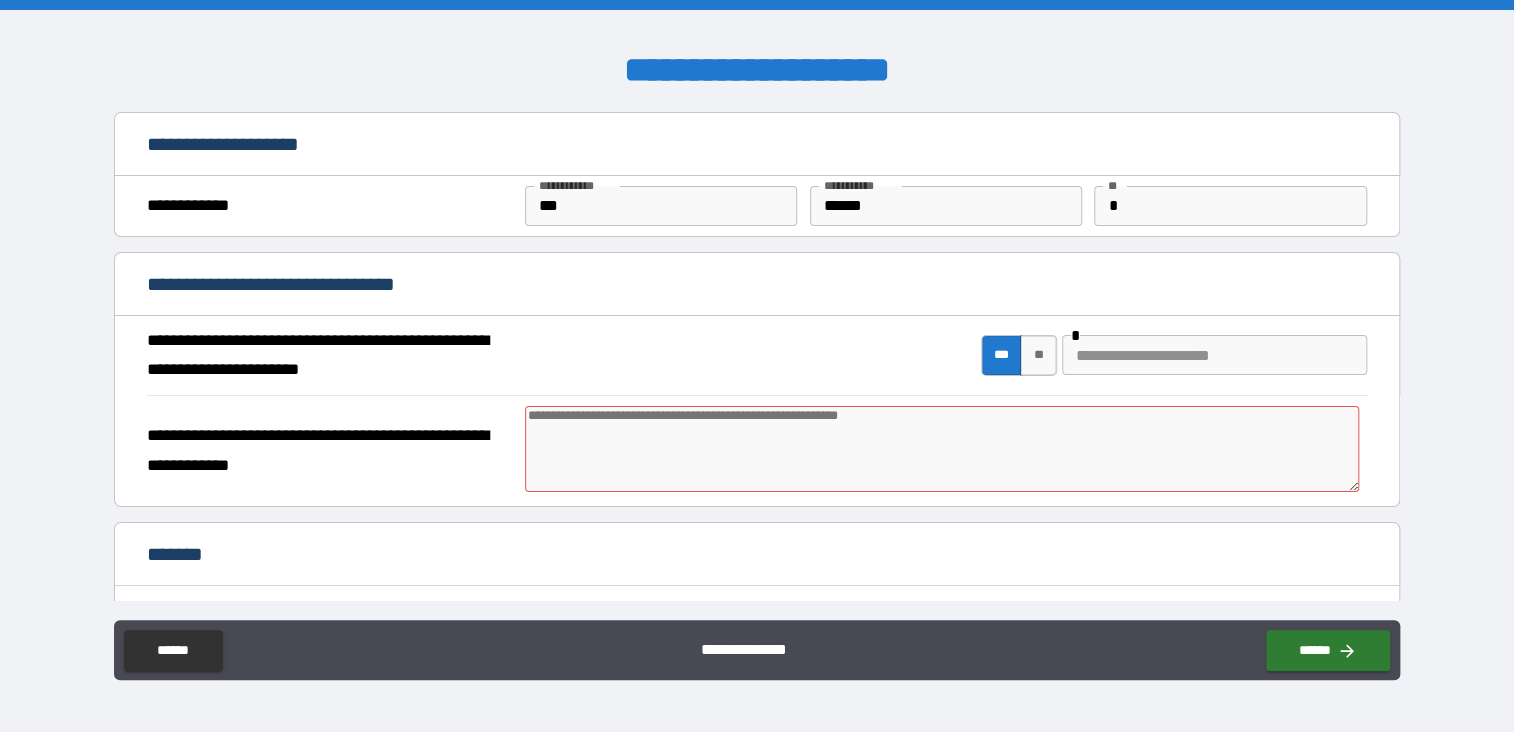 type on "*" 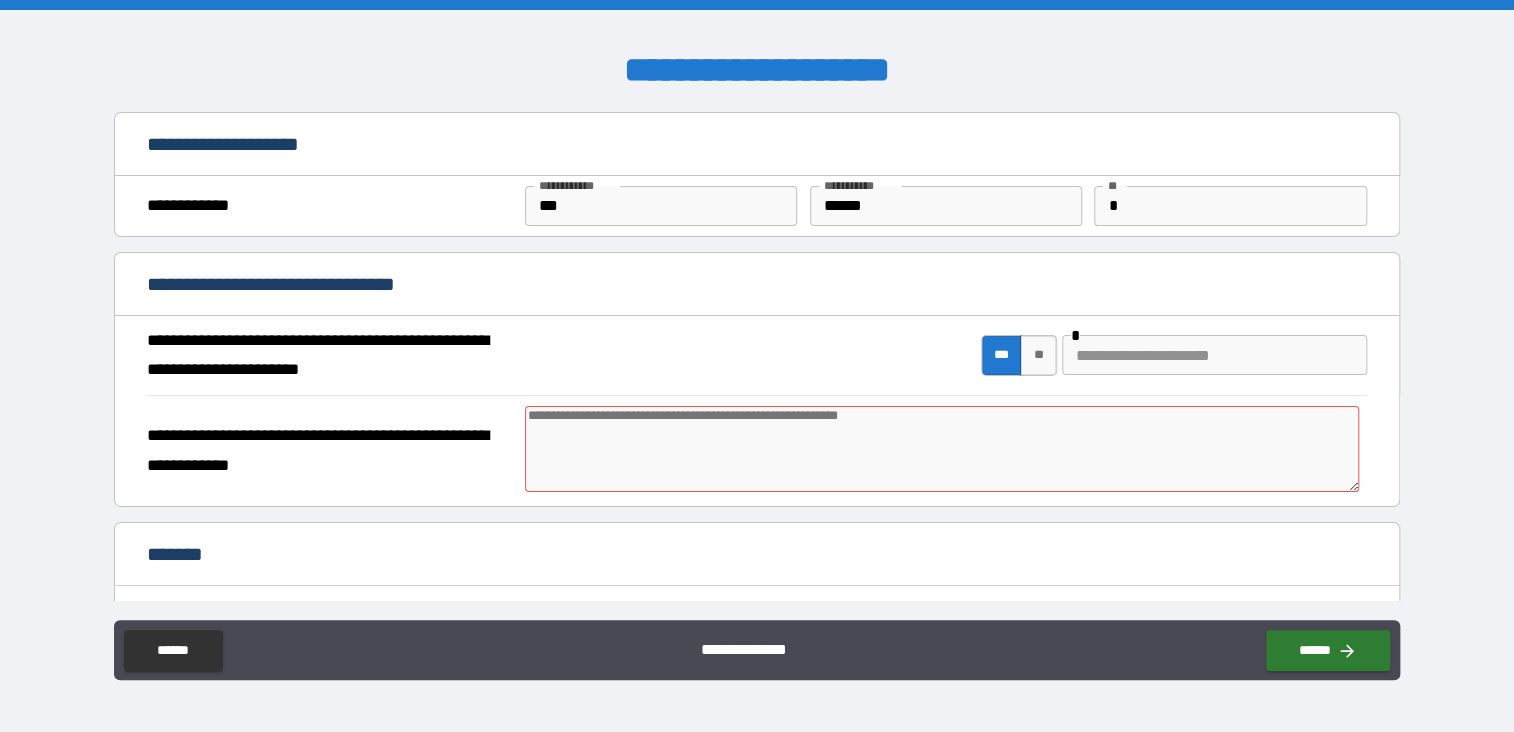 click at bounding box center [942, 449] 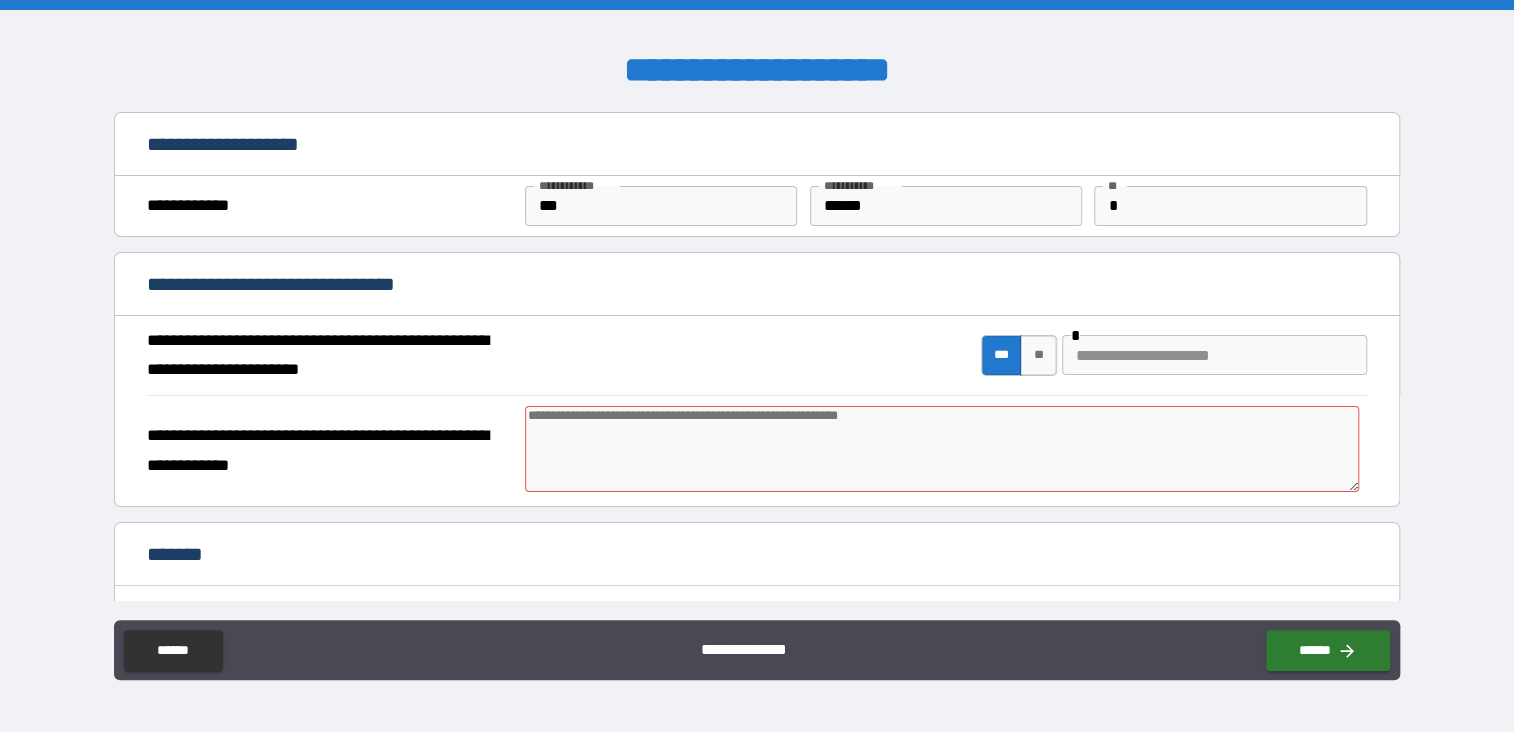 type on "*" 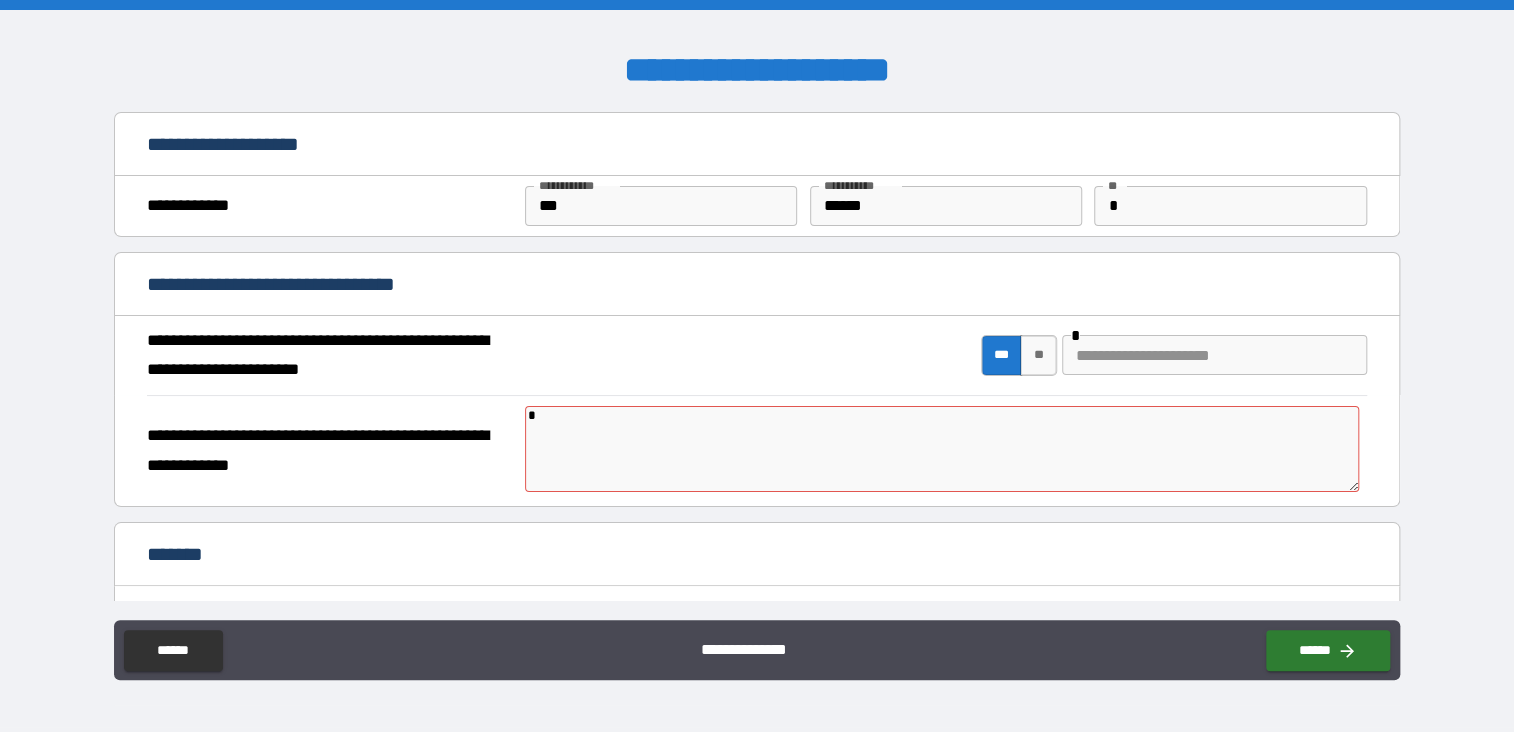 type on "*" 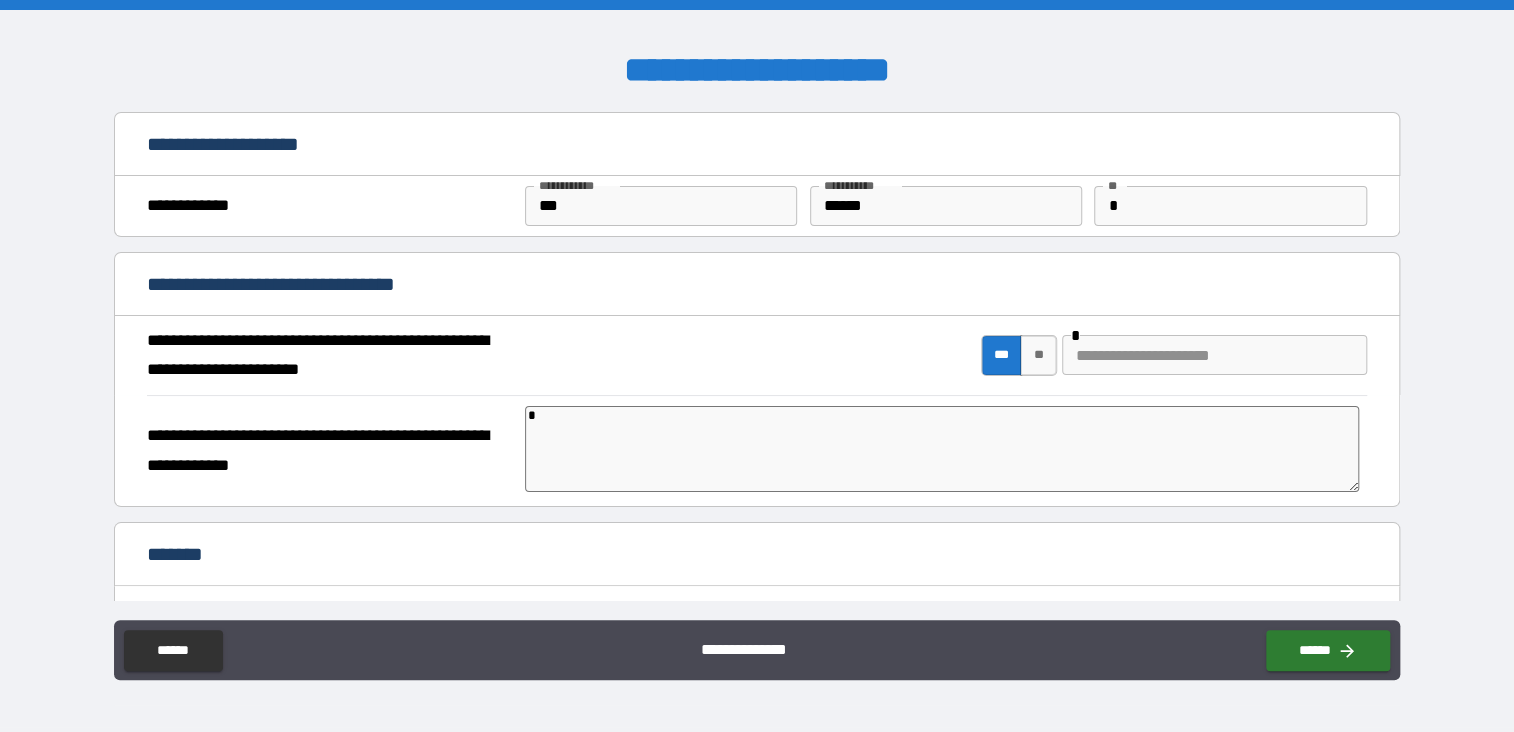 type on "**" 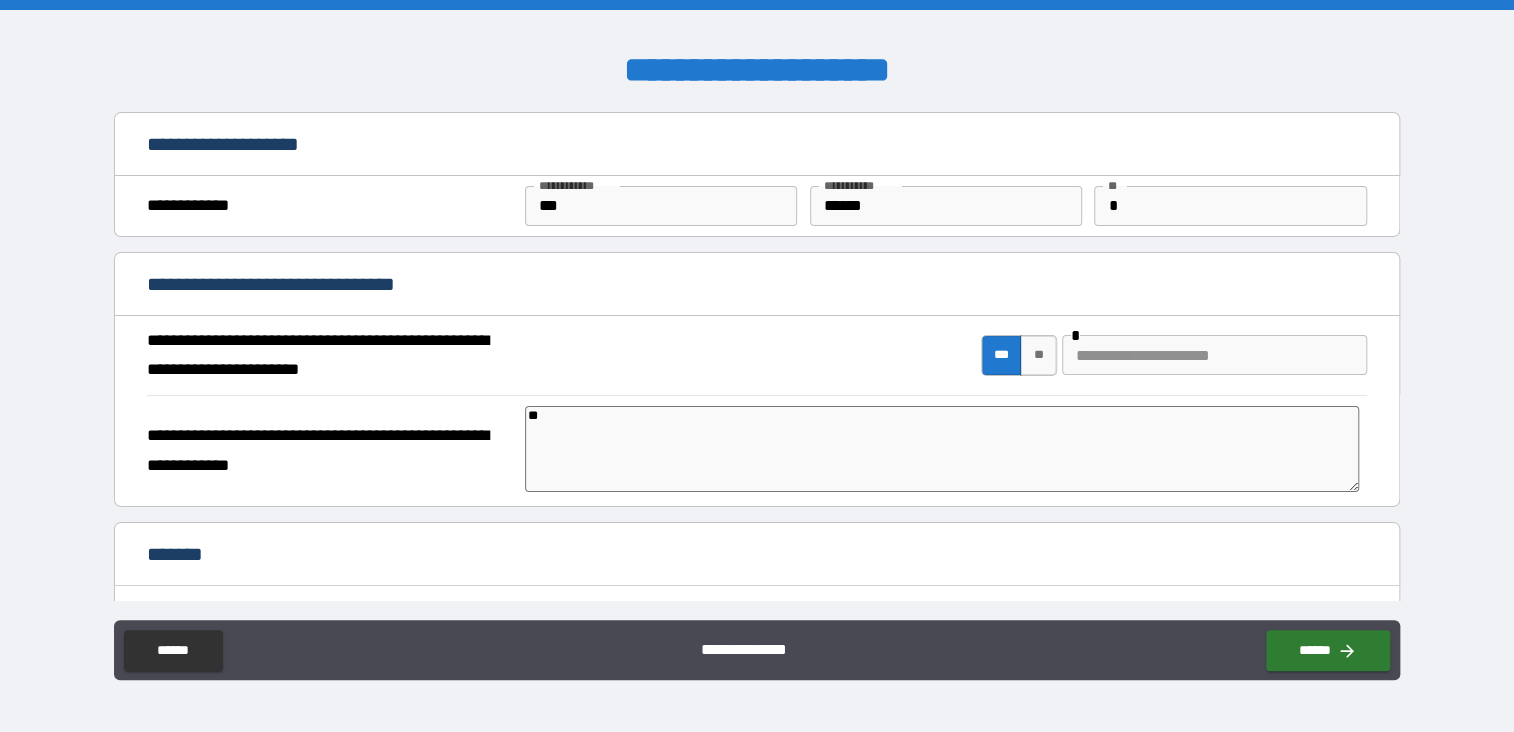 type on "*" 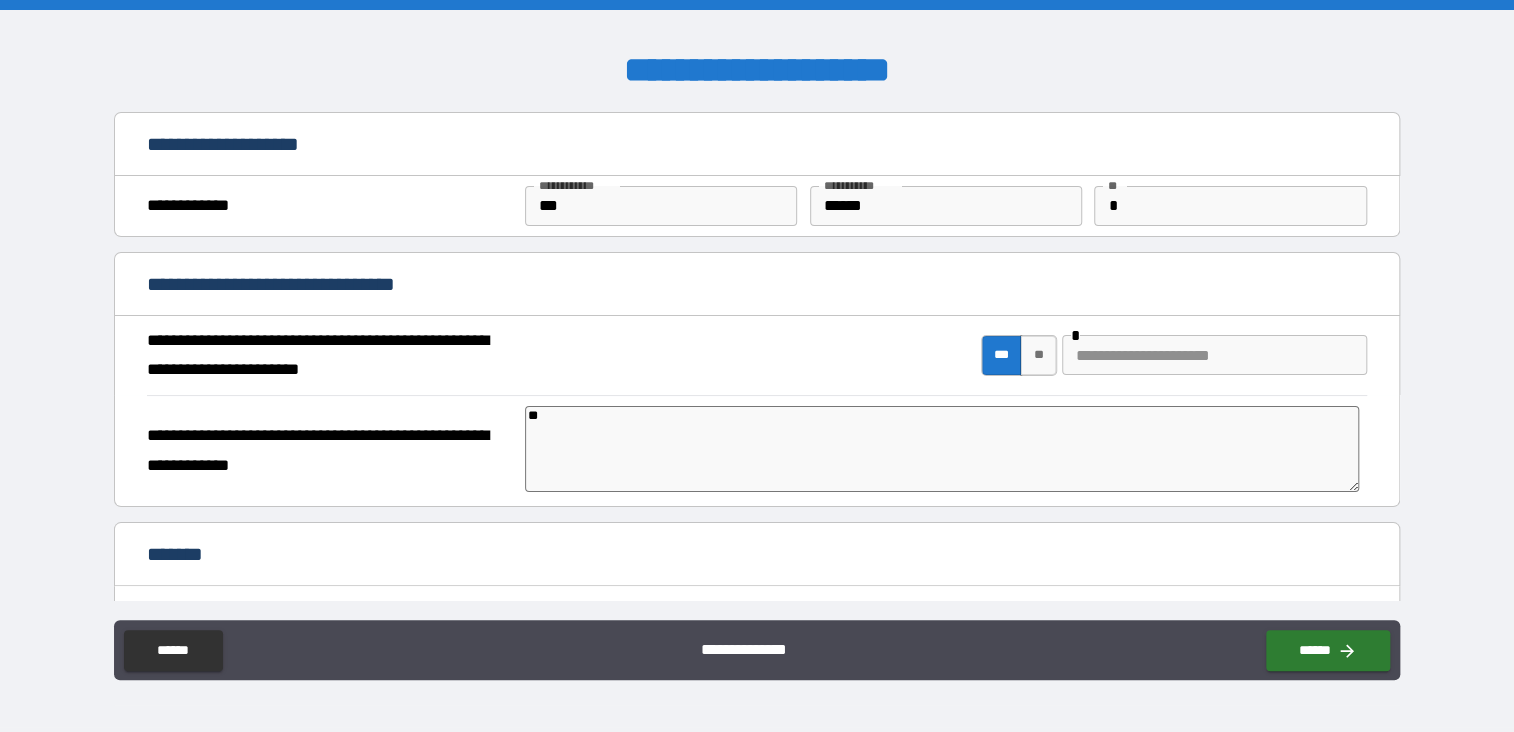type on "***" 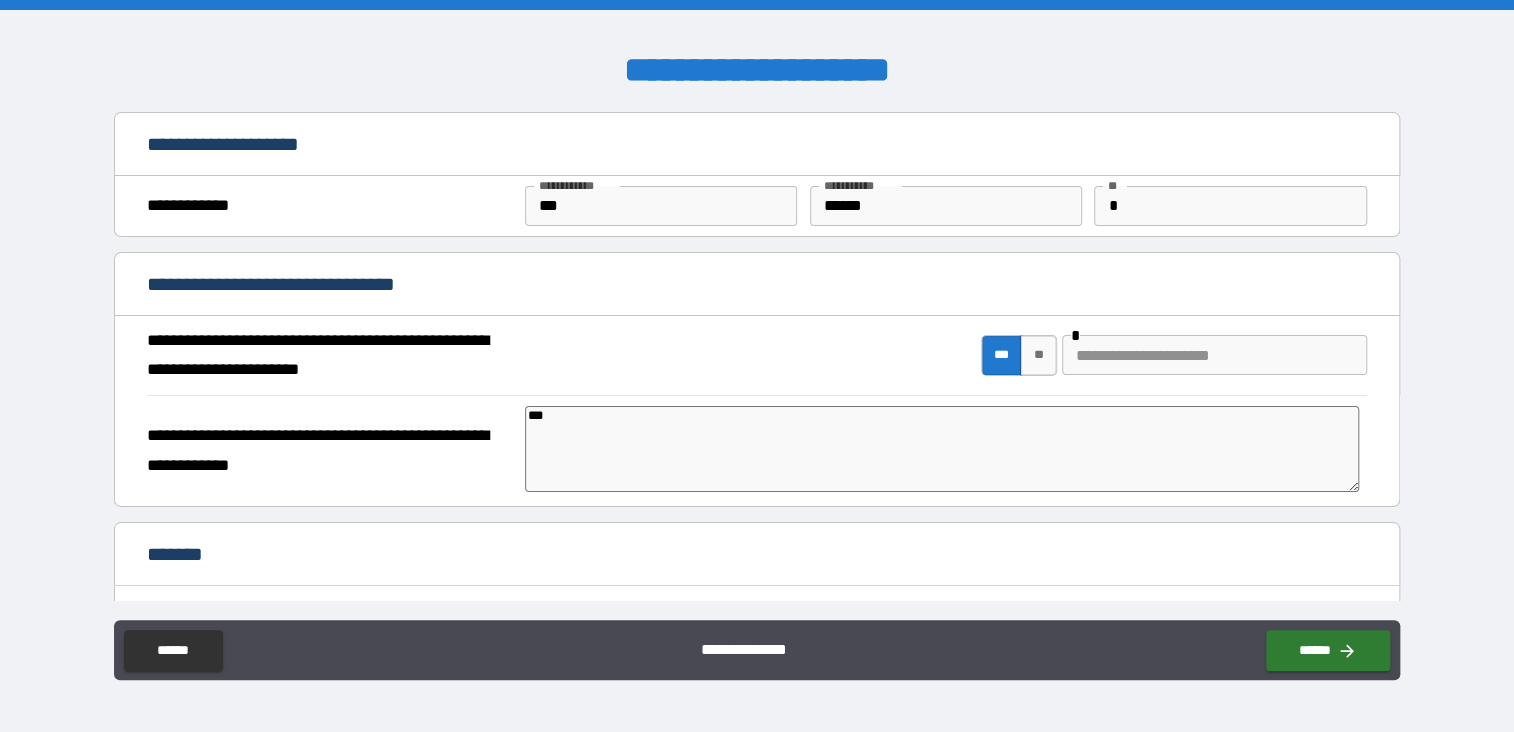 type on "*" 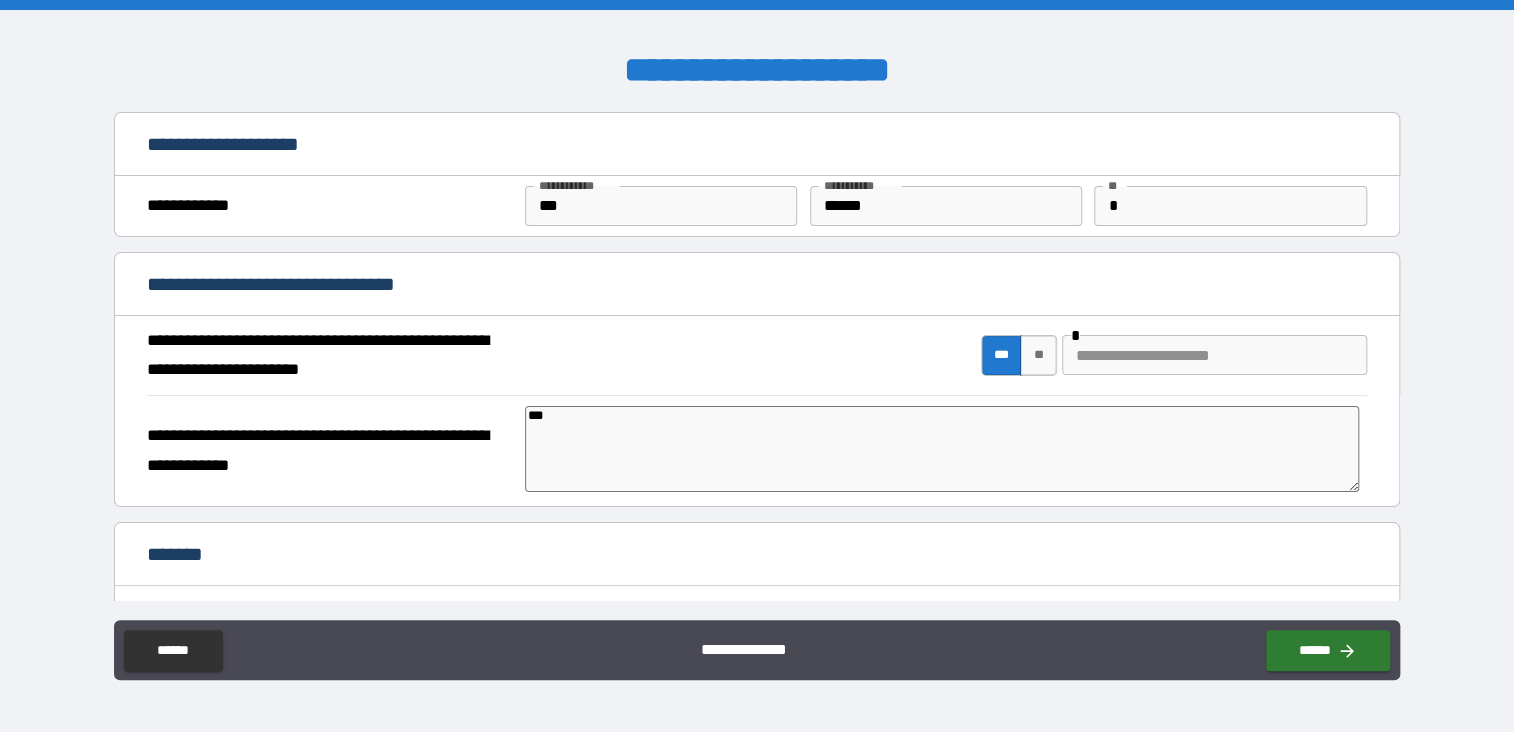 type on "****" 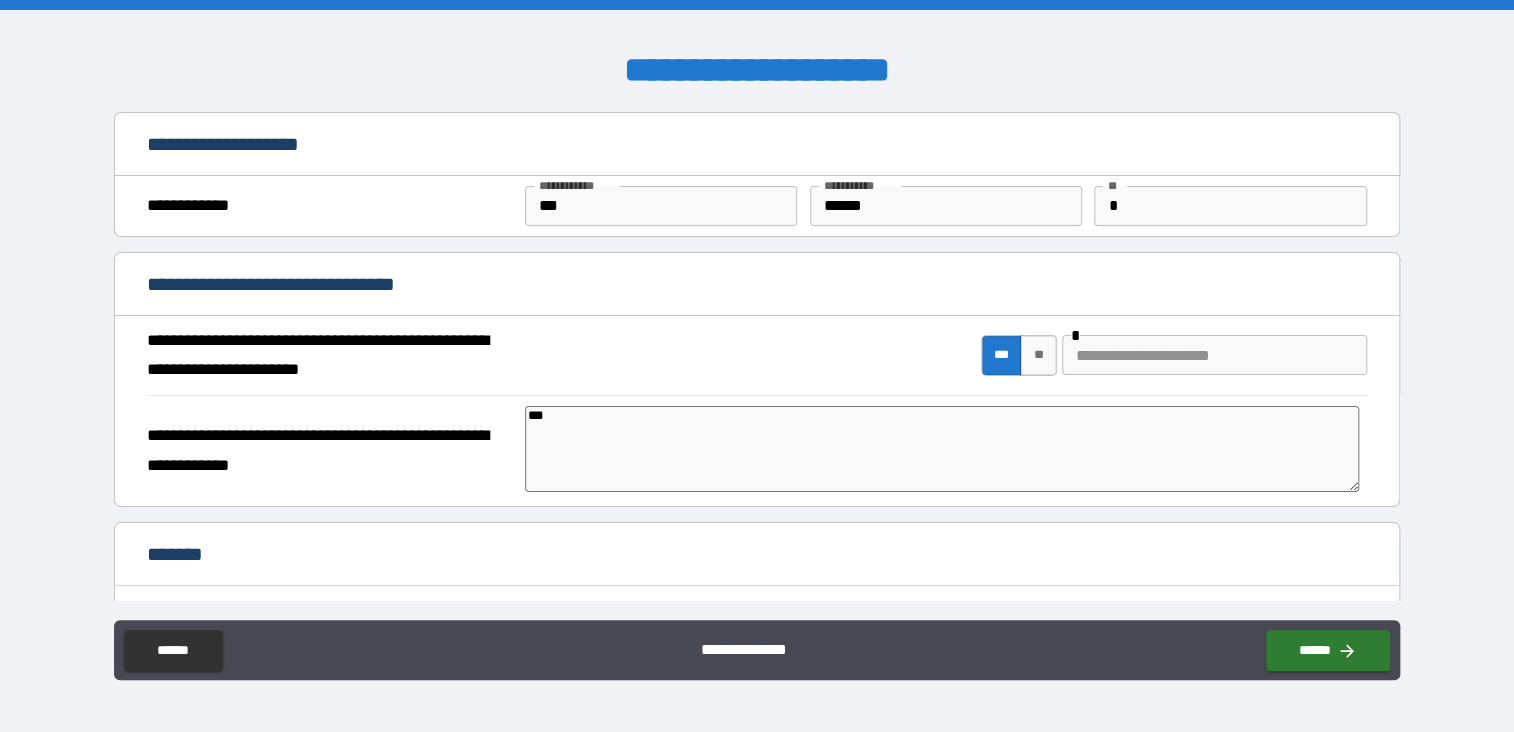 type on "*" 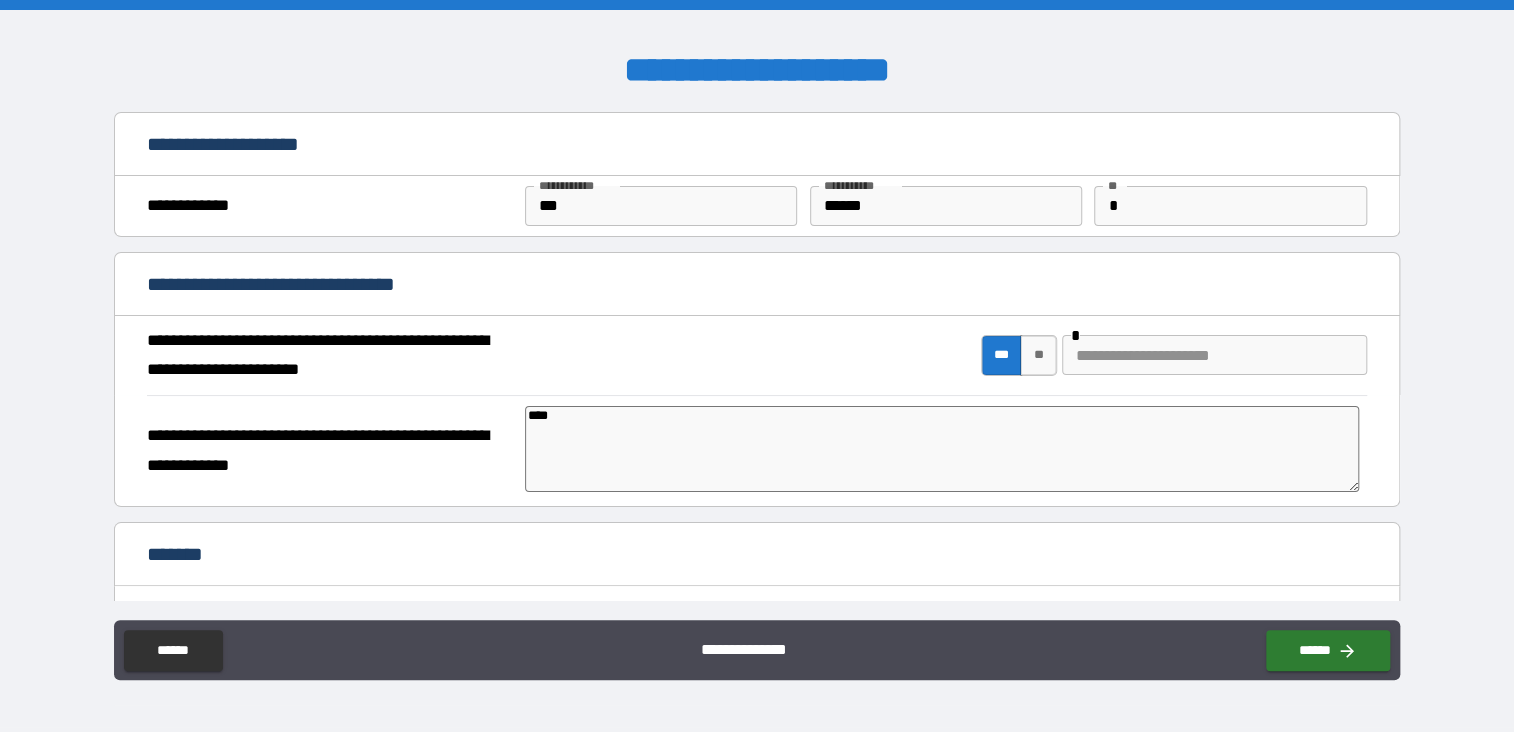 type on "*****" 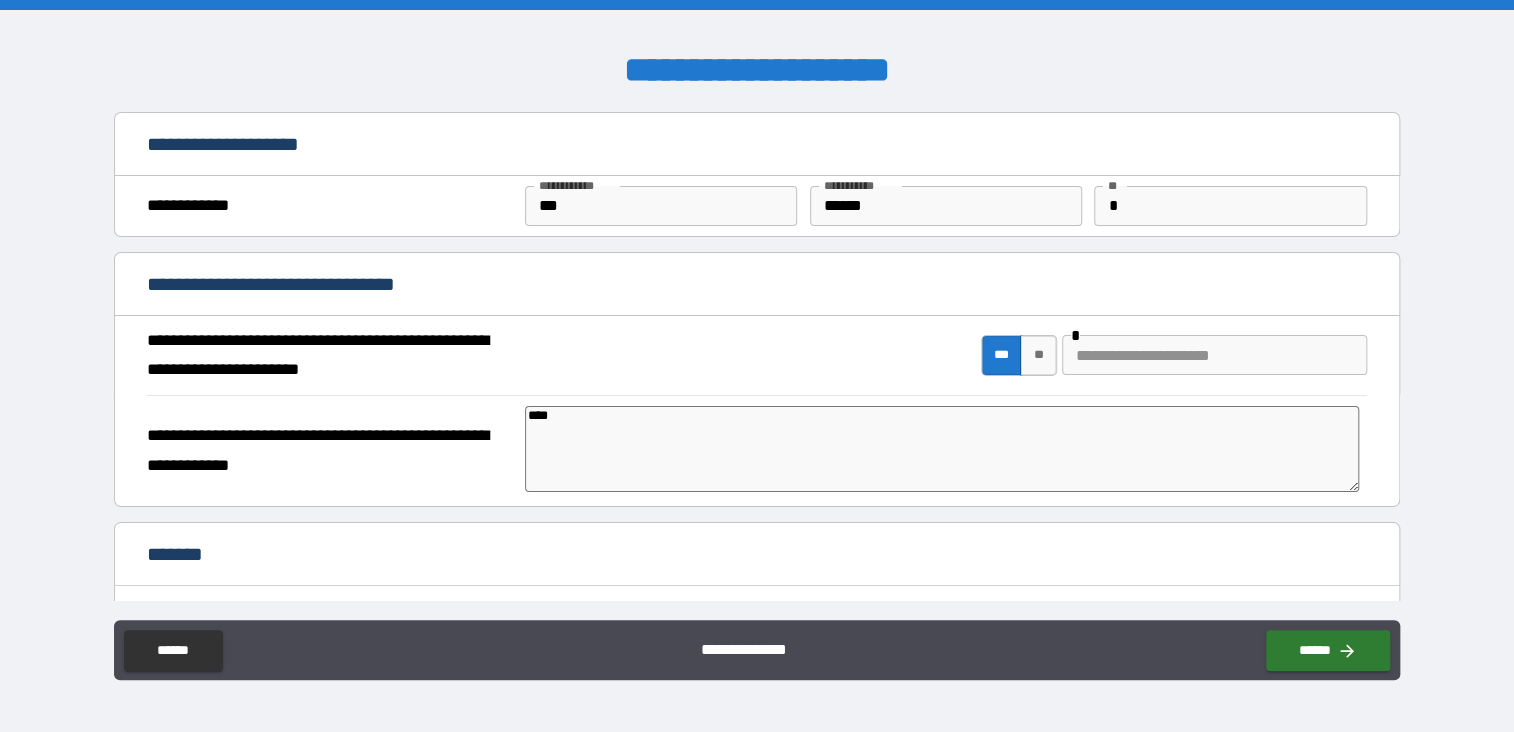 type on "*" 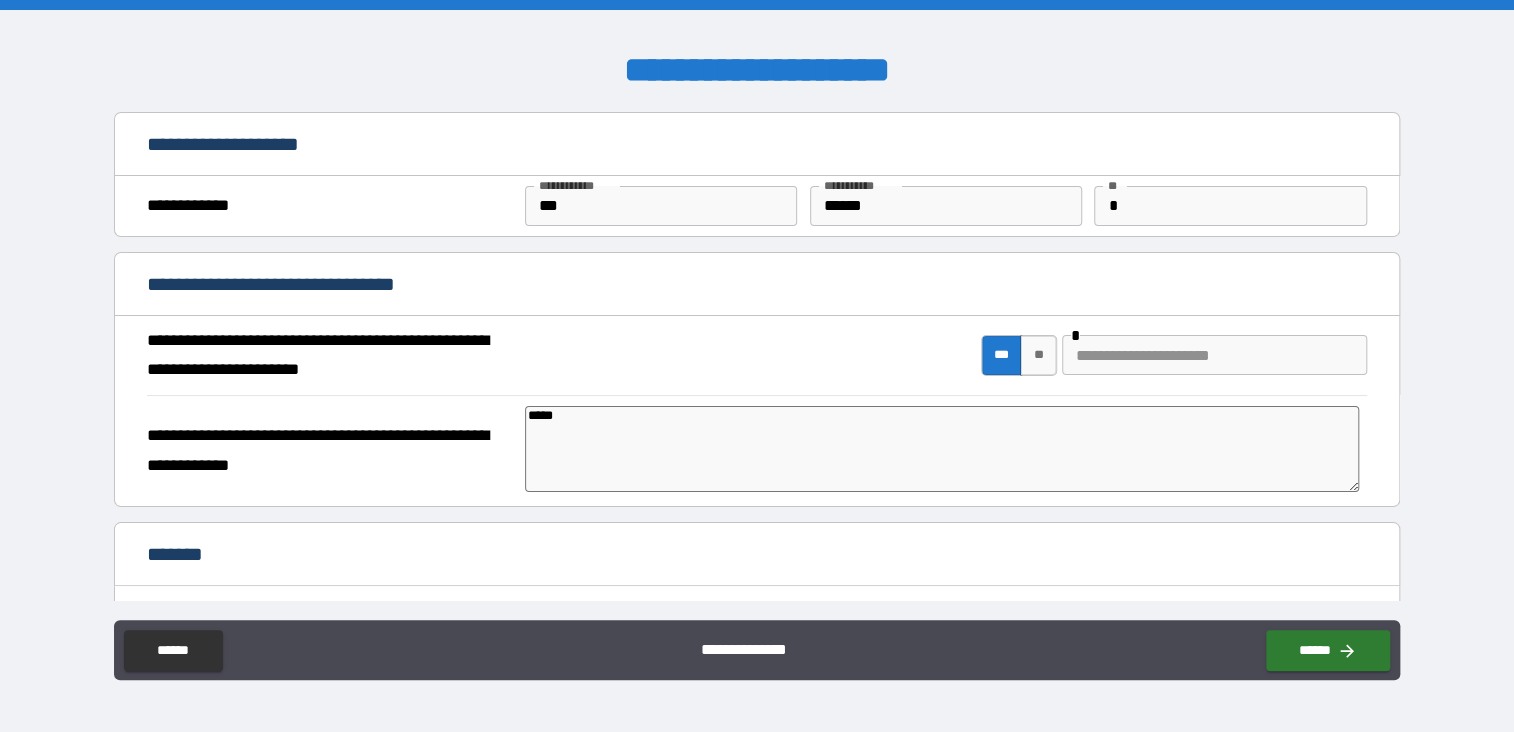 type on "*****" 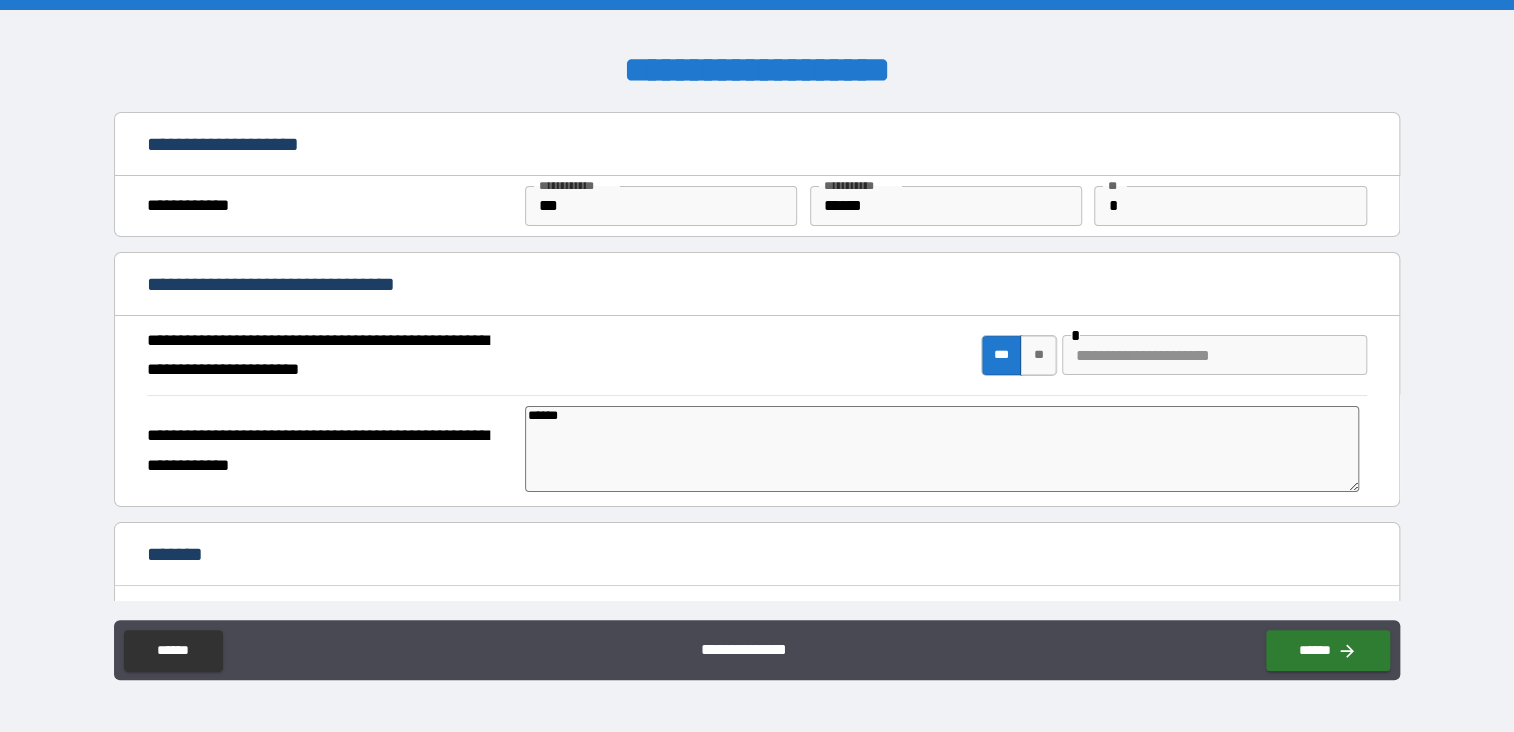 type on "*" 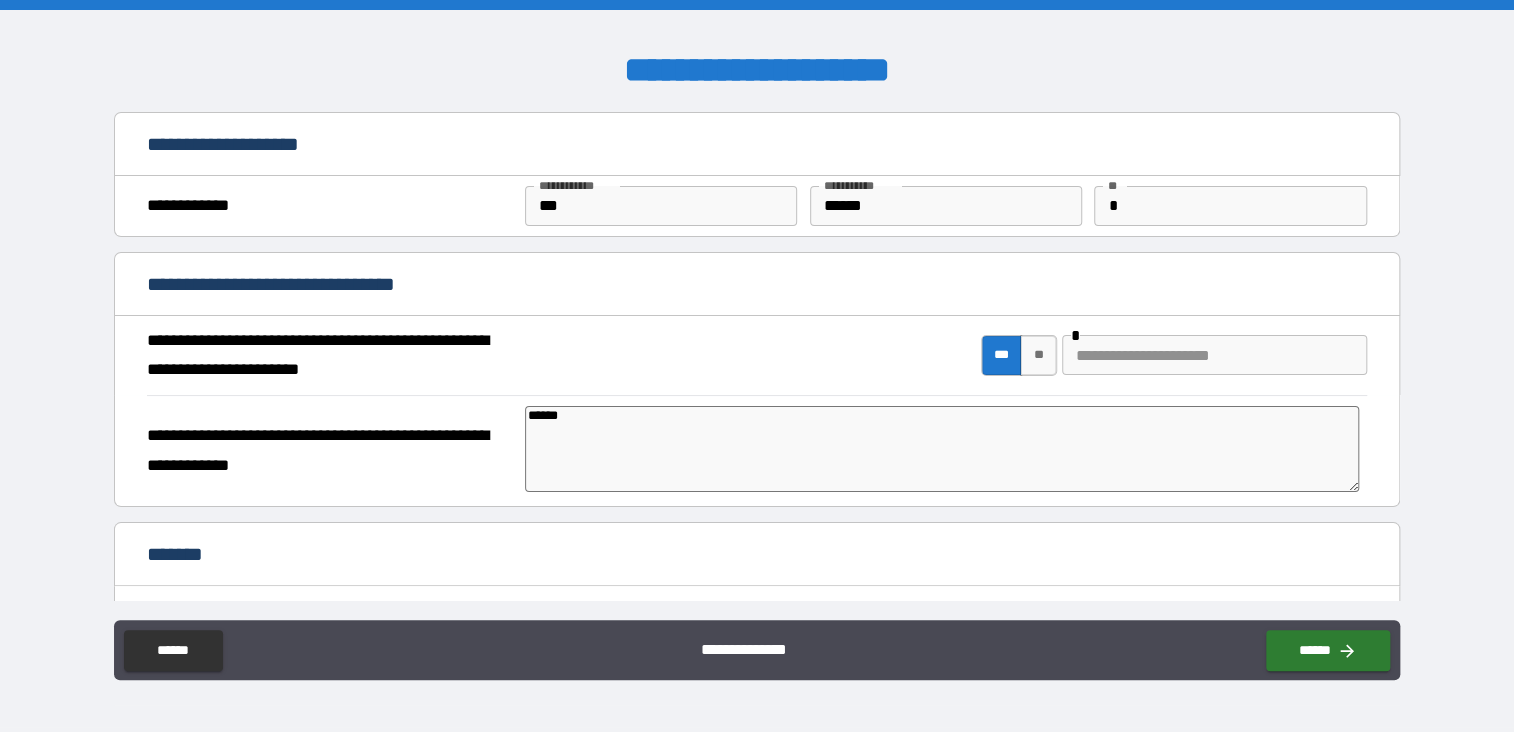 type on "*******" 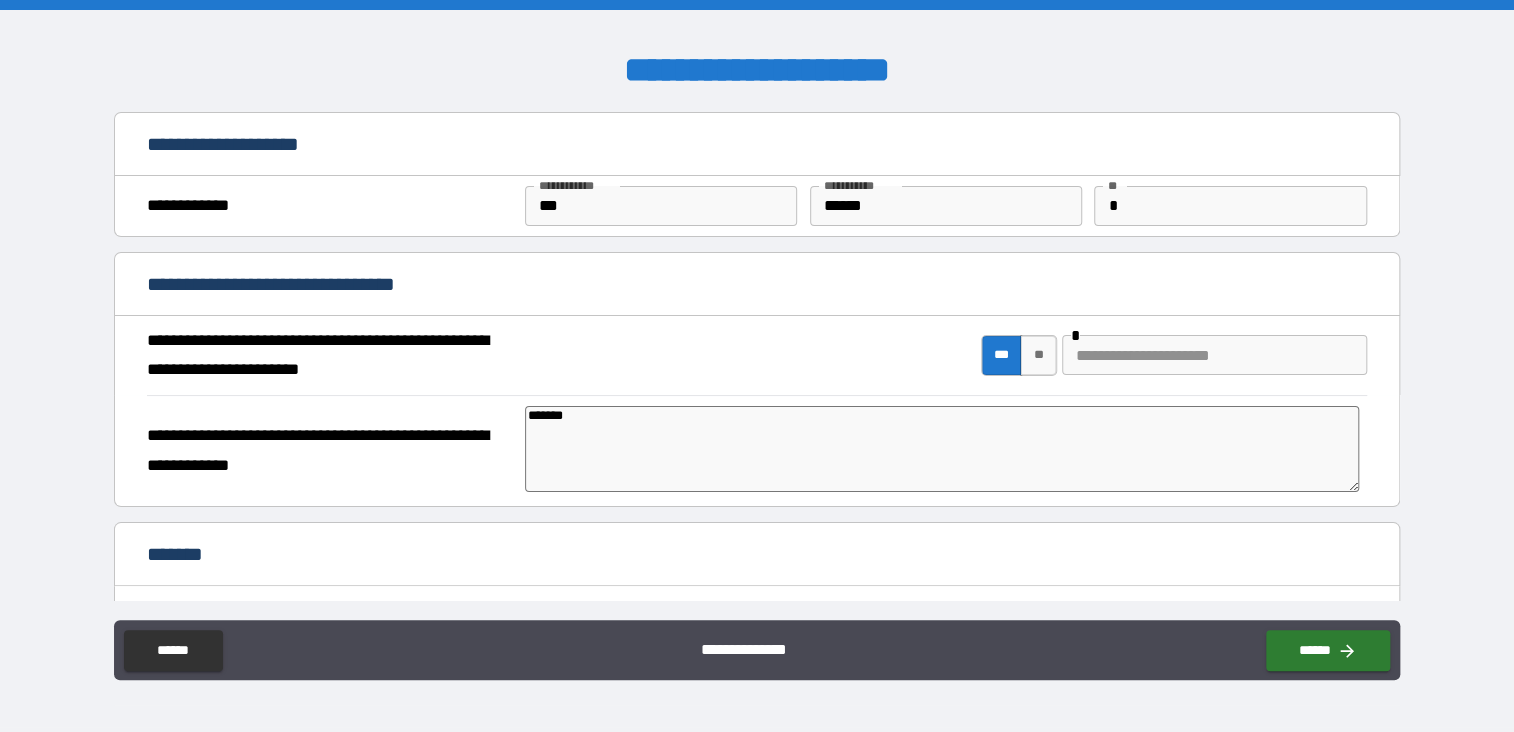 type on "*" 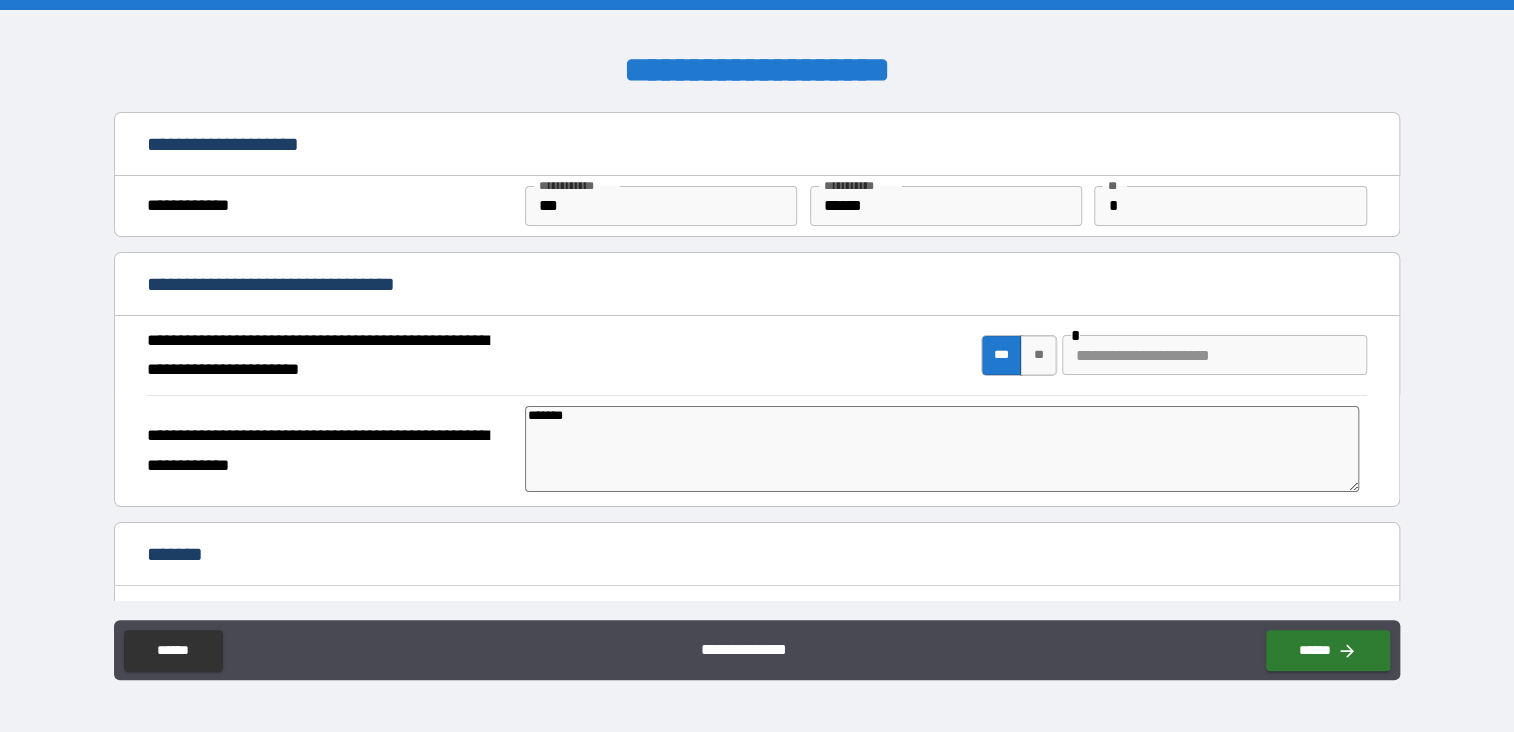 type on "********" 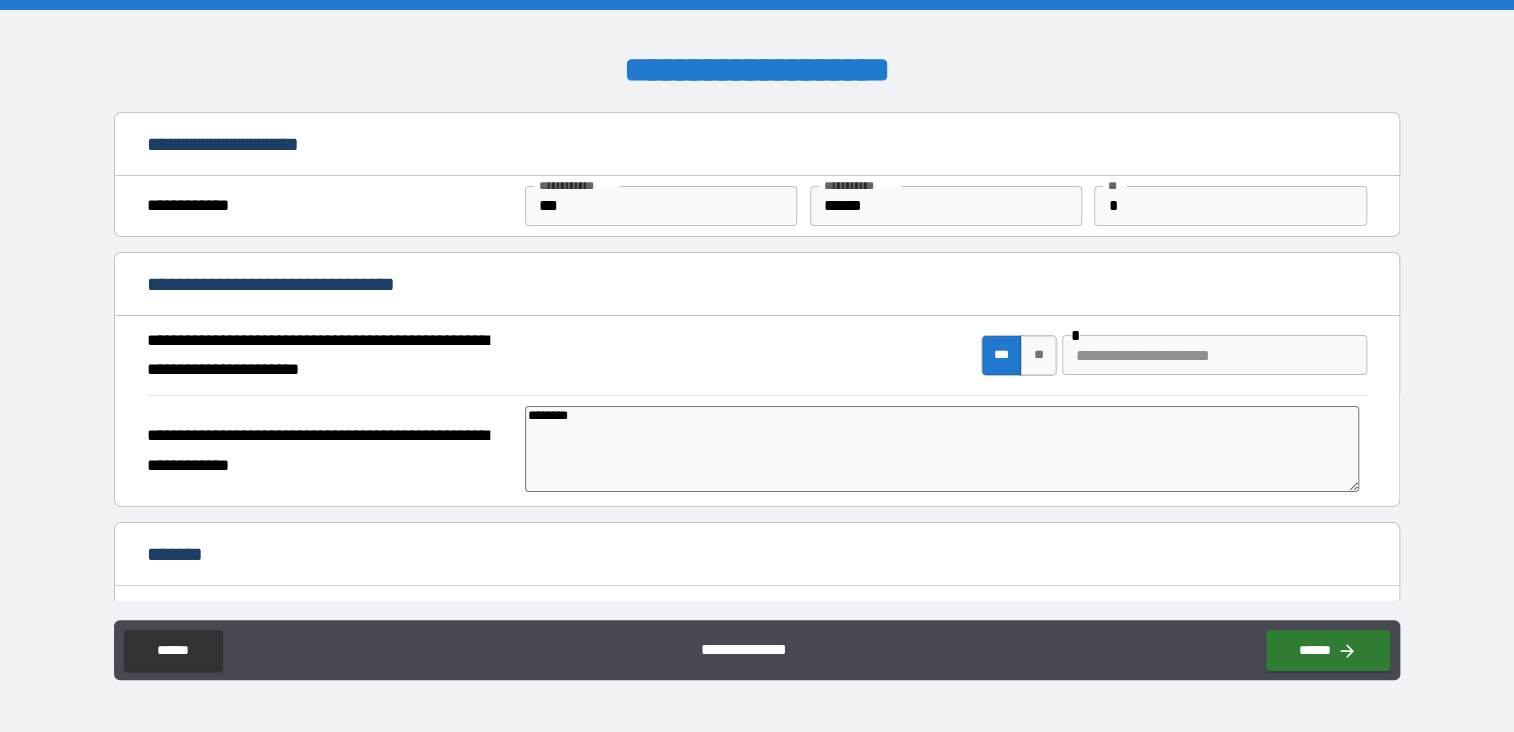 type on "*********" 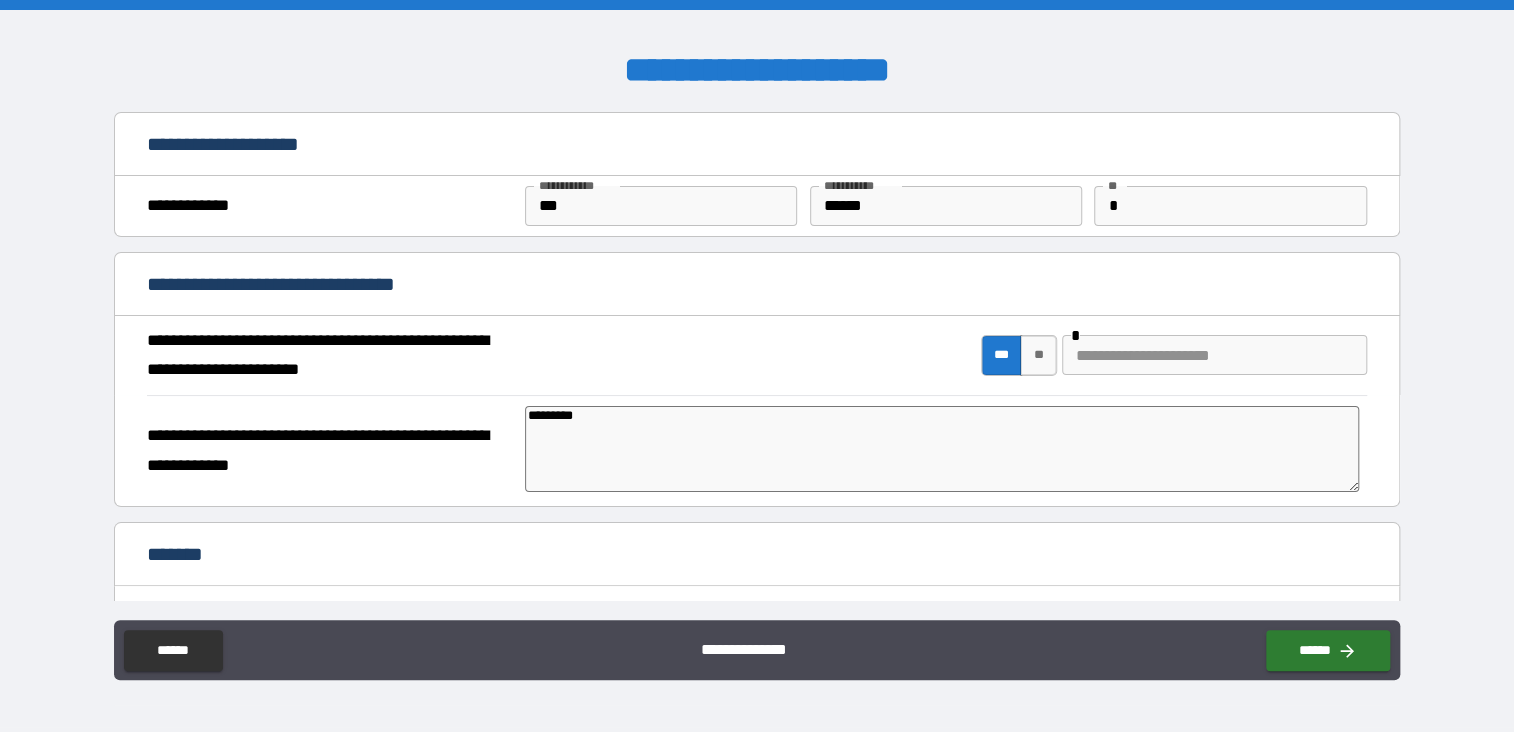 type on "**********" 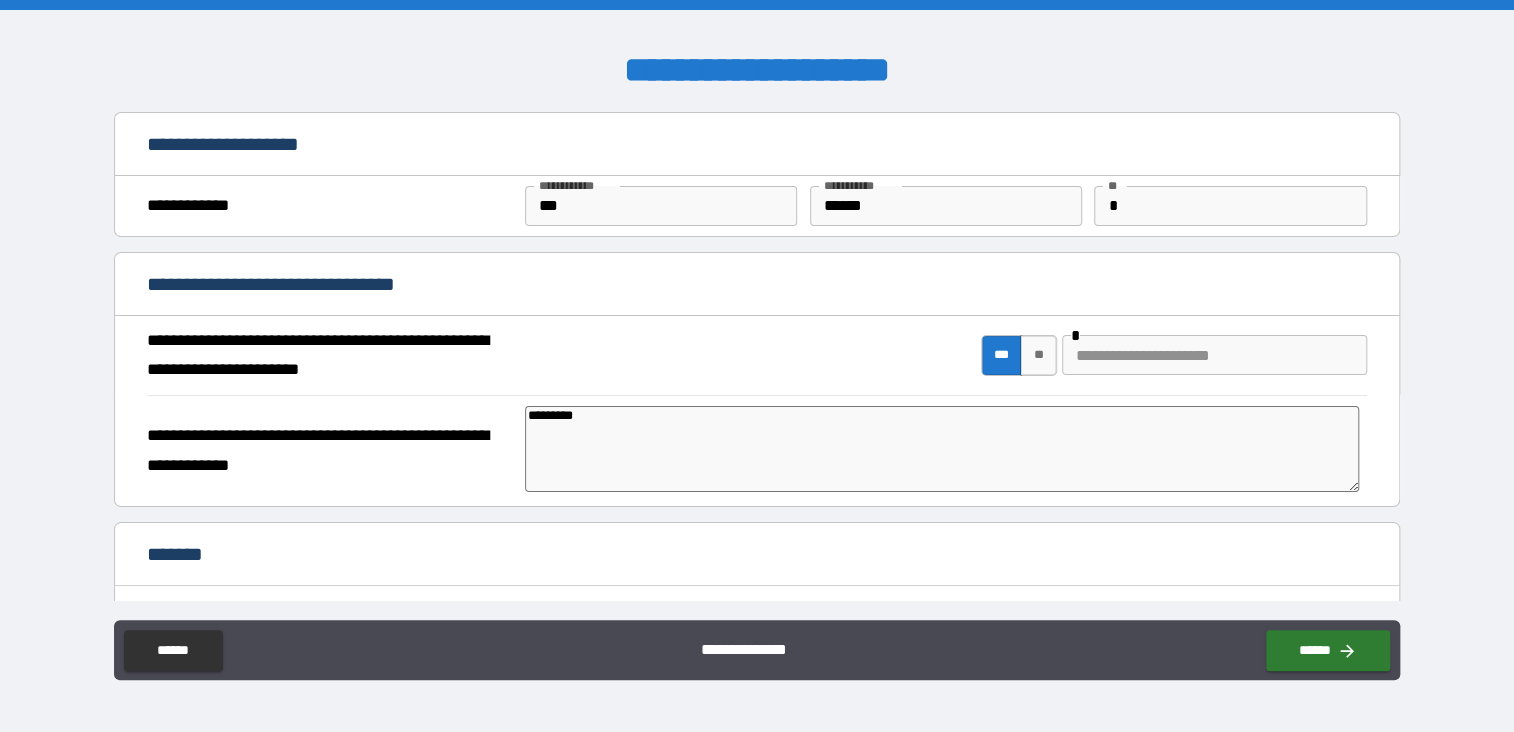 type on "*" 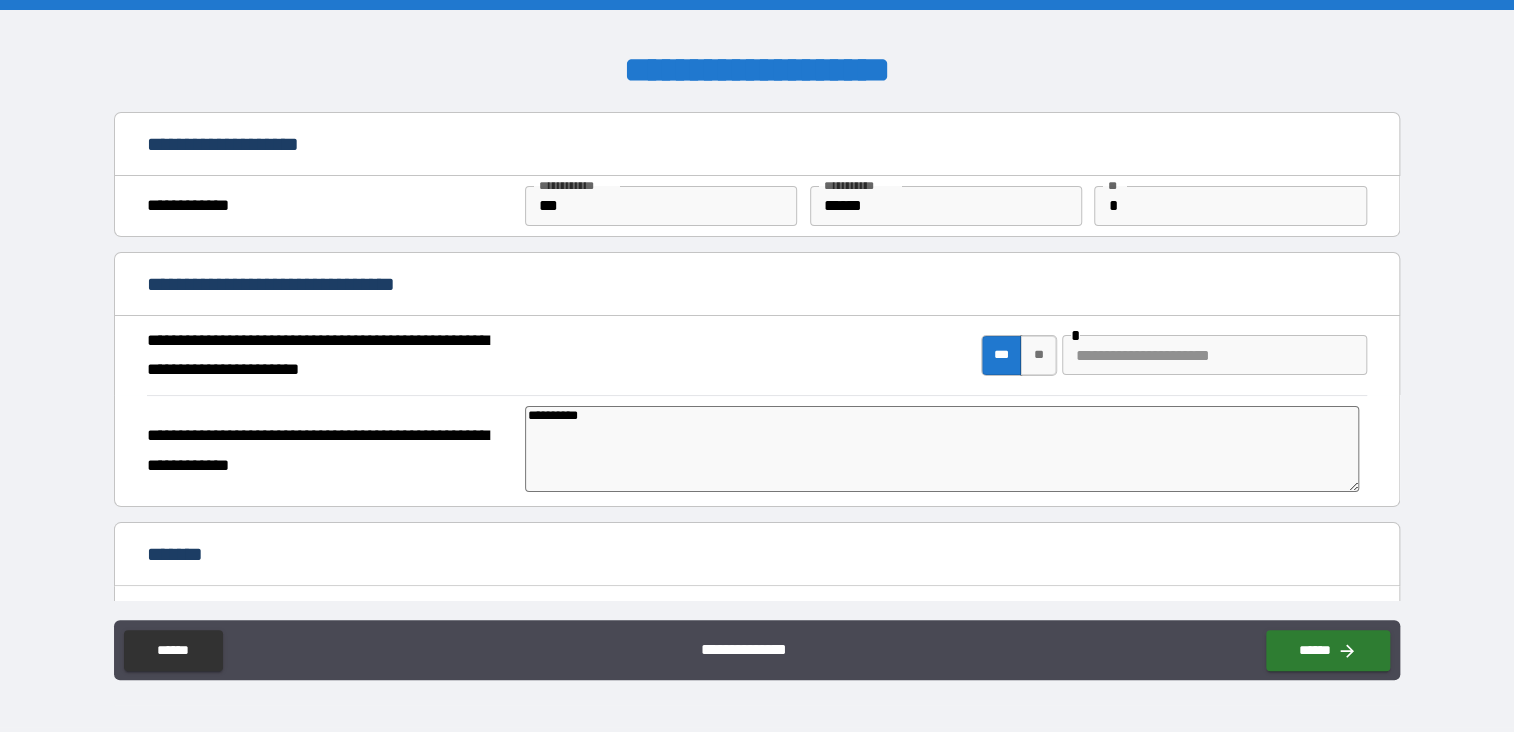 type on "**********" 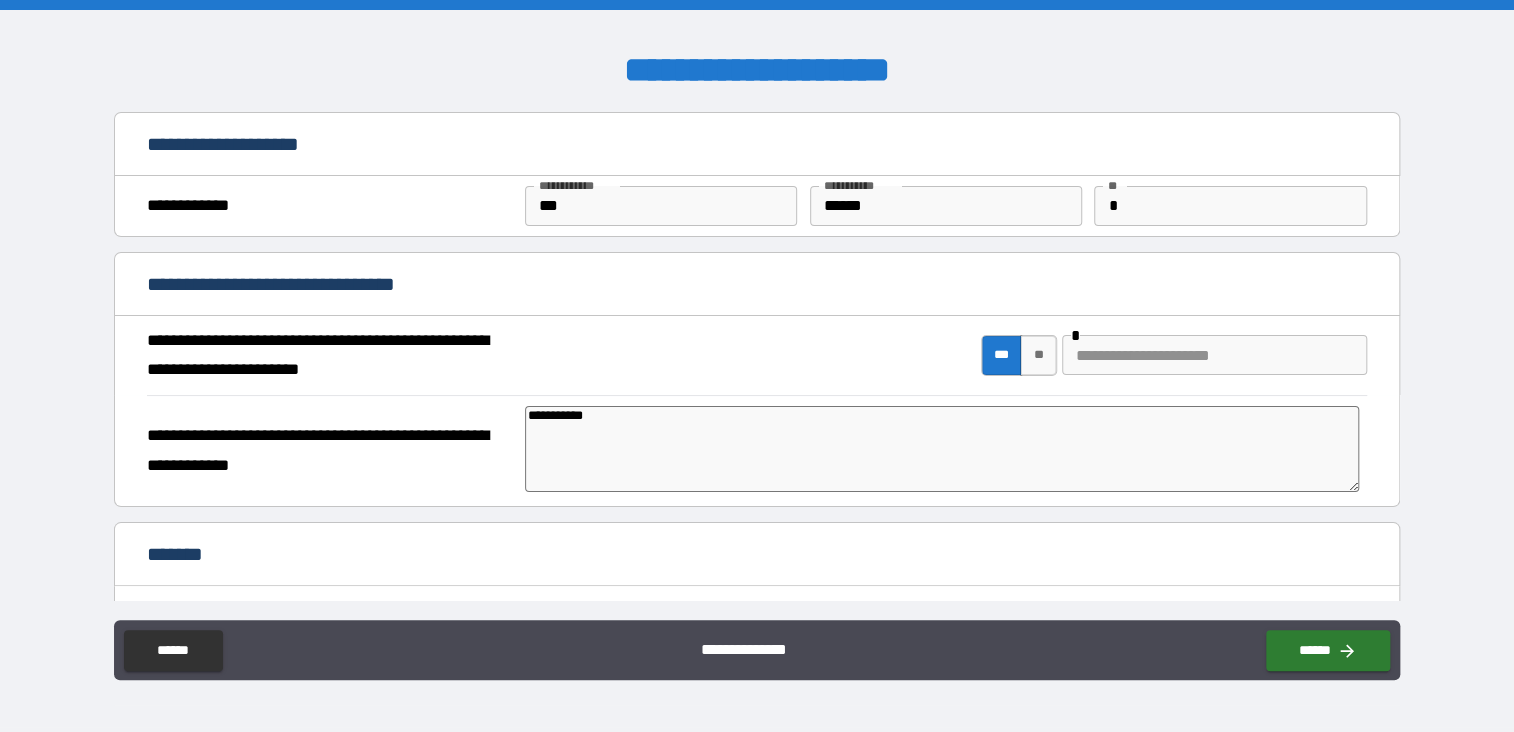 type on "*" 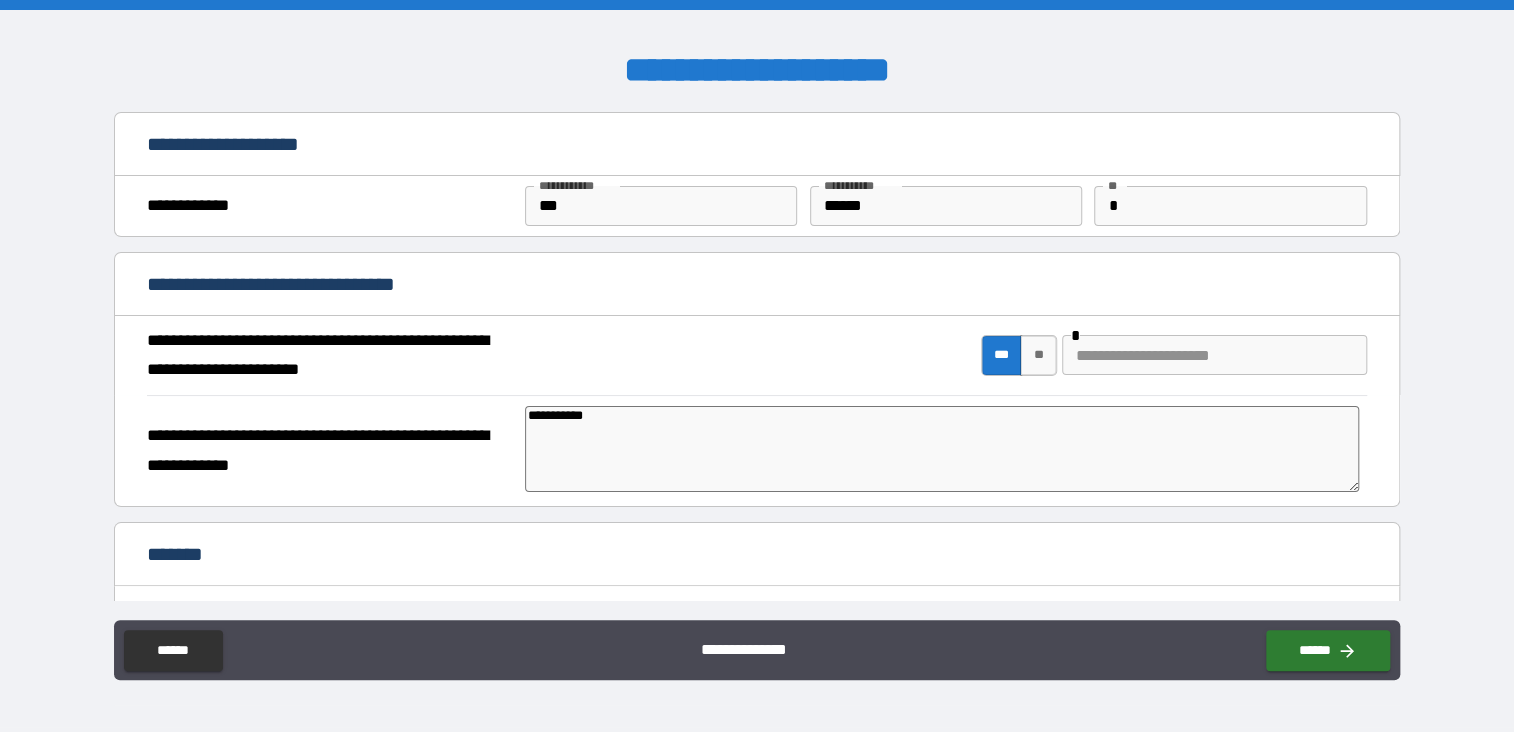 type on "**********" 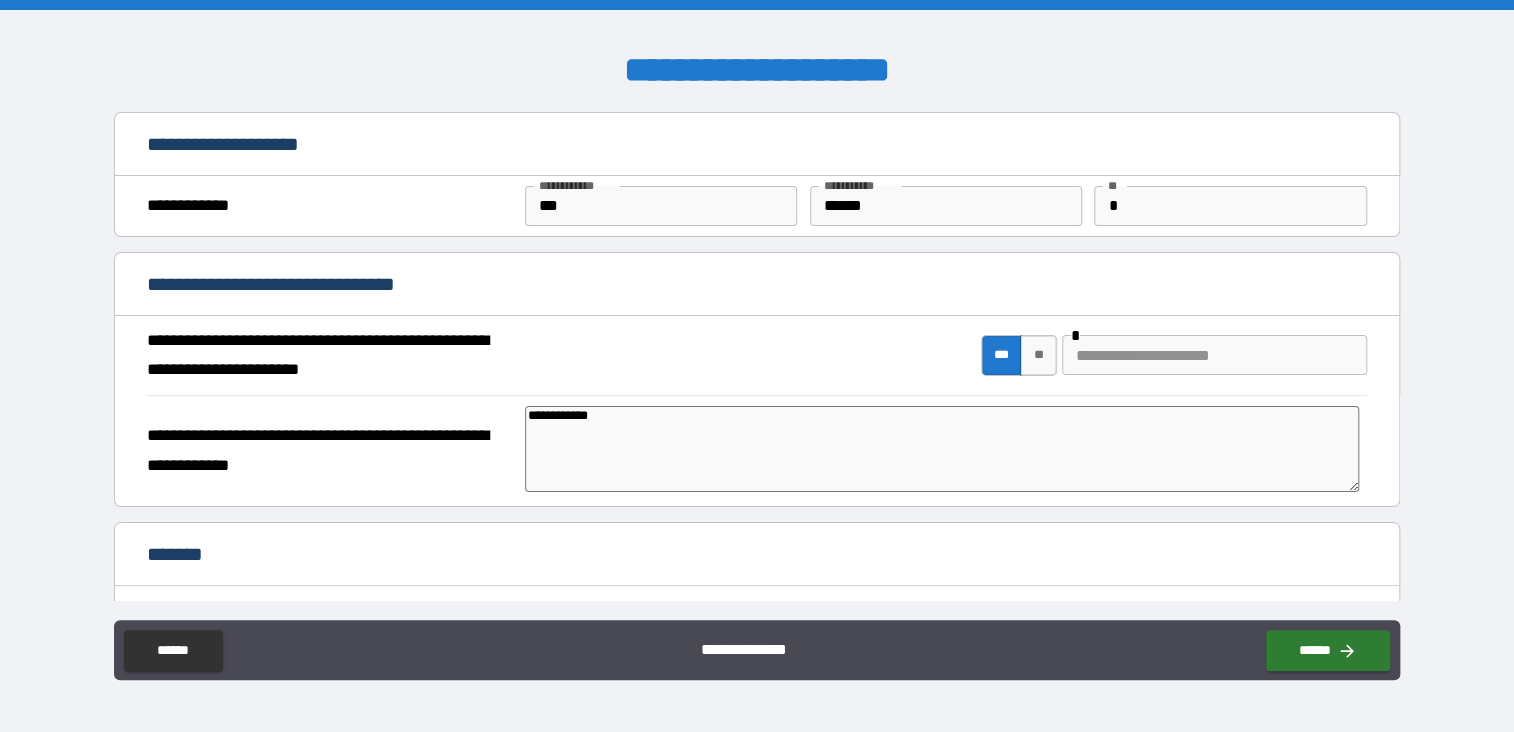 type on "*" 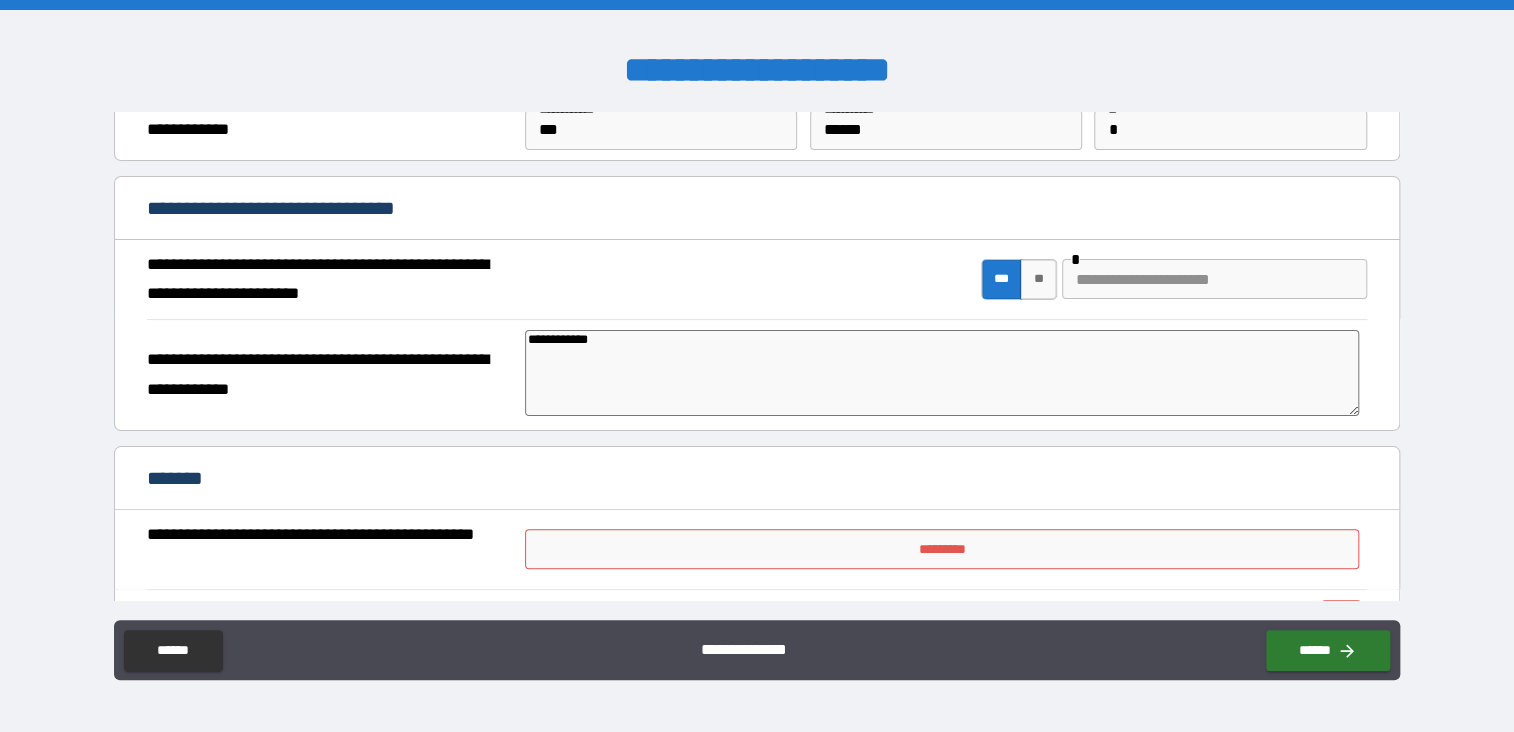 scroll, scrollTop: 300, scrollLeft: 0, axis: vertical 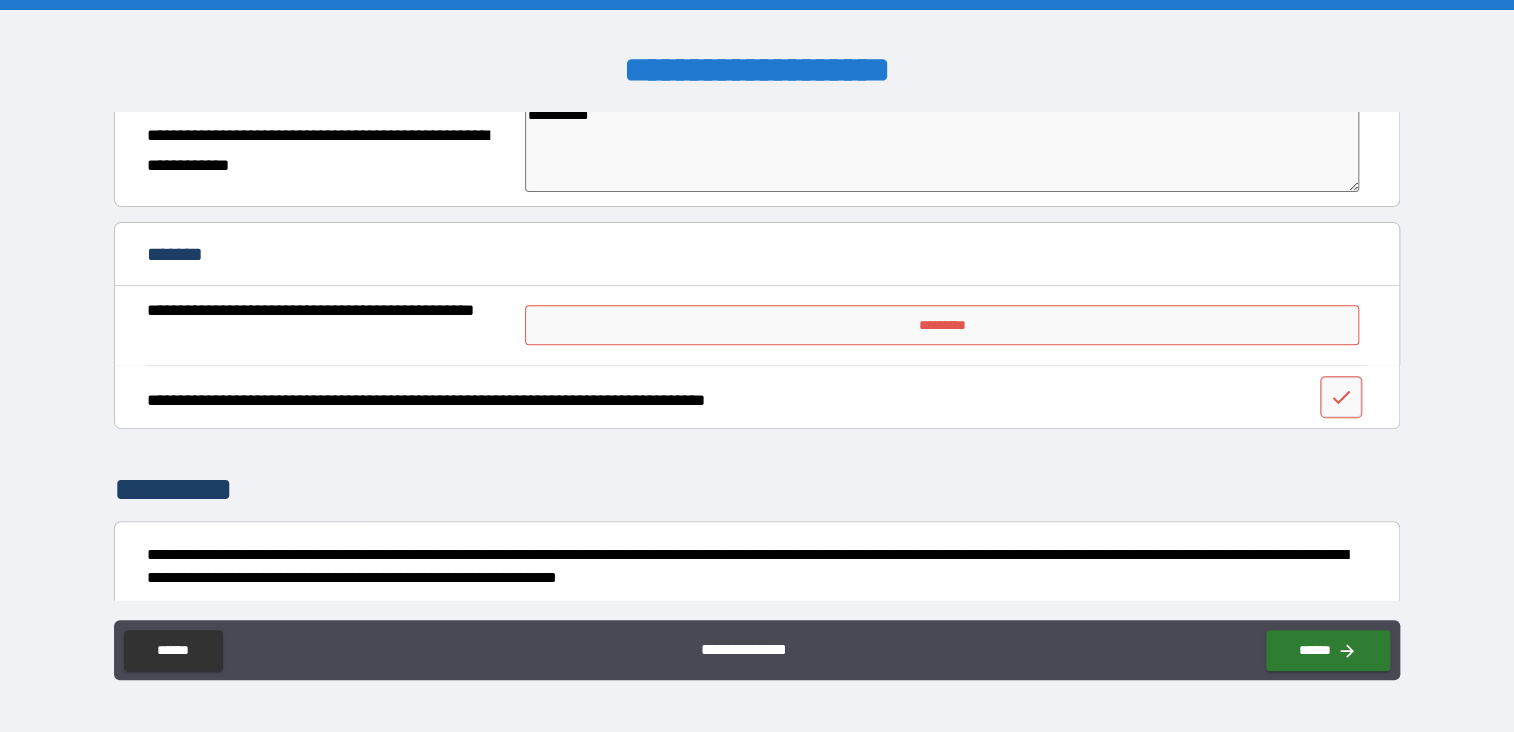 type on "**********" 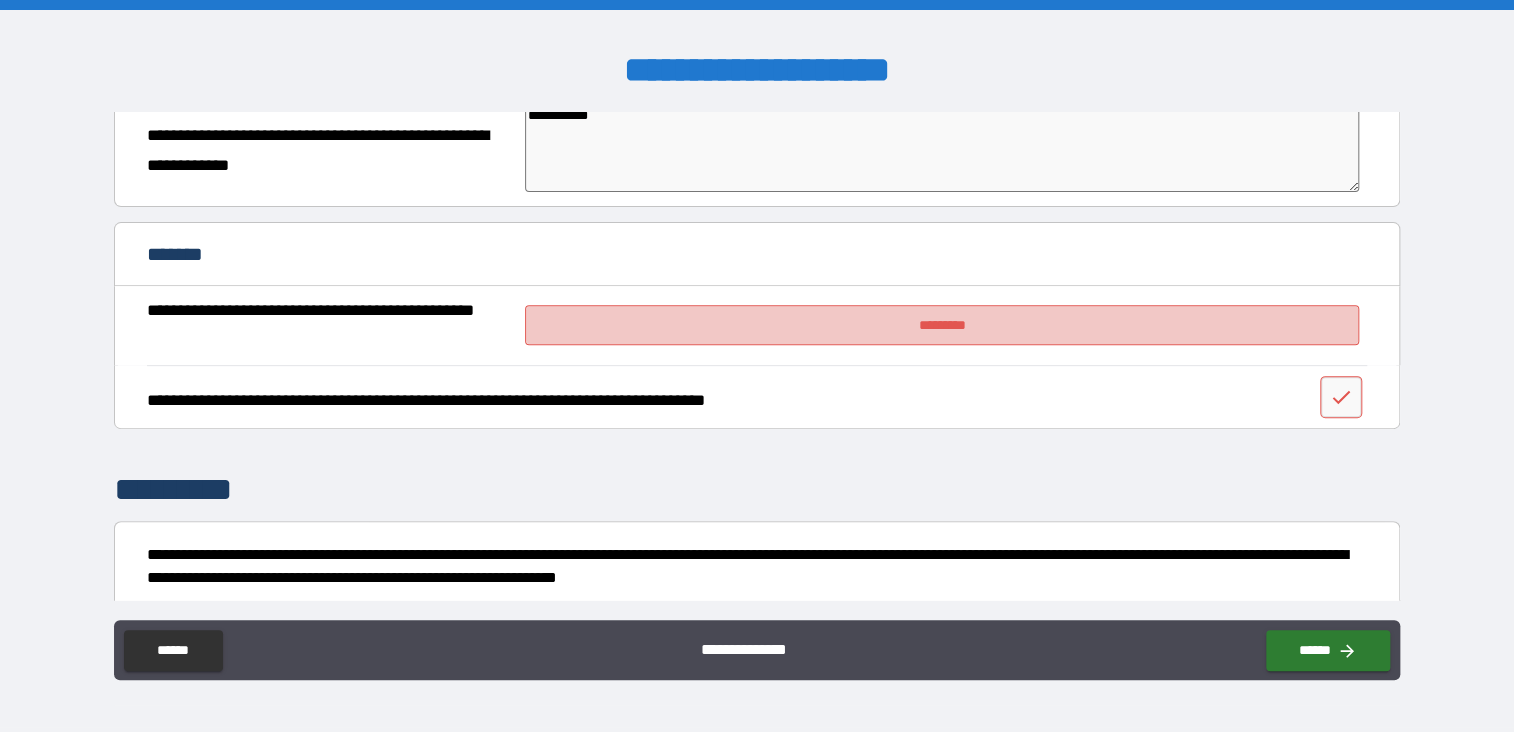 click on "*********" at bounding box center [942, 325] 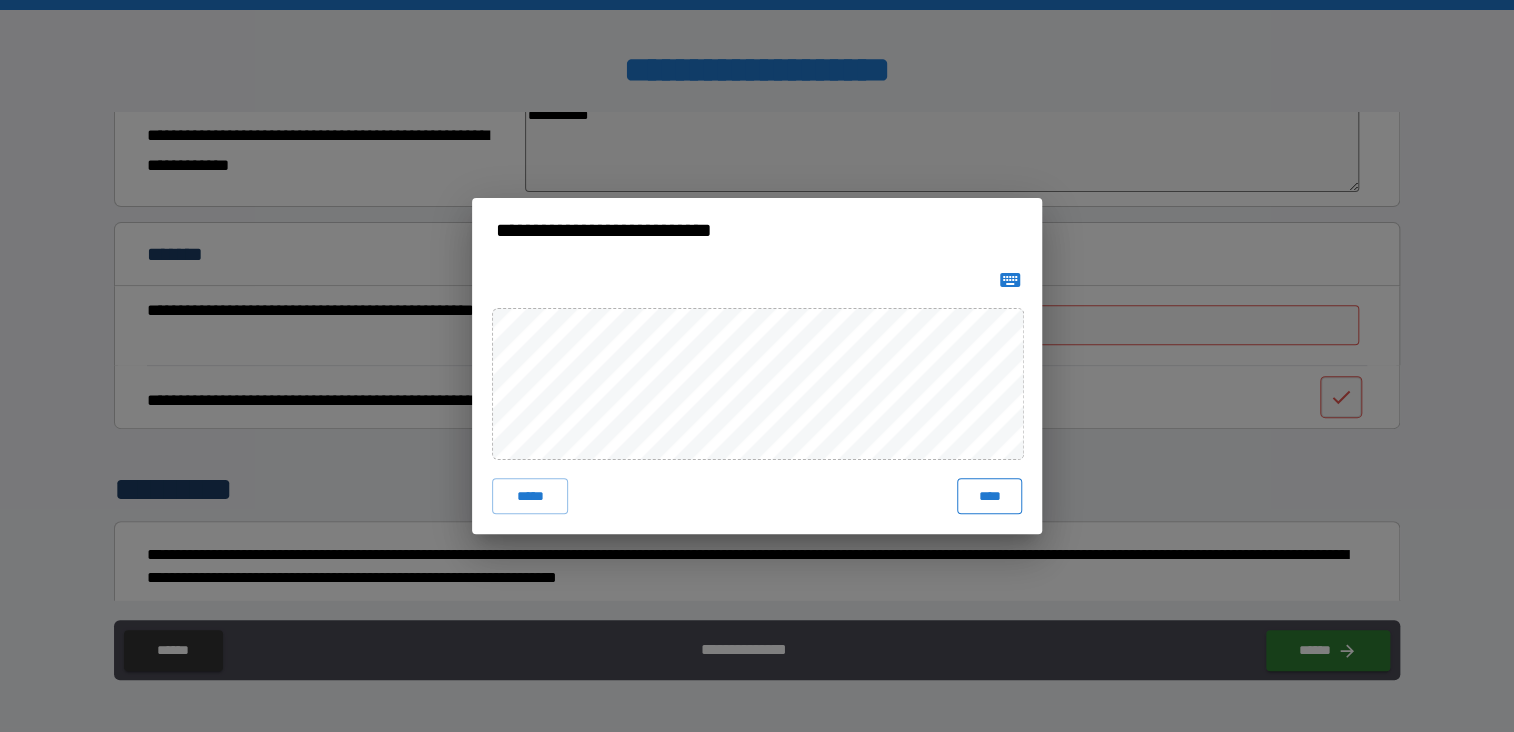 click on "****" at bounding box center (989, 496) 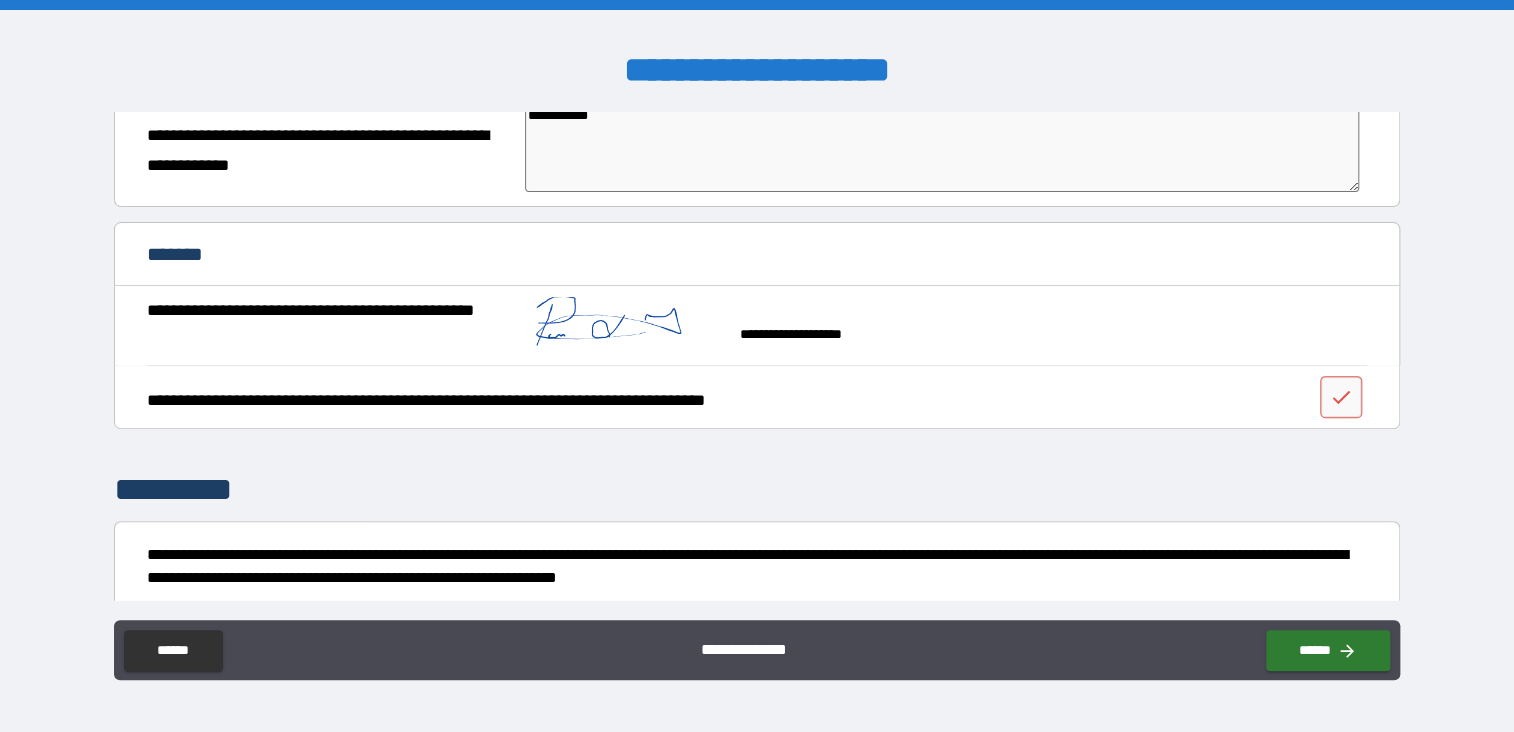 scroll, scrollTop: 496, scrollLeft: 0, axis: vertical 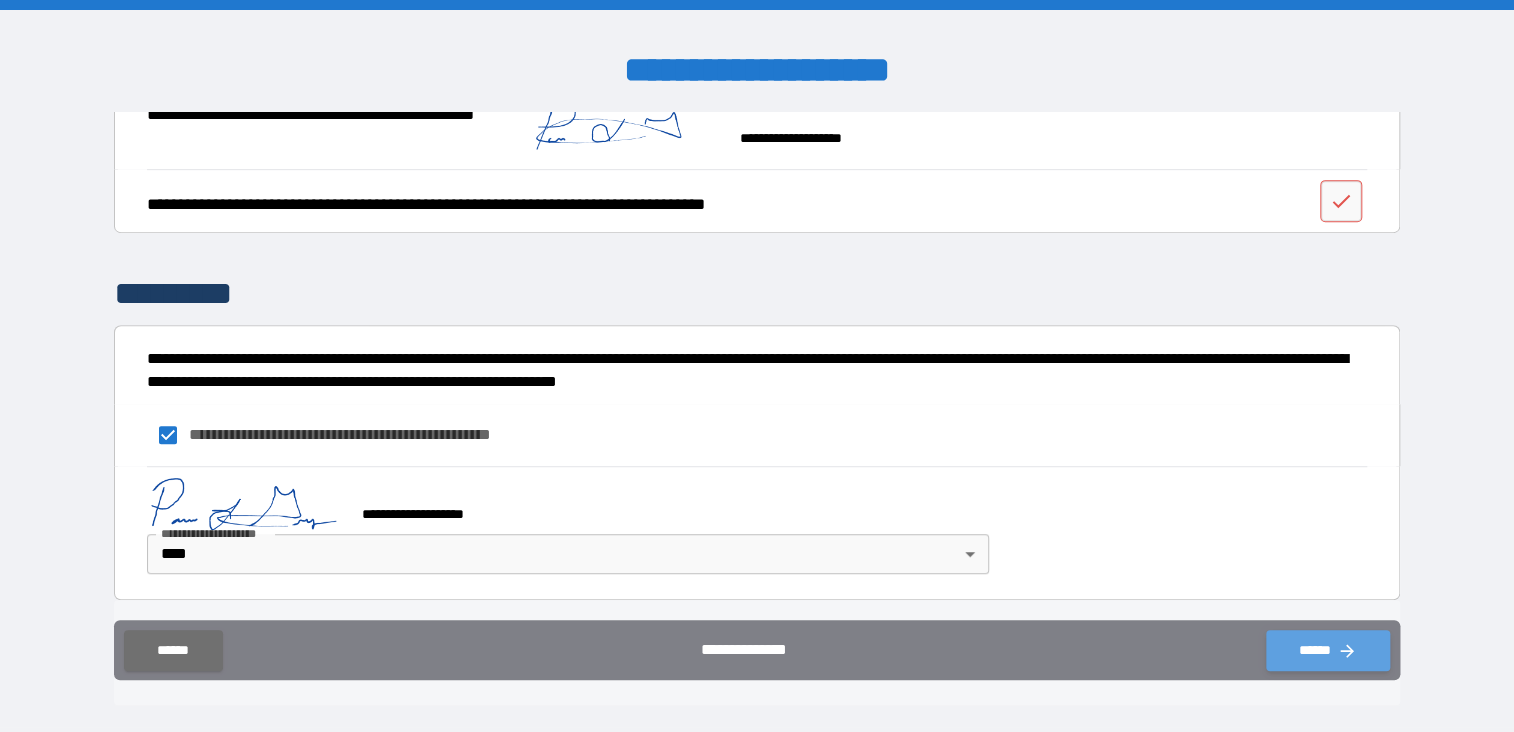click on "******" at bounding box center (1328, 650) 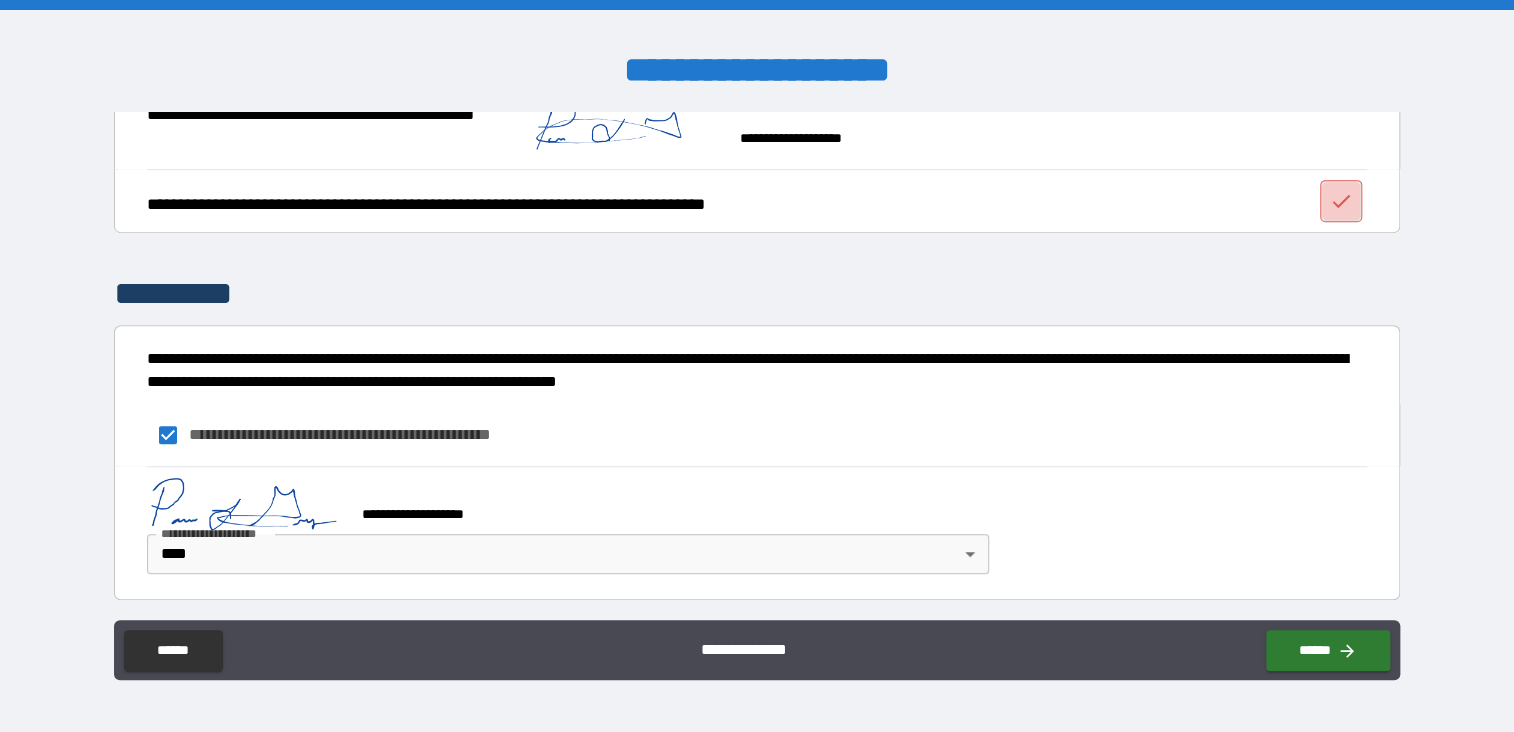 click 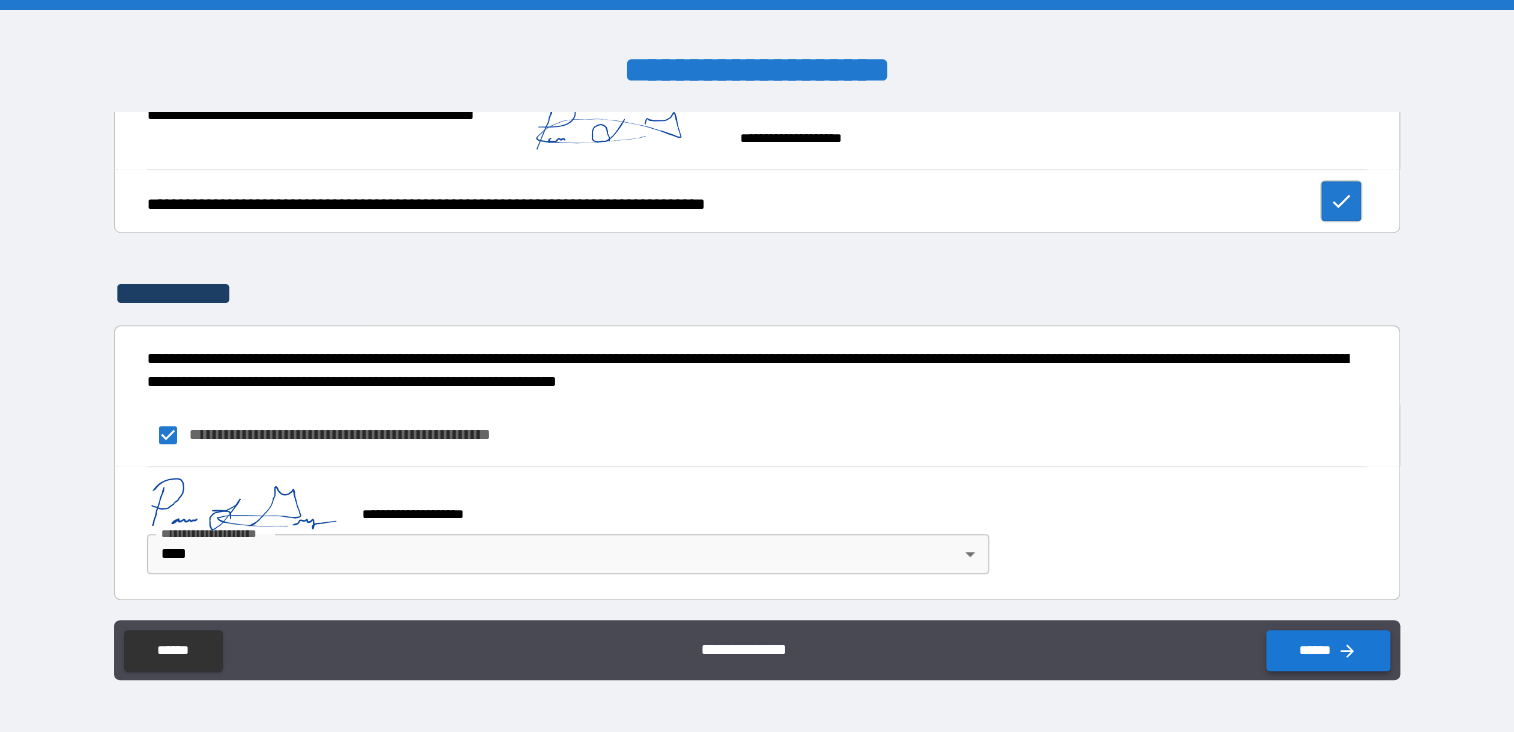 click on "******" at bounding box center [1328, 650] 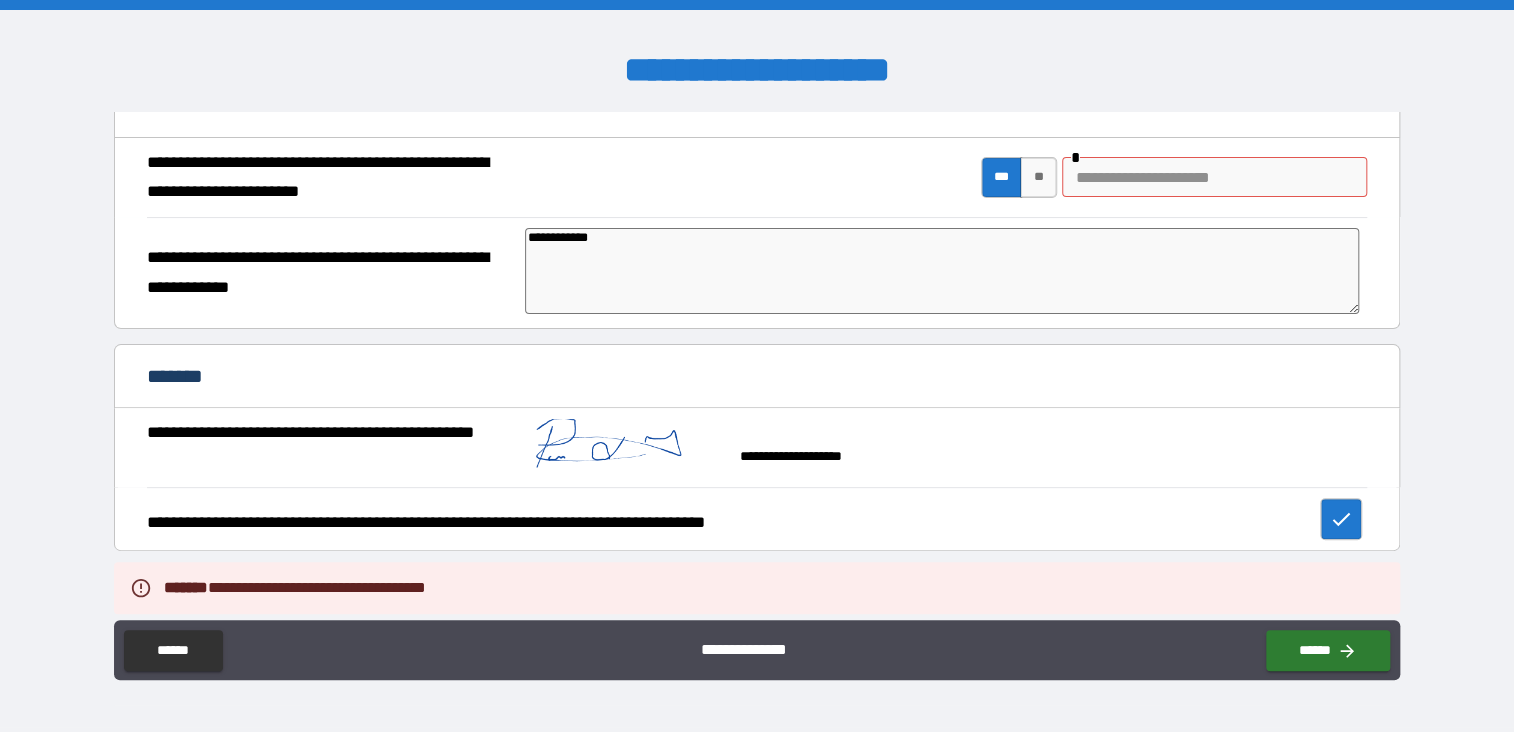 scroll, scrollTop: 0, scrollLeft: 0, axis: both 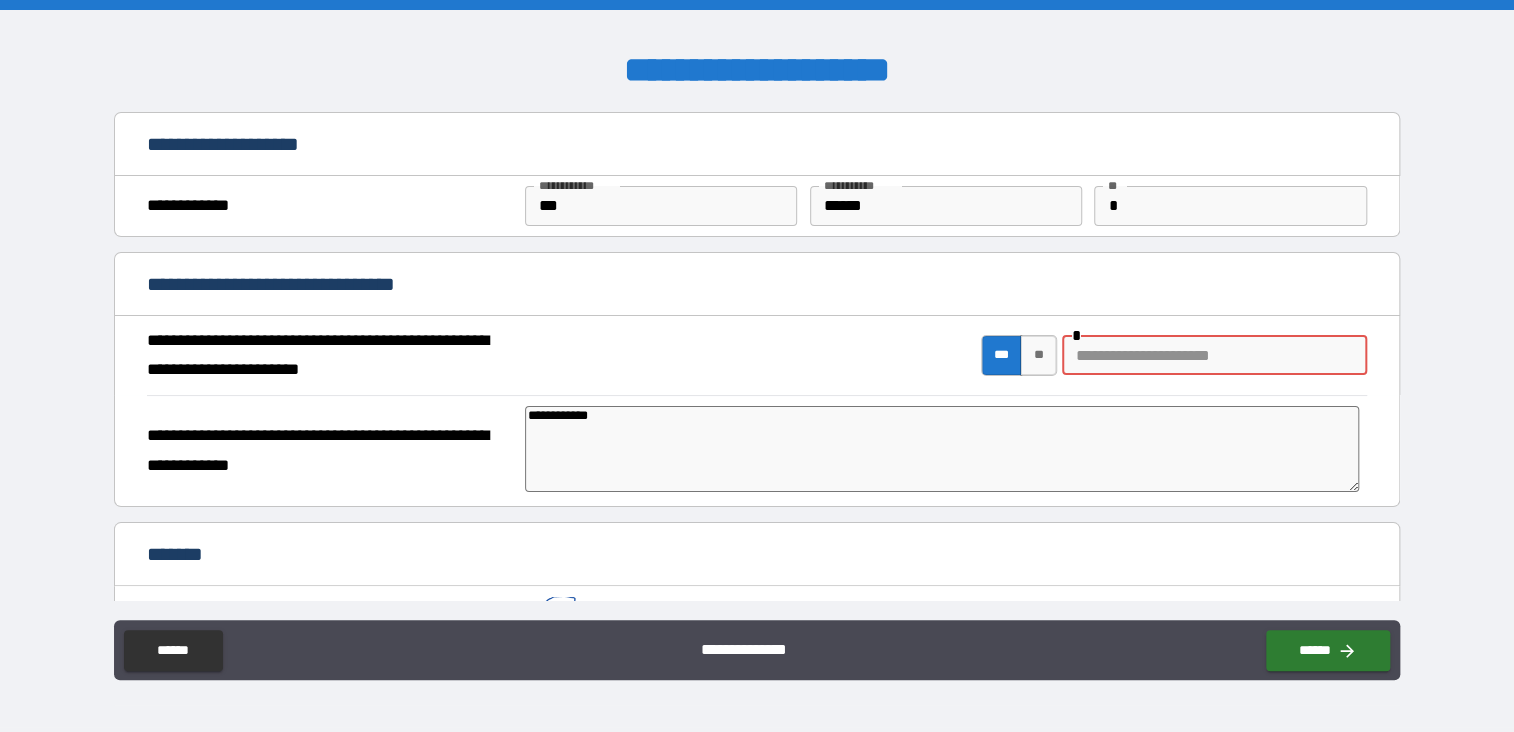 click at bounding box center [1214, 355] 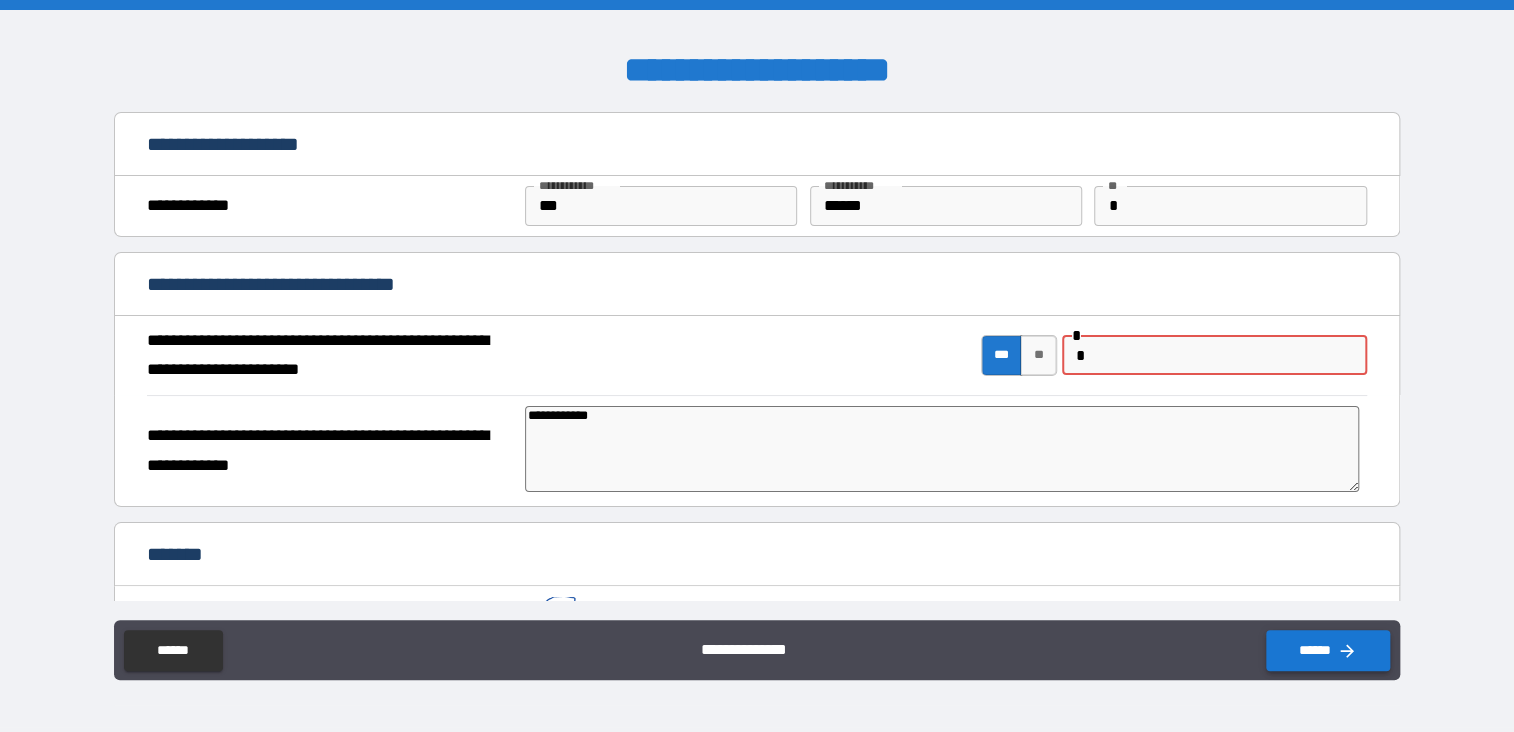 type on "*" 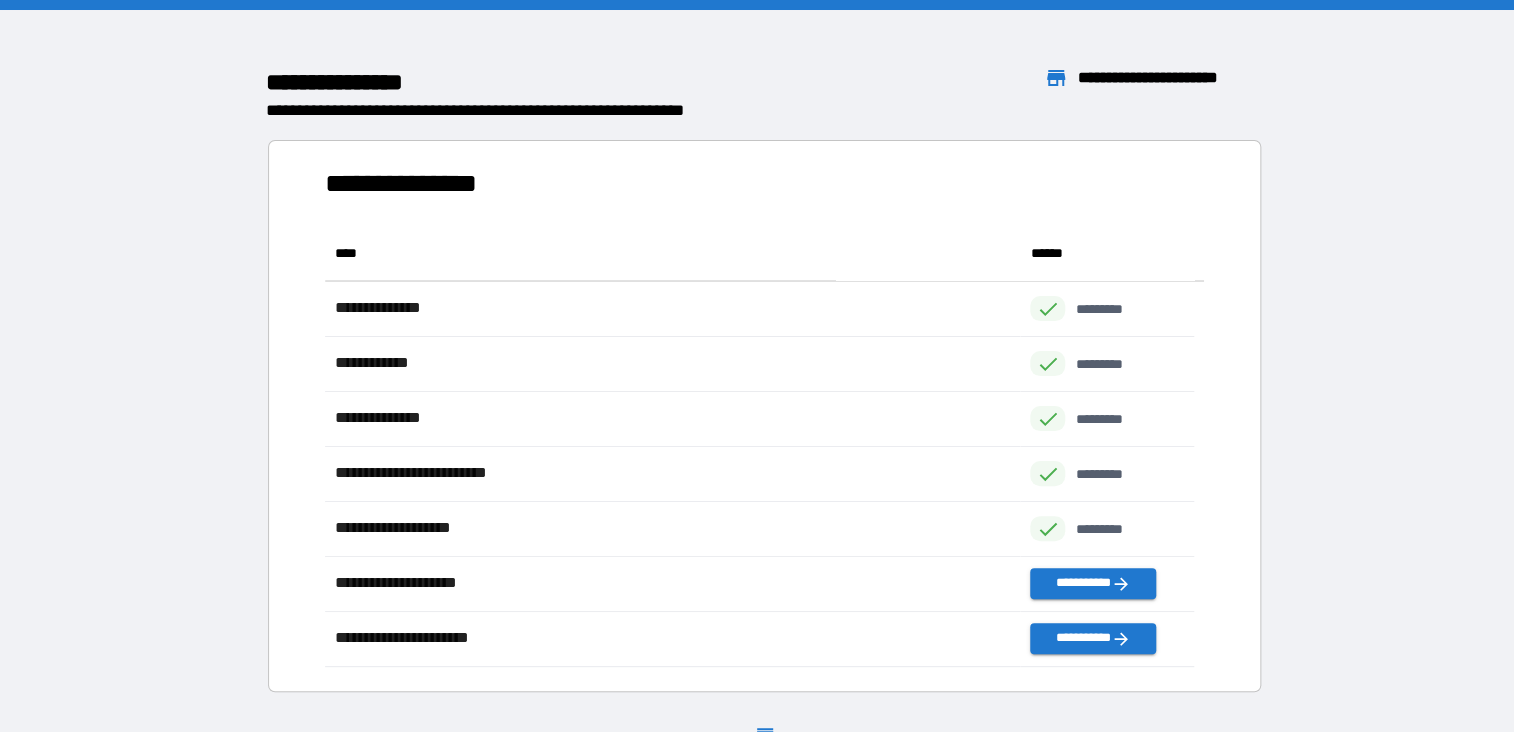 scroll, scrollTop: 16, scrollLeft: 16, axis: both 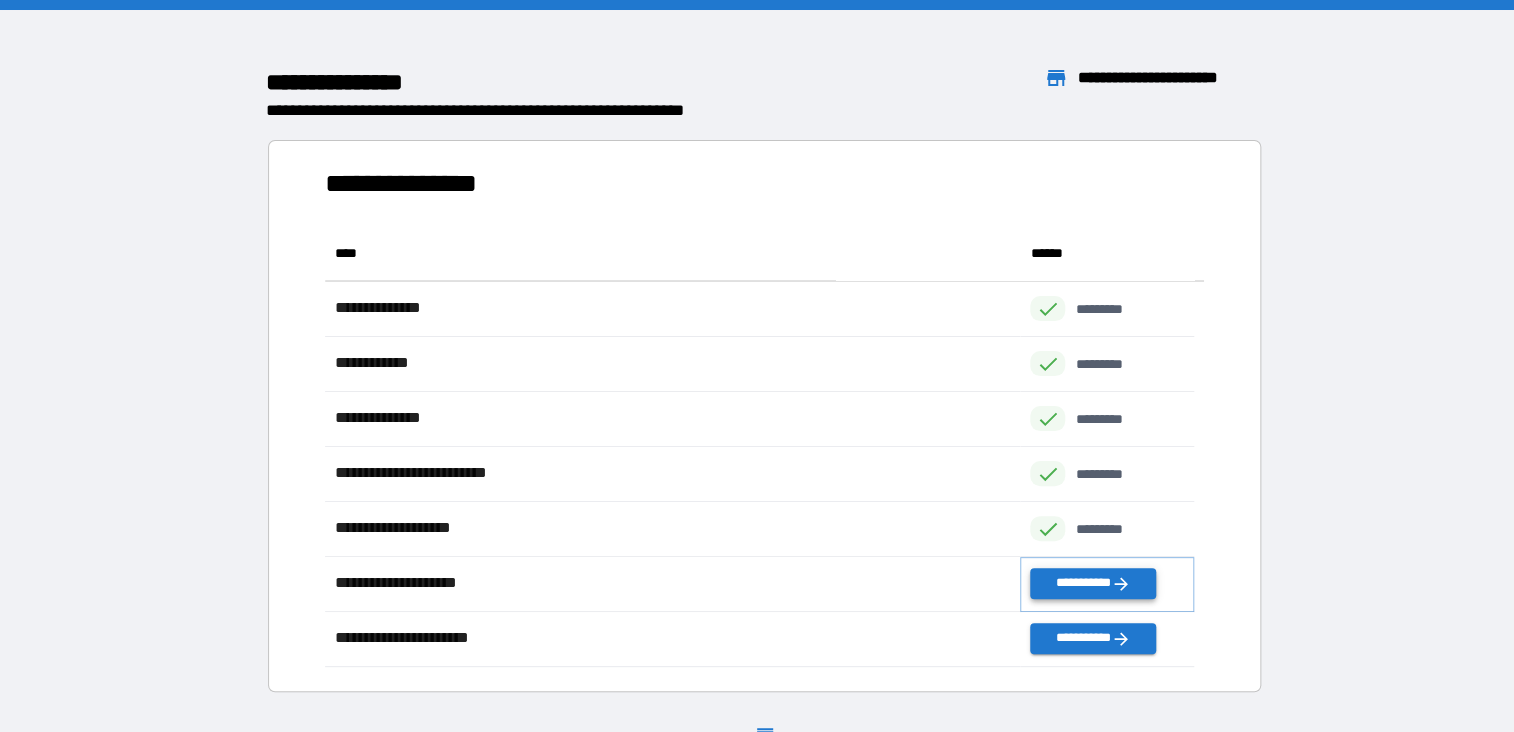 click on "**********" at bounding box center [1092, 583] 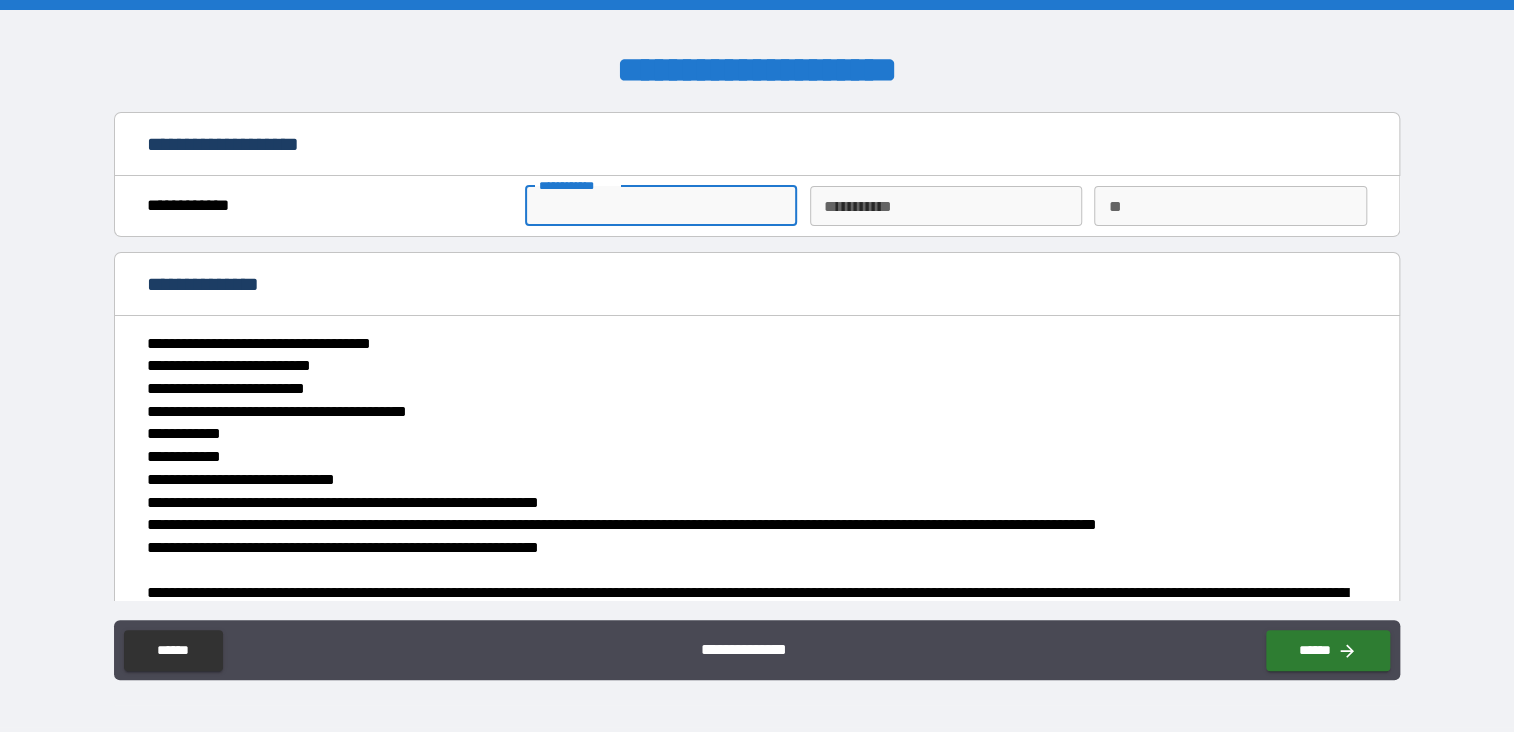 click on "**********" at bounding box center [661, 206] 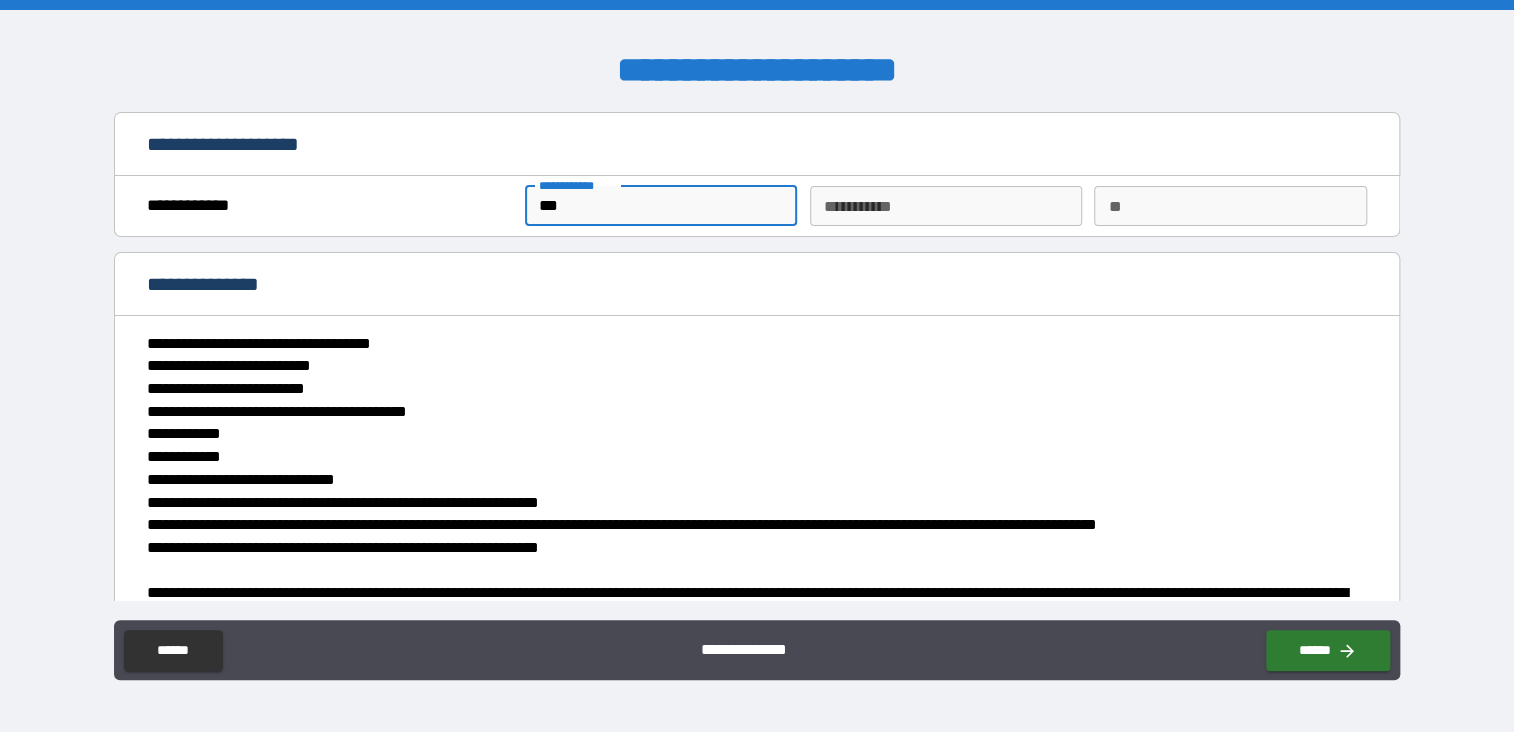 type on "******" 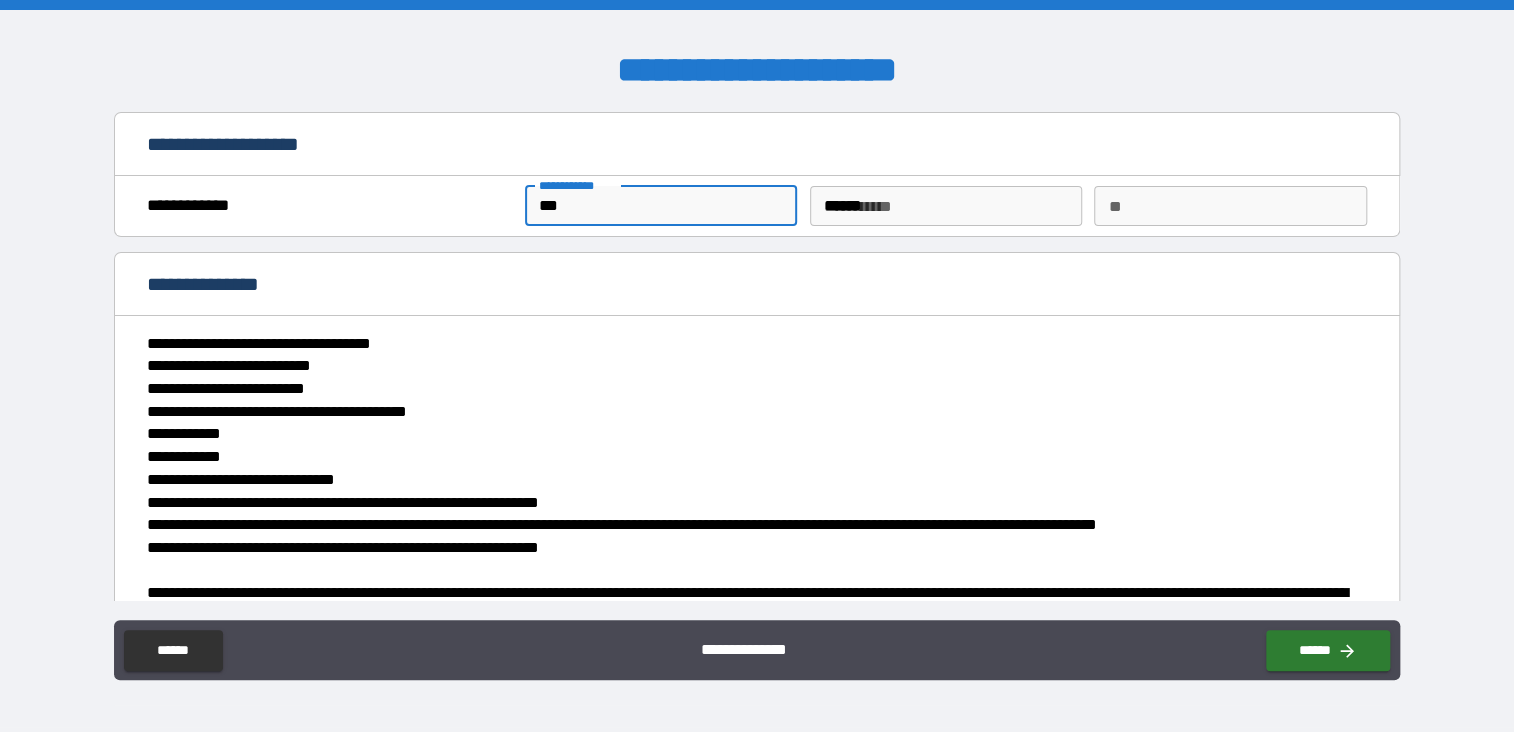 type on "*" 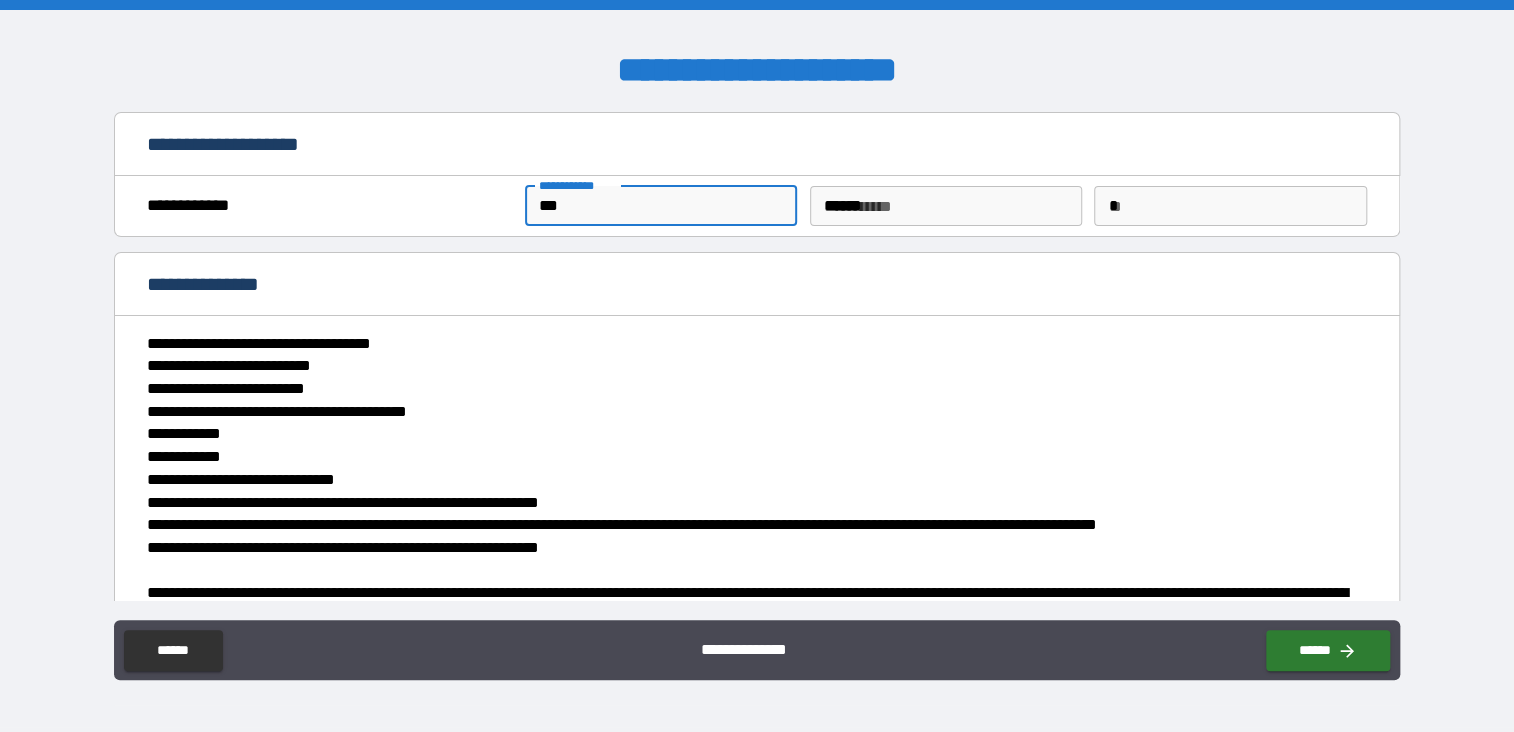 type on "****" 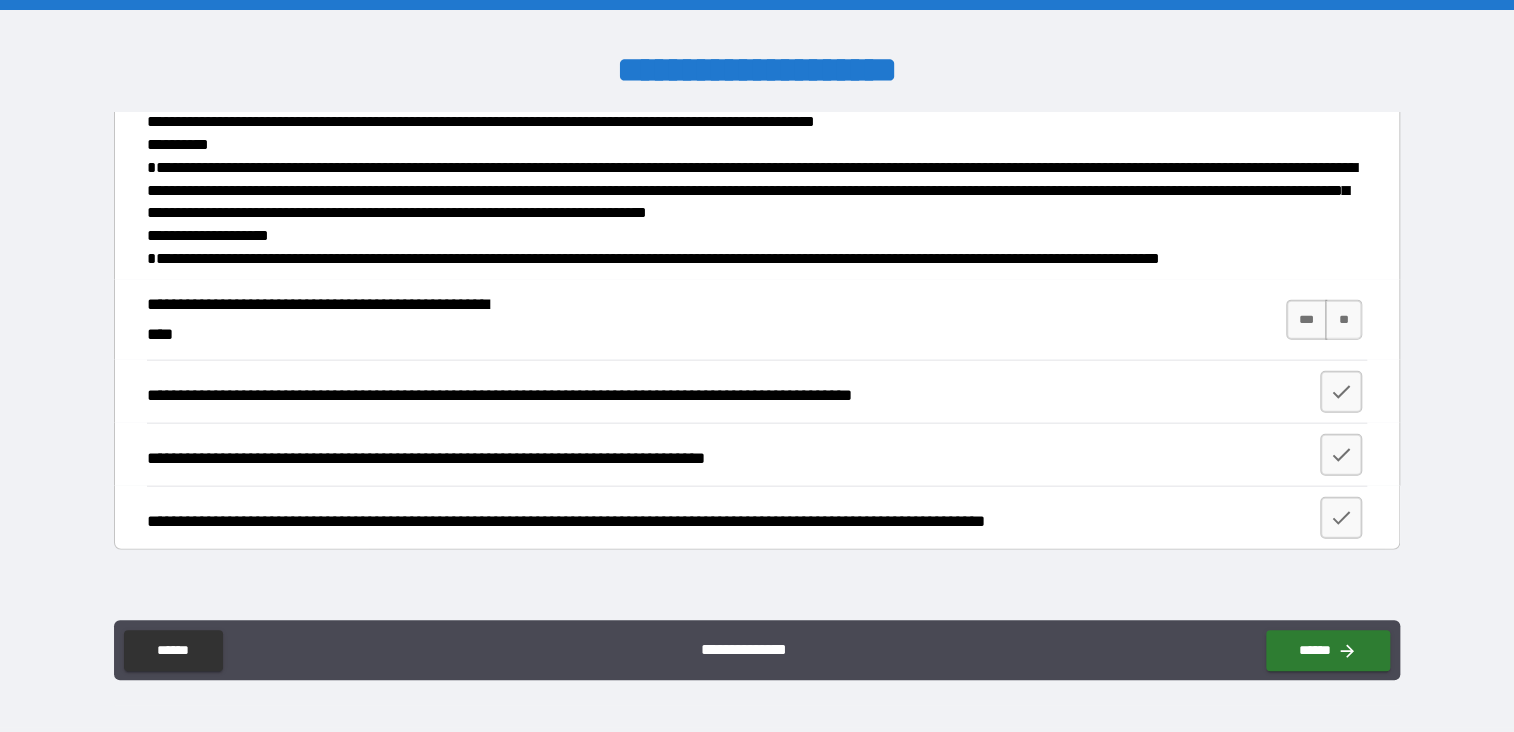 scroll, scrollTop: 2288, scrollLeft: 0, axis: vertical 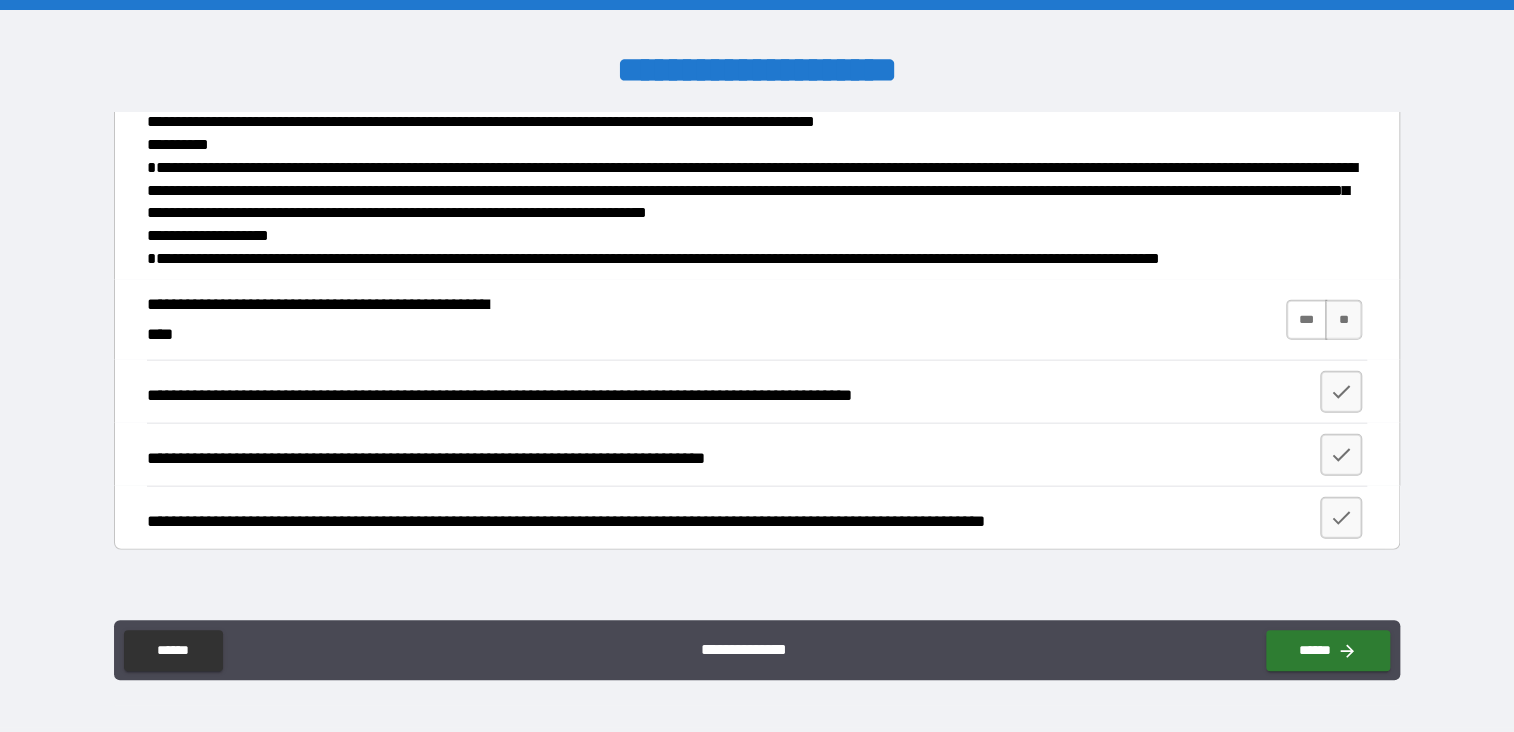 click on "***" at bounding box center (1307, 320) 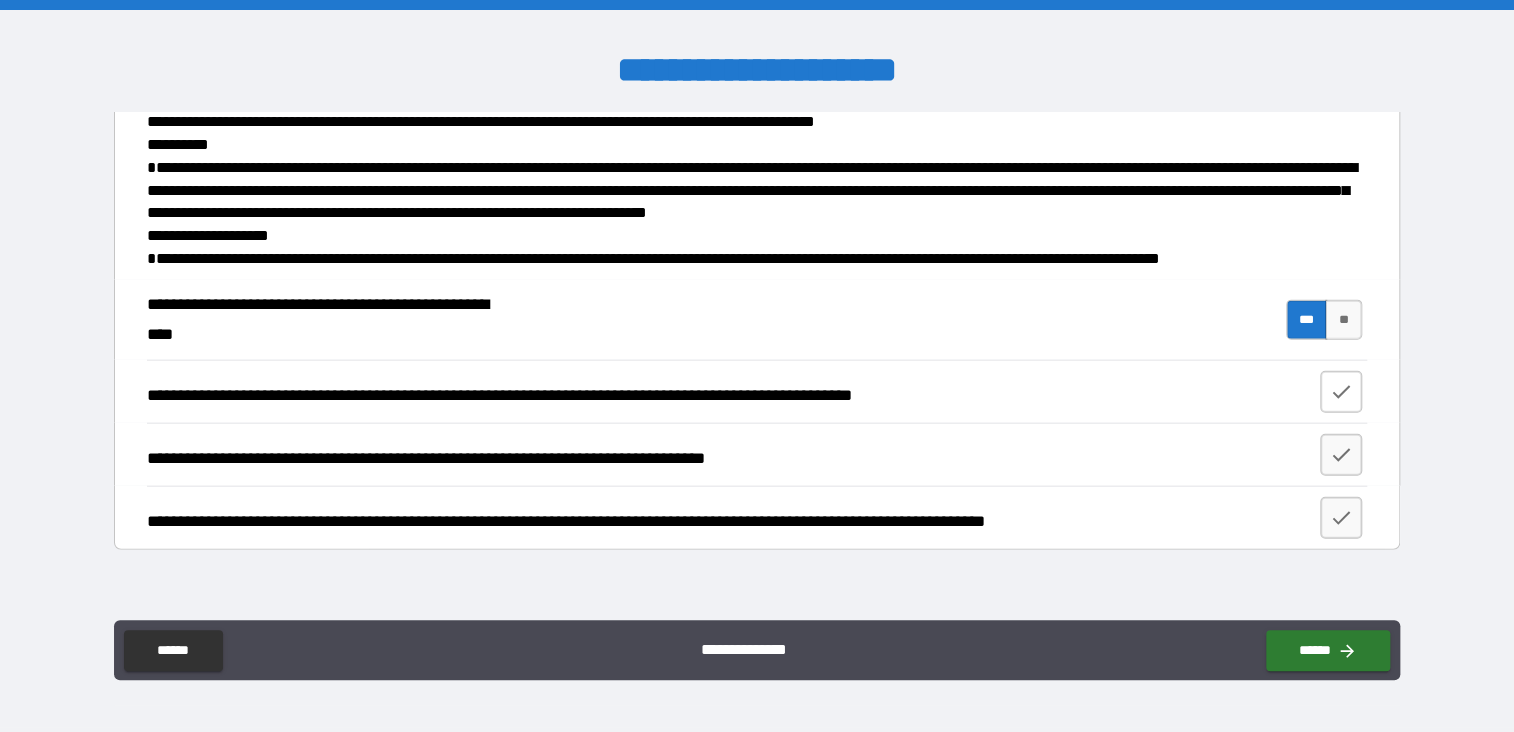 click 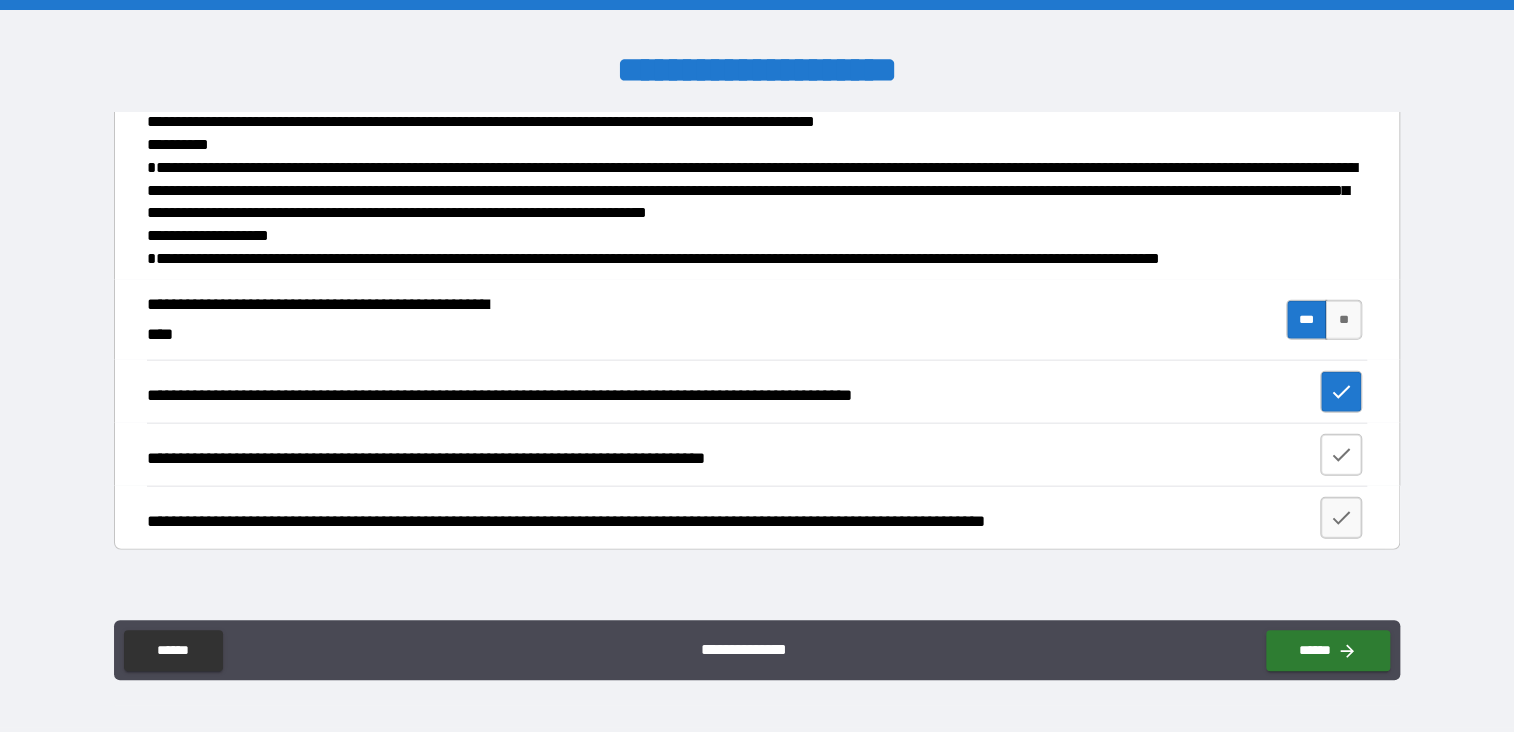 click 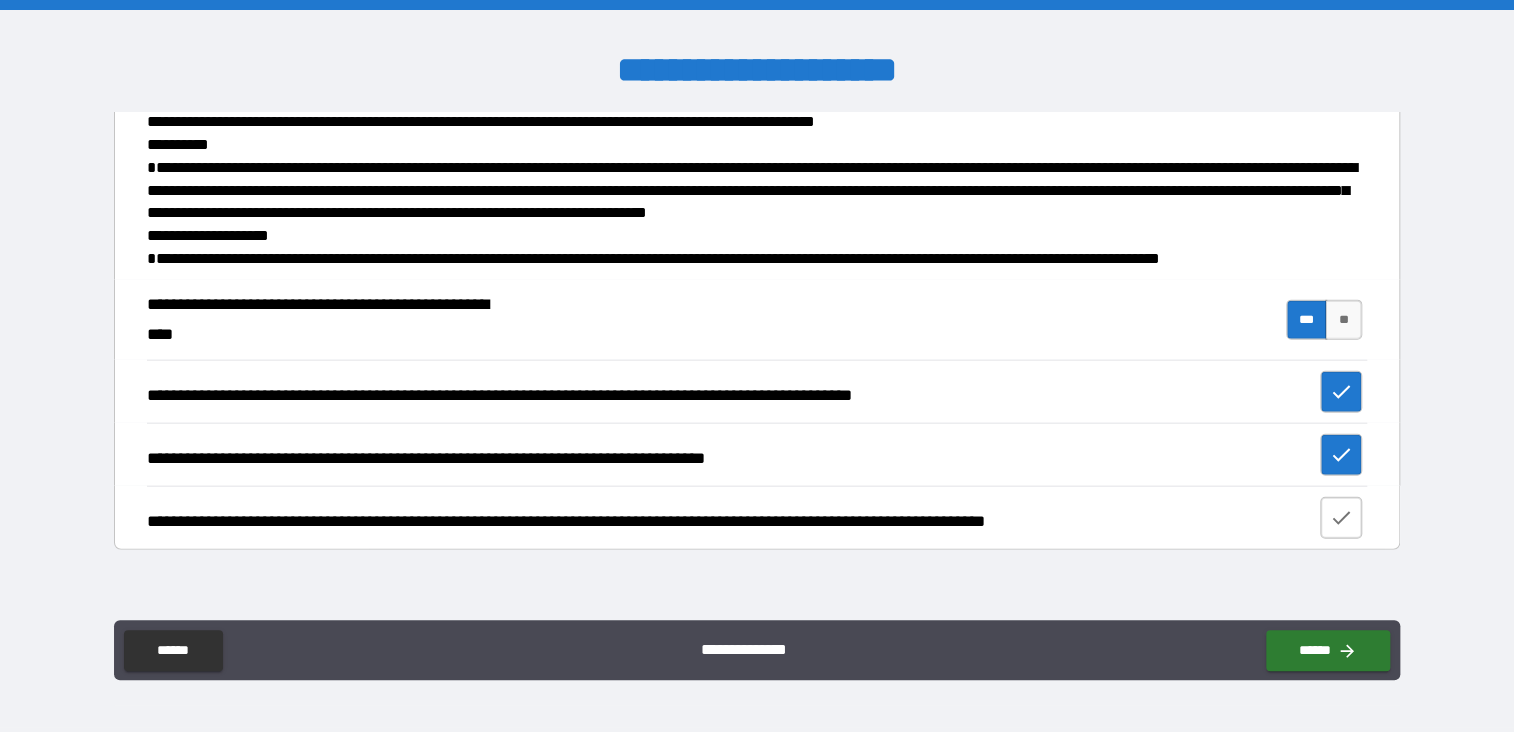 click 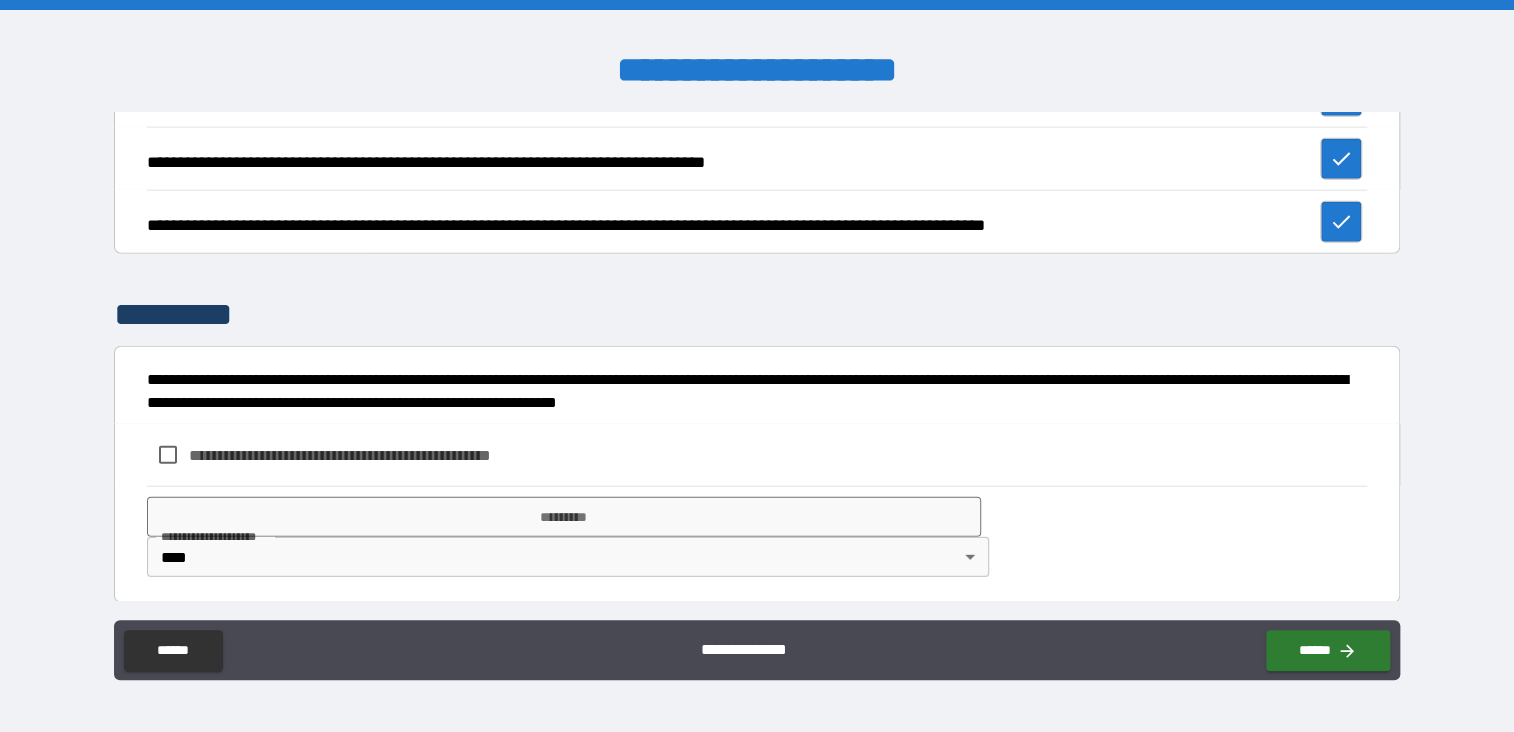 scroll, scrollTop: 2588, scrollLeft: 0, axis: vertical 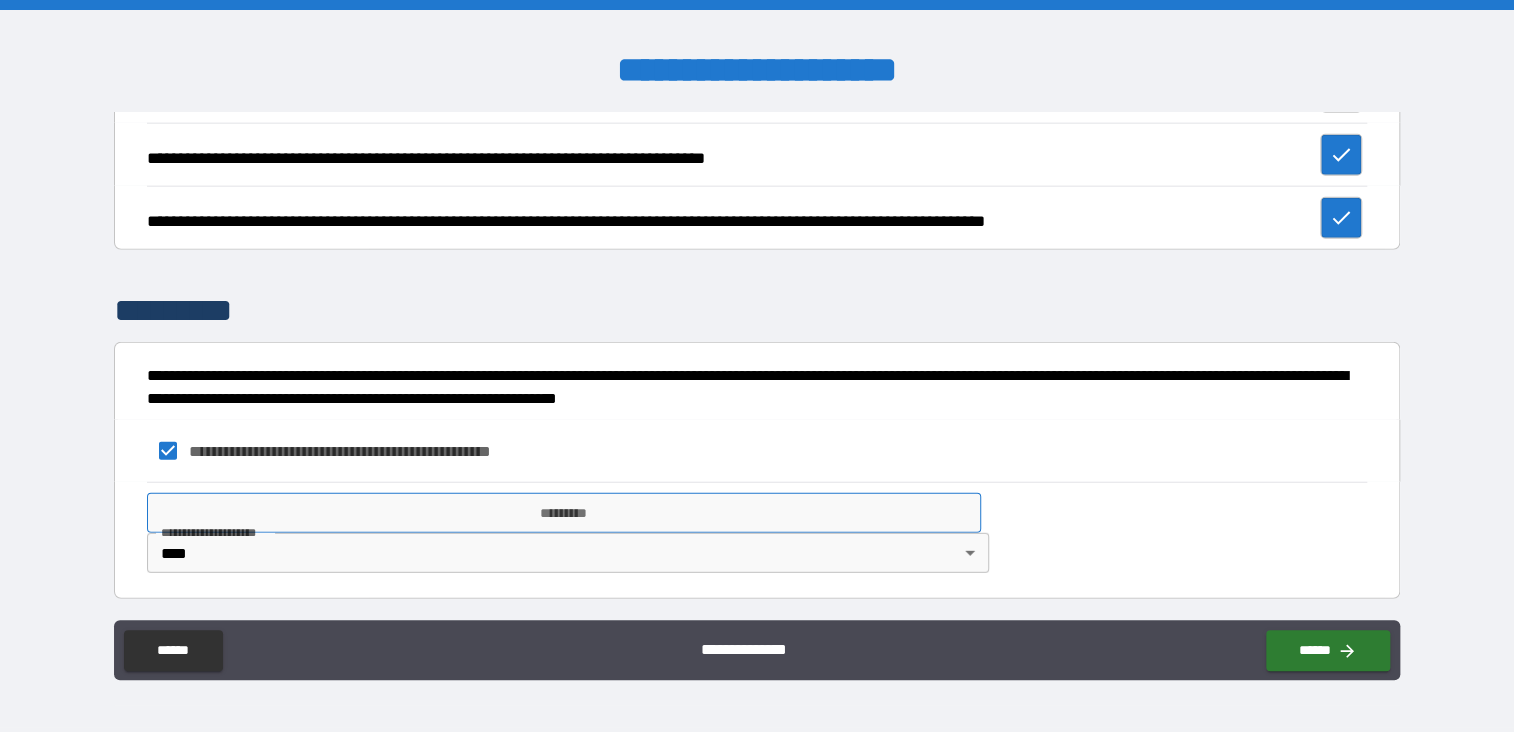 click on "*********" at bounding box center [564, 513] 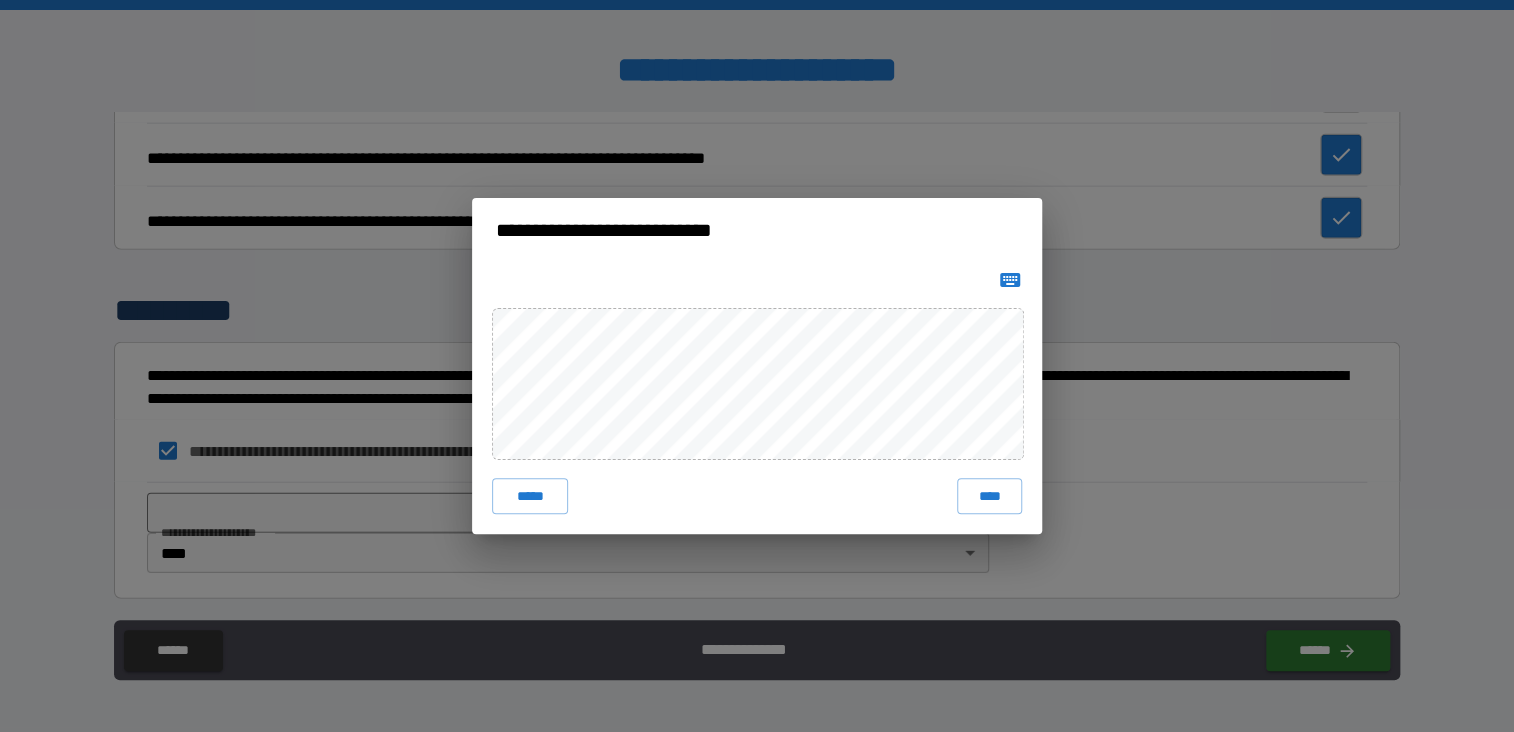 click on "**********" at bounding box center (757, 366) 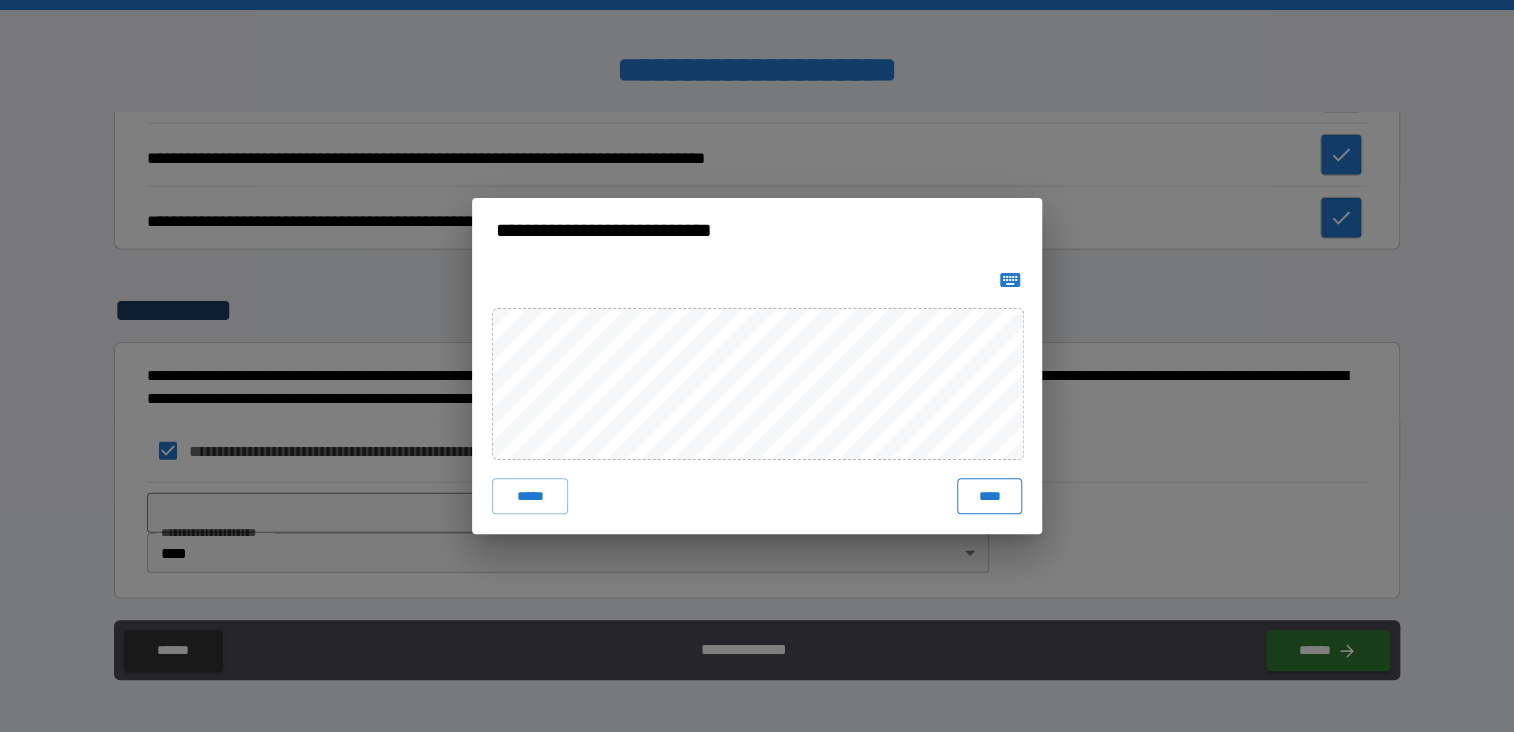 click on "****" at bounding box center (989, 496) 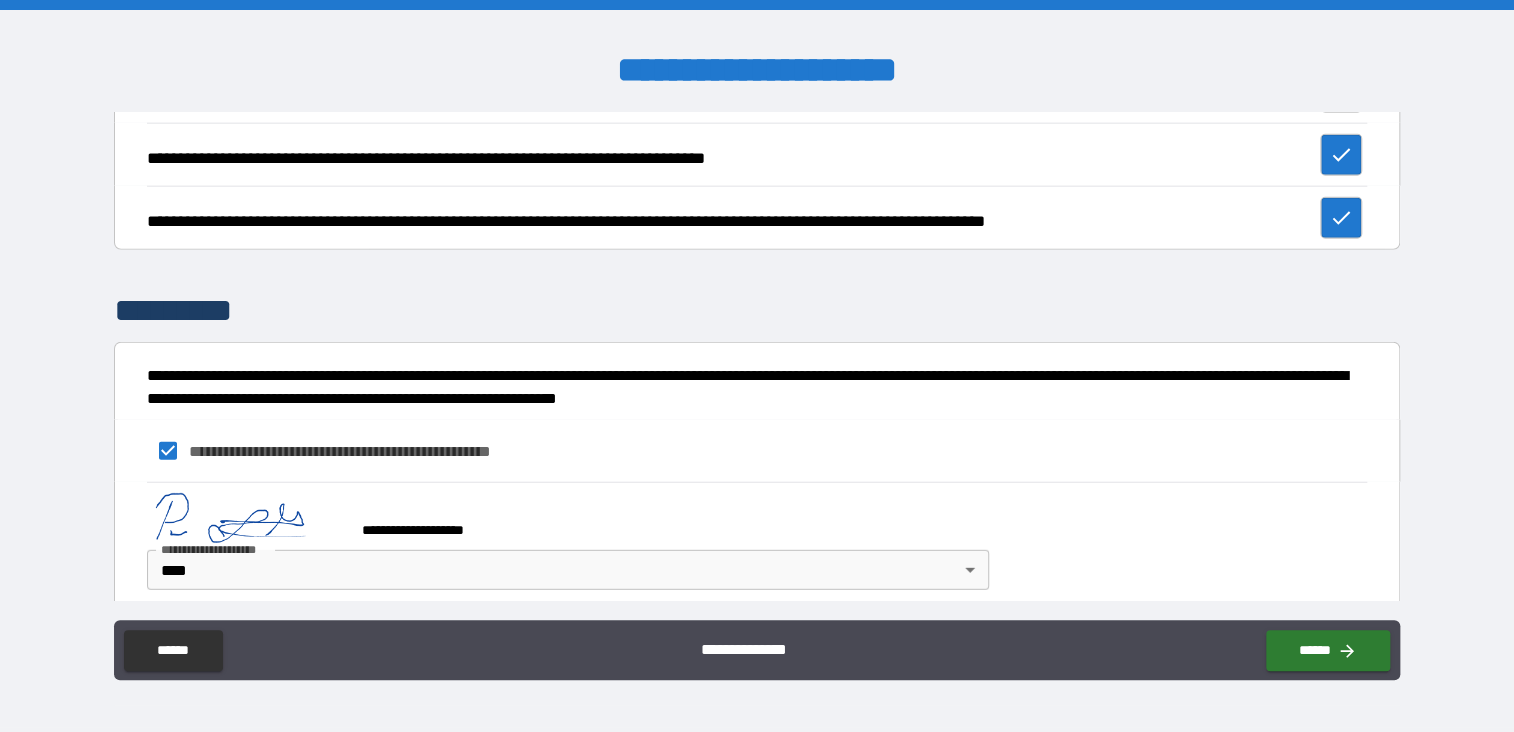 scroll, scrollTop: 2604, scrollLeft: 0, axis: vertical 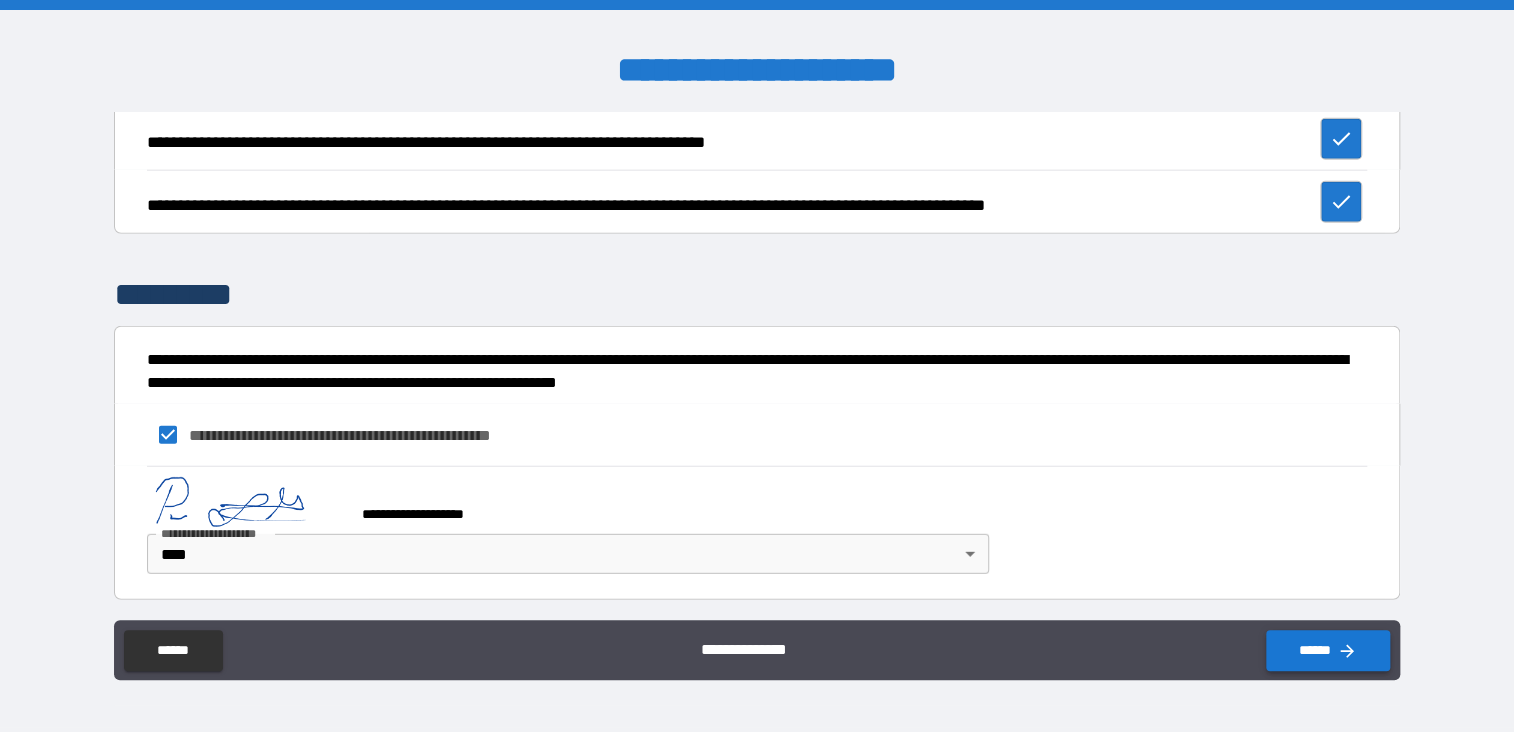 click on "******" at bounding box center [1328, 650] 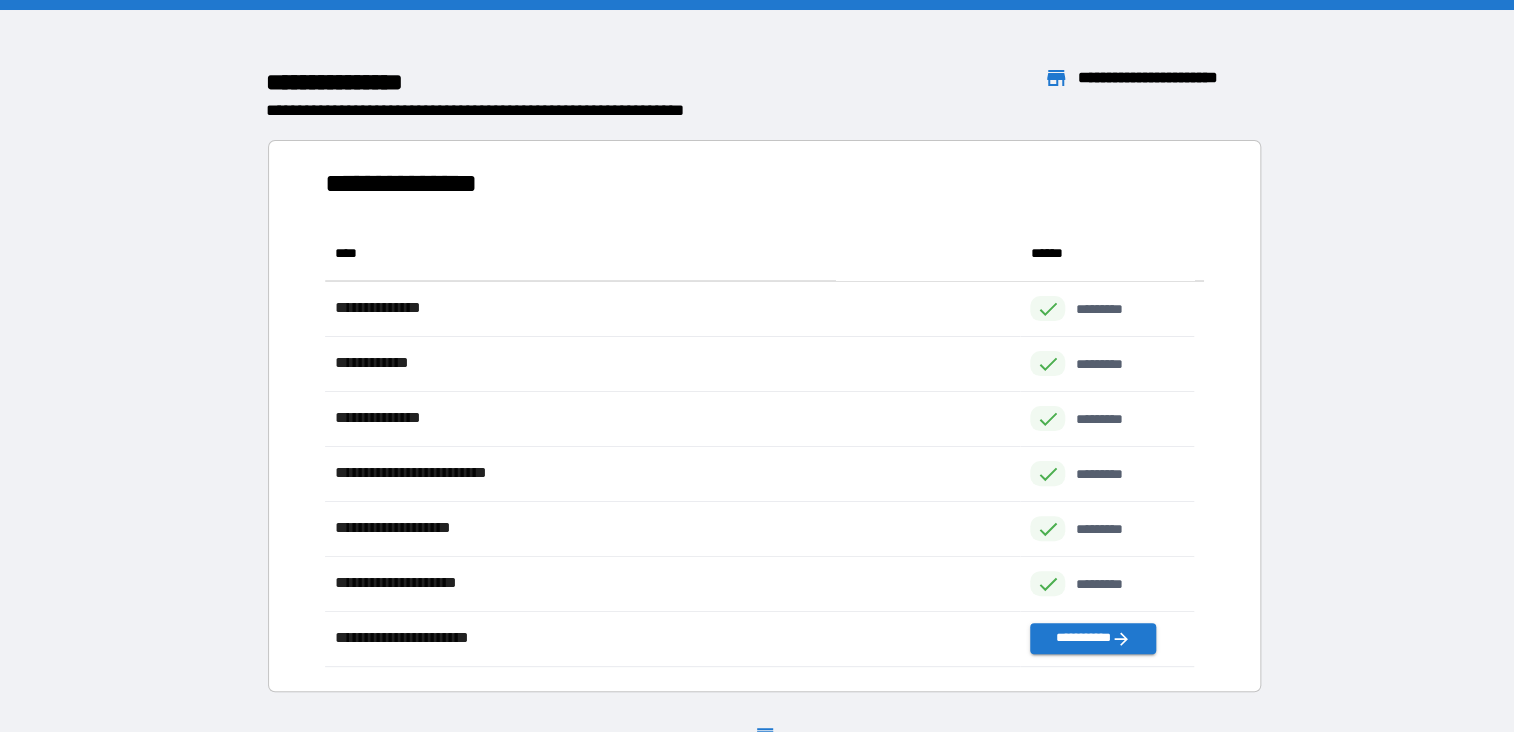 scroll, scrollTop: 16, scrollLeft: 16, axis: both 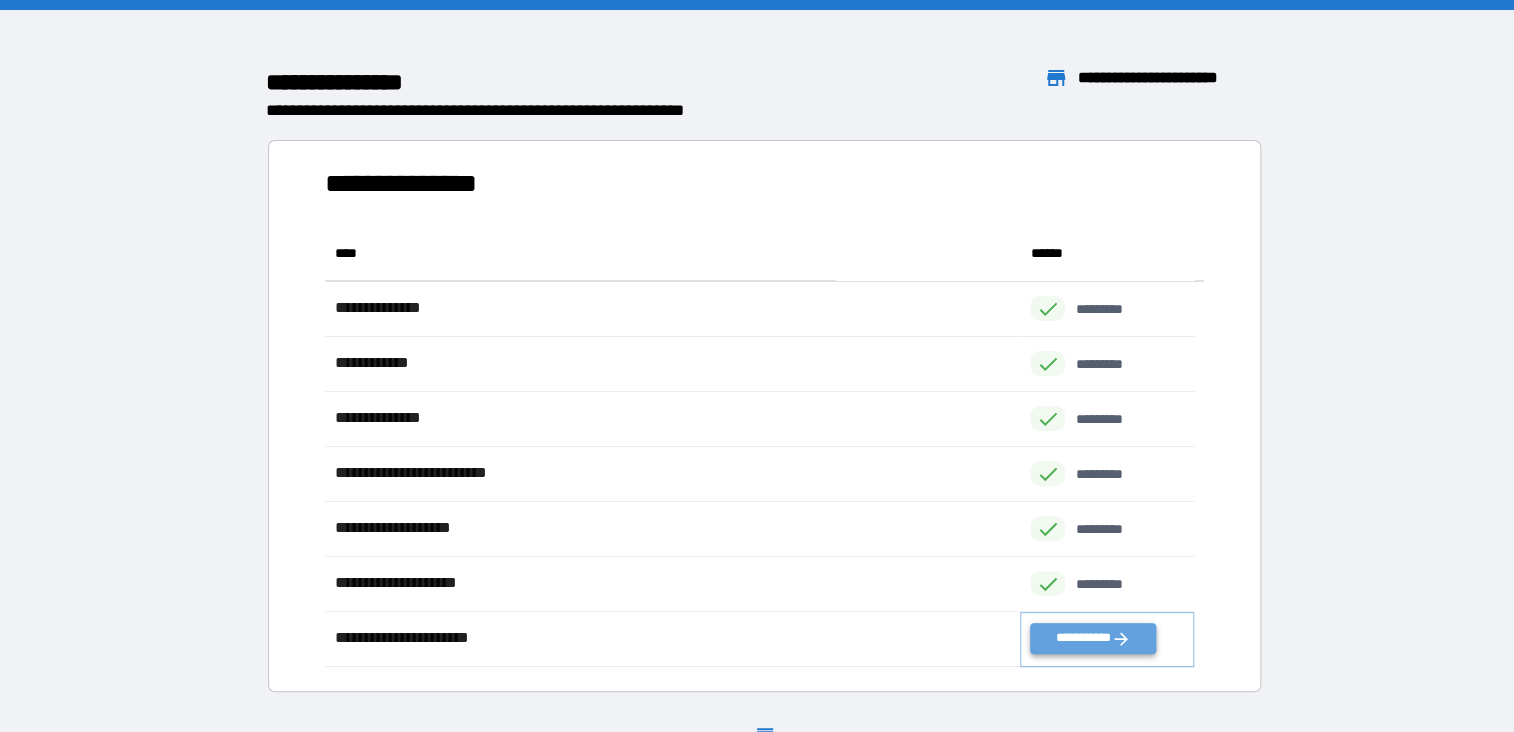 click on "**********" at bounding box center (1092, 638) 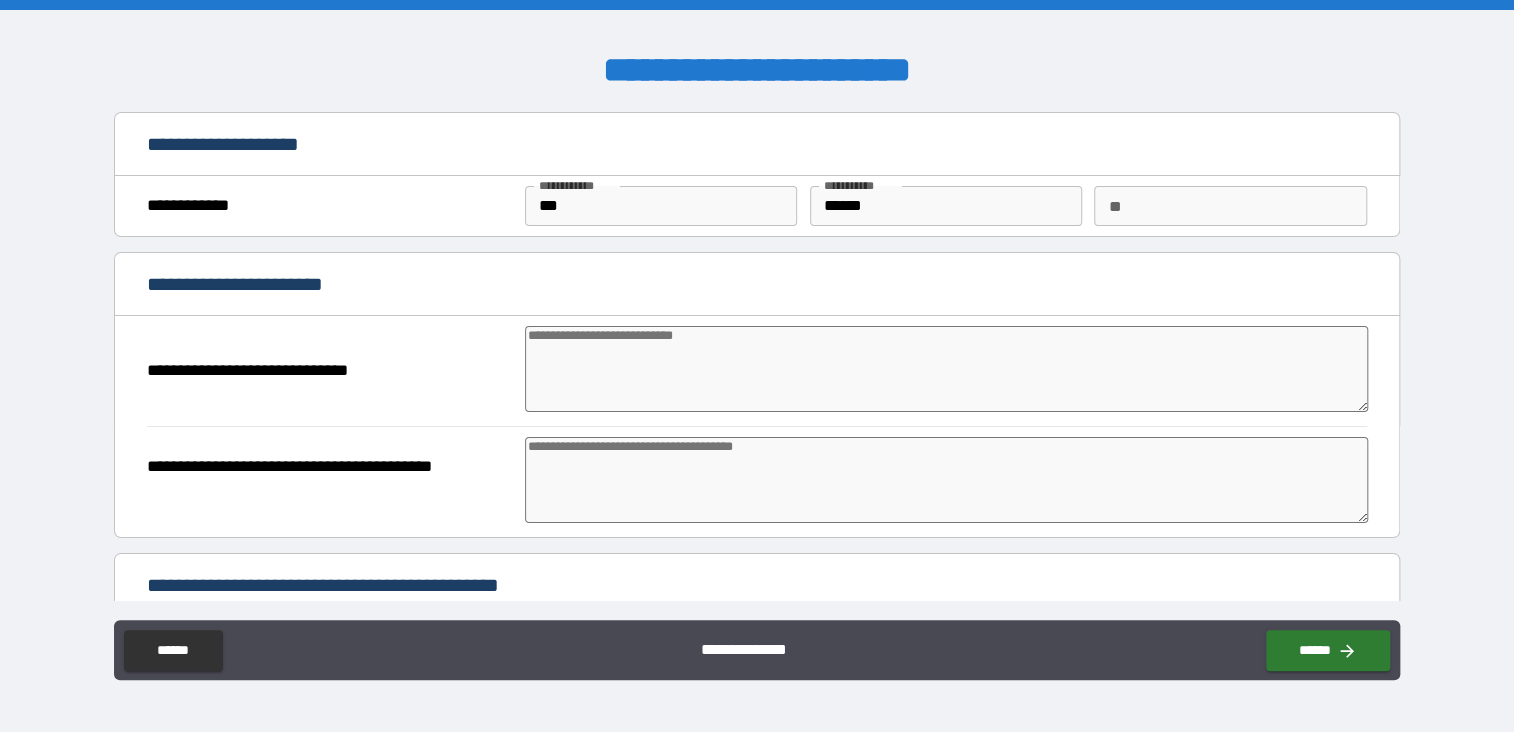 type on "*" 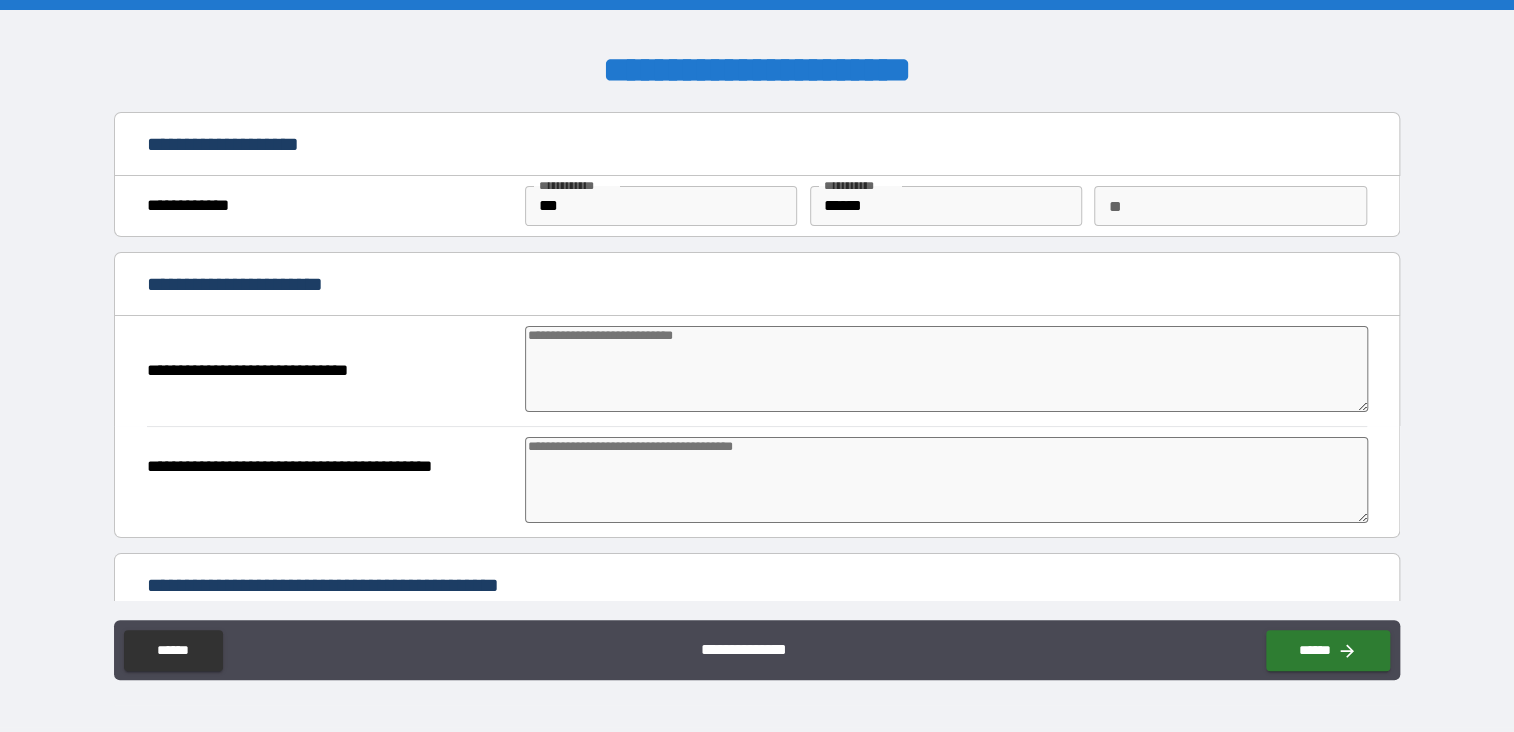 type on "*" 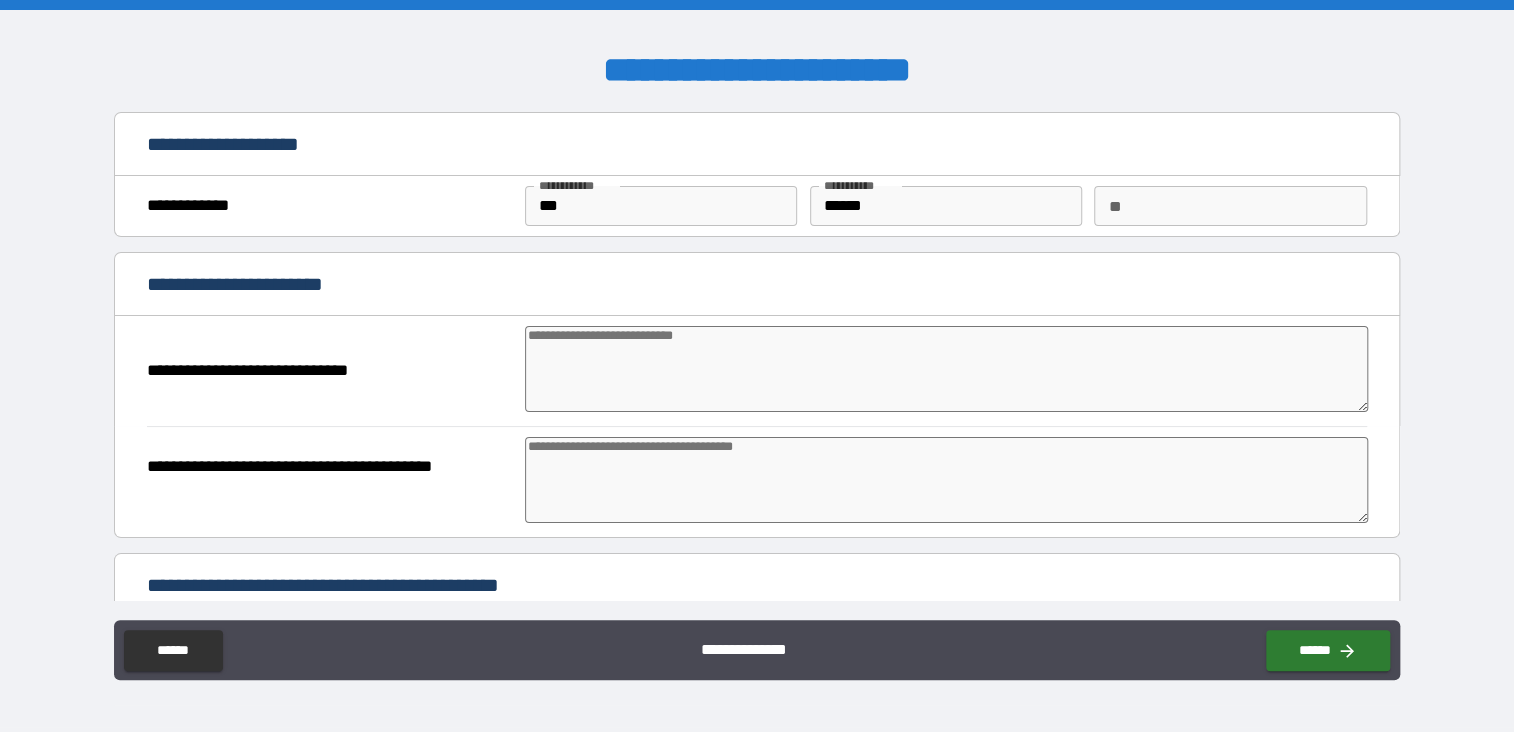 type on "*" 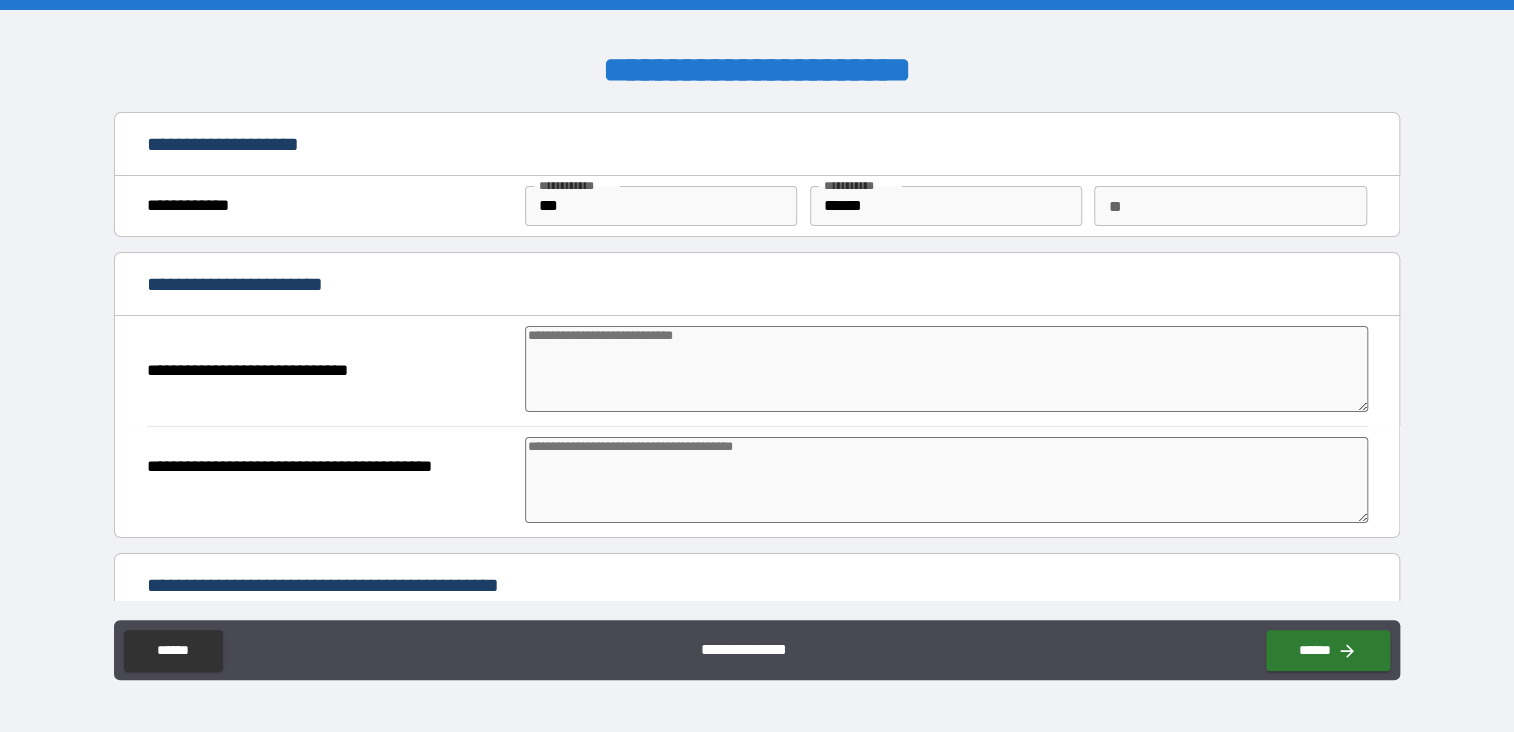 type on "*" 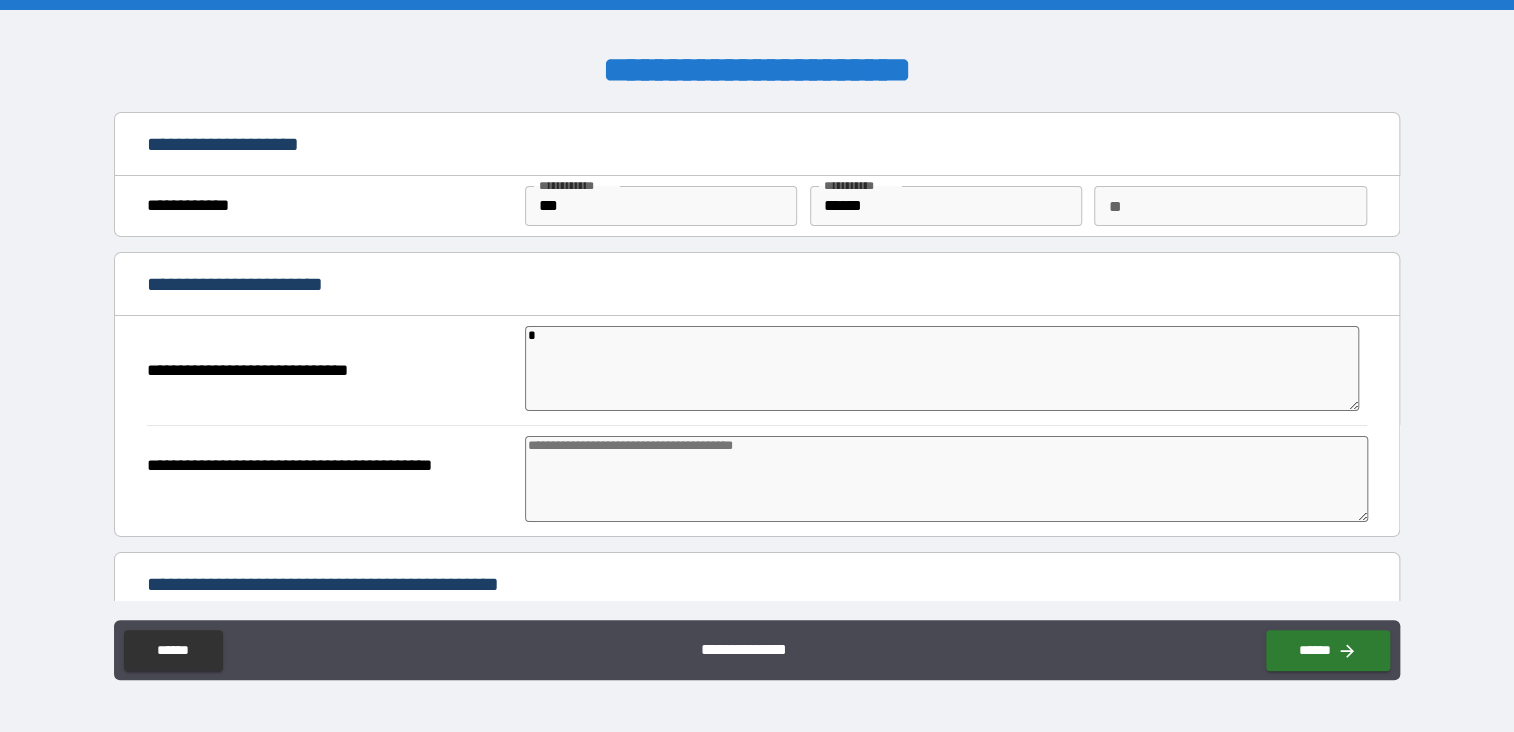 type on "*" 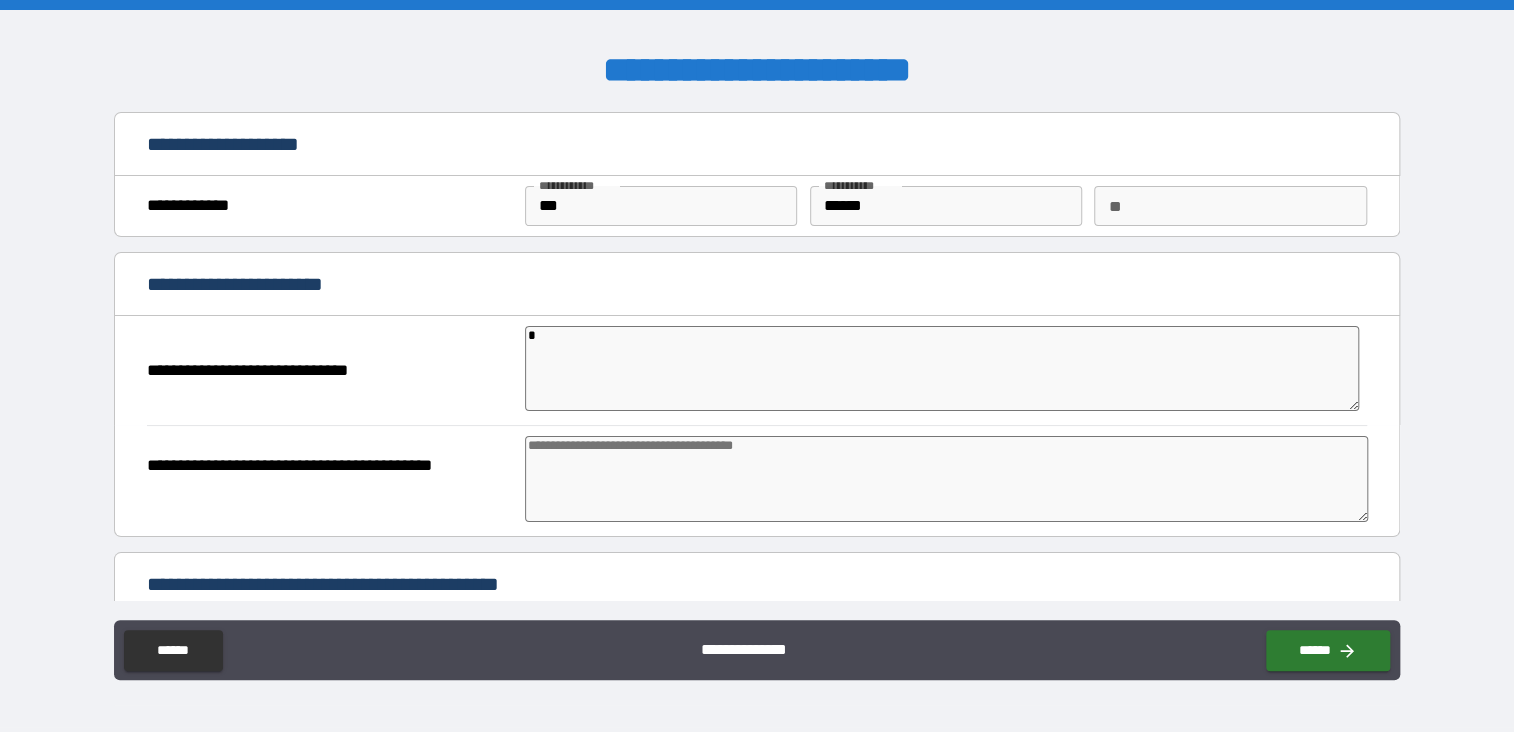 type on "*" 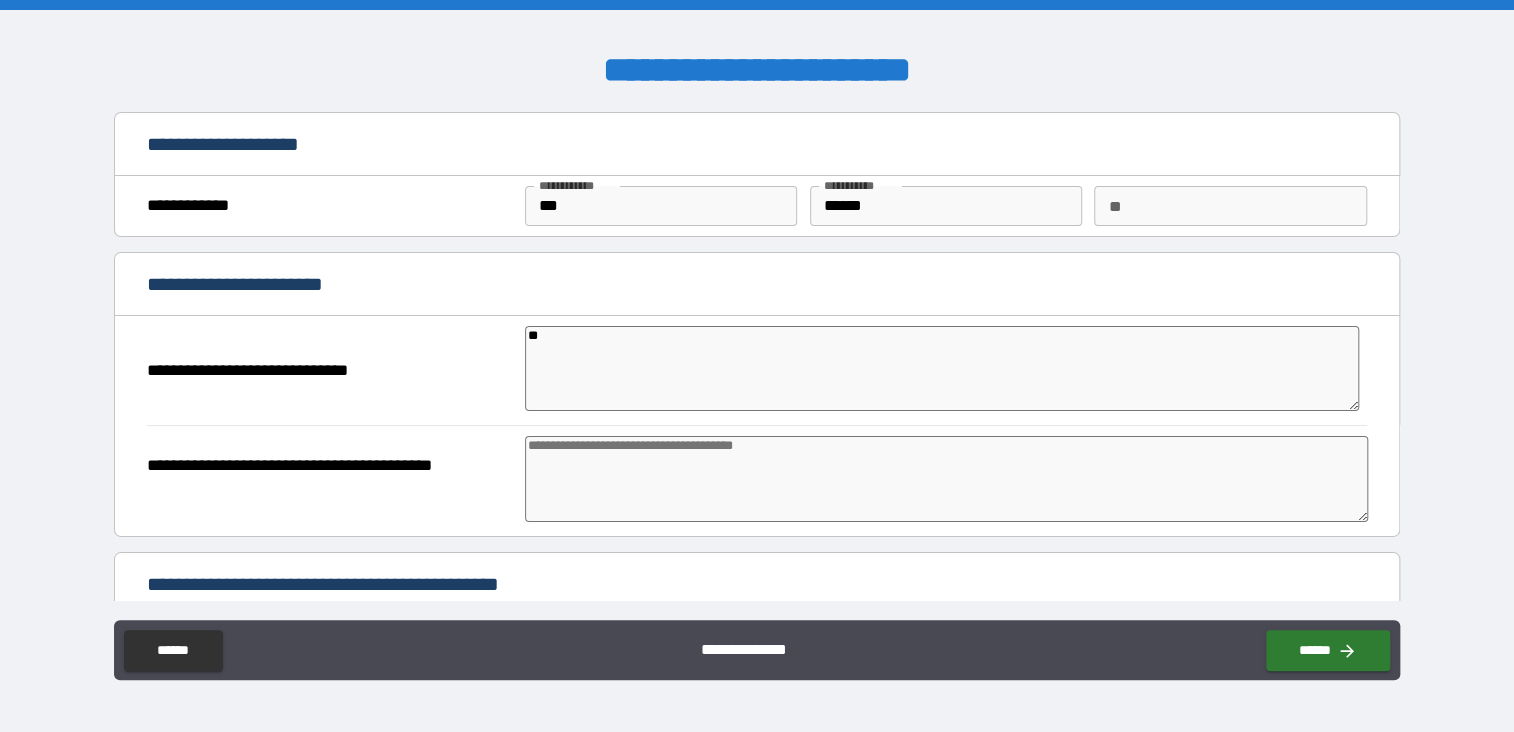 type on "*" 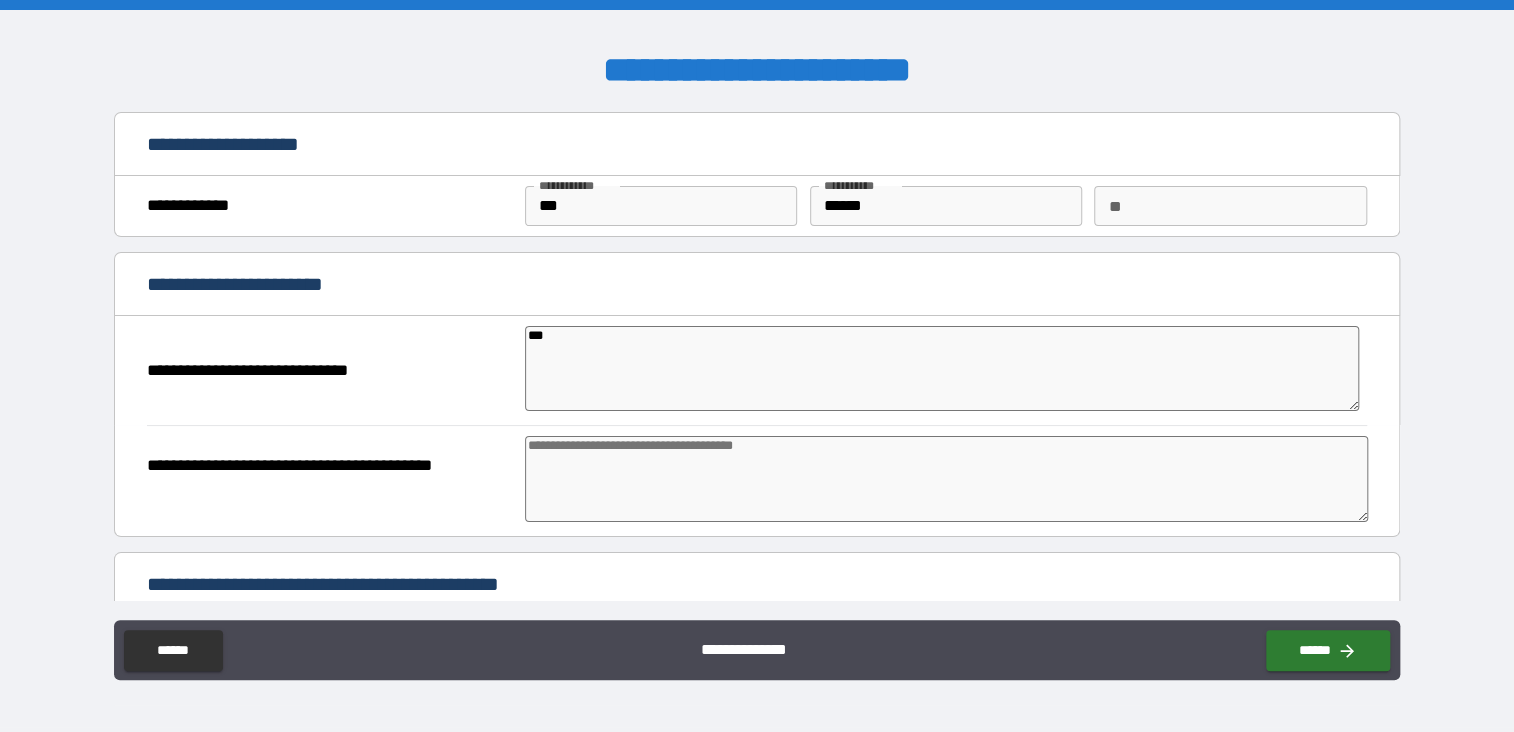 type on "*" 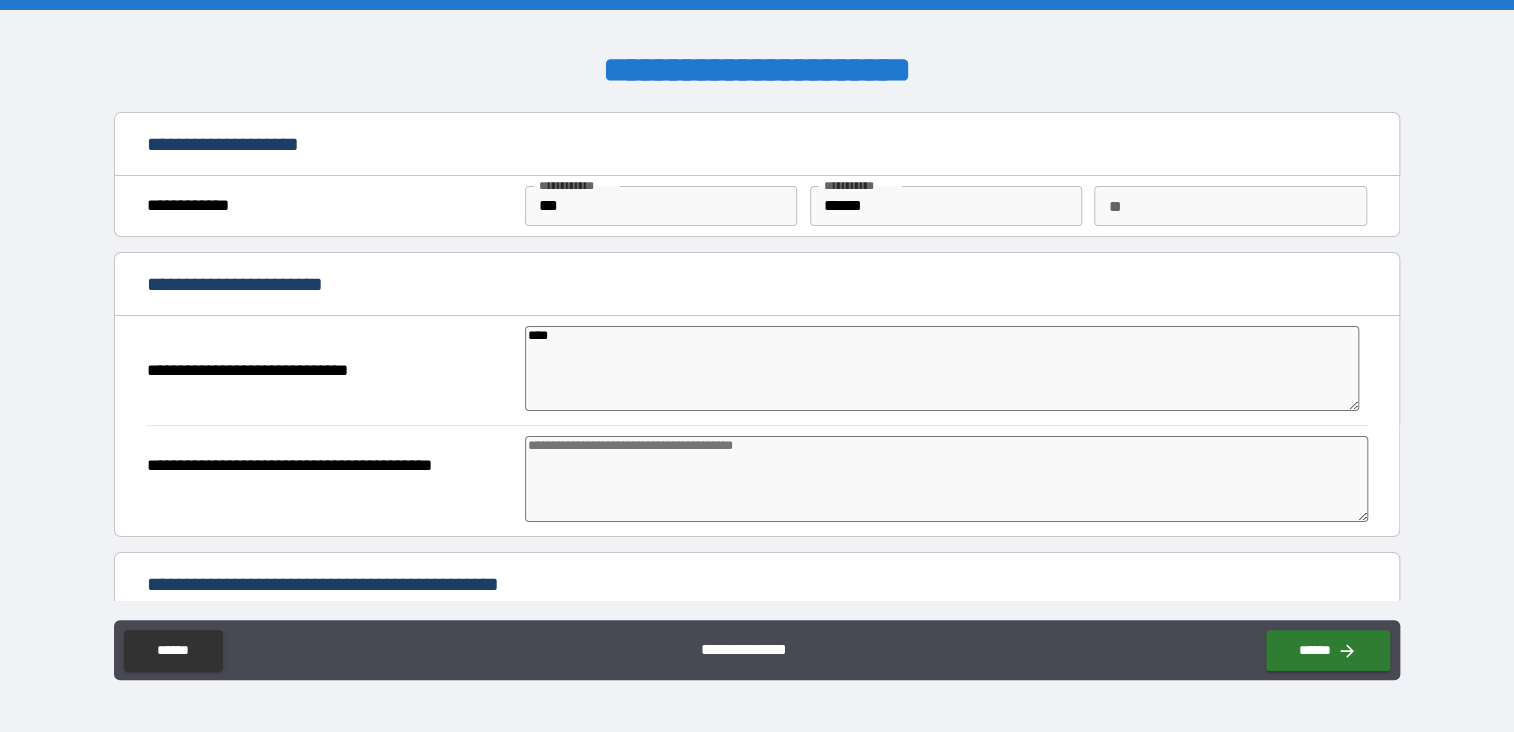 type on "*" 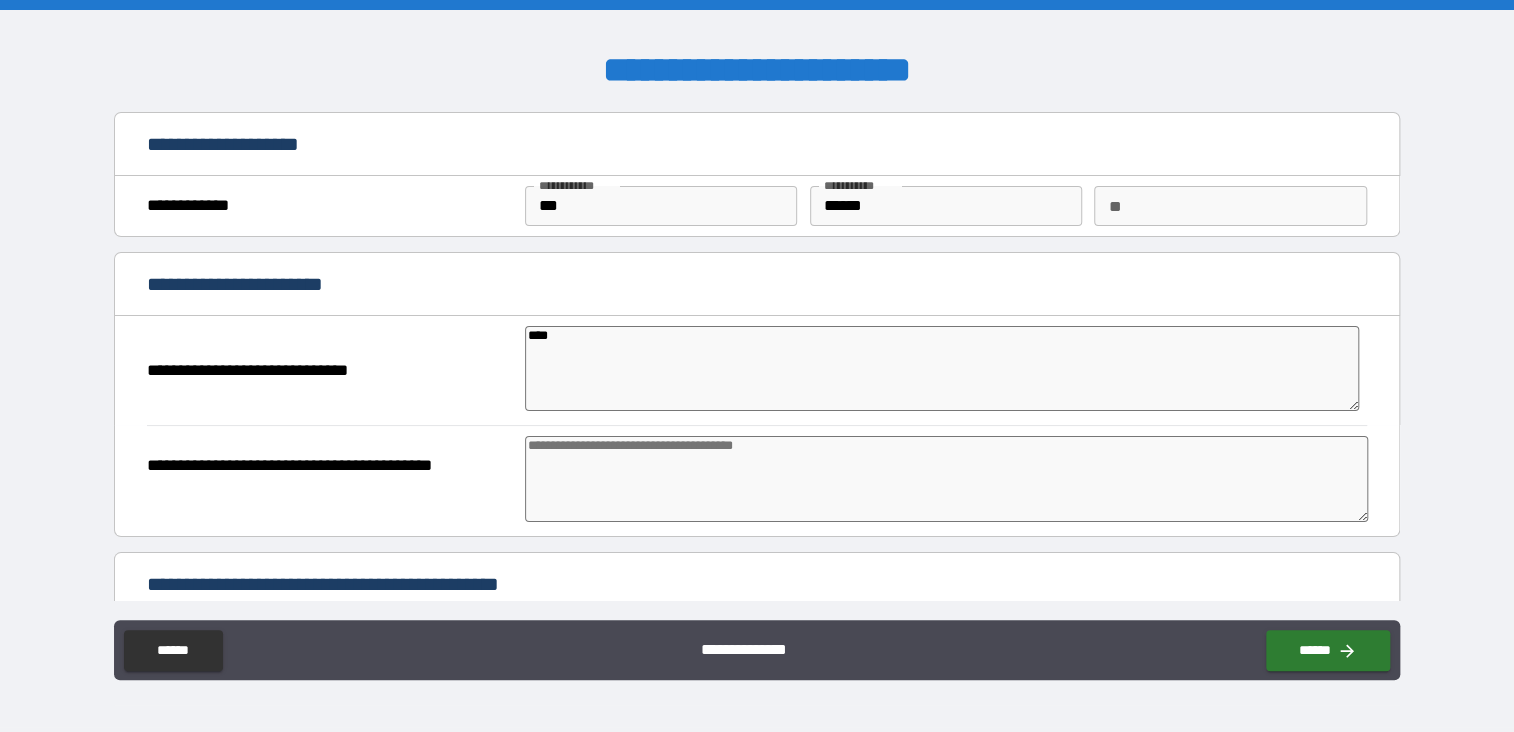 type on "*****" 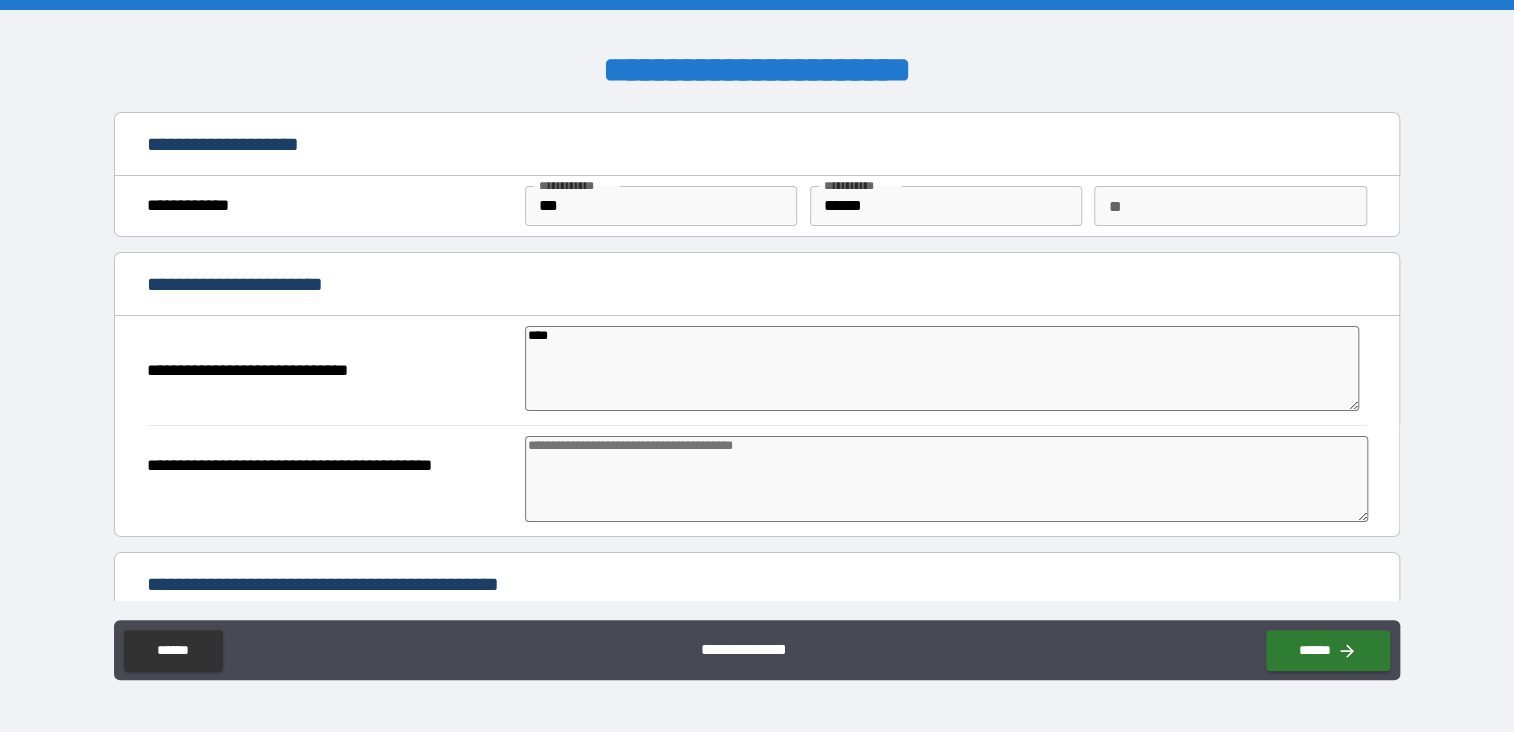 type on "*" 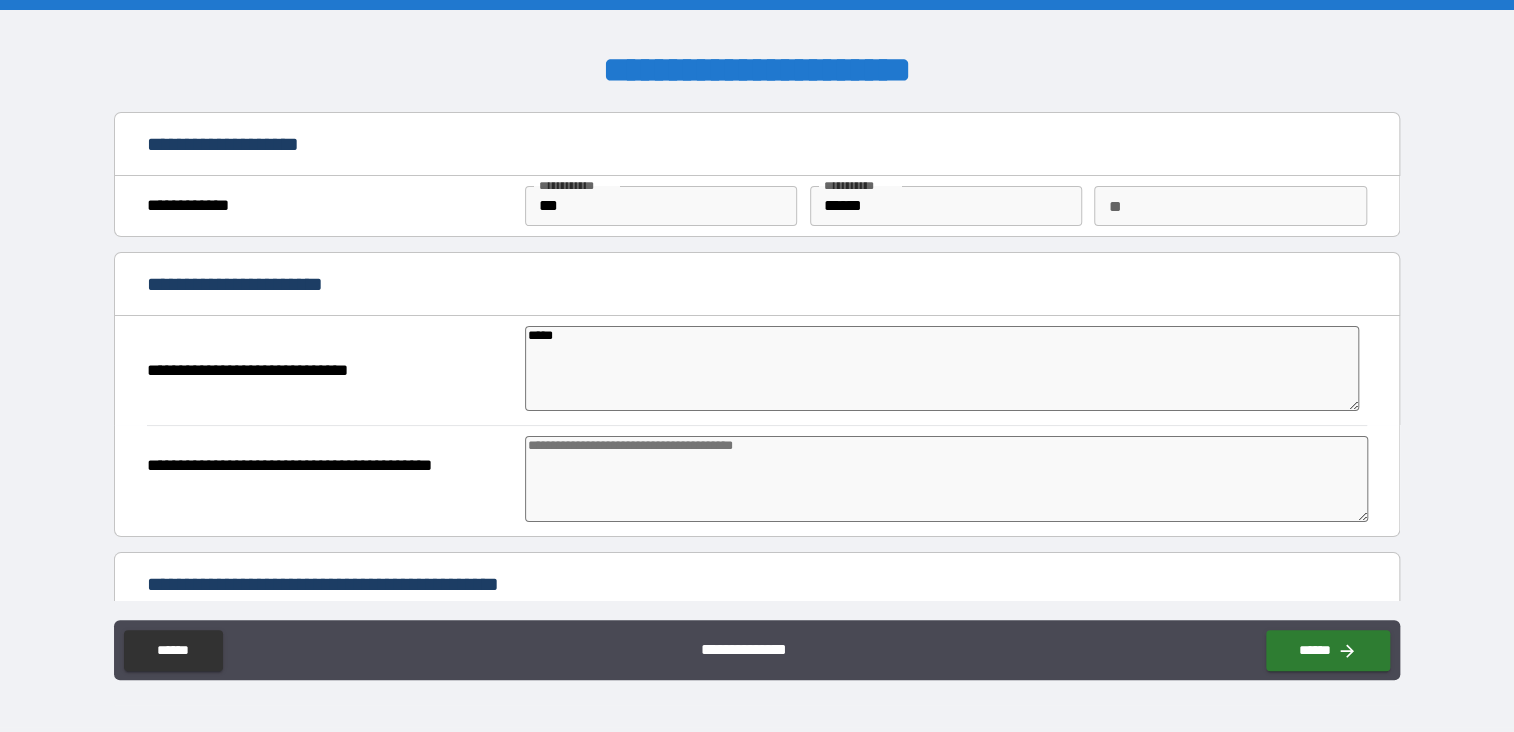 type on "*" 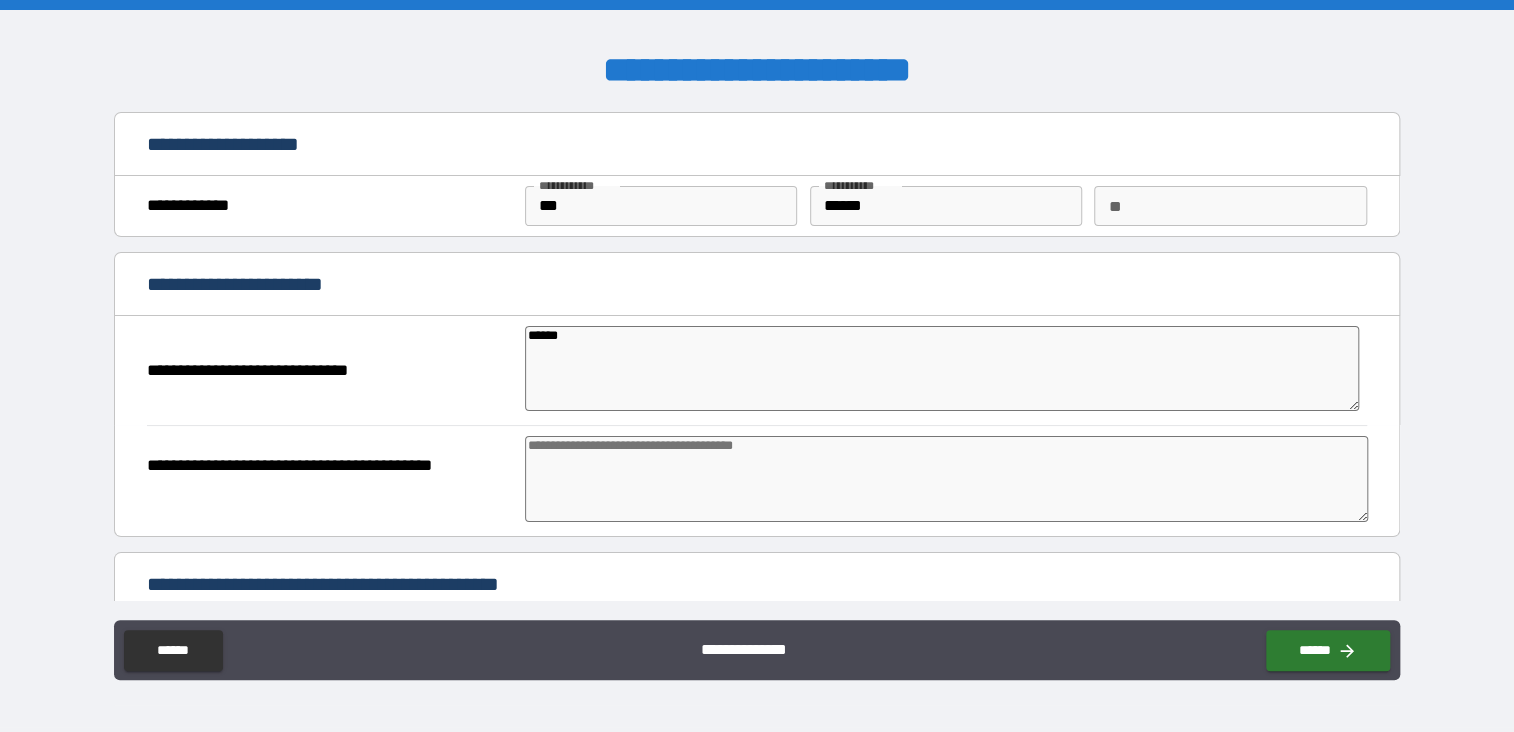 type on "*******" 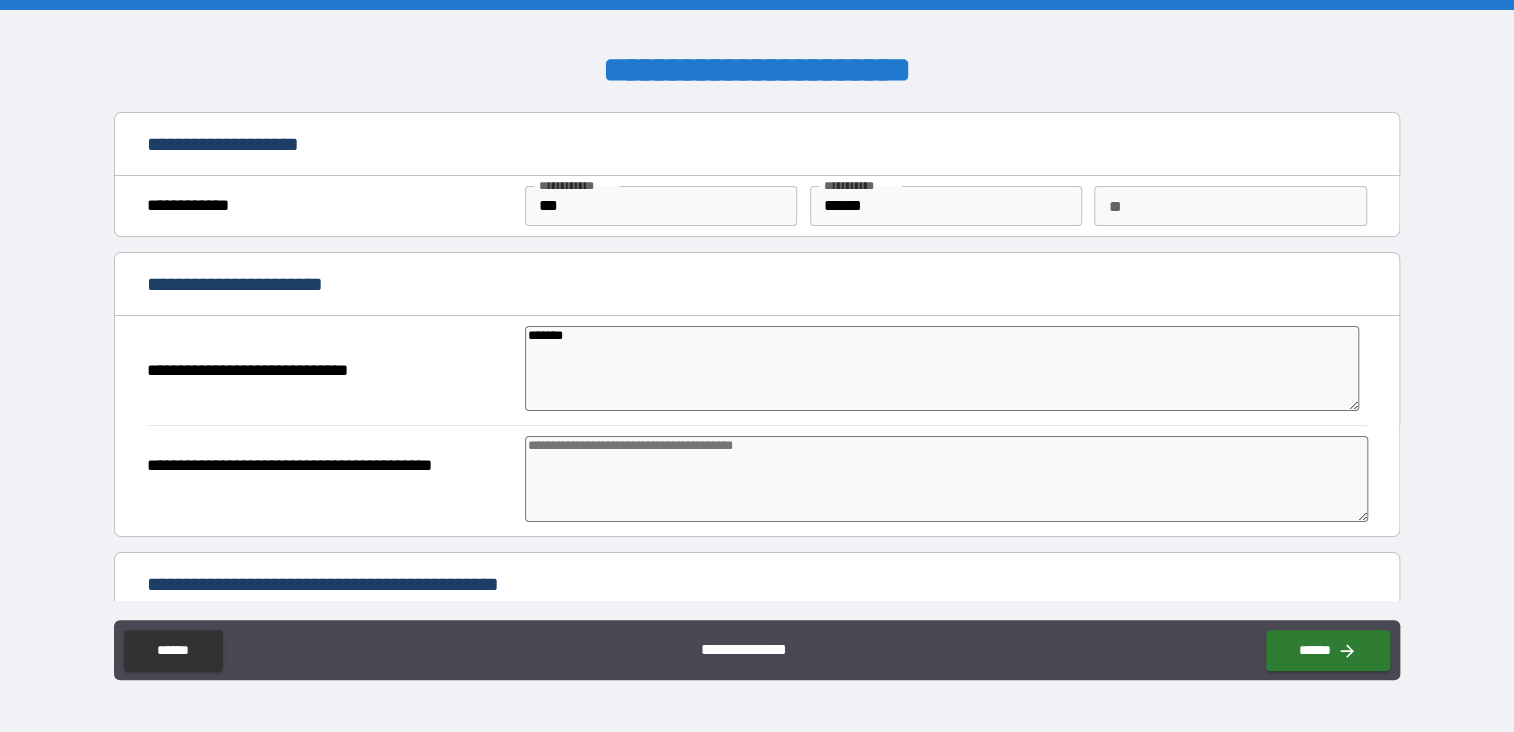 type on "********" 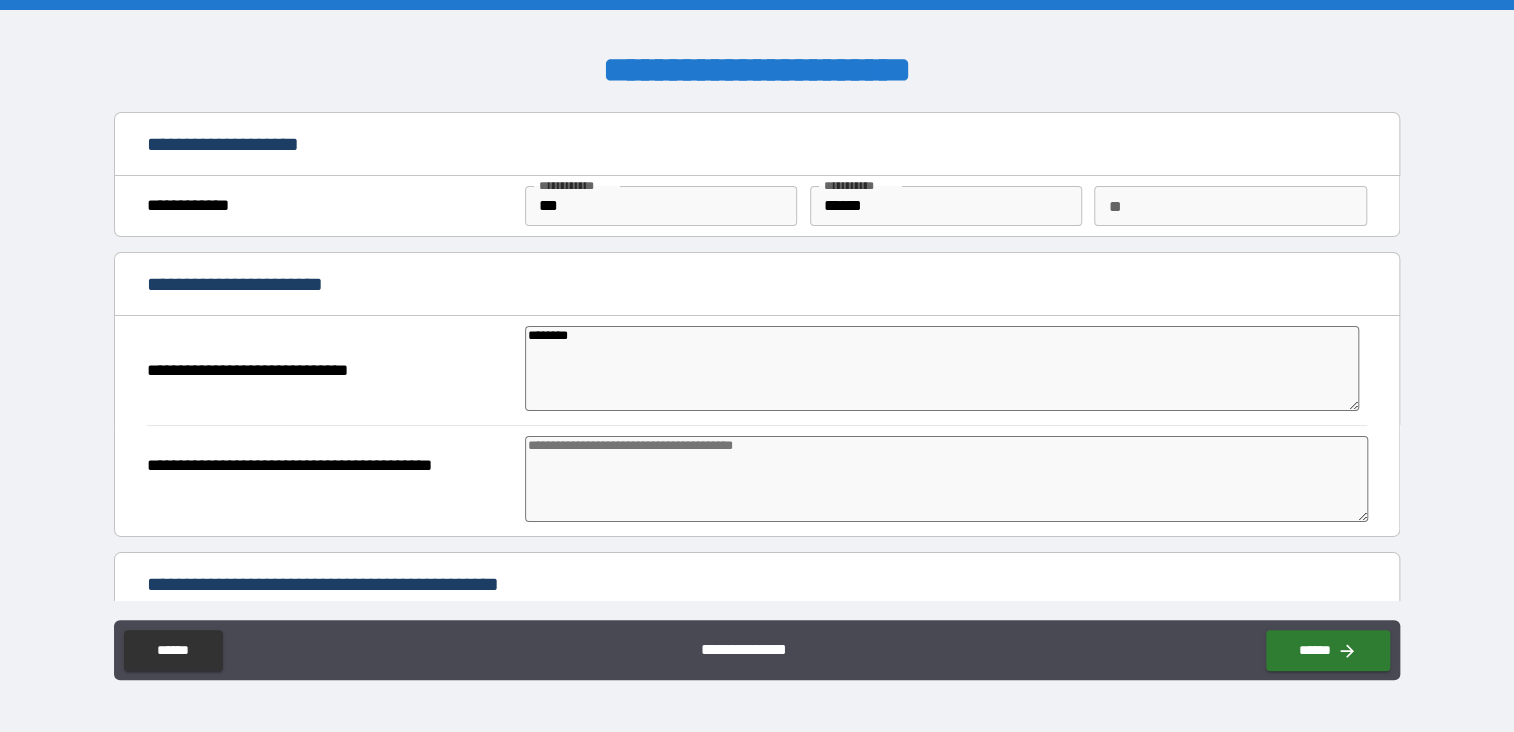 type on "*********" 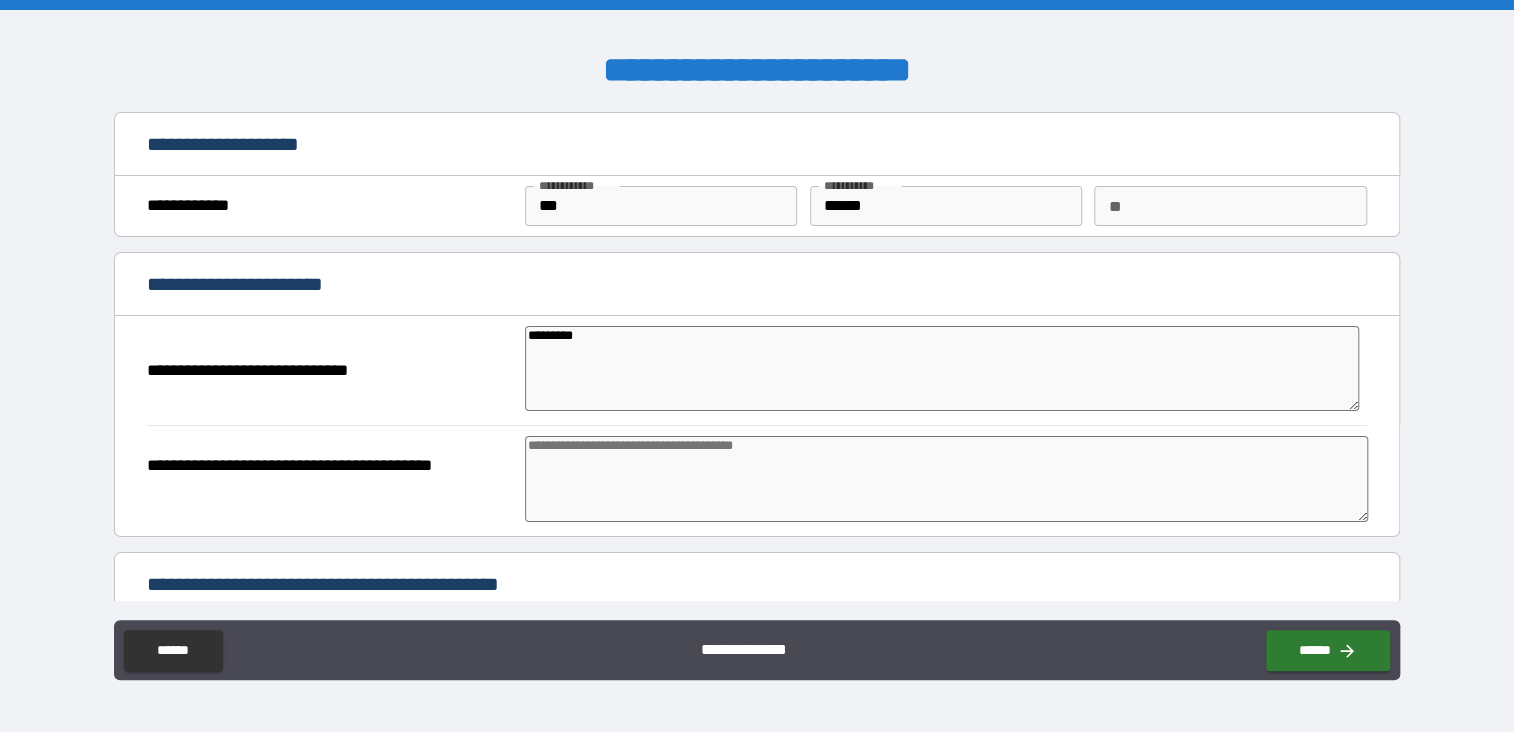 type on "*" 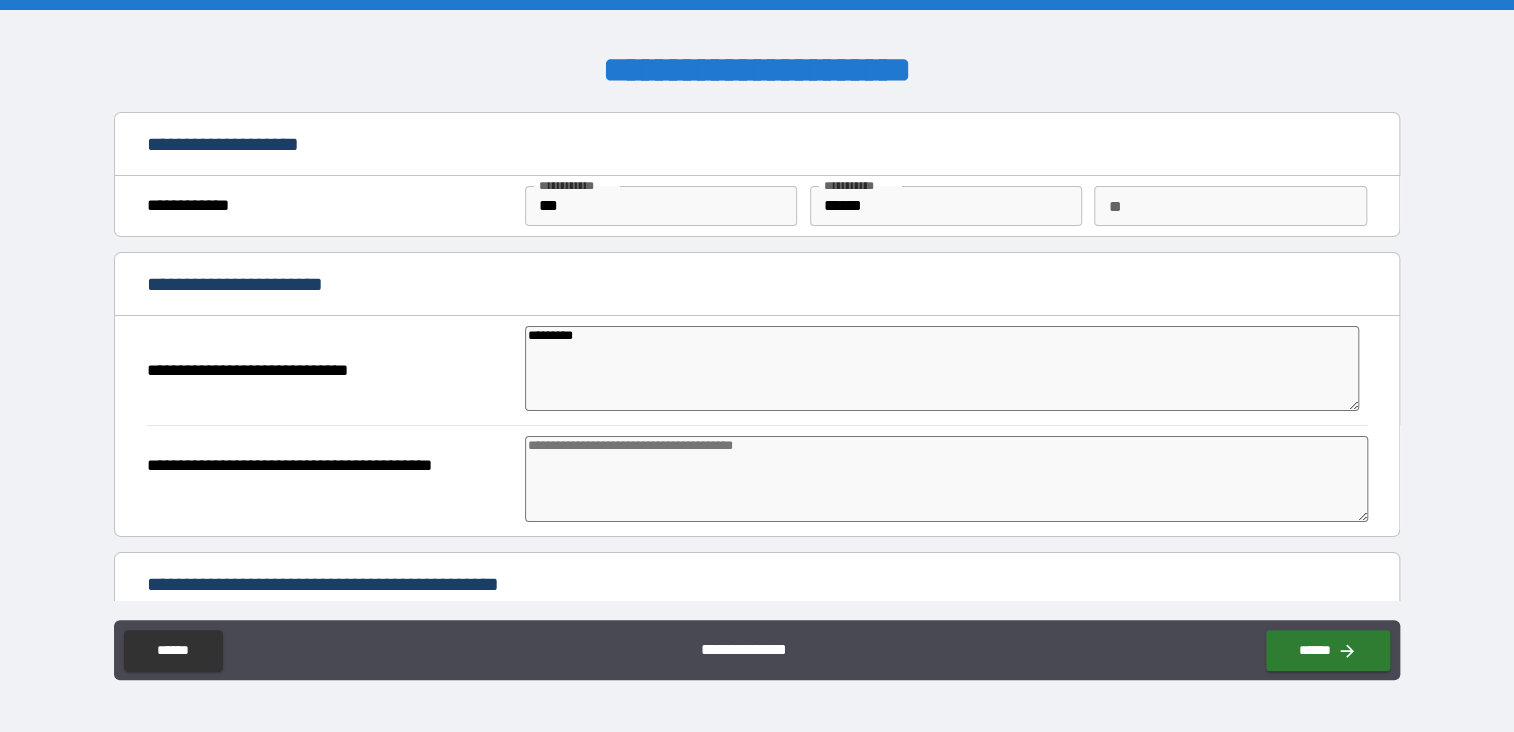 type on "*********" 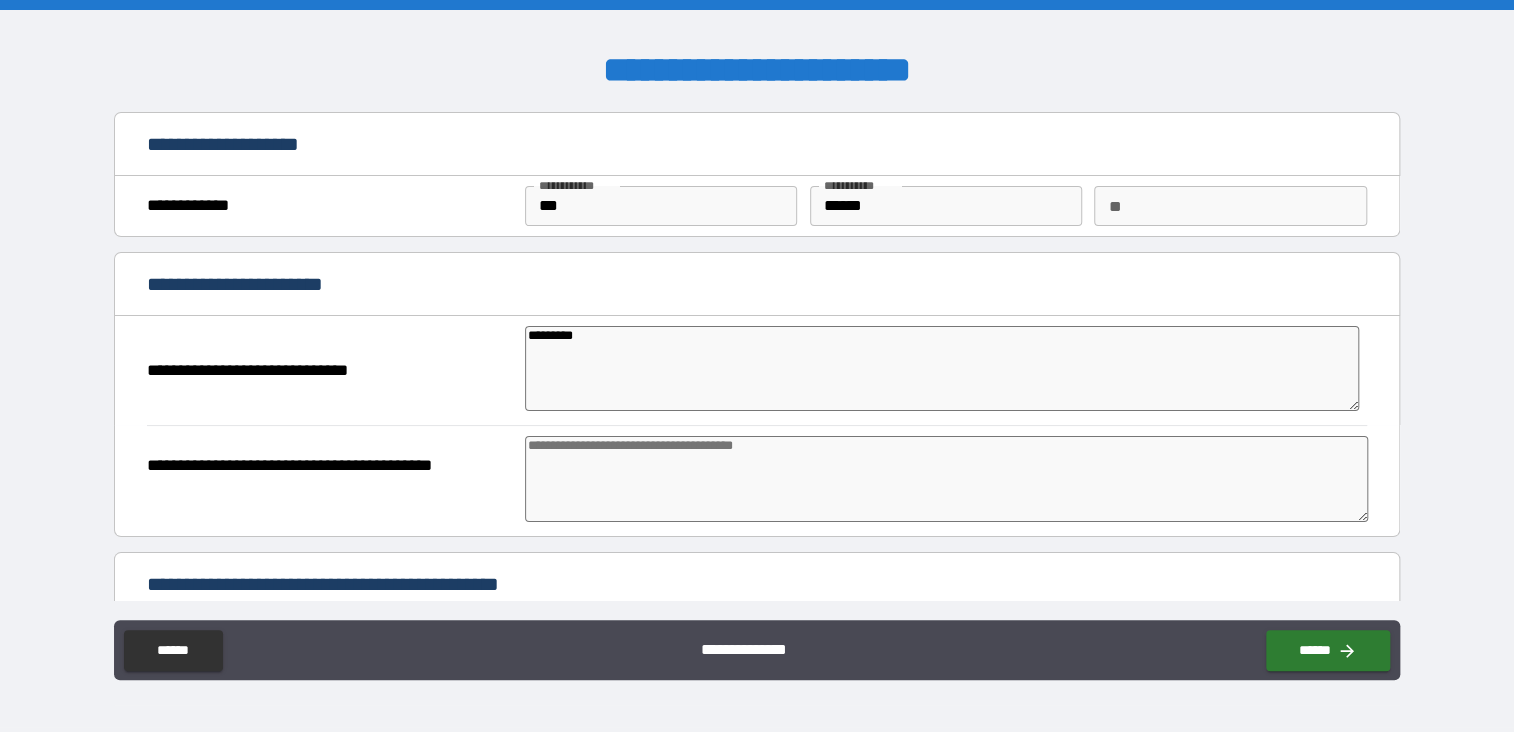 type on "*" 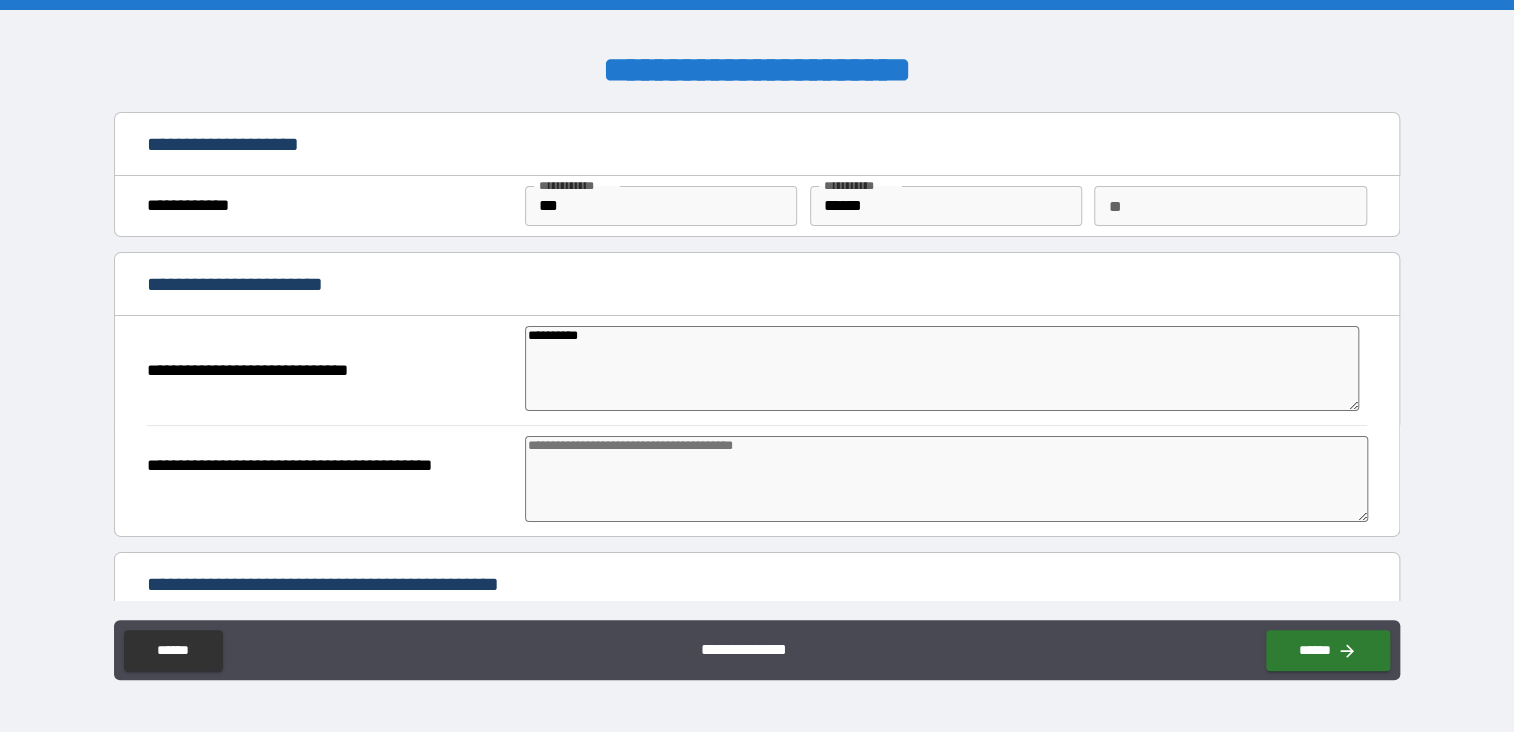 type on "*" 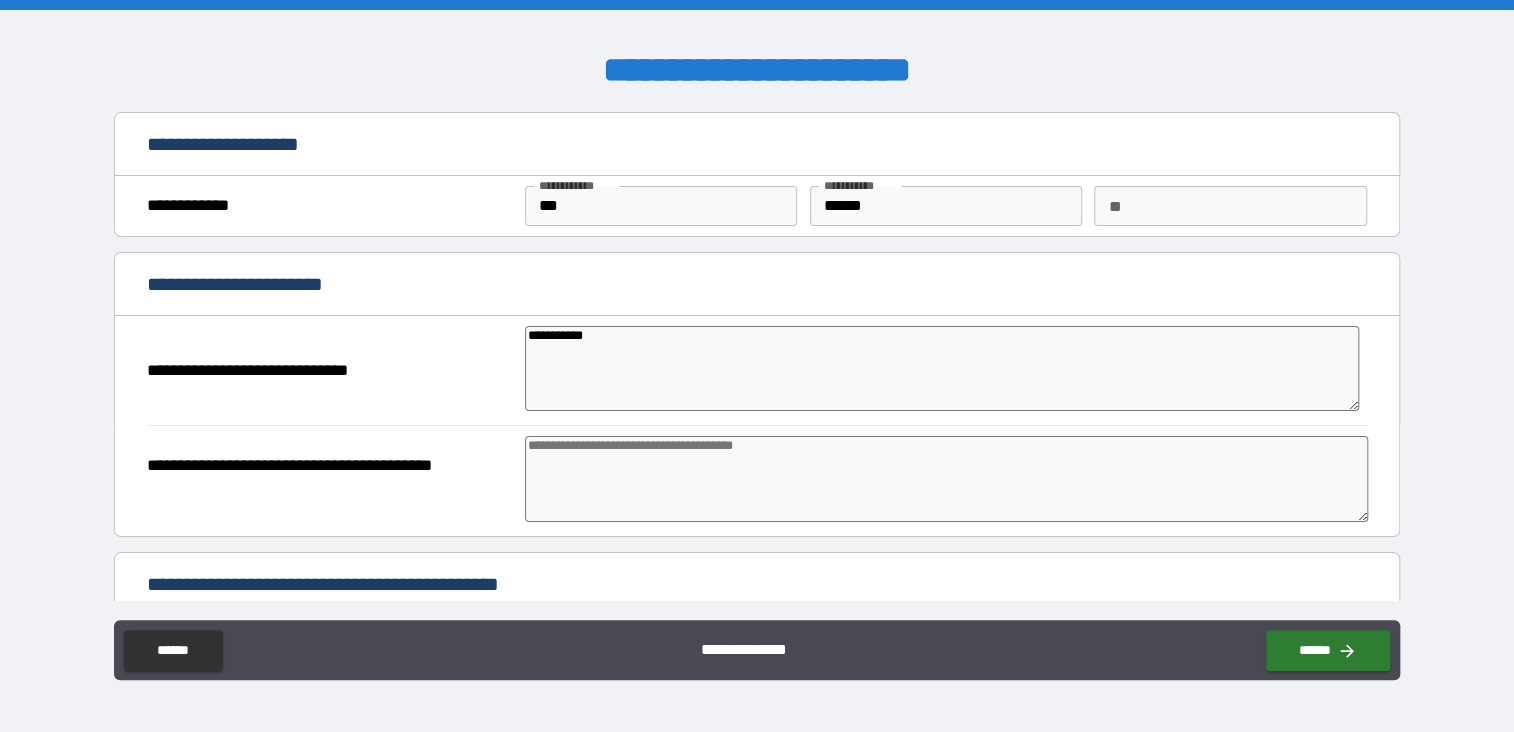 type on "*" 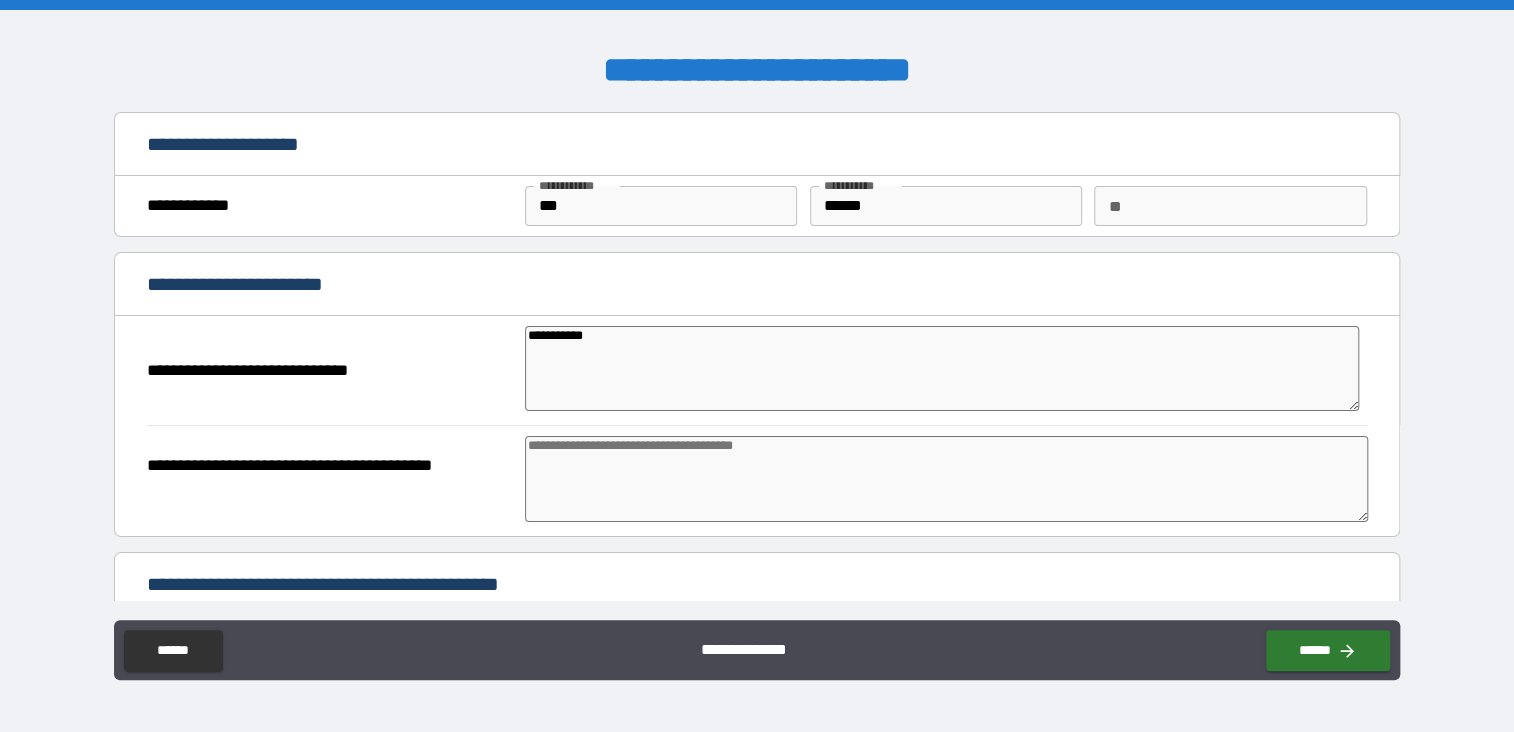type on "*********" 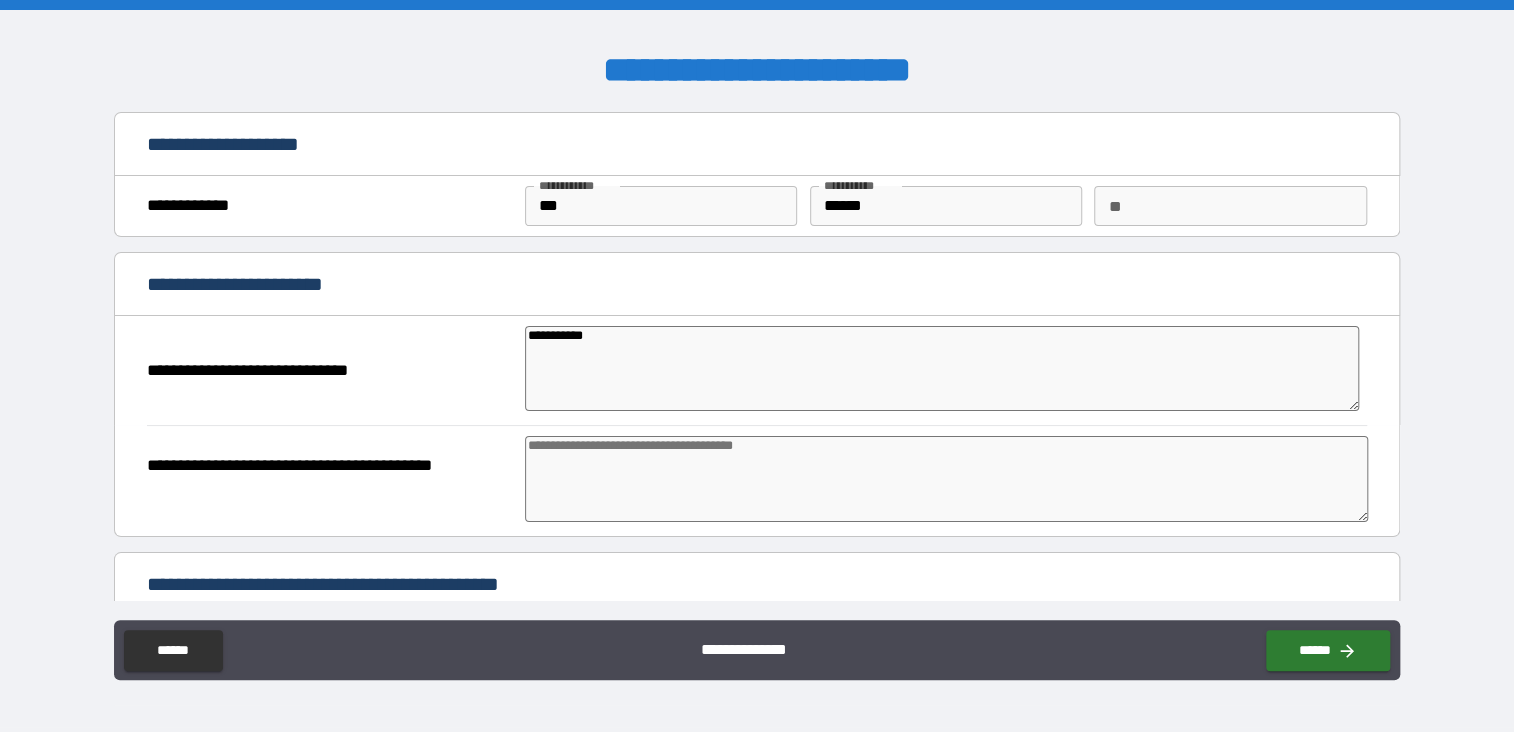 type on "*" 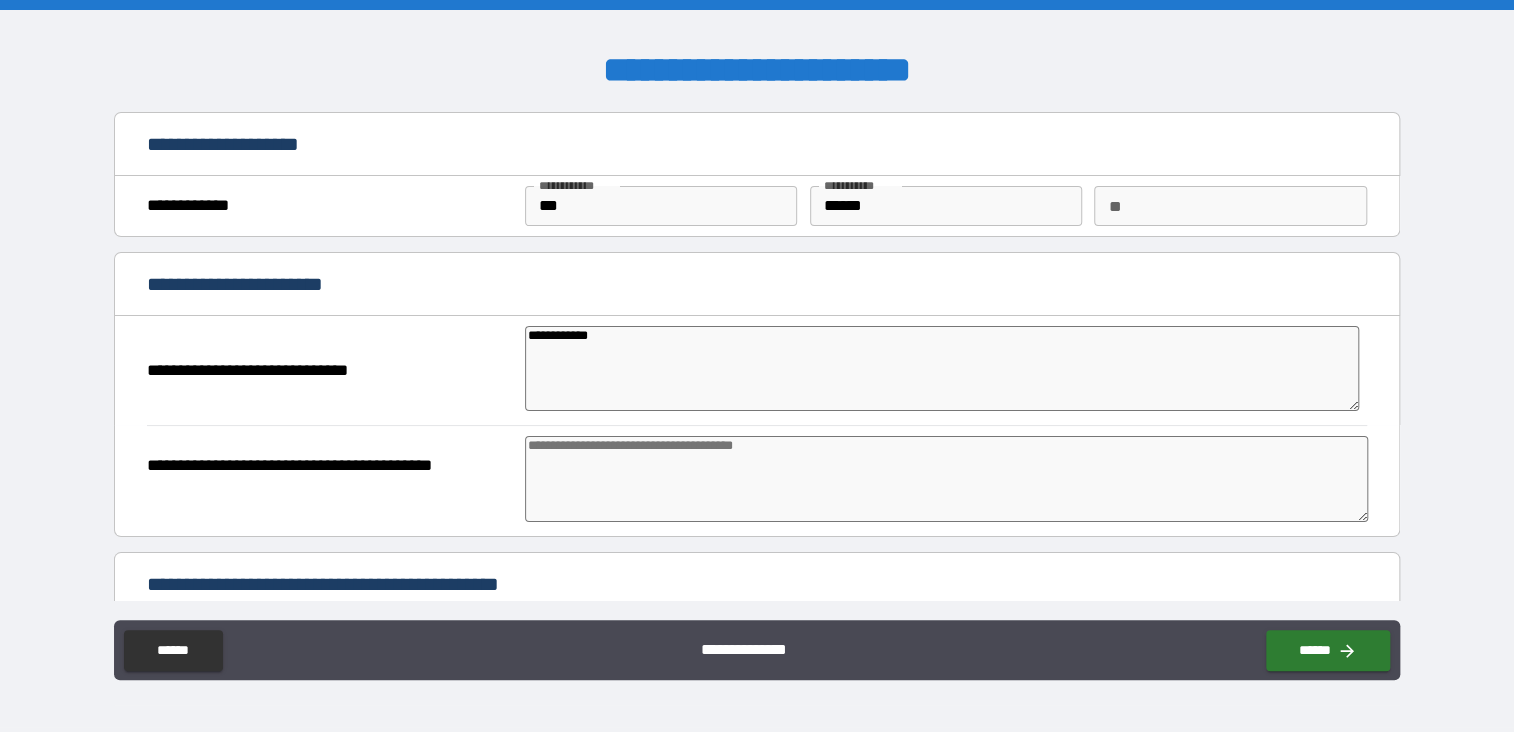 type on "*" 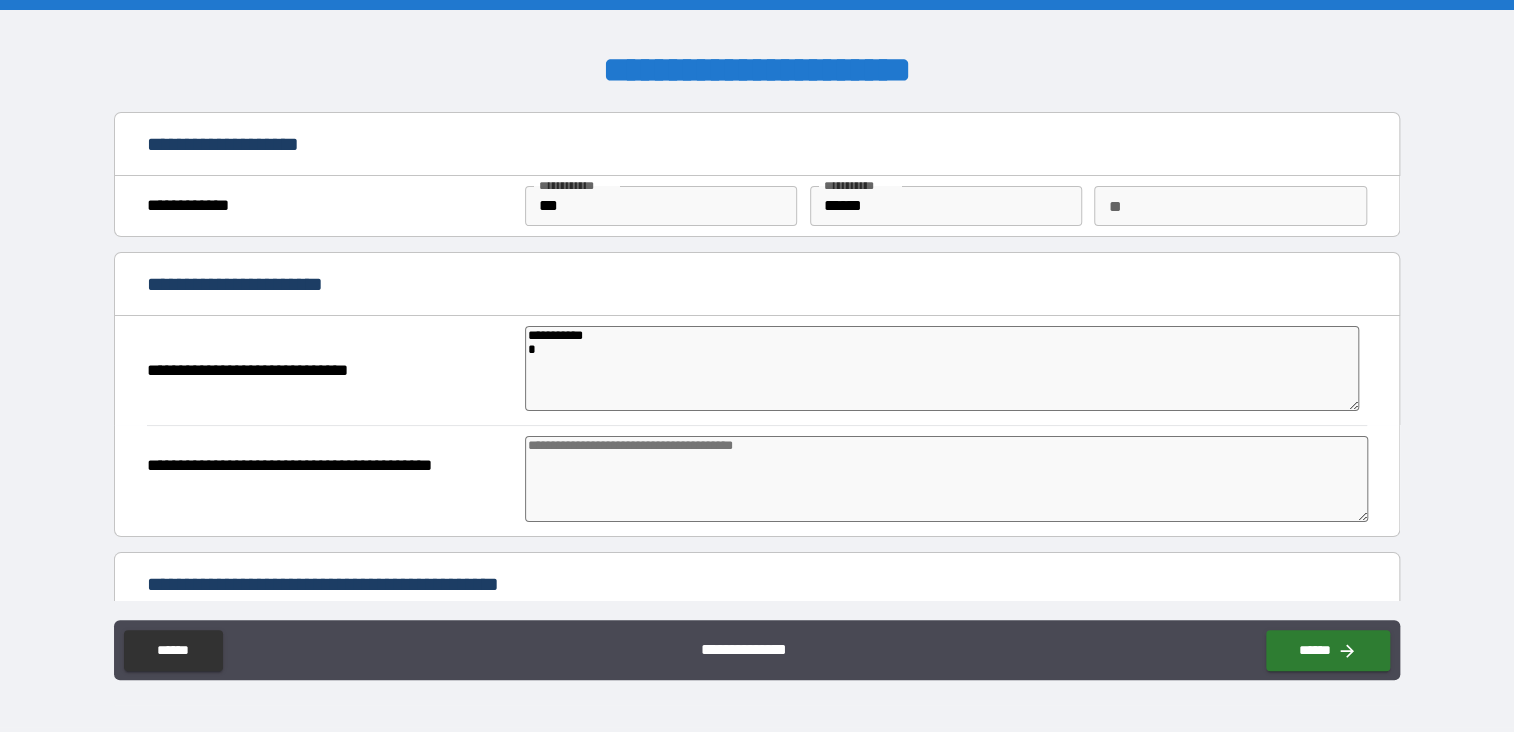 type on "*" 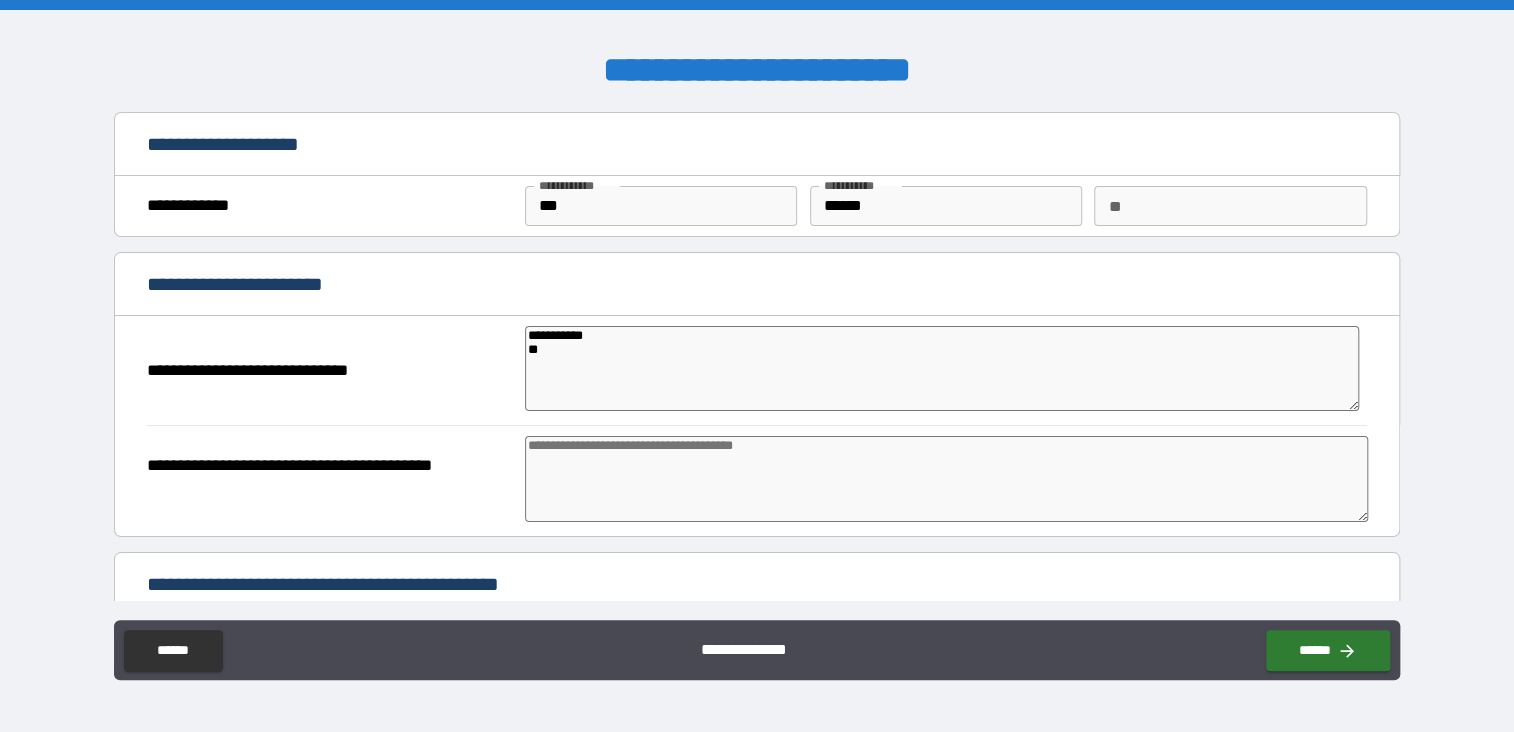 type on "*" 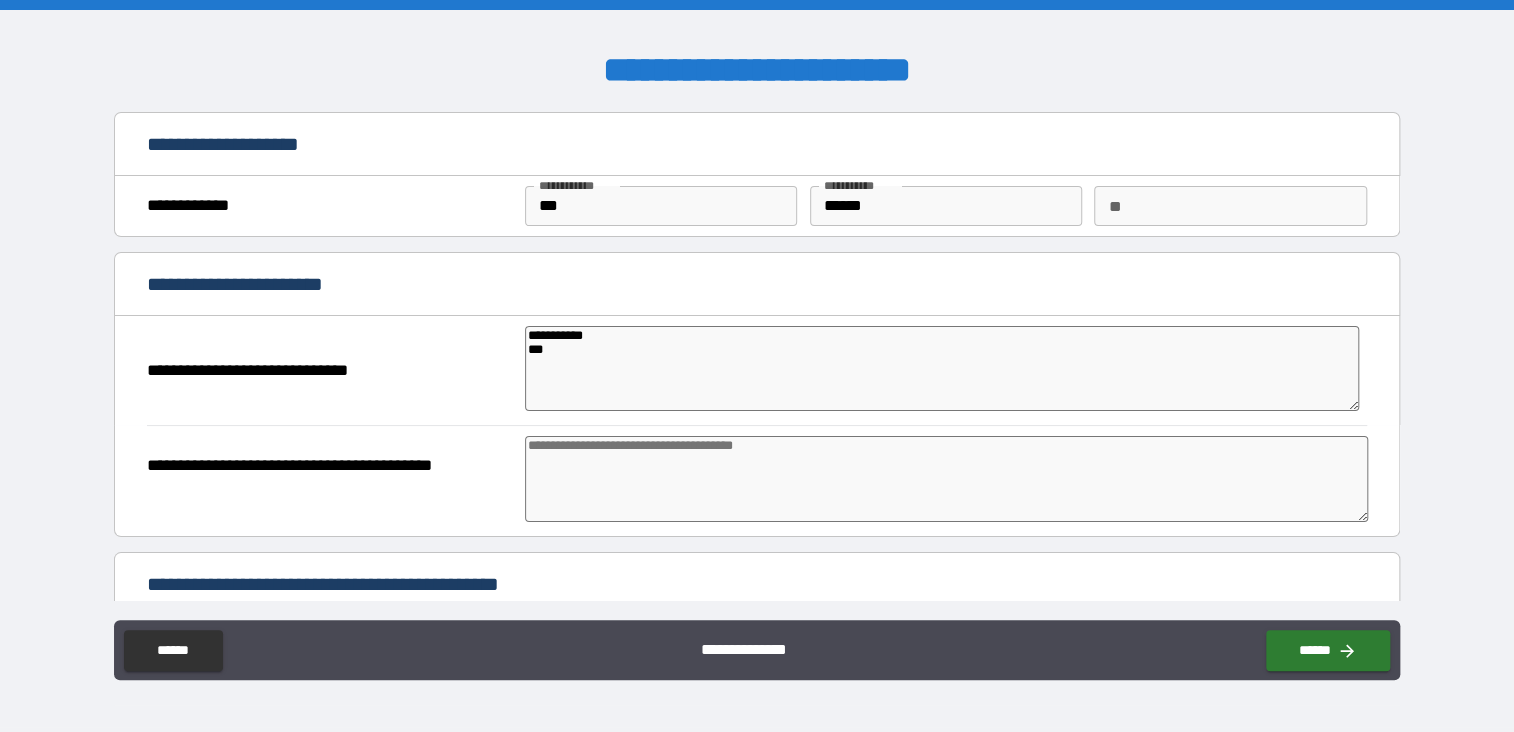 type on "**********" 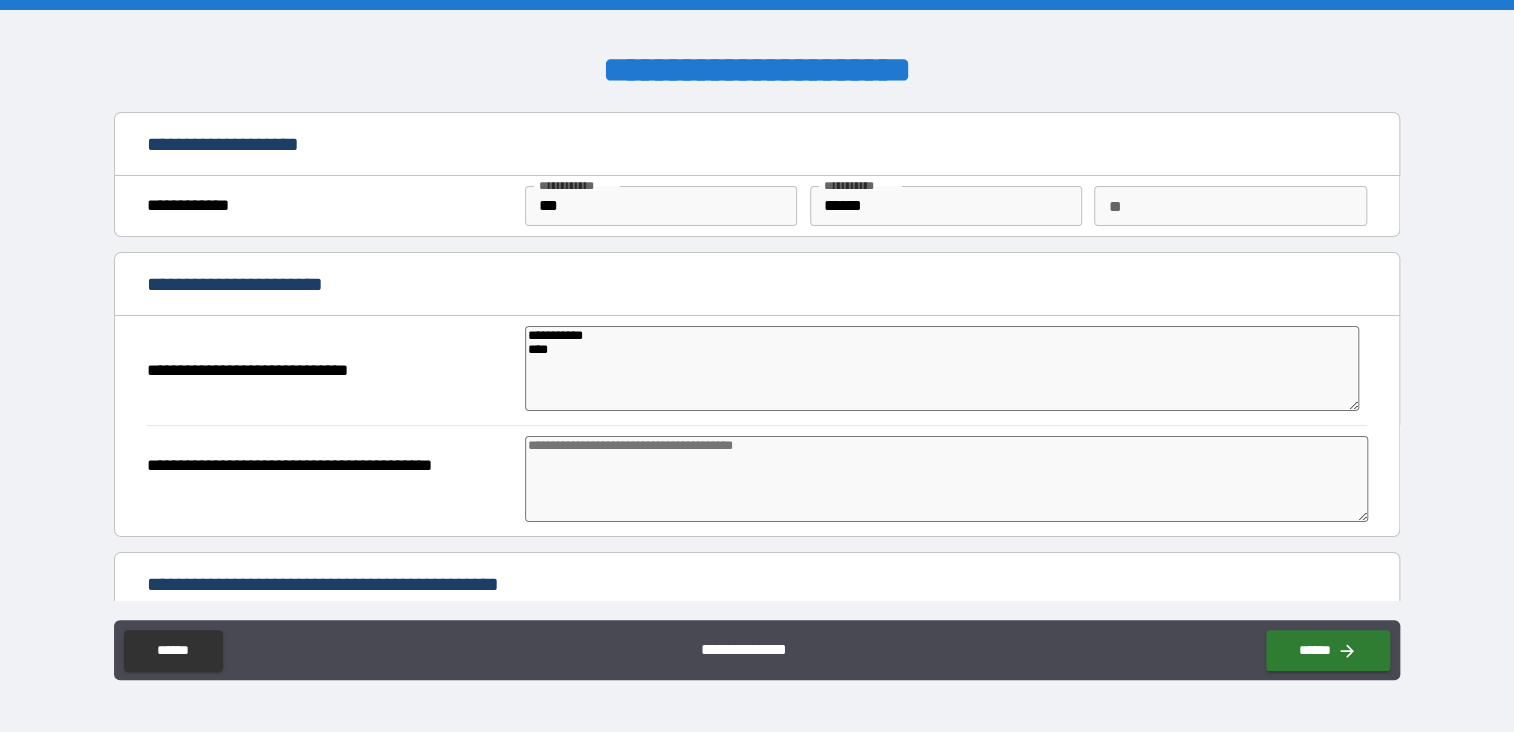 type on "*" 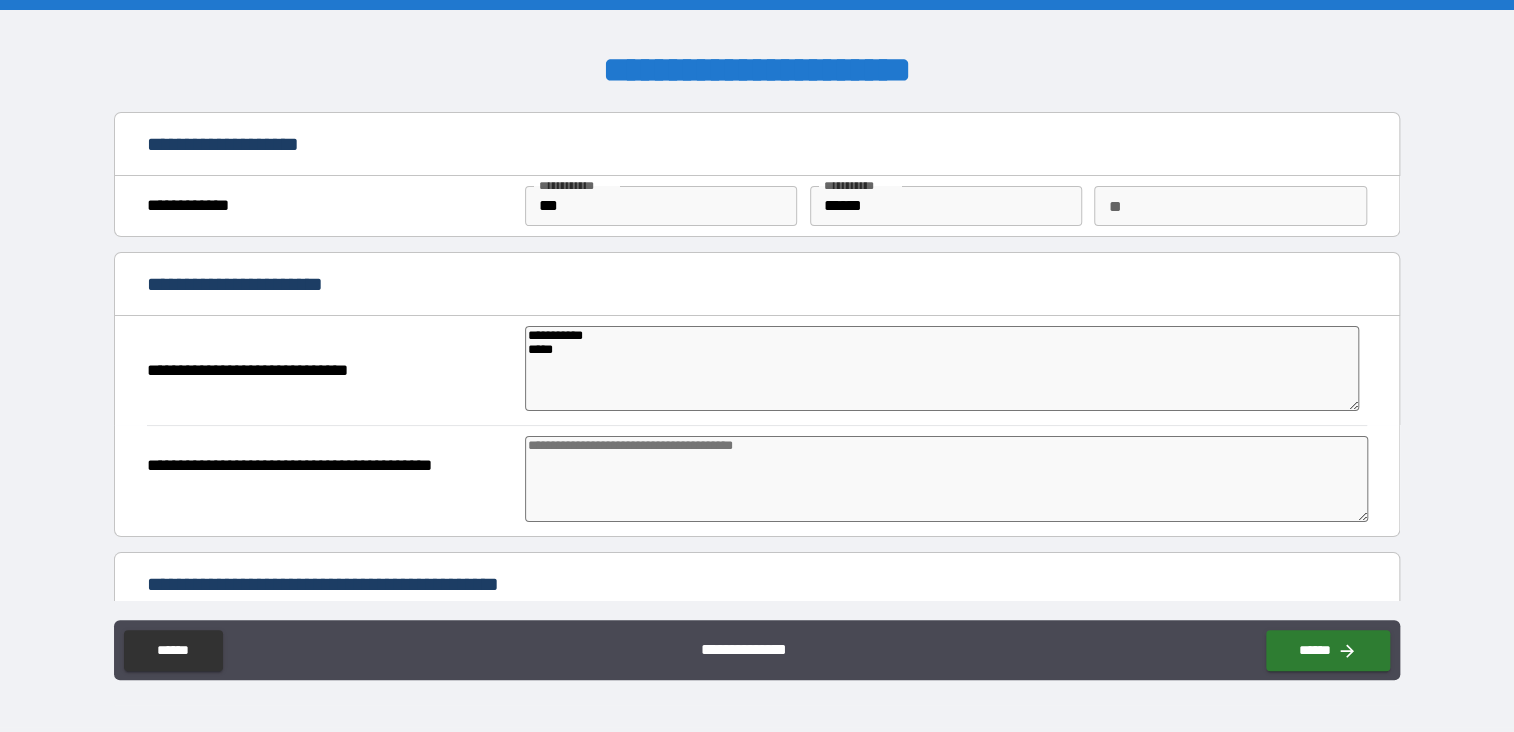 type on "**********" 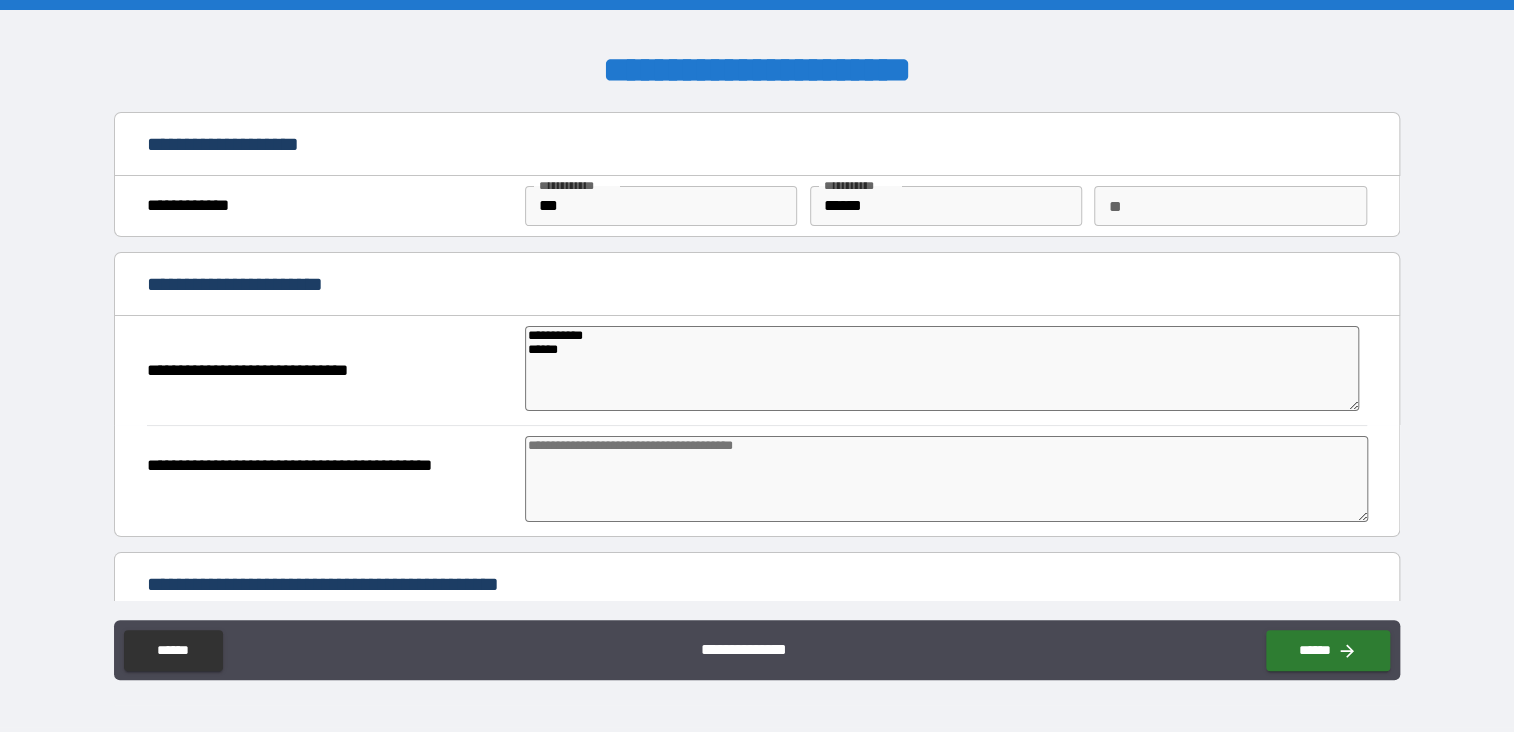 type on "**********" 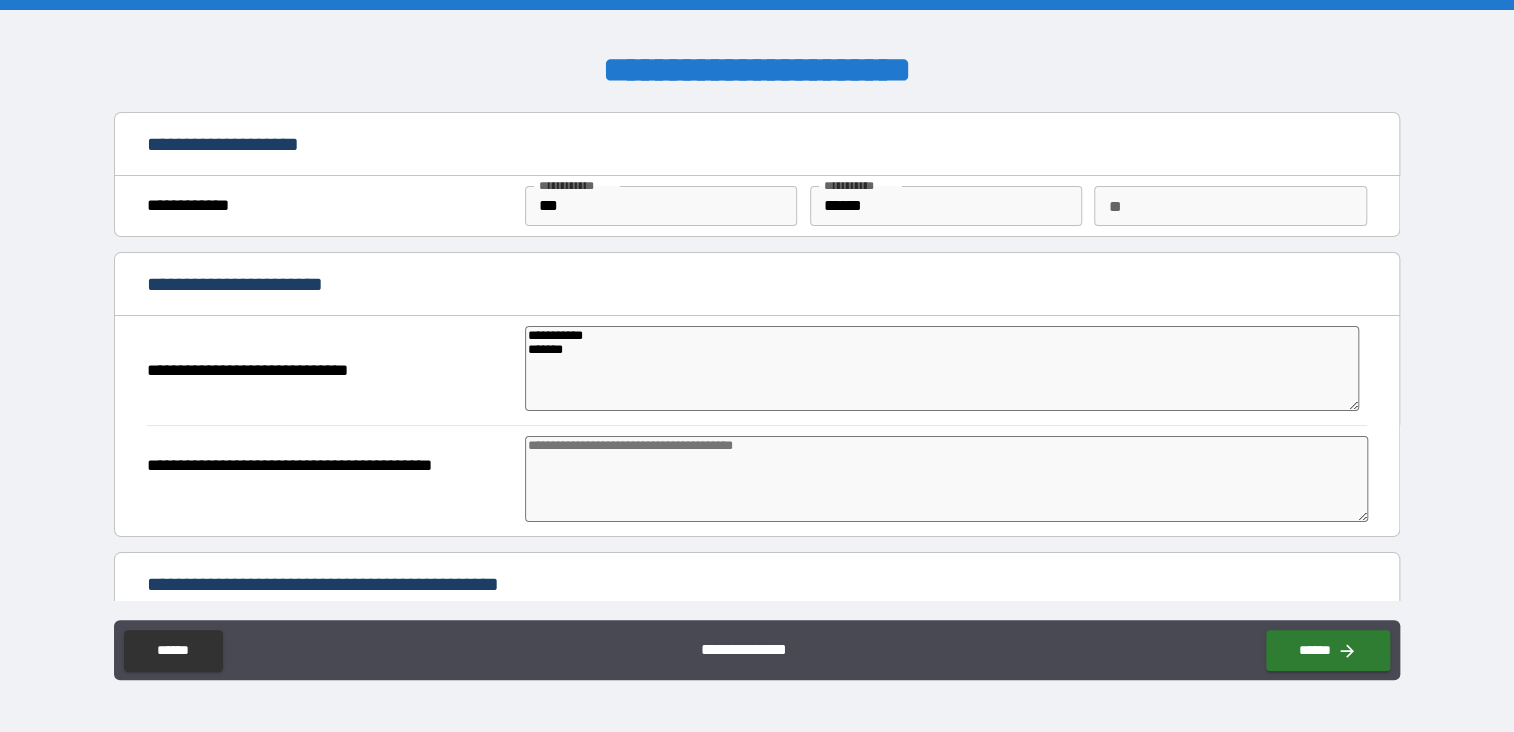 type on "*" 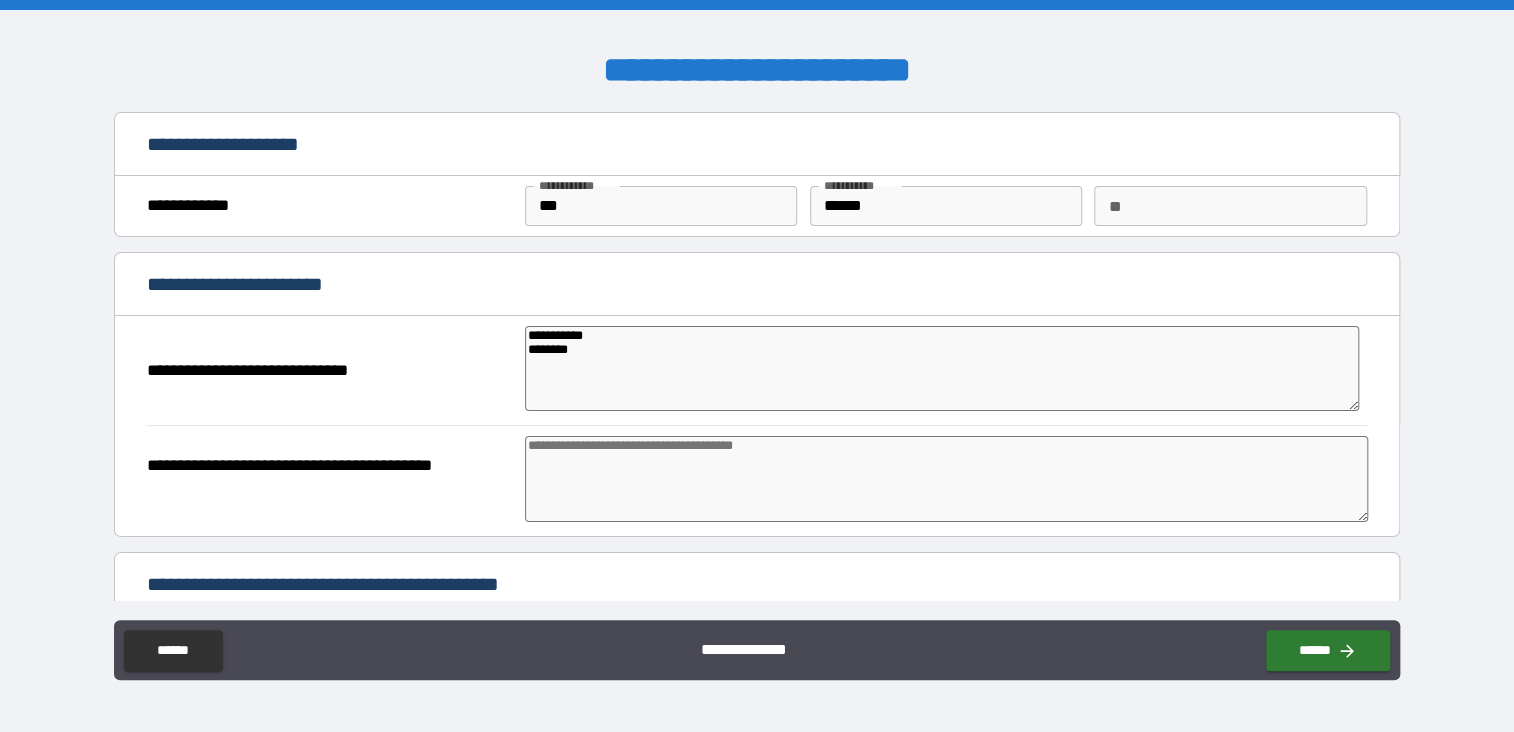 type on "*" 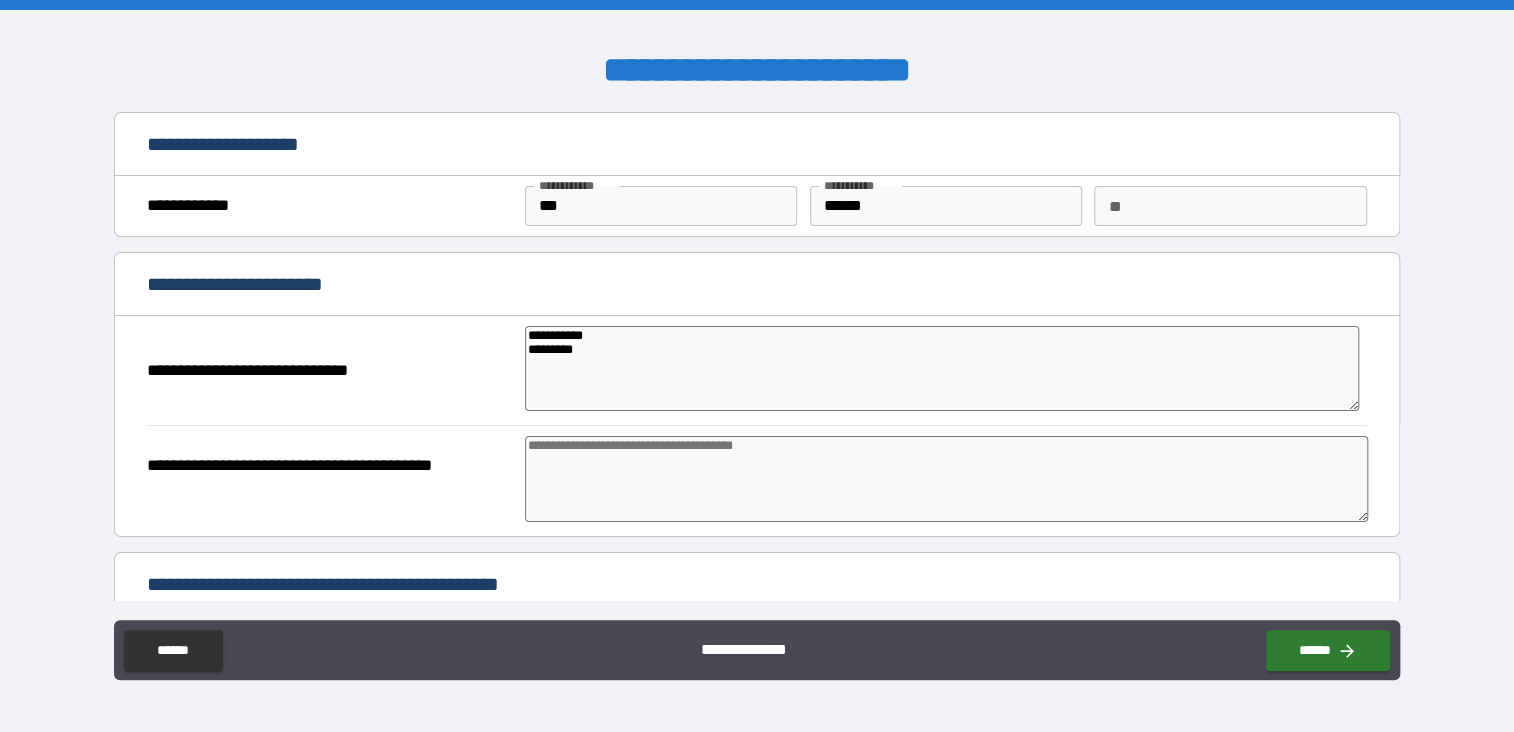 type on "*" 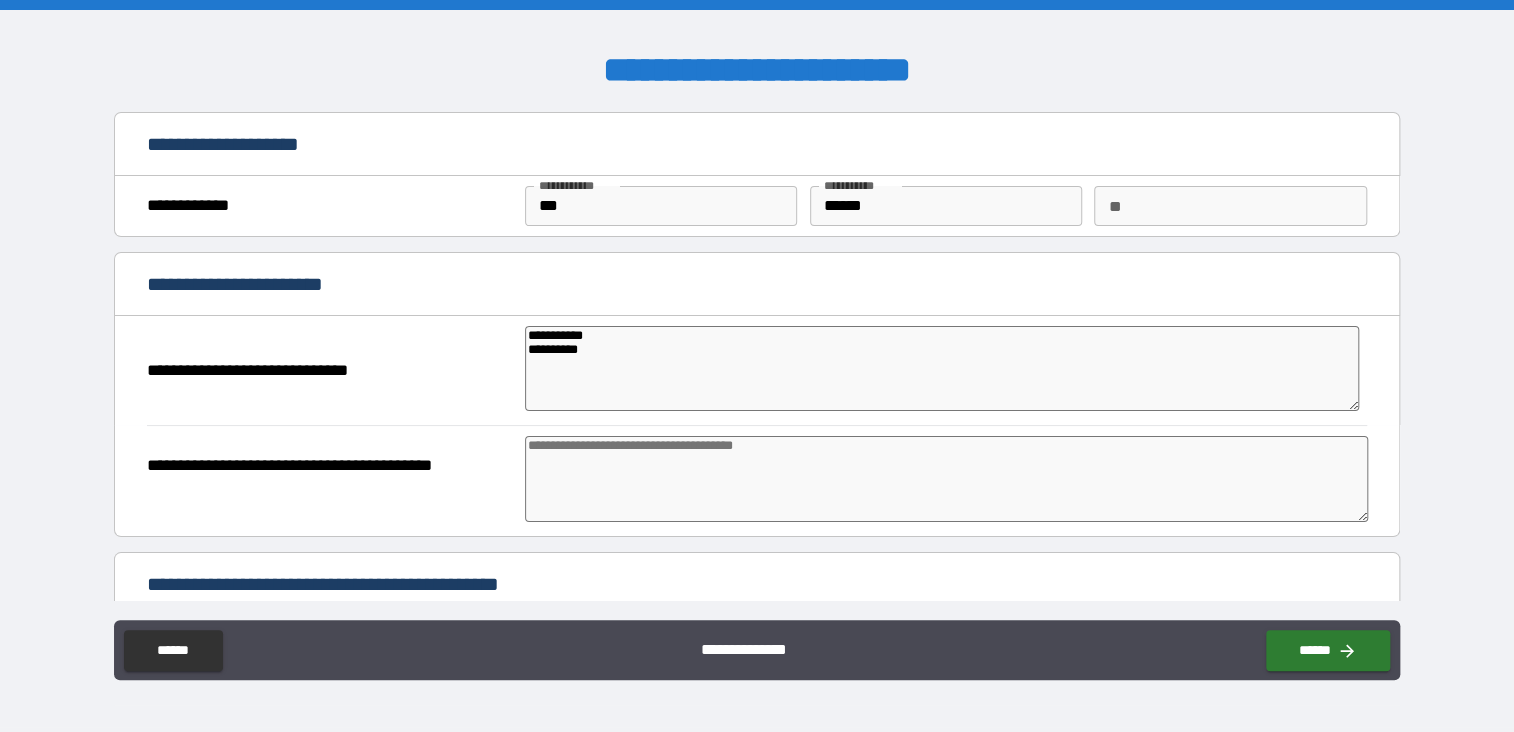 type on "*" 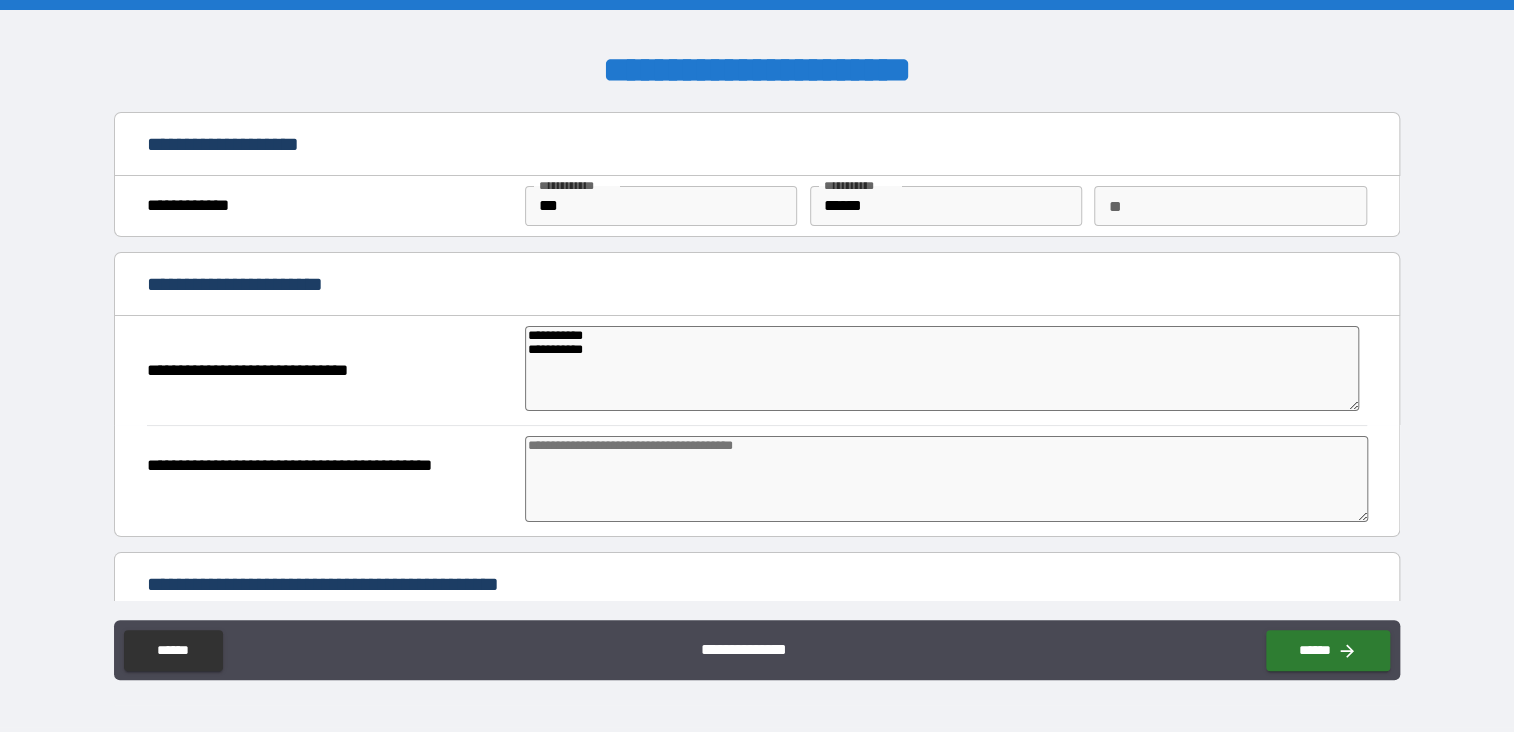 type on "**********" 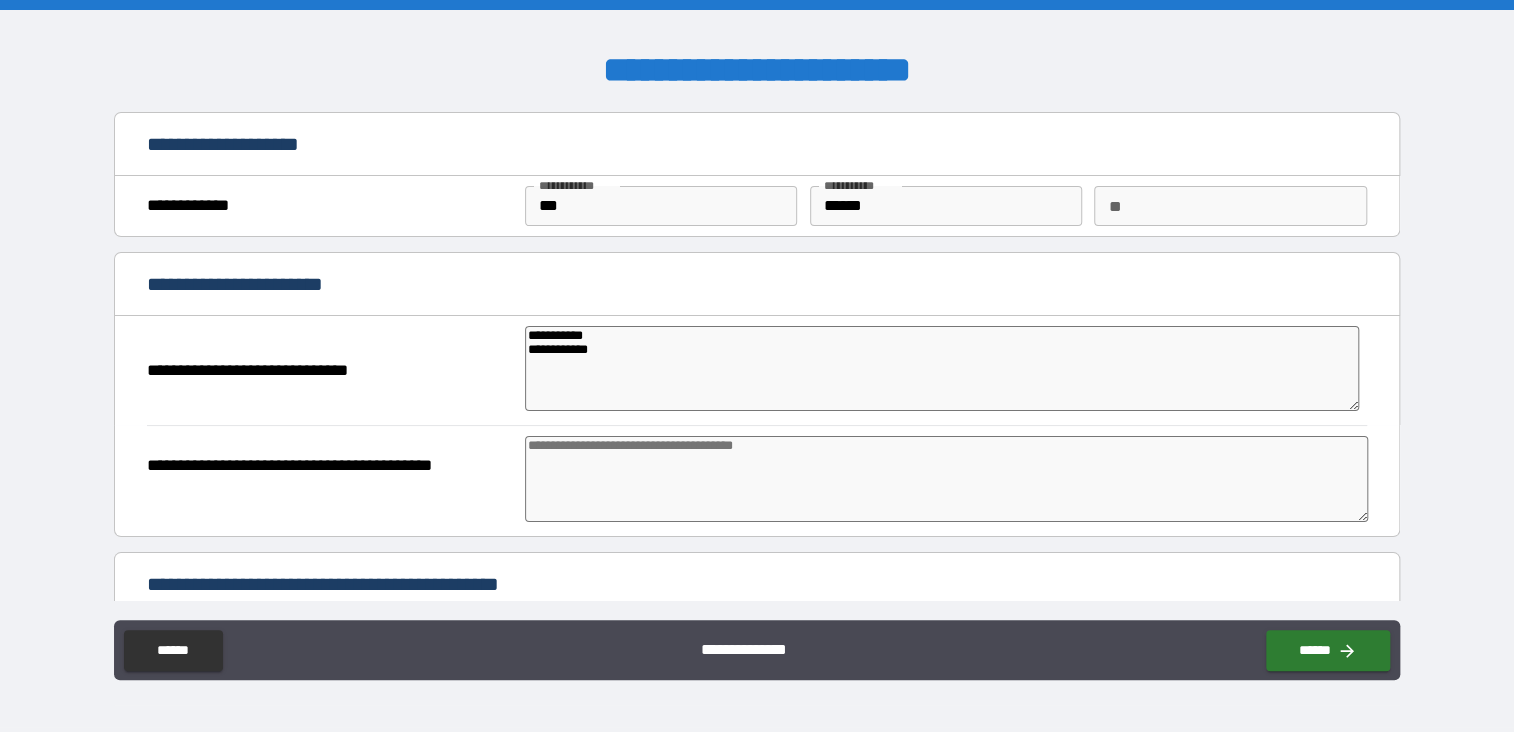 type on "**********" 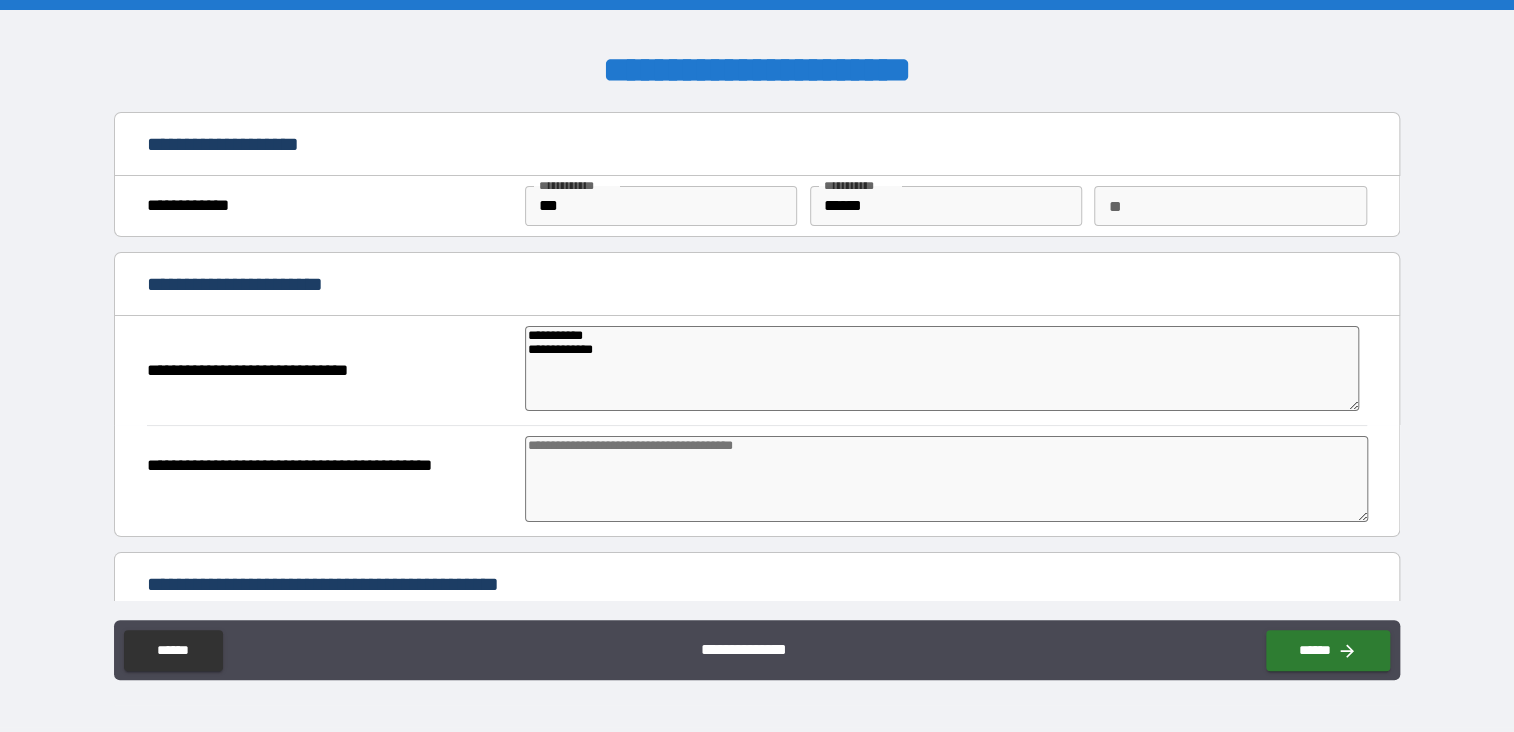 type on "**********" 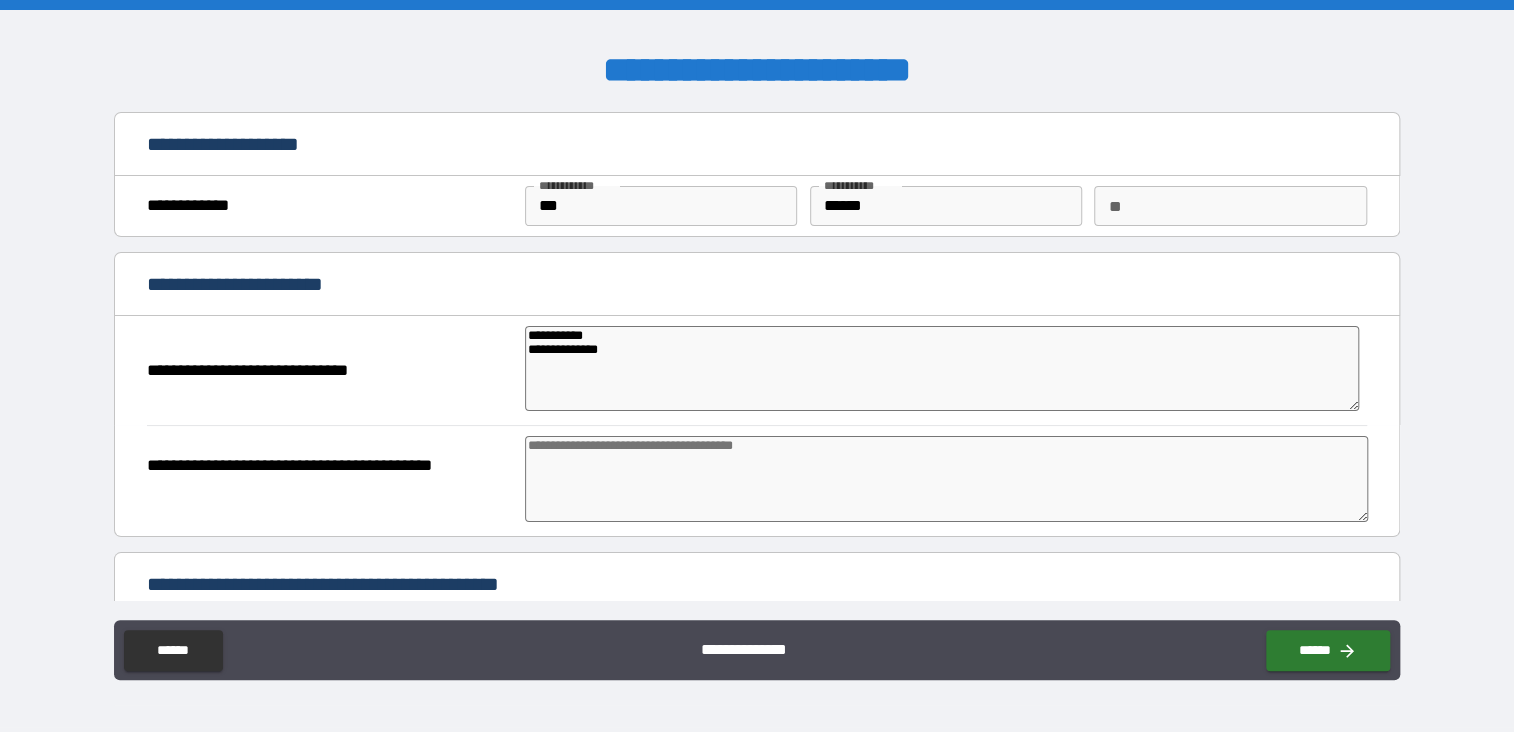 type on "*" 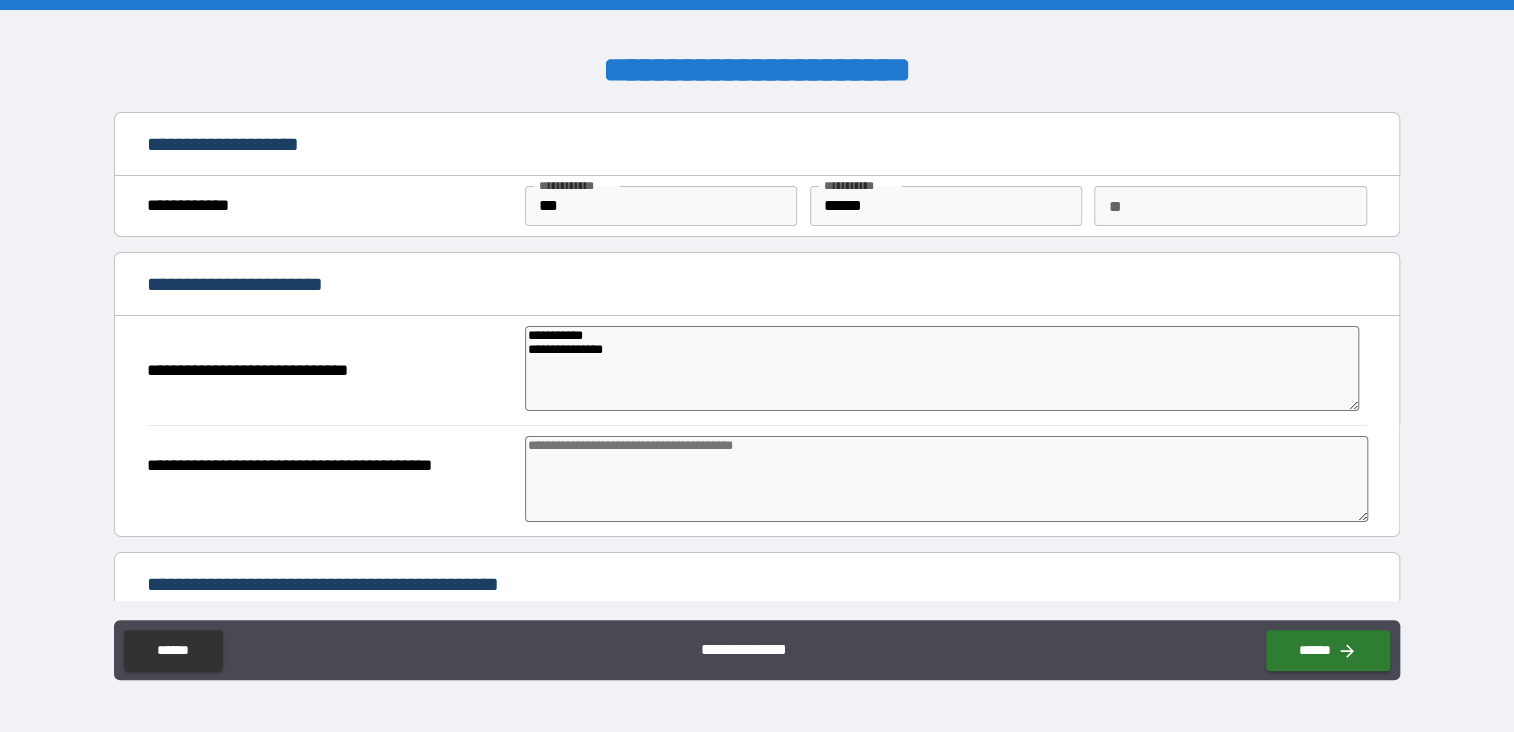 type on "*" 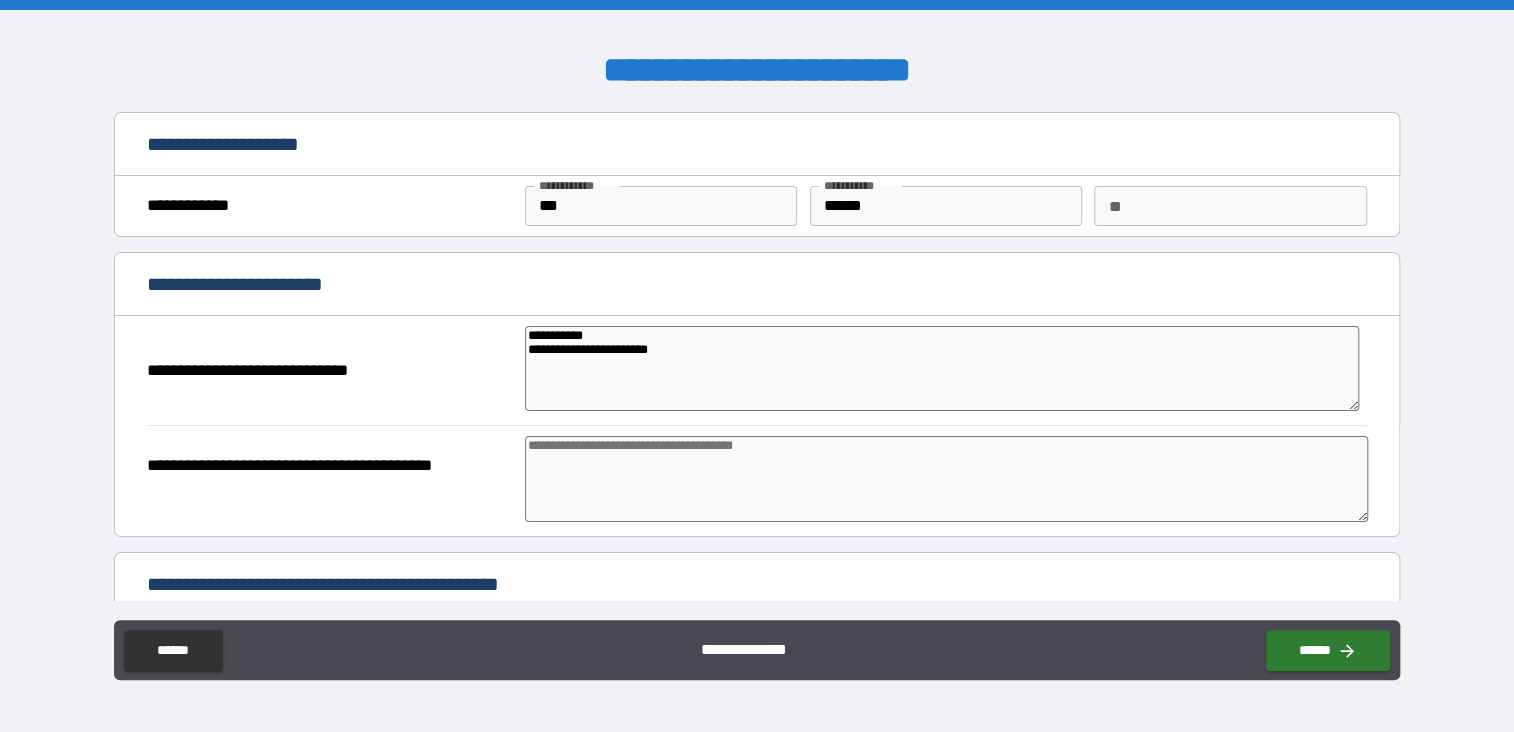 click on "**********" at bounding box center [942, 369] 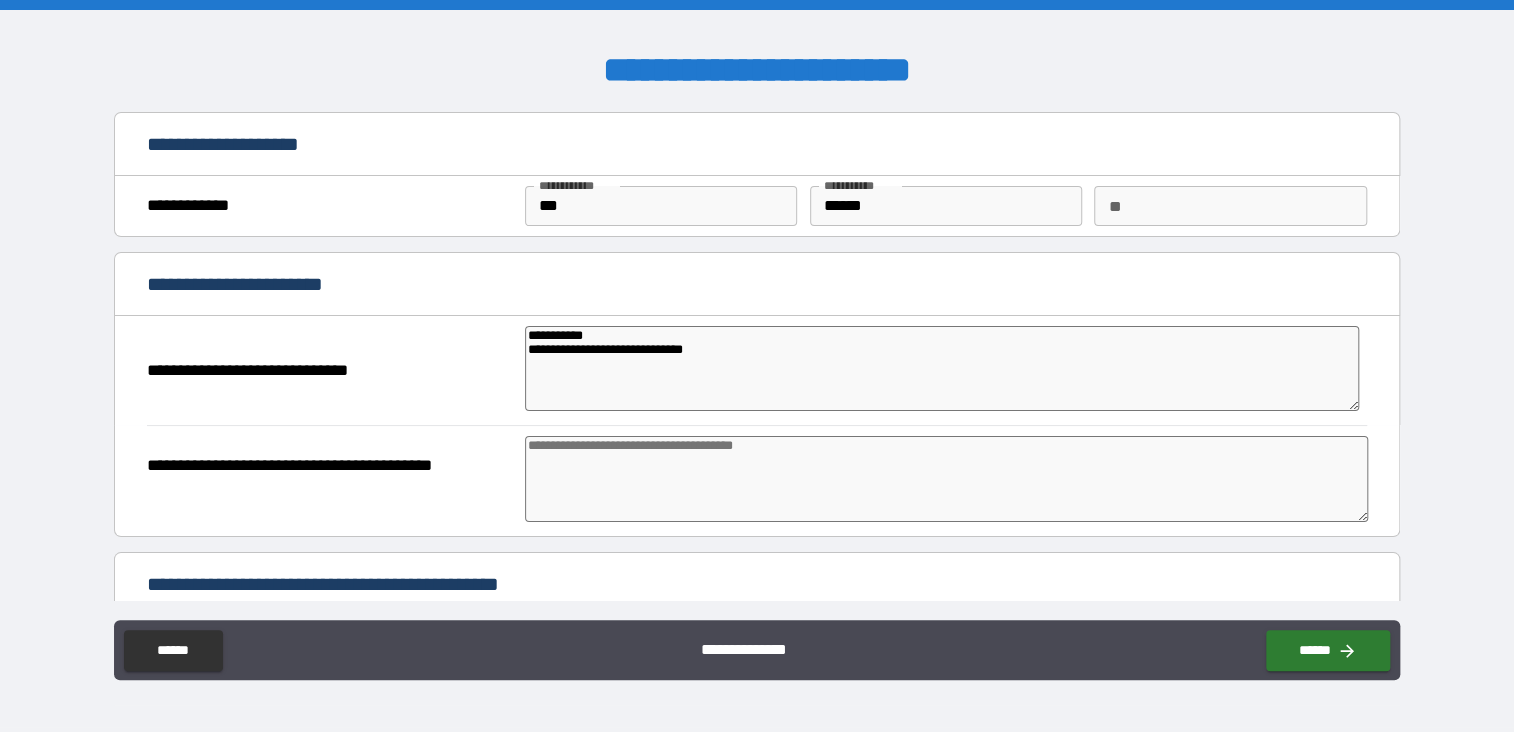 click at bounding box center (946, 479) 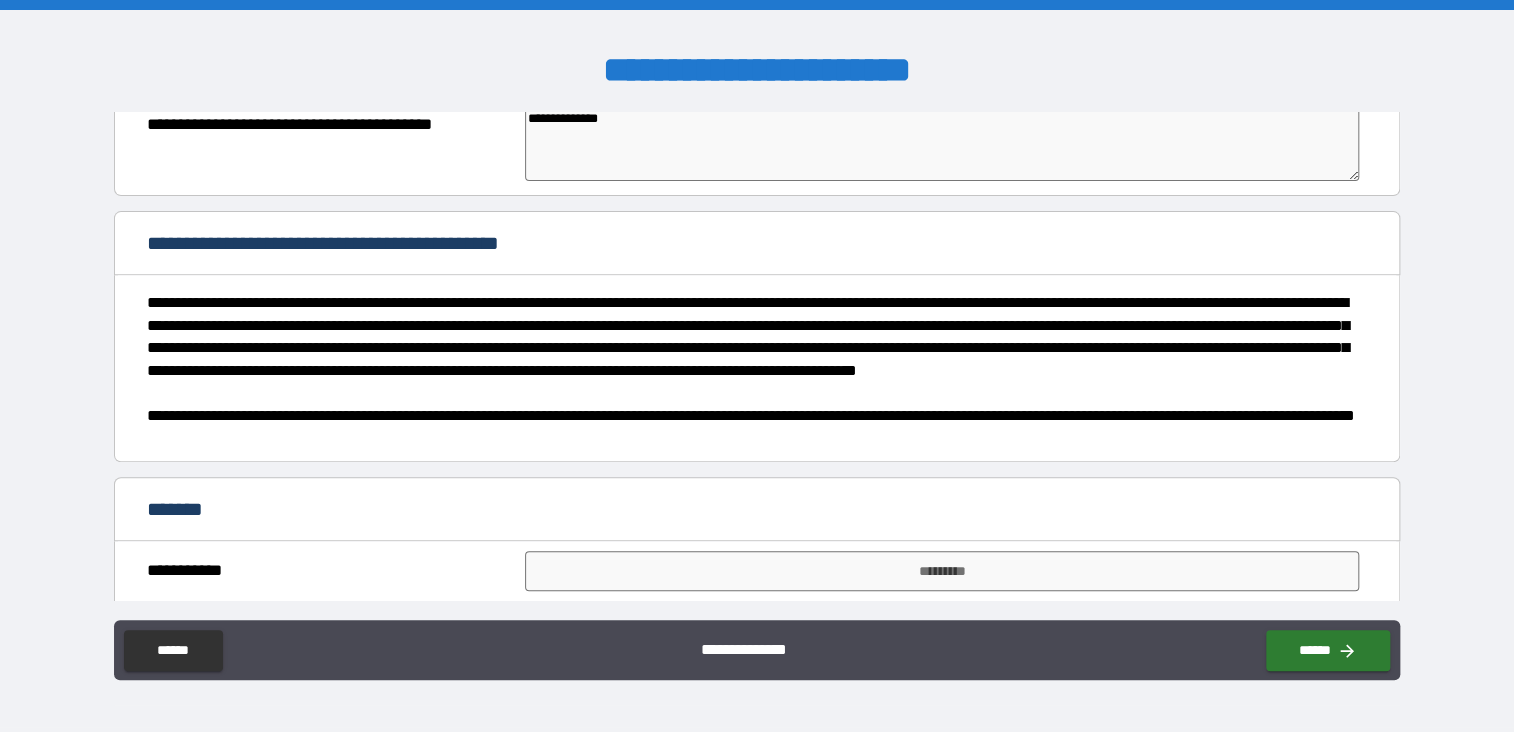 scroll, scrollTop: 359, scrollLeft: 0, axis: vertical 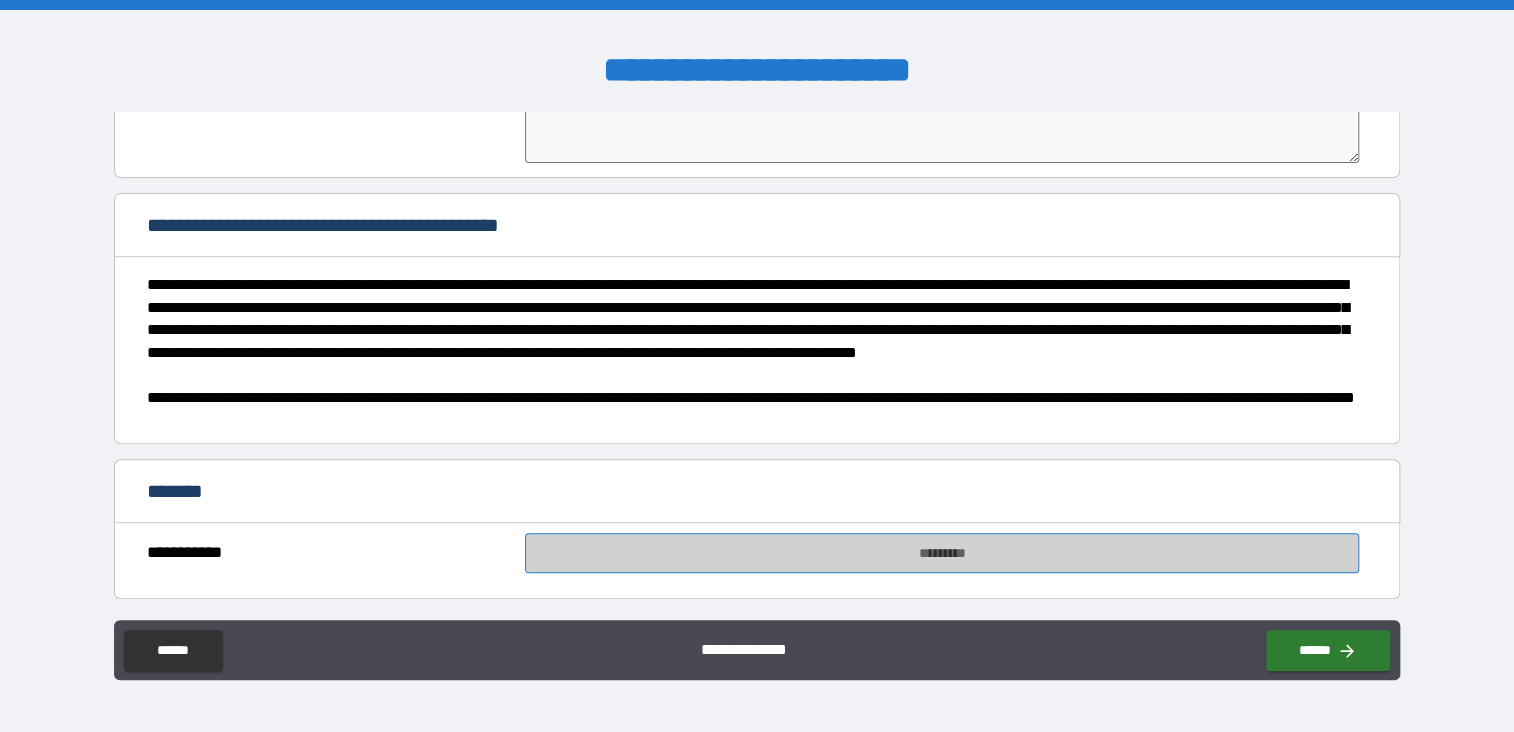 click on "*********" at bounding box center [942, 553] 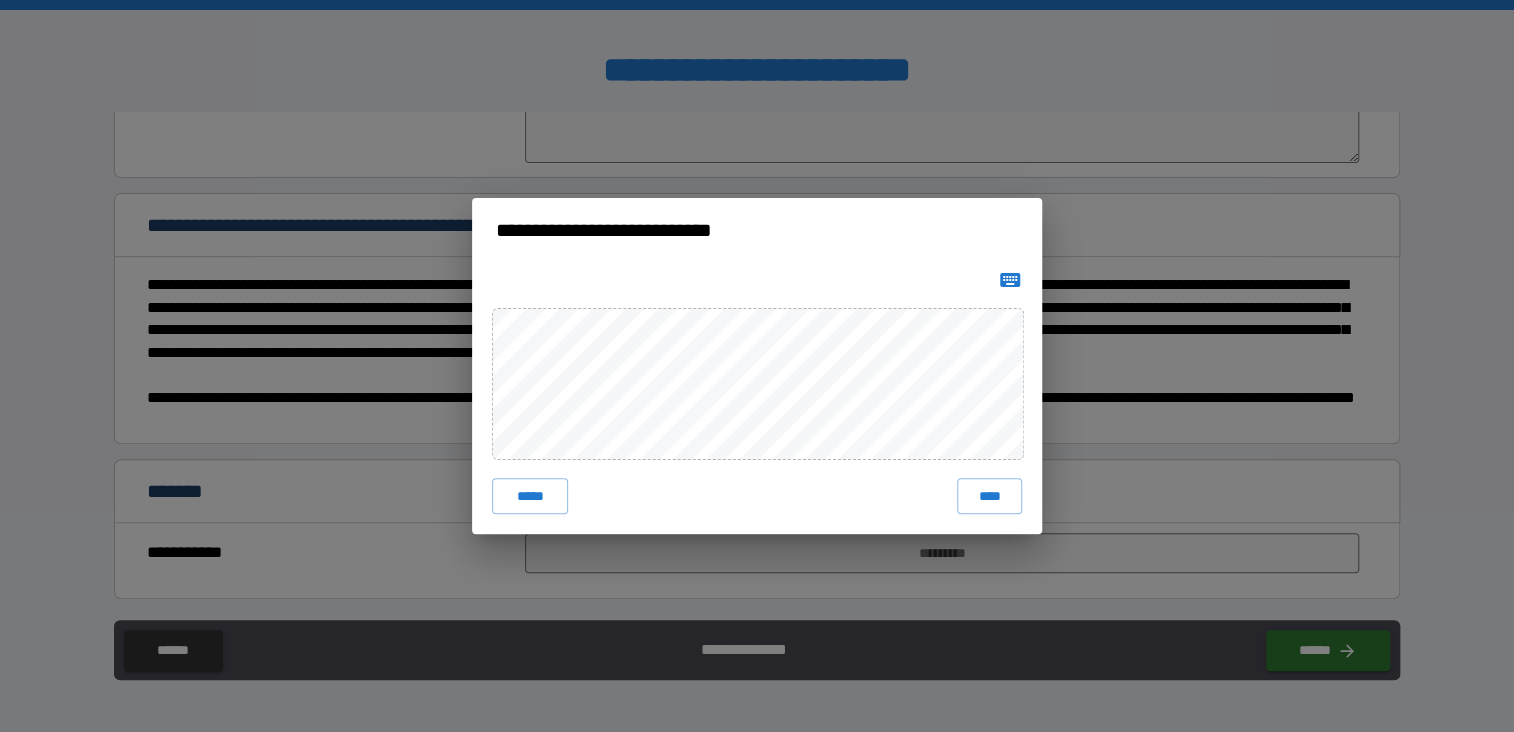 click on "***** ****" at bounding box center [757, 398] 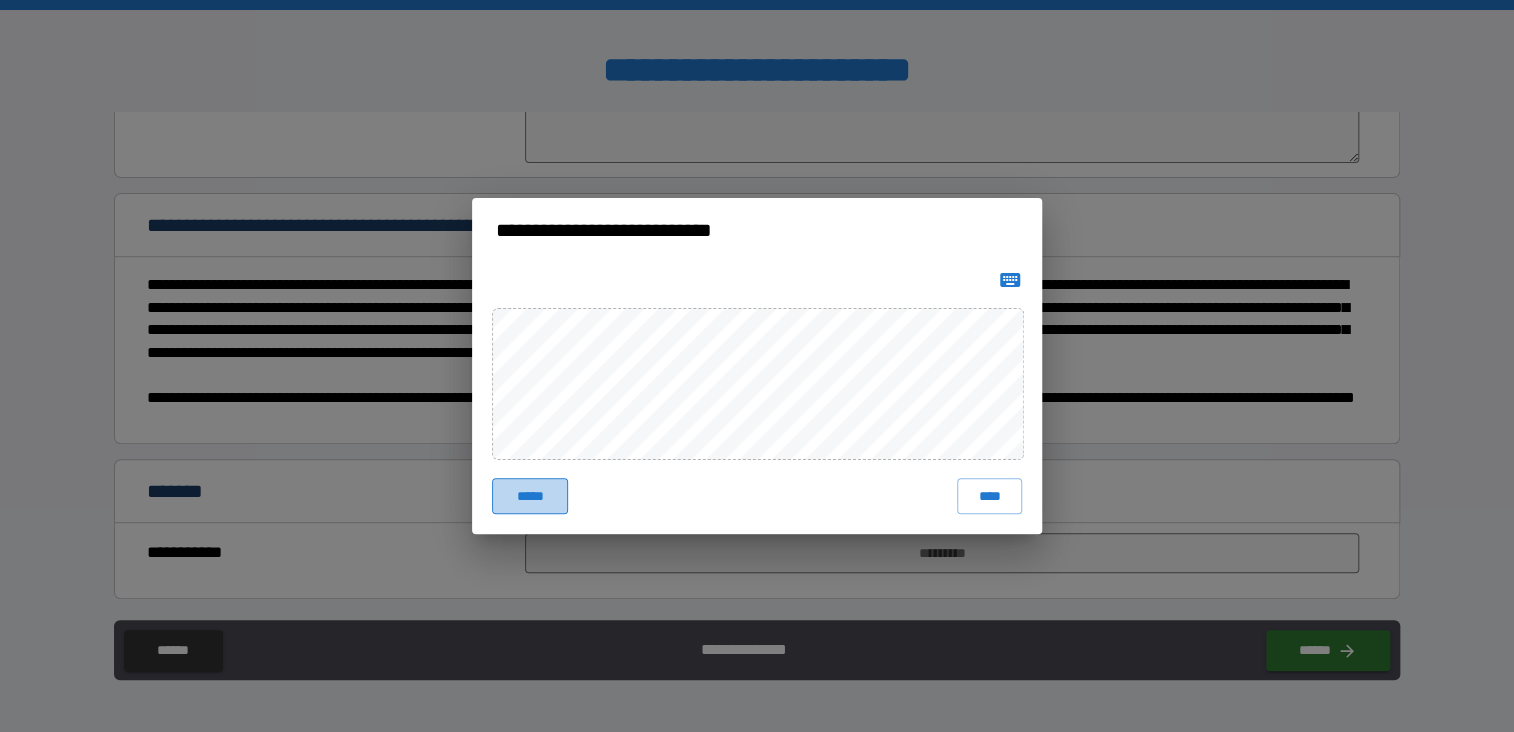 click on "*****" at bounding box center (530, 496) 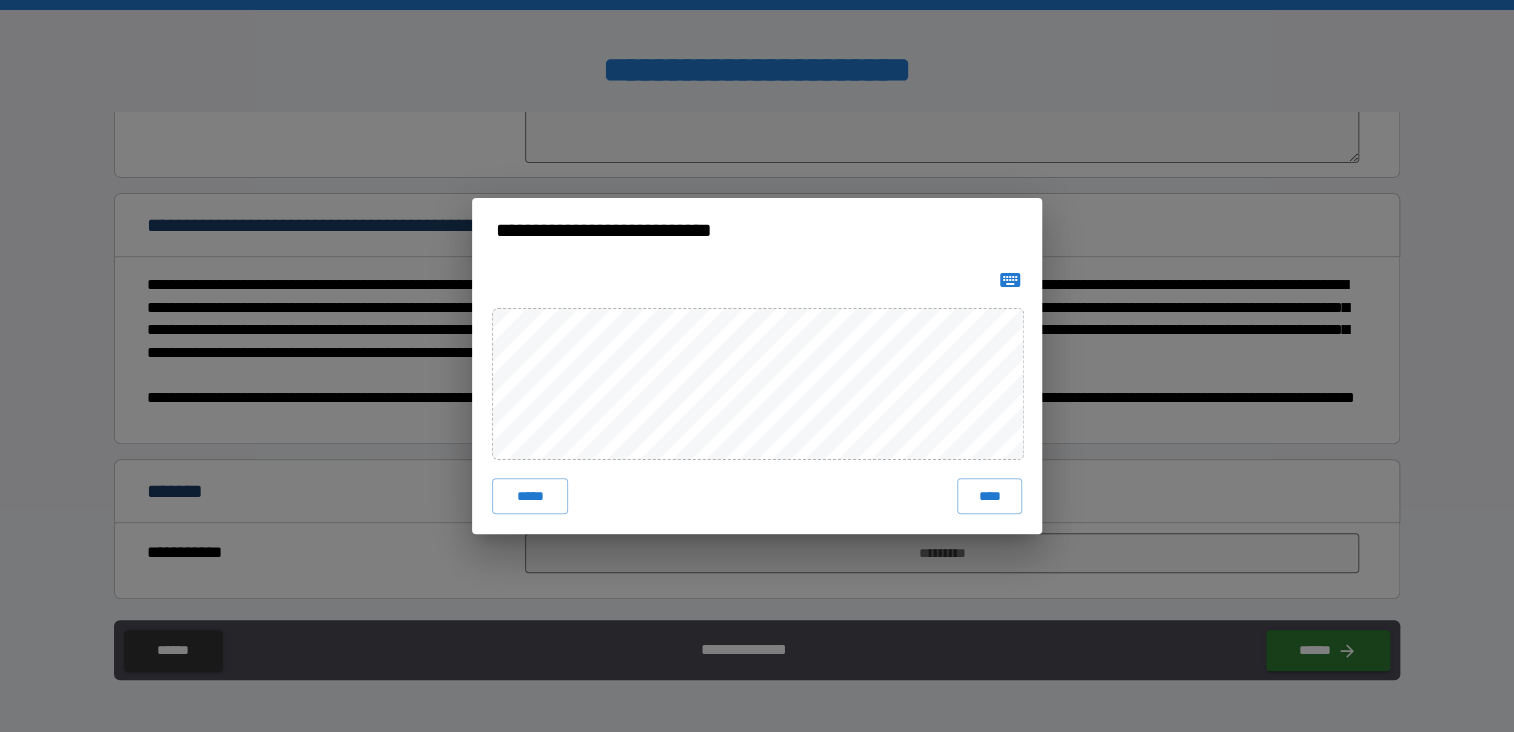 click on "***** ****" at bounding box center (757, 398) 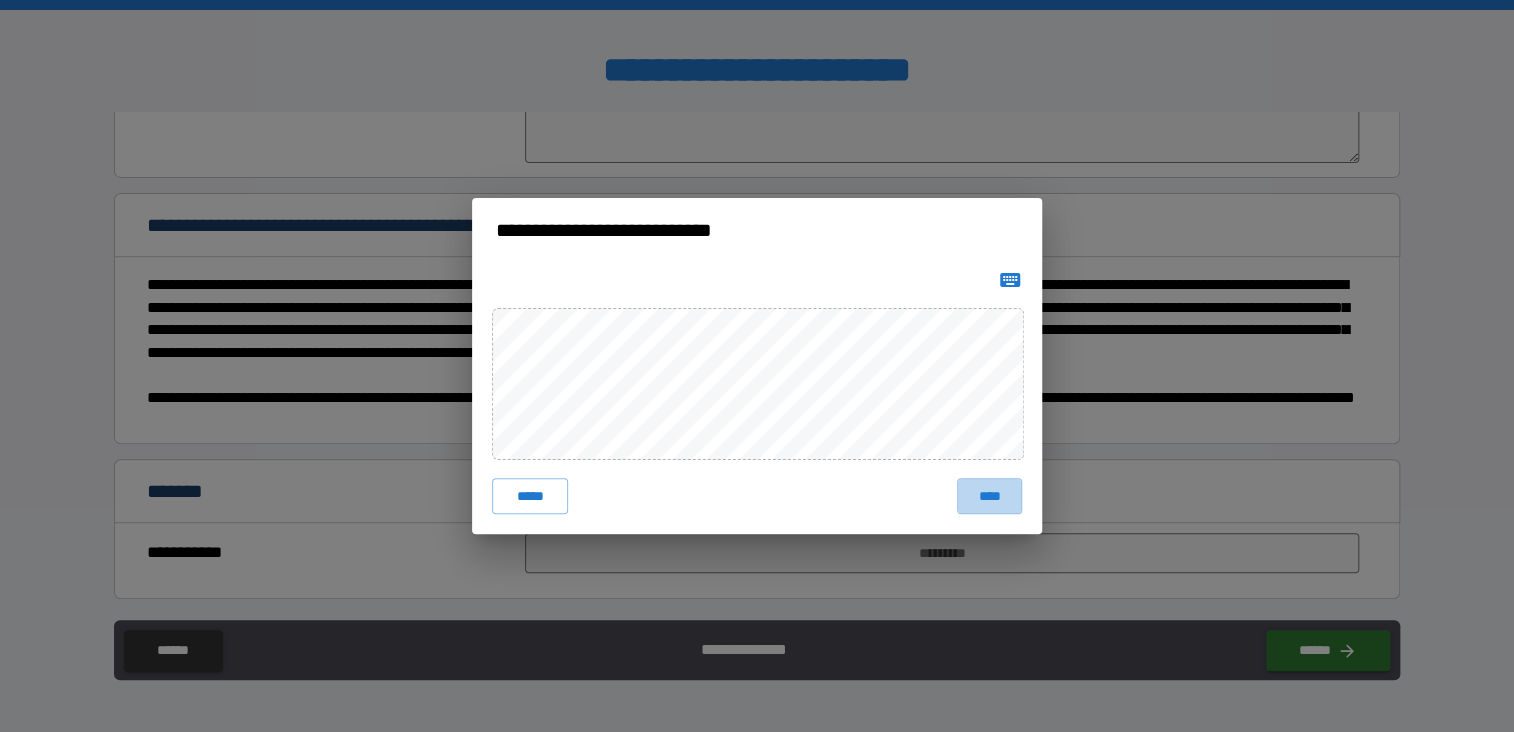 click on "****" at bounding box center [989, 496] 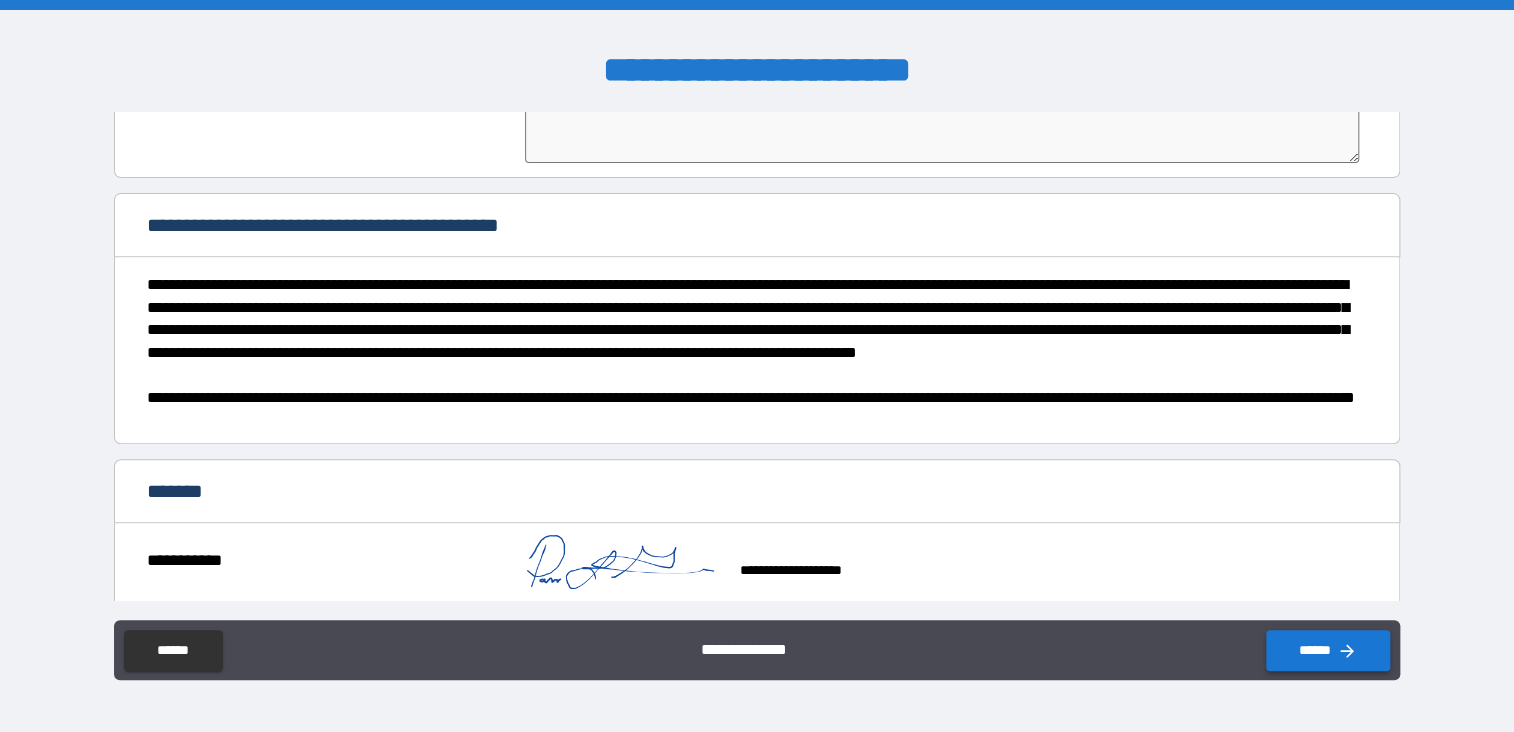 click on "******" at bounding box center [1328, 650] 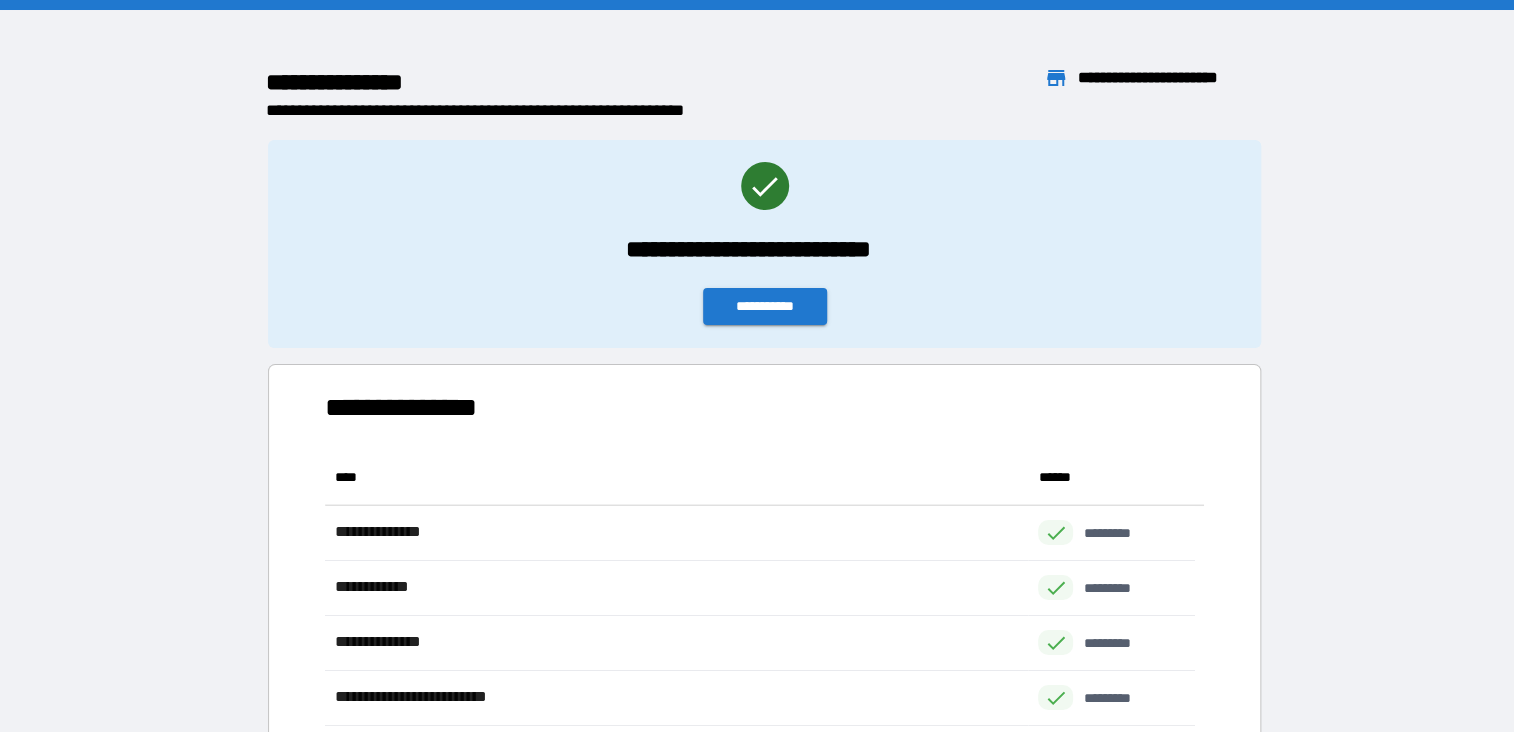 scroll, scrollTop: 426, scrollLeft: 853, axis: both 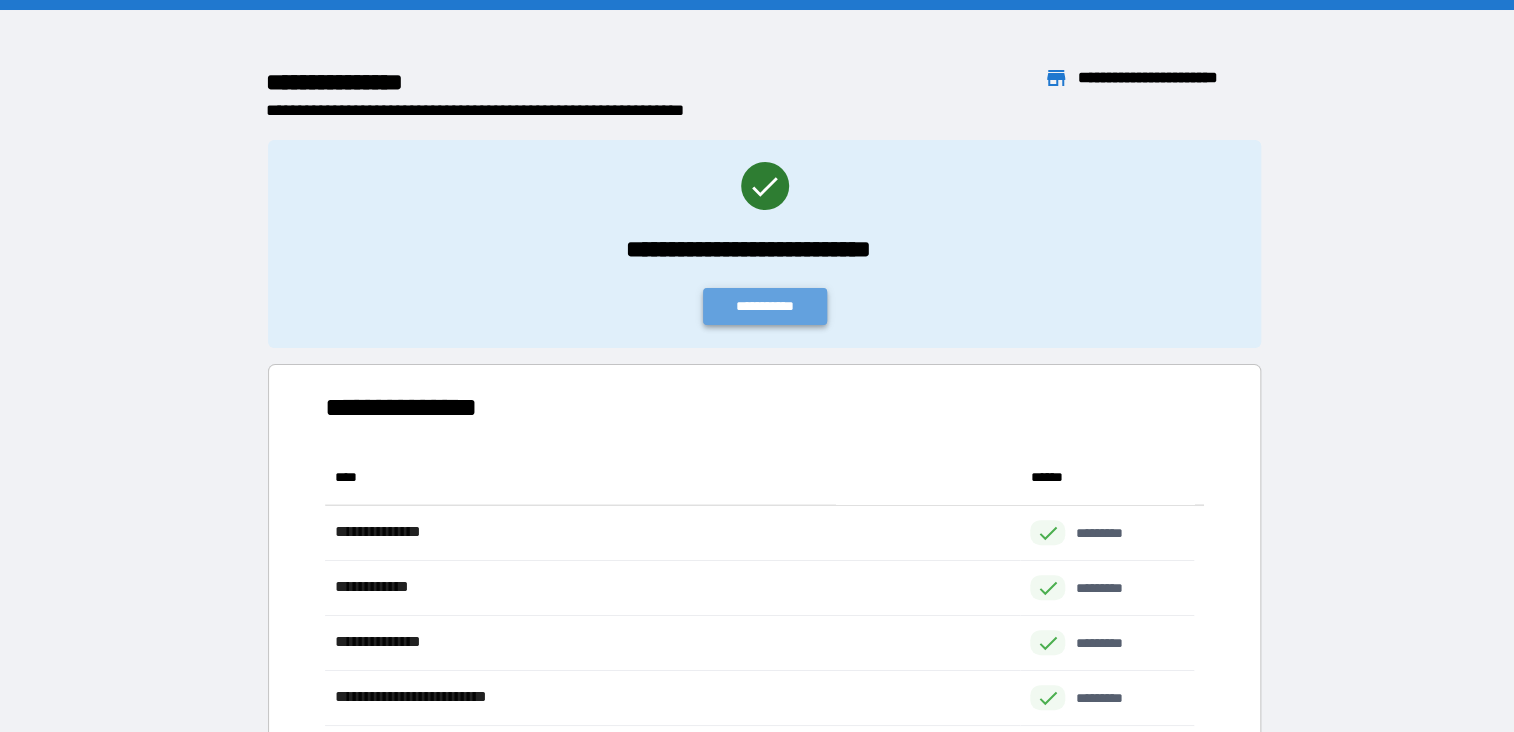 click on "**********" at bounding box center [765, 306] 